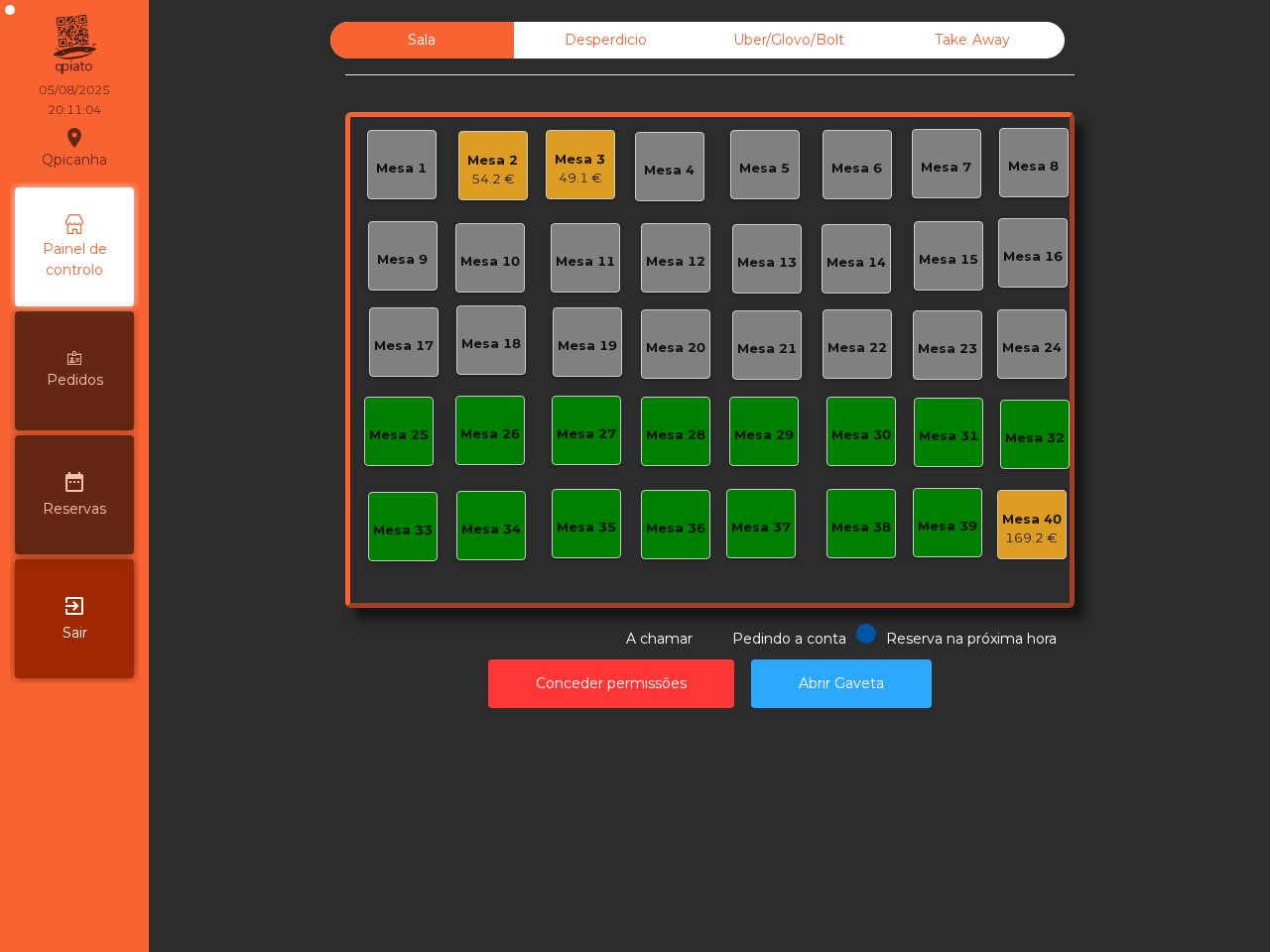 scroll, scrollTop: 0, scrollLeft: 0, axis: both 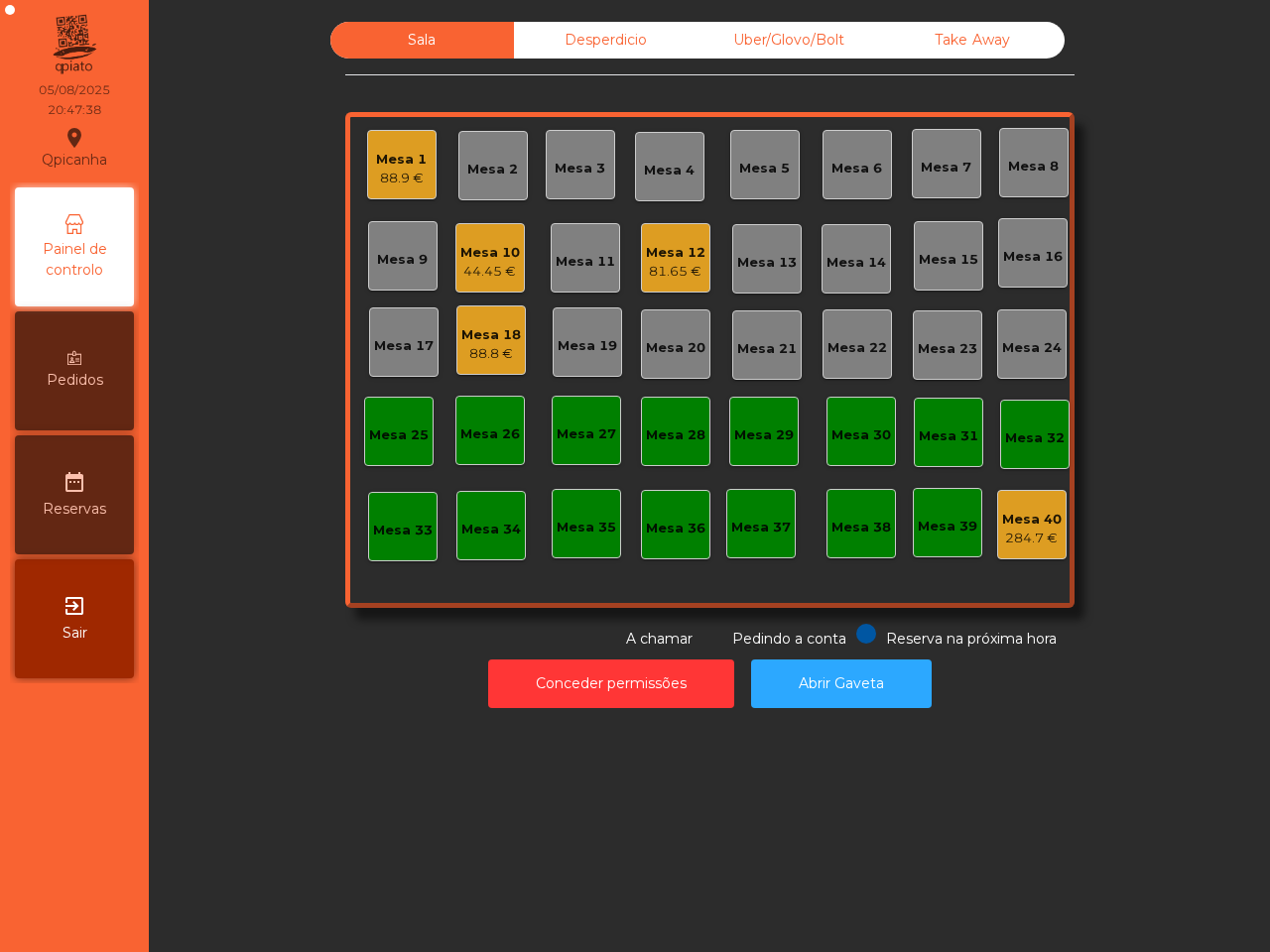click on "Mesa 10   44.45 €" 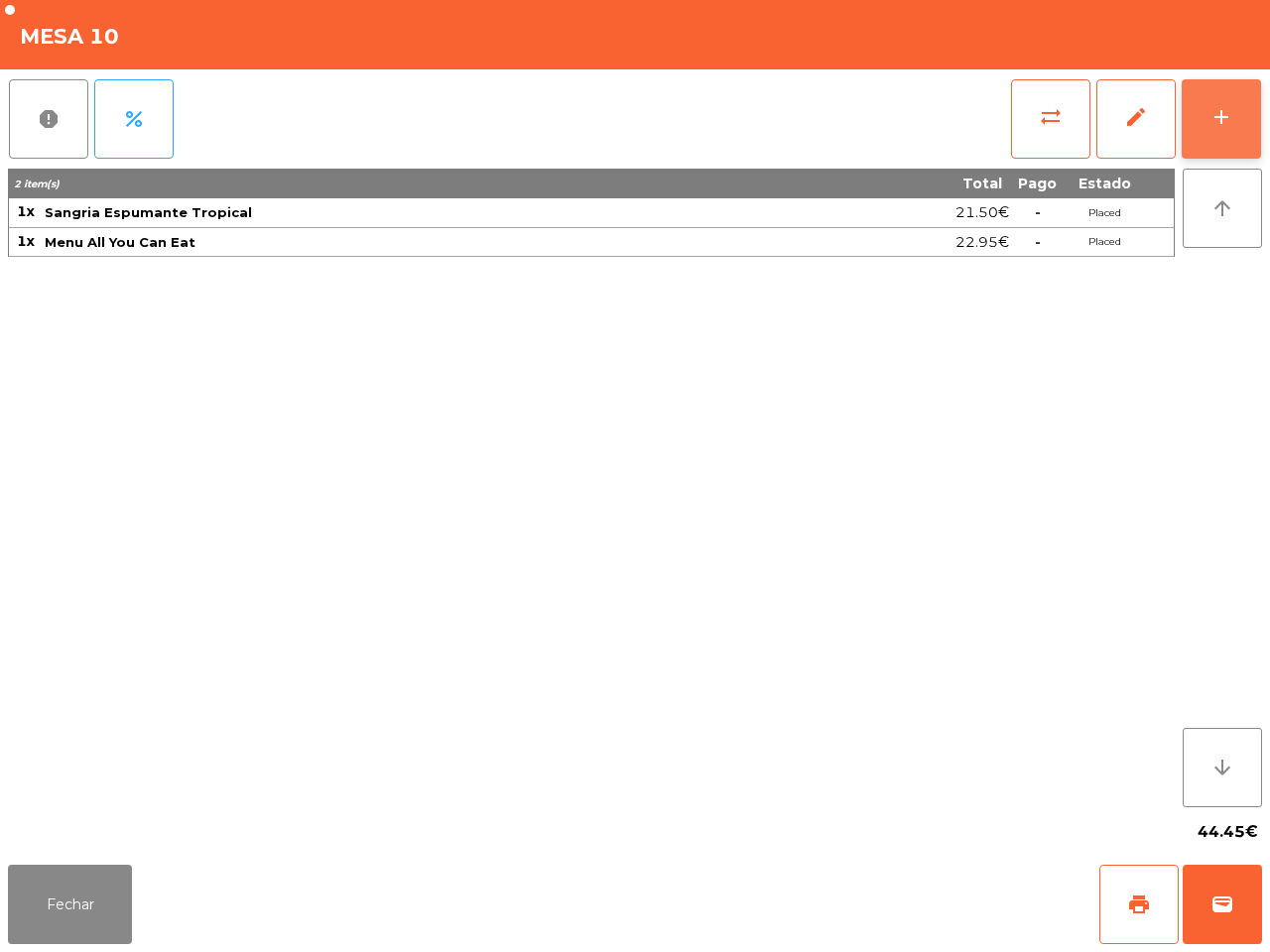 click on "add" 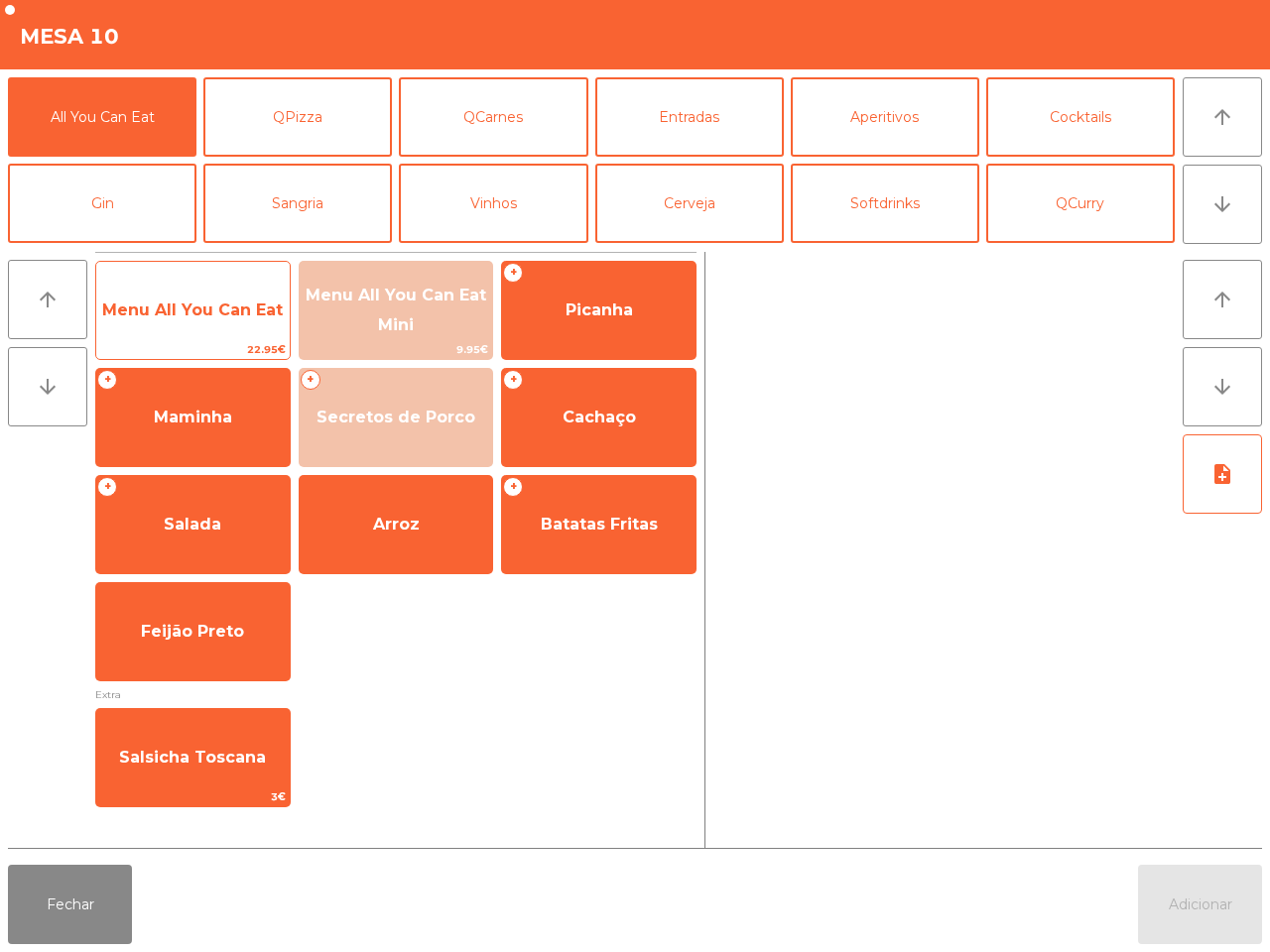 click on "Menu All You Can Eat" 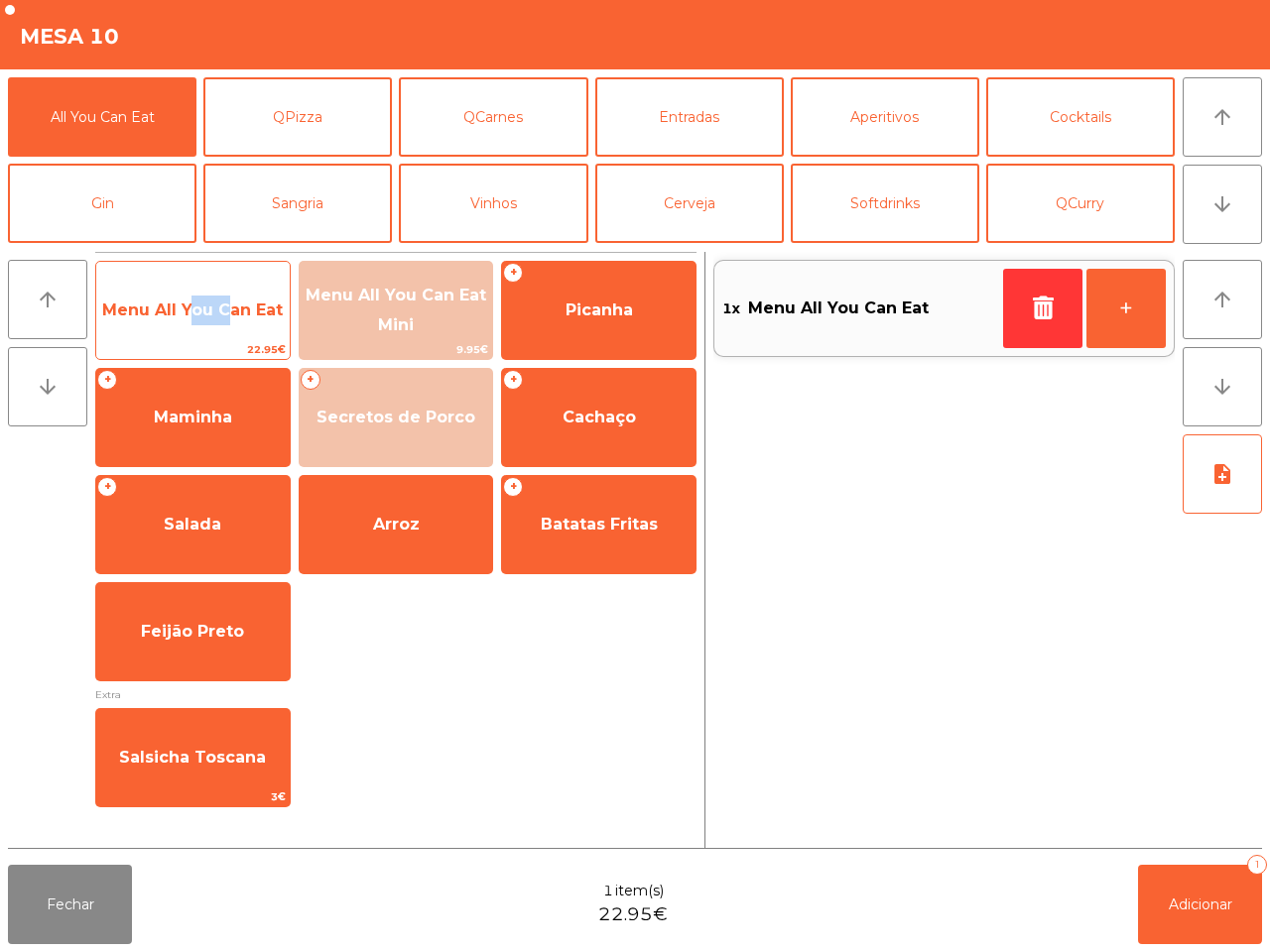 click on "Menu All You Can Eat" 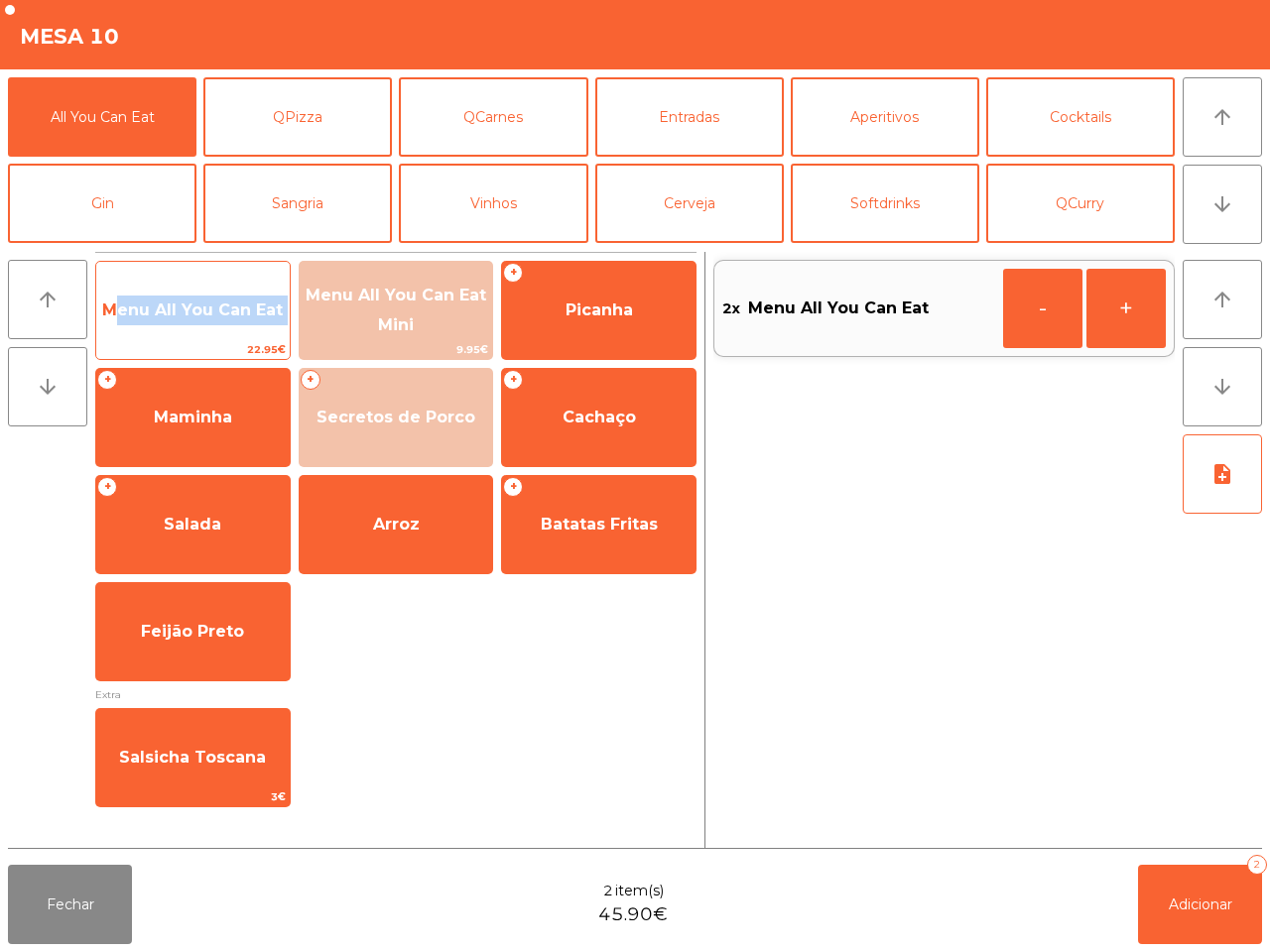 click on "Menu All You Can Eat" 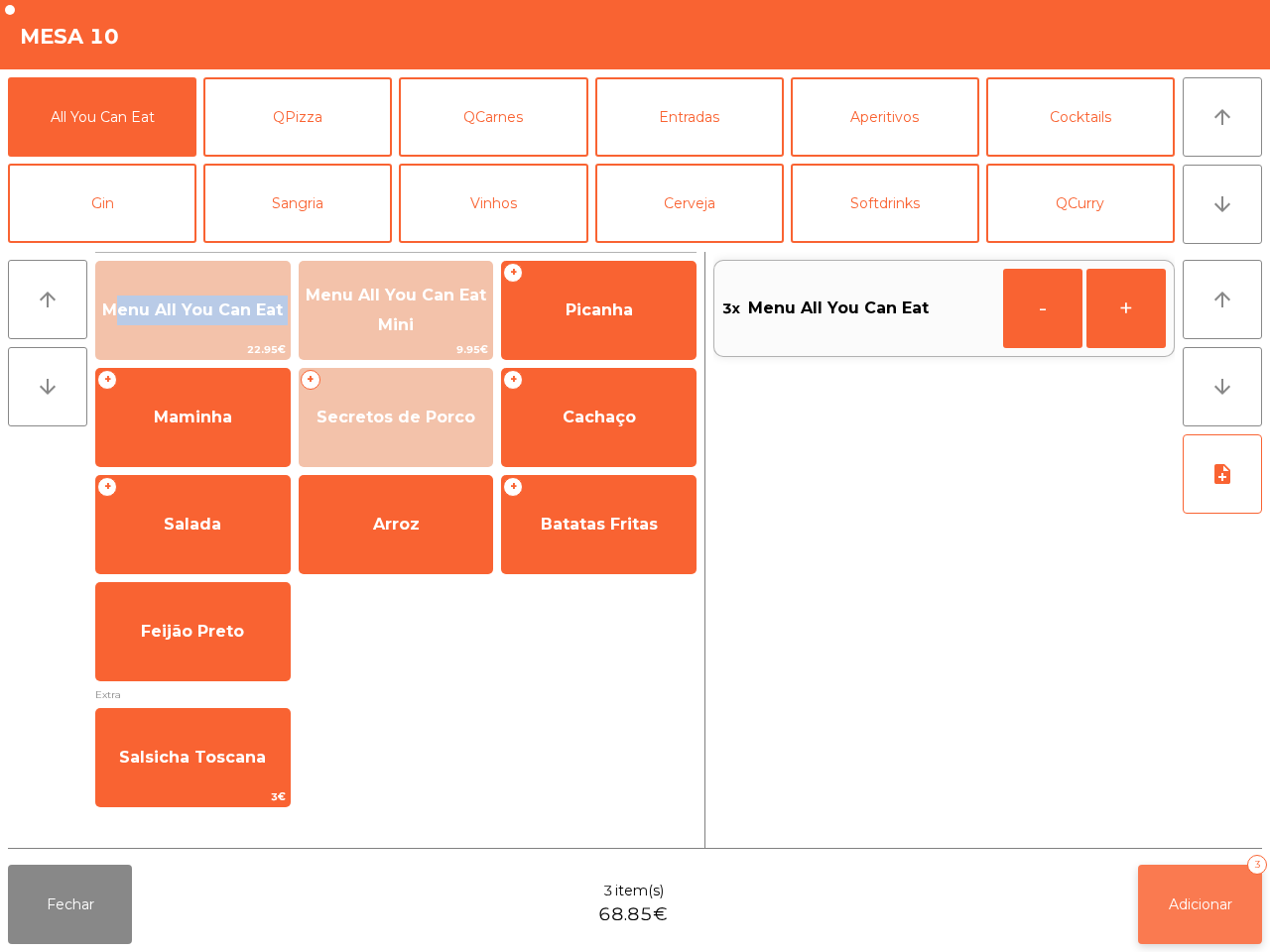 click on "Adicionar" 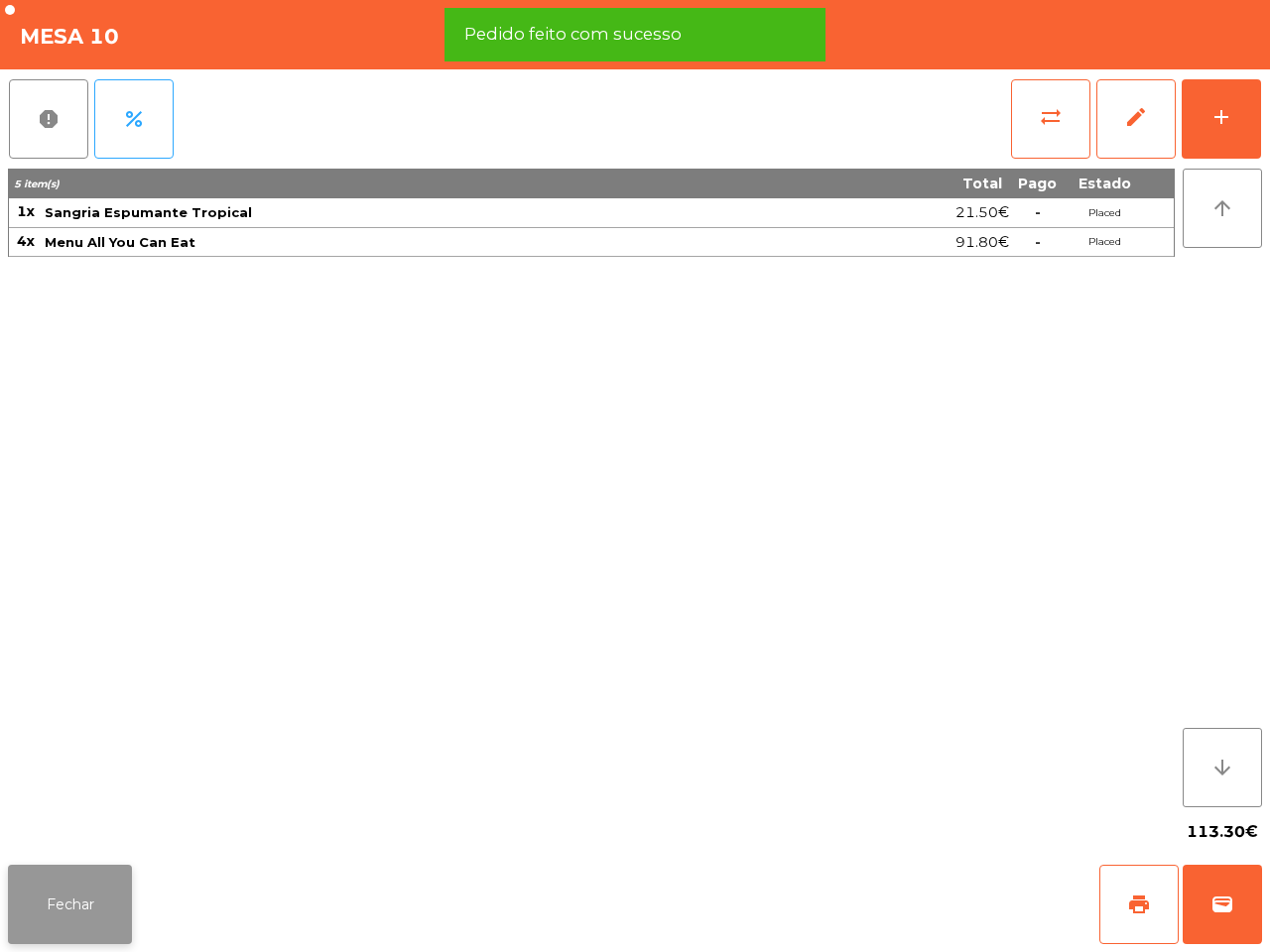 click on "Fechar" 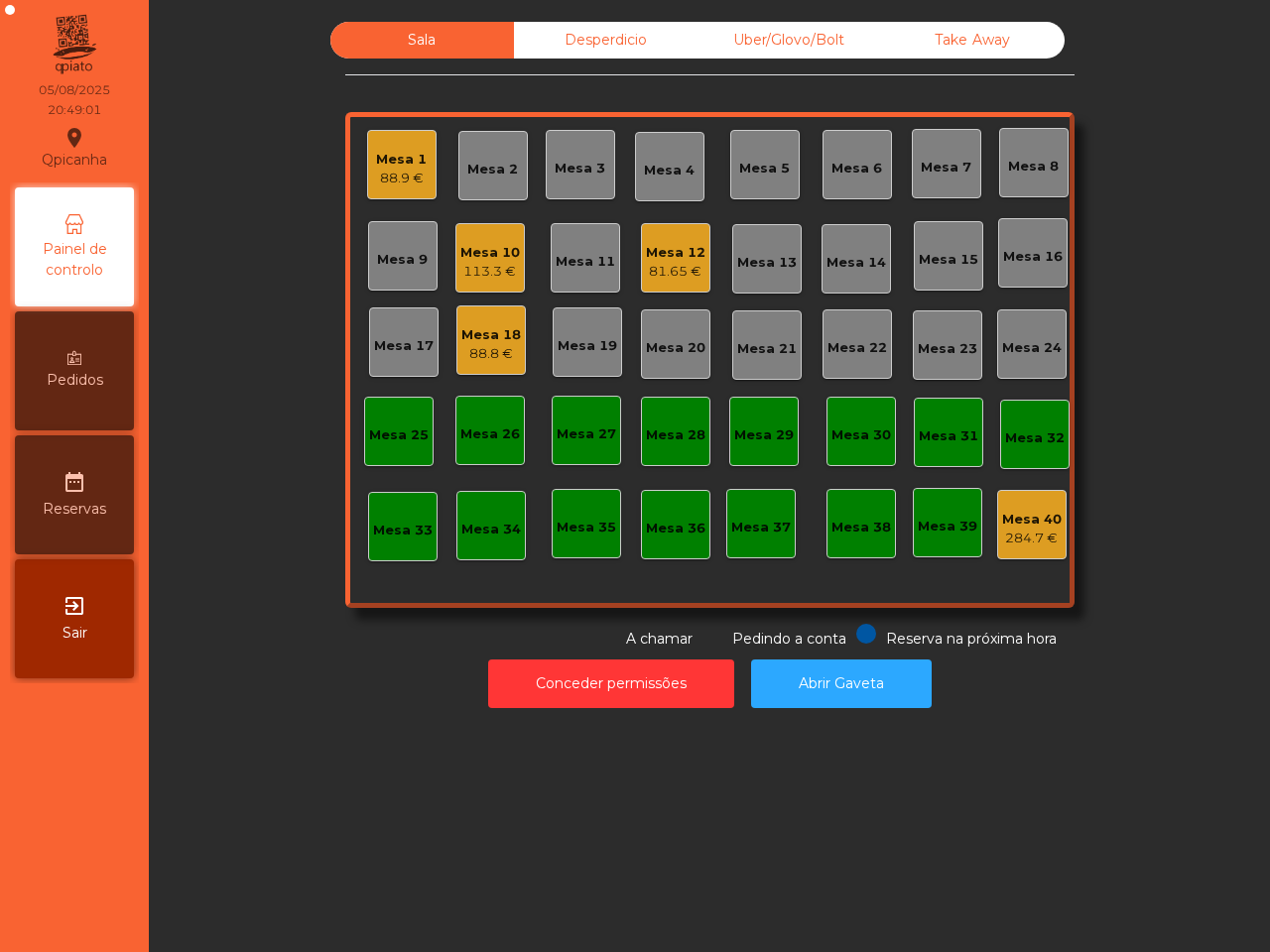 click on "Sala   Desperdicio   Uber/Glovo/Bolt   Take Away   Mesa 1   88.9 €   Mesa 2   Mesa 3   Mesa 4   Mesa 5   Mesa 6   Mesa 7   Mesa 8   Mesa 9   Mesa 10   113.3 €   Mesa 11   Mesa 12   81.65 €   Mesa 13   Mesa 14   Mesa 15   Mesa 16   Mesa 17   Mesa 18   88.8 €   Mesa 19   Mesa 20   Mesa 21   Mesa 22   Mesa 23   Mesa 24   Mesa 25   Mesa 26   Mesa 27   Mesa 28   Mesa 29   Mesa 30   Mesa 31   Mesa 32   Mesa 33   Mesa 34   Mesa 35   Mesa 36   Mesa 37   Mesa 38   Mesa 39   Mesa 40   284.7 €  Reserva na próxima hora Pedindo a conta A chamar  Conceder permissões   Abrir Gaveta" 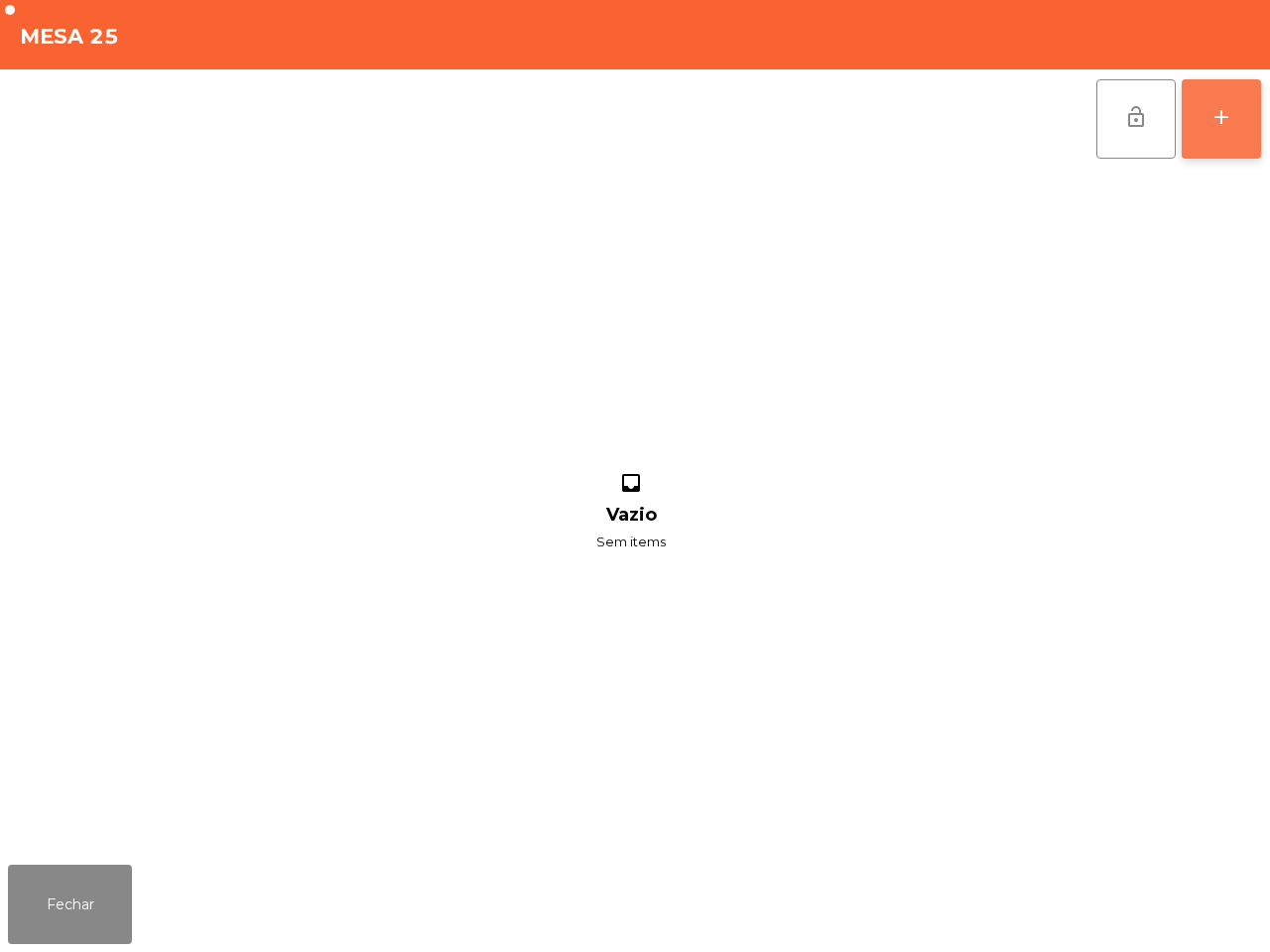 click on "add" 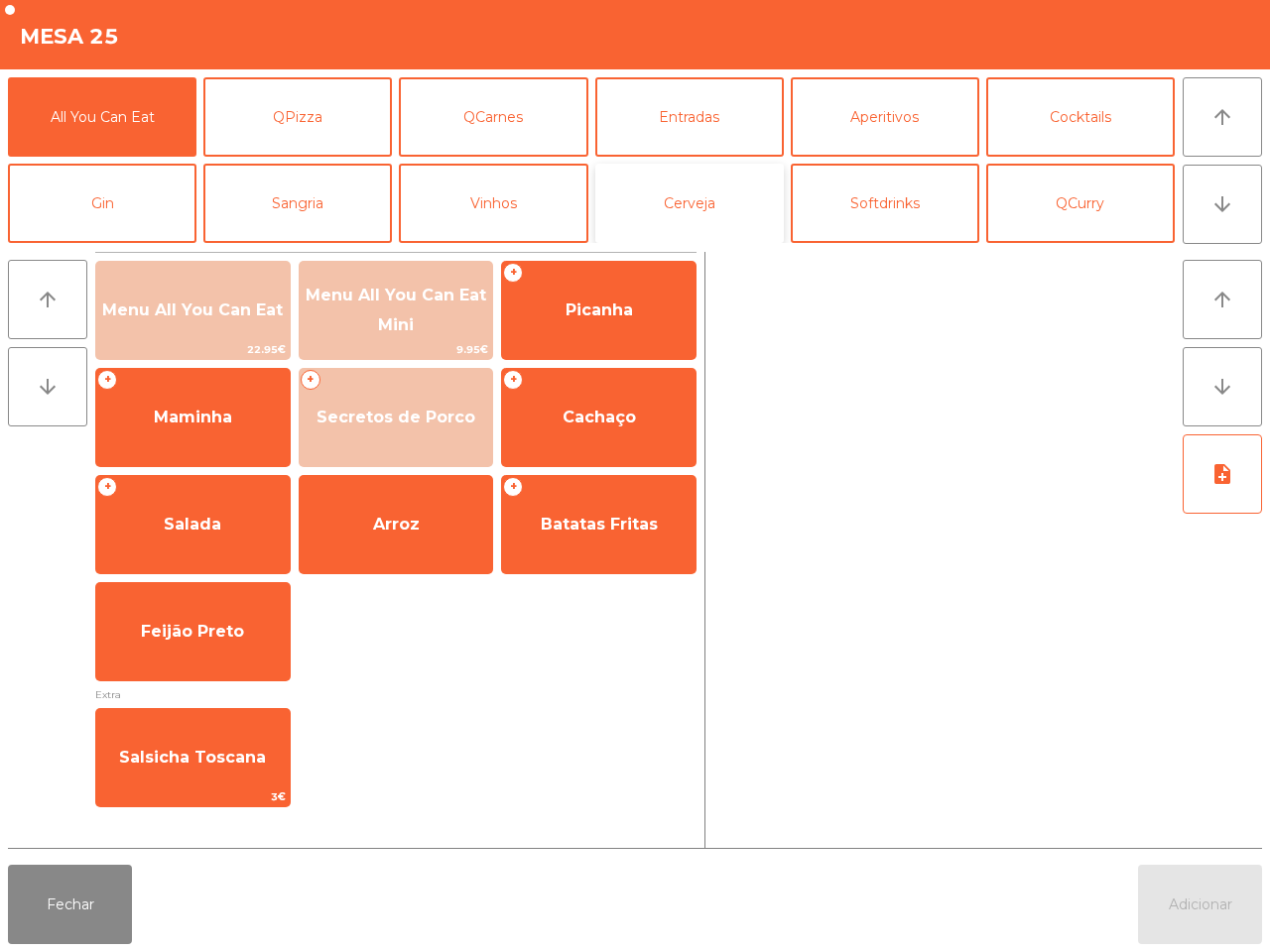 drag, startPoint x: 686, startPoint y: 230, endPoint x: 686, endPoint y: 219, distance: 11 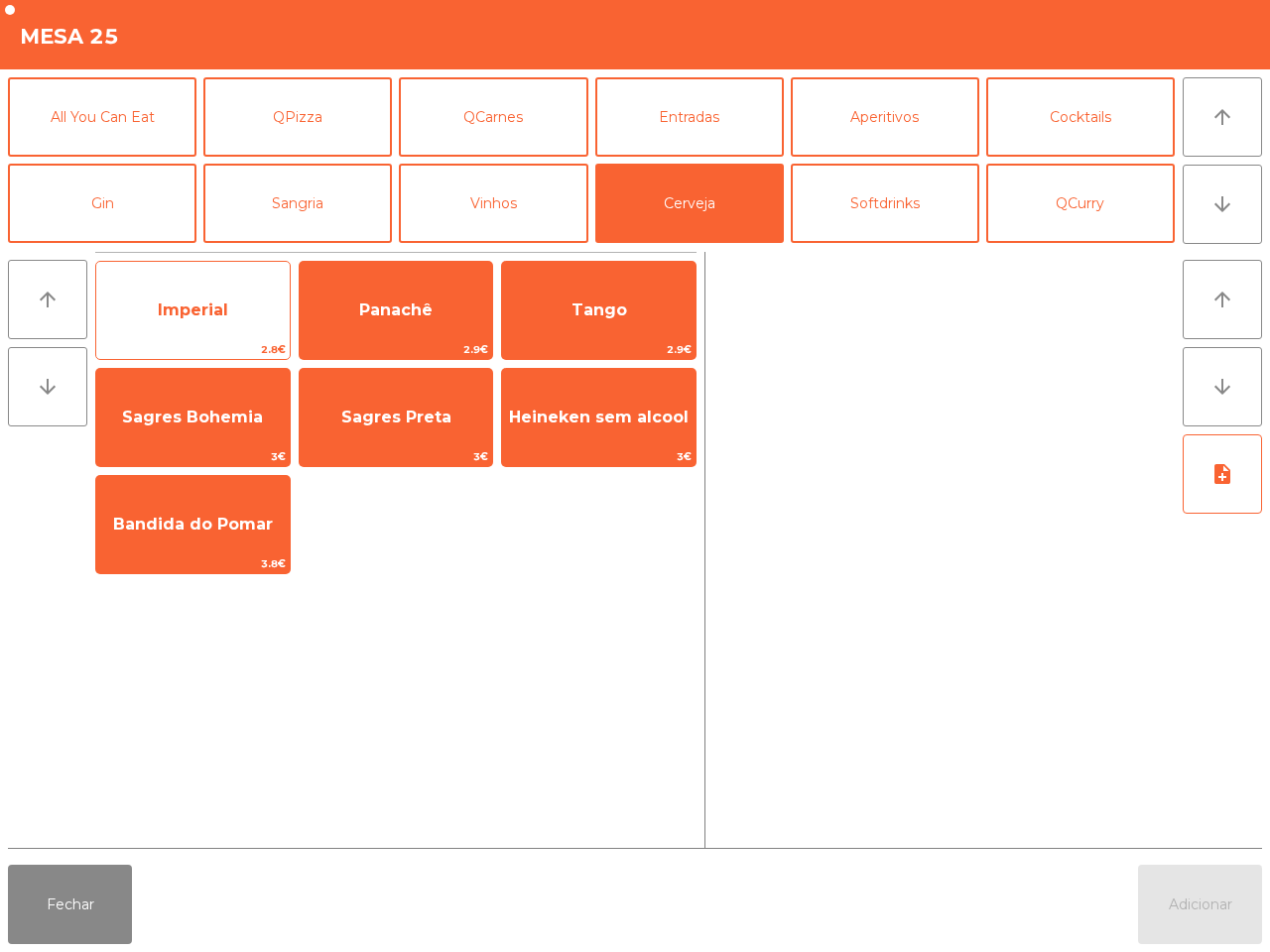 click on "2.8€" 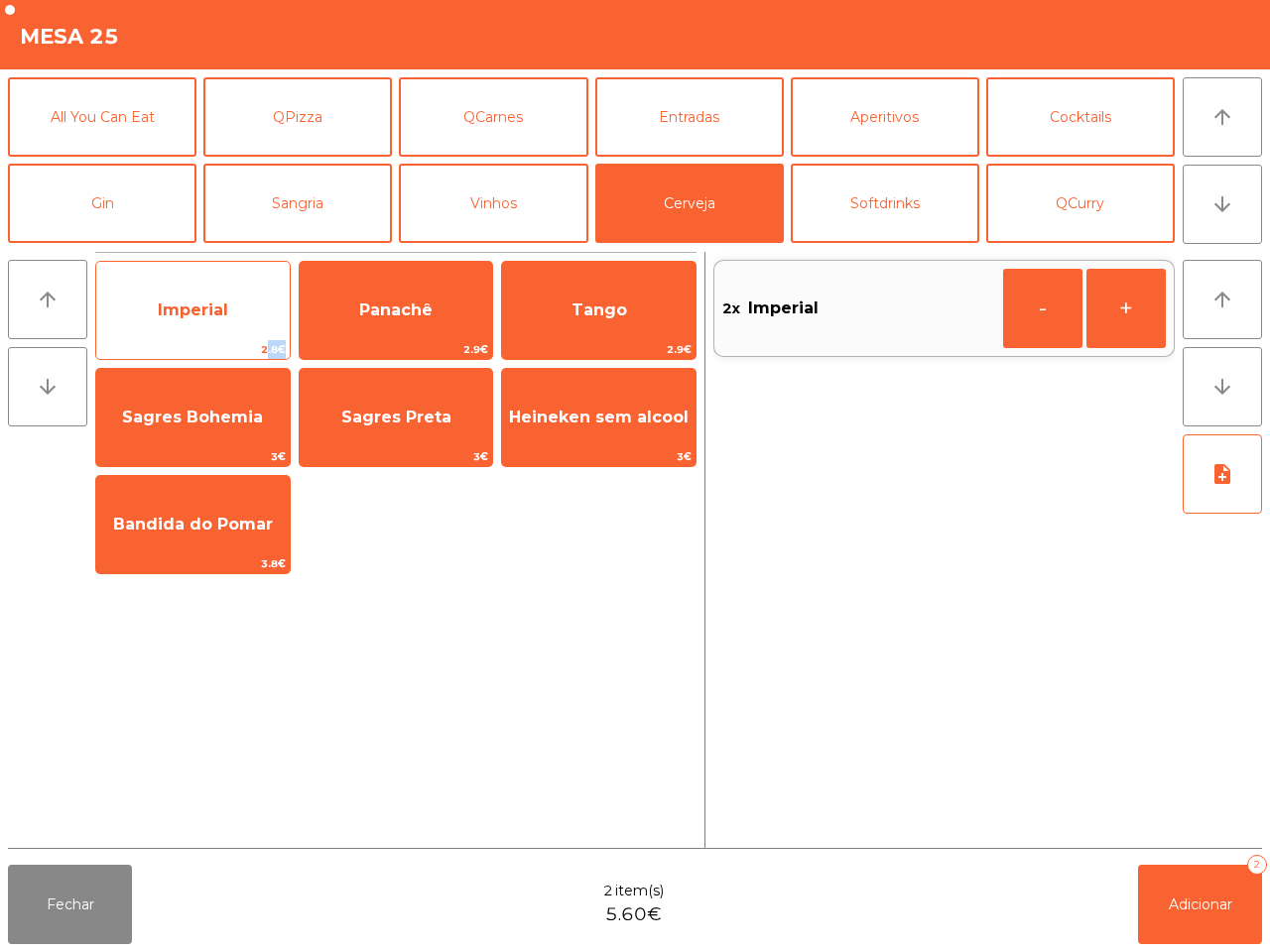 click on "2.8€" 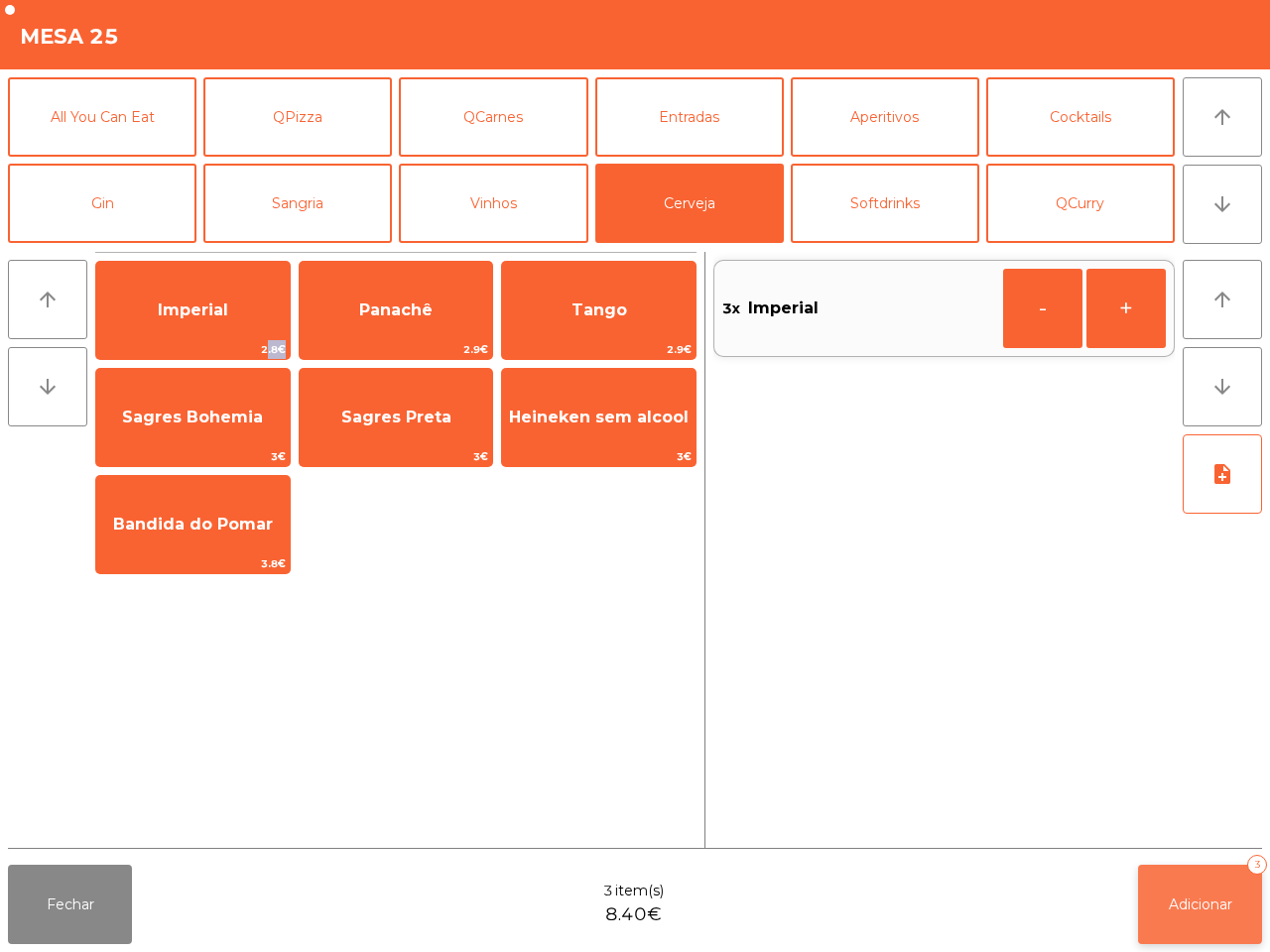 click on "Adicionar   3" 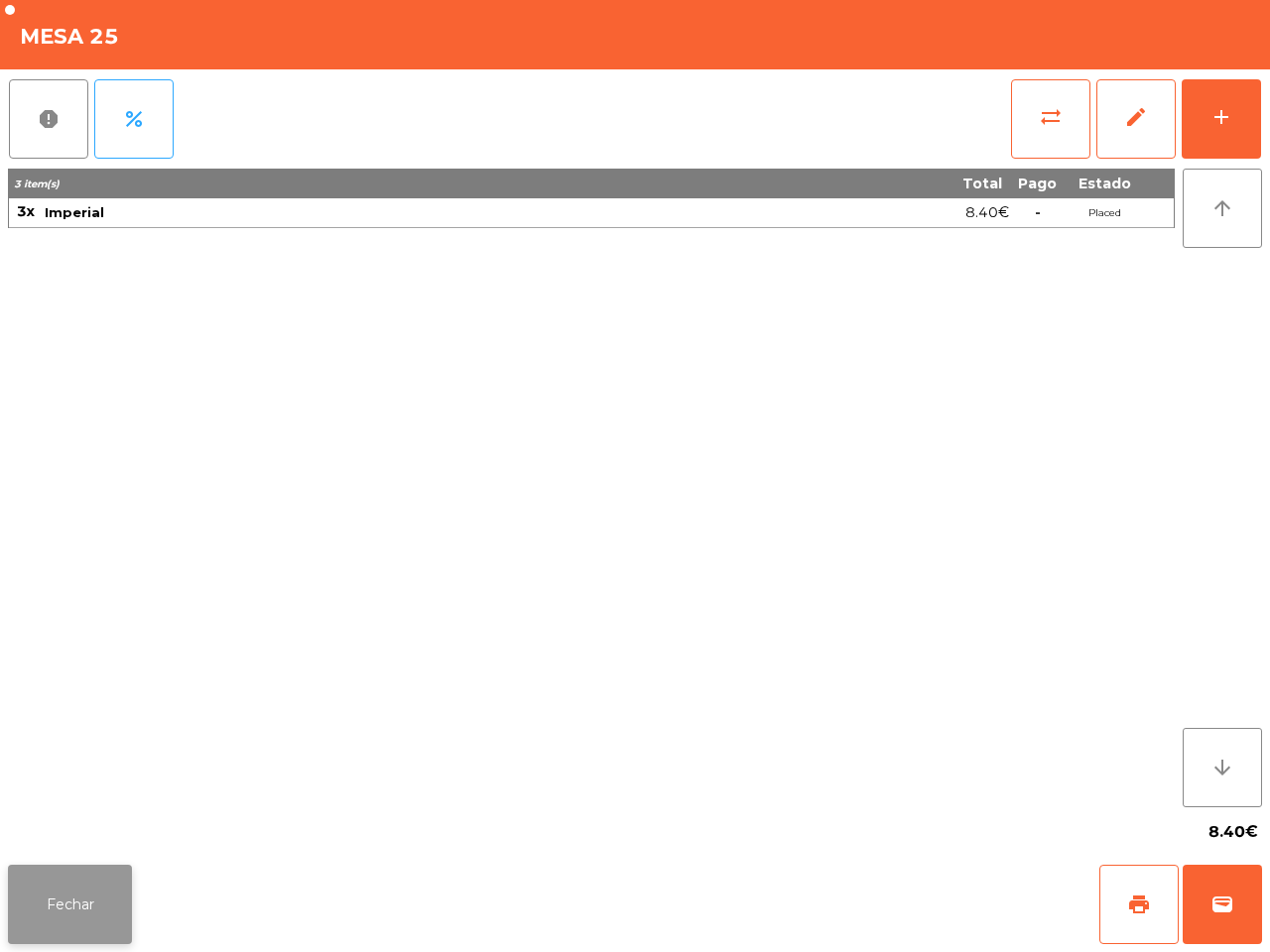 click on "Fechar" 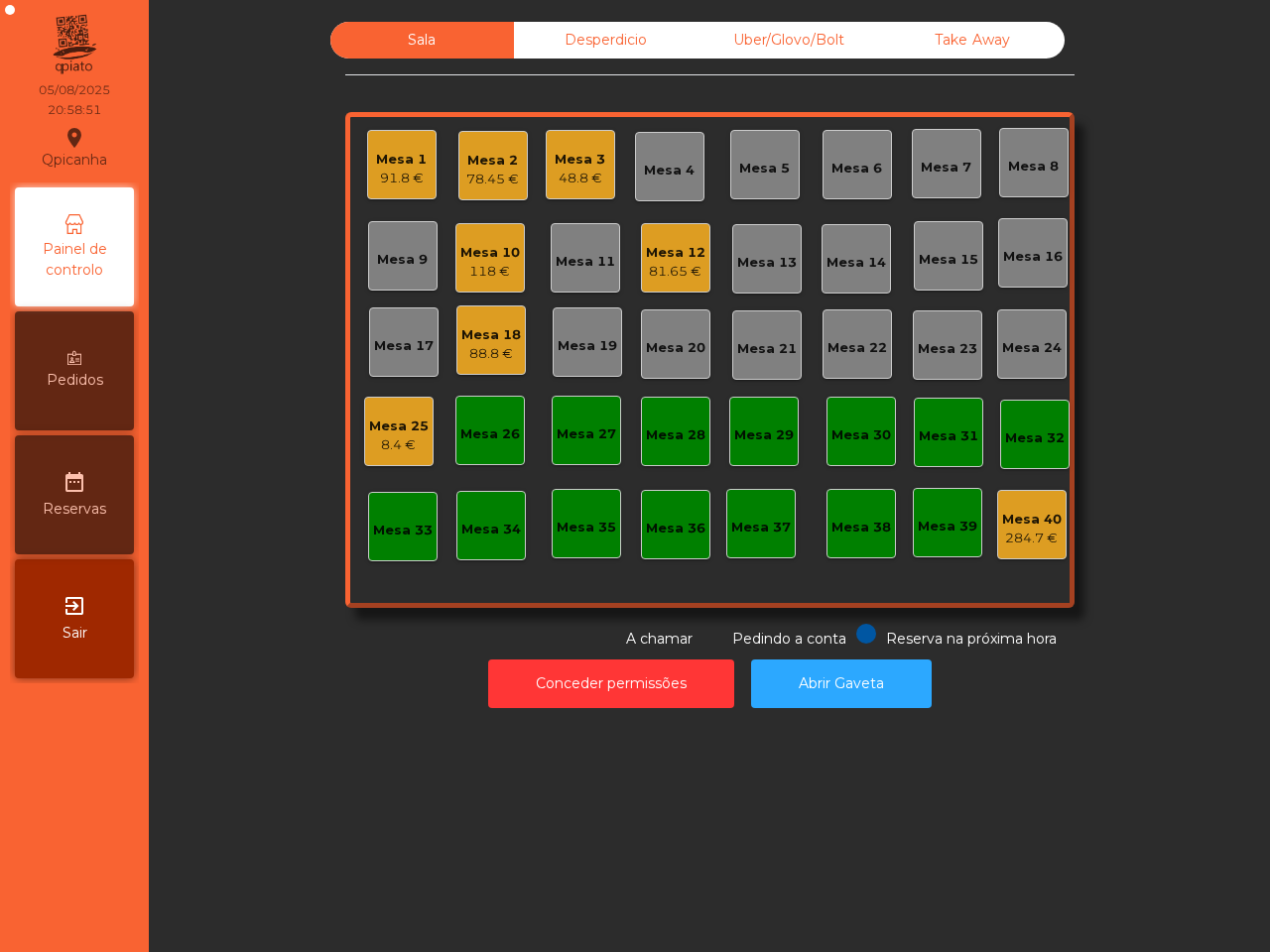 click on "Sala   Desperdicio   Uber/Glovo/Bolt   Take Away   Mesa 1   91.8 €   Mesa 2   78.45 €   Mesa 3   48.8 €   Mesa 4   Mesa 5   Mesa 6   Mesa 7   Mesa 8   Mesa 9   Mesa 10   118 €   Mesa 11   Mesa 12   81.65 €   Mesa 13   Mesa 14   Mesa 15   Mesa 16   Mesa 17   Mesa 18   88.8 €   Mesa 19   Mesa 20   Mesa 21   Mesa 22   Mesa 23   Mesa 24   Mesa 25   8.4 €   Mesa 26   Mesa 27   Mesa 28   Mesa 29   Mesa 30   Mesa 31   Mesa 32   Mesa 33   Mesa 34   Mesa 35   Mesa 36   Mesa 37   Mesa 38   Mesa 39   Mesa 40   284.7 €  Reserva na próxima hora Pedindo a conta A chamar  Conceder permissões   Abrir Gaveta" 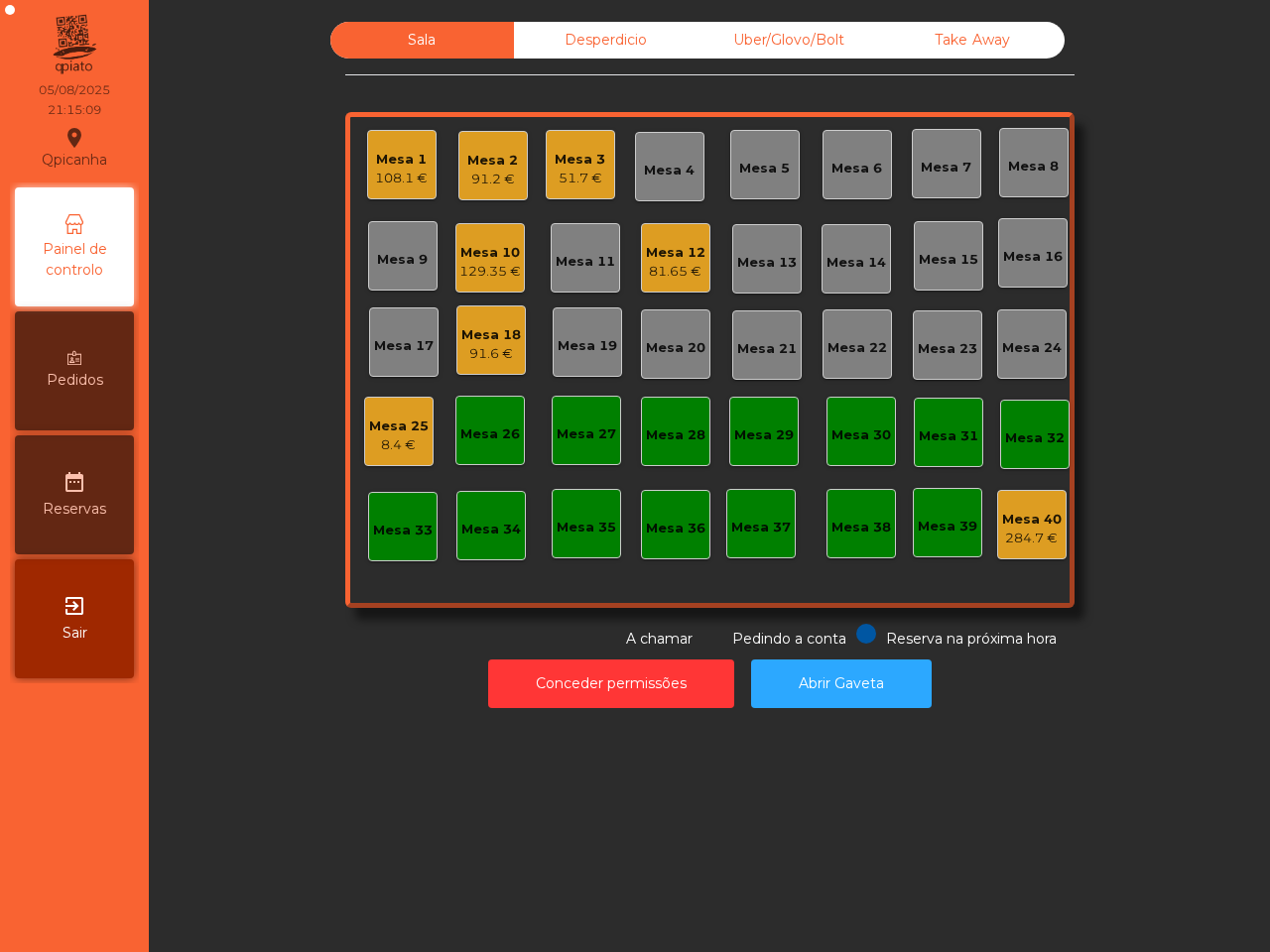 click on "Mesa 18   91.6 €" 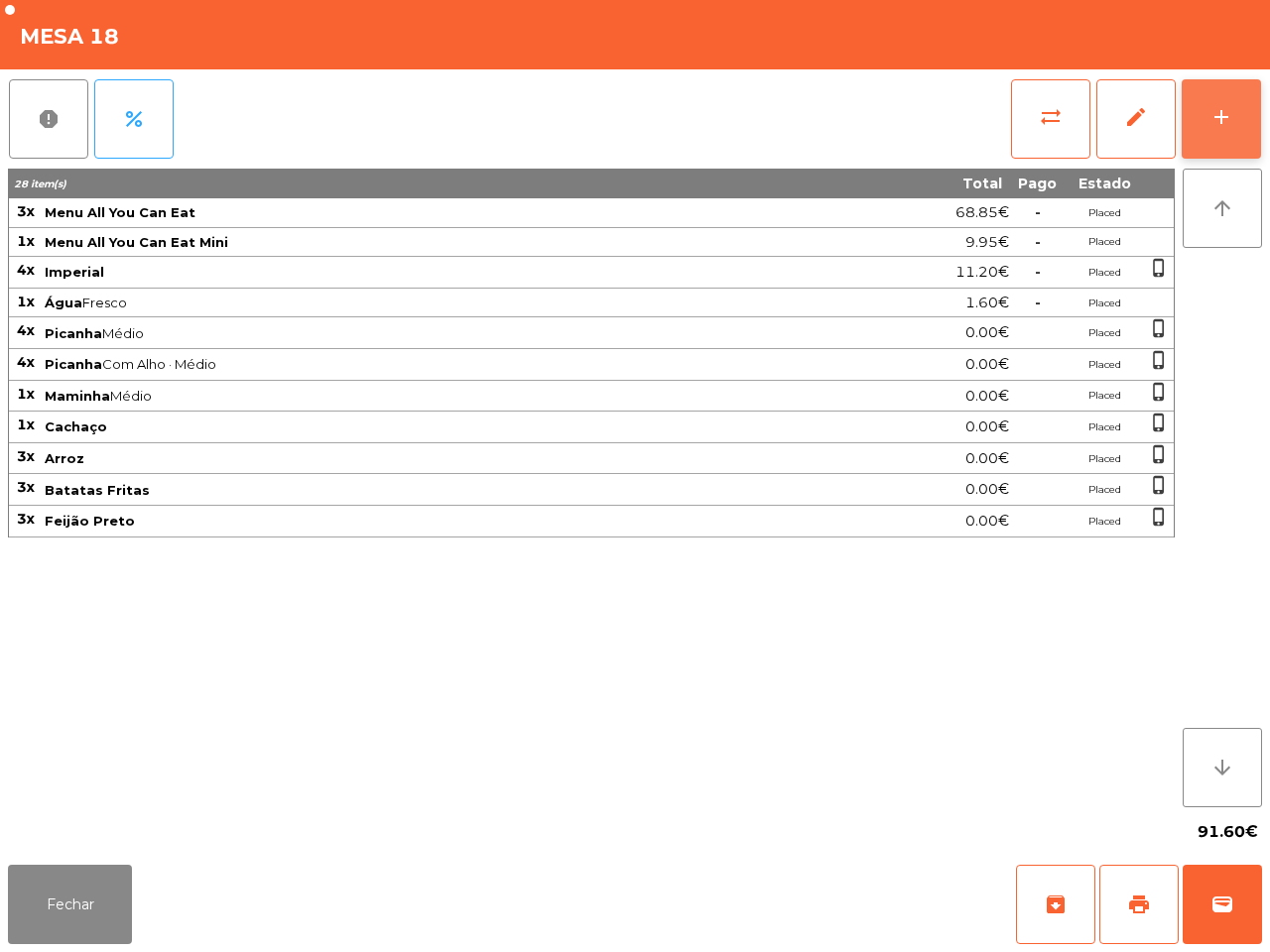 click on "add" 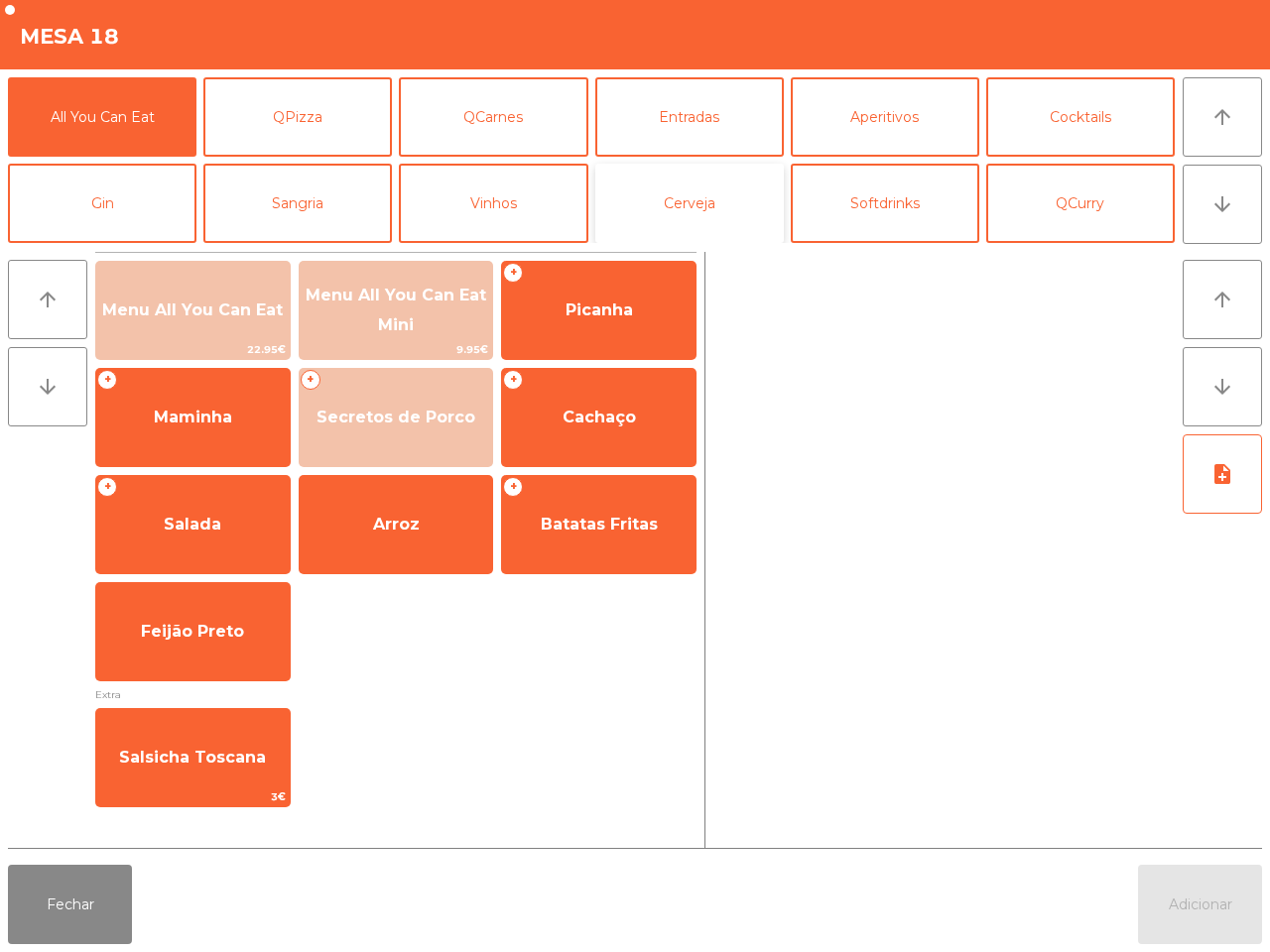 click on "Cerveja" 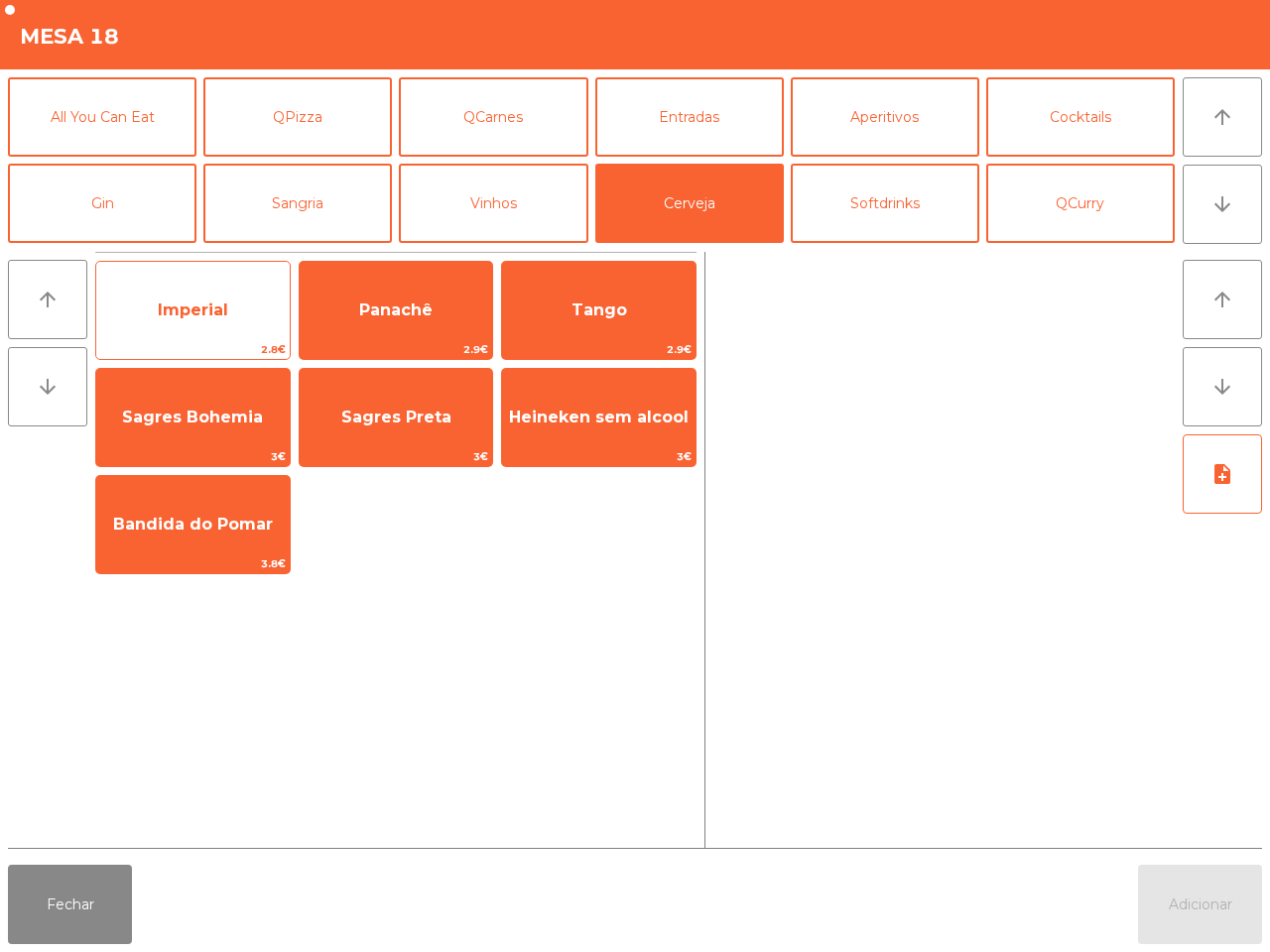 click on "Imperial" 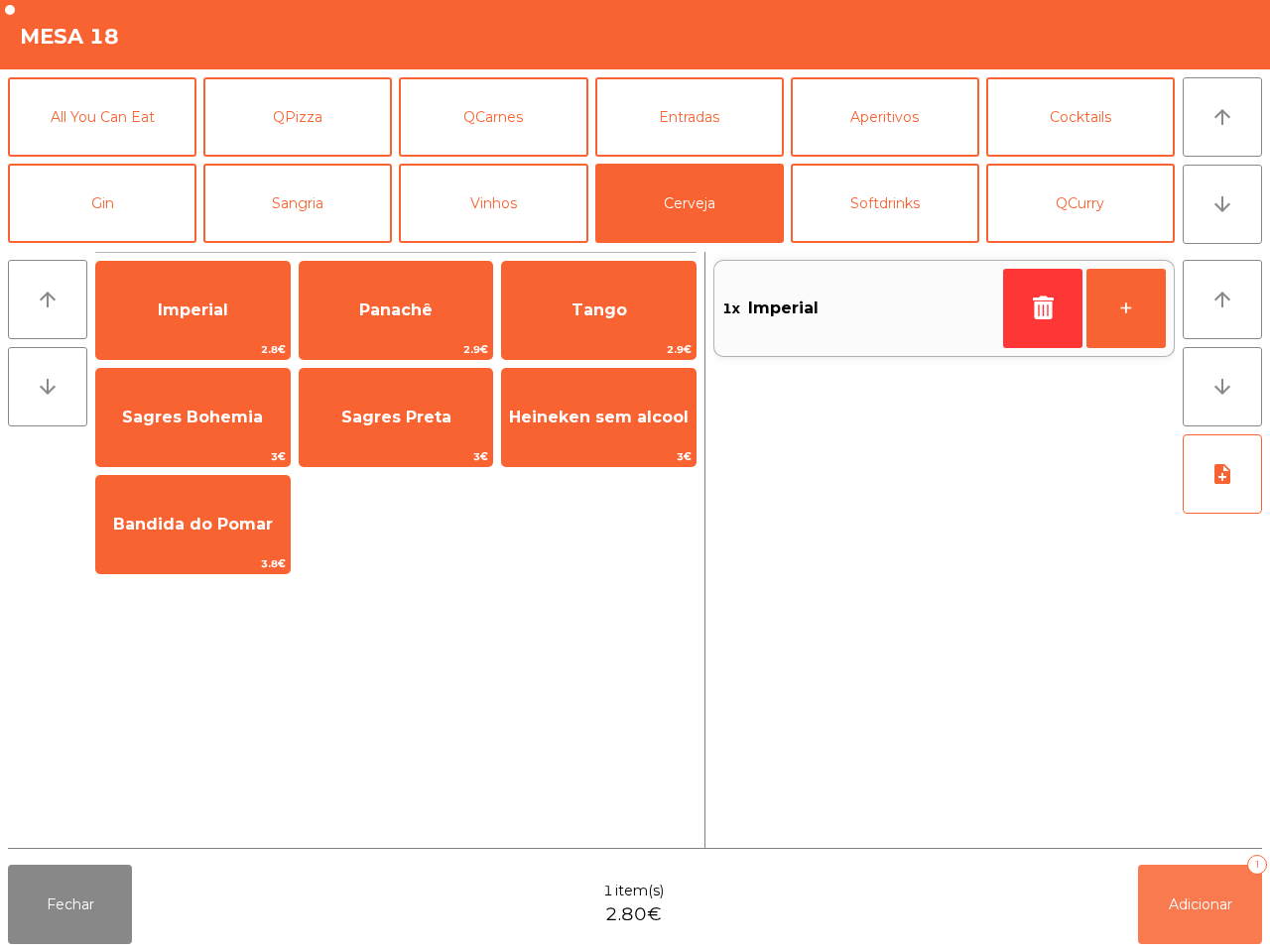 click on "Adicionar" 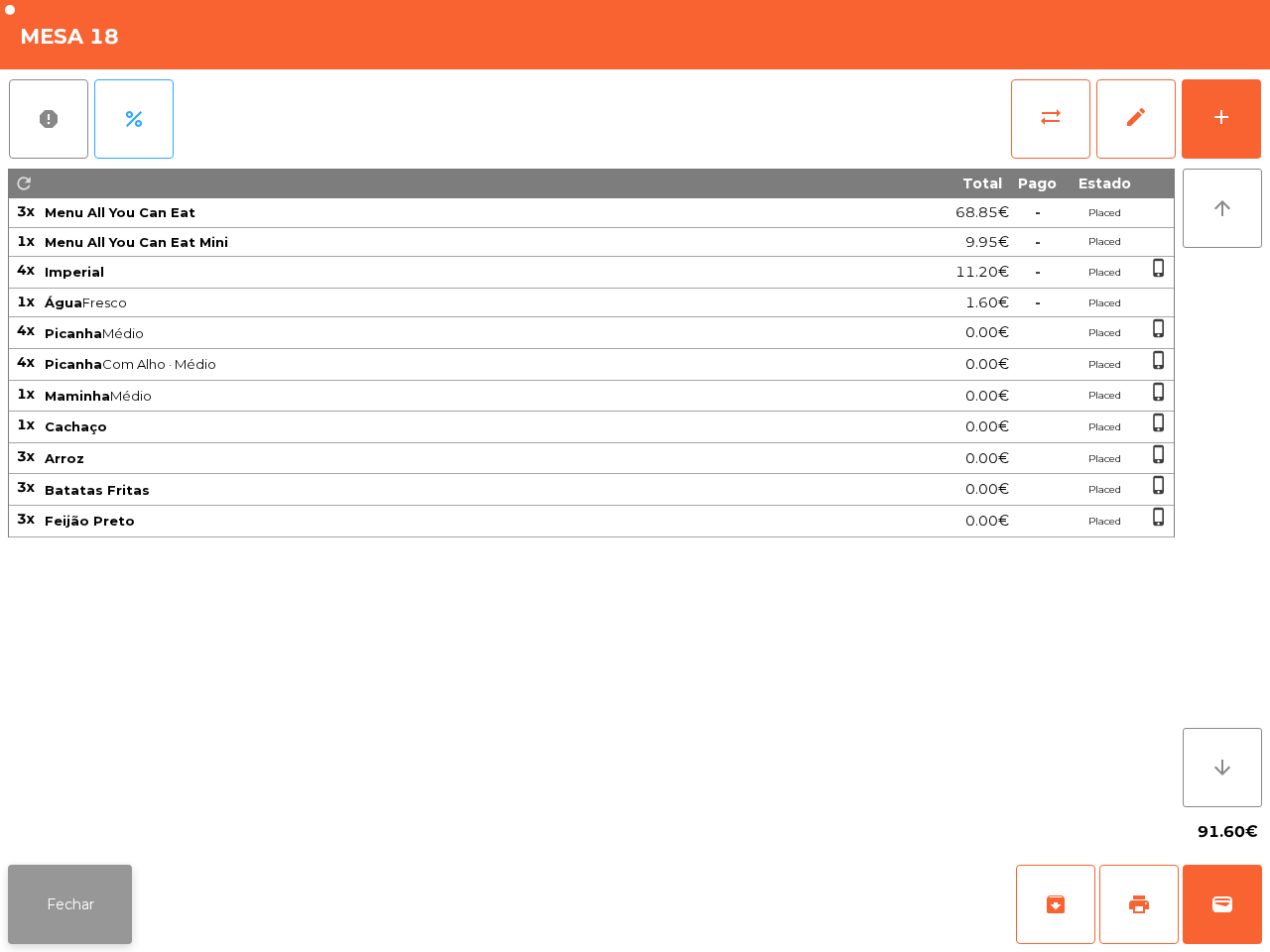 click on "Fechar" 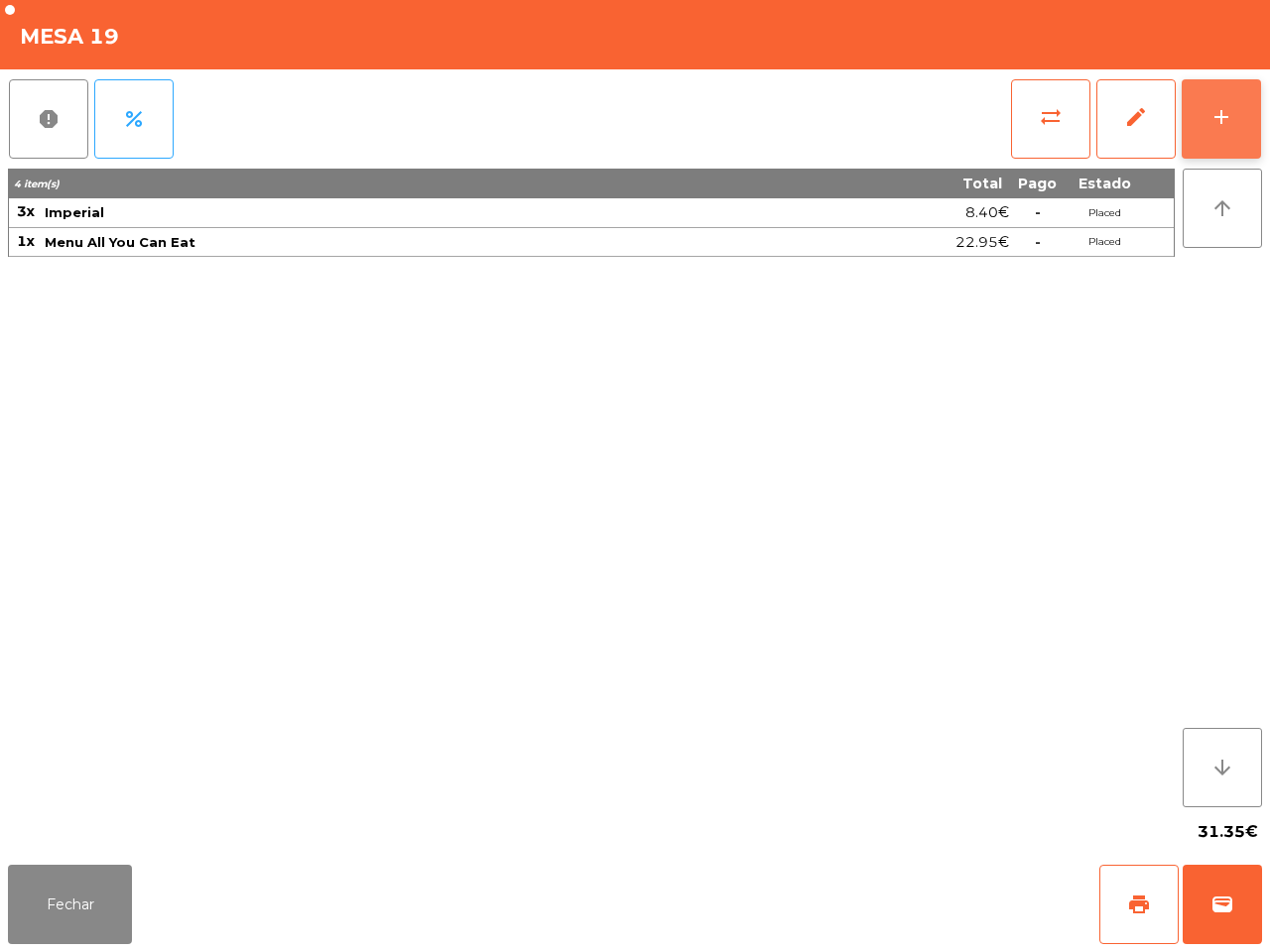click on "add" 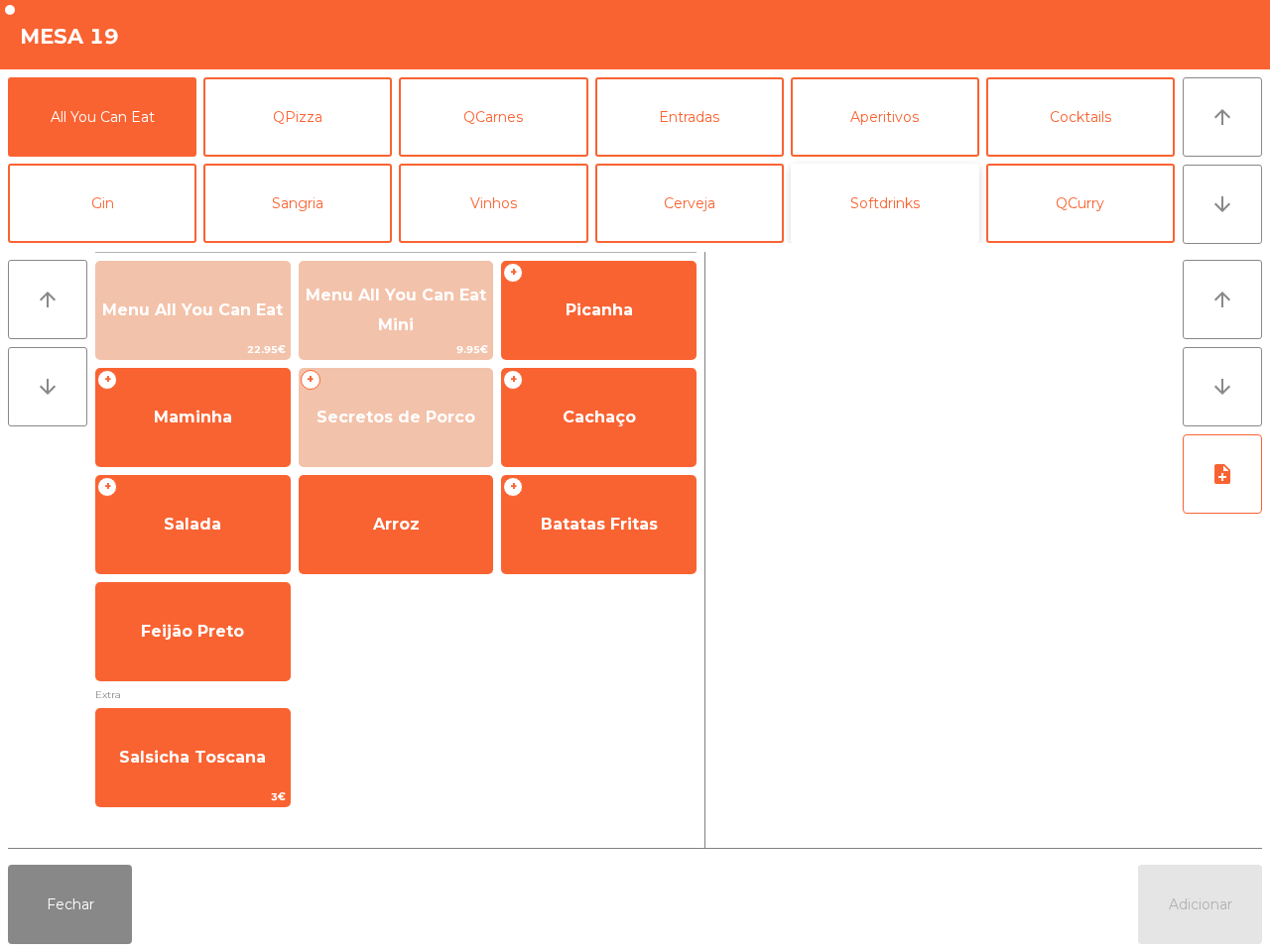 click on "Softdrinks" 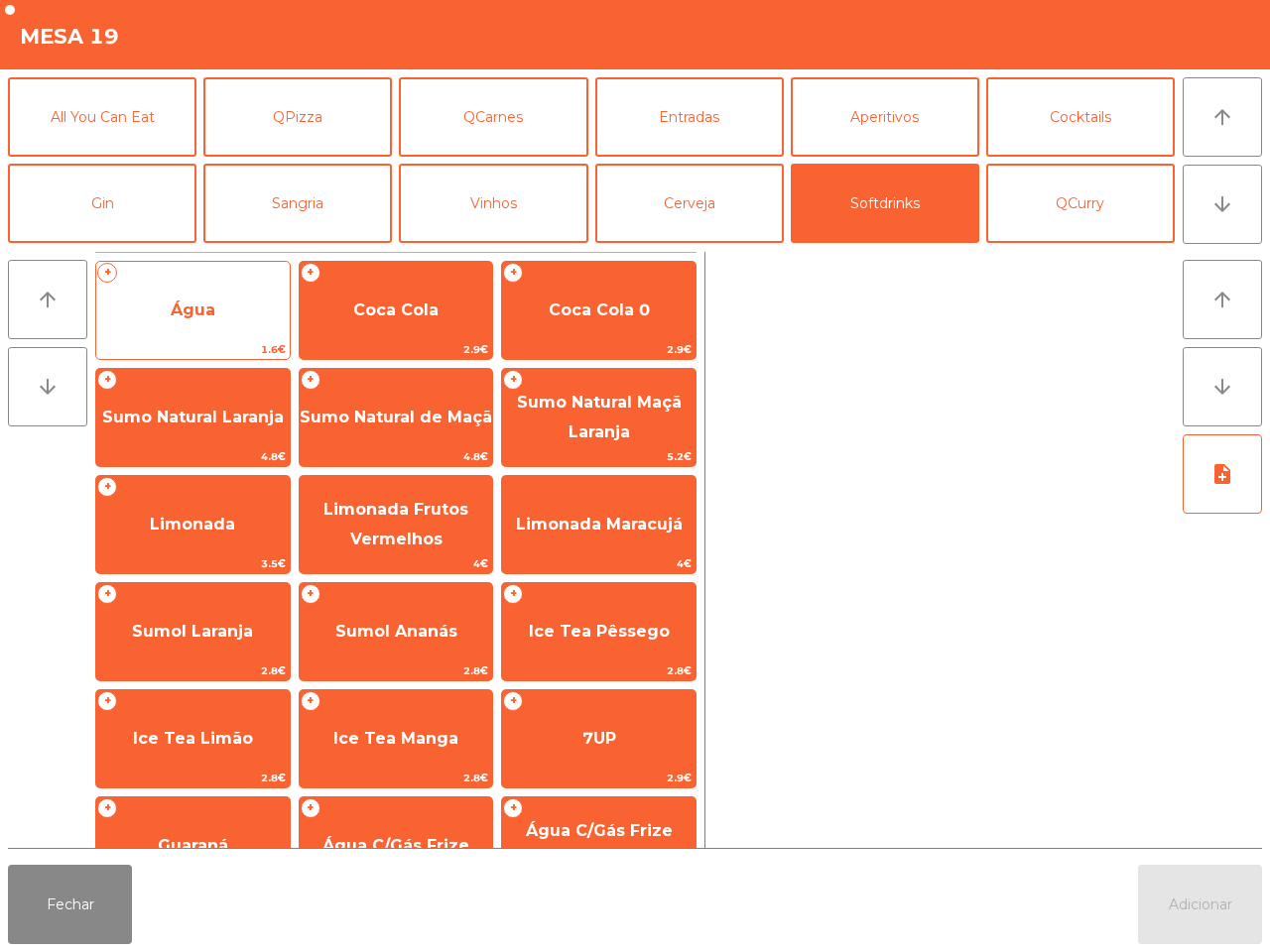 click on "Água" 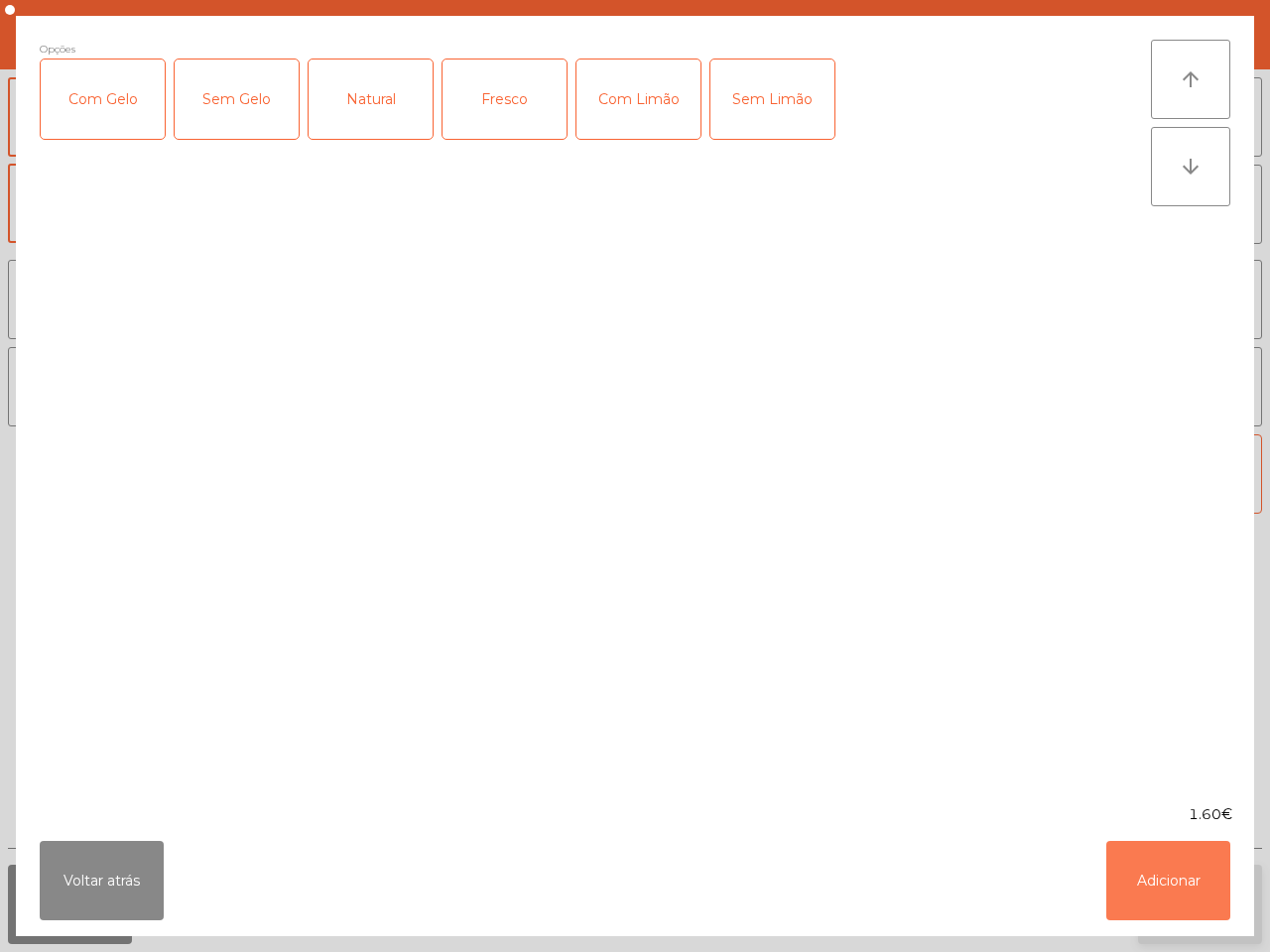 click on "Adicionar" 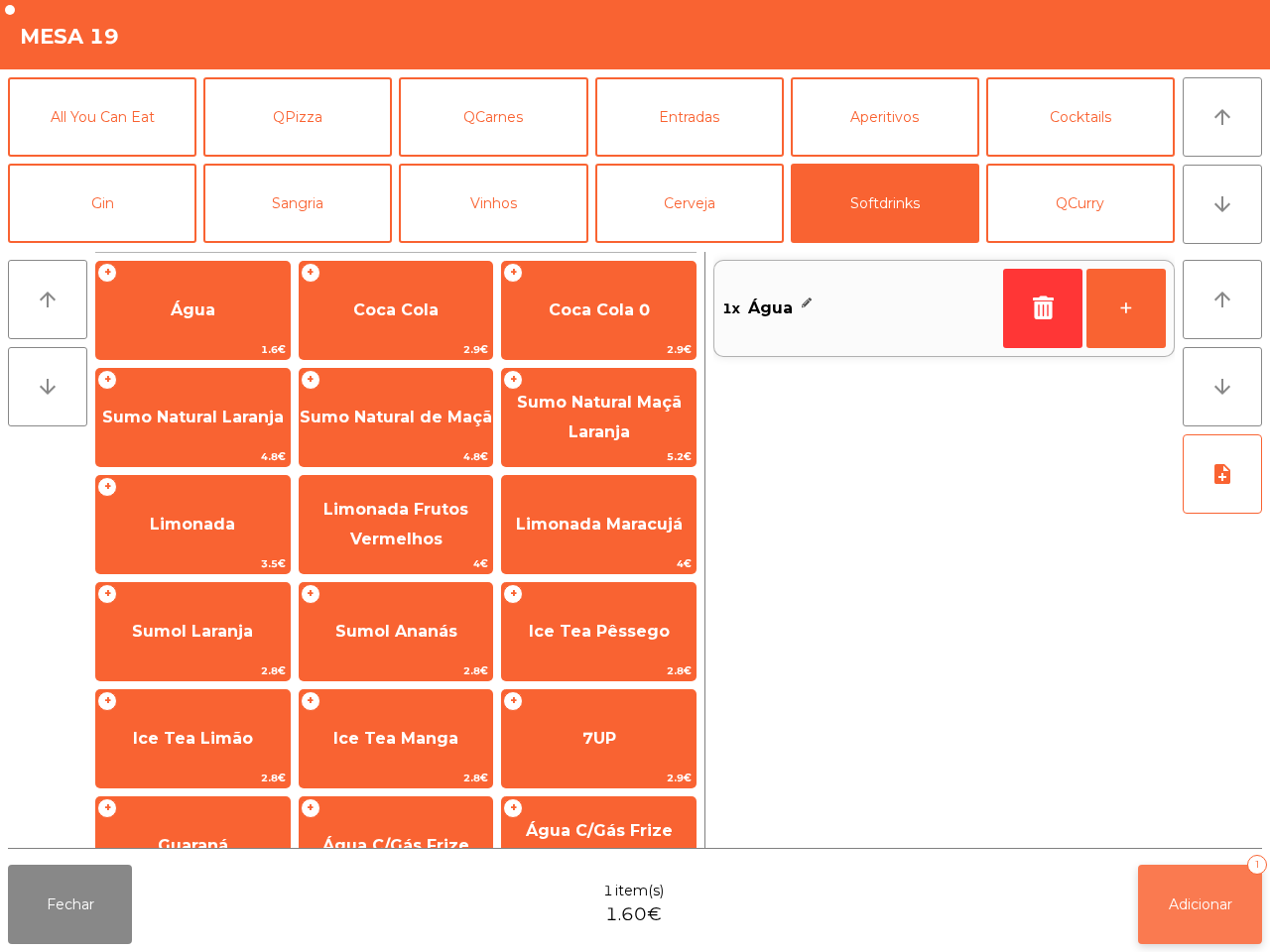 click on "Adicionar   1" 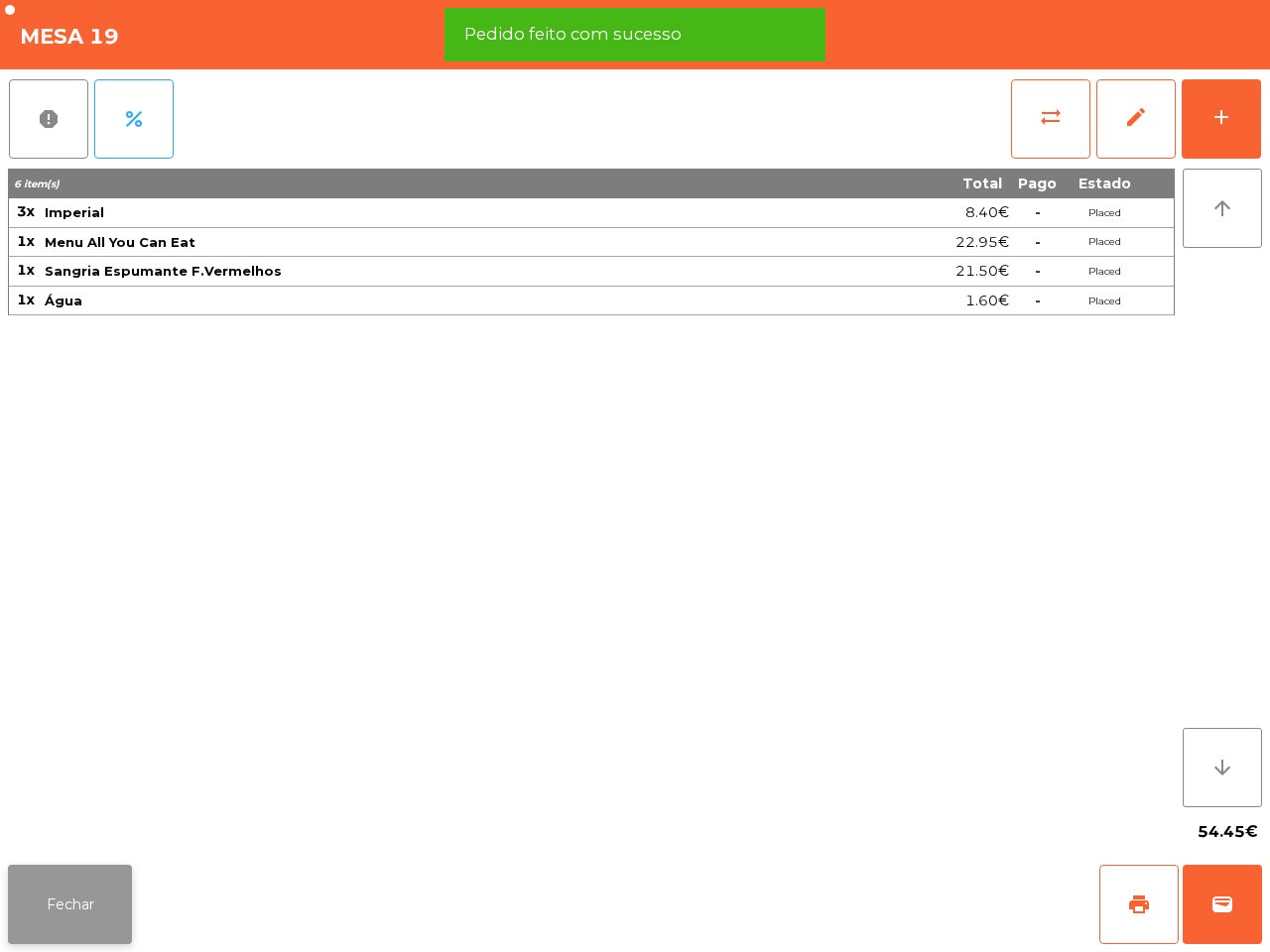 click on "Fechar" 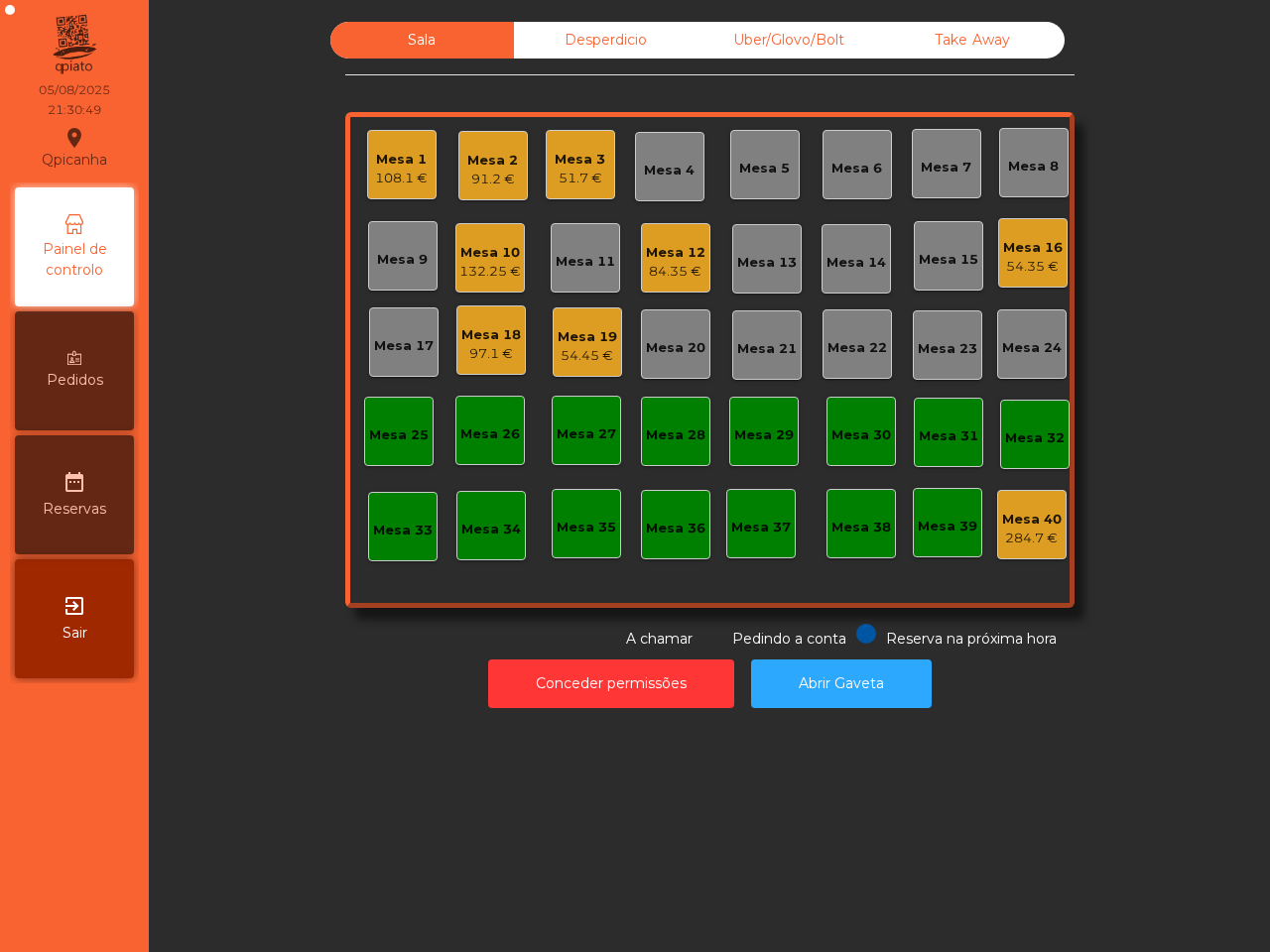 click on "Mesa 18" 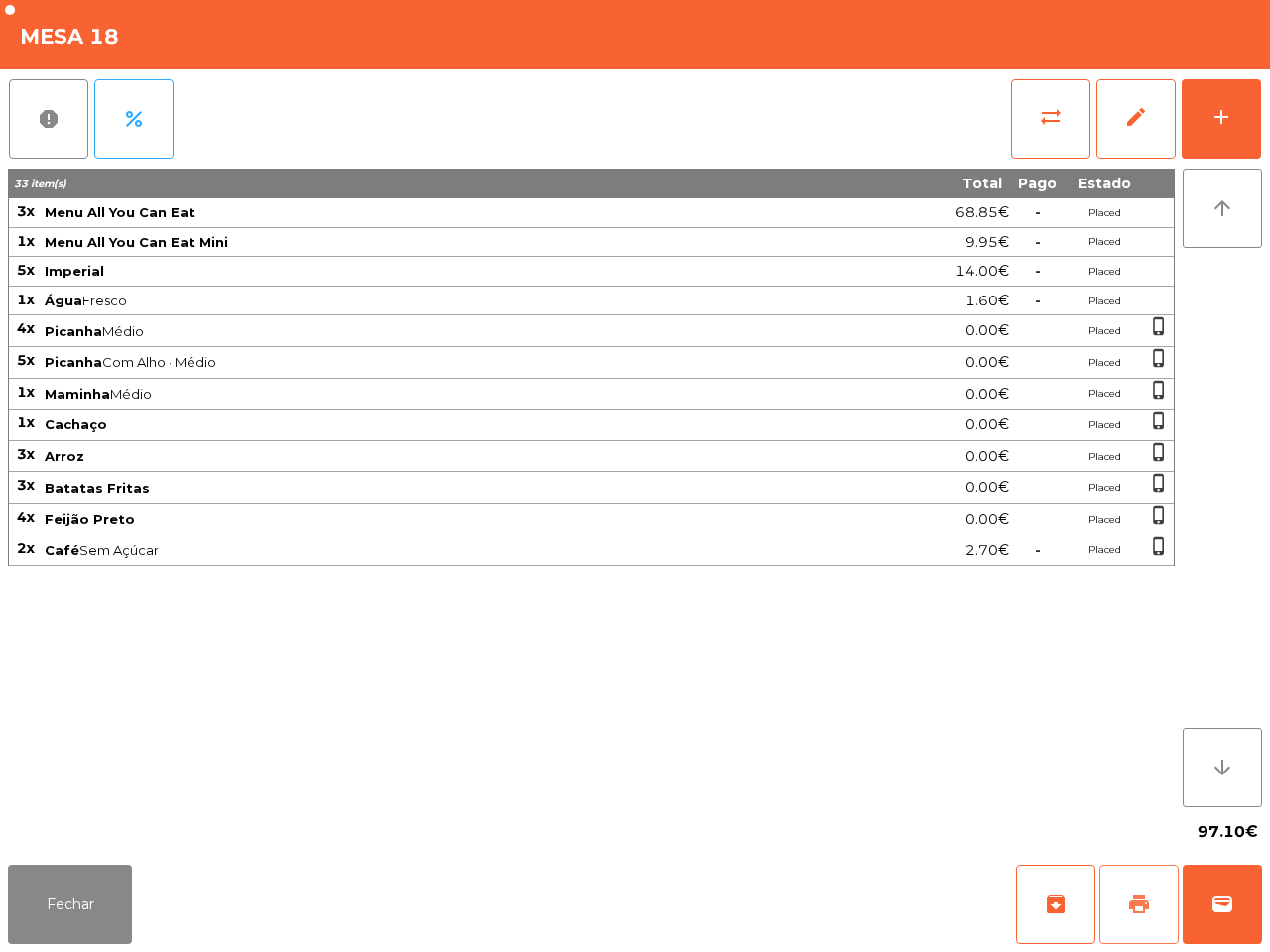 click on "print" 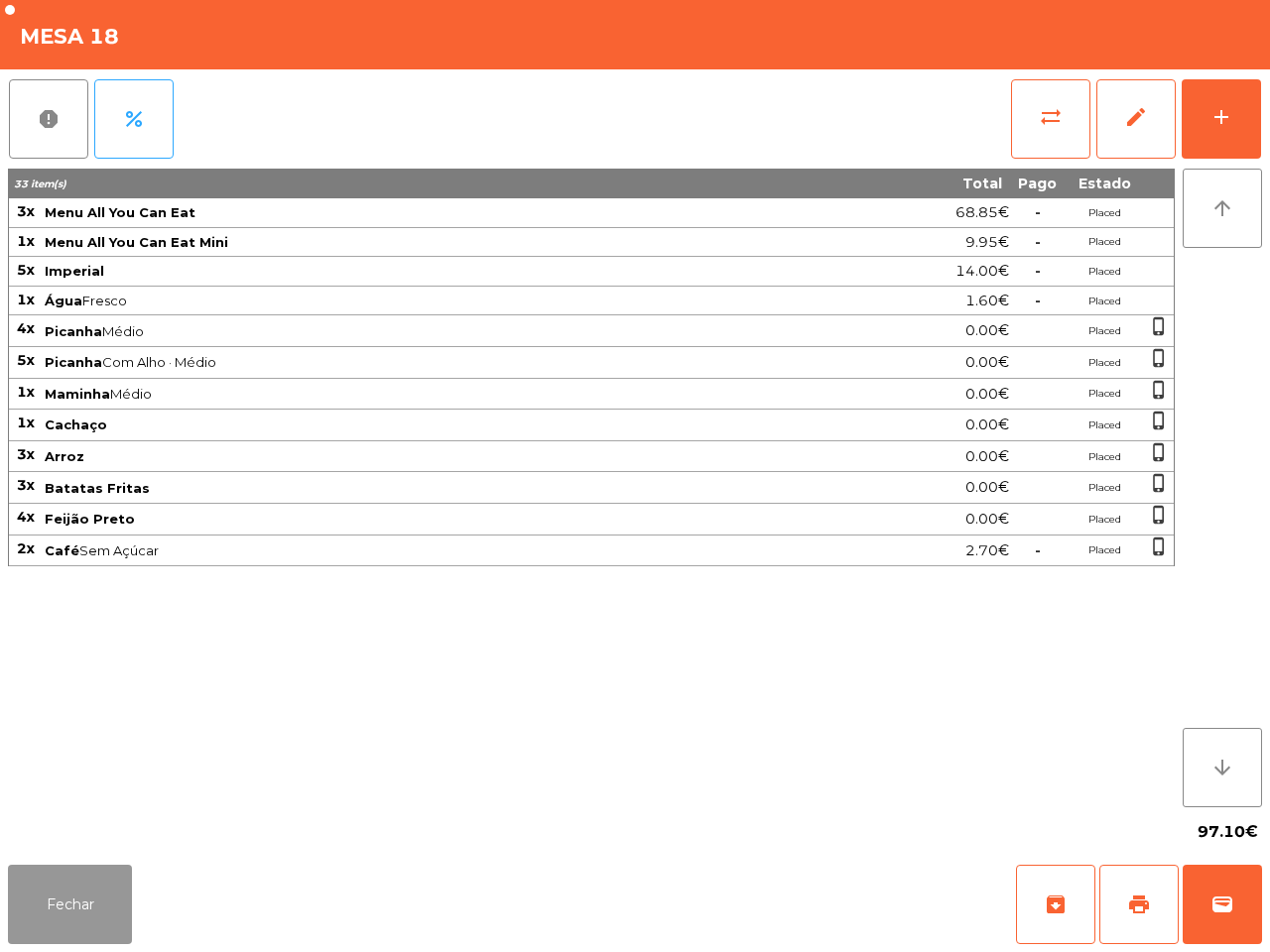 drag, startPoint x: 101, startPoint y: 892, endPoint x: 200, endPoint y: 833, distance: 115.24756 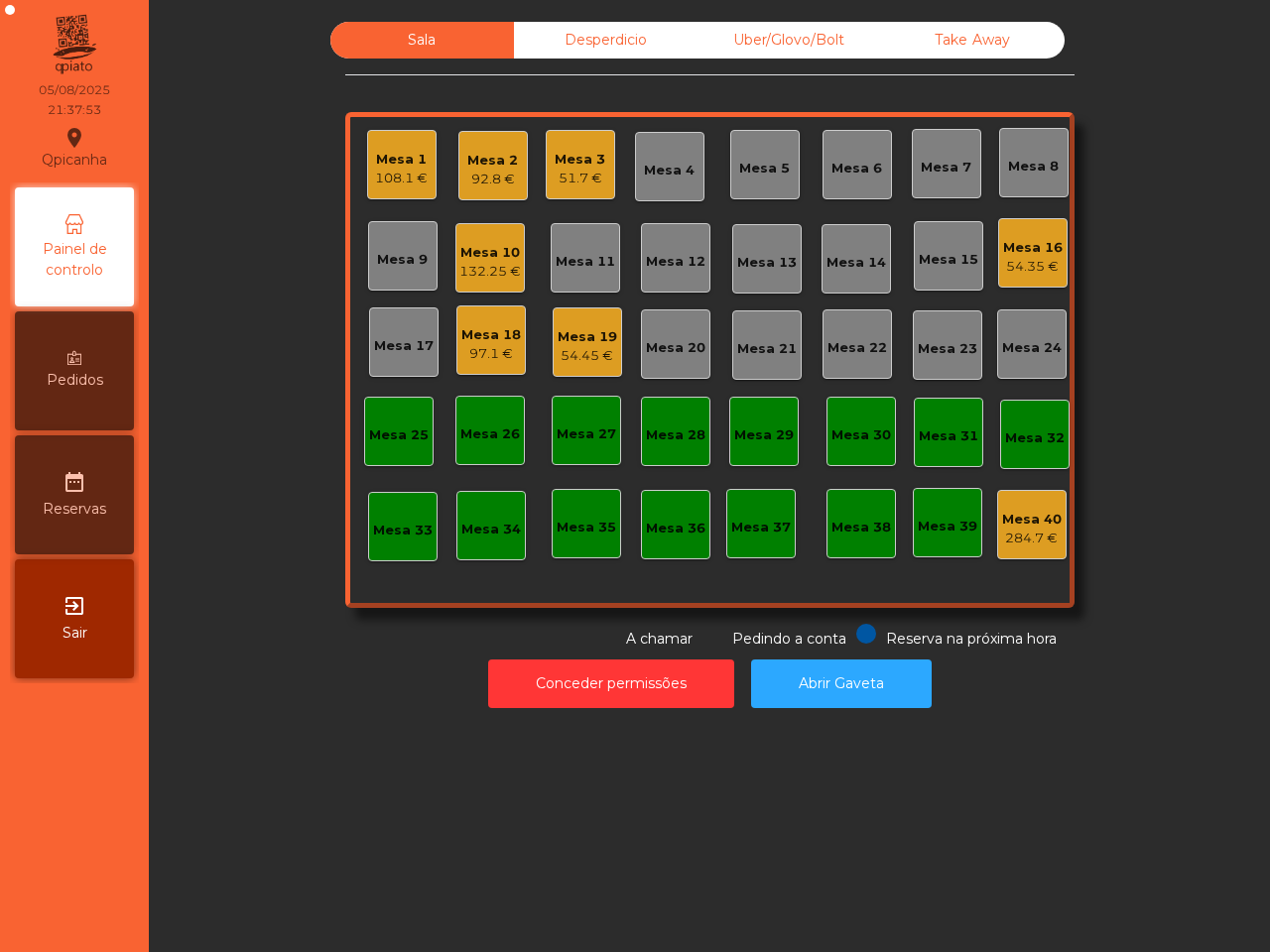 click on "Mesa 10   132.25 €" 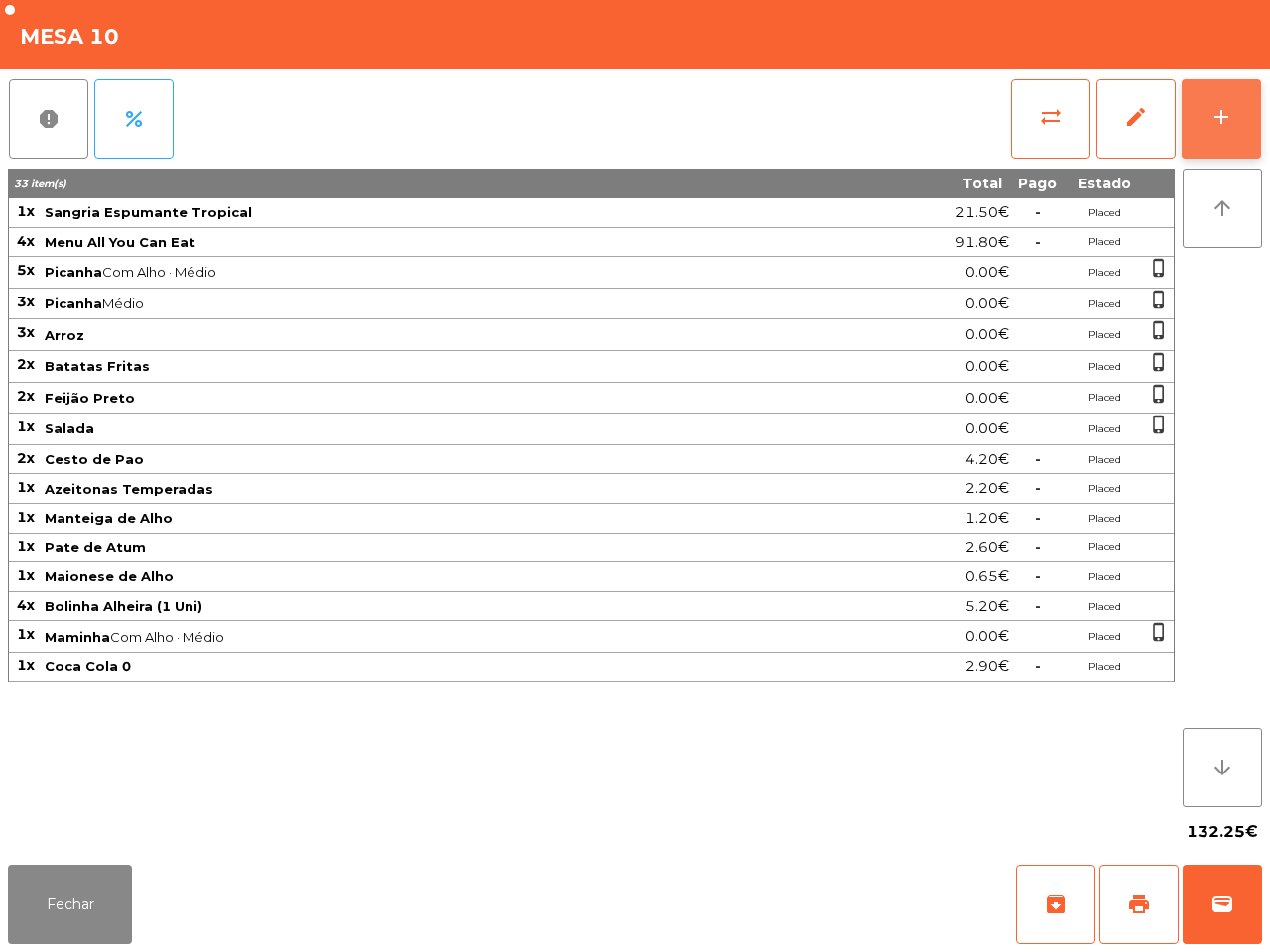 click on "add" 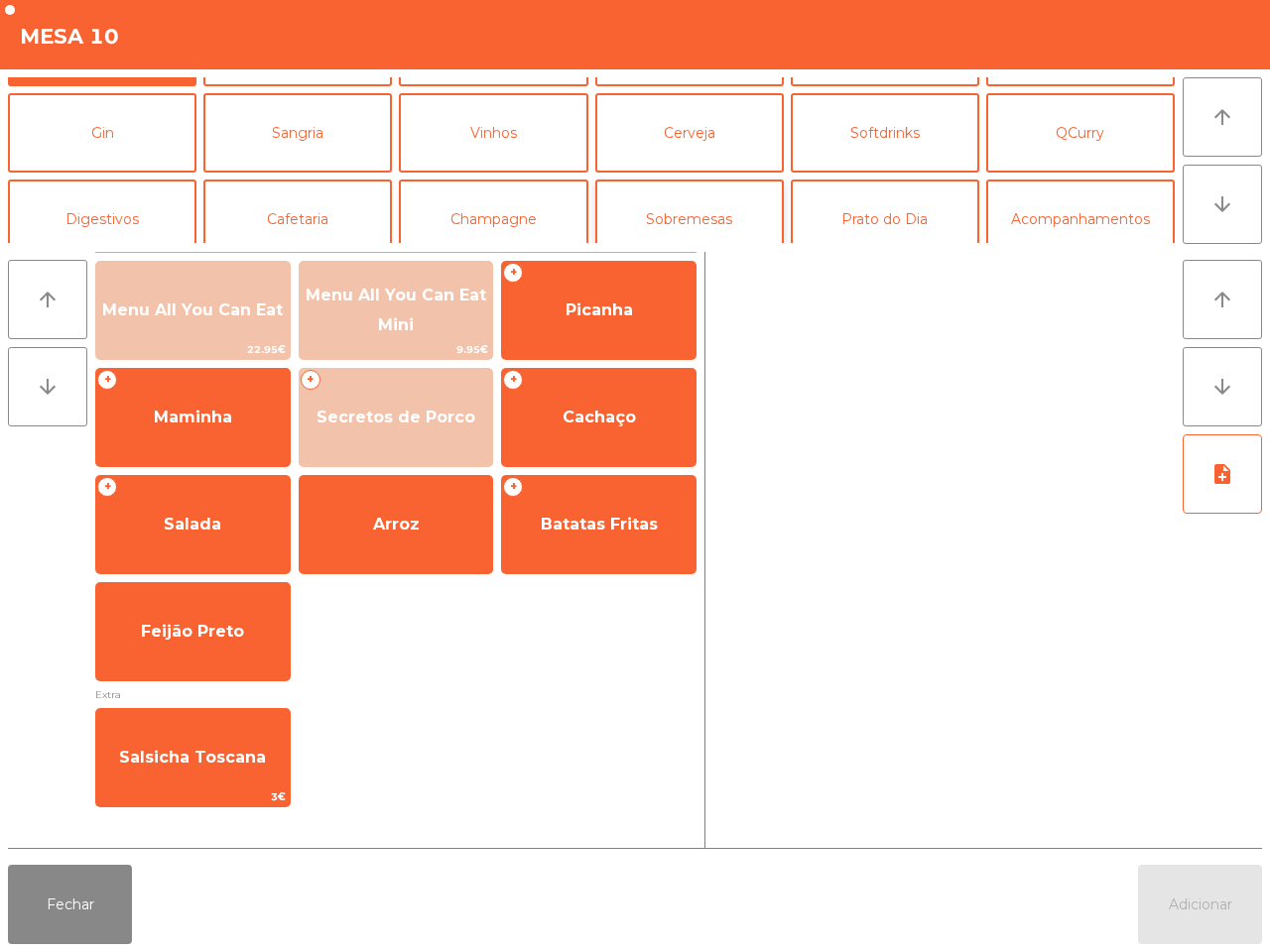 scroll, scrollTop: 124, scrollLeft: 0, axis: vertical 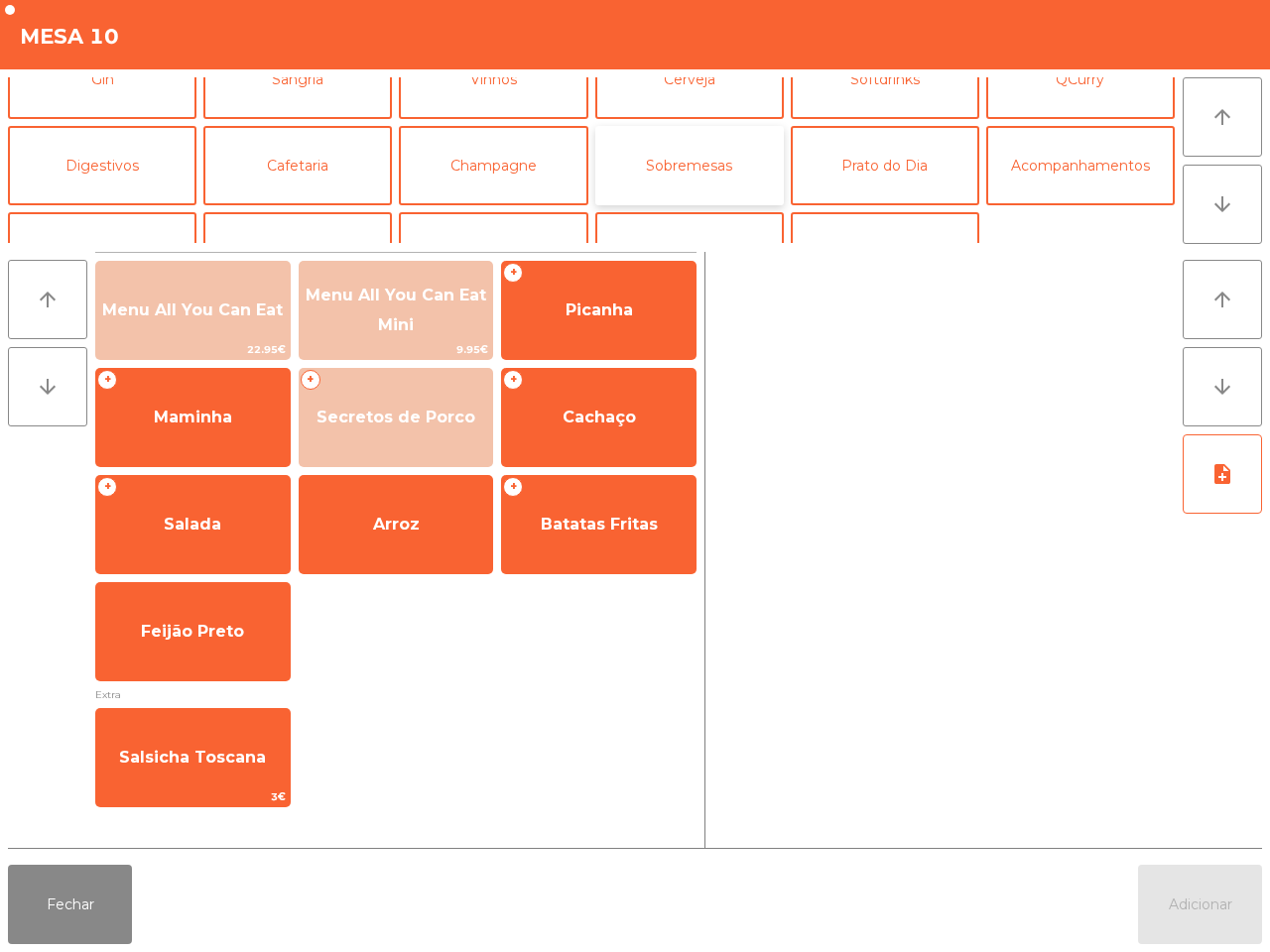 click on "Sobremesas" 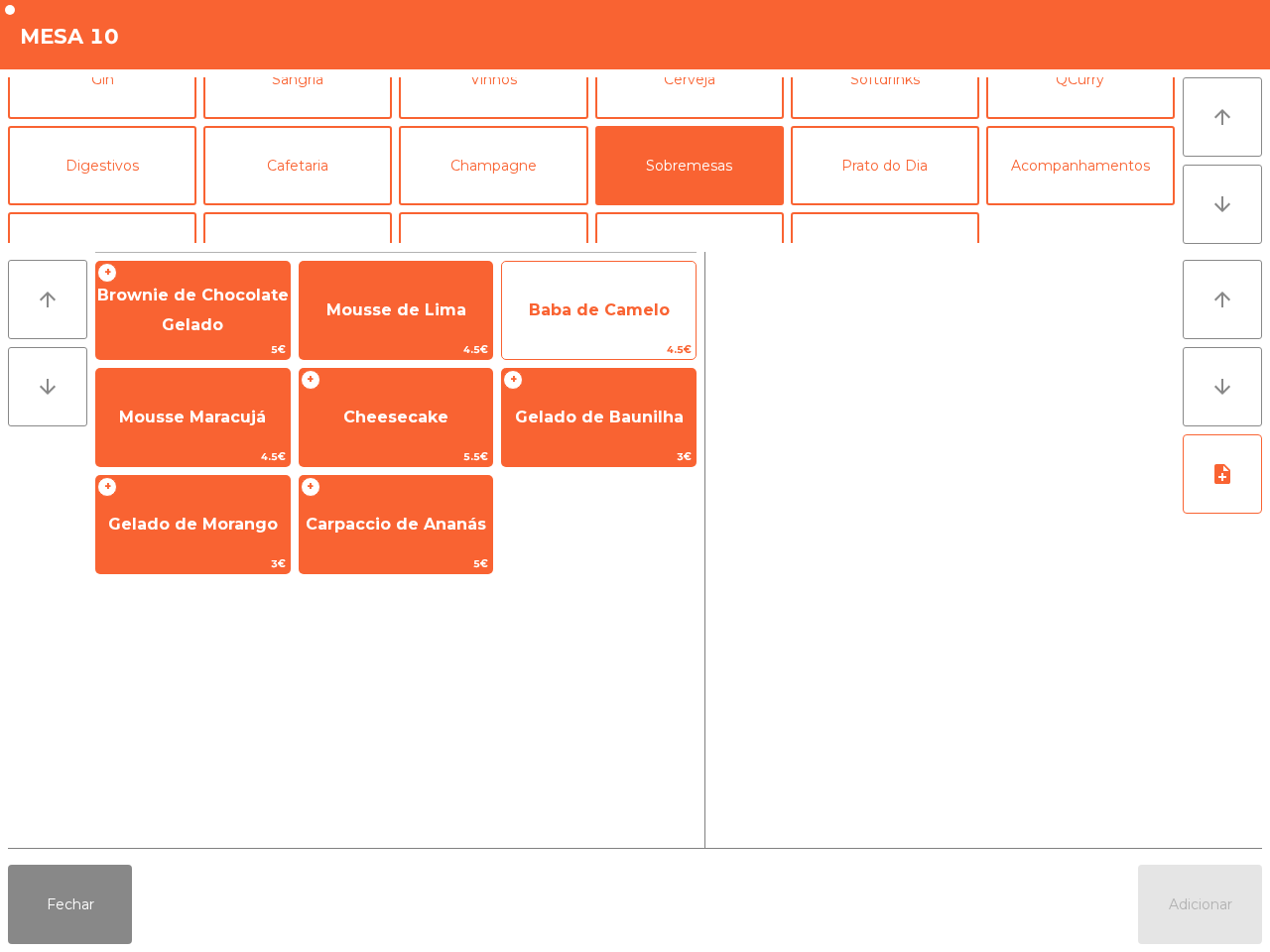 click on "Baba de Camelo" 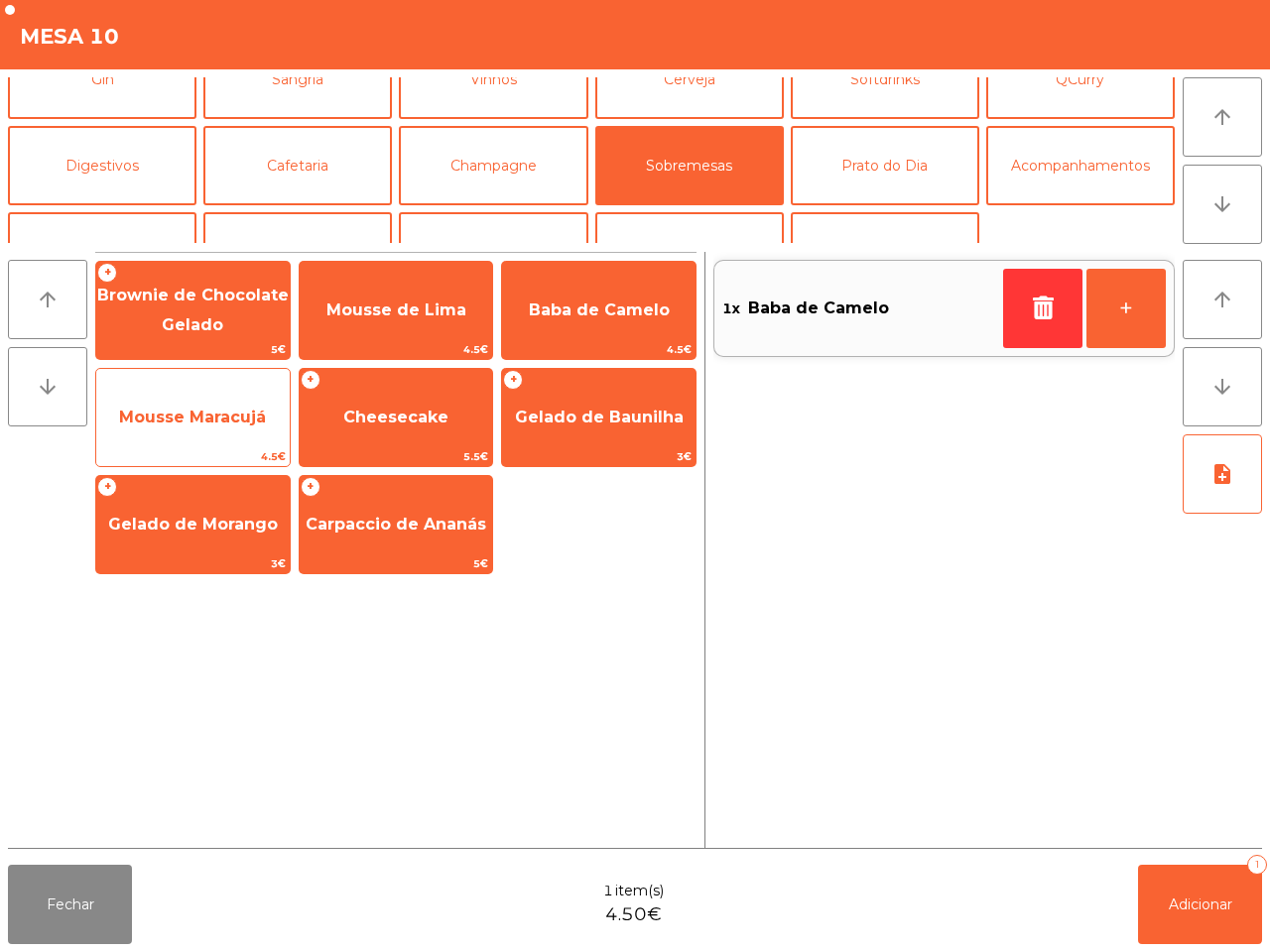 click on "4.5€" 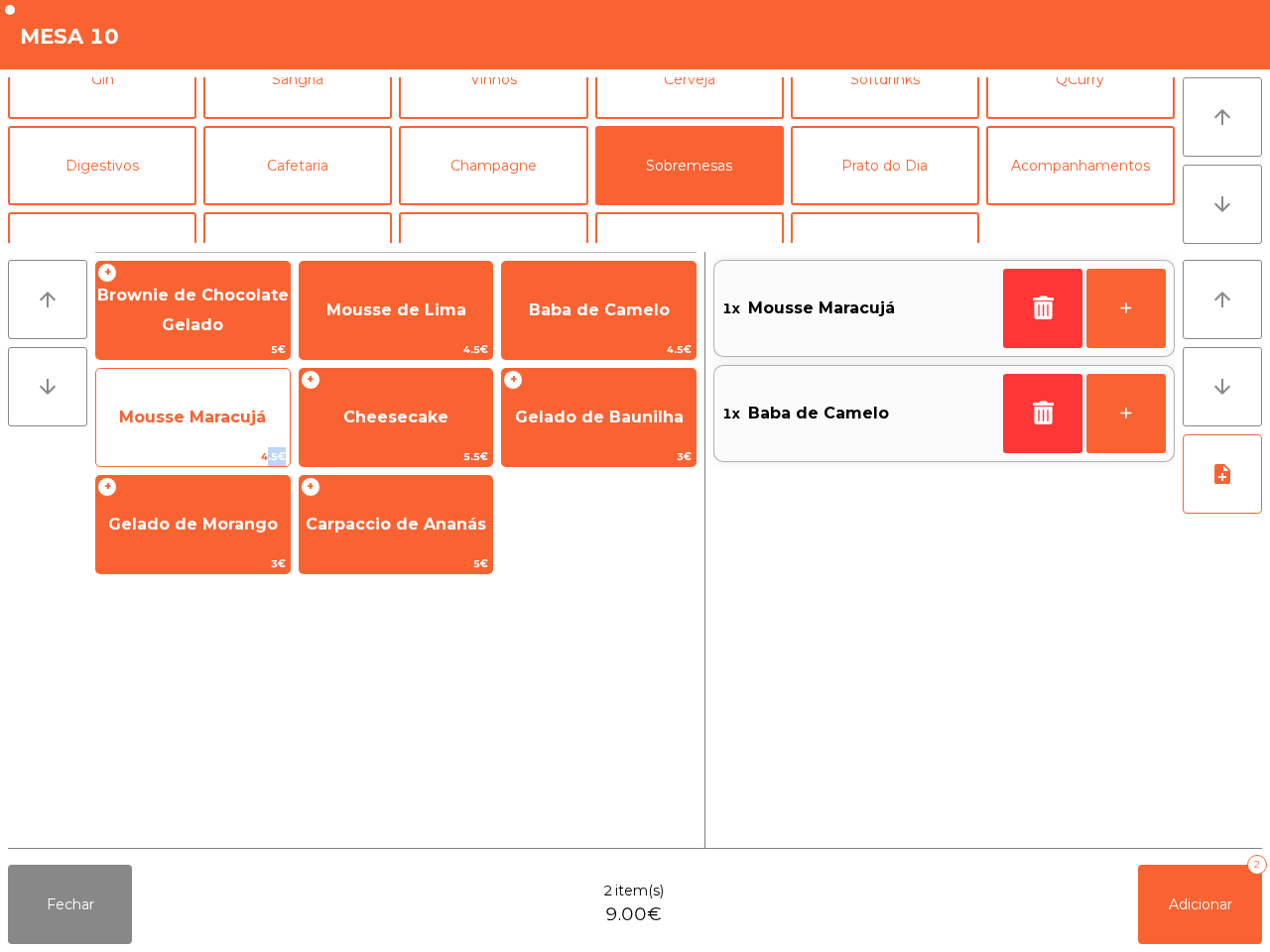 click on "4.5€" 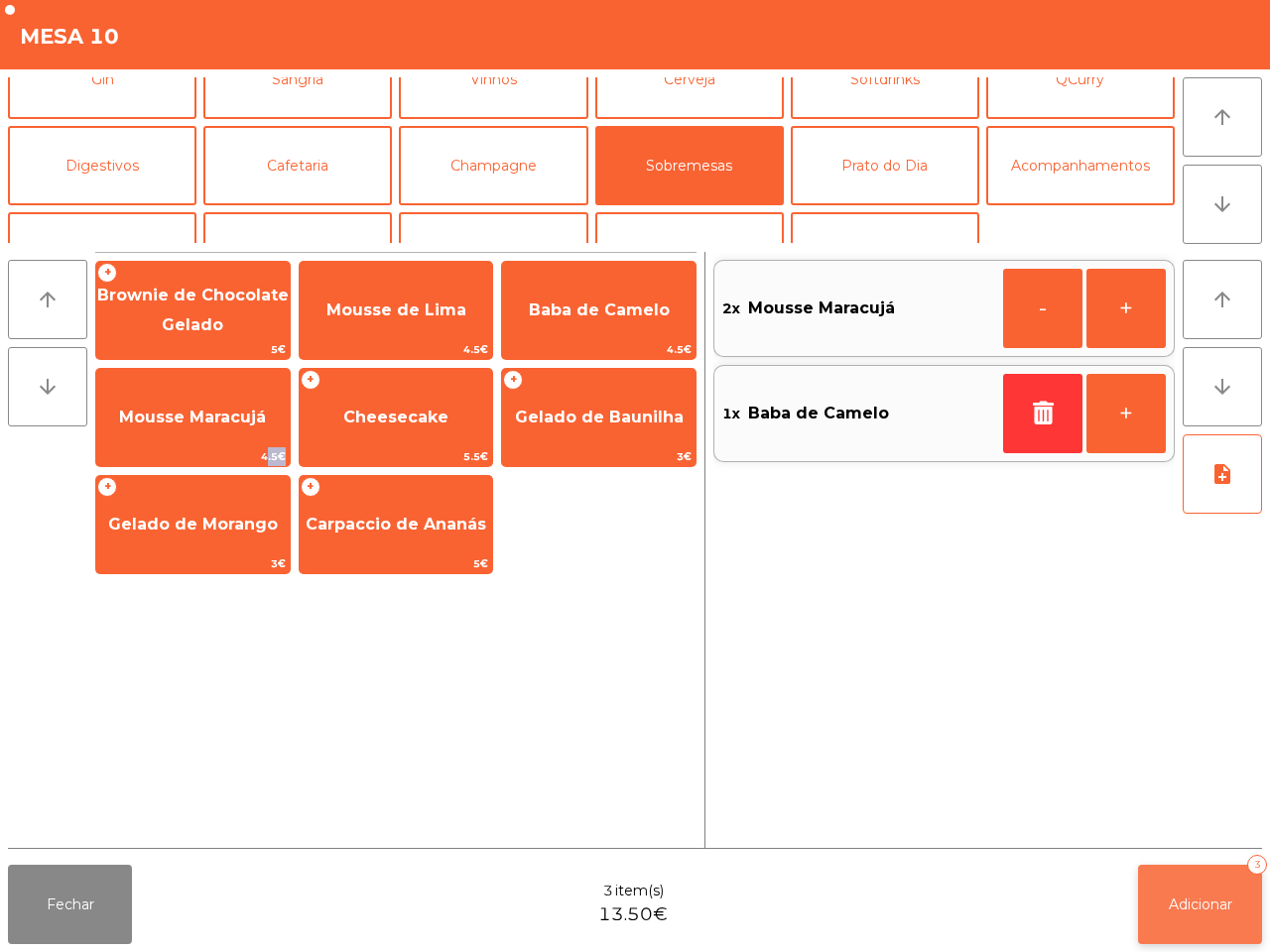 click on "Adicionar" 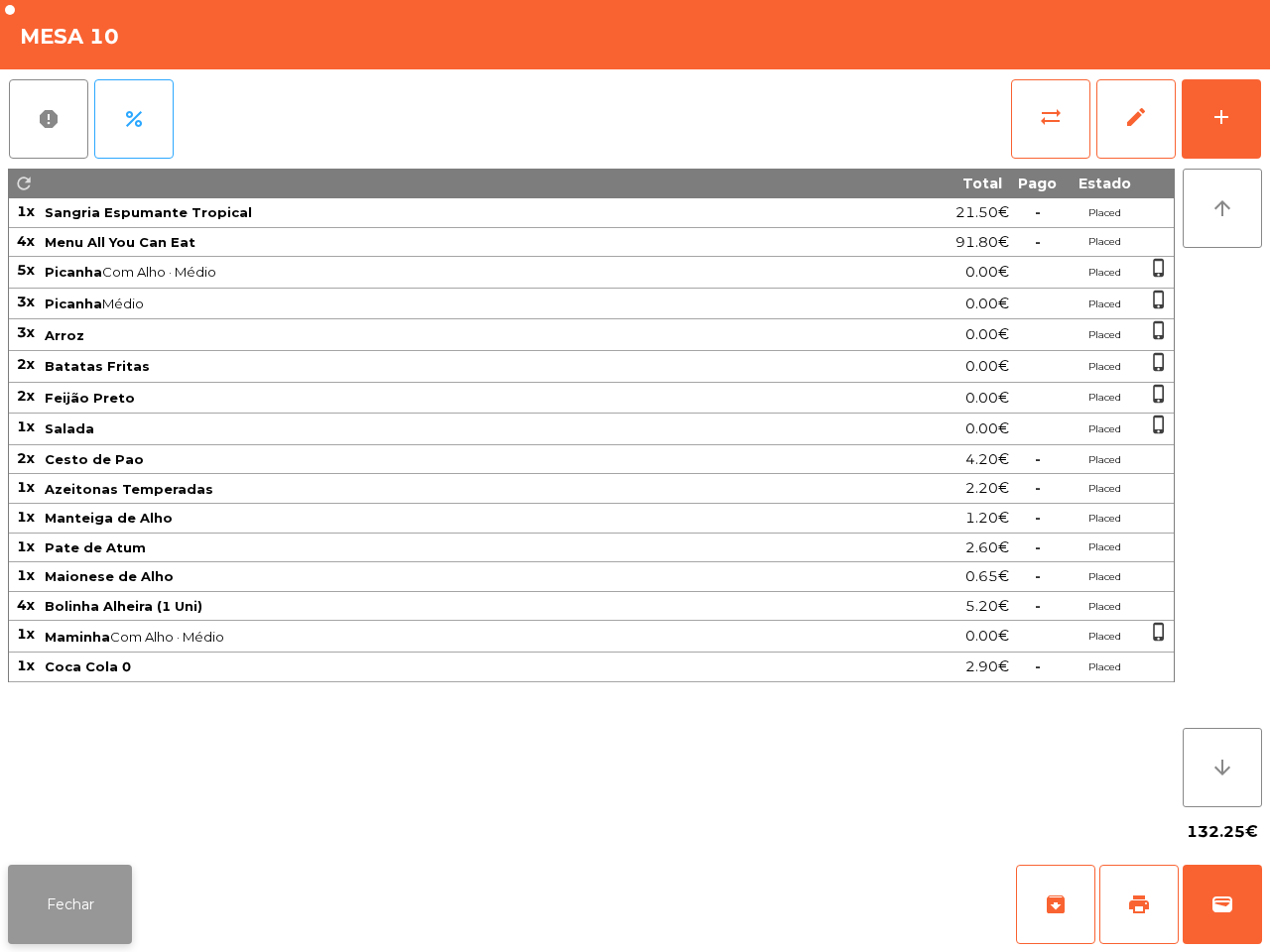 click on "Fechar" 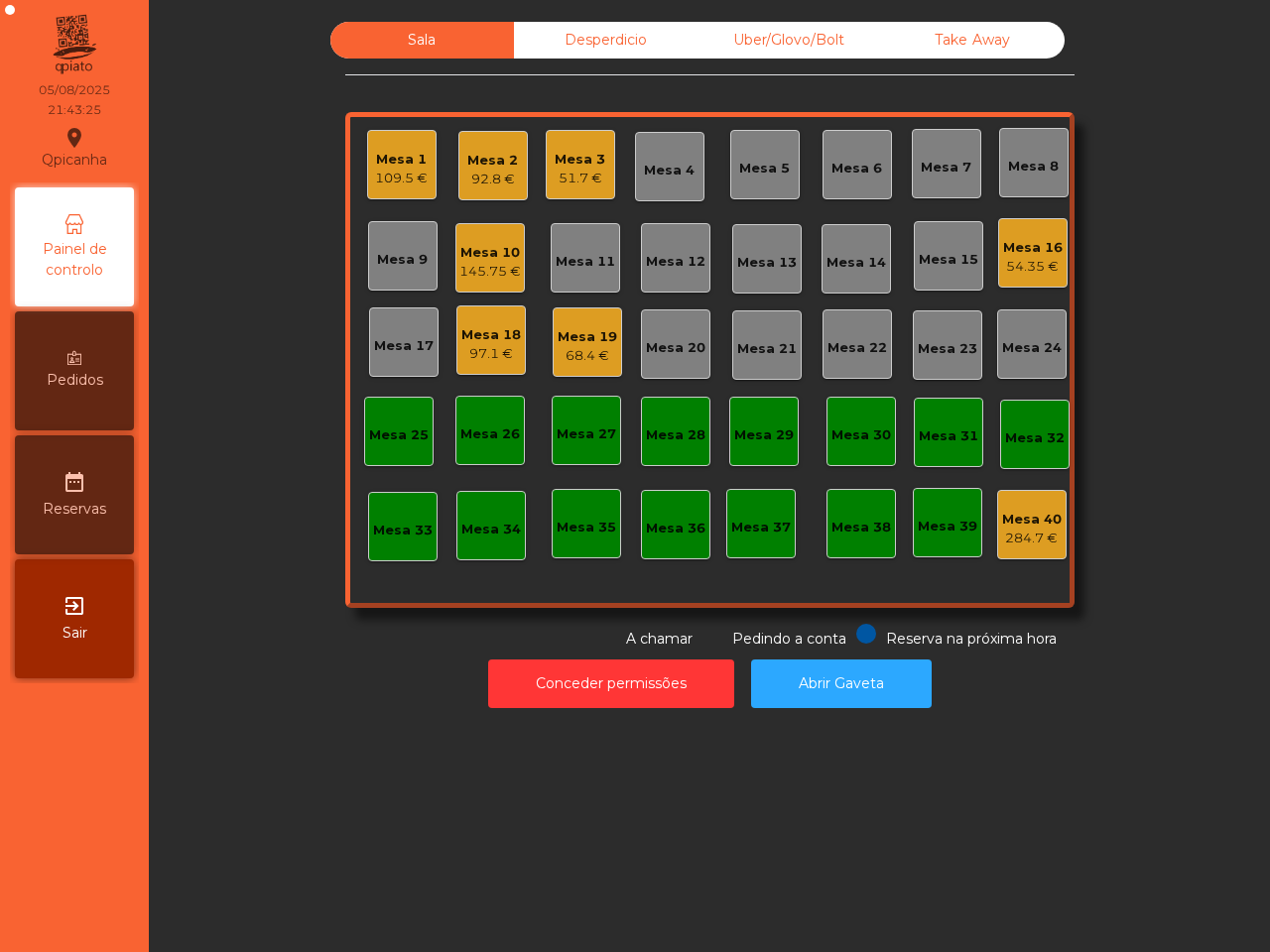drag, startPoint x: 332, startPoint y: 706, endPoint x: 439, endPoint y: 529, distance: 206.82843 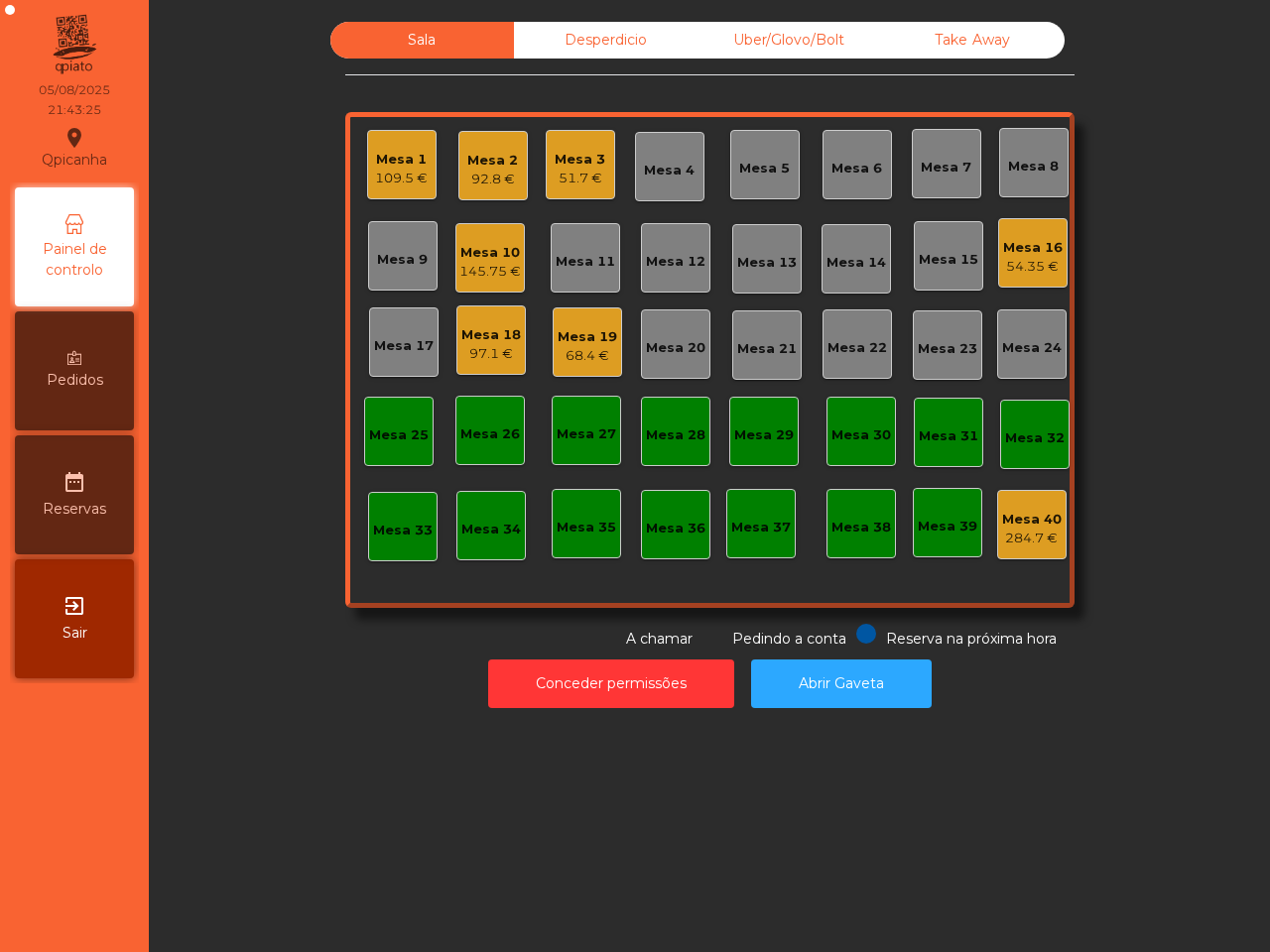 click on "Mesa 18   97.1 €" 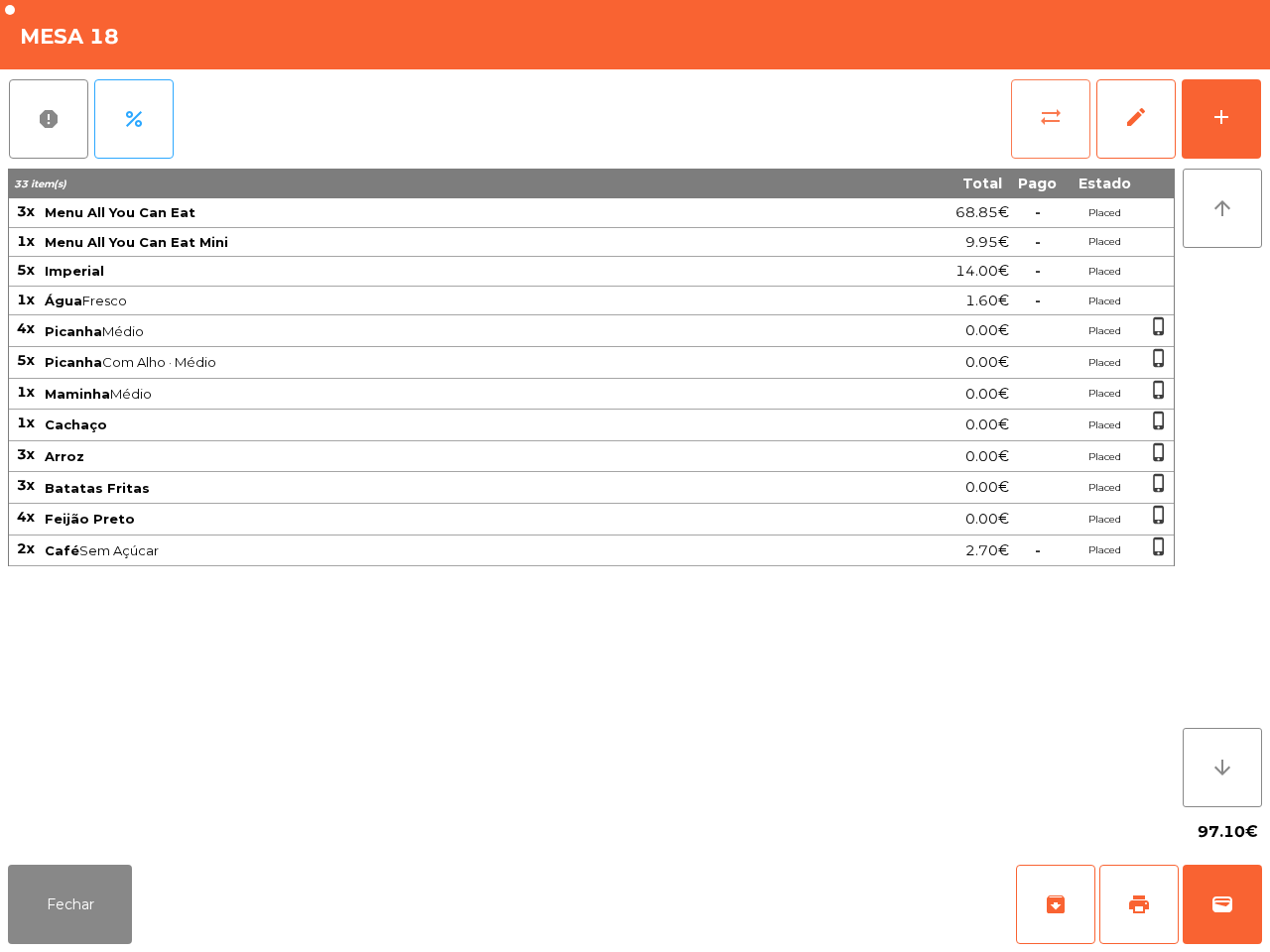 click on "sync_alt" 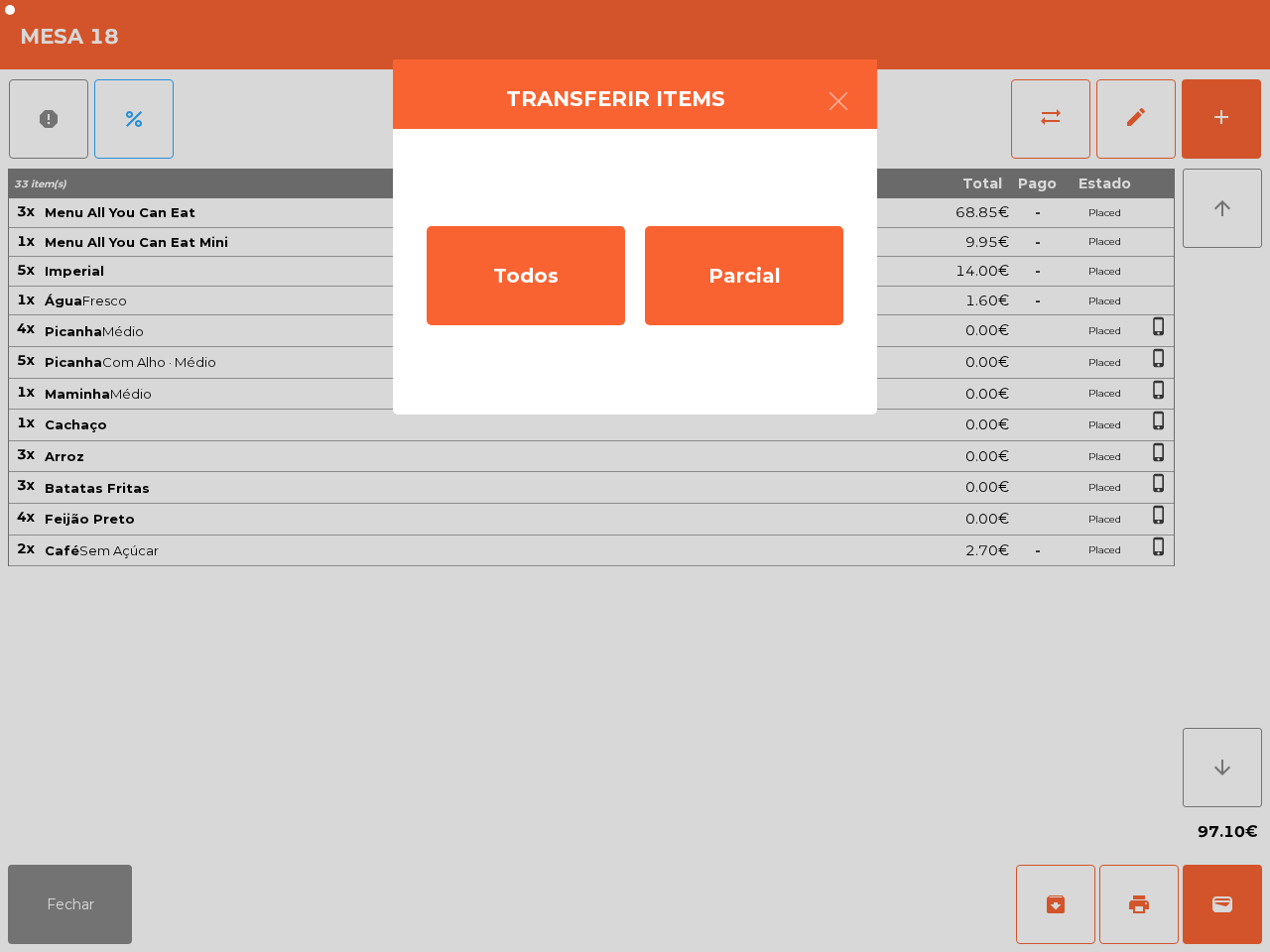 click on "Todos   Parcial" 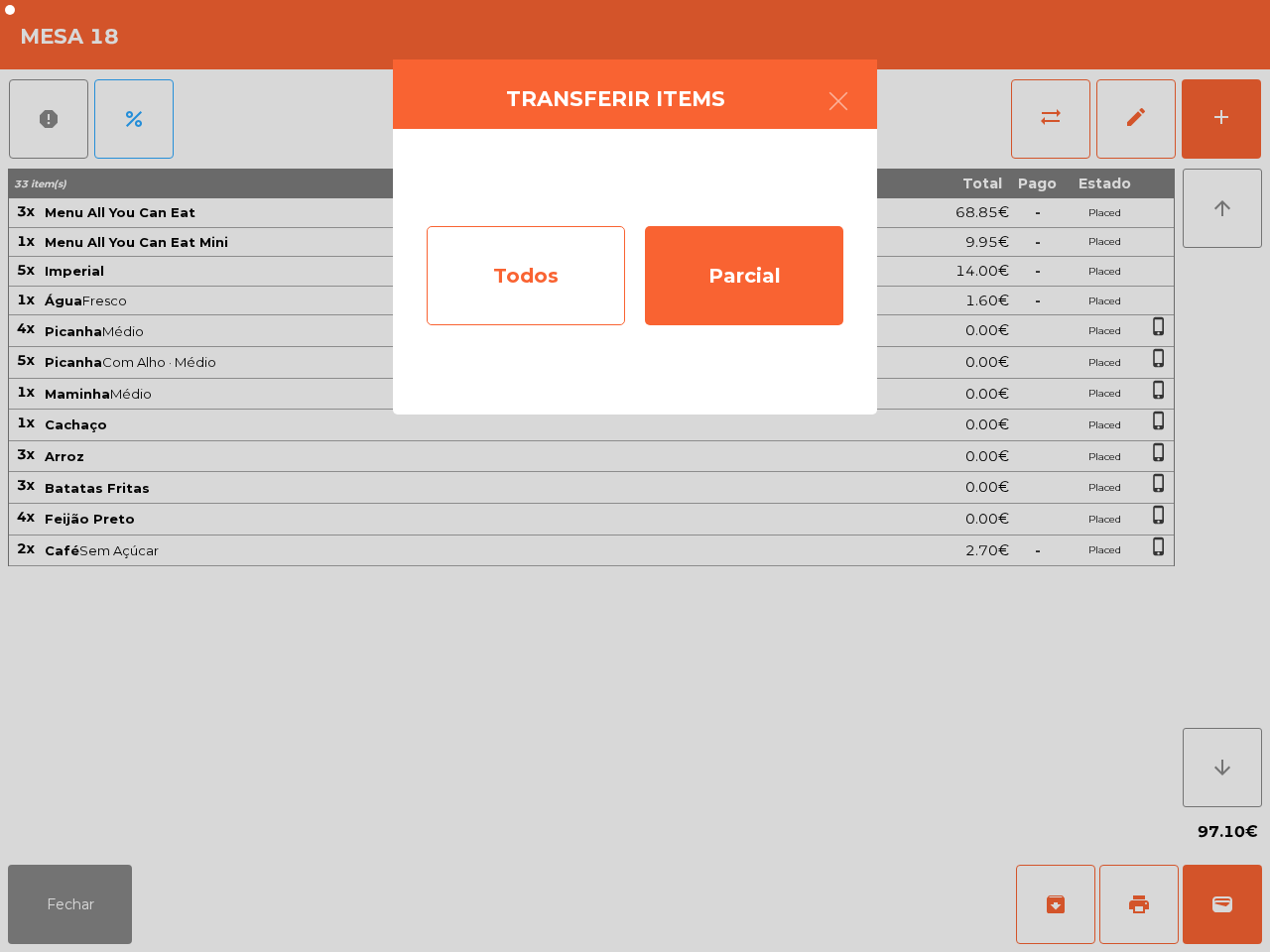 click on "Todos" 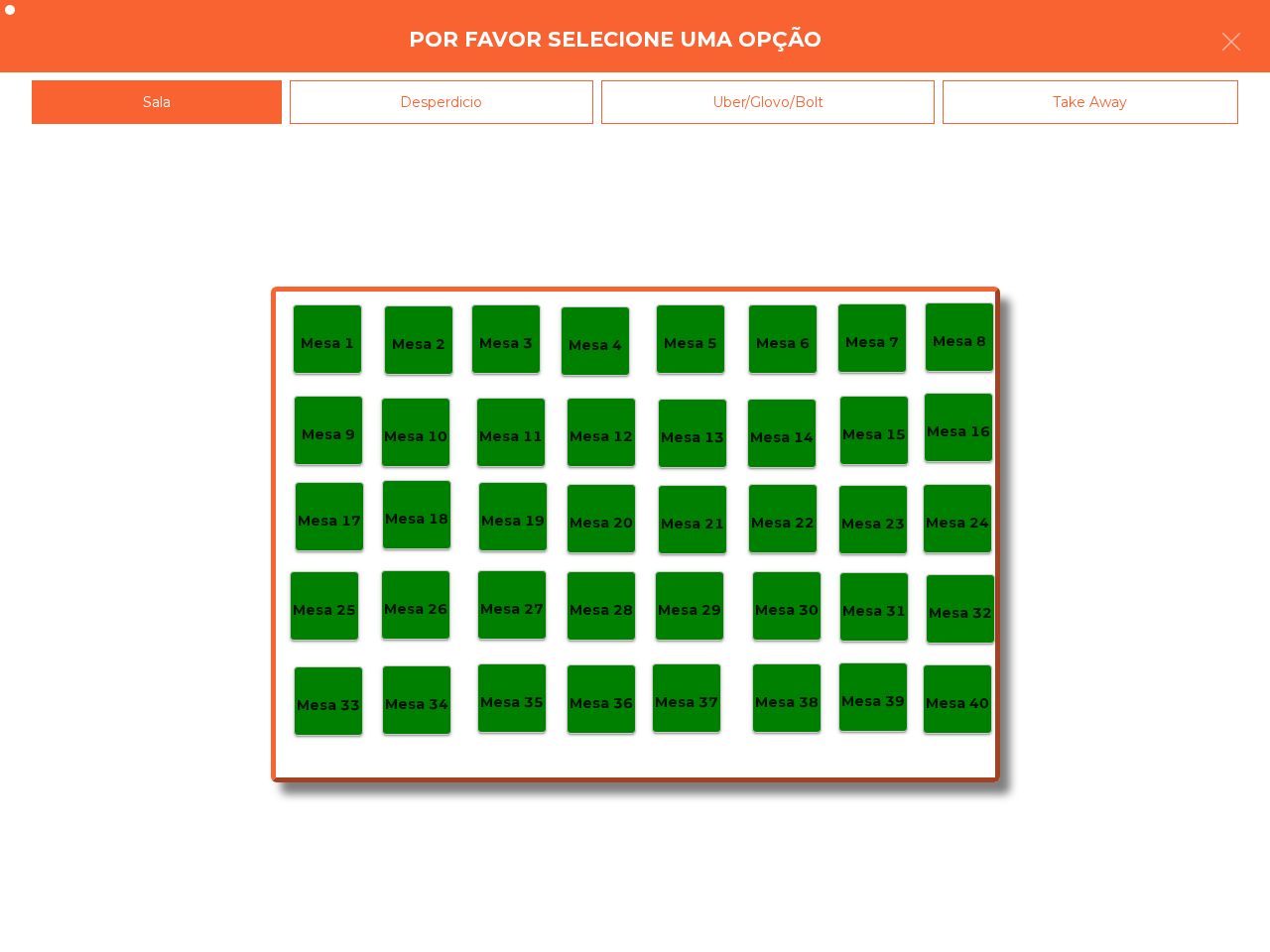 click on "Mesa 40" 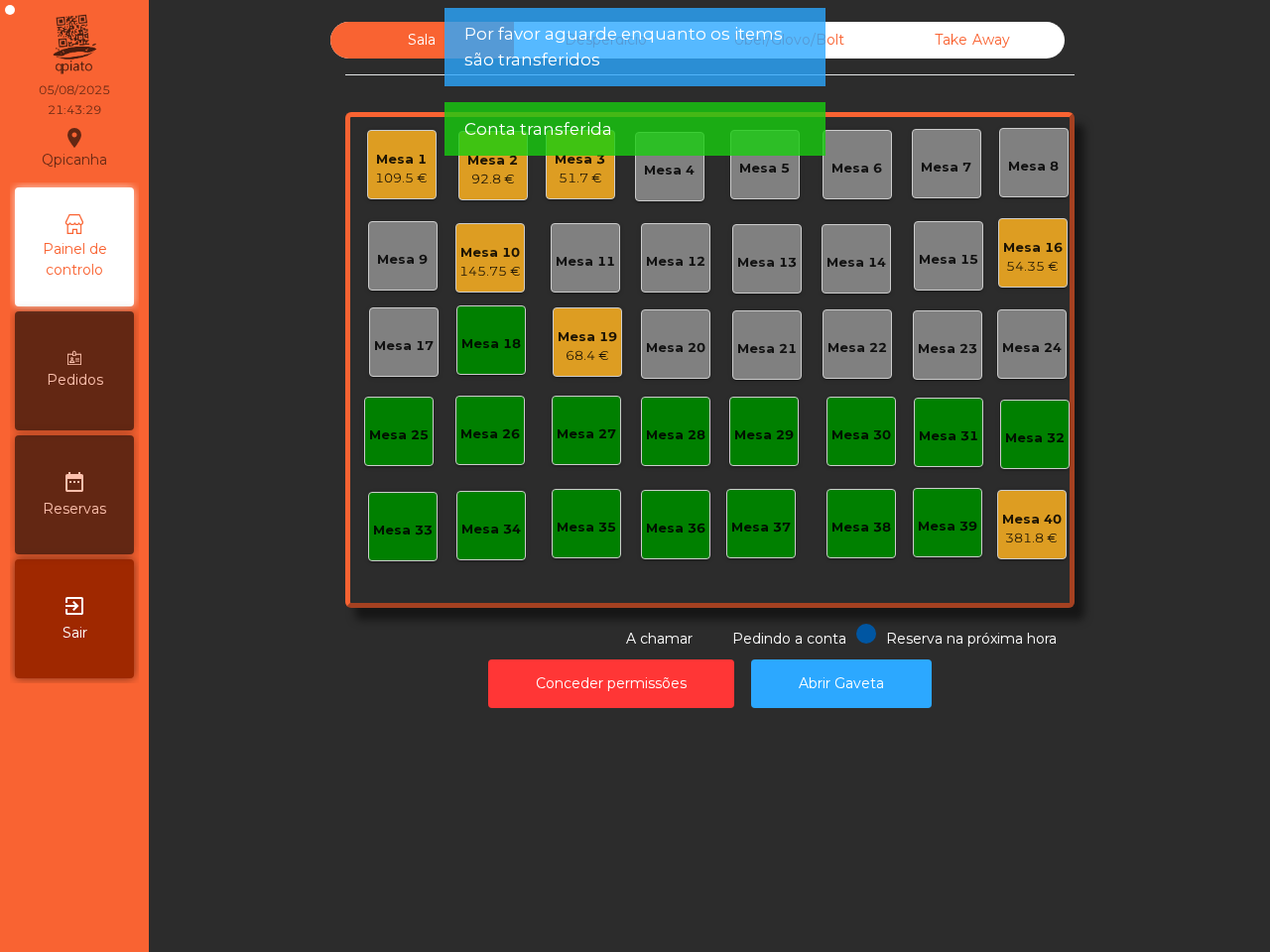 click on "Mesa 18" 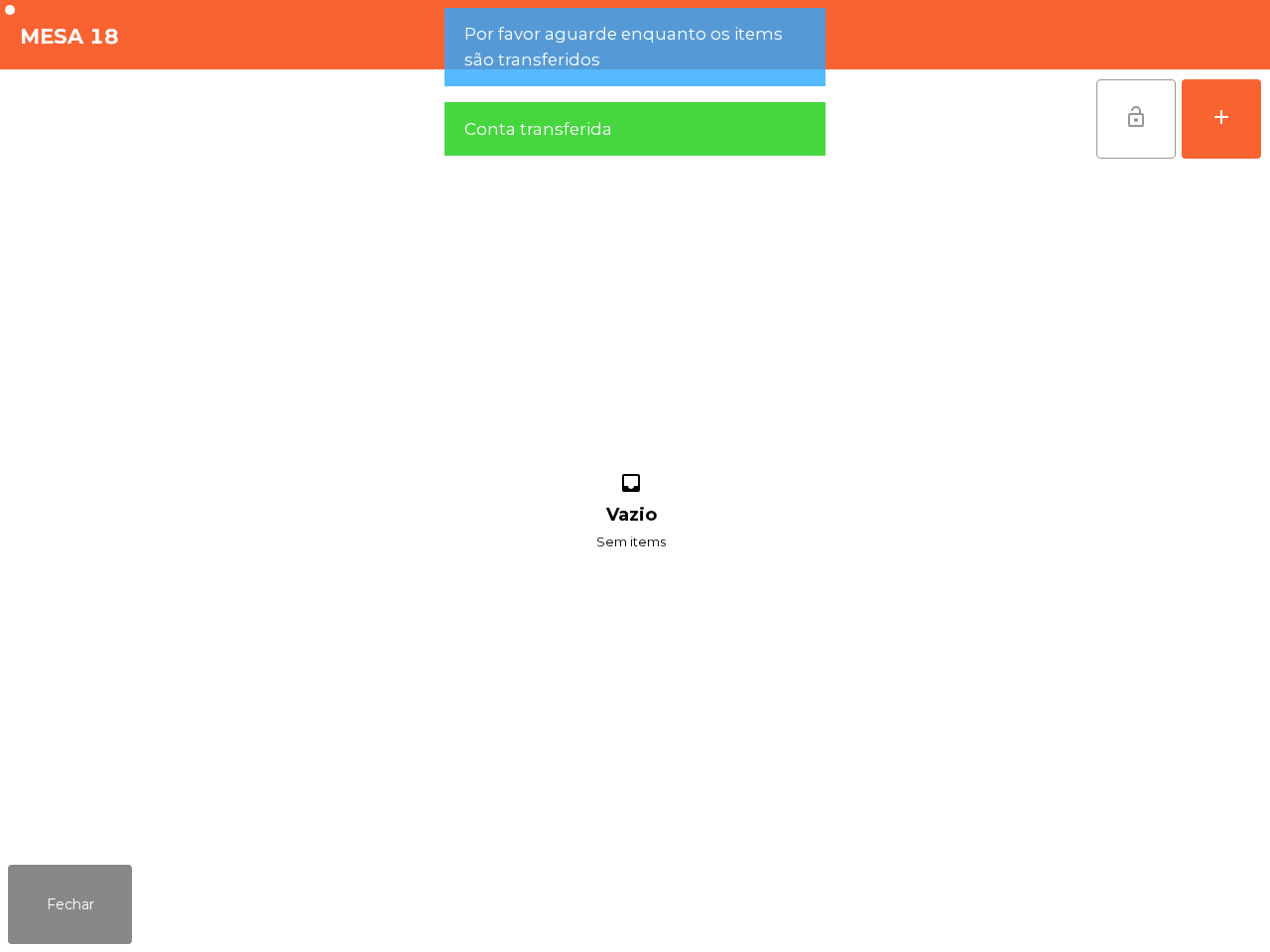 click on "lock_open" 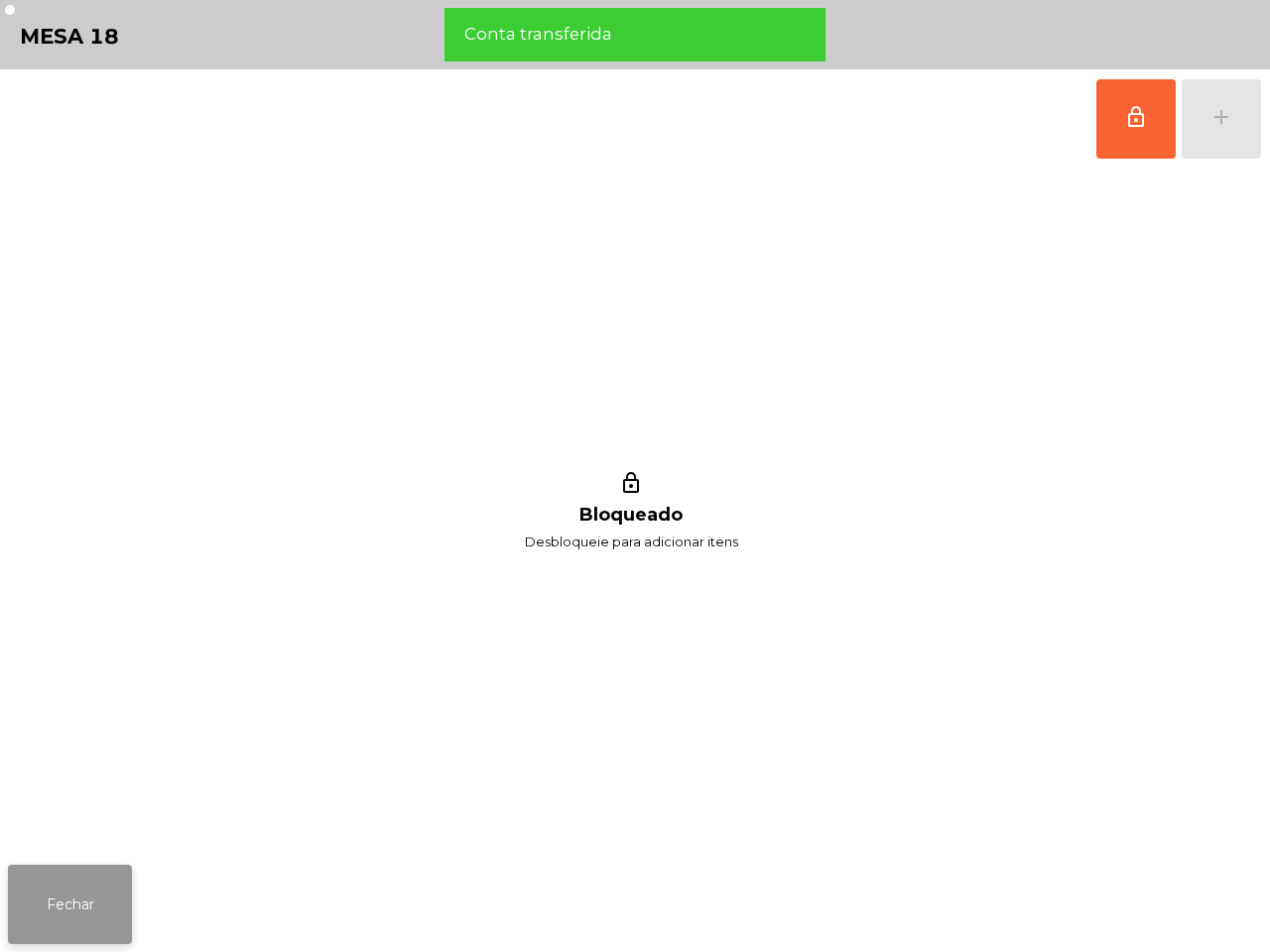 click on "Fechar" 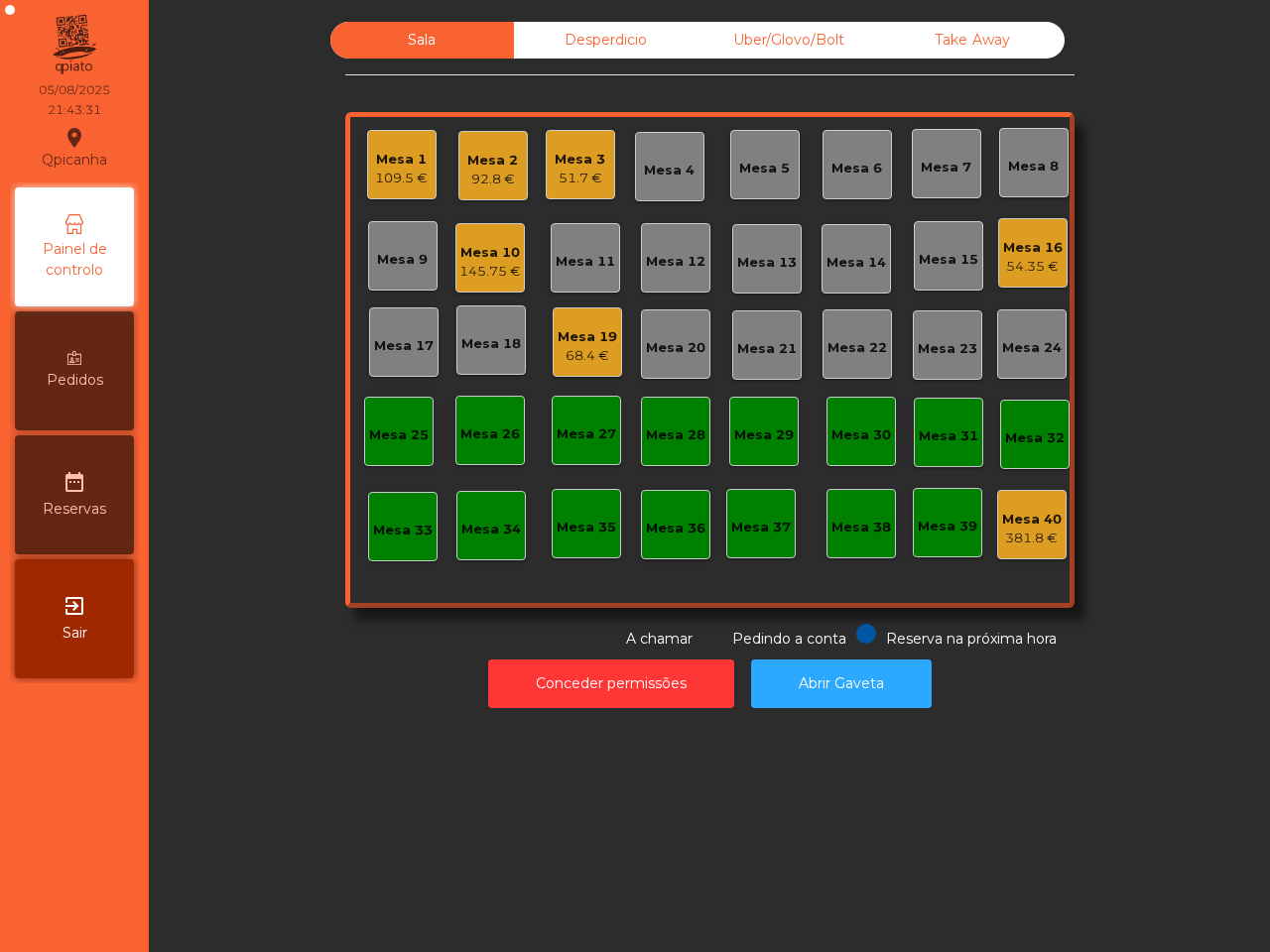 click on "Sala   Desperdicio   Uber/Glovo/Bolt   Take Away   Mesa 1   109.5 €   Mesa 2   92.8 €   Mesa 3   51.7 €   Mesa 4   Mesa 5   Mesa 6   Mesa 7   Mesa 8   Mesa 9   Mesa 10   145.75 €   Mesa 11   Mesa 12   Mesa 13   Mesa 14   Mesa 15   Mesa 16   54.35 €   Mesa 17   Mesa 18   Mesa 19   68.4 €   Mesa 20   Mesa 21   Mesa 22   Mesa 23   Mesa 24   Mesa 25   Mesa 26   Mesa 27   Mesa 28   Mesa 29   Mesa 30   Mesa 31   Mesa 32   Mesa 33   Mesa 34   Mesa 35   Mesa 36   Mesa 37   Mesa 38   Mesa 39   Mesa 40   381.8 €  Reserva na próxima hora Pedindo a conta A chamar  Conceder permissões   Abrir Gaveta" 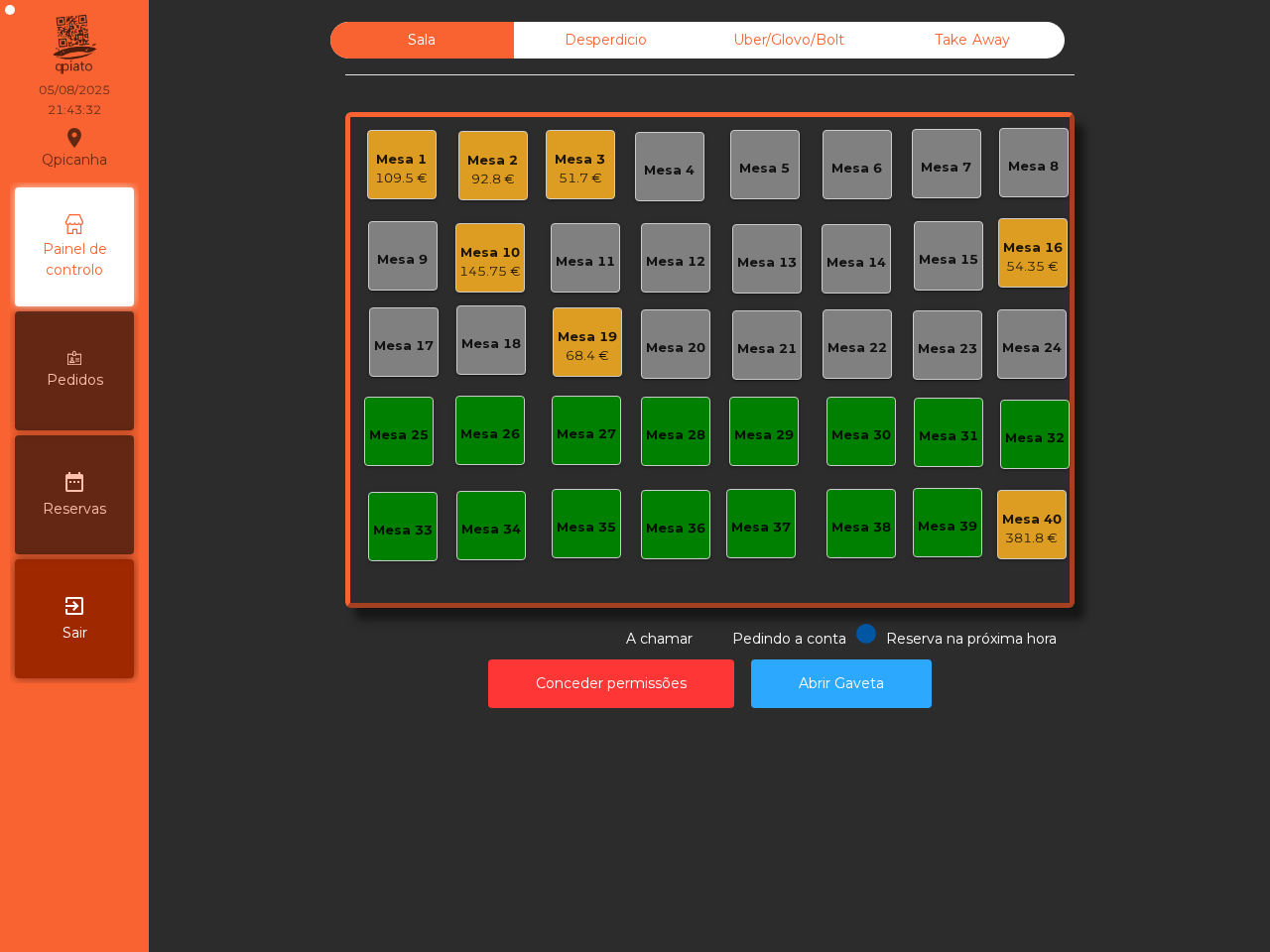 click on "Mesa 19" 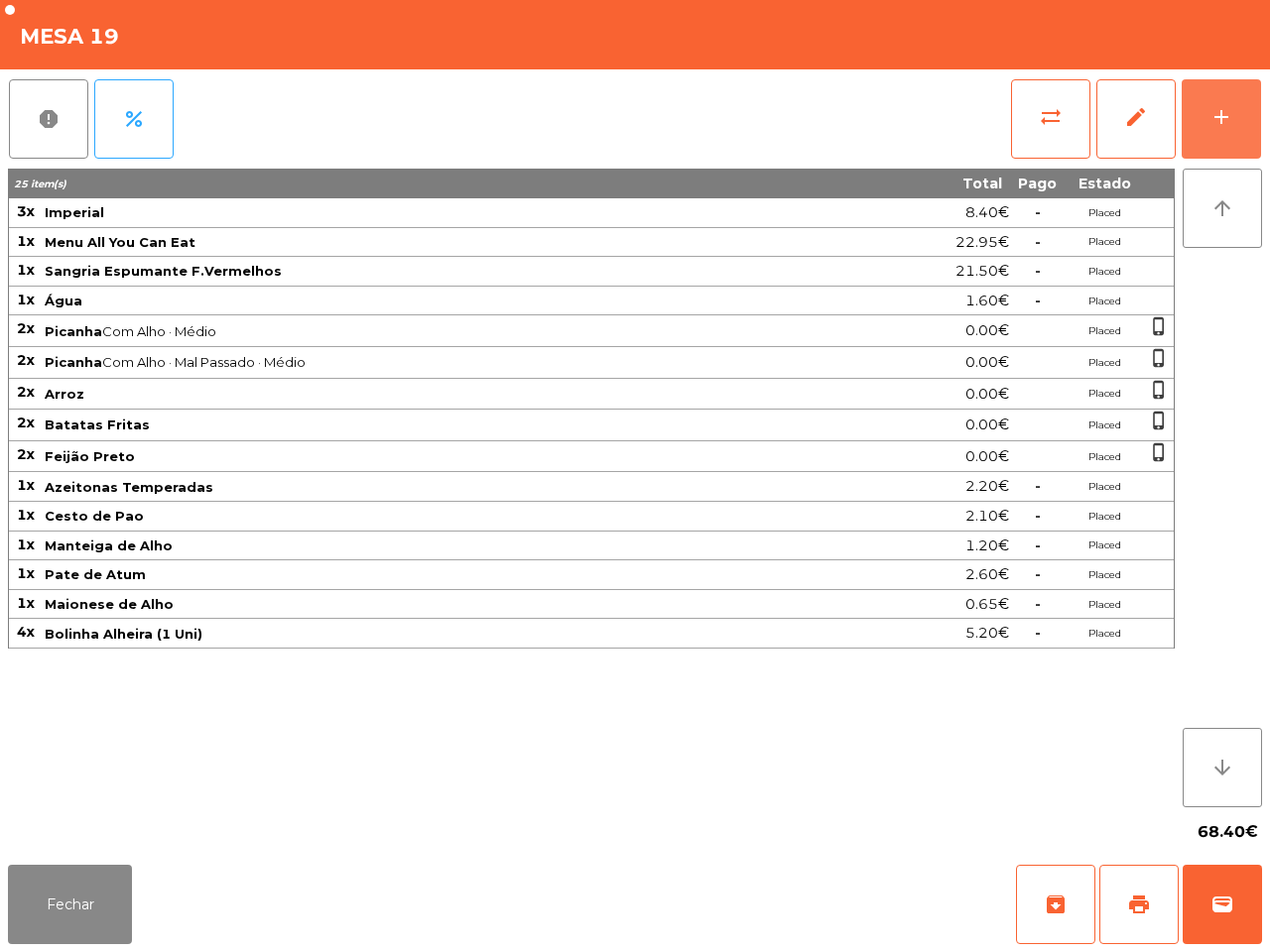 click on "add" 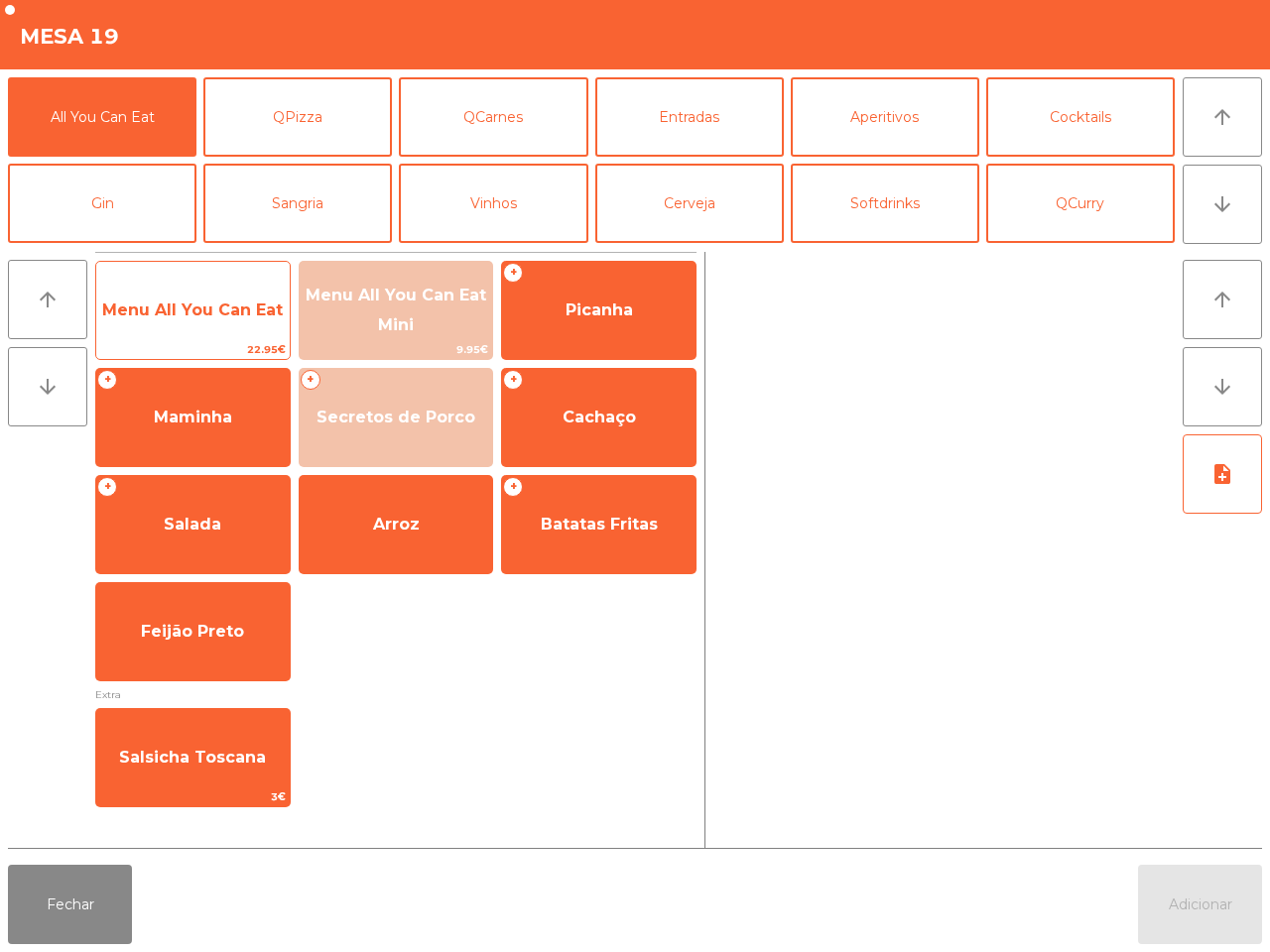 click on "Menu All You Can Eat   22.95€" 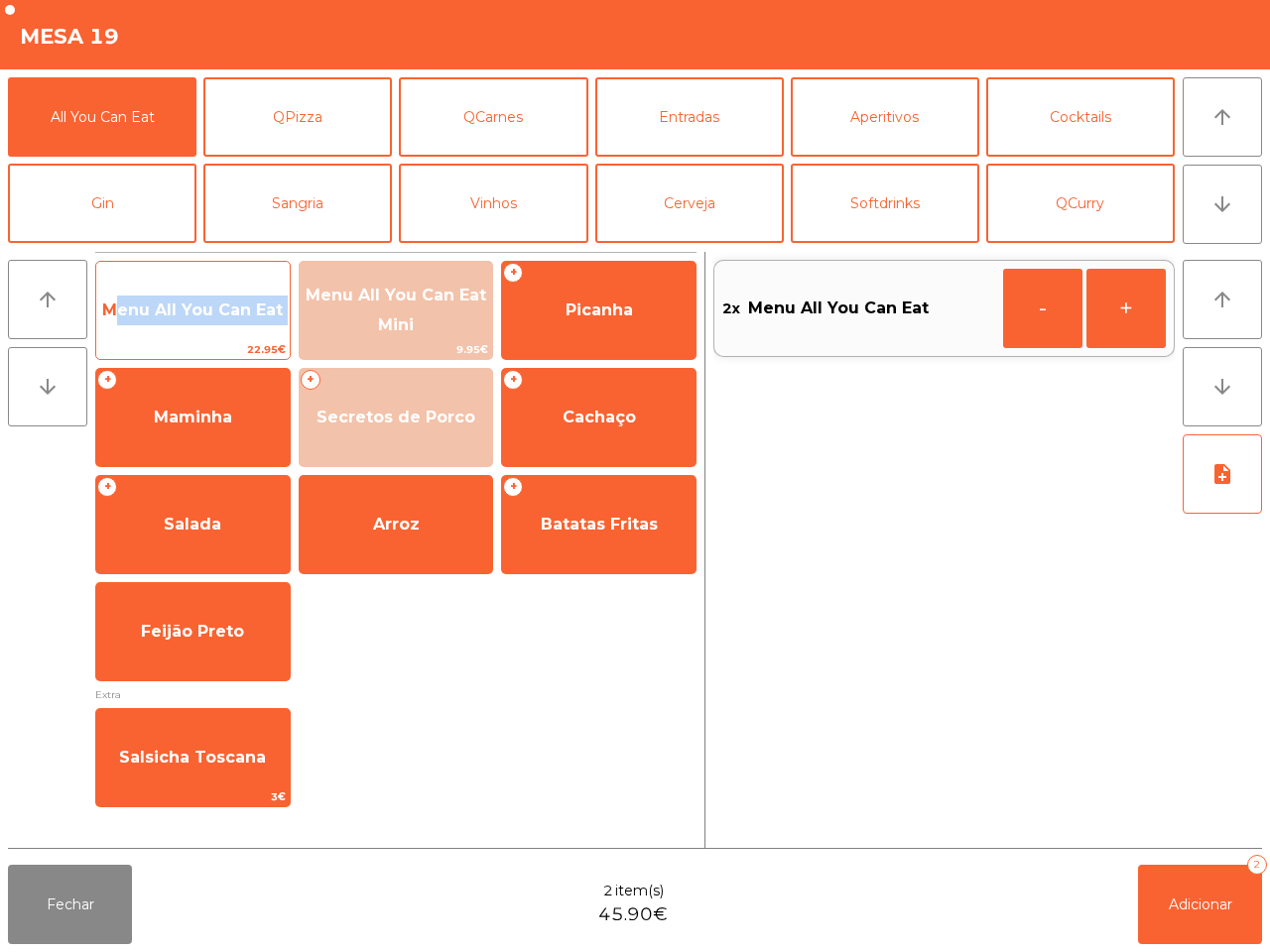 click on "Menu All You Can Eat   22.95€" 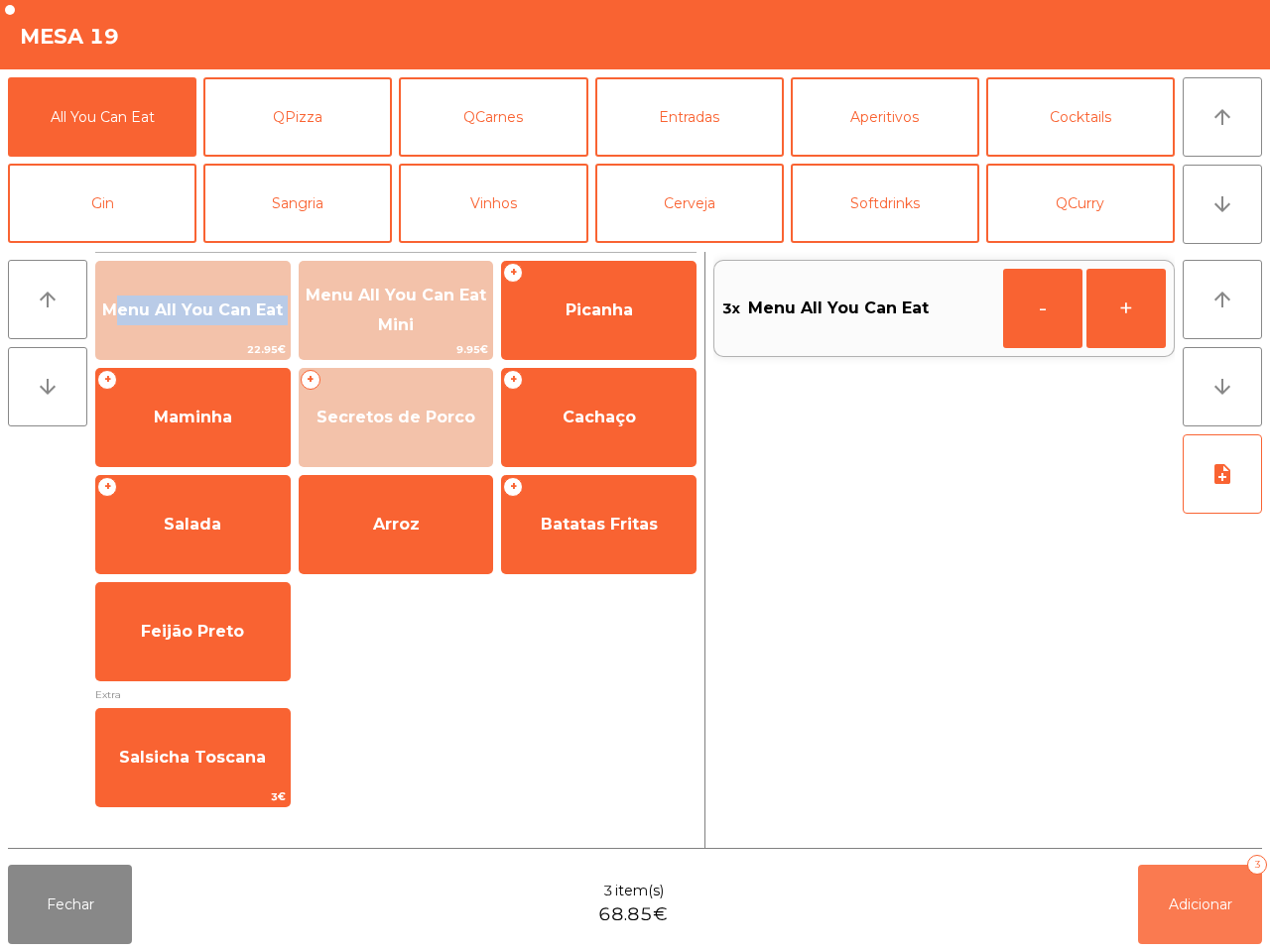 click on "Adicionar   3" 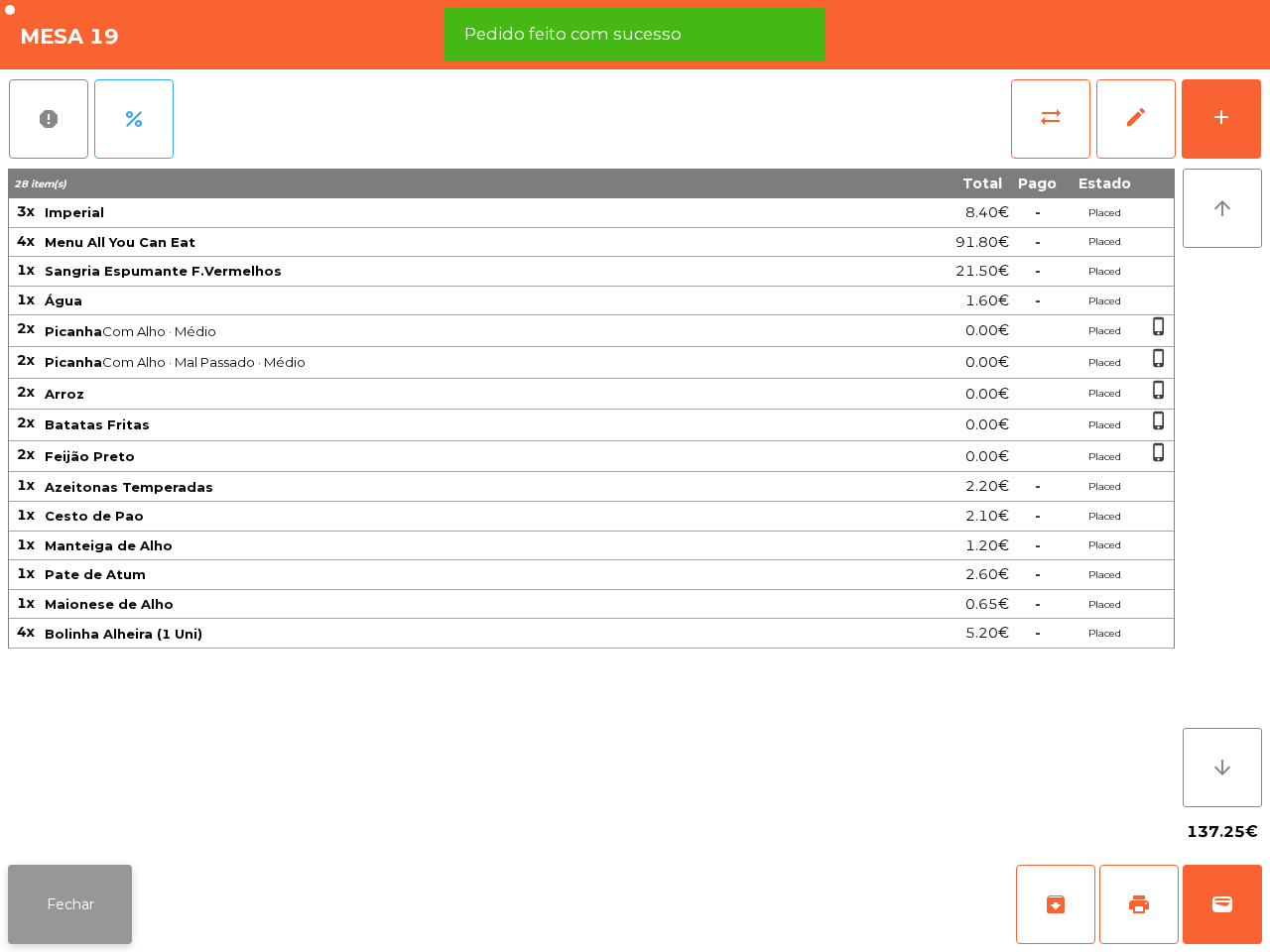 click on "Fechar" 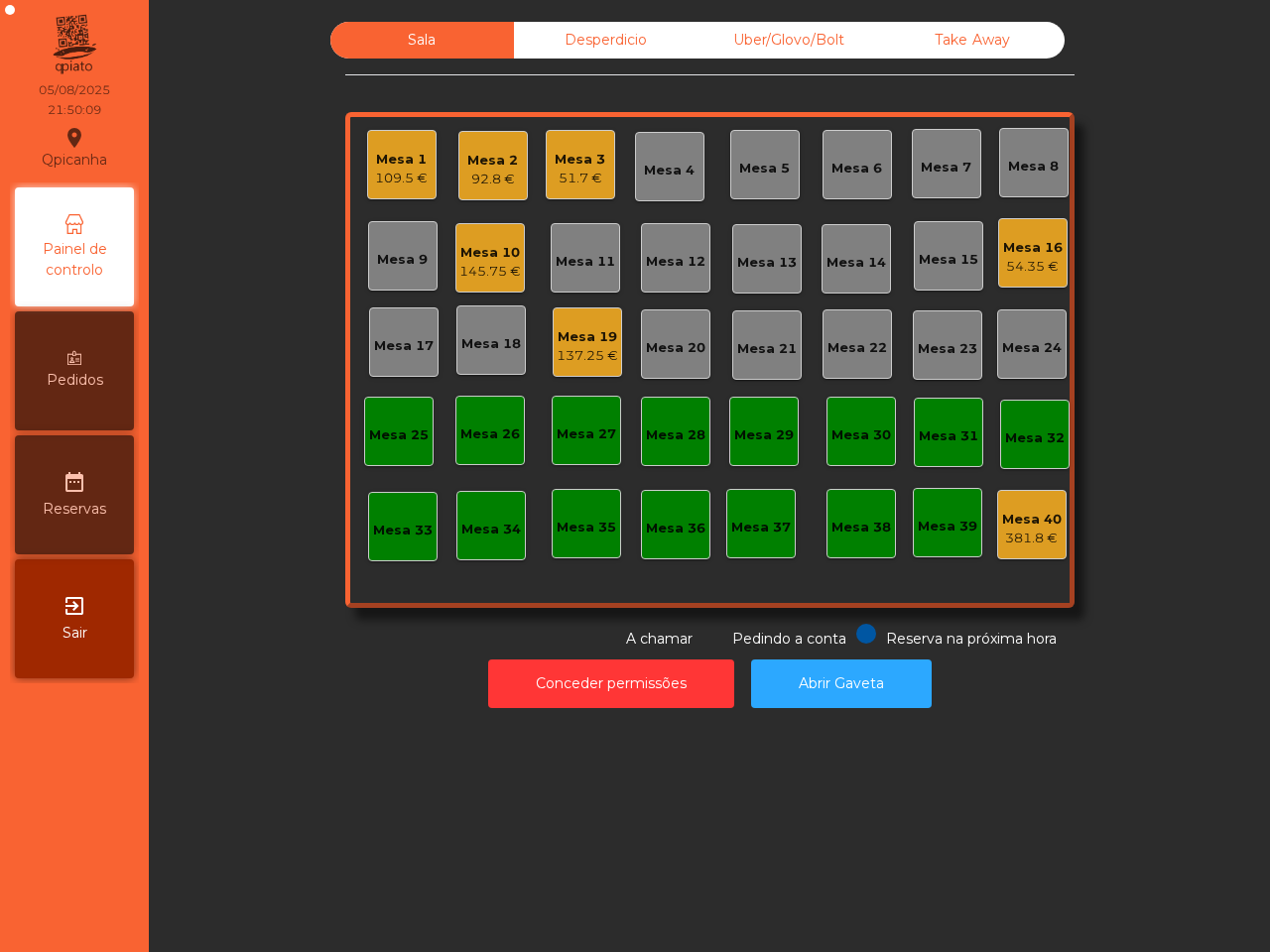 click on "Mesa 13" 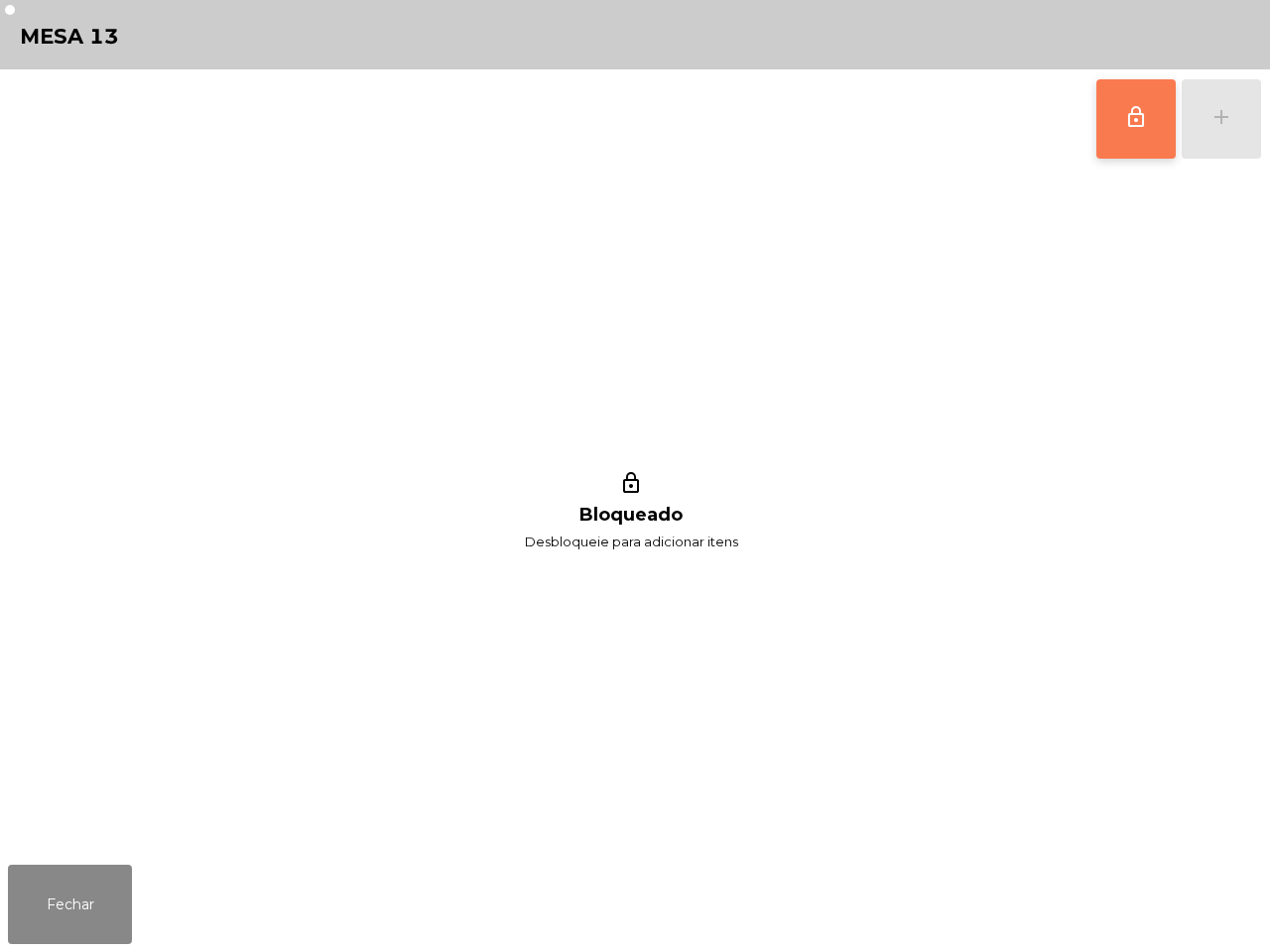 click on "lock_outline" 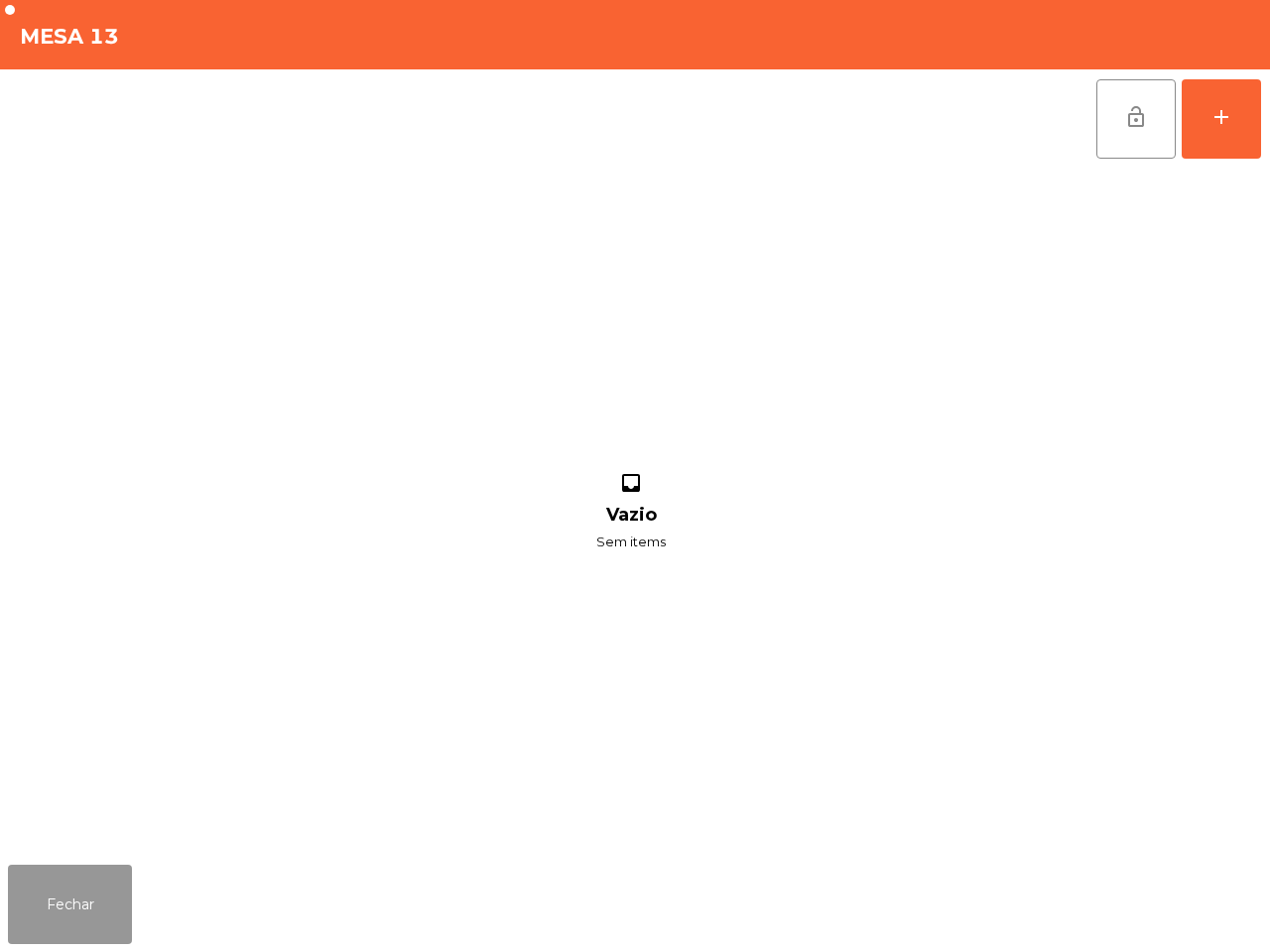 click on "Fechar" 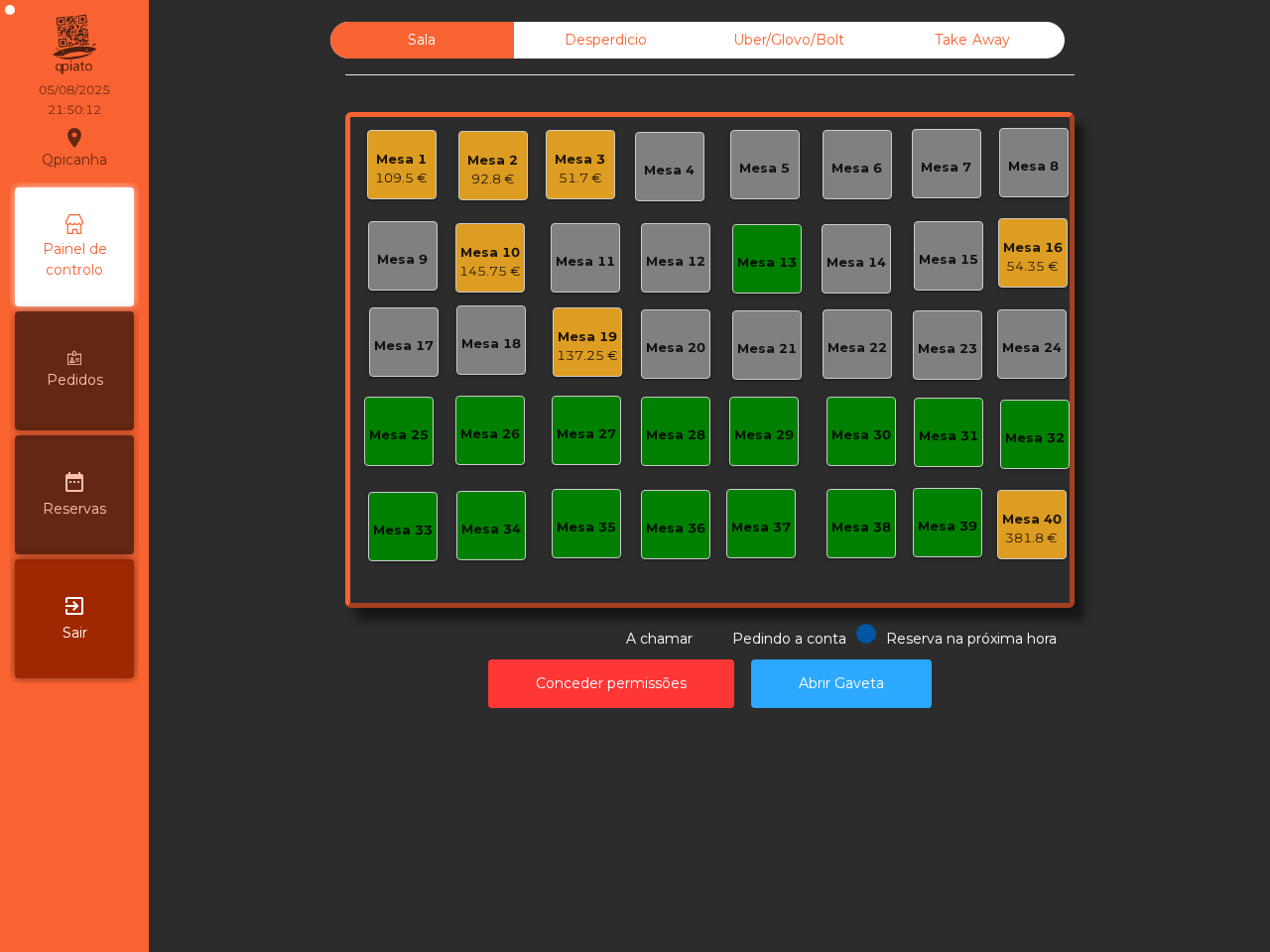 click on "Mesa 17" 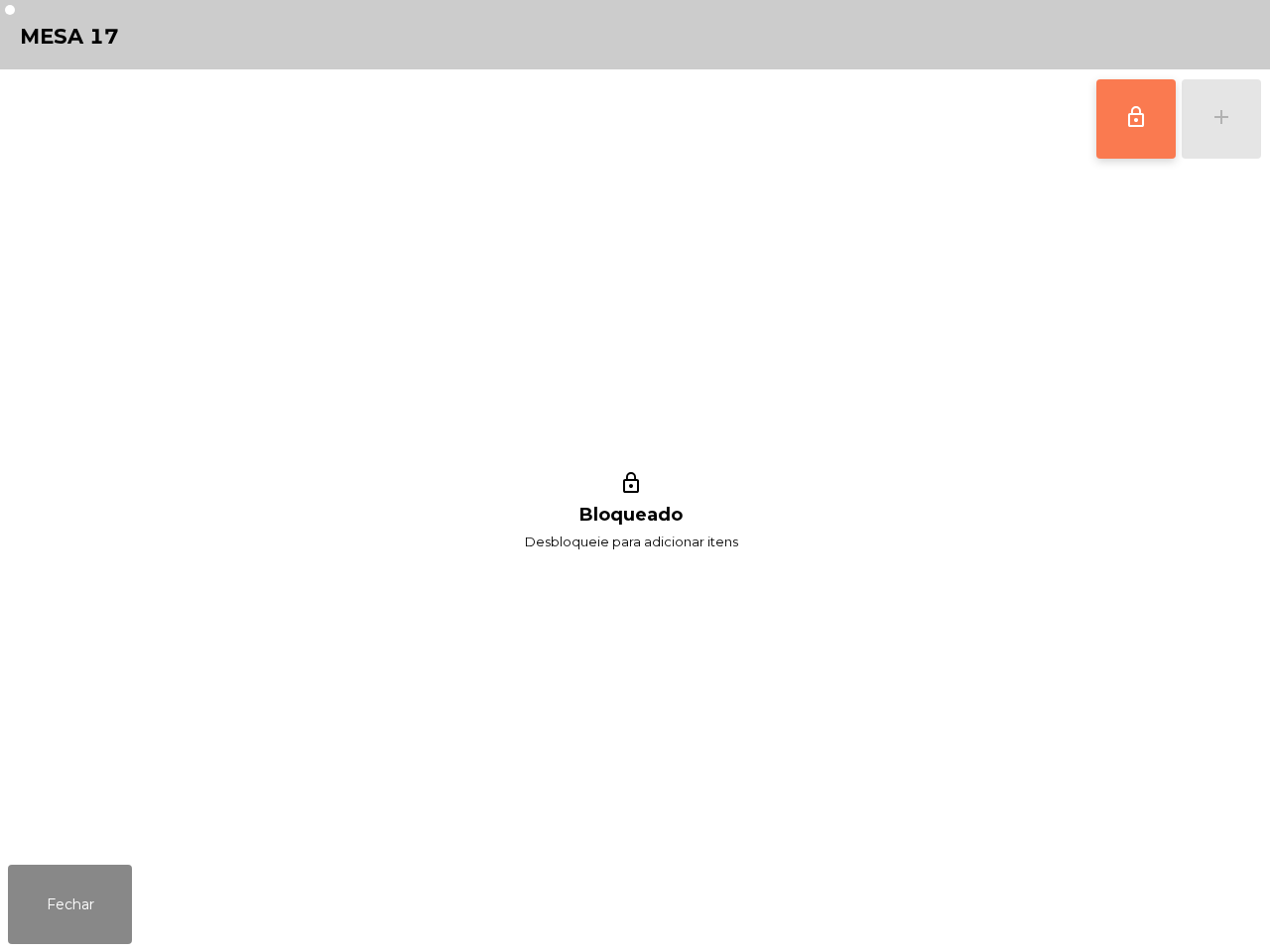click on "lock_outline" 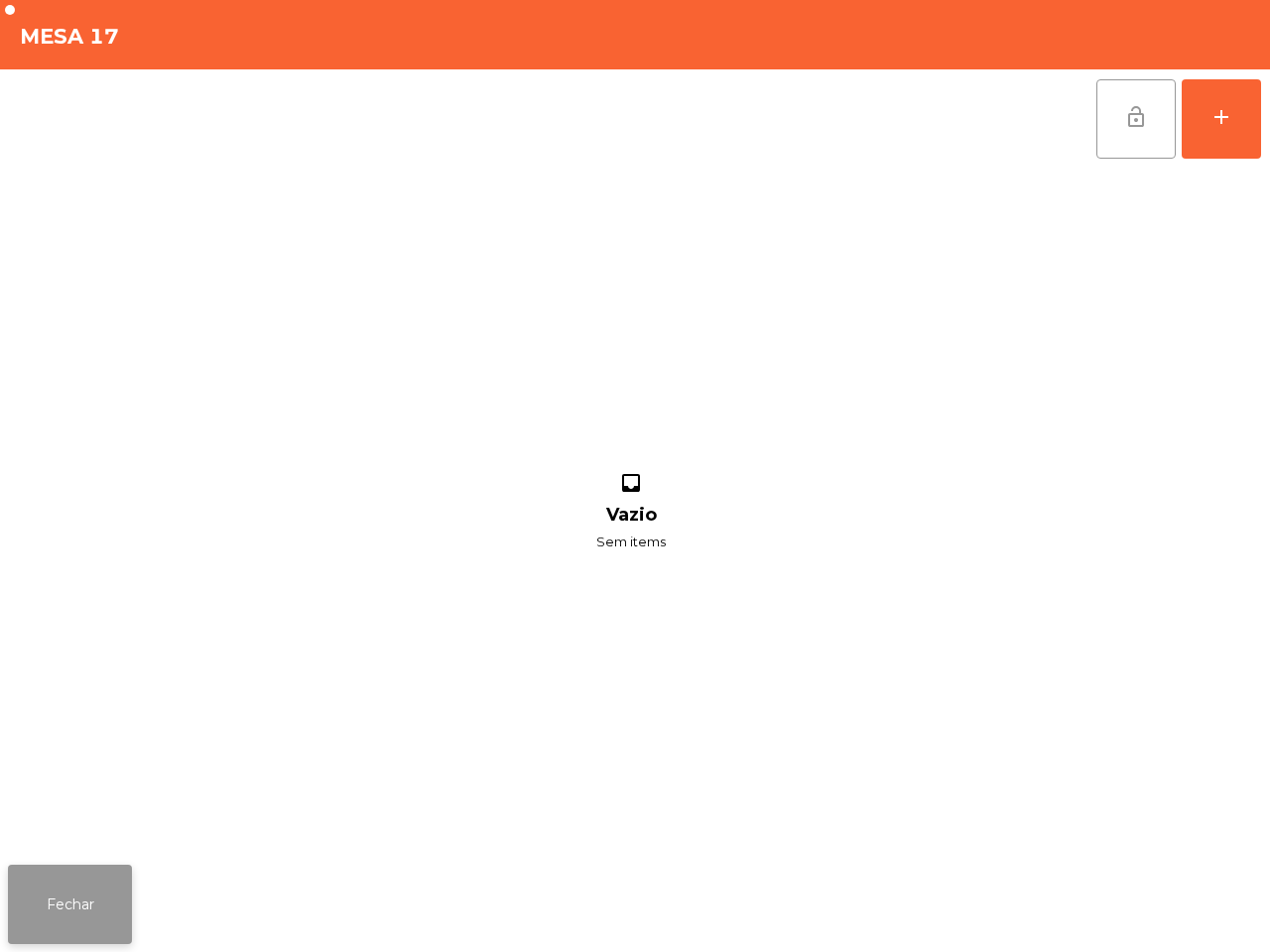 click on "Fechar" 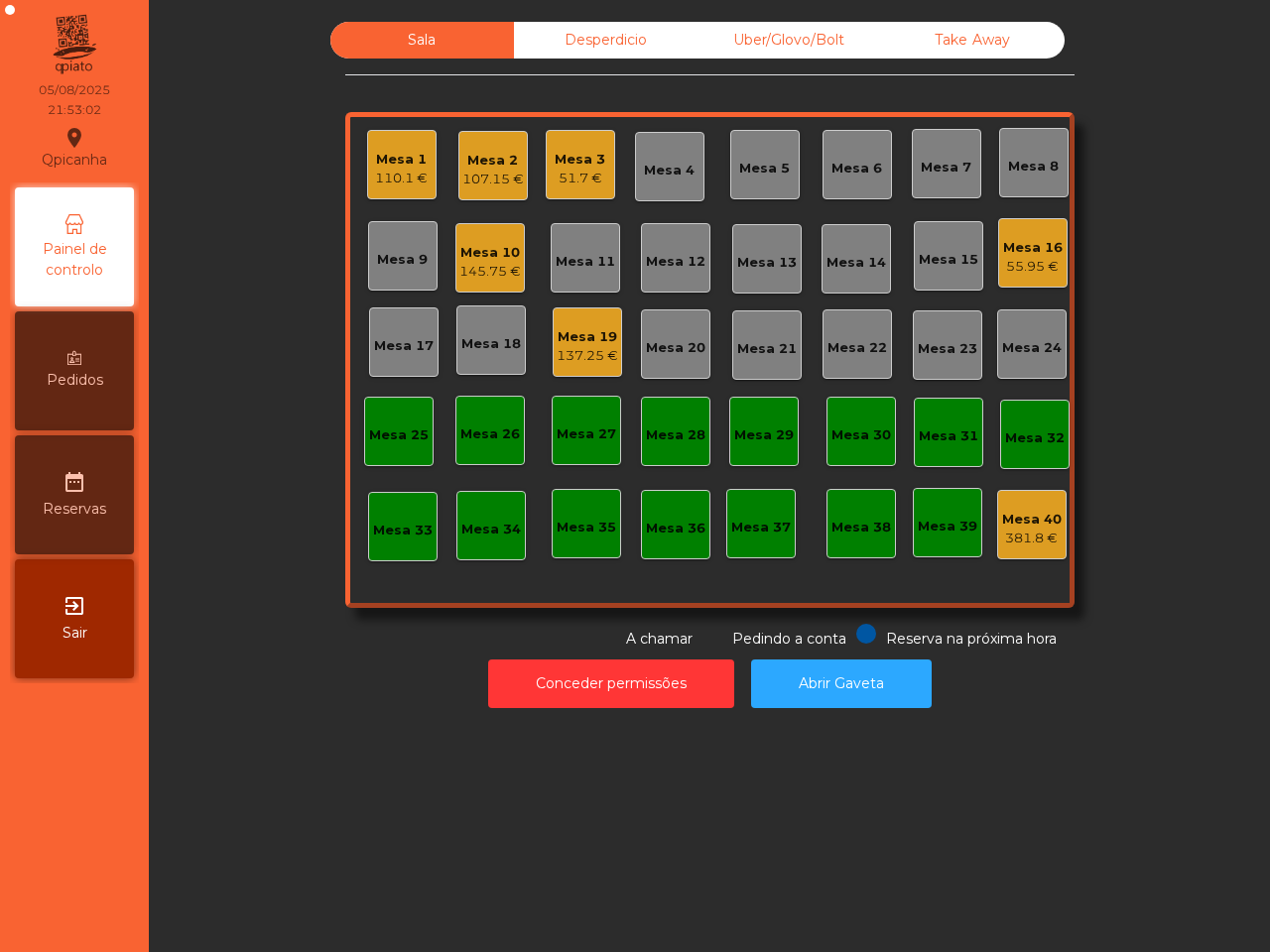 click on "110.1 €" 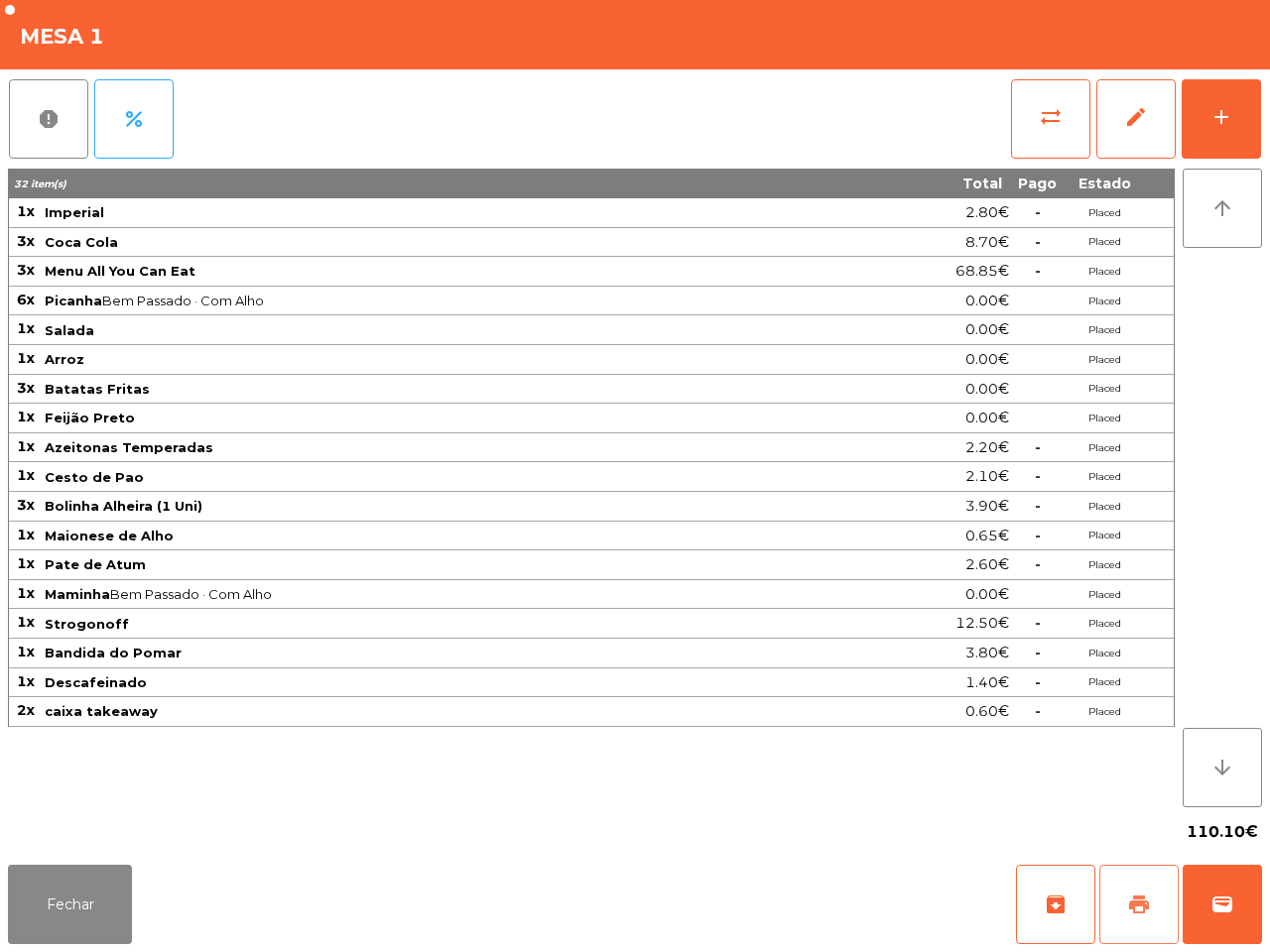 click on "print" 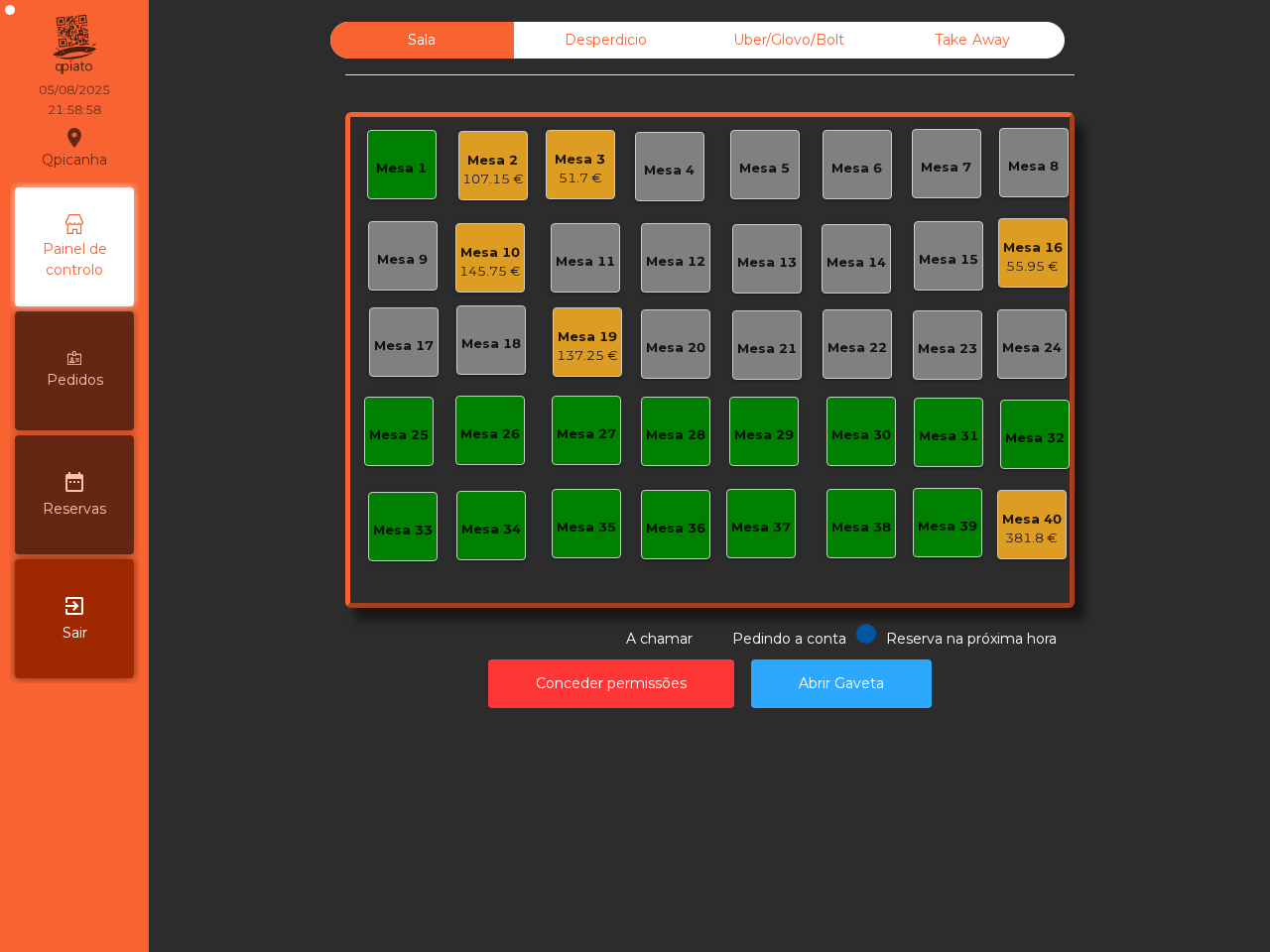 drag, startPoint x: 1268, startPoint y: 770, endPoint x: 409, endPoint y: 185, distance: 1039.281 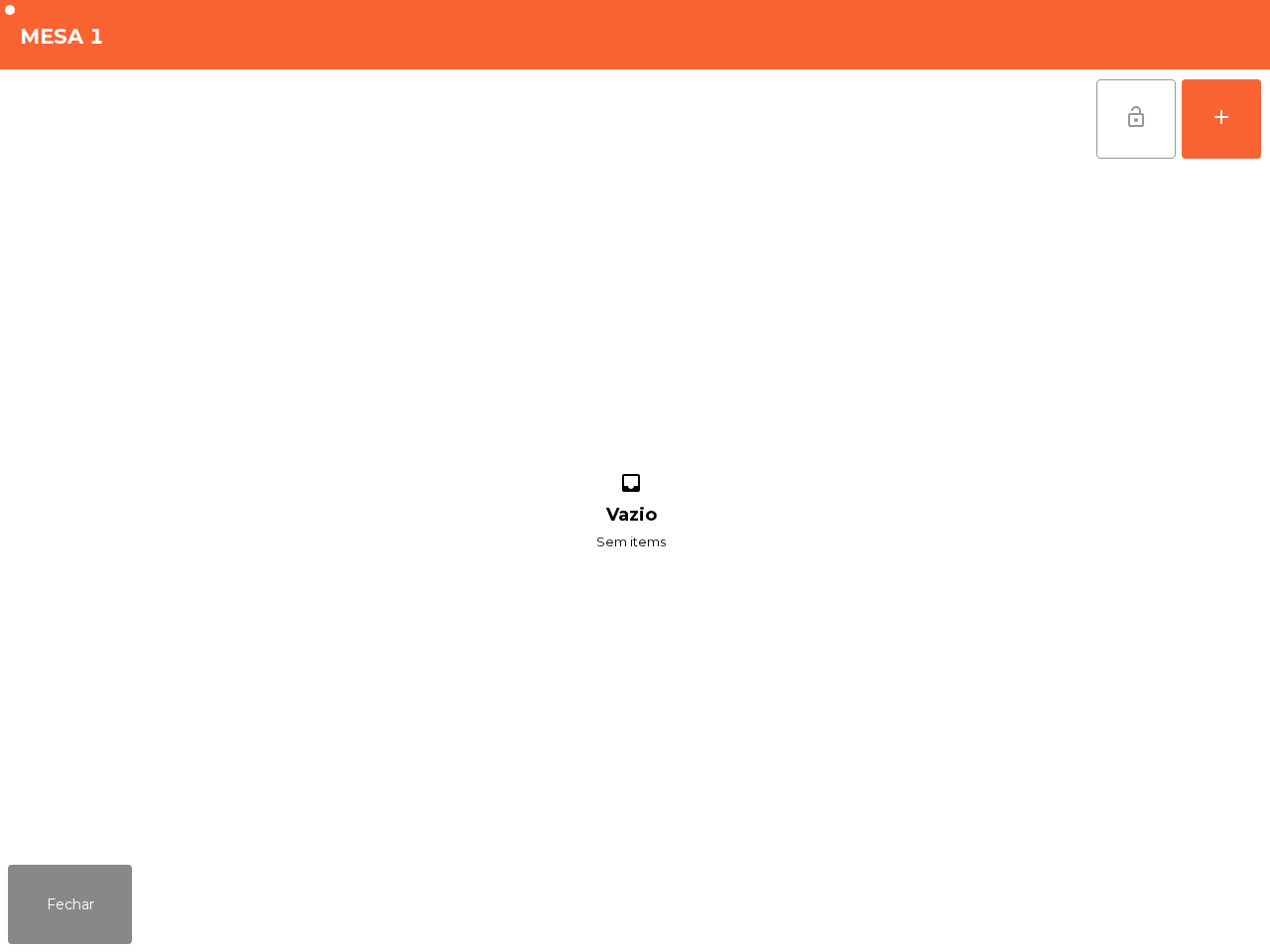 click on "lock_open" 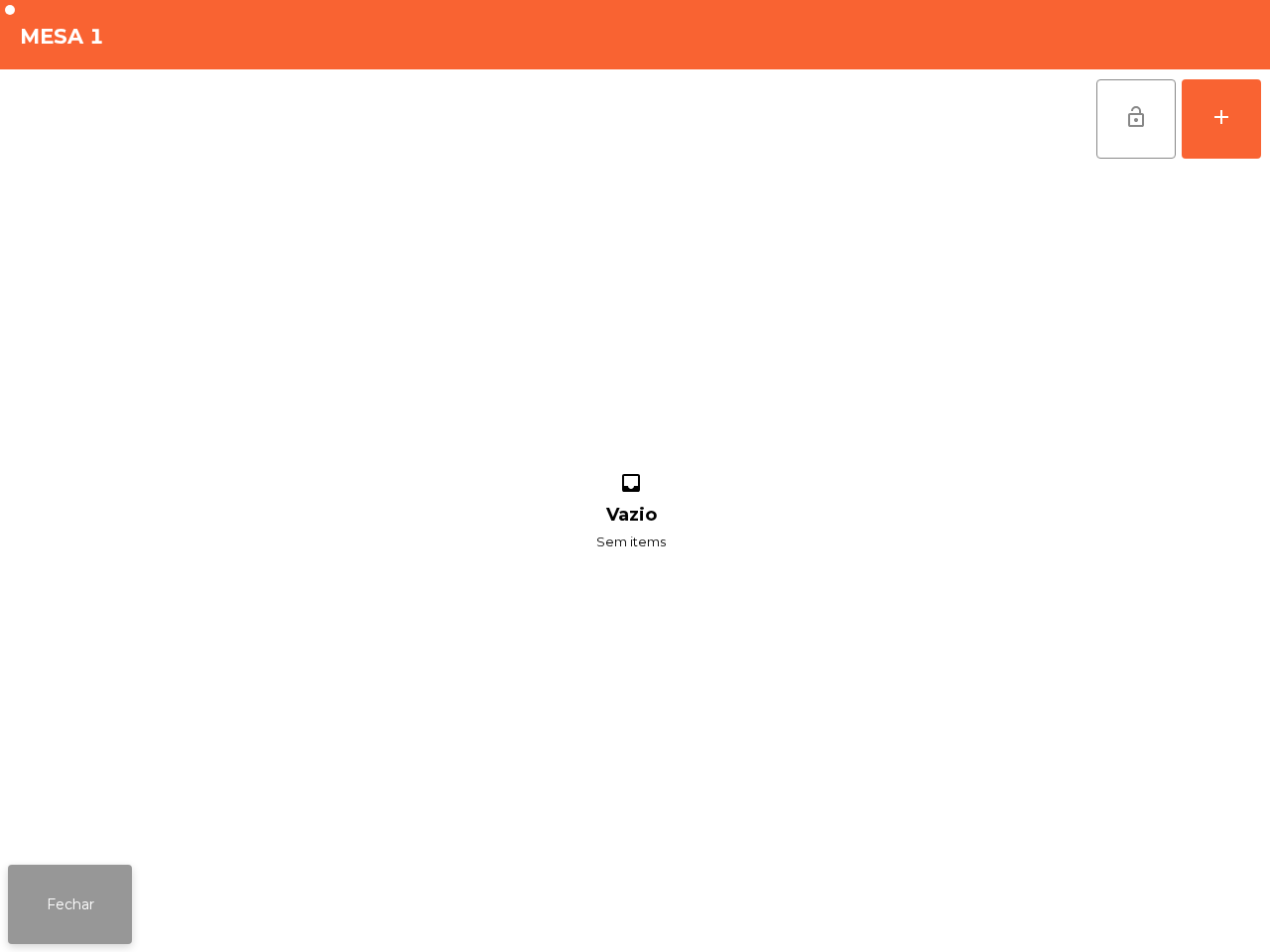 click on "Fechar" 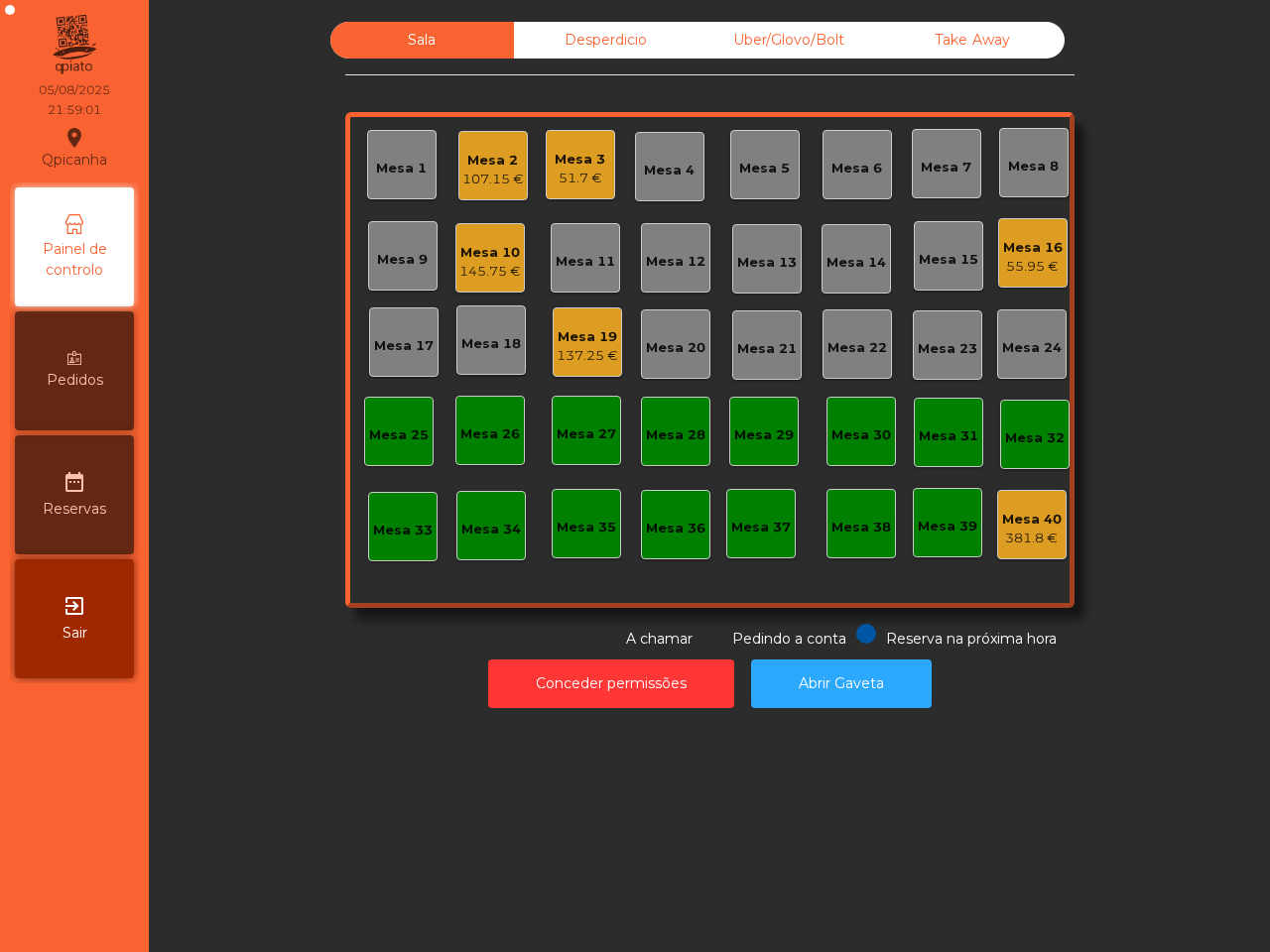 click on "Mesa 3" 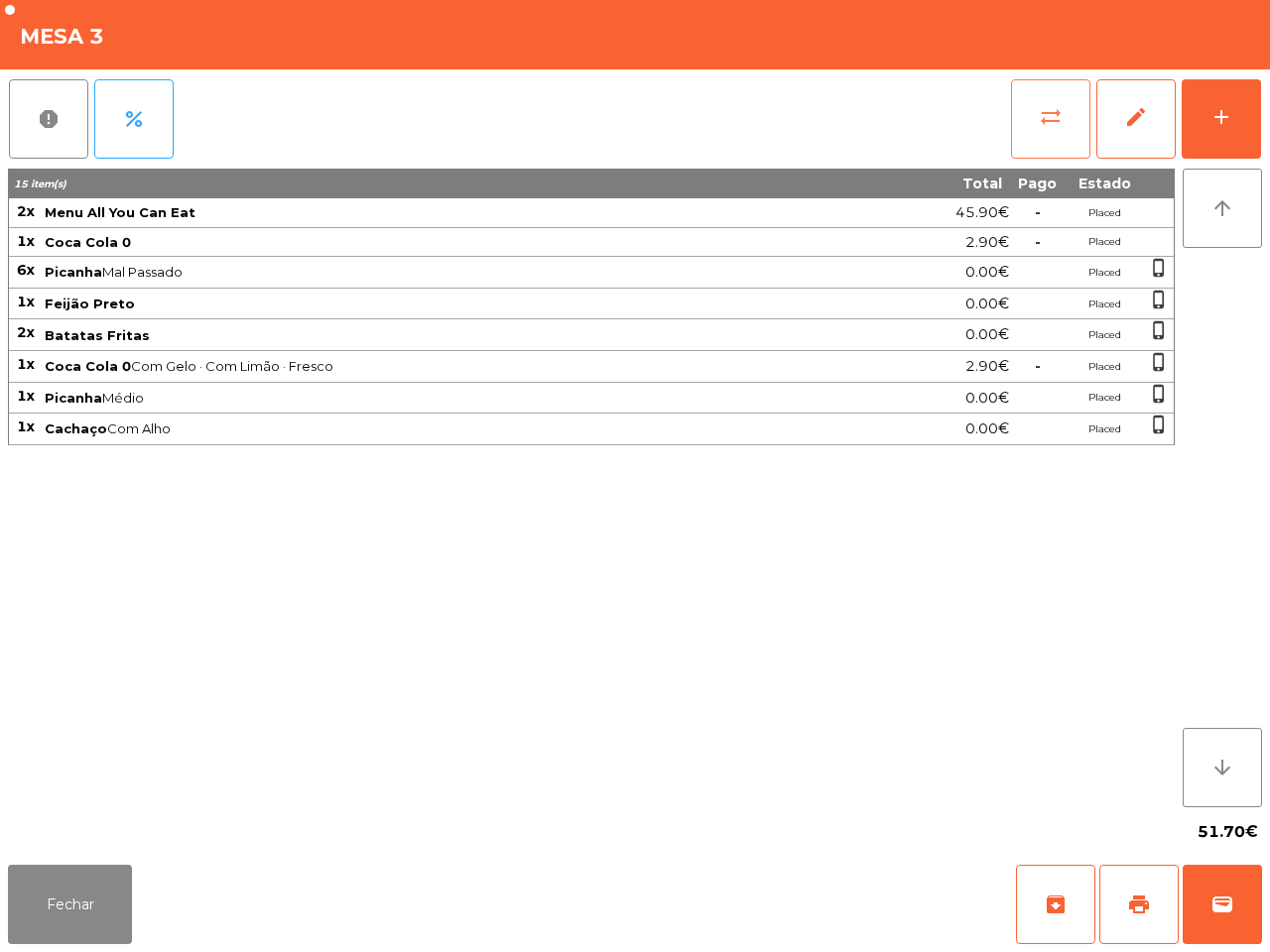 click on "sync_alt" 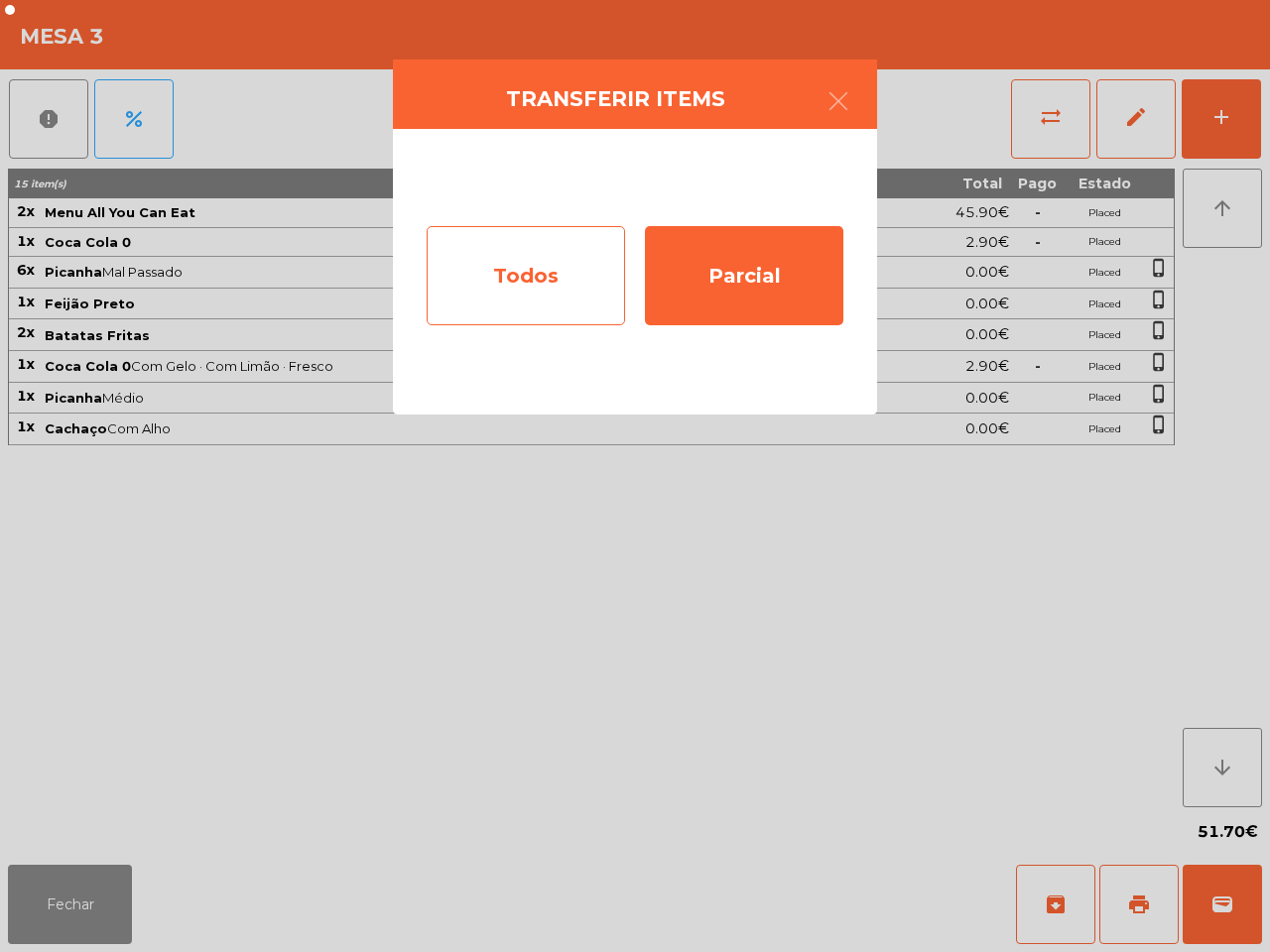 click on "Todos" 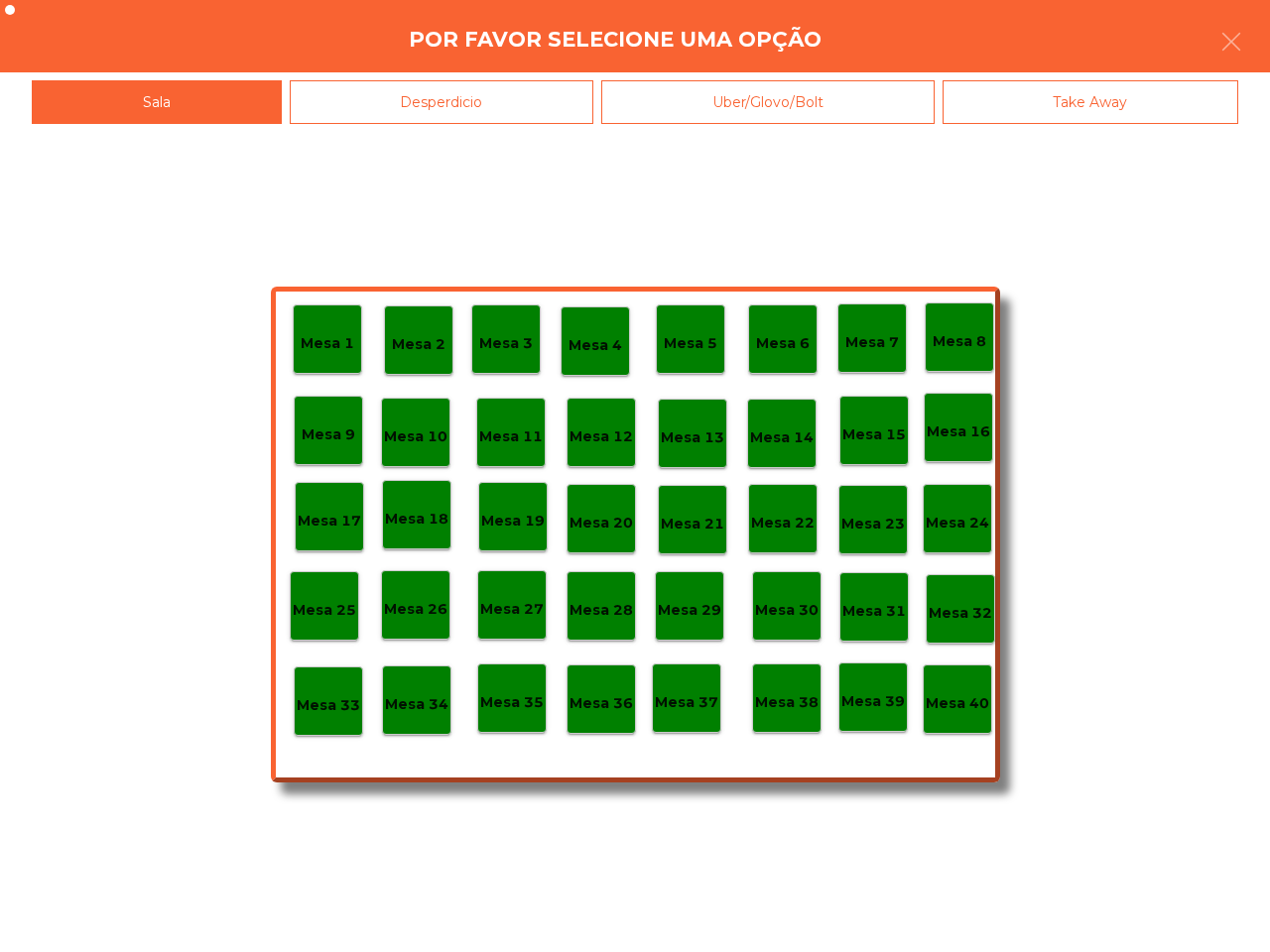 click on "Mesa 39" 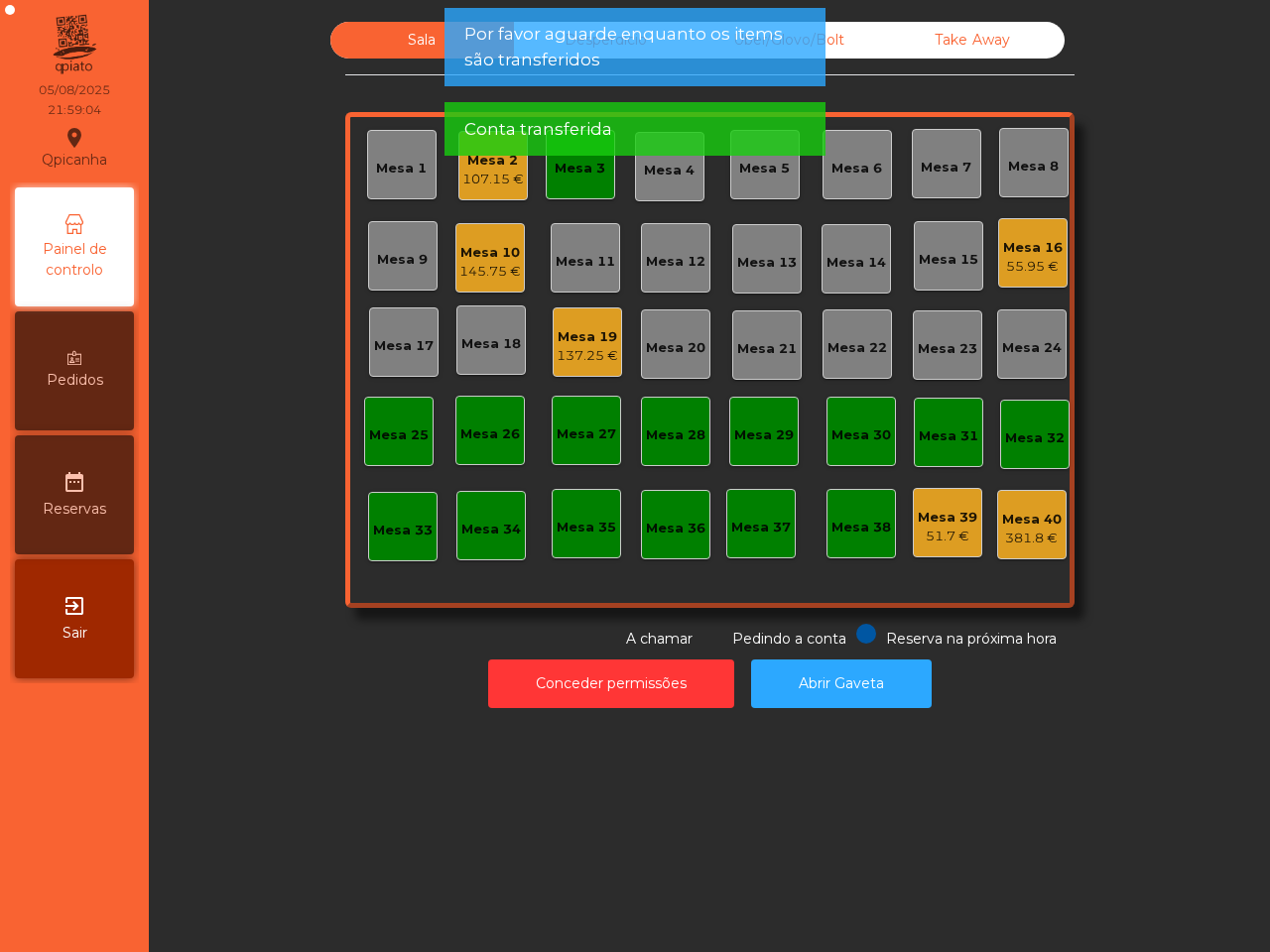 click on "Mesa 3" 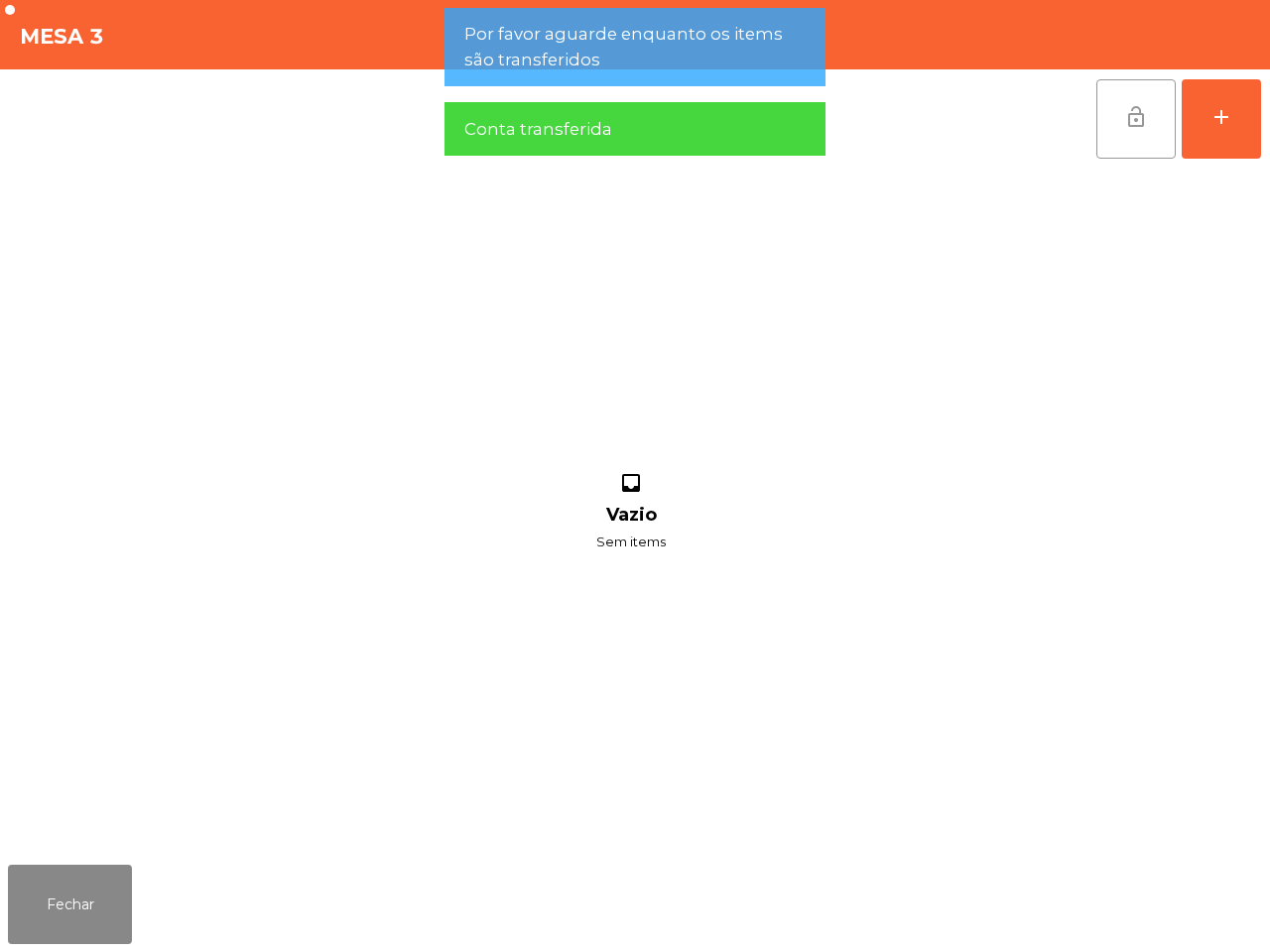 click on "lock_open" 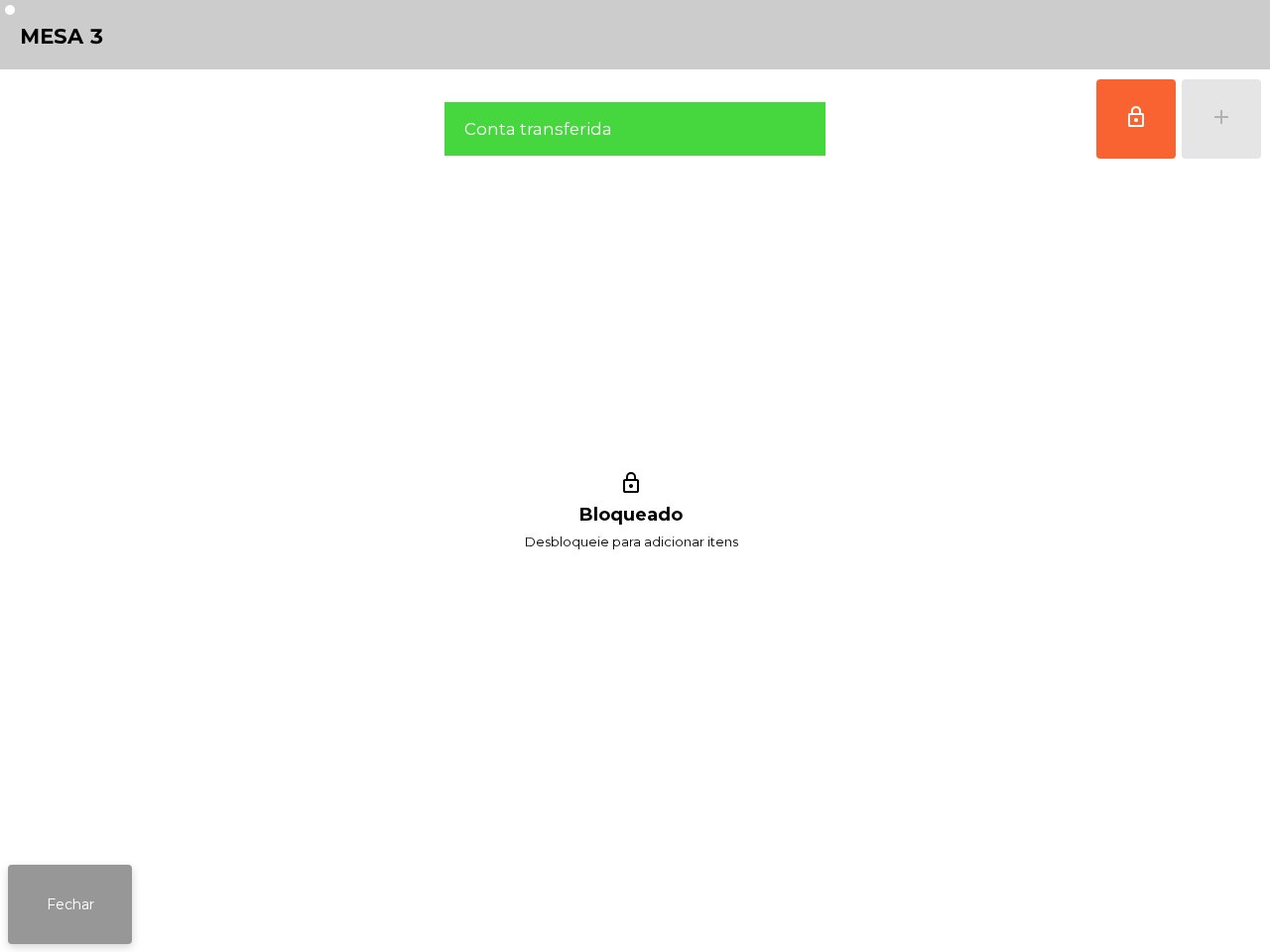 click on "Fechar" 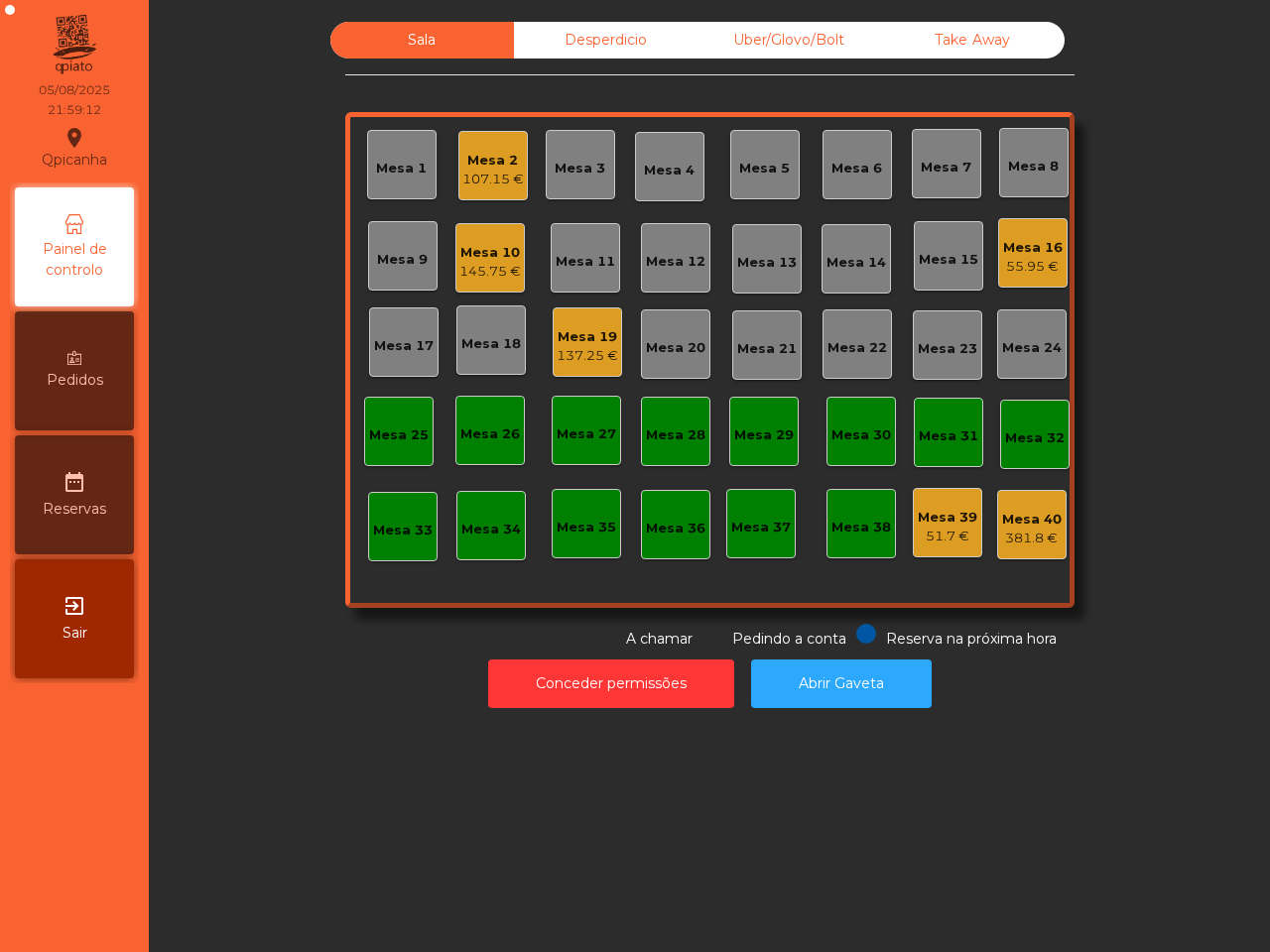 click on "Mesa 19" 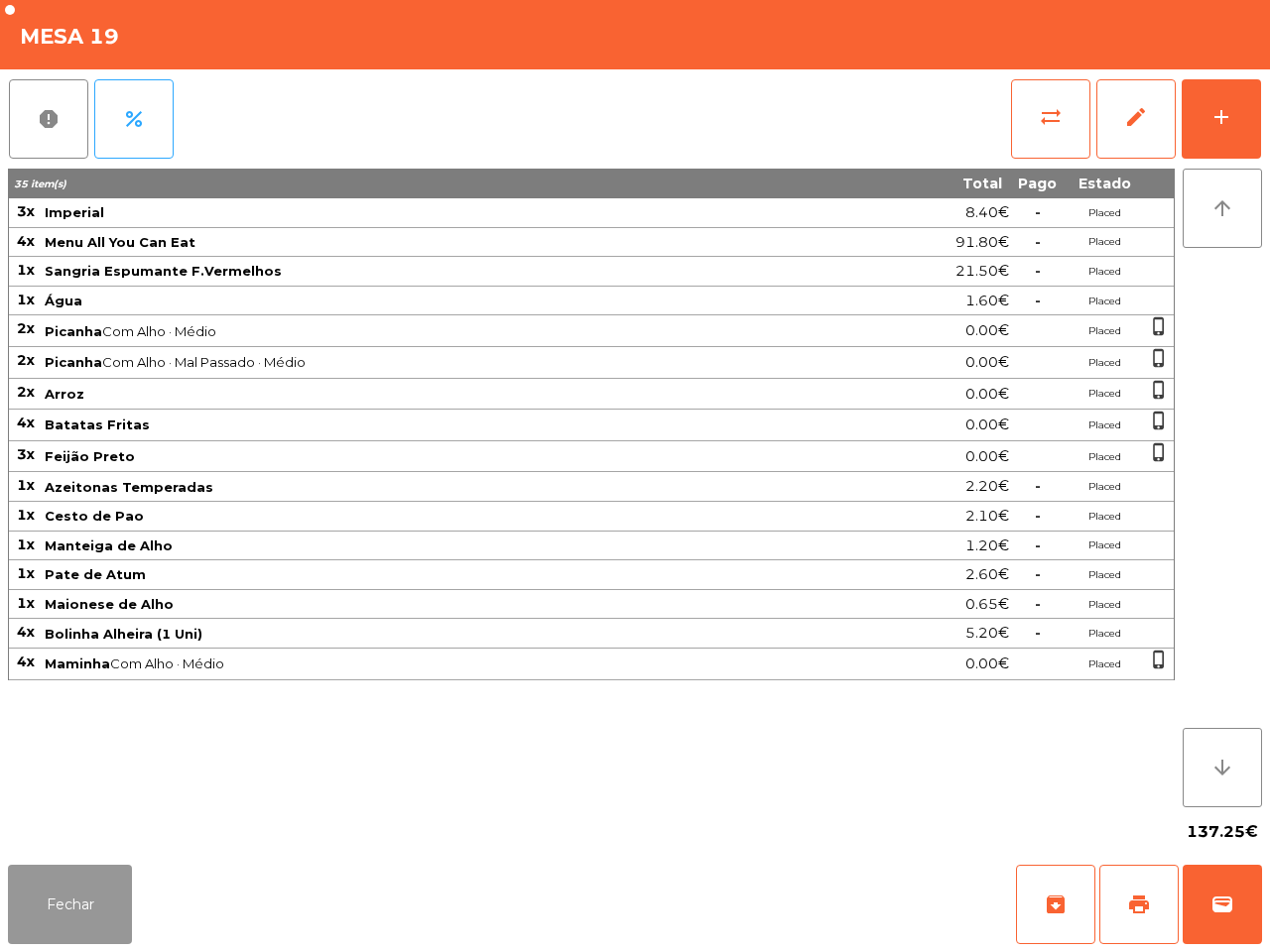 drag, startPoint x: 86, startPoint y: 868, endPoint x: 164, endPoint y: 770, distance: 125.251746 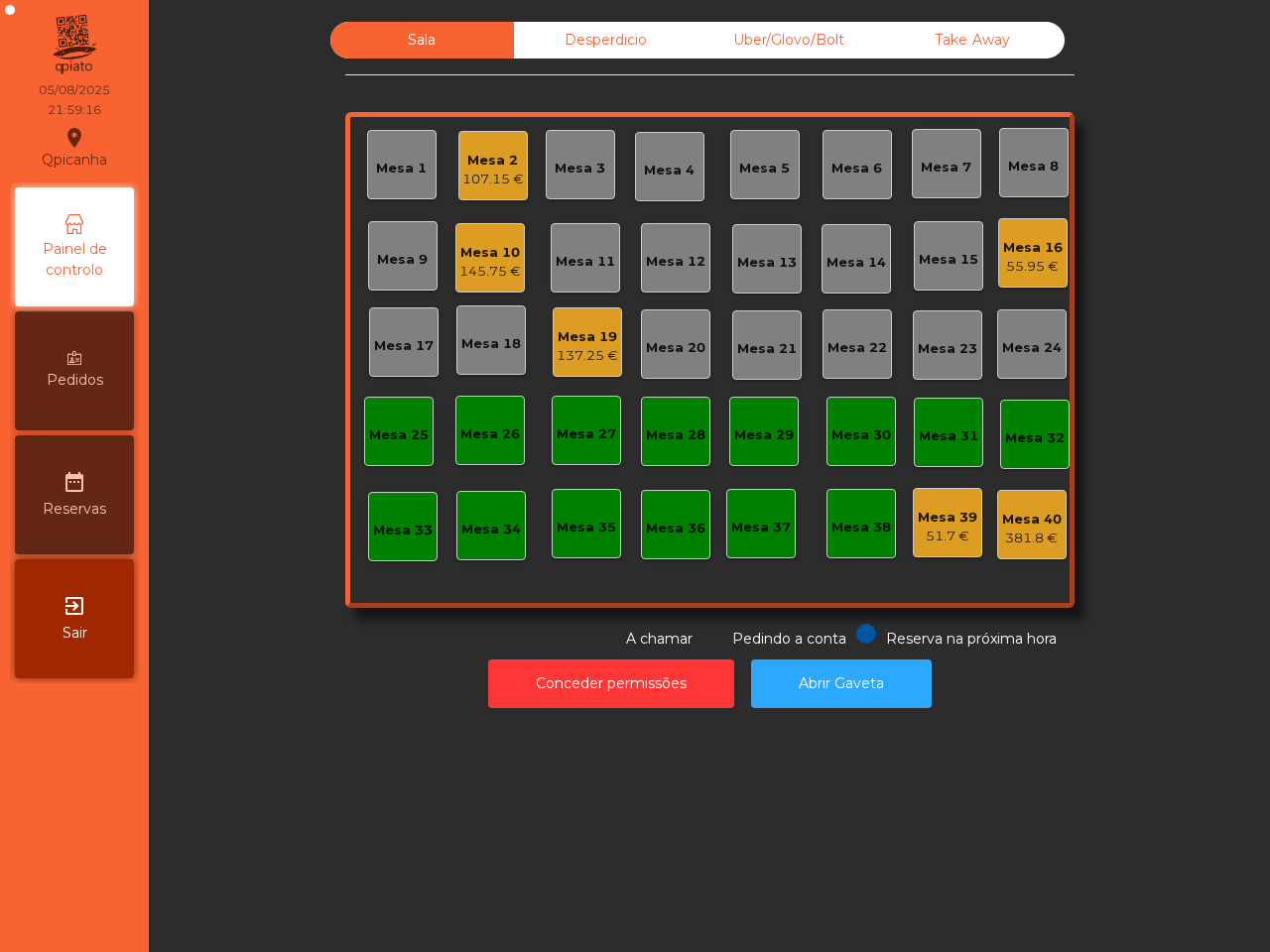 click on "Mesa 10" 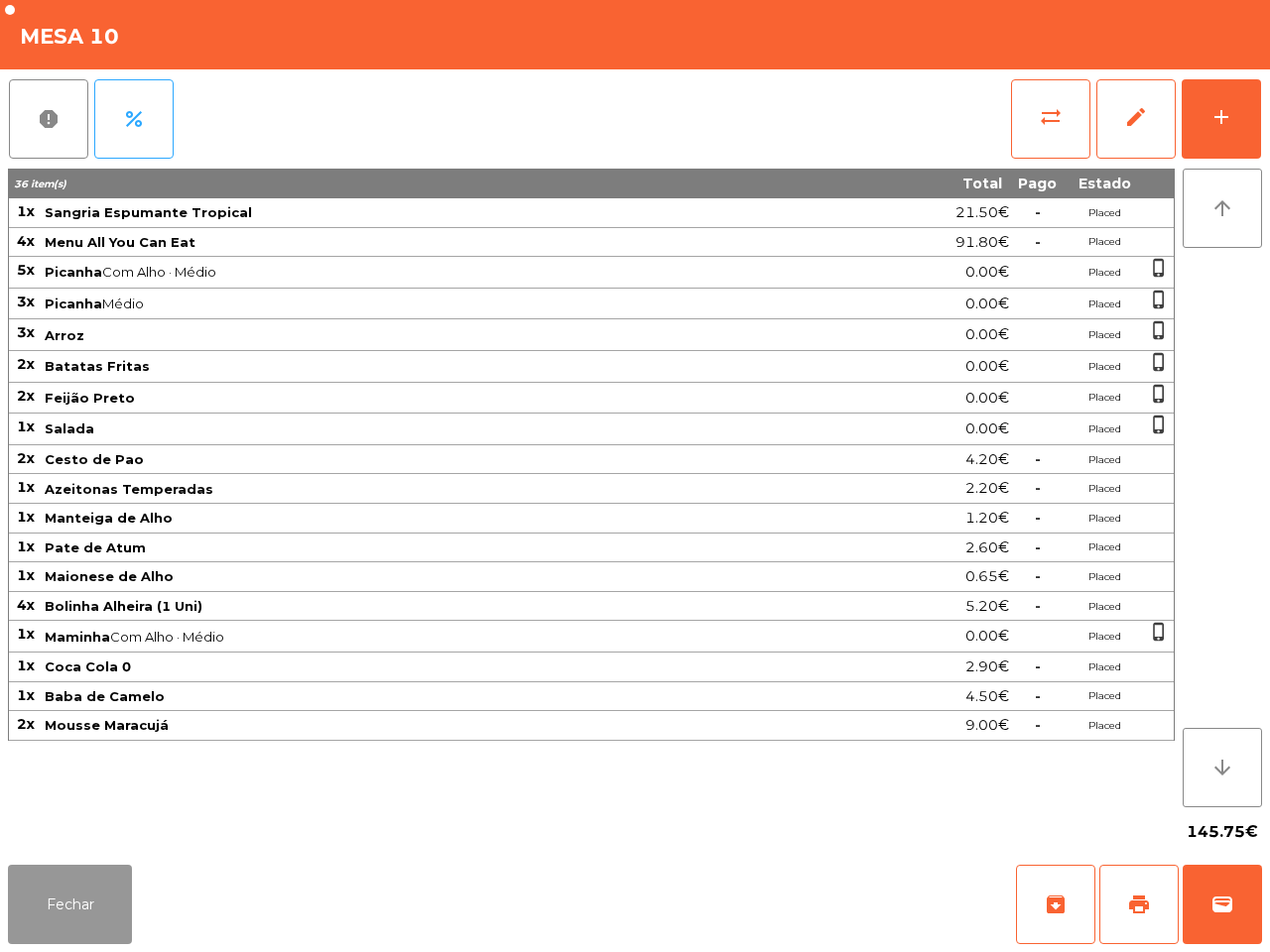 click on "Fechar" 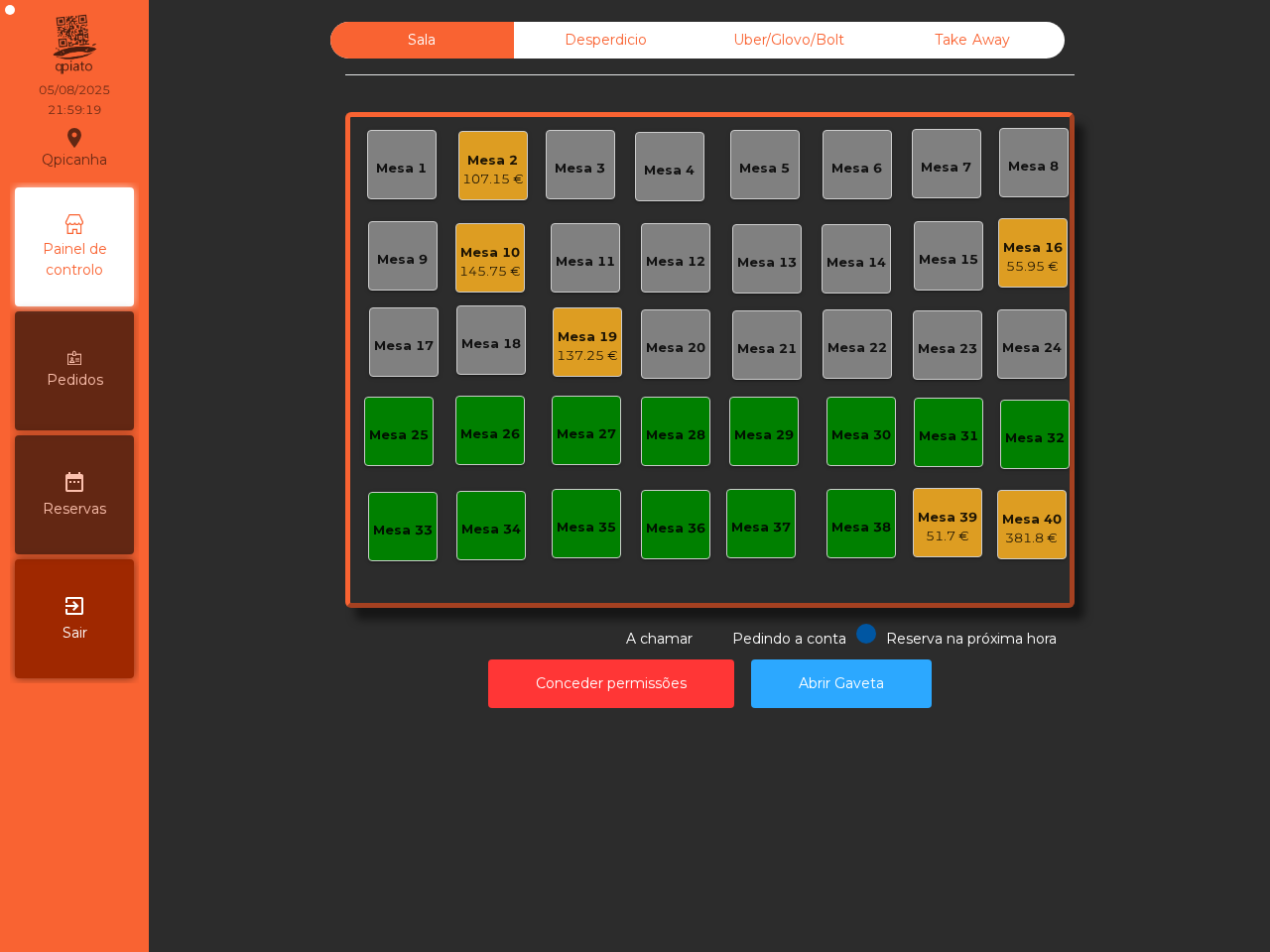 click on "Mesa 2" 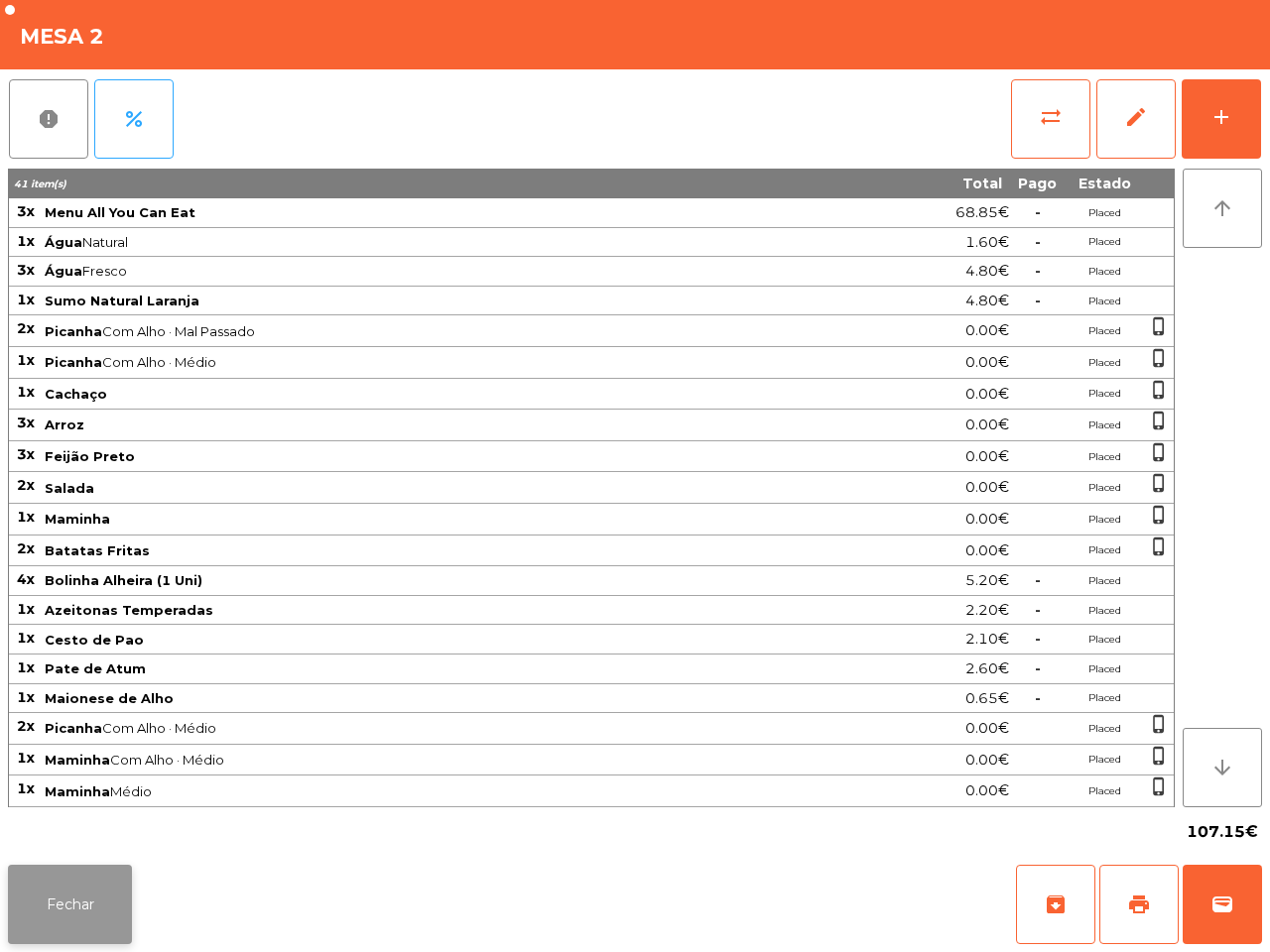 click on "Fechar" 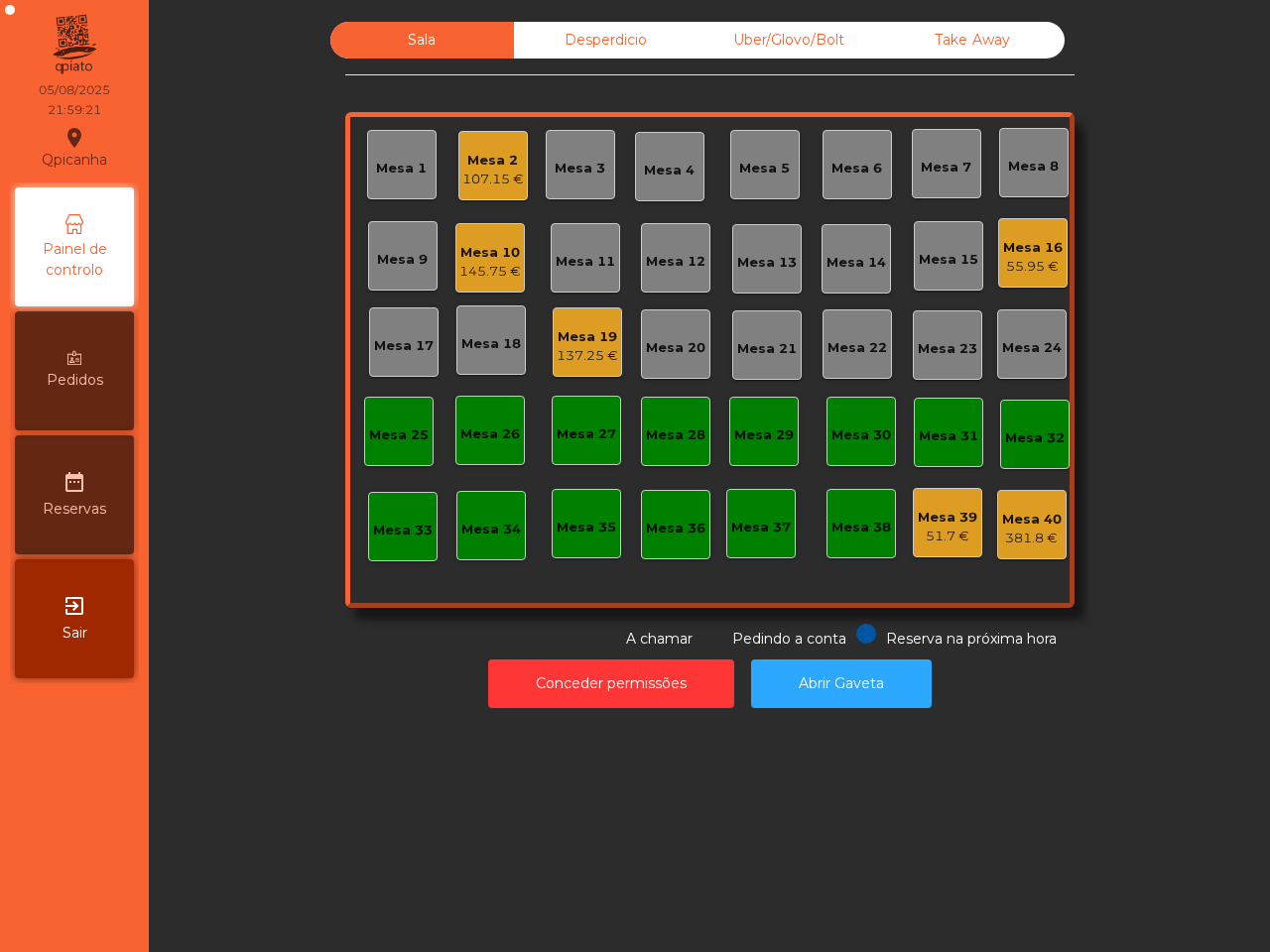 click on "Conceder permissões   Abrir Gaveta" 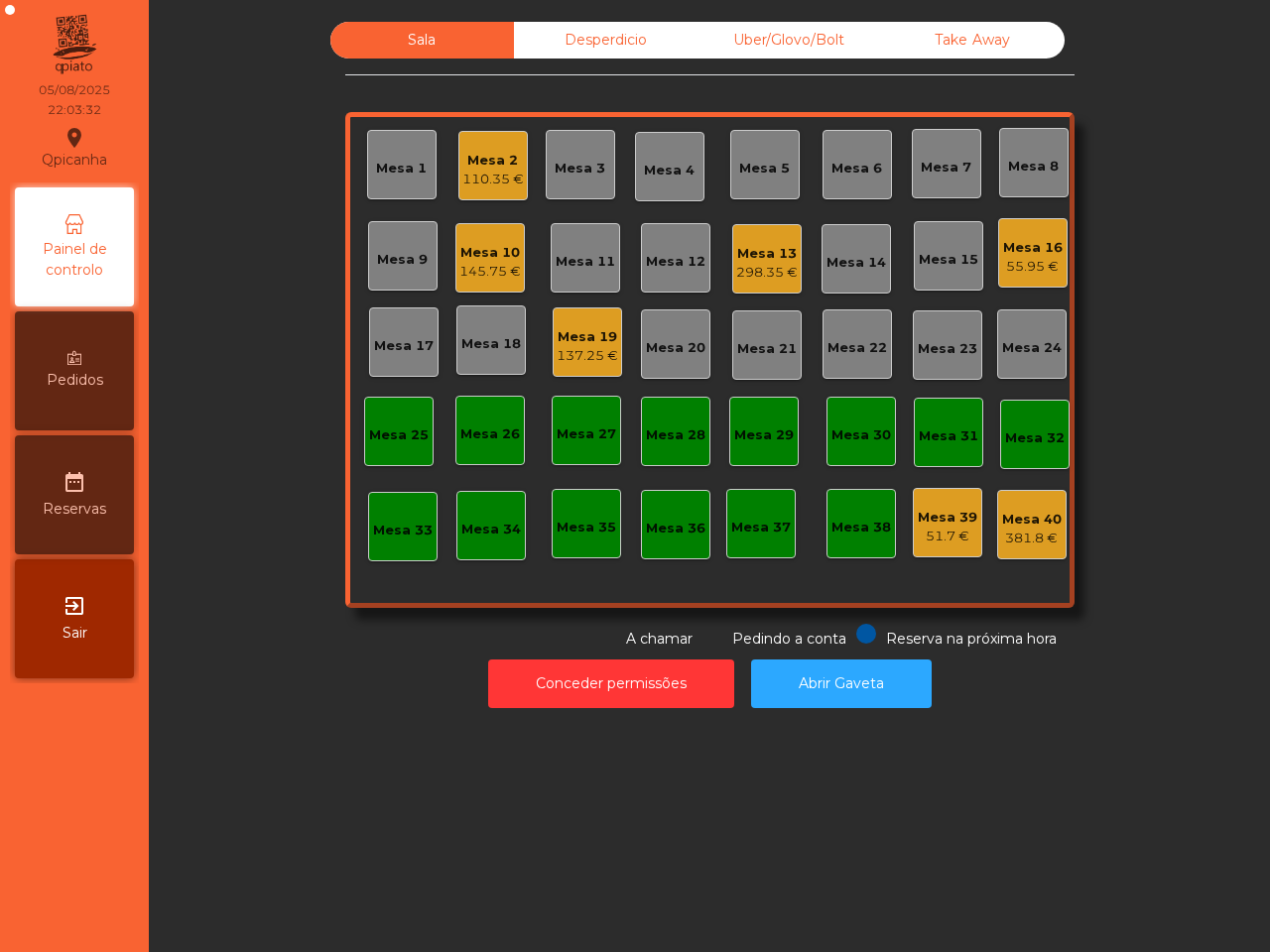 click on "Conceder permissões   Abrir Gaveta" 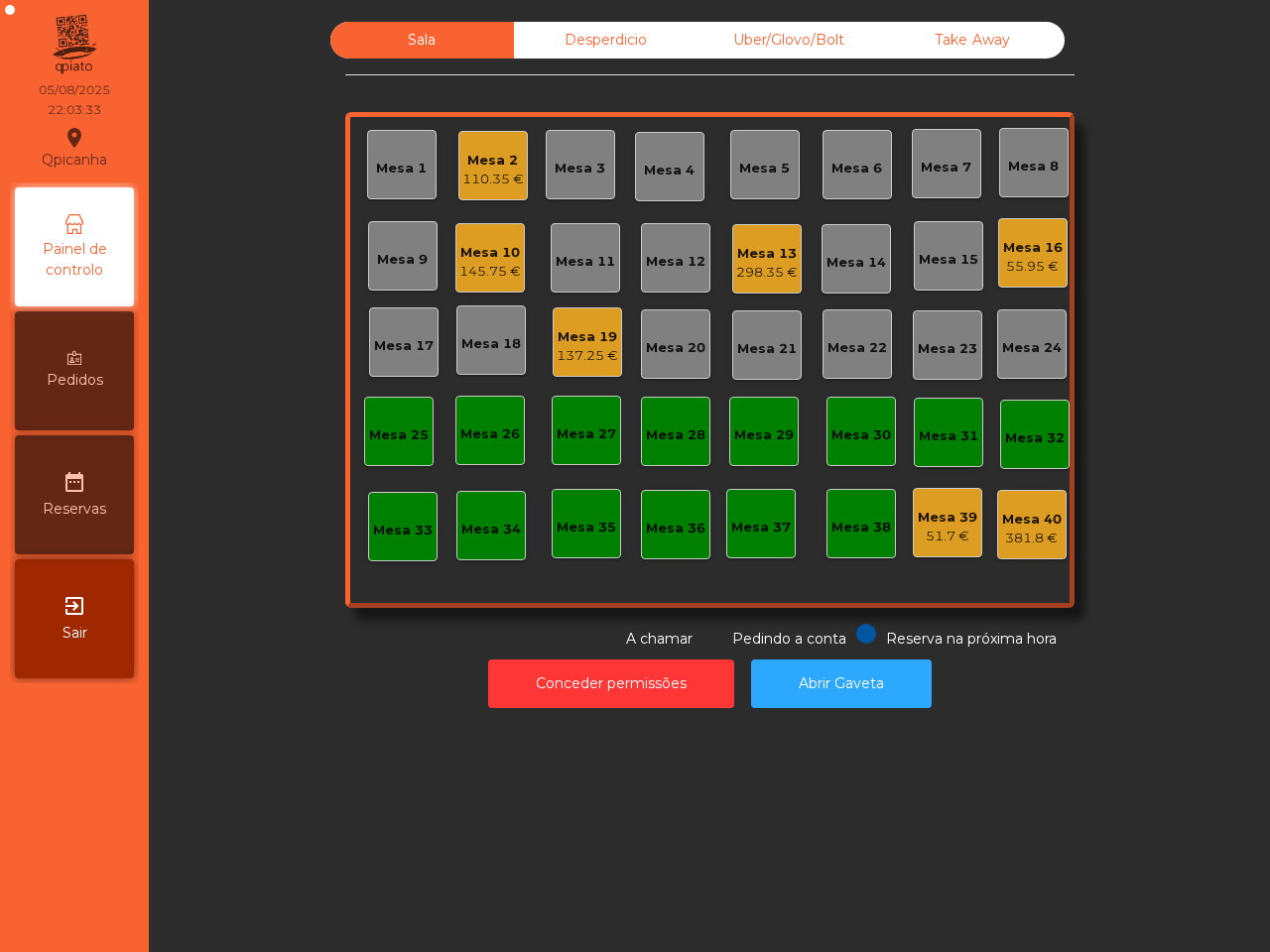 click on "110.35 €" 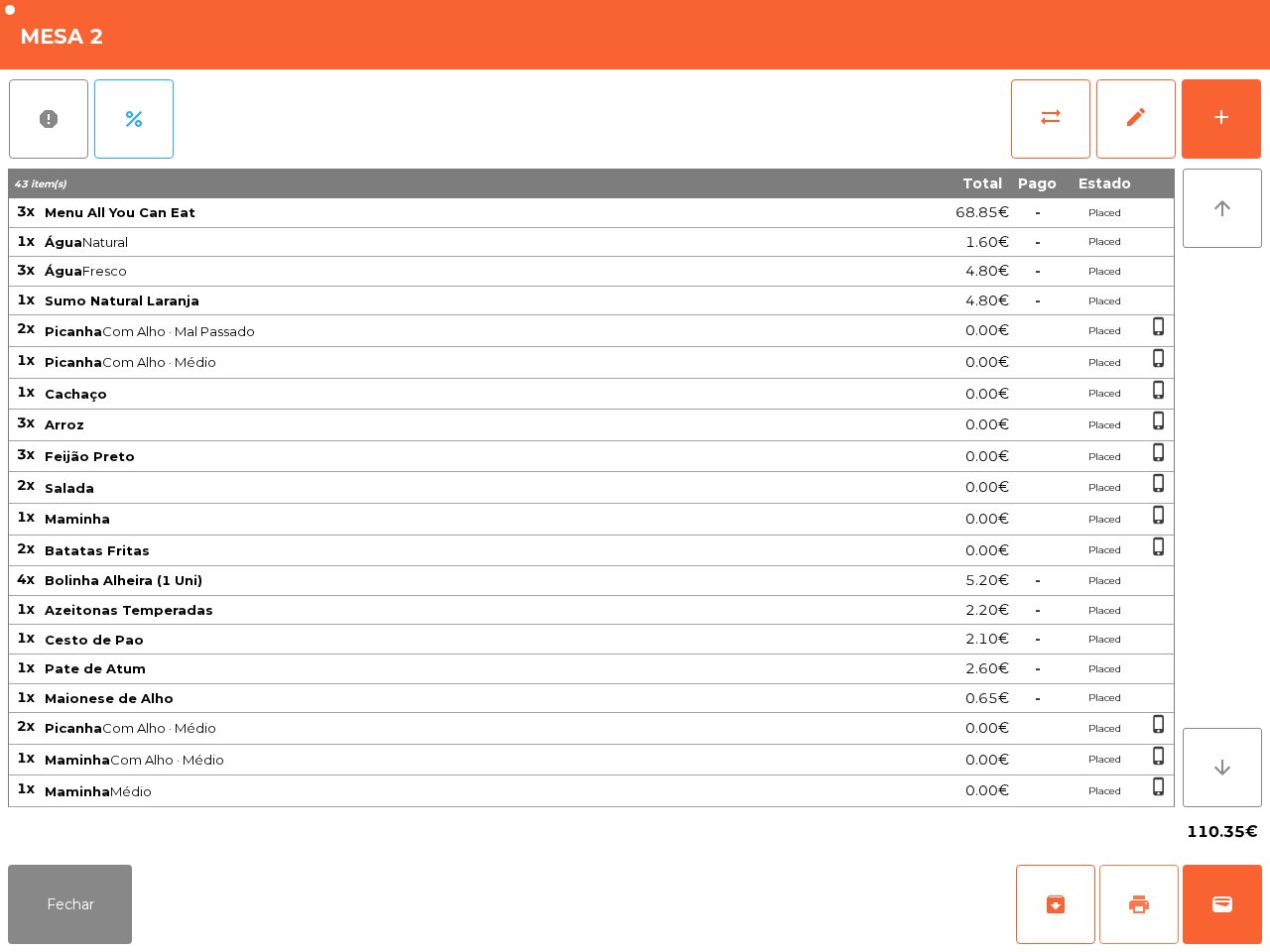 click on "print" 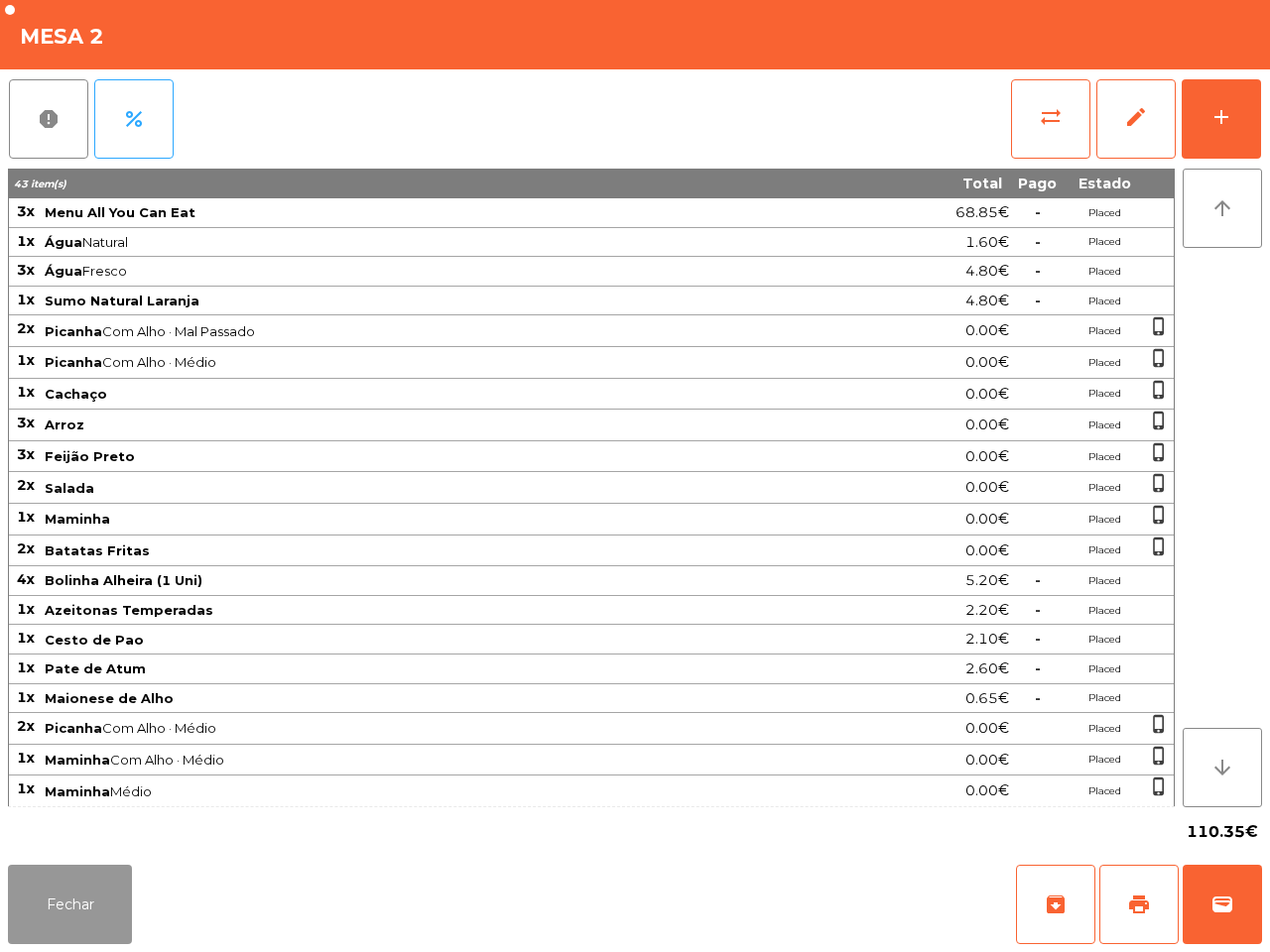 click on "Fechar" 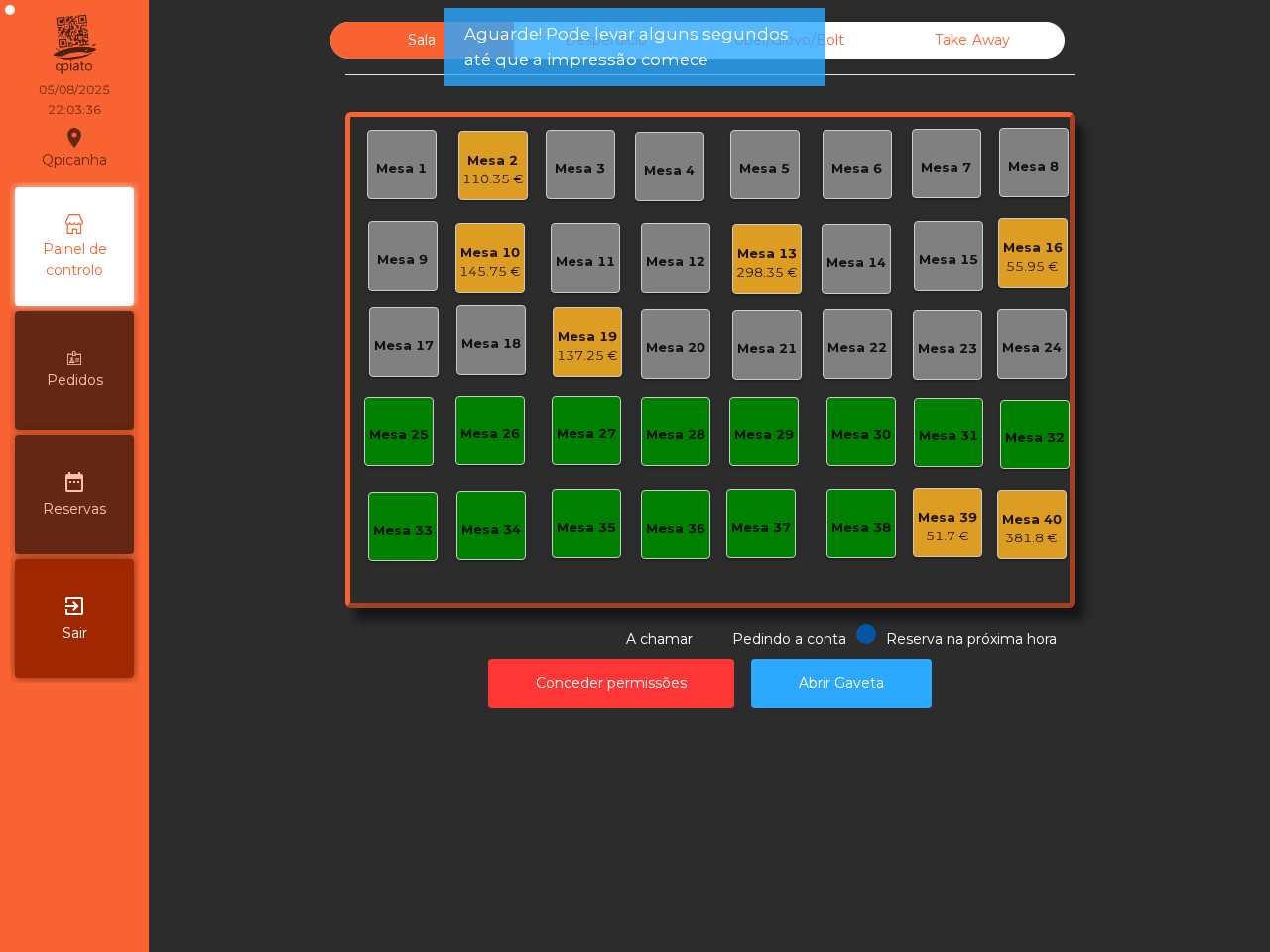 click on "Mesa 10" 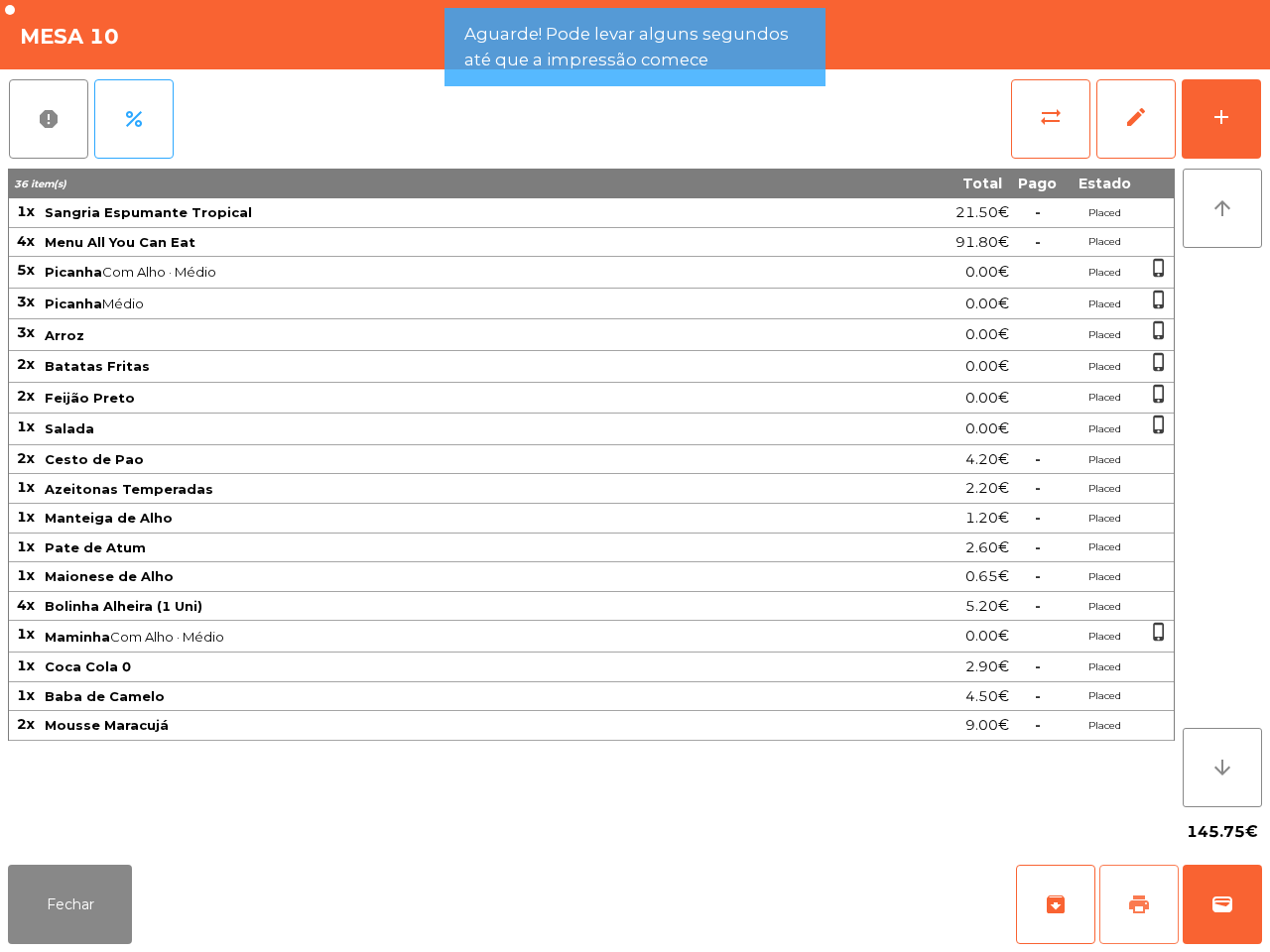click on "print" 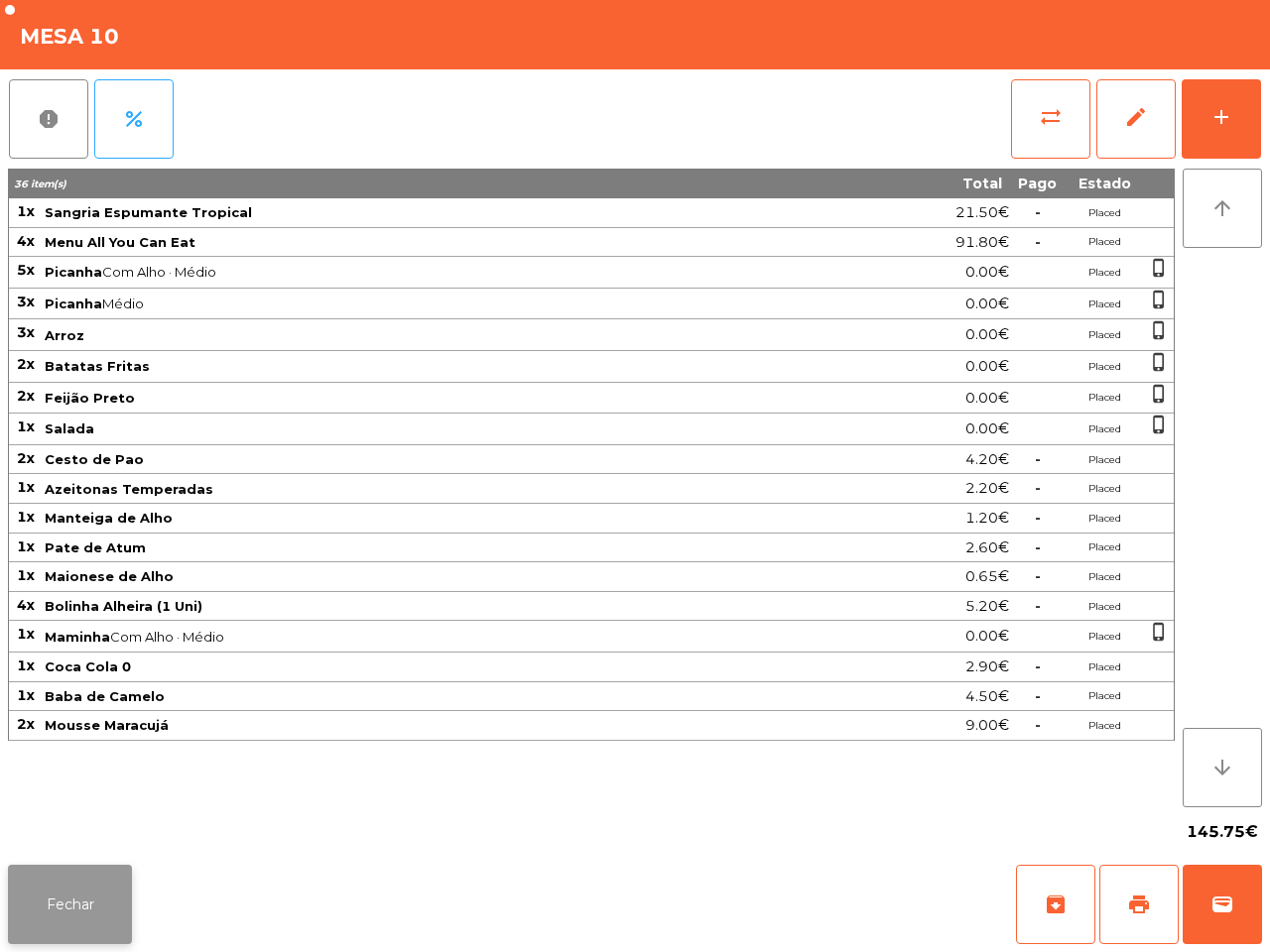 click on "Fechar" 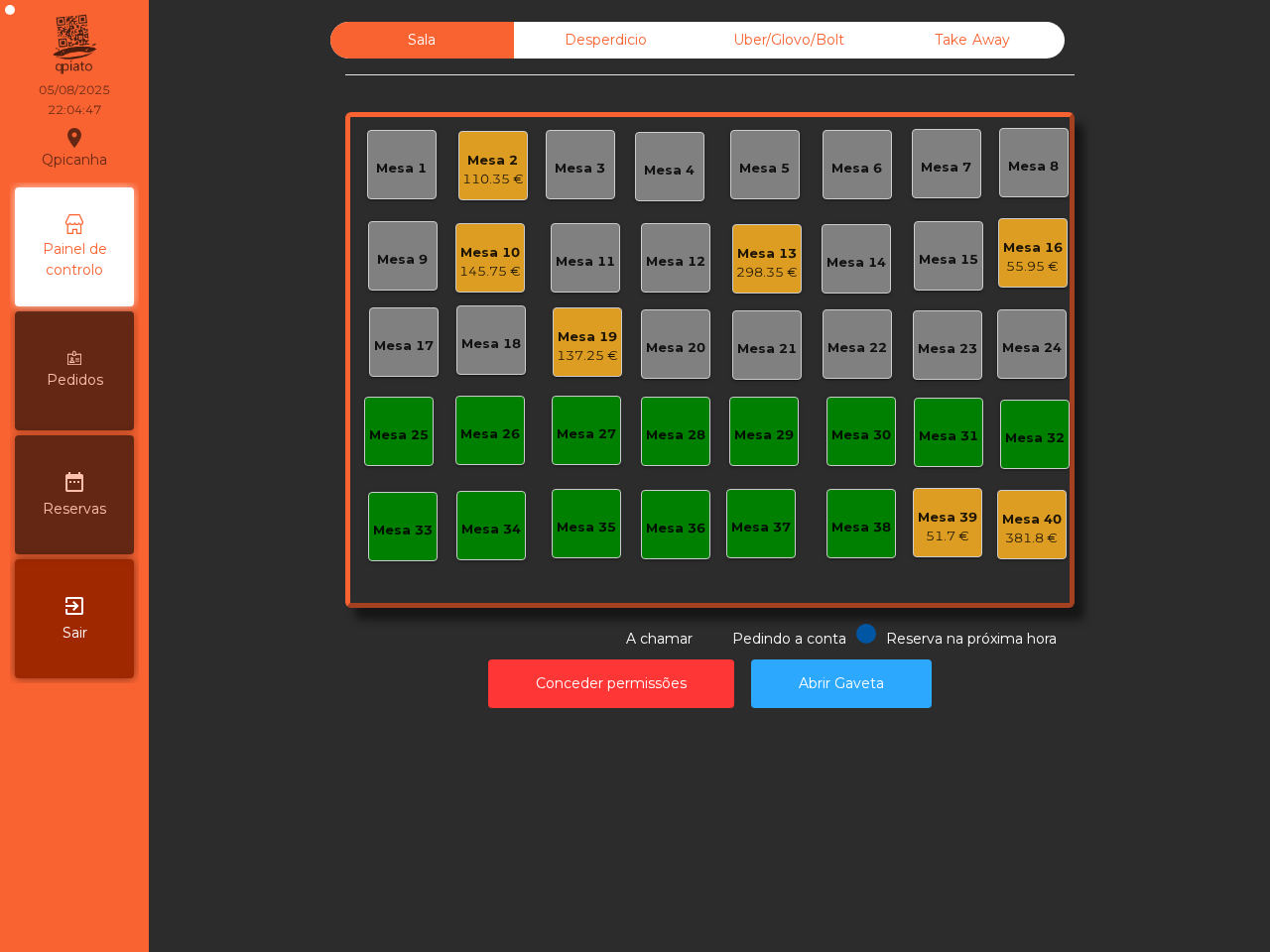 click on "Qpicanha  location_on  05/08/2025   22:04:47   Painel de controlo   Pedidos  date_range  Reservas  exit_to_app  Sair" 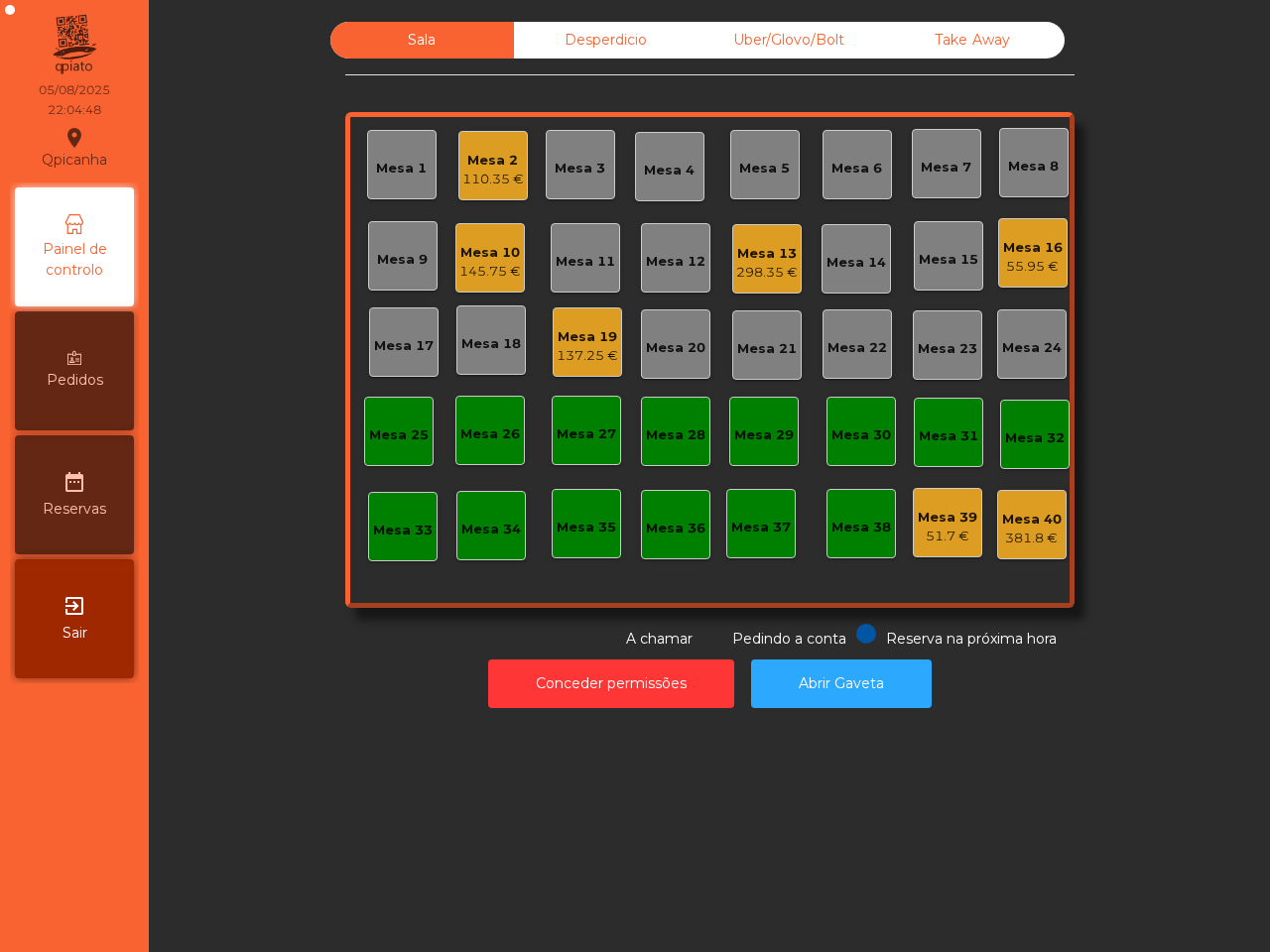 click on "Mesa 13" 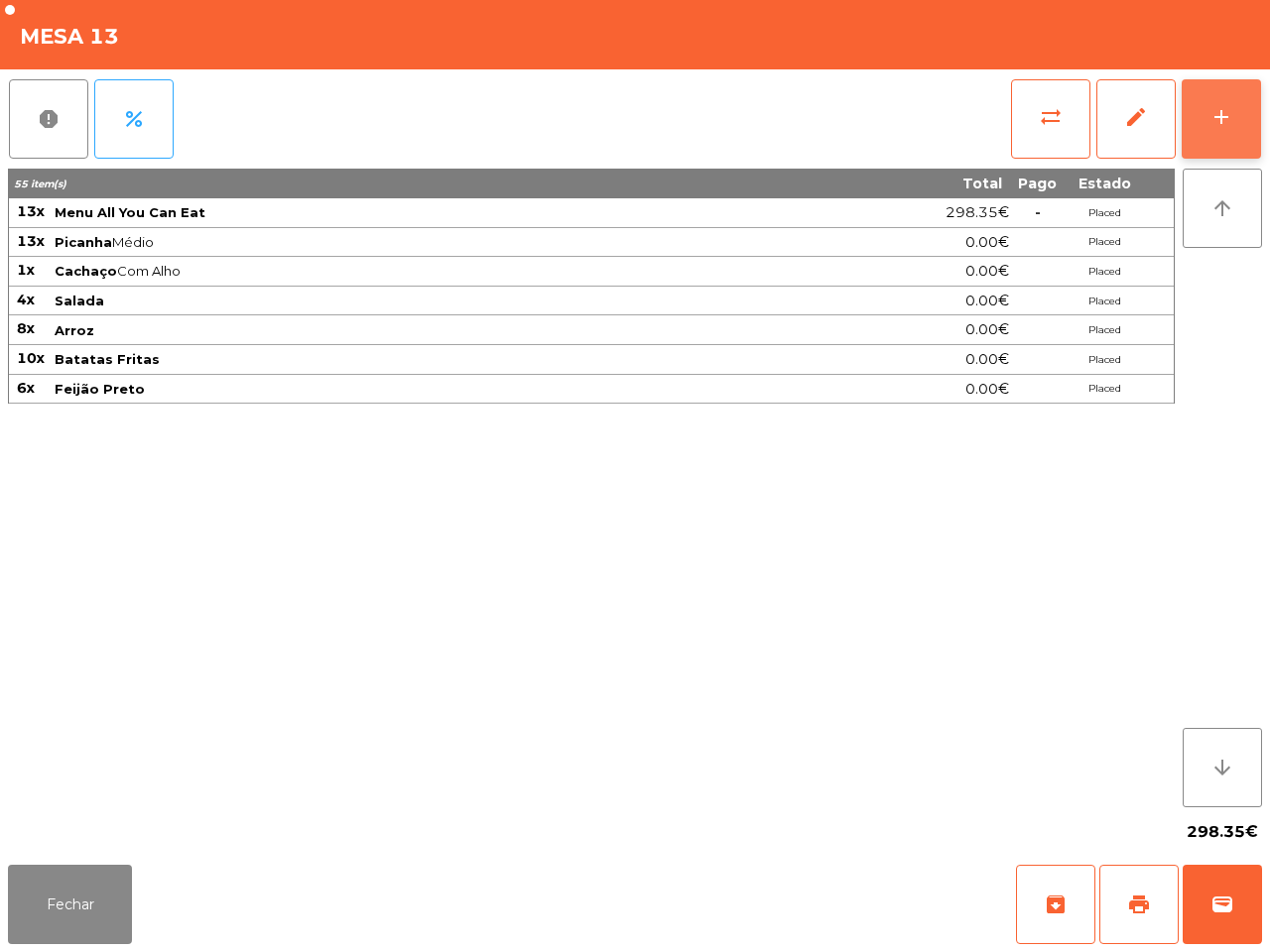 click on "add" 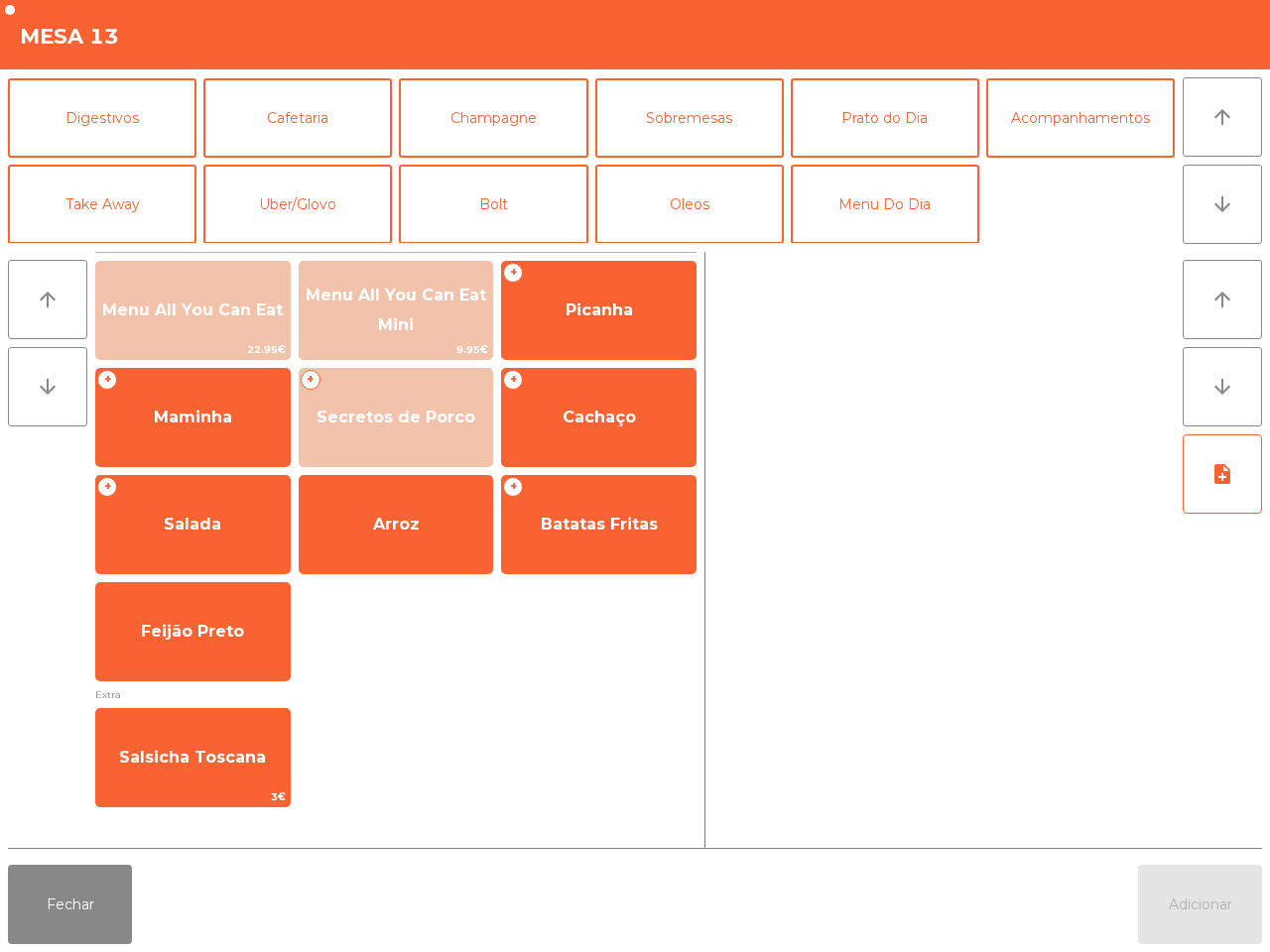 scroll, scrollTop: 0, scrollLeft: 0, axis: both 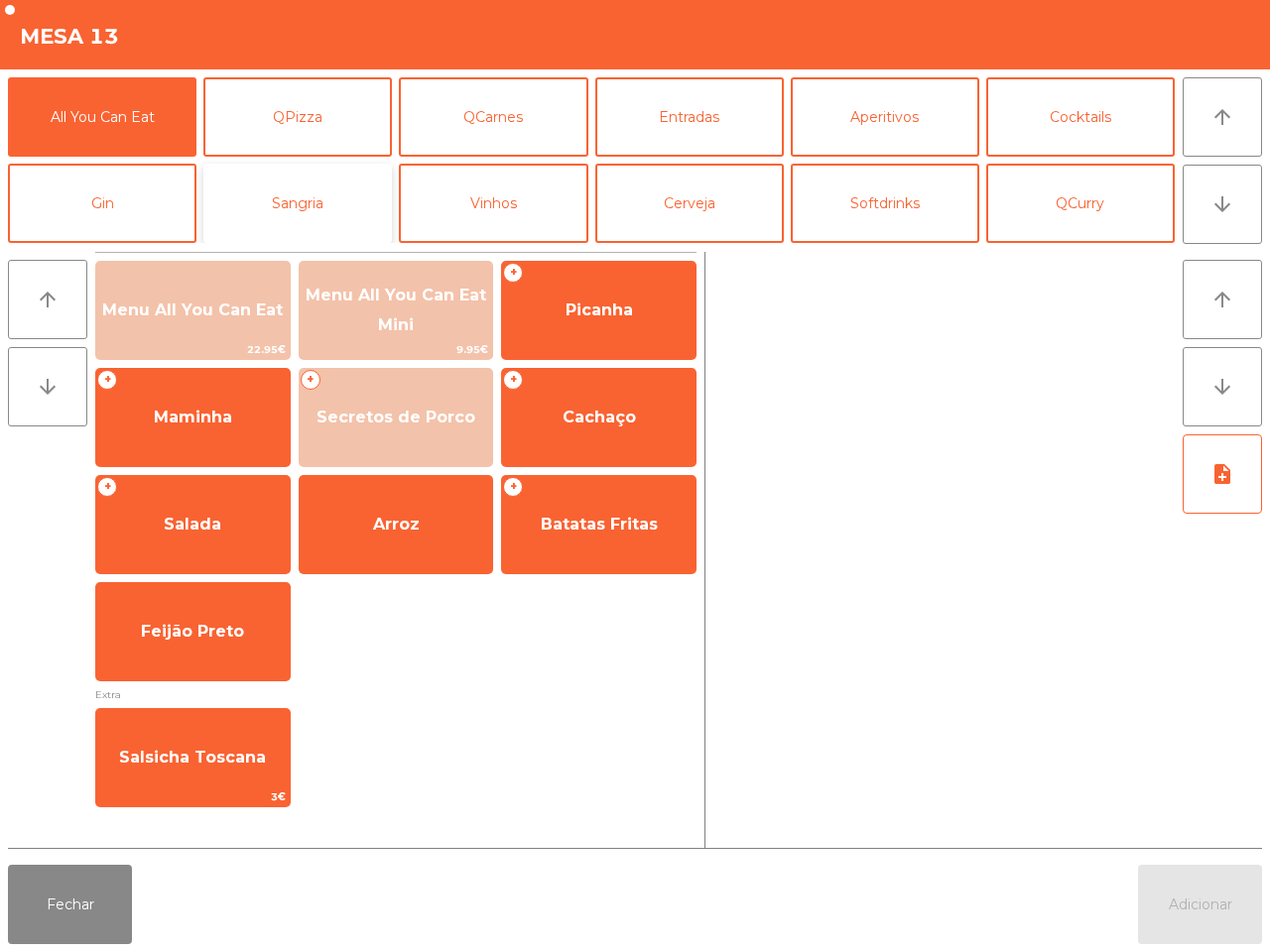 click on "Sangria" 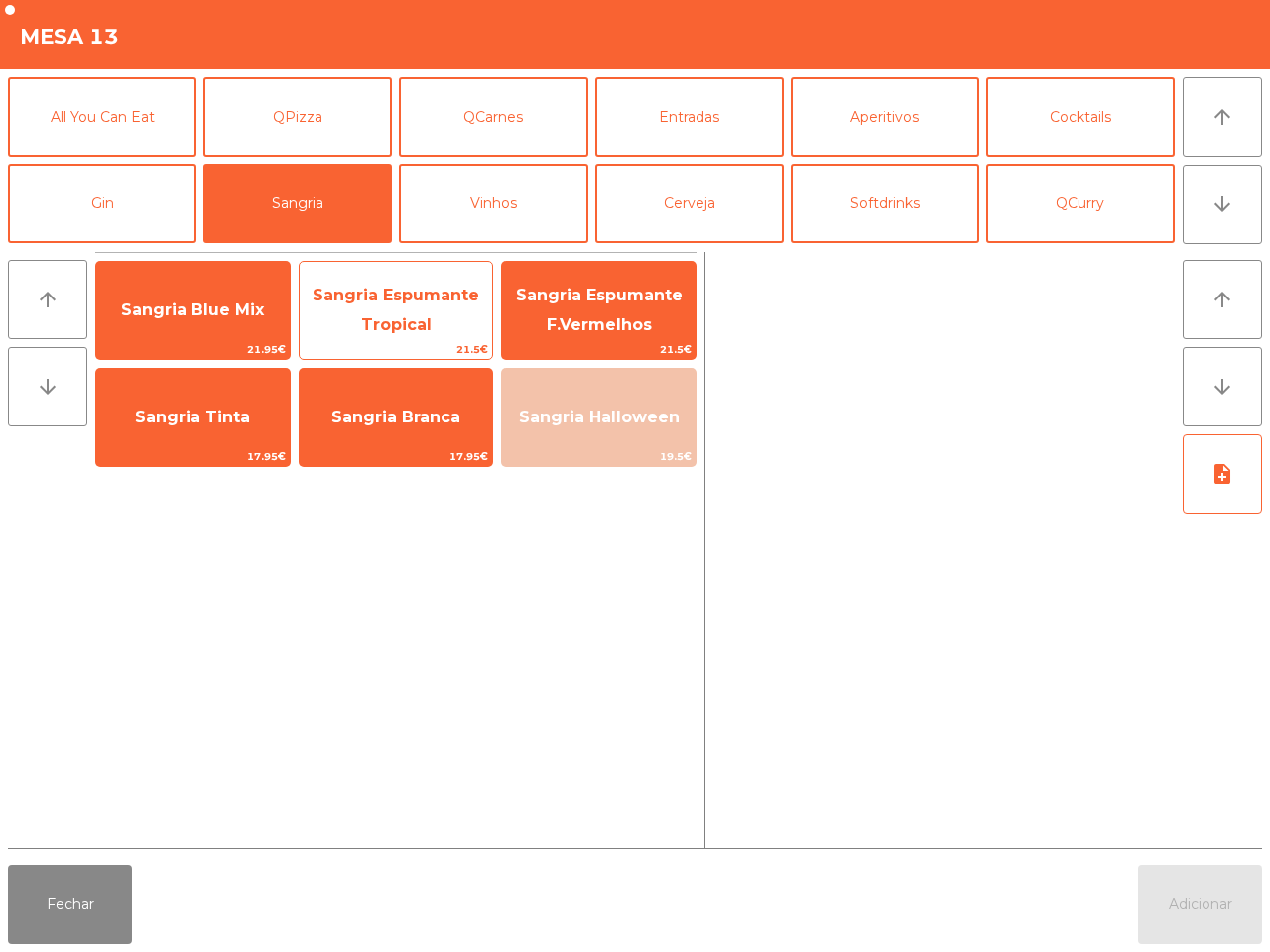 click on "Sangria Espumante Tropical" 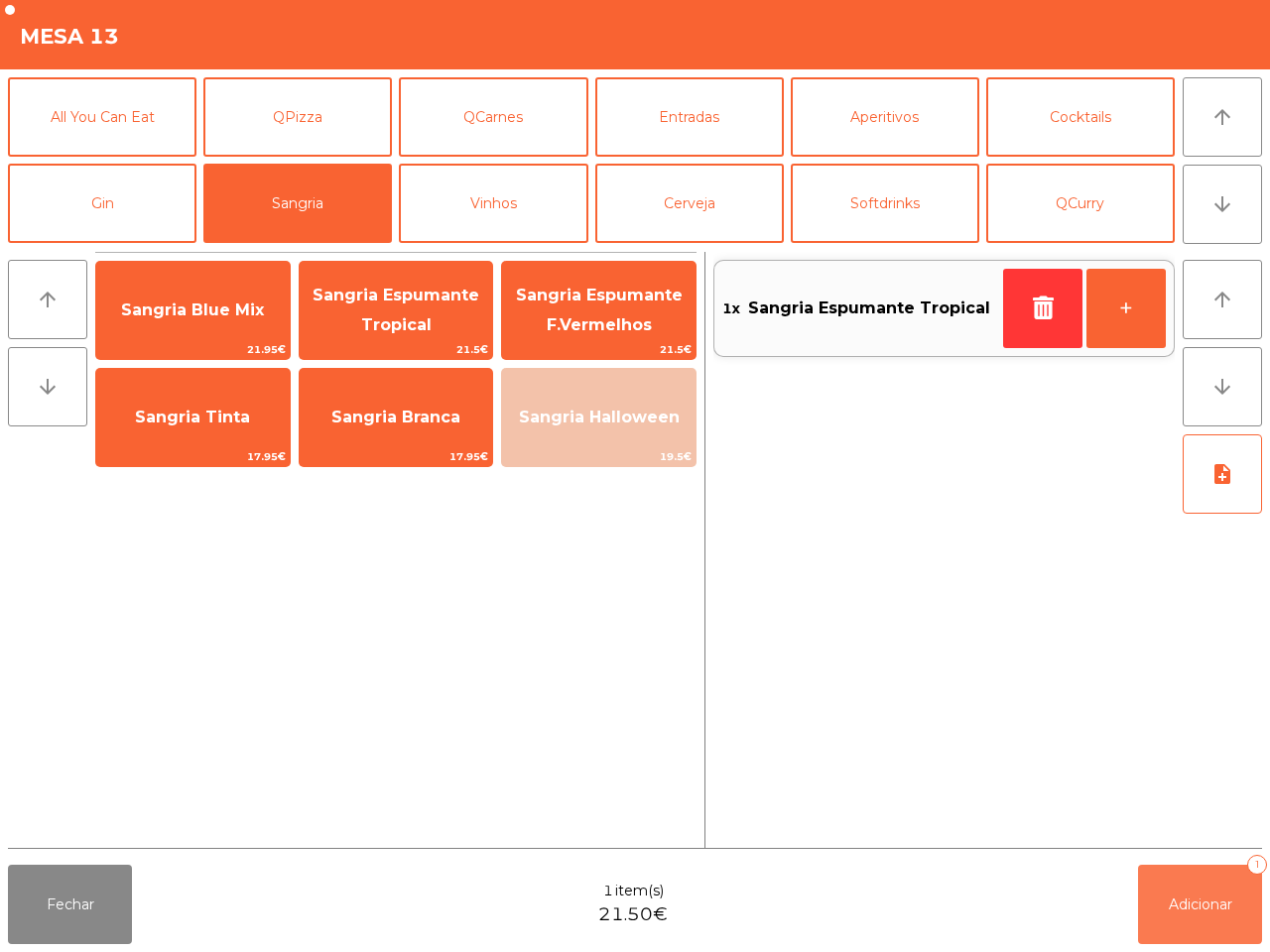 click on "Adicionar   1" 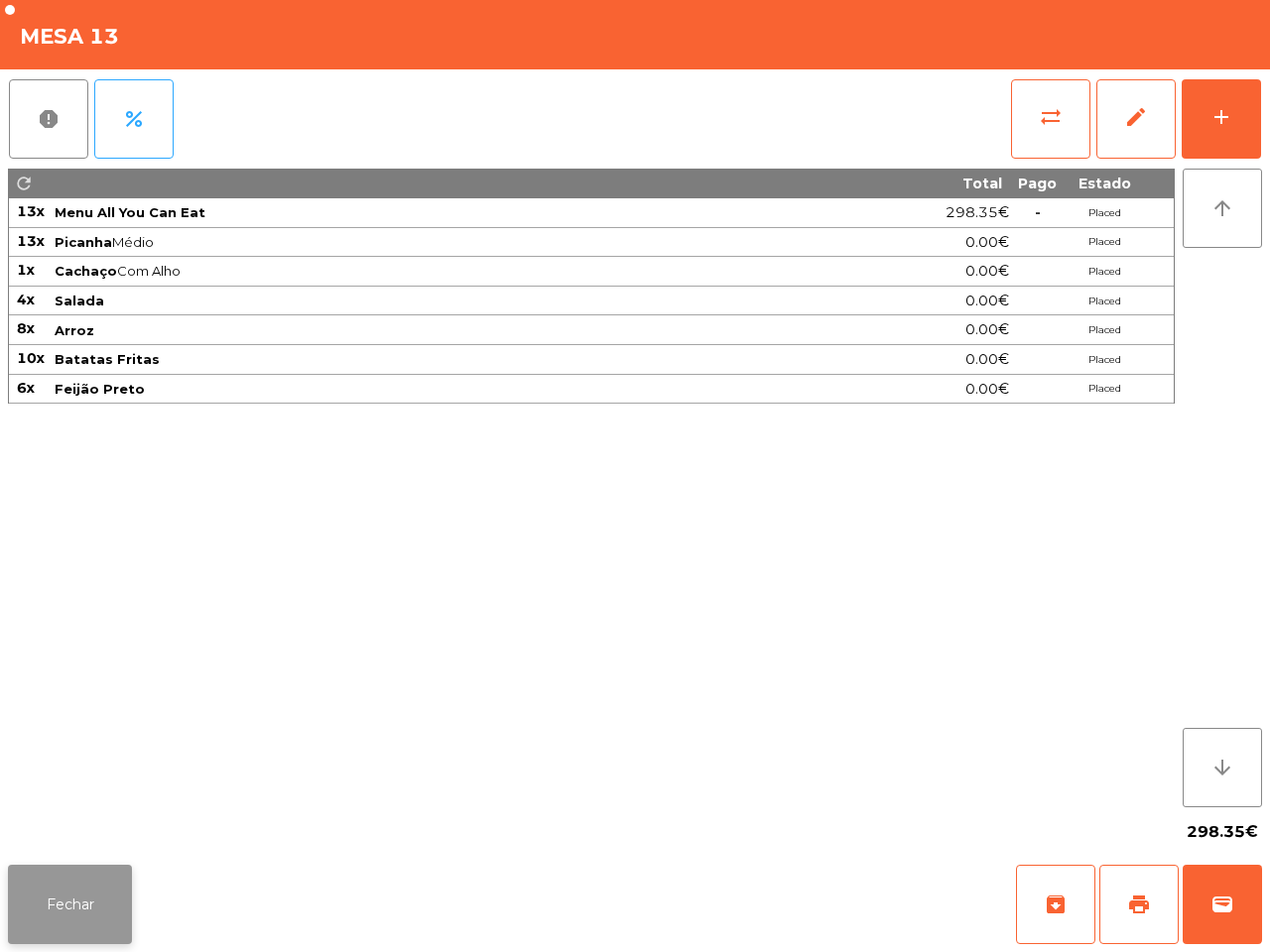 click on "Fechar" 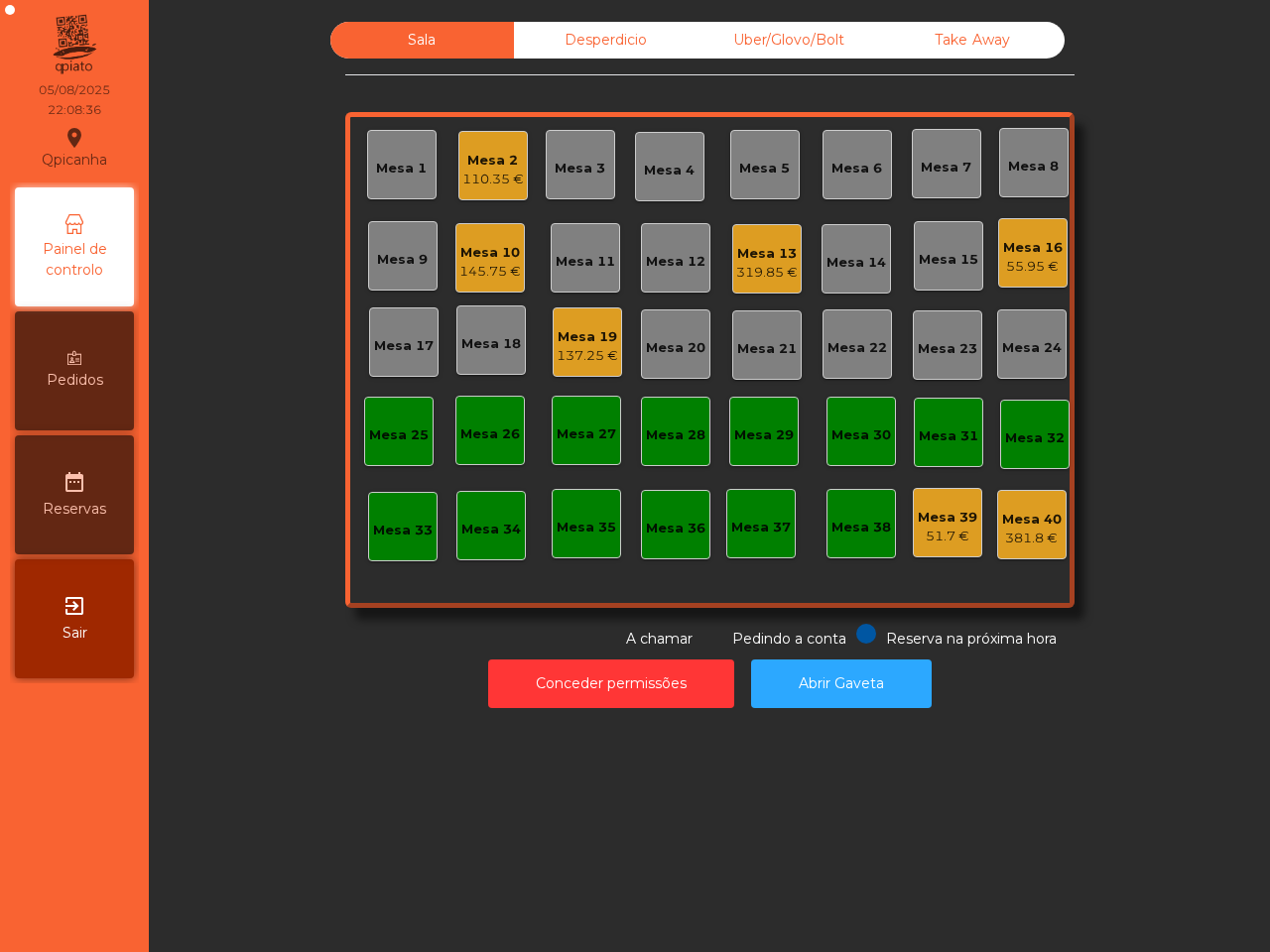 click on "Qpicanha  location_on  05/08/2025   22:08:36   Painel de controlo   Pedidos  date_range  Reservas  exit_to_app  Sair" 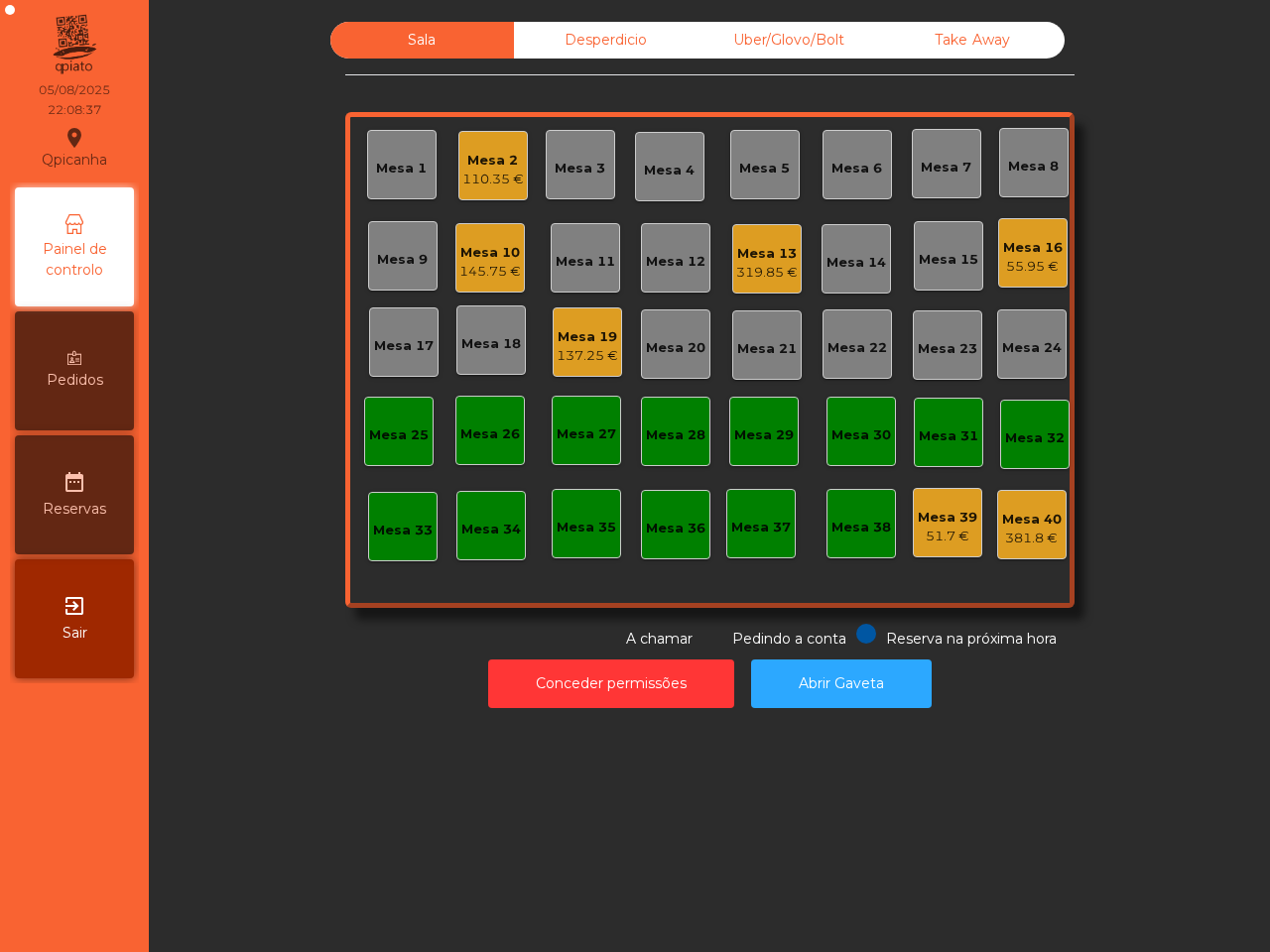 click on "319.85 €" 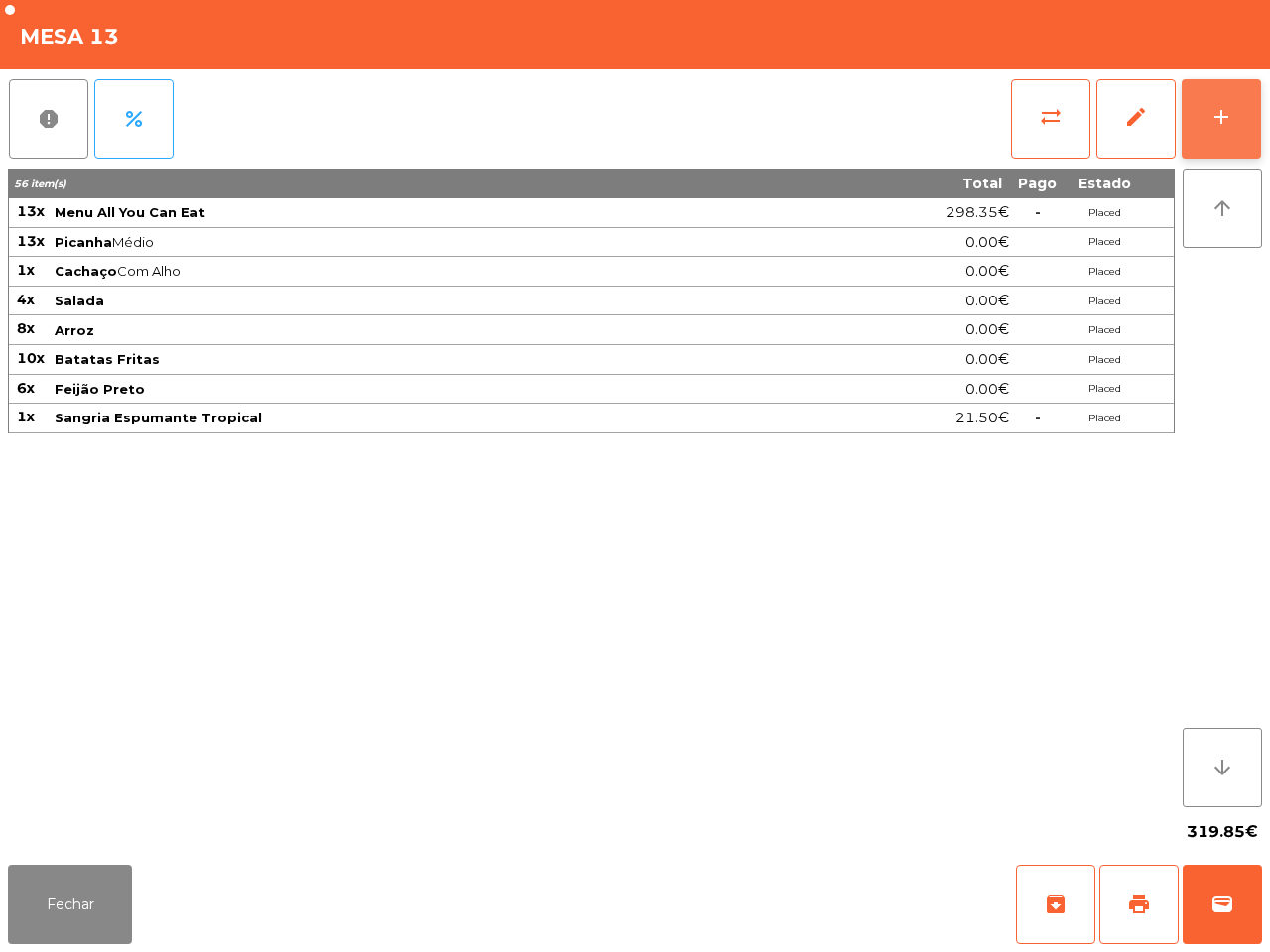 click on "add" 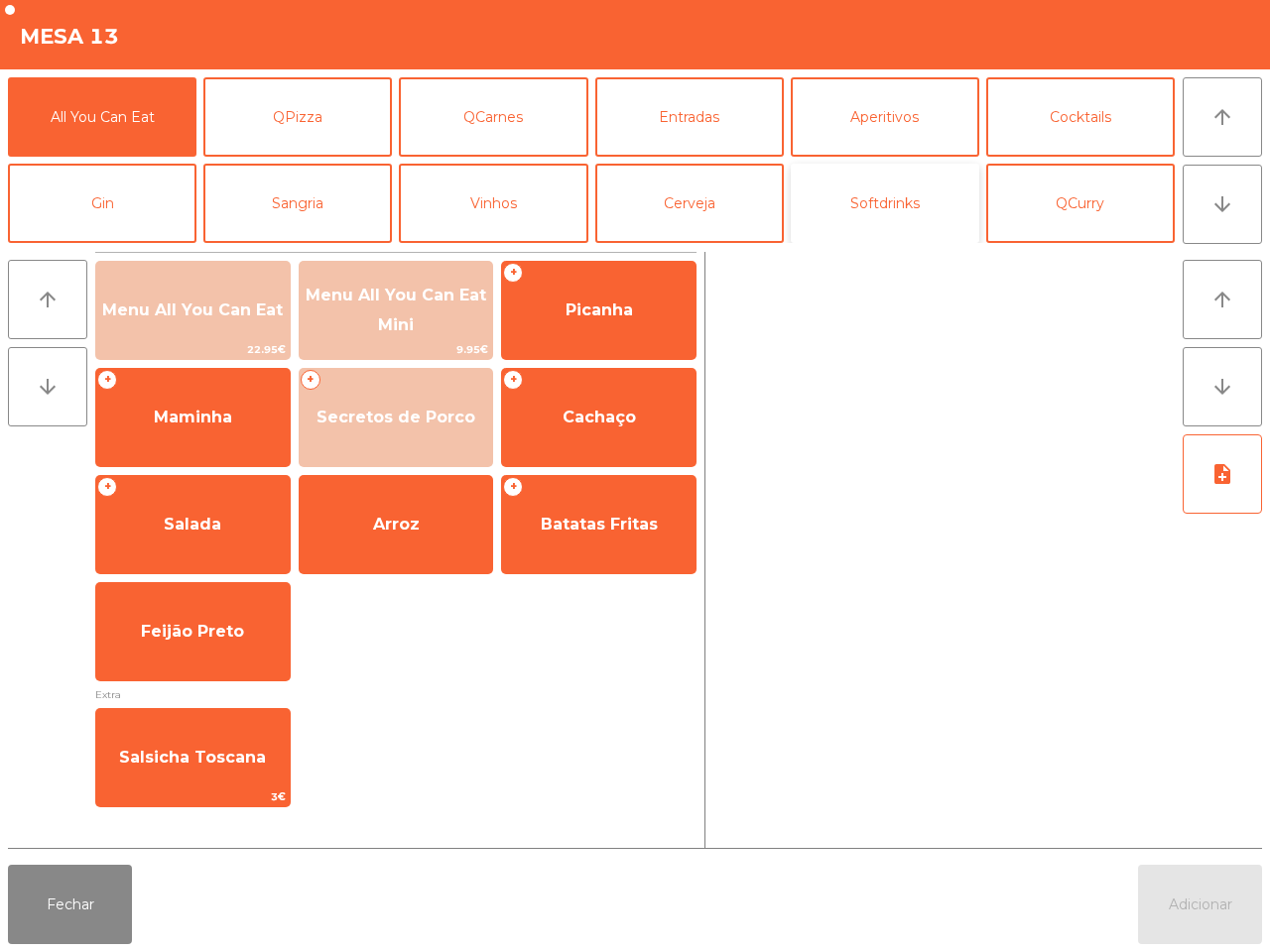 click on "Softdrinks" 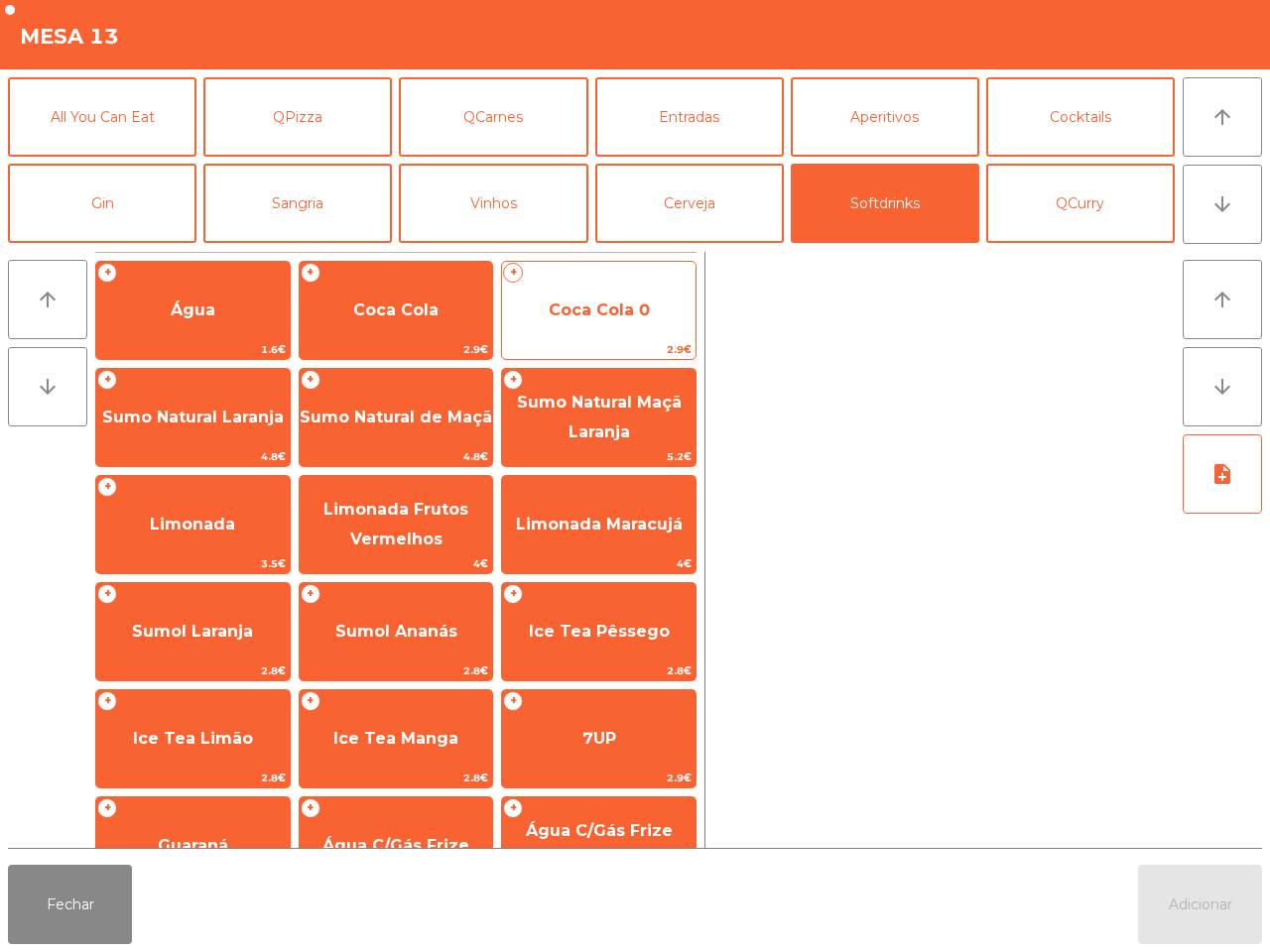 click on "Coca Cola 0" 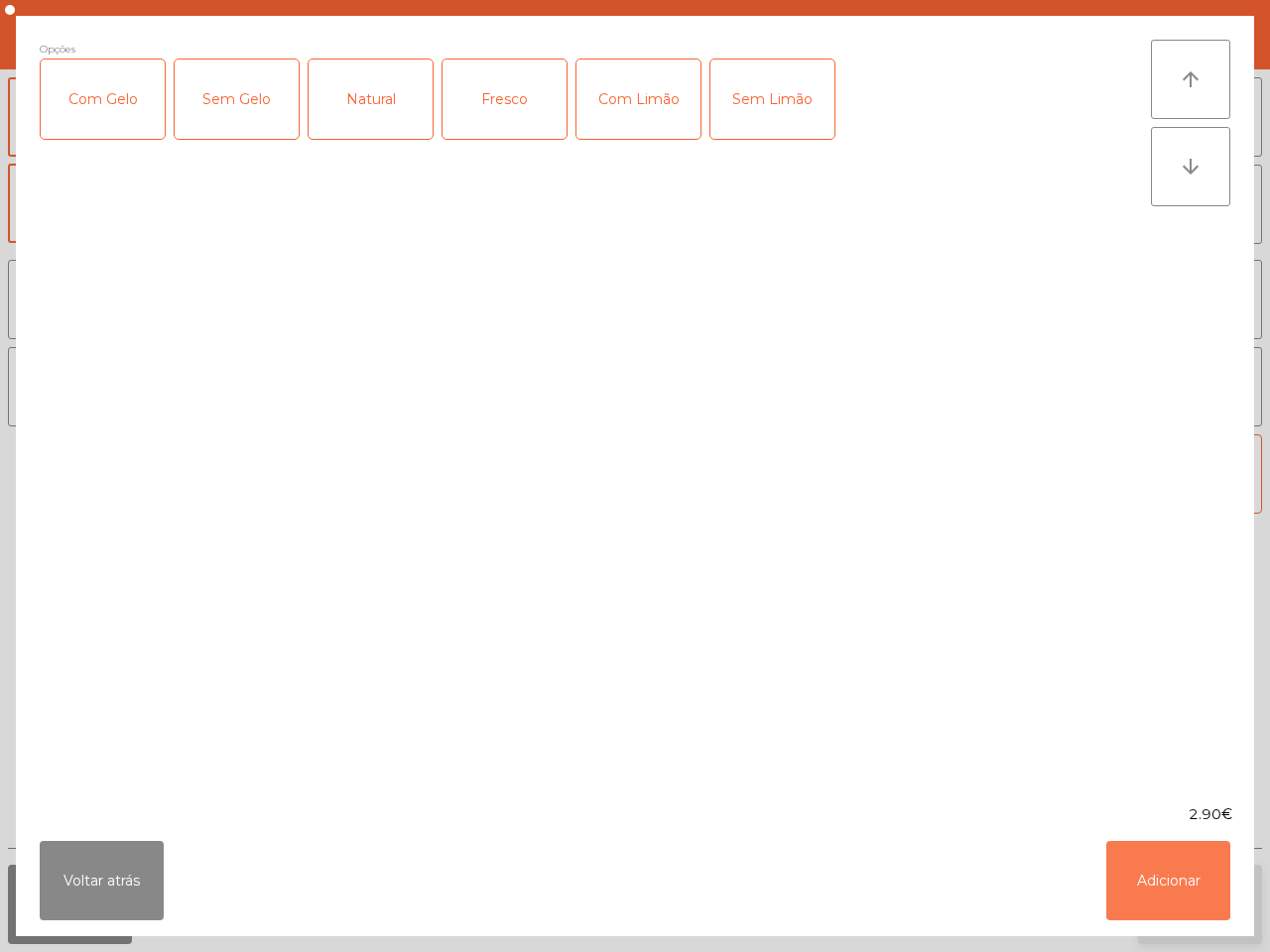click on "Adicionar" 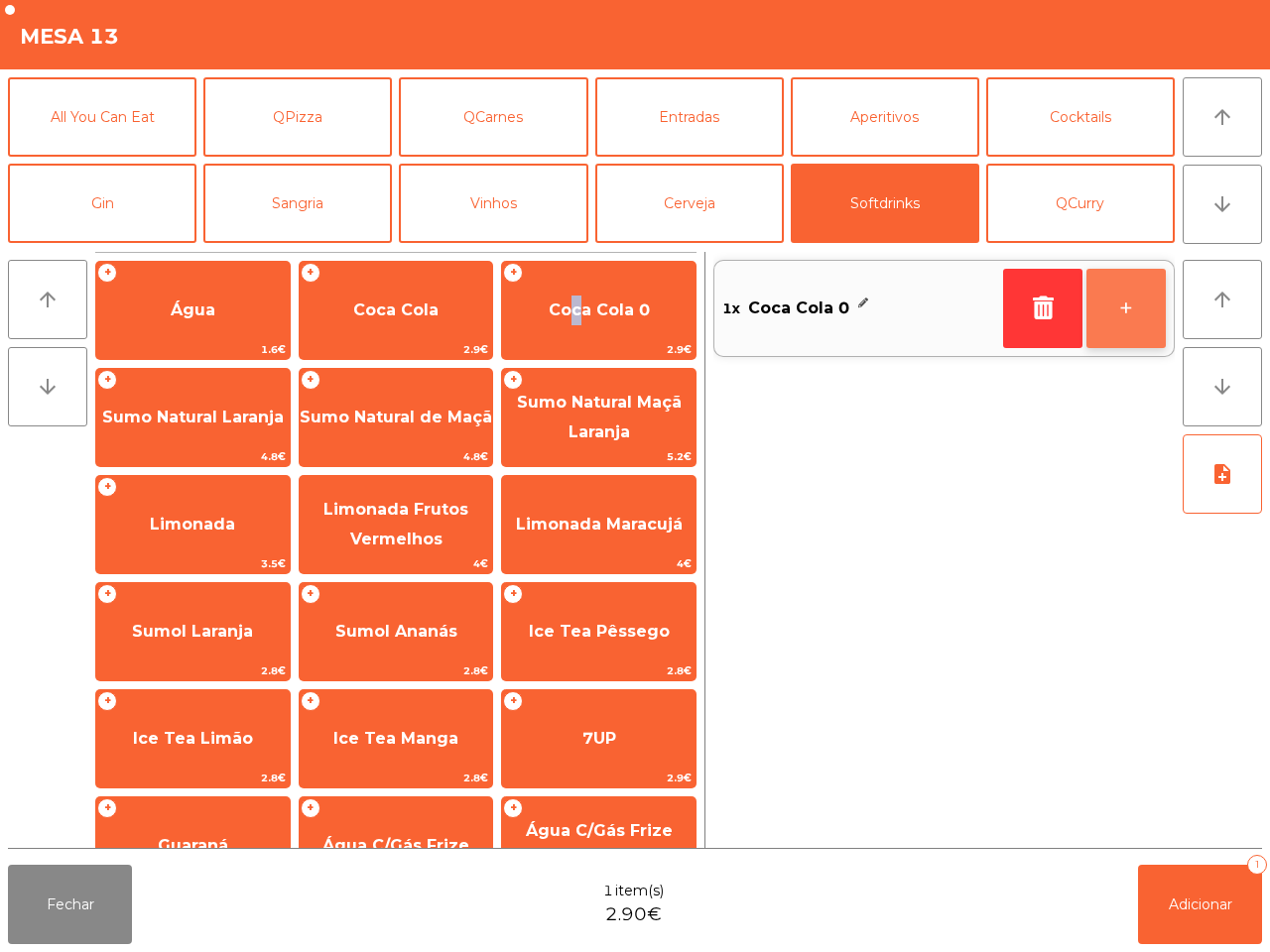 click on "+" 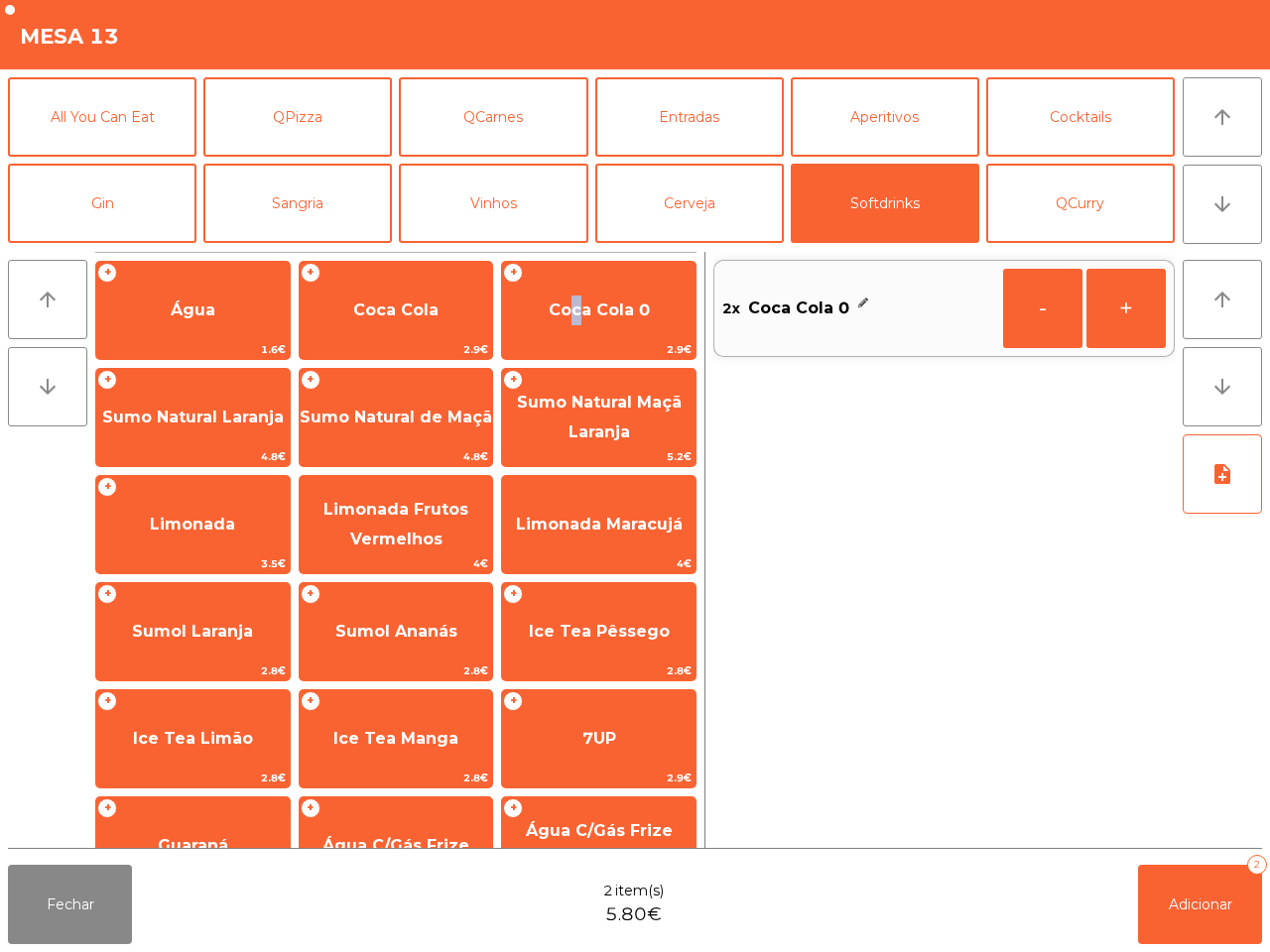 click on "+" 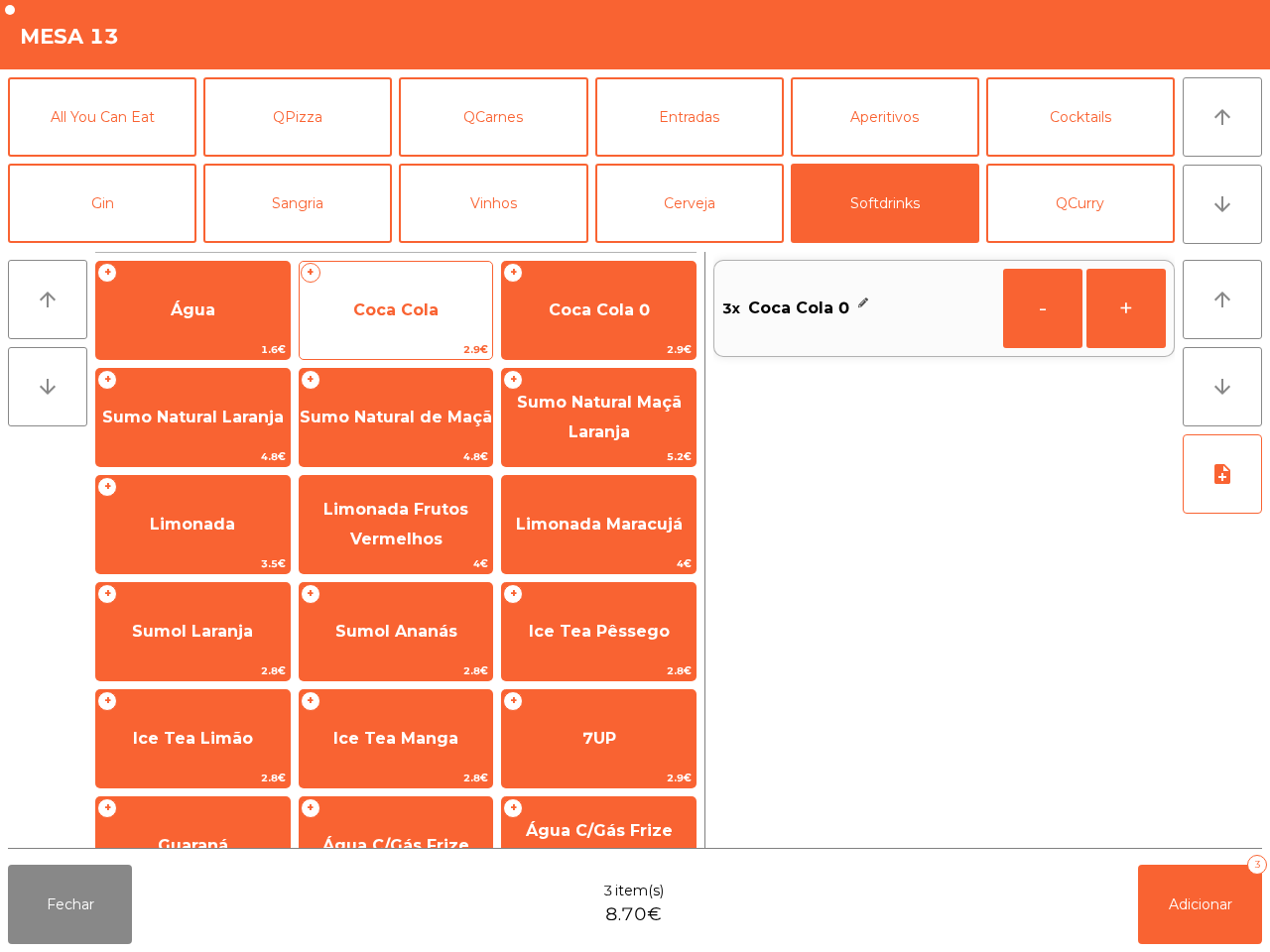click on "Coca Cola" 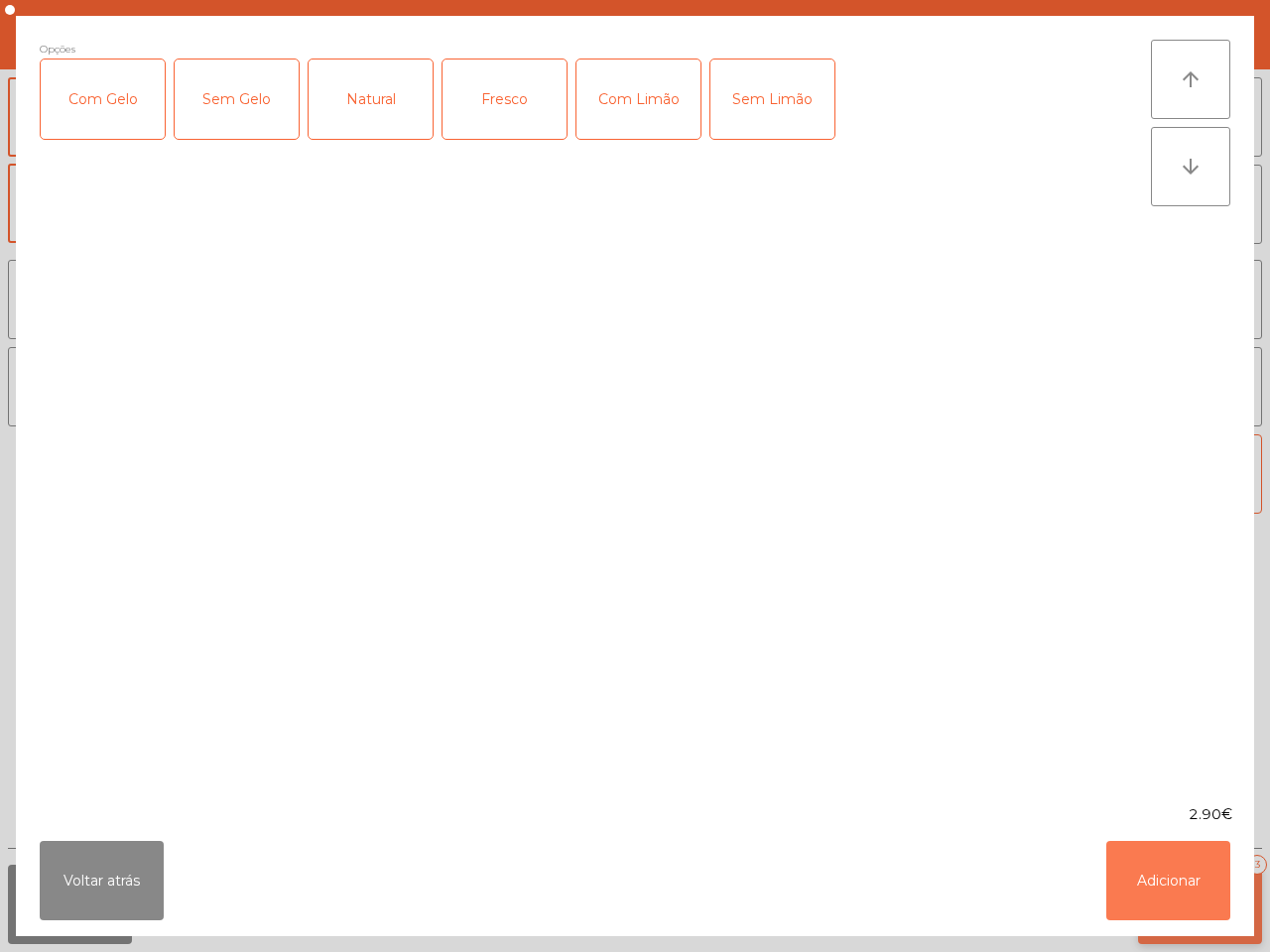 click on "Adicionar" 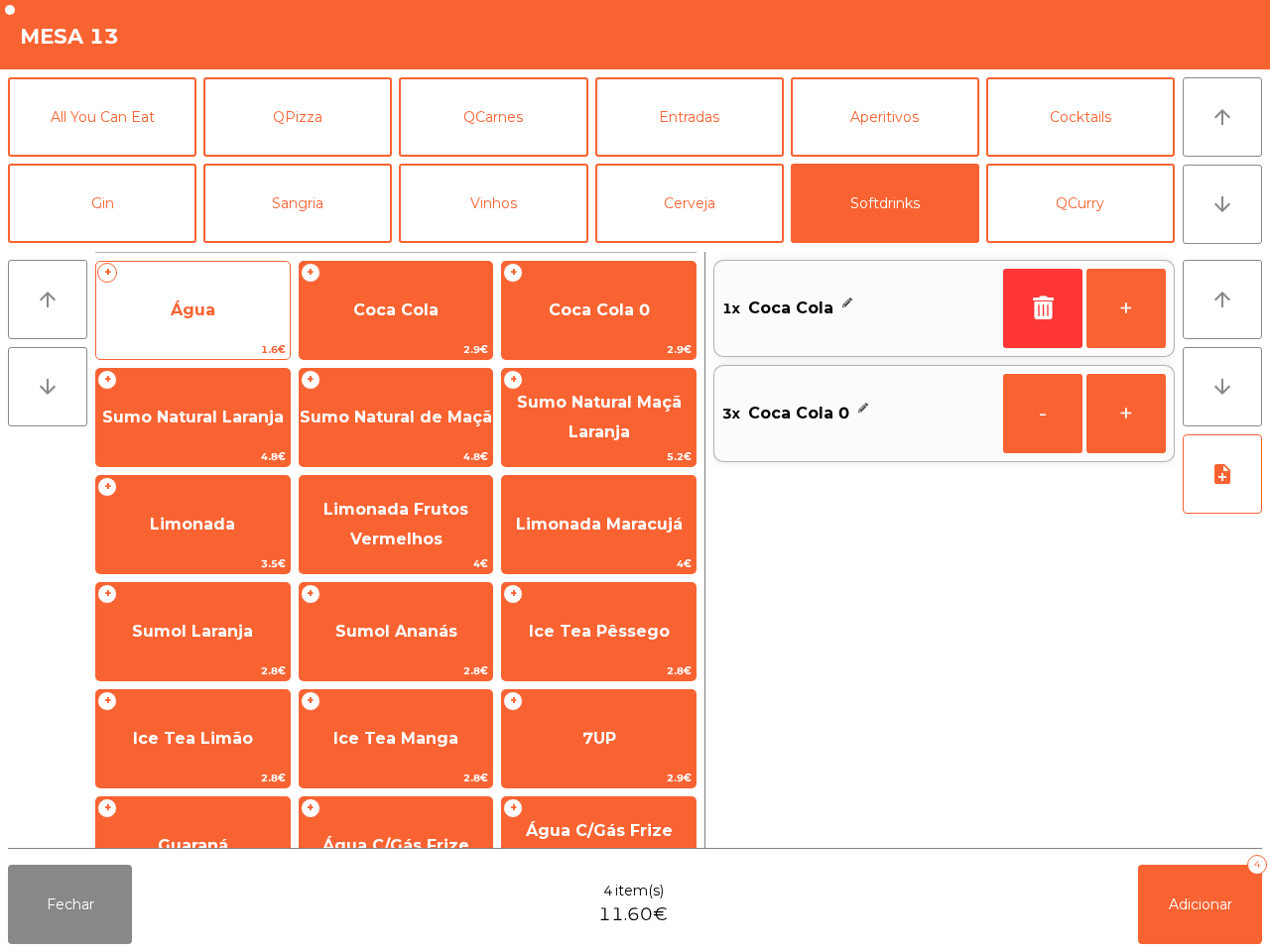 click on "Água" 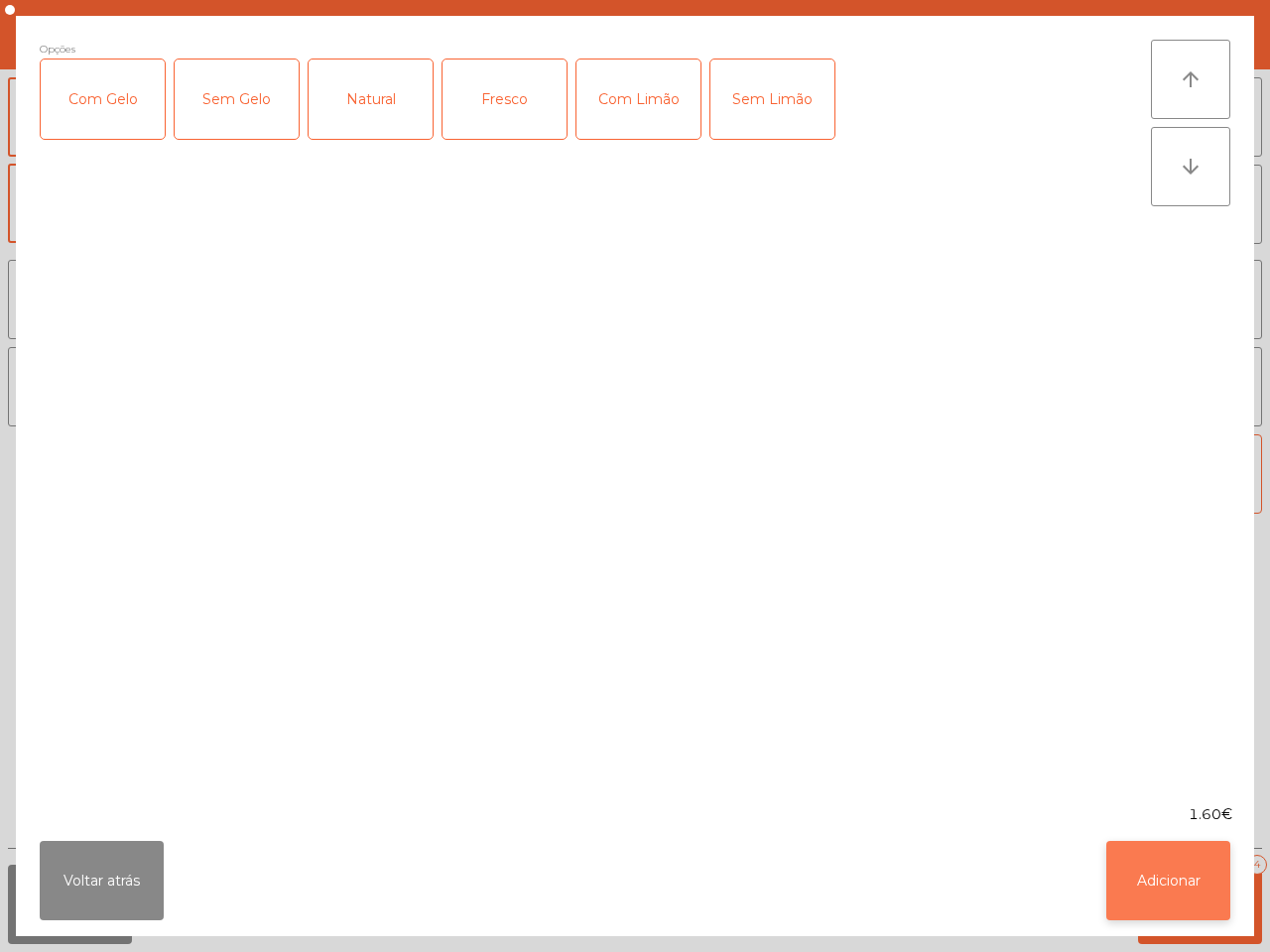 click on "Adicionar" 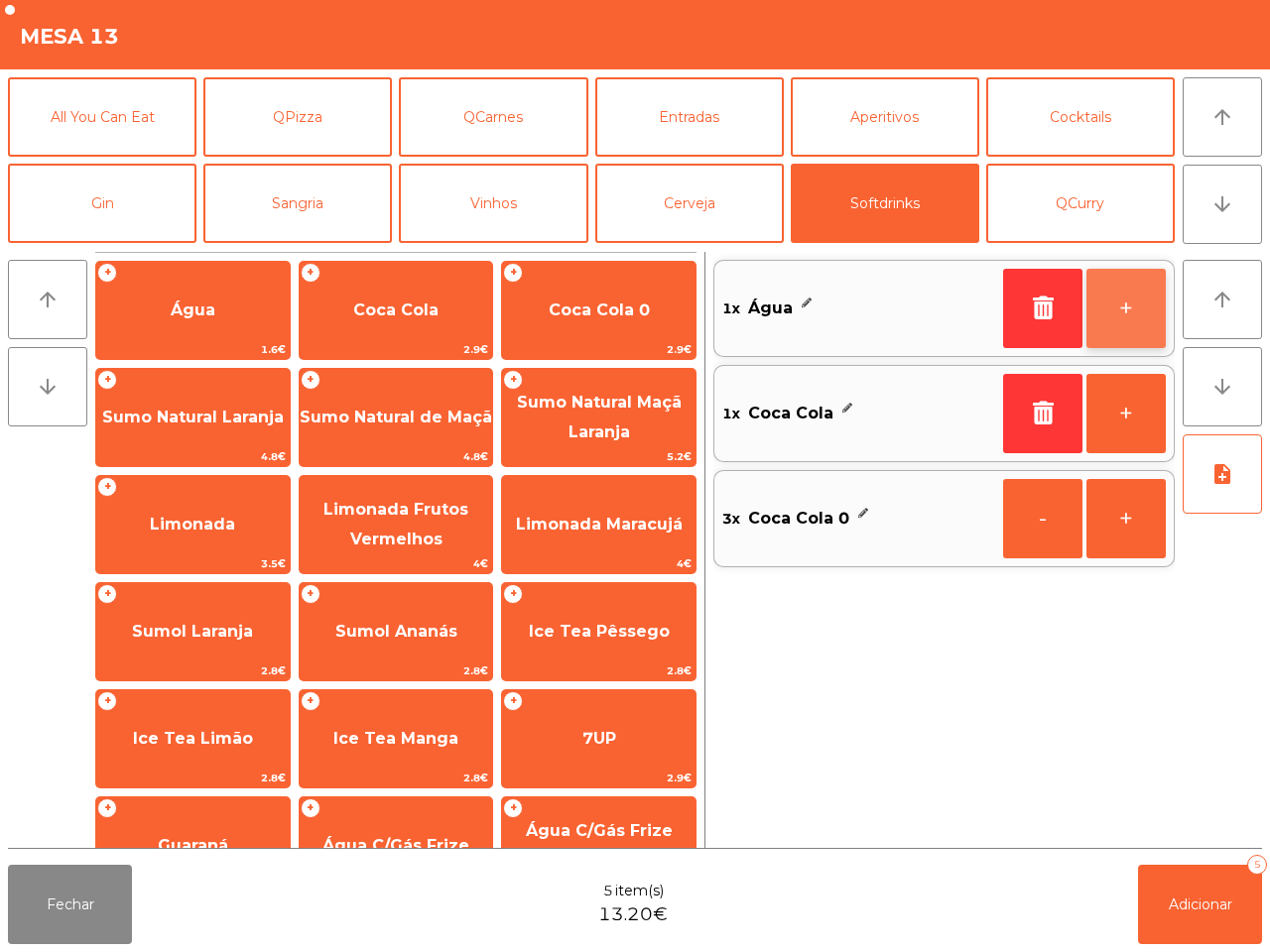 click on "+" 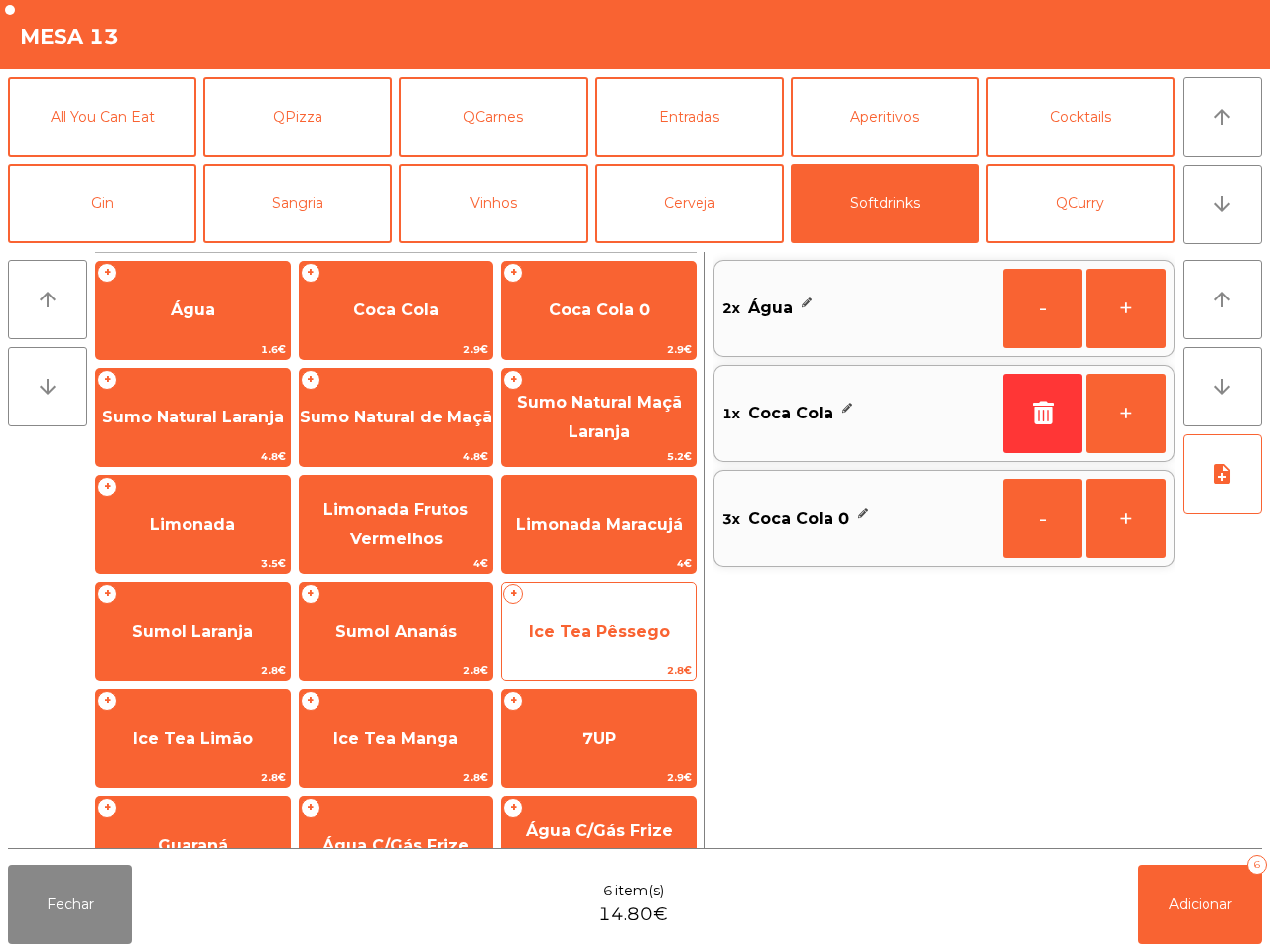 click on "Ice Tea Pêssego" 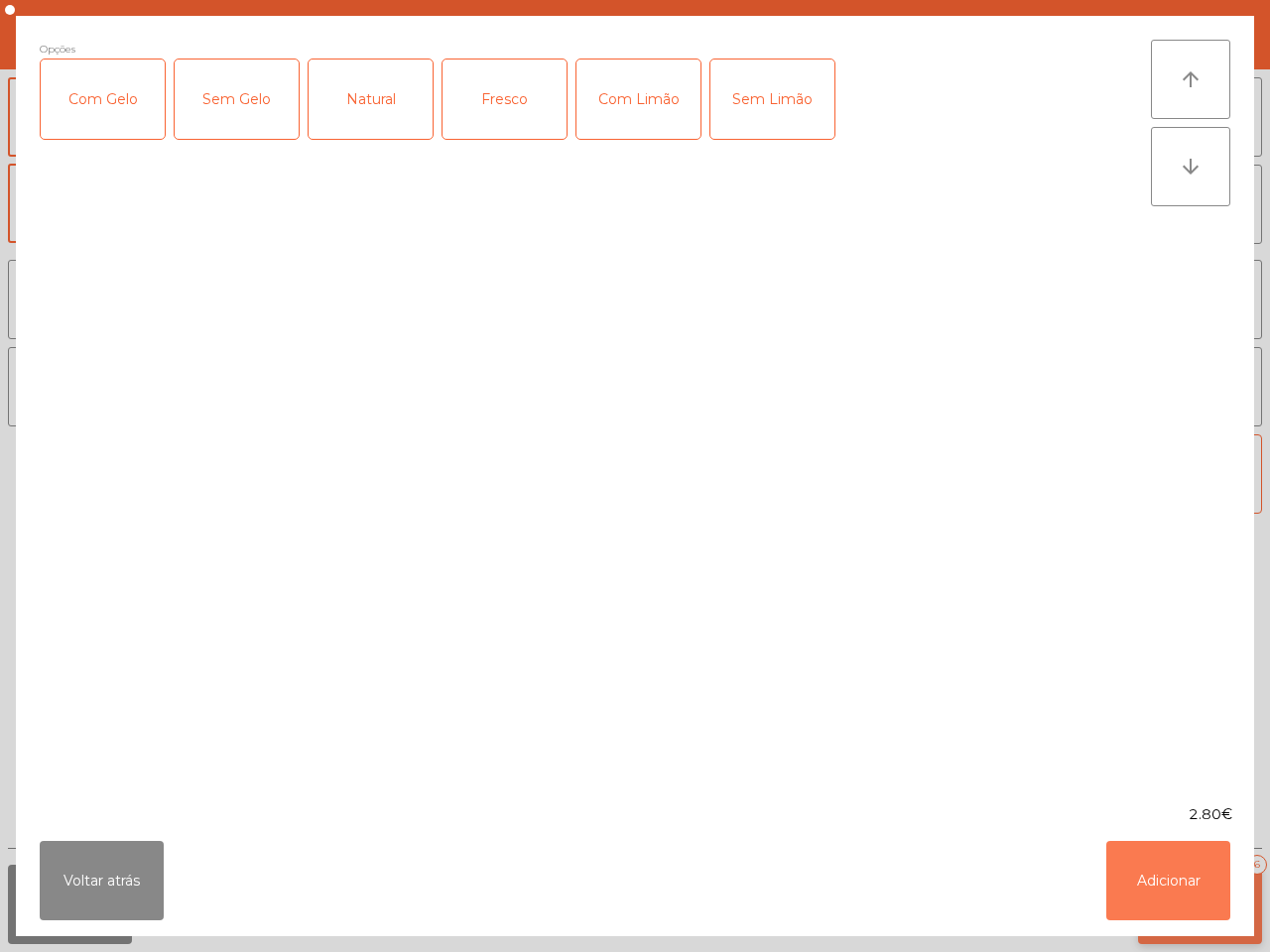click on "Adicionar" 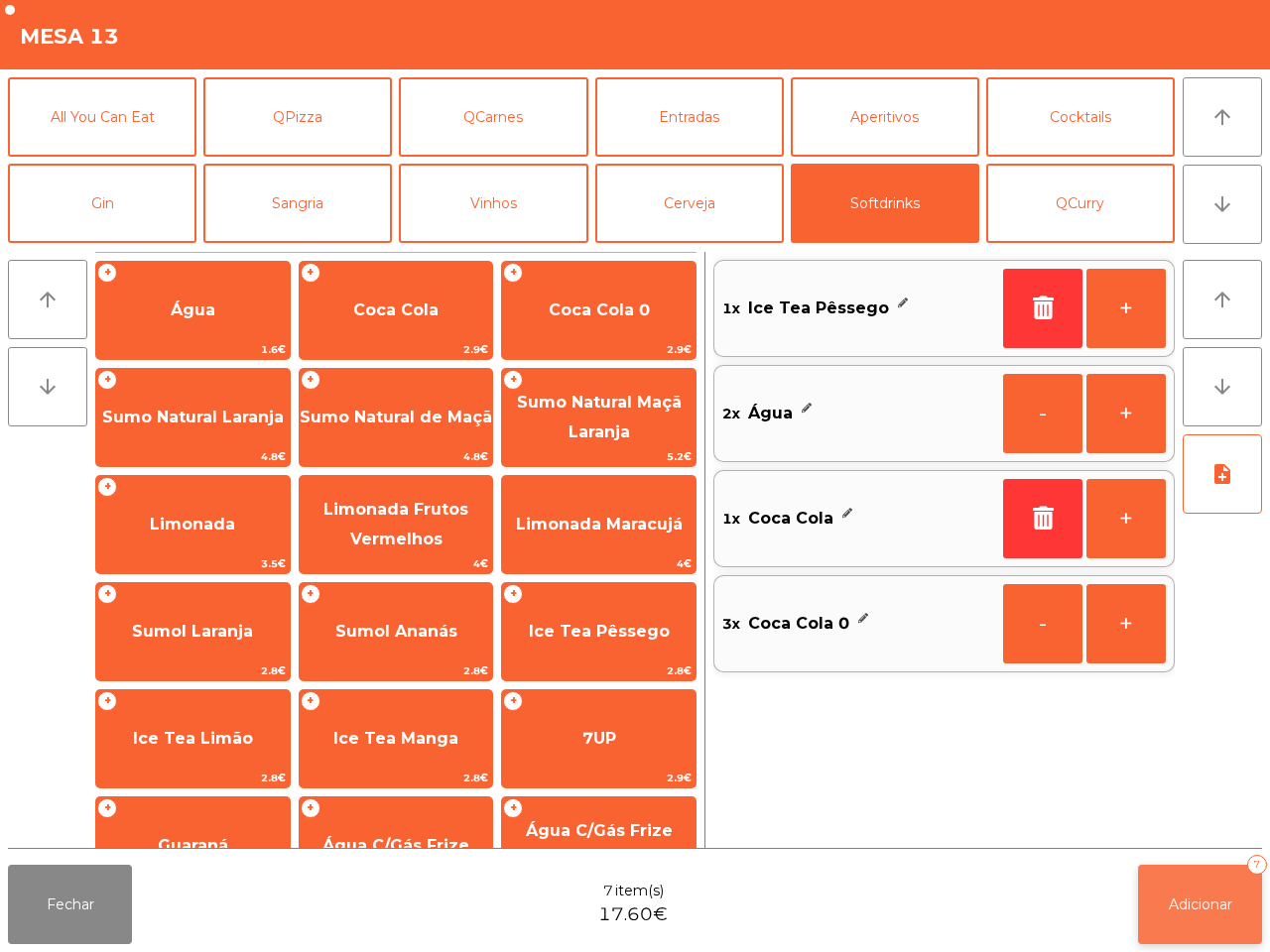 click on "Adicionar" 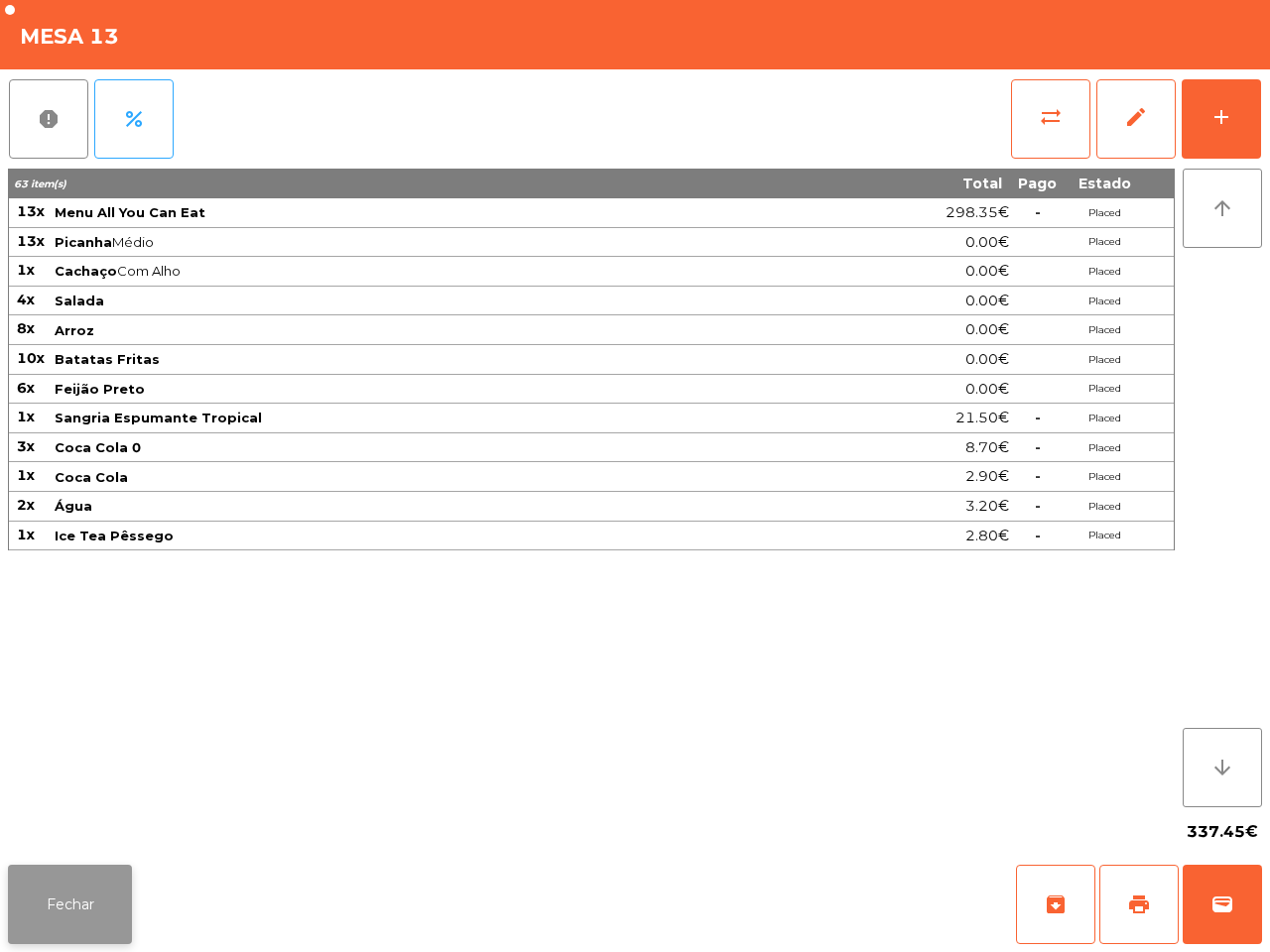 click on "Fechar" 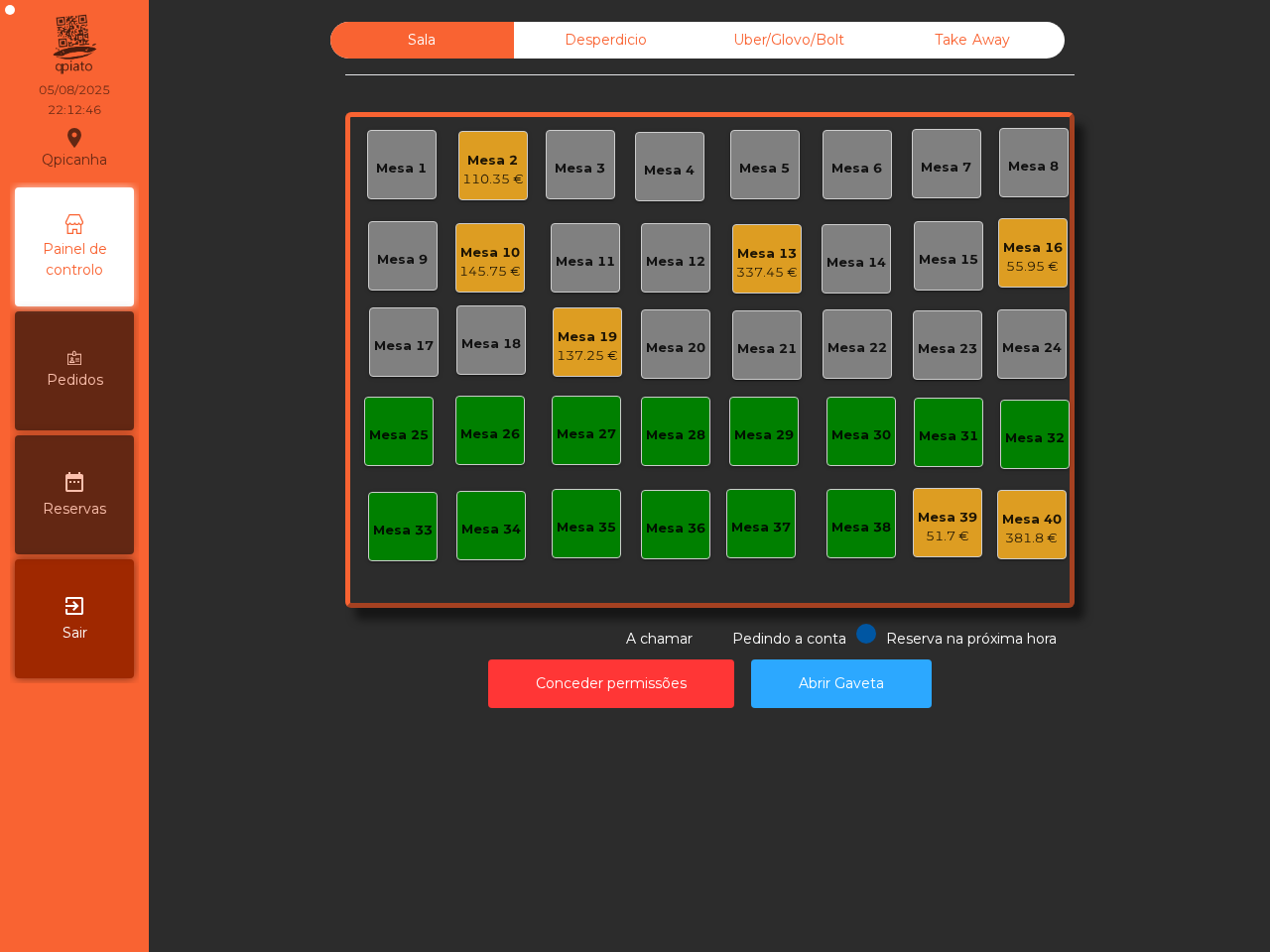 click on "Mesa 10   145.75 €" 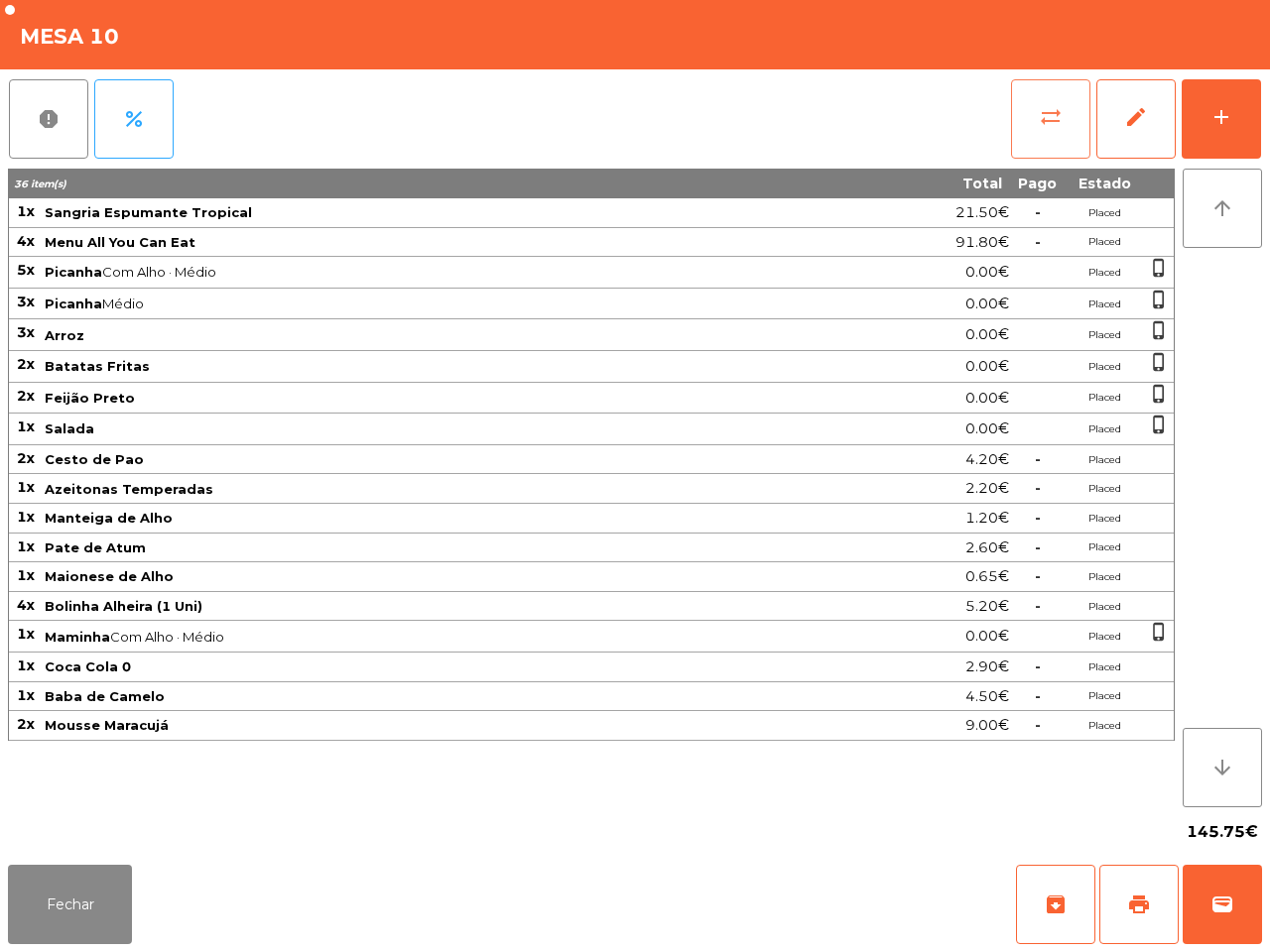 click on "sync_alt" 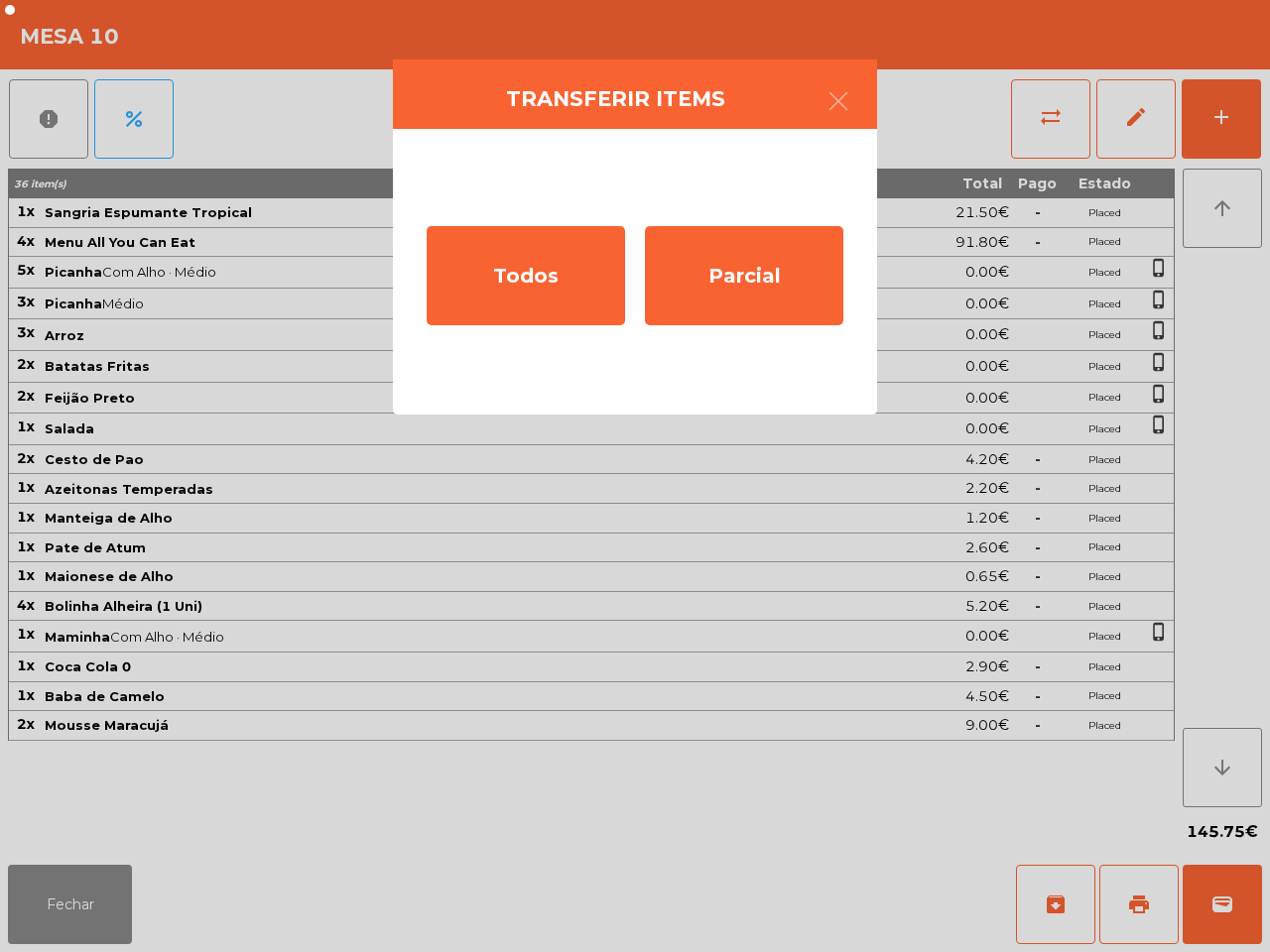 click on "Todos   Parcial" 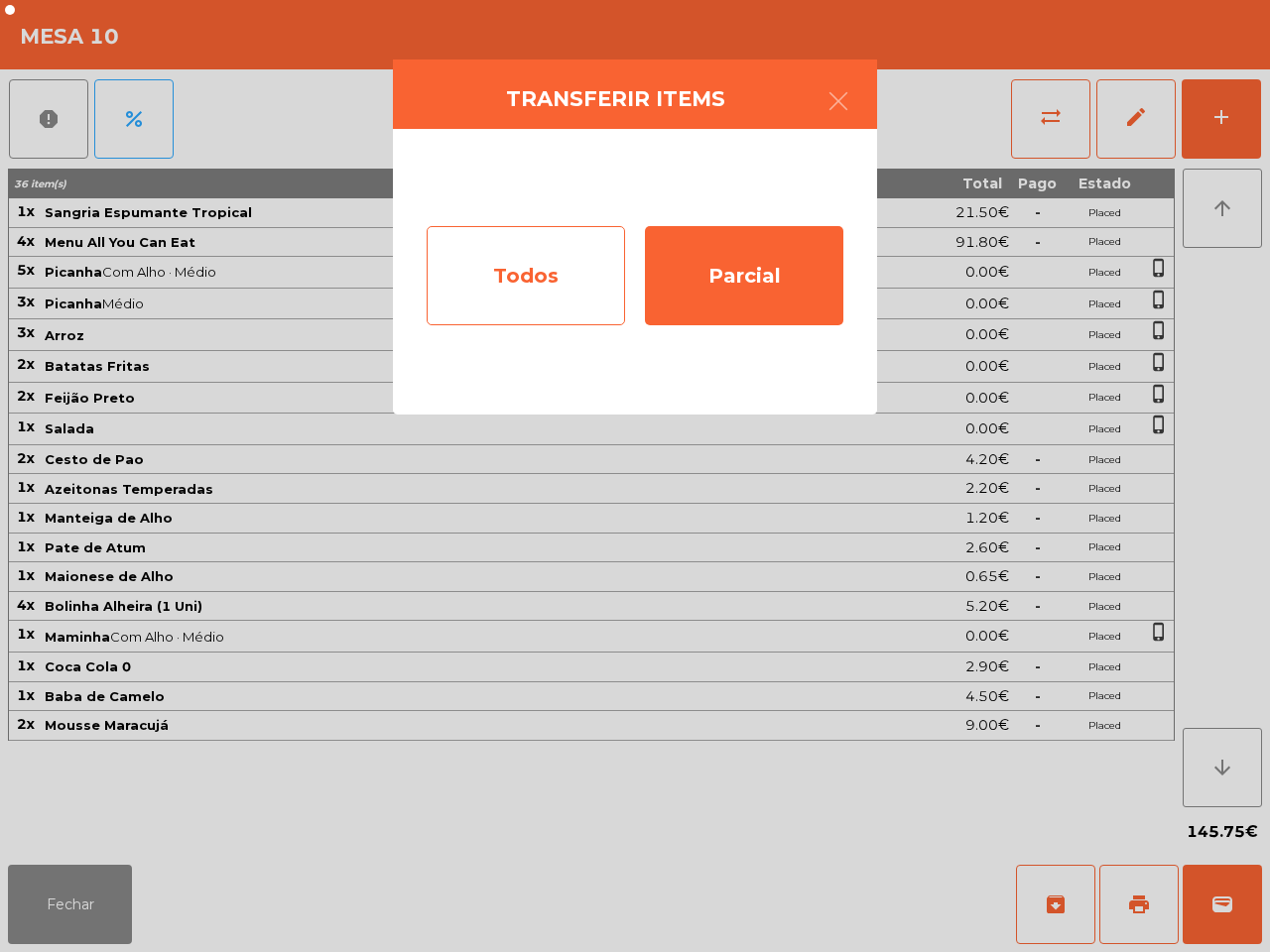 click on "Todos" 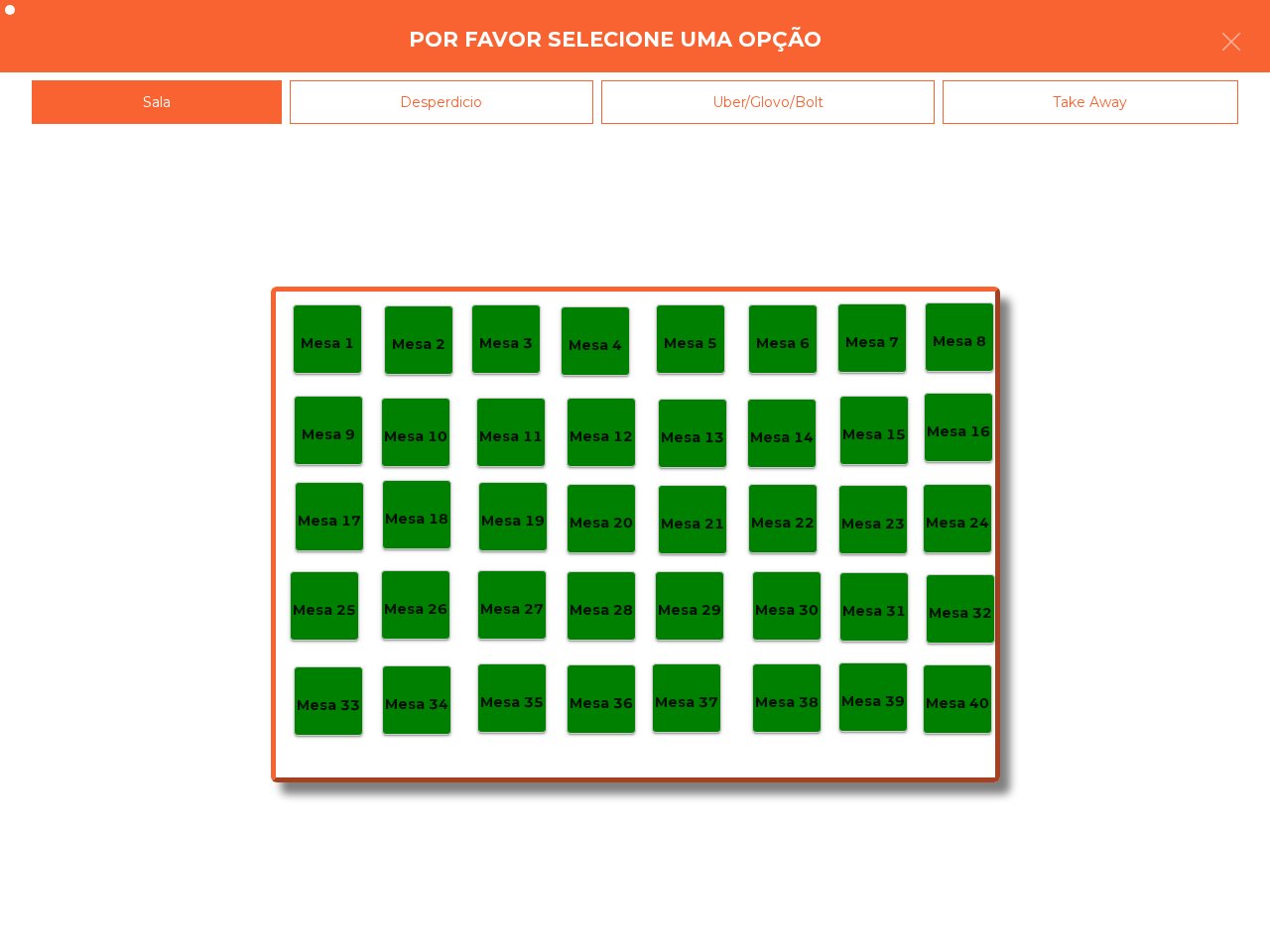 click on "Mesa 40" 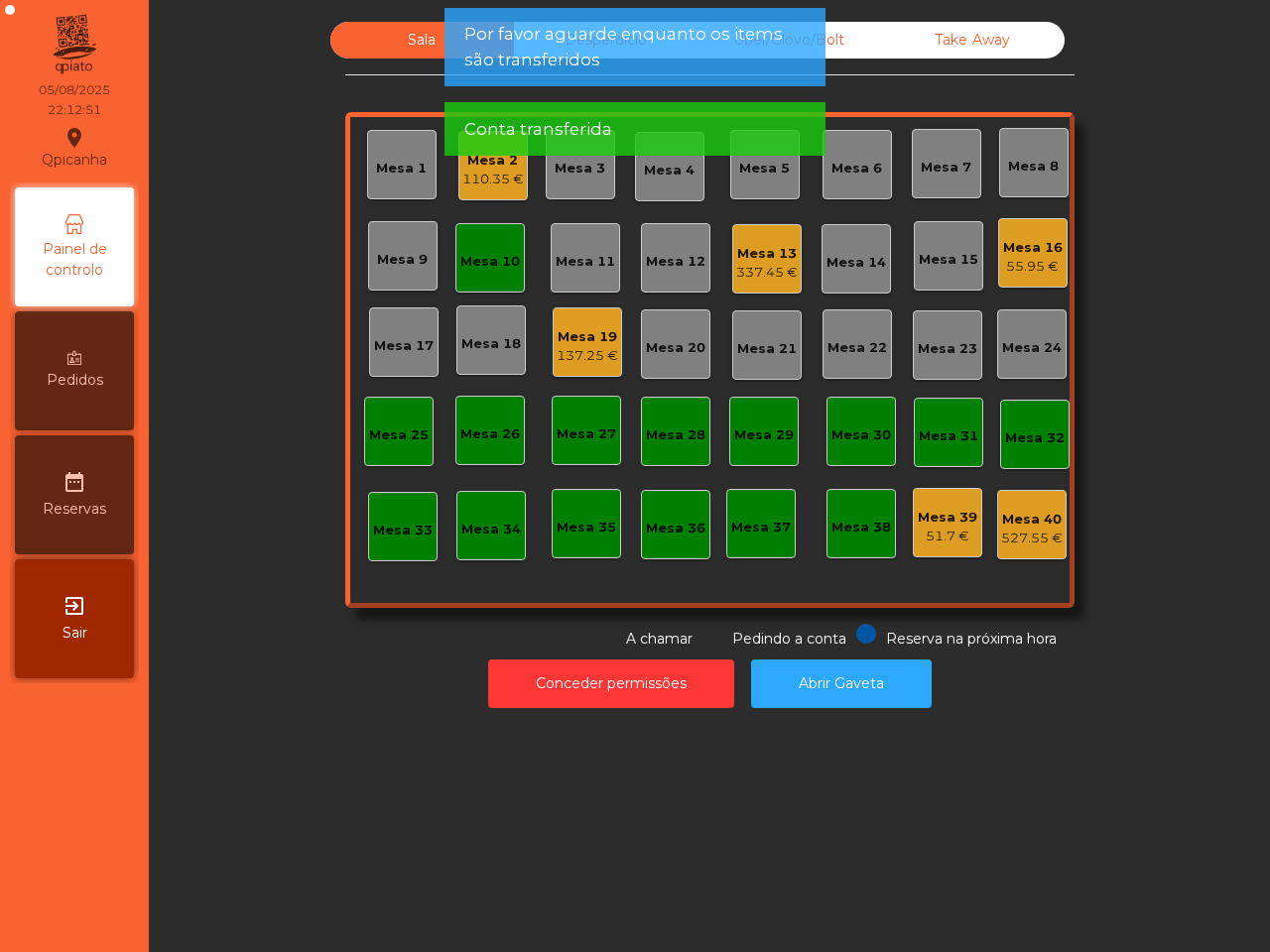 click on "110.35 €" 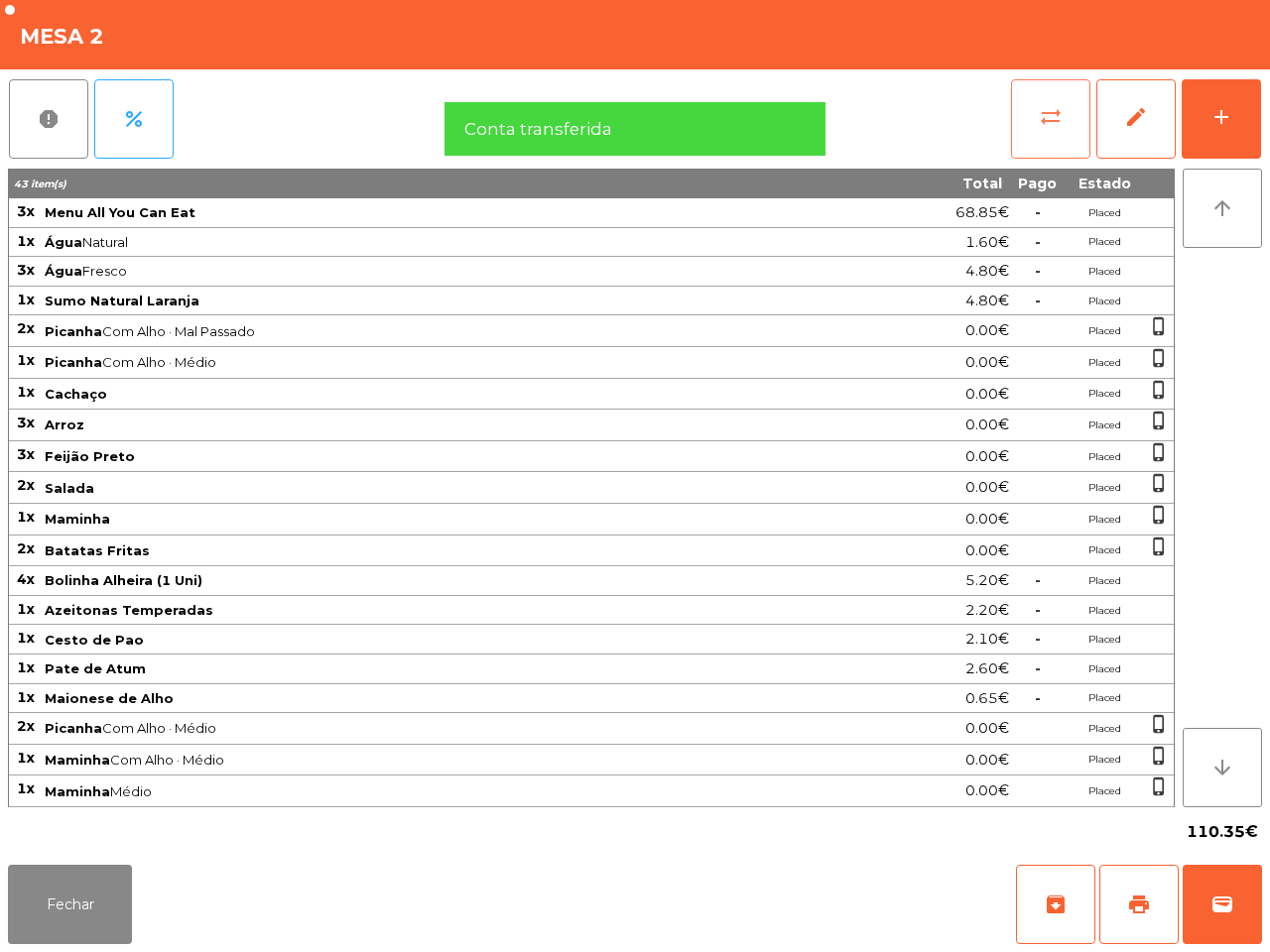 click on "sync_alt" 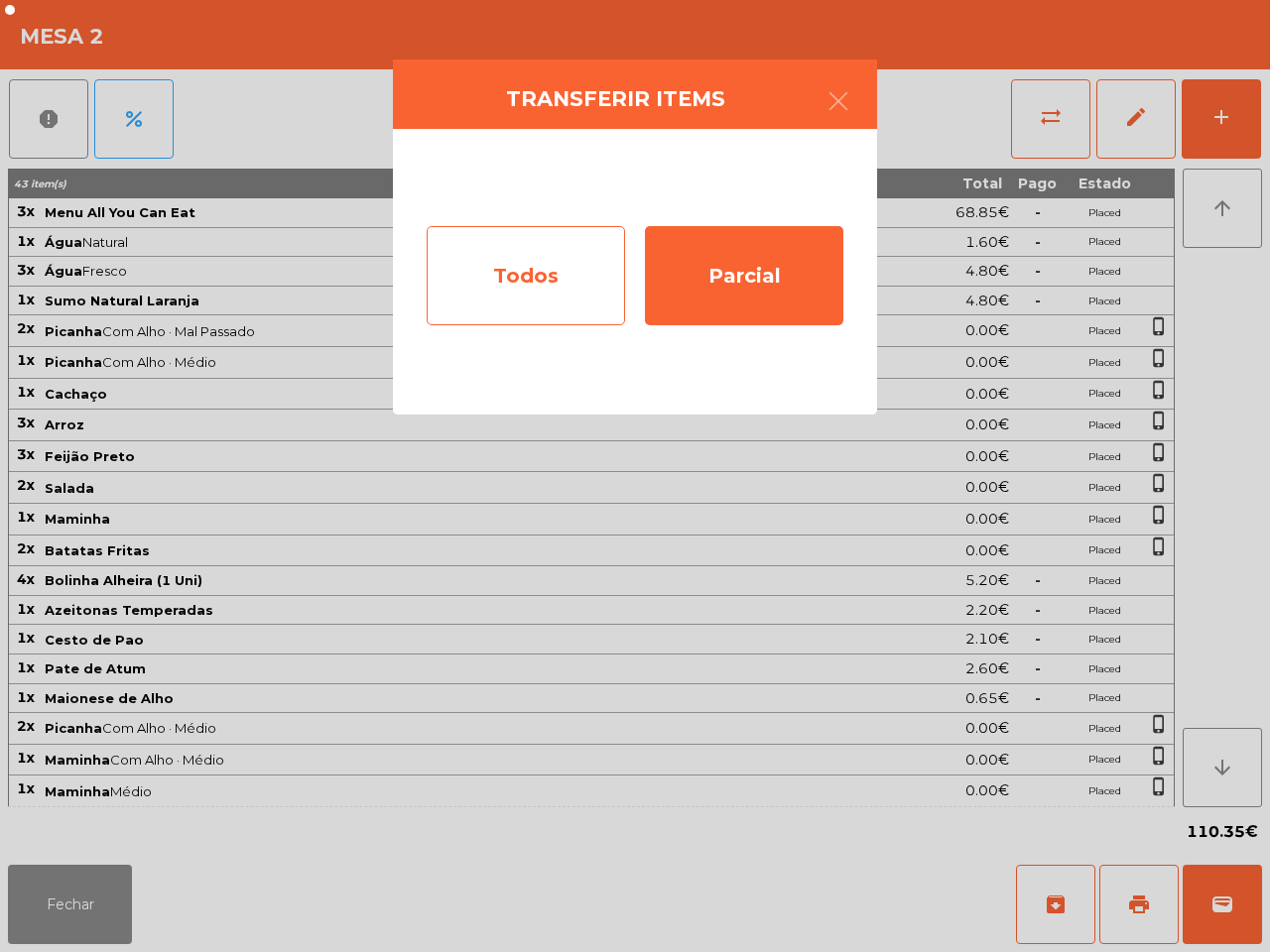 click on "Todos" 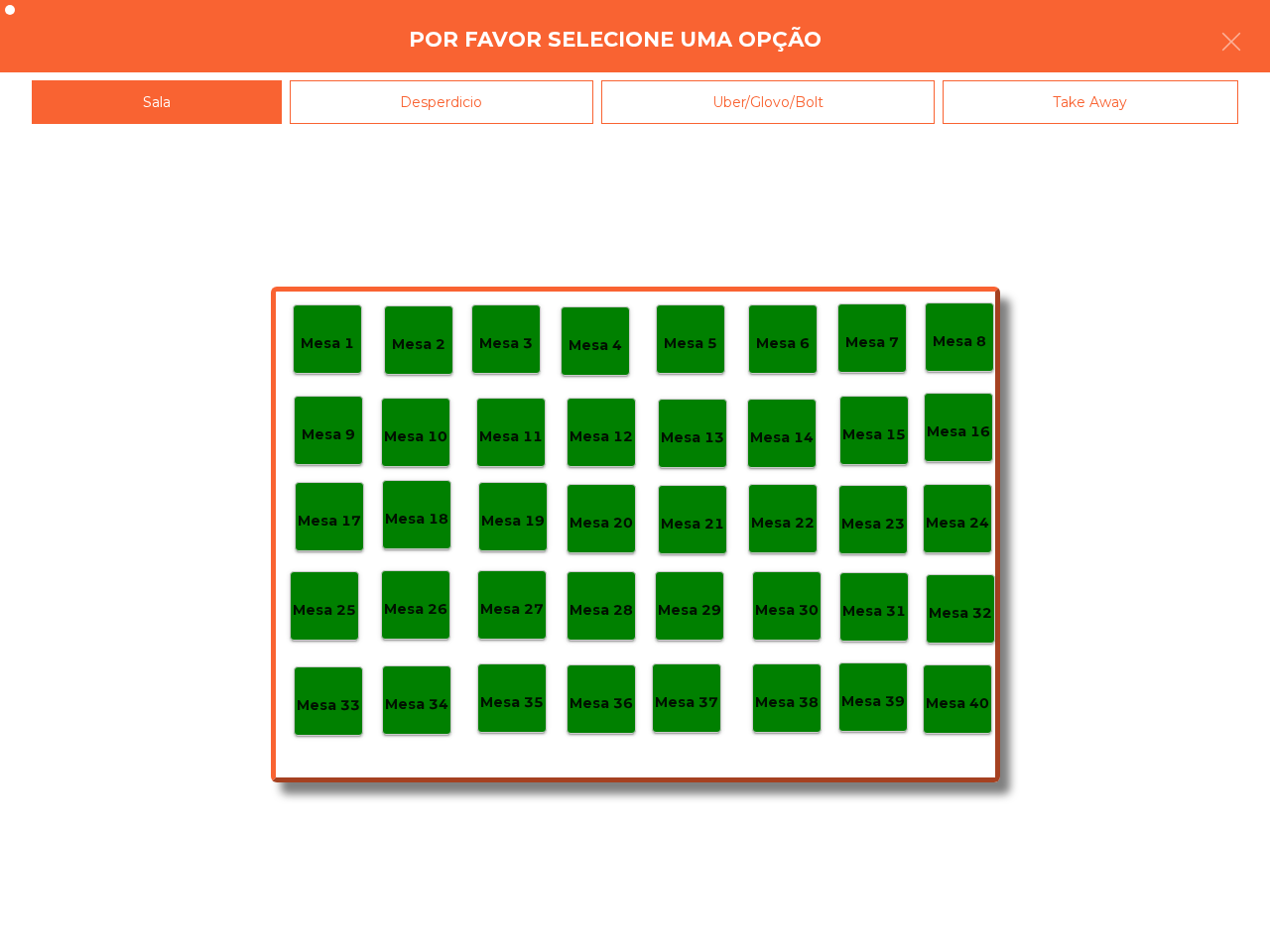 click on "Mesa 40" 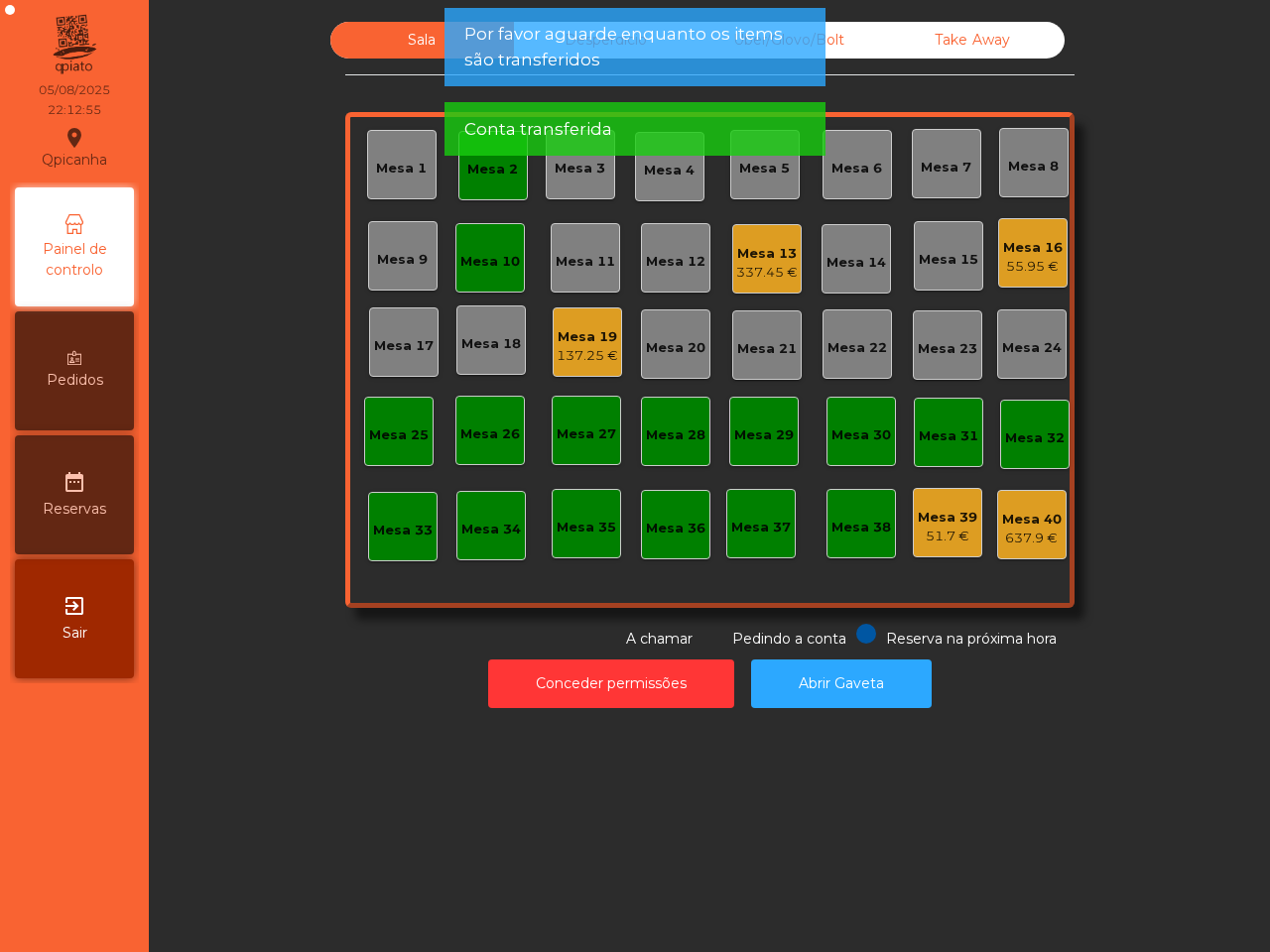 click on "Mesa 2" 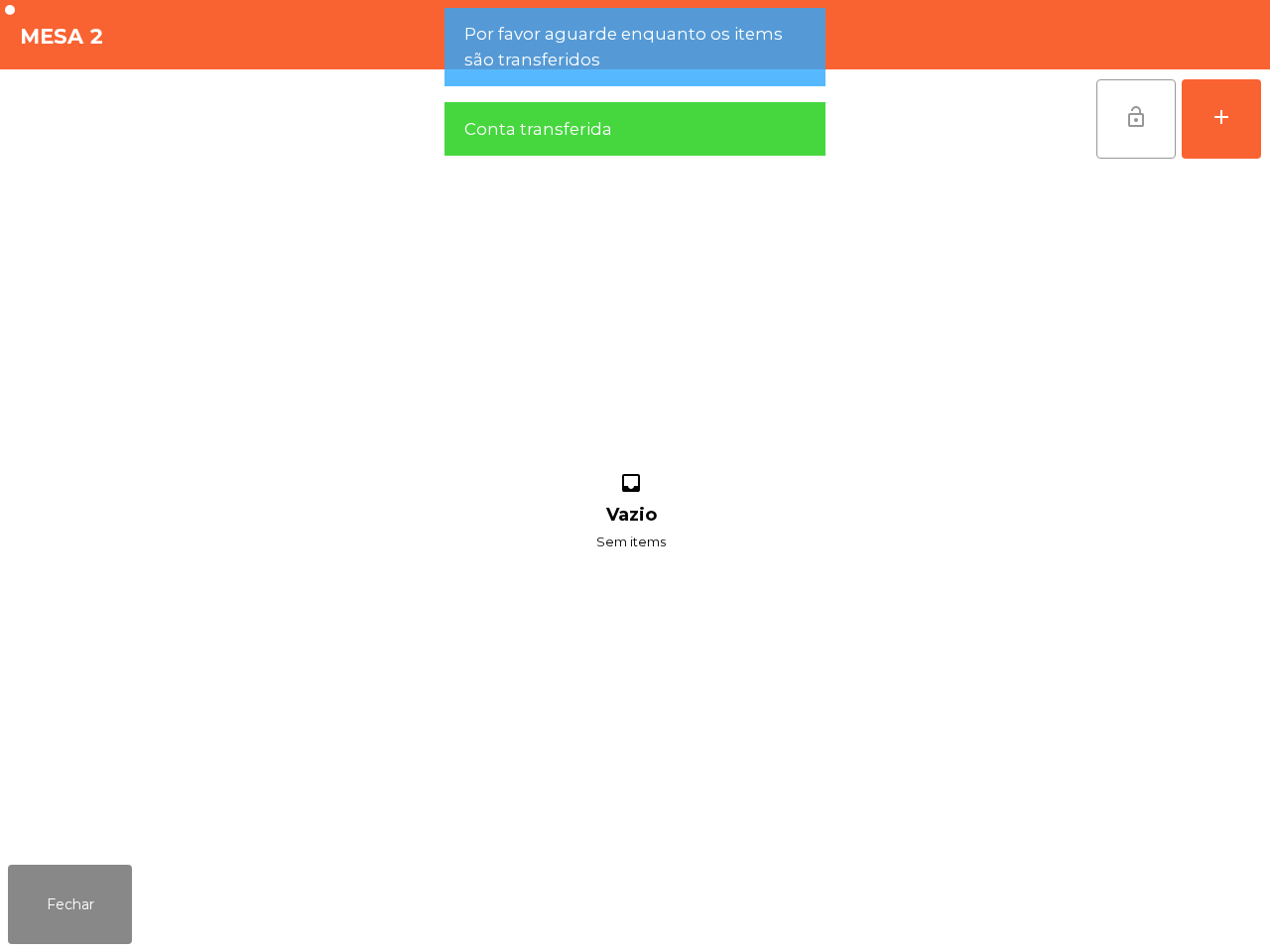 click on "lock_open" 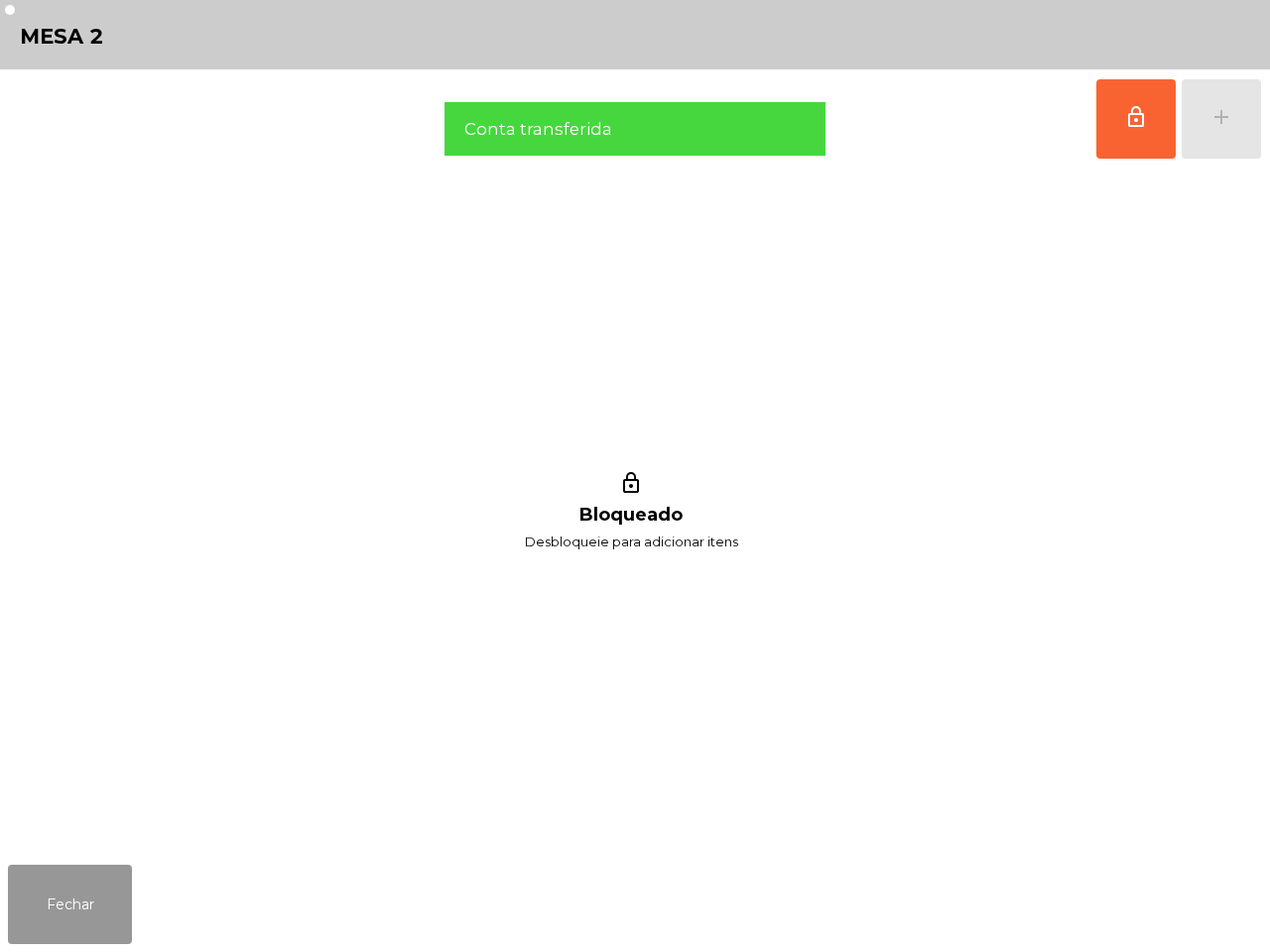 click on "Fechar" 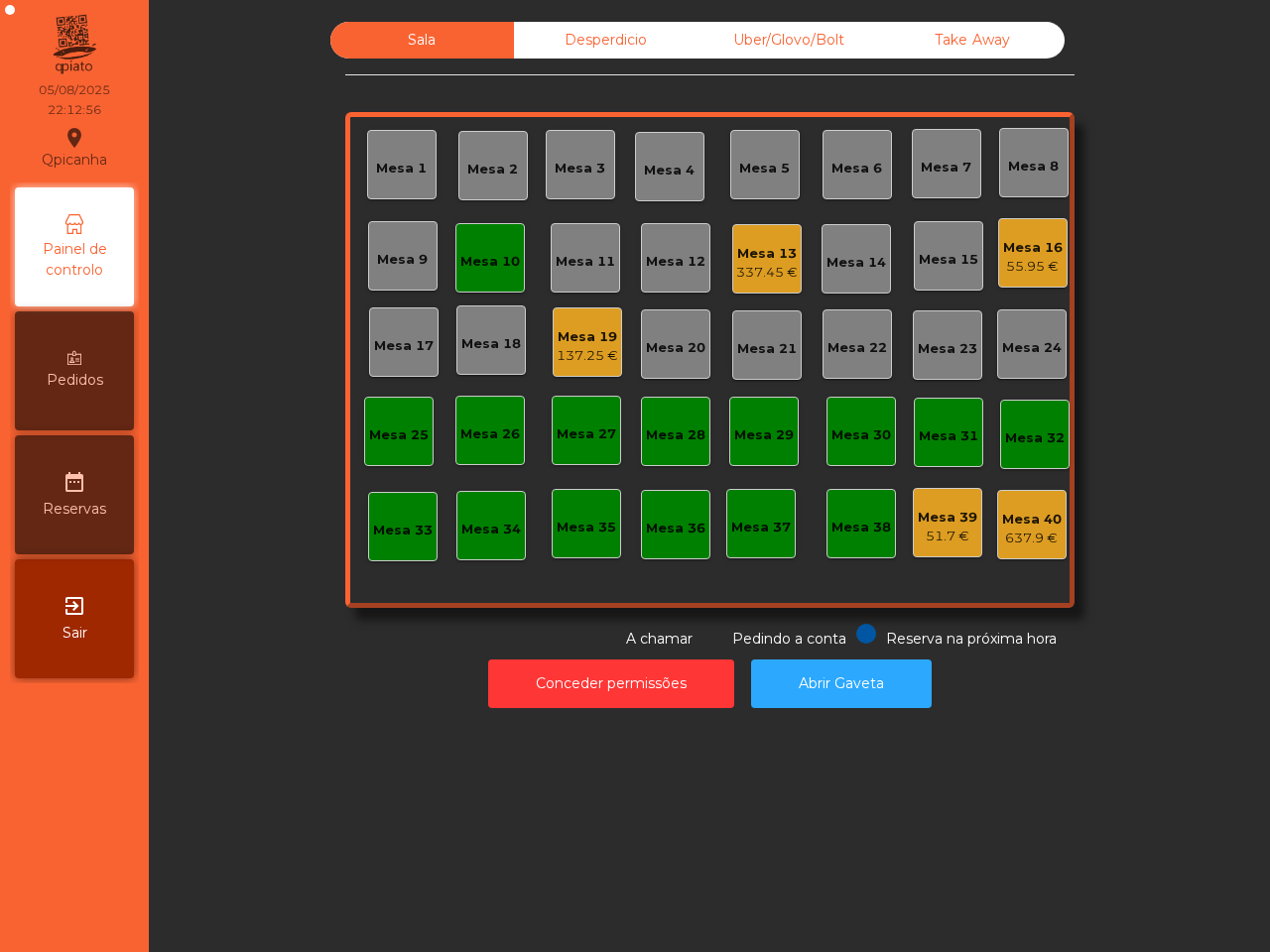 click on "Mesa 10" 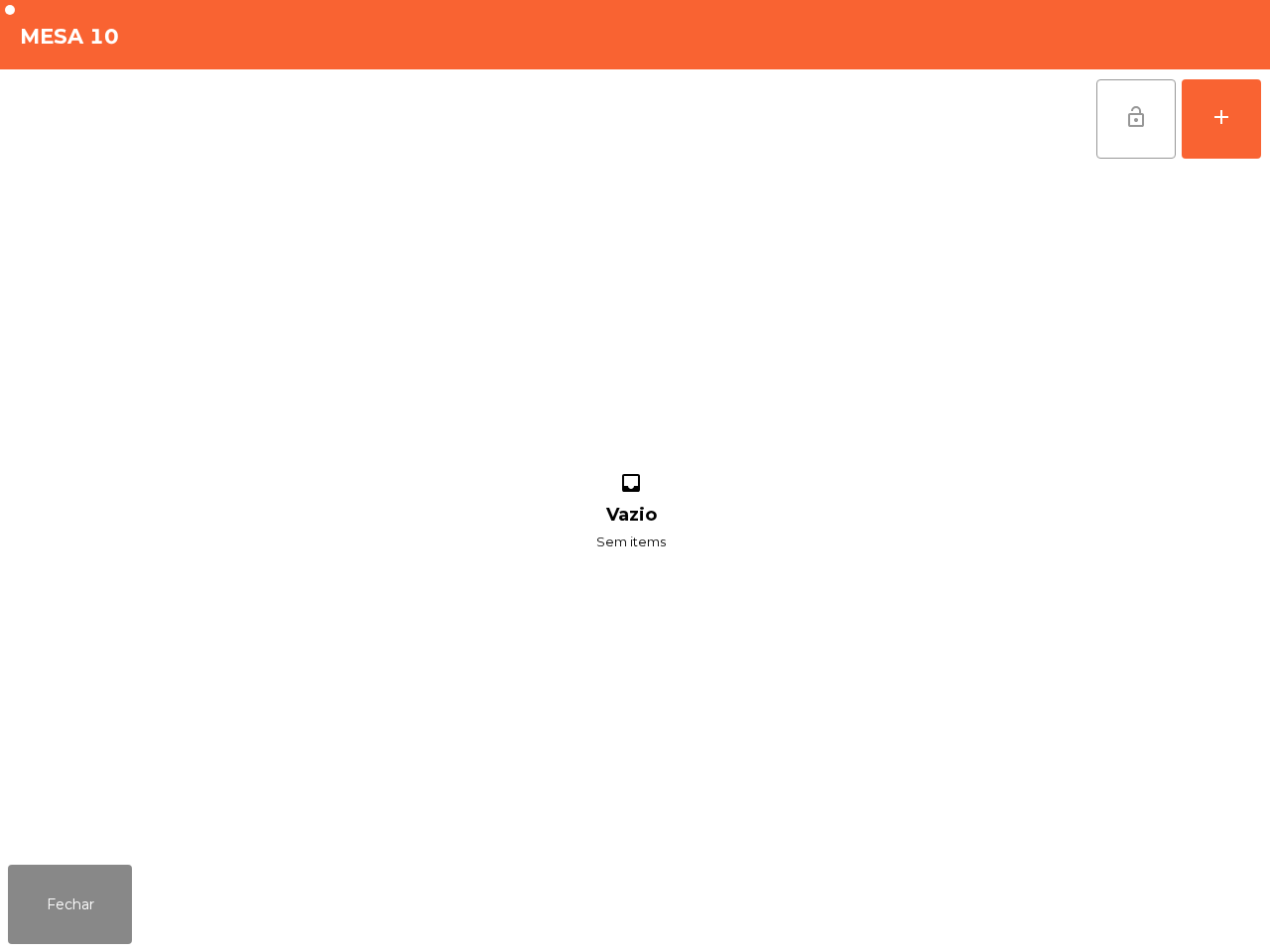 click on "lock_open" 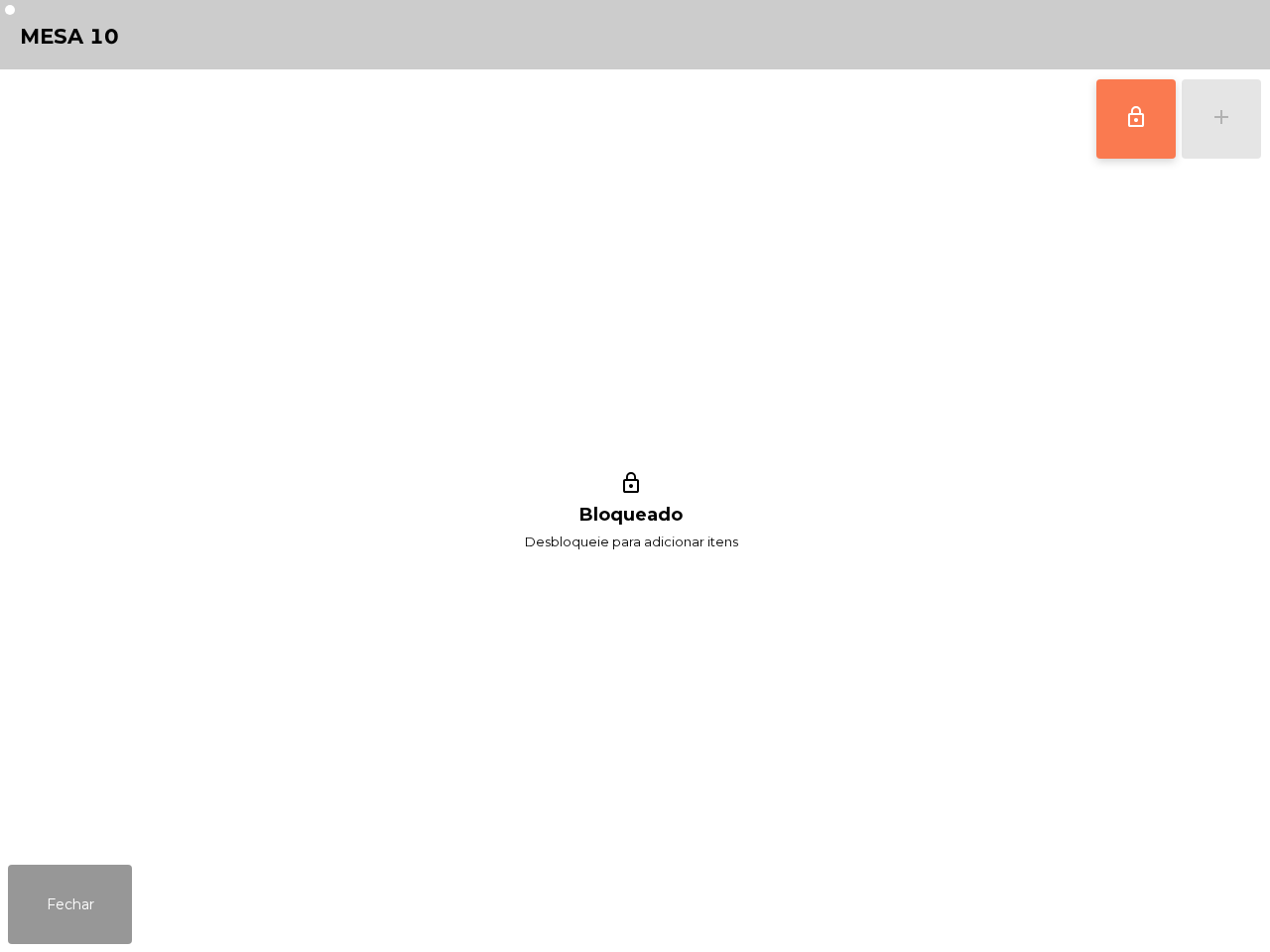 click on "Fechar" 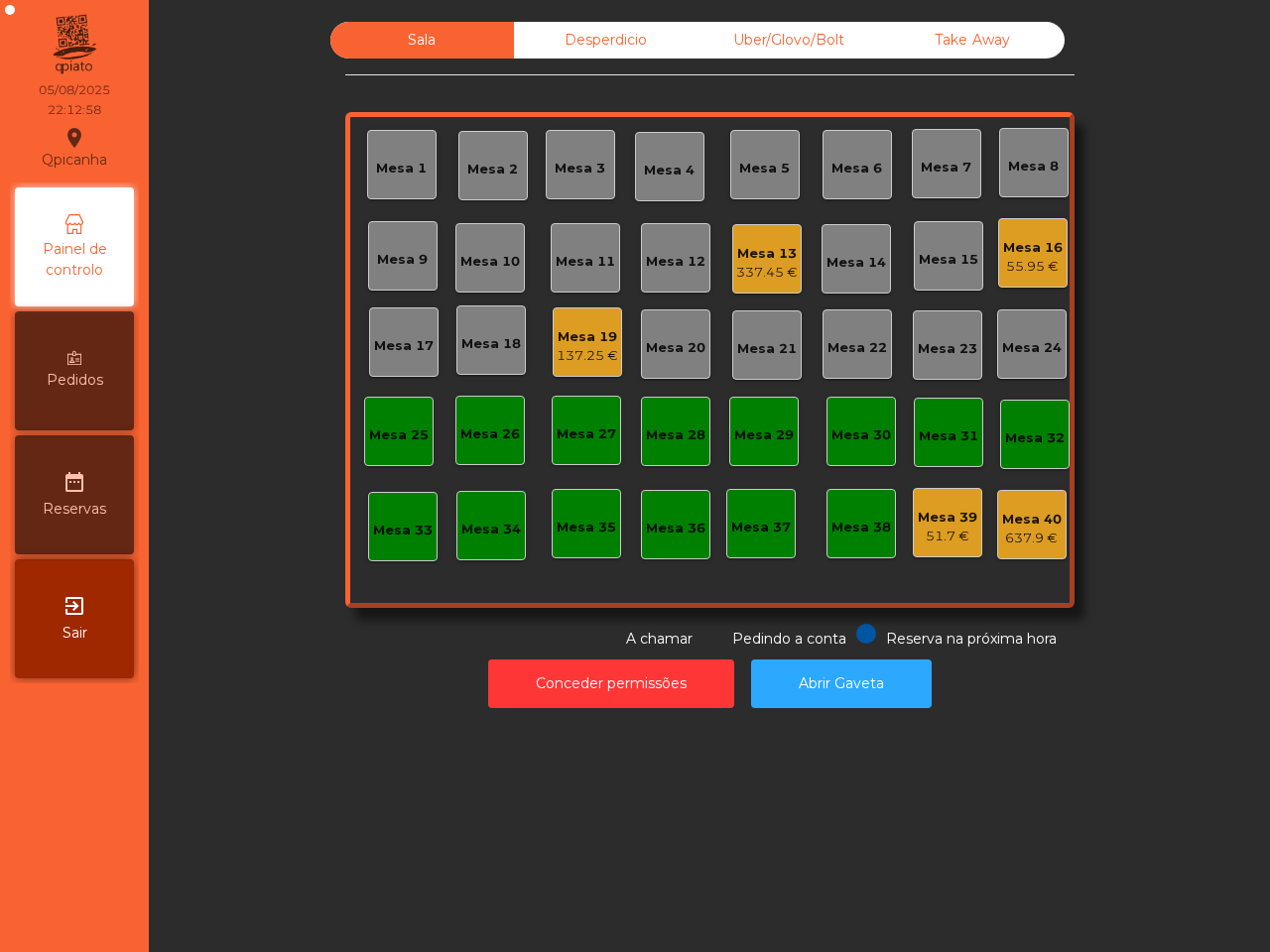 click on "Sala   Desperdicio   Uber/Glovo/Bolt   Take Away   Mesa 1   Mesa 2   Mesa 3   Mesa 4   Mesa 5   Mesa 6   Mesa 7   Mesa 8   Mesa 9   Mesa 10   Mesa 11   Mesa 12   Mesa 13   337.45 €   Mesa 14   Mesa 15   Mesa 16   55.95 €   Mesa 17   Mesa 18   Mesa 19   137.25 €   Mesa 20   Mesa 21   Mesa 22   Mesa 23   Mesa 24   Mesa 25   Mesa 26   Mesa 27   Mesa 28   Mesa 29   Mesa 30   Mesa 31   Mesa 32   Mesa 33   Mesa 34   Mesa 35   Mesa 36   Mesa 37   Mesa 38   Mesa 39   51.7 €   Mesa 40   637.9 €  Reserva na próxima hora Pedindo a conta A chamar  Conceder permissões   Abrir Gaveta" 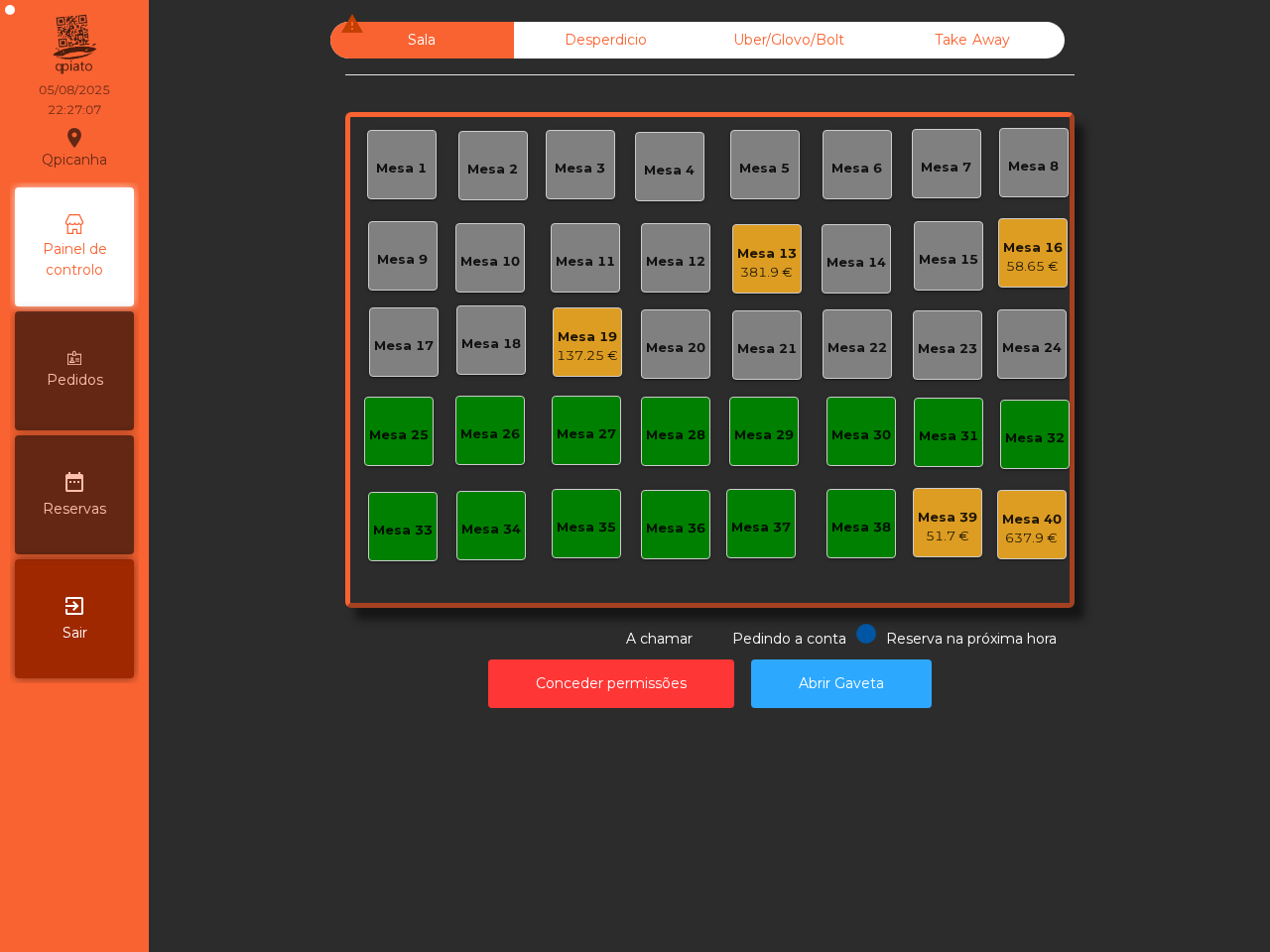 click on "Mesa 1   Mesa 2   Mesa 3   Mesa 4   Mesa 5   Mesa 6   Mesa 7   Mesa 8   Mesa 9   Mesa 10   Mesa 11   Mesa 12   Mesa 13   381.9 €   Mesa 14   Mesa 15   Mesa 16   58.65 €   Mesa 17   Mesa 18   Mesa 19   137.25 €   Mesa 20   Mesa 21   Mesa 22   Mesa 23   Mesa 24   Mesa 25   Mesa 26   Mesa 27   Mesa 28   Mesa 29   Mesa 30   Mesa 31   Mesa 32   Mesa 33   Mesa 34   Mesa 35   Mesa 36   Mesa 37   Mesa 38   Mesa 39   51.7 €   Mesa 40   637.9 €" 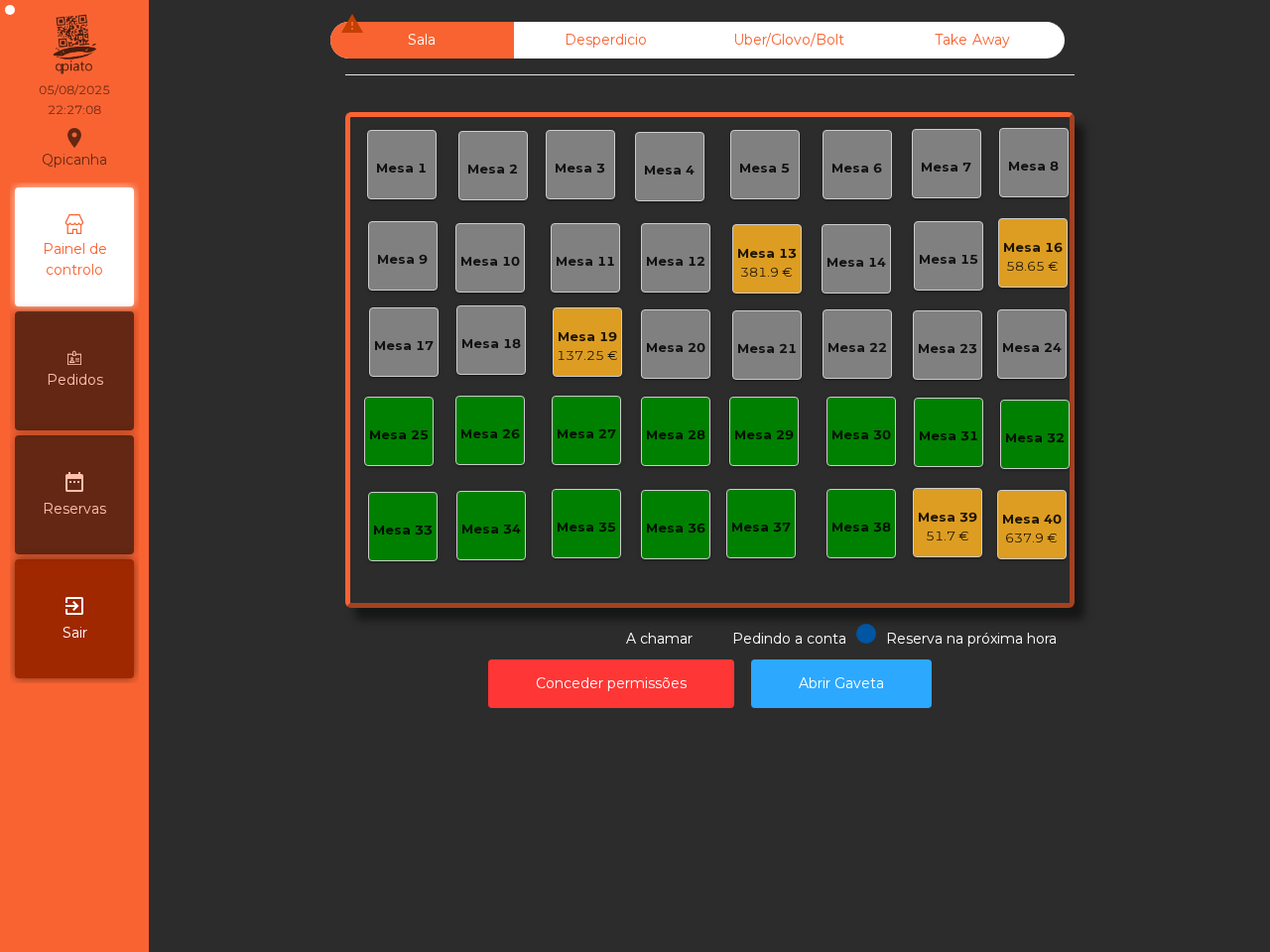 click on "Mesa 16   58.65 €" 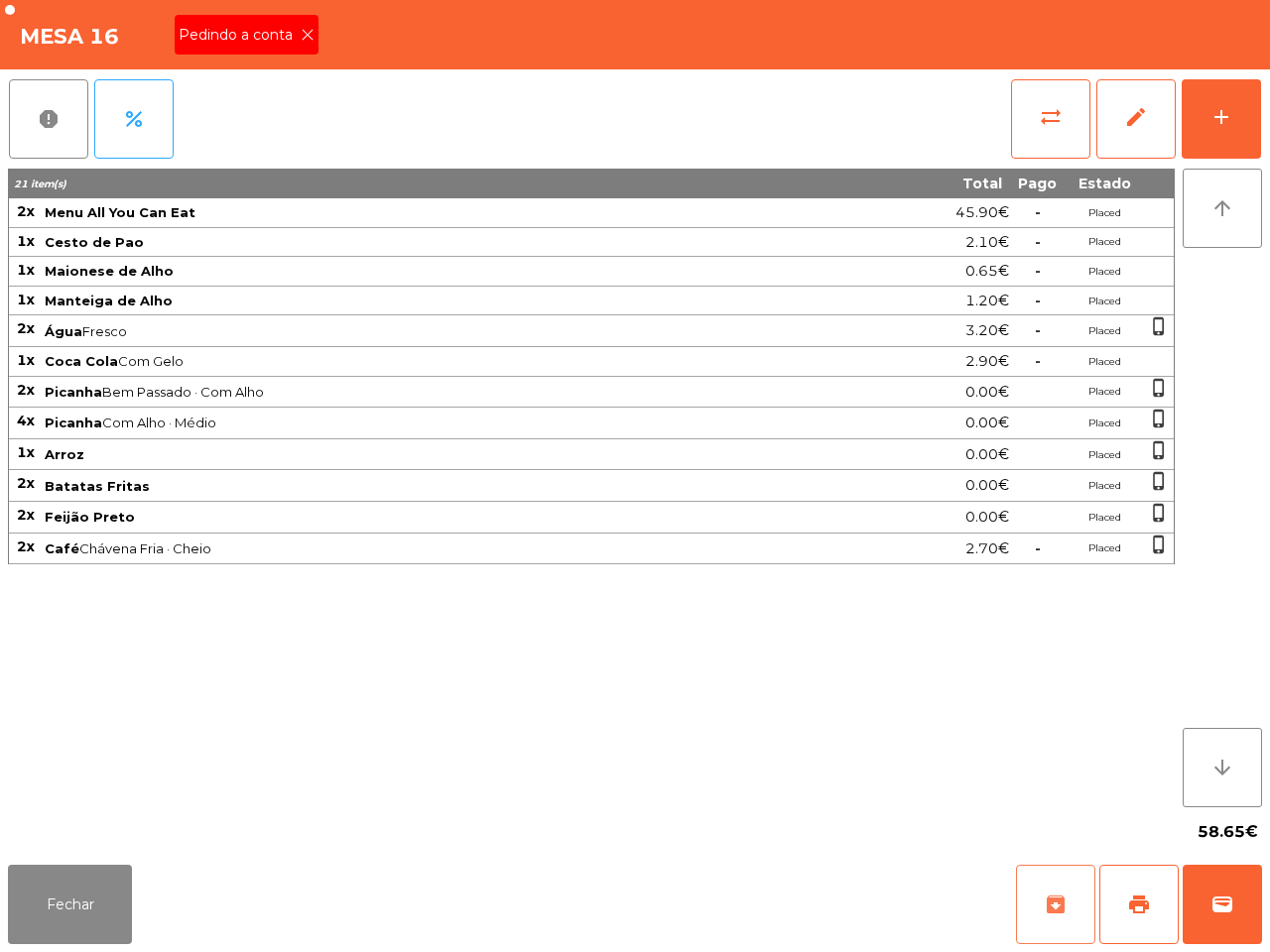 click on "Pedindo a conta" 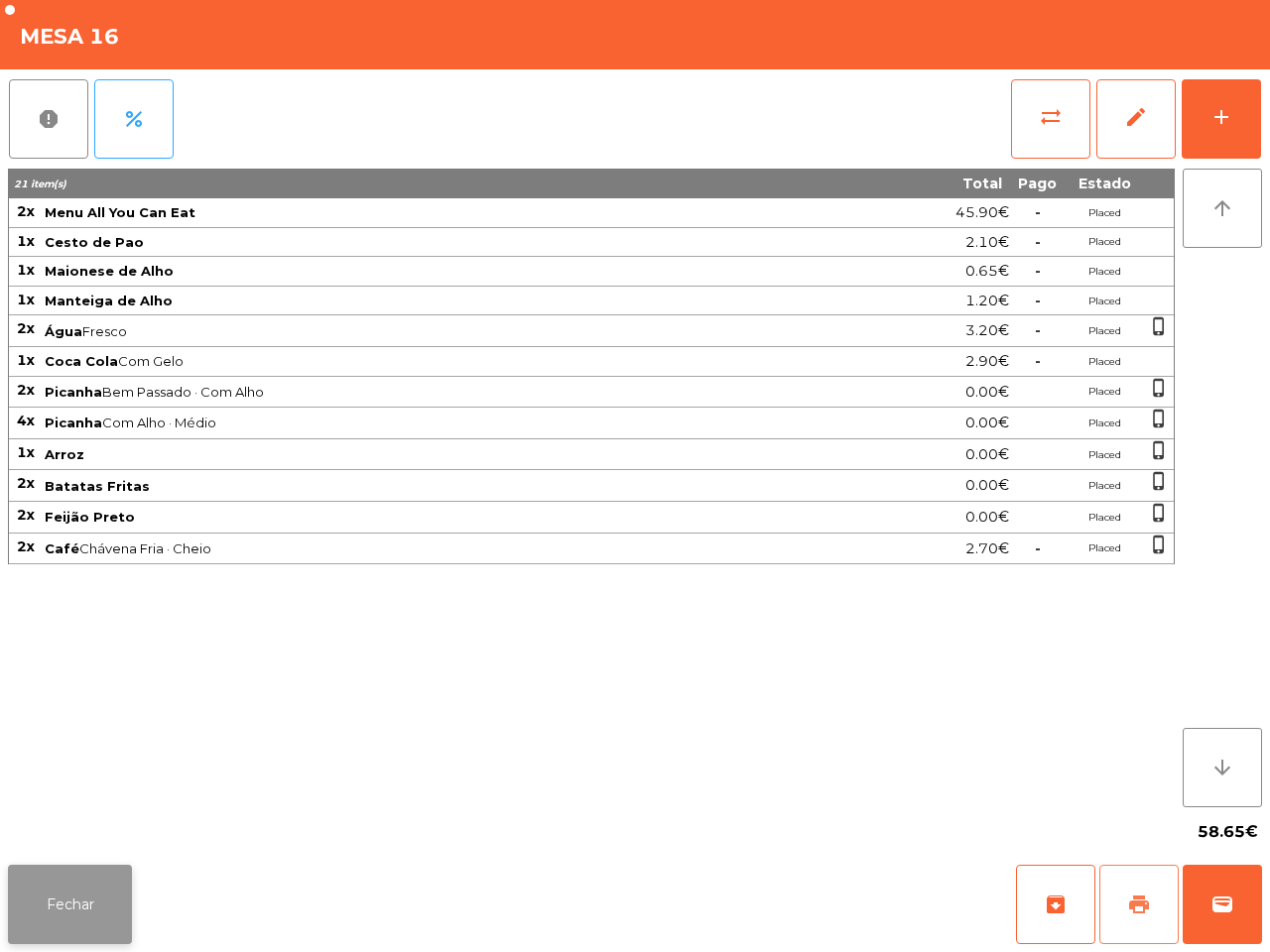 click on "print" 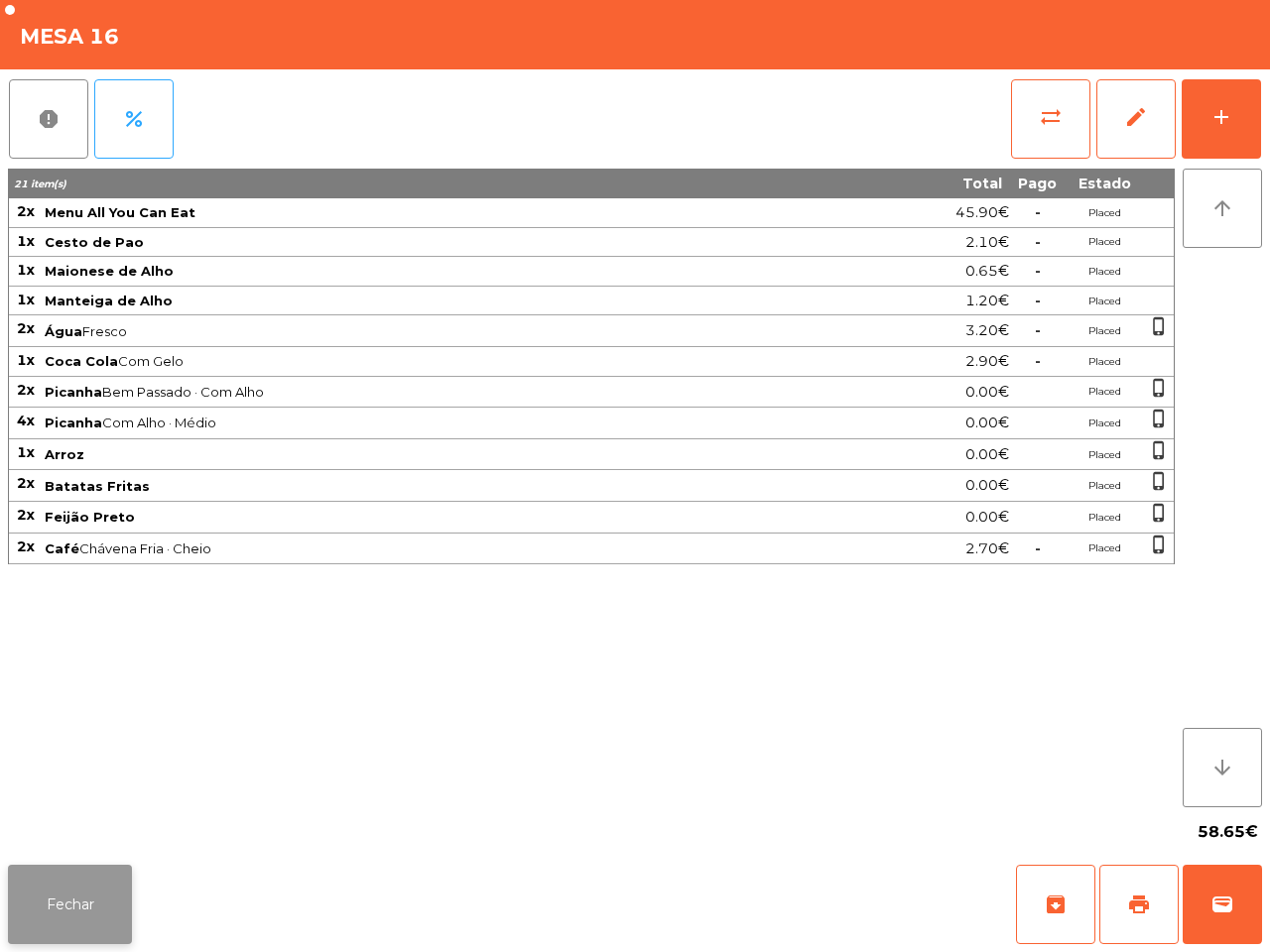 click on "Fechar" 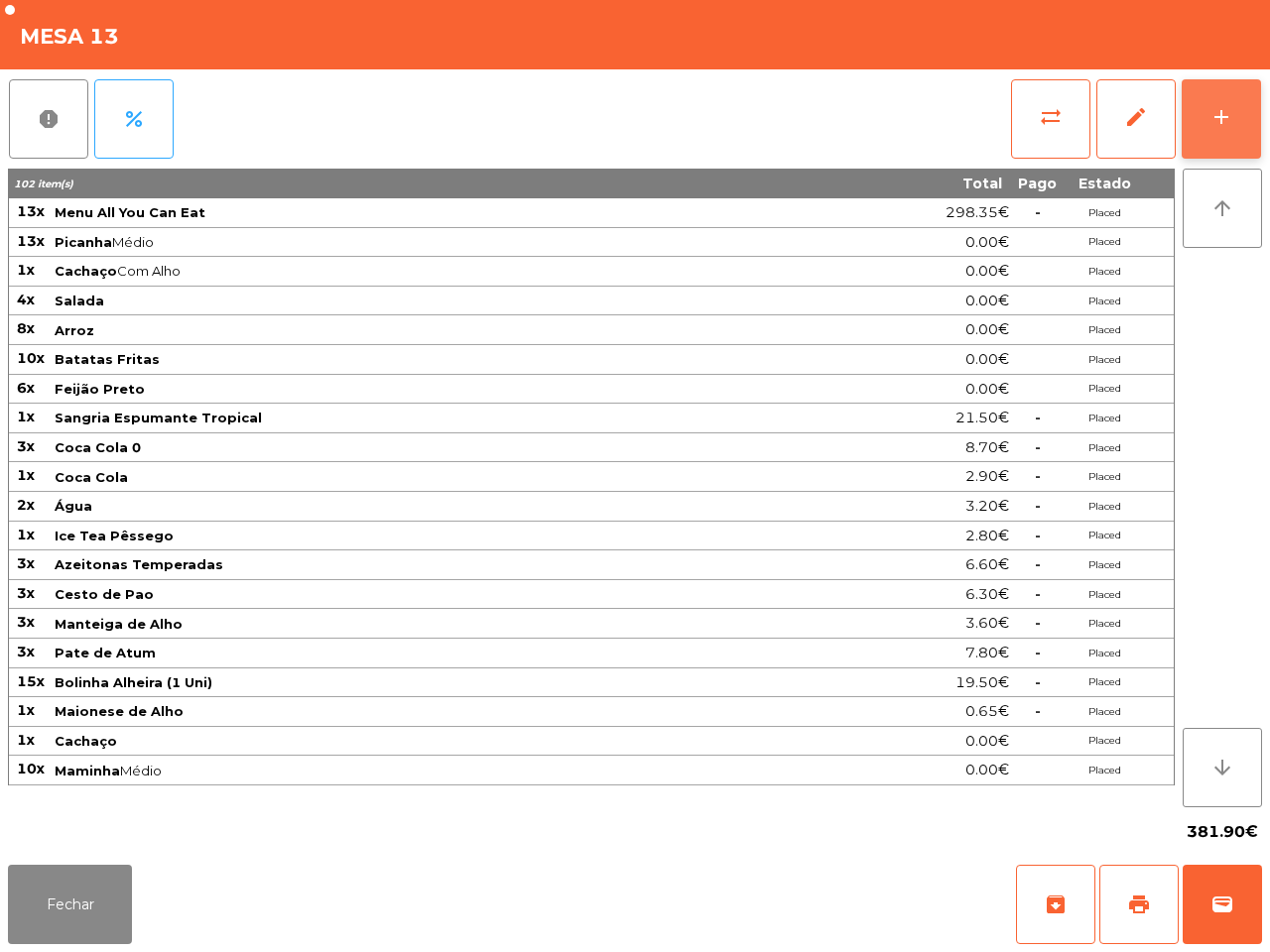 click on "add" 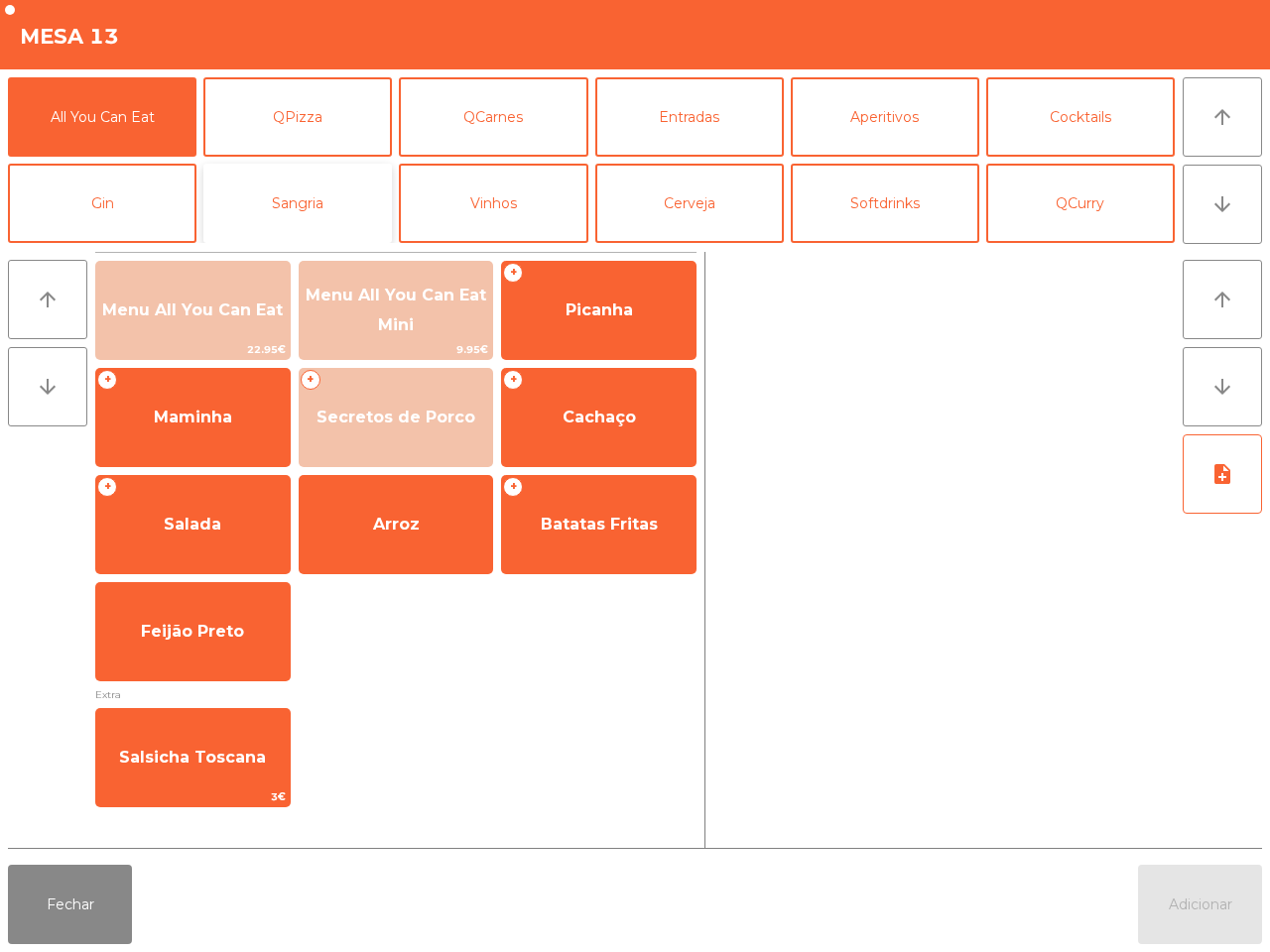 click on "Sangria" 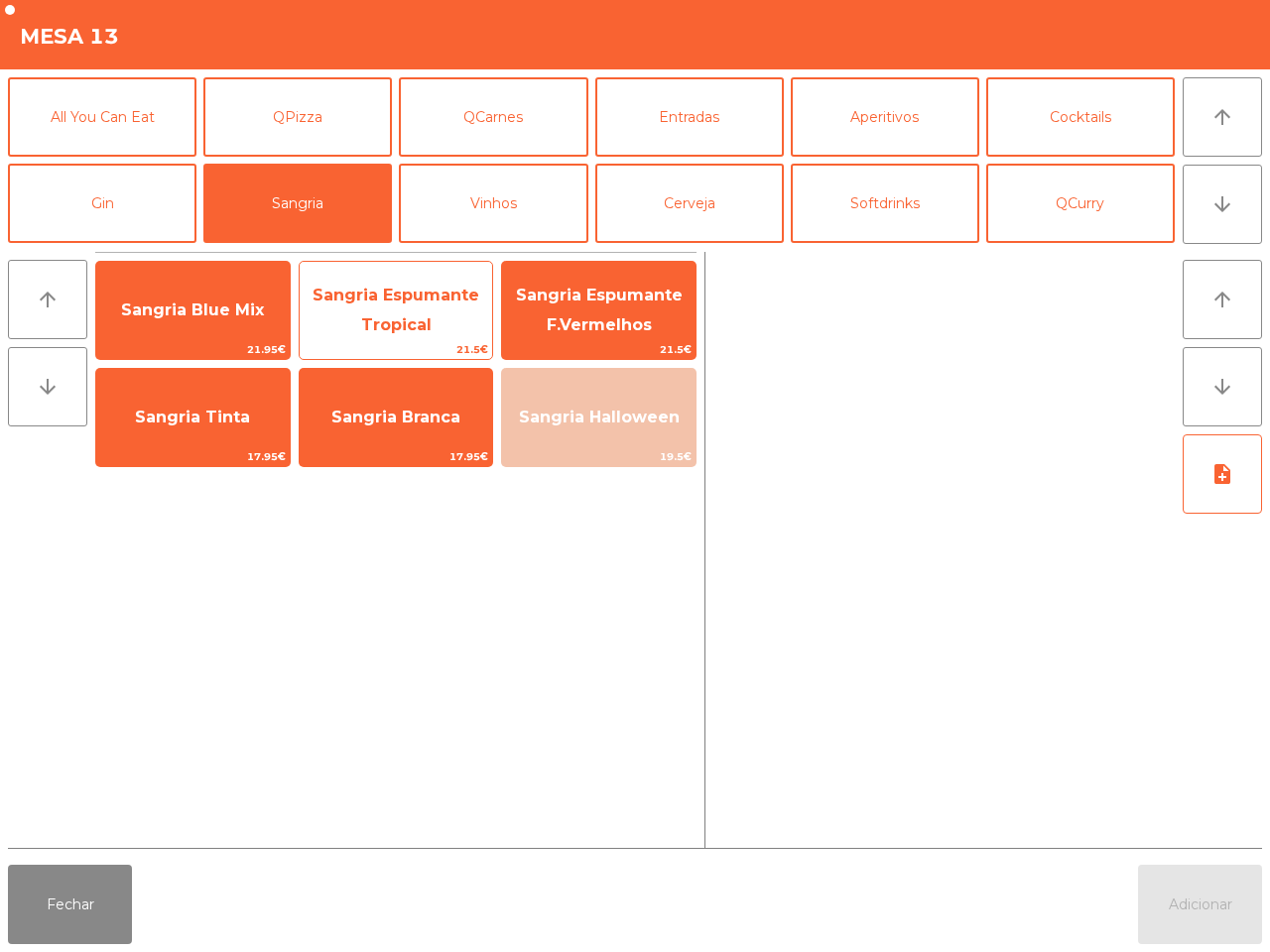 click on "Sangria Espumante Tropical" 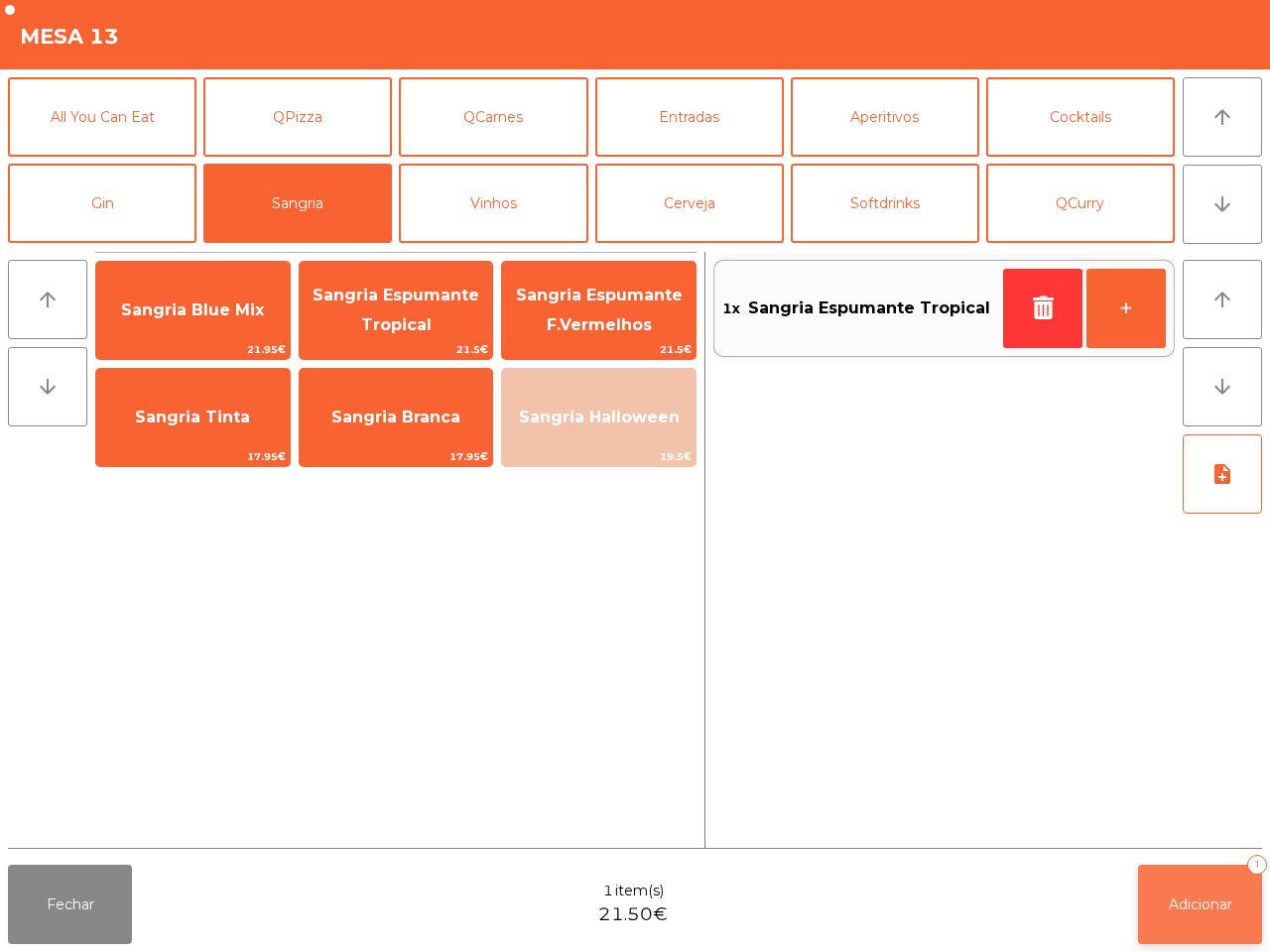 click on "Adicionar   1" 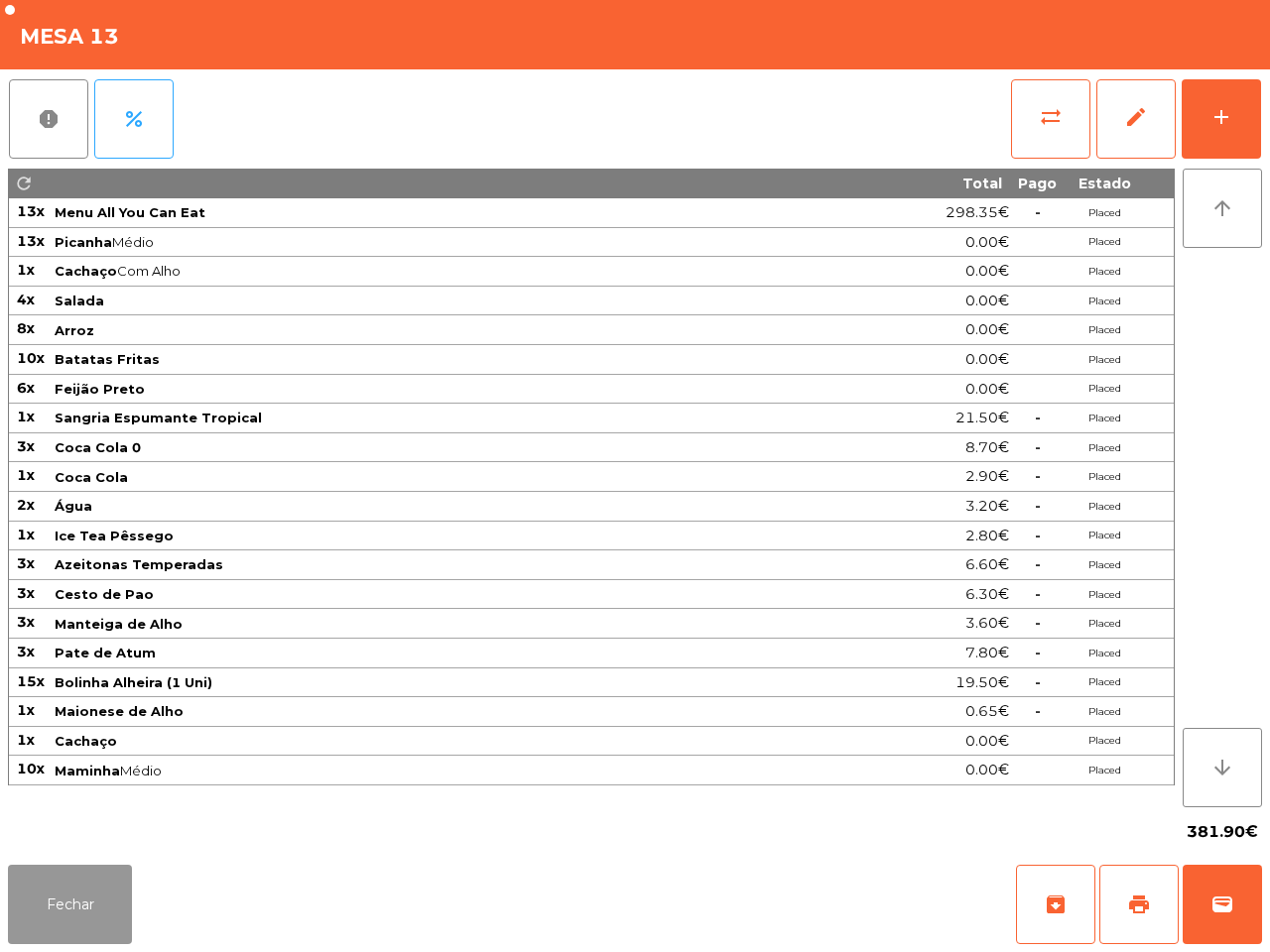 click on "Fechar" 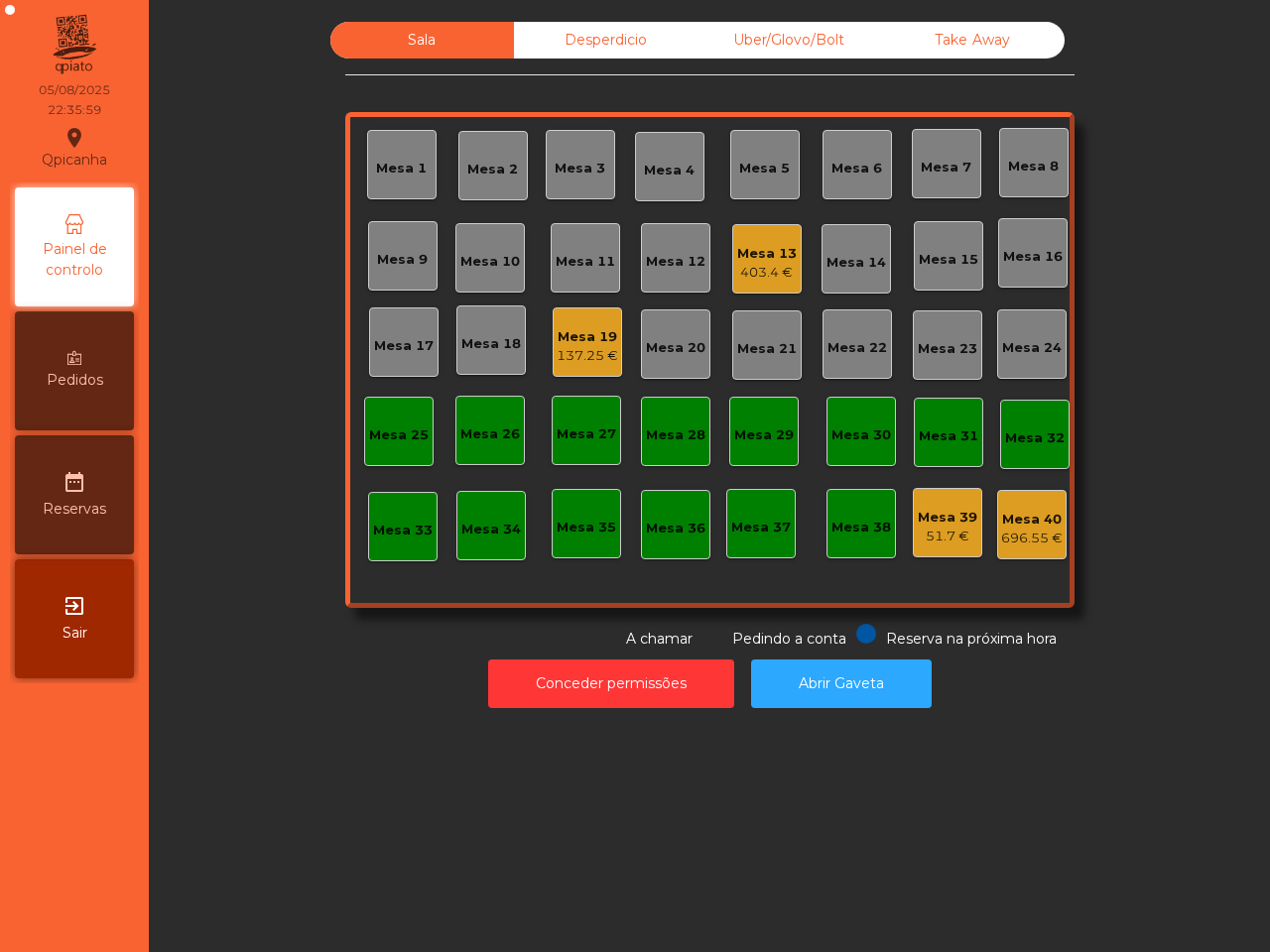 click on "403.4 €" 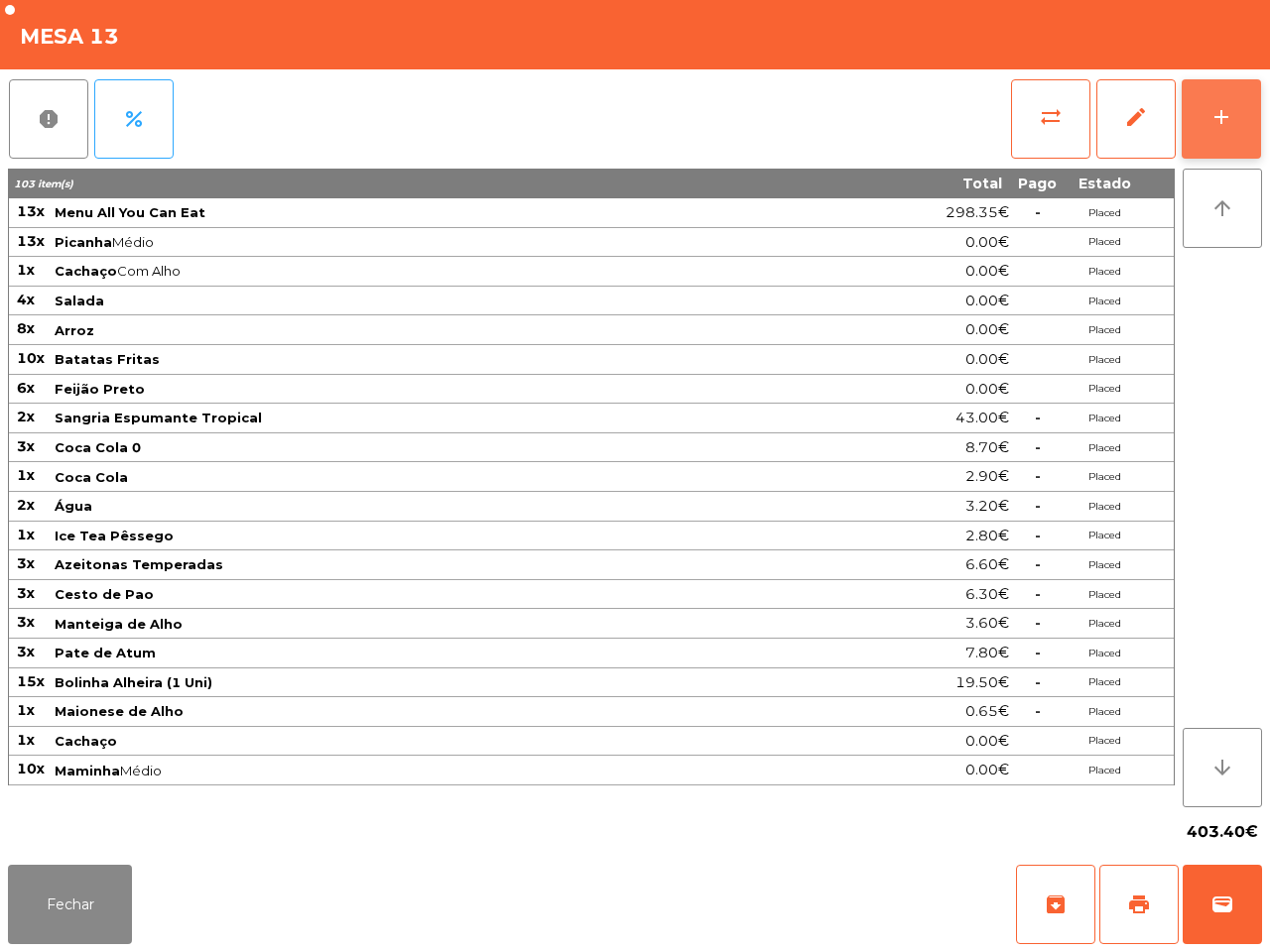 click on "add" 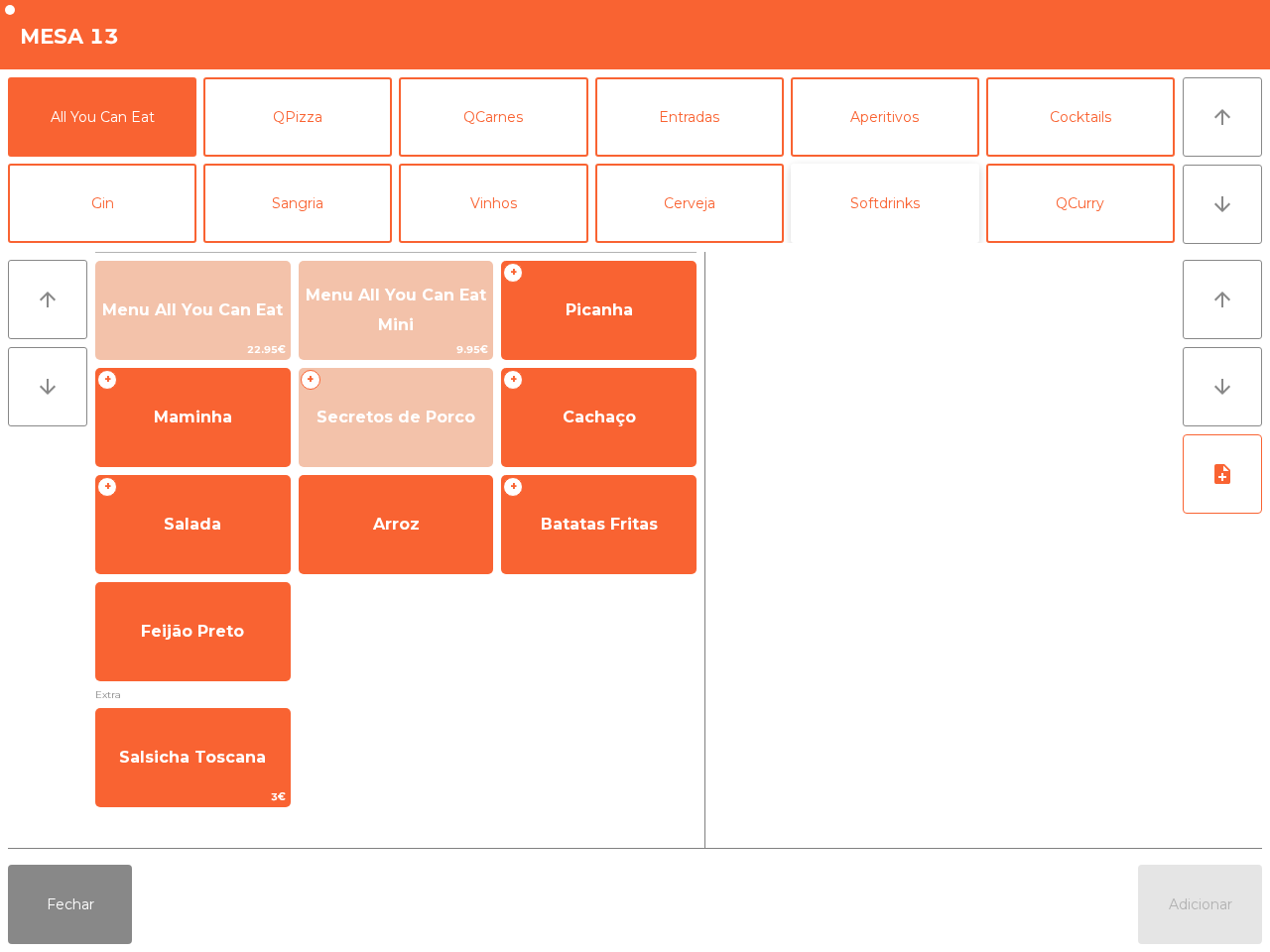 click on "Softdrinks" 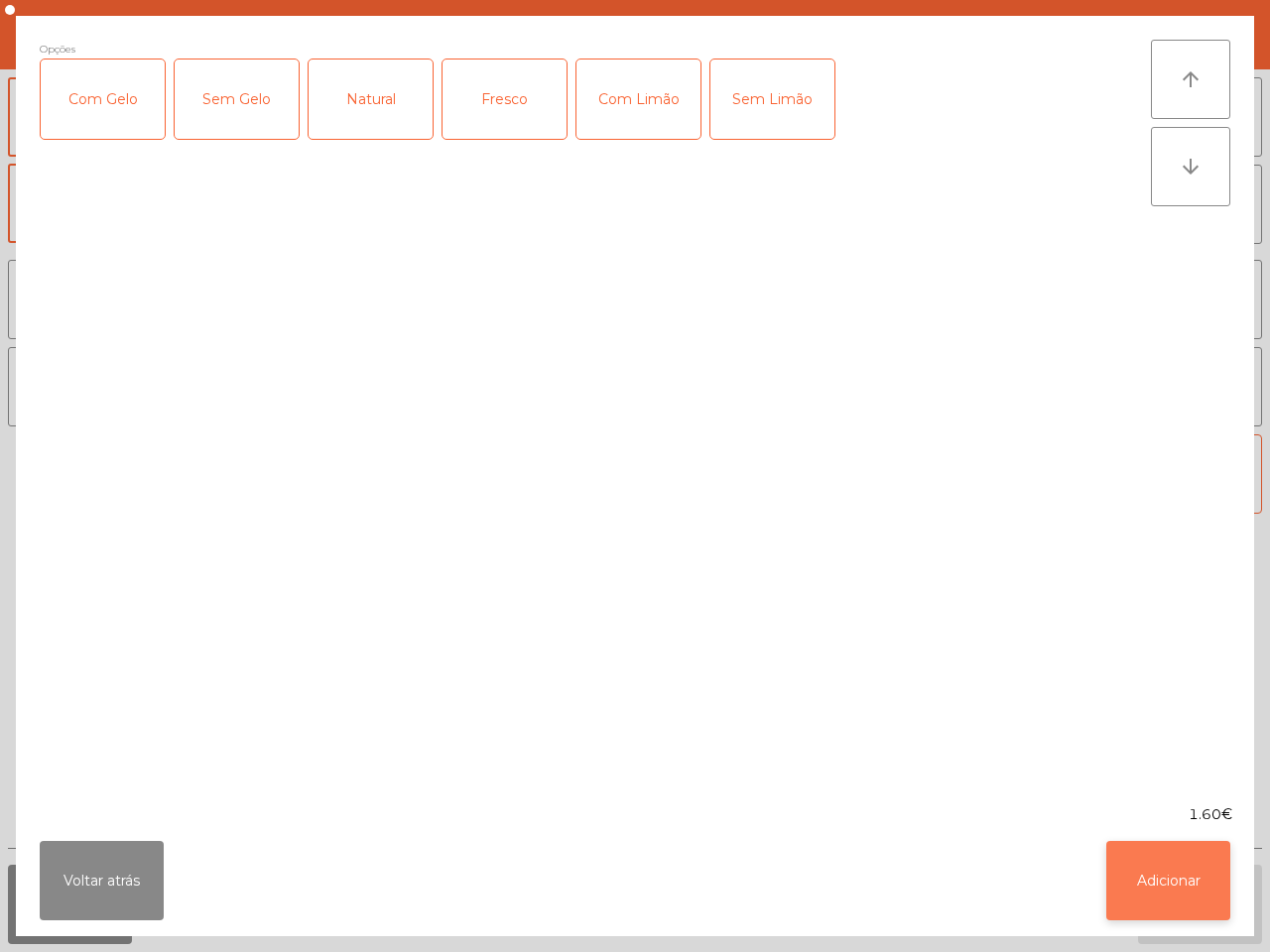 click on "Adicionar" 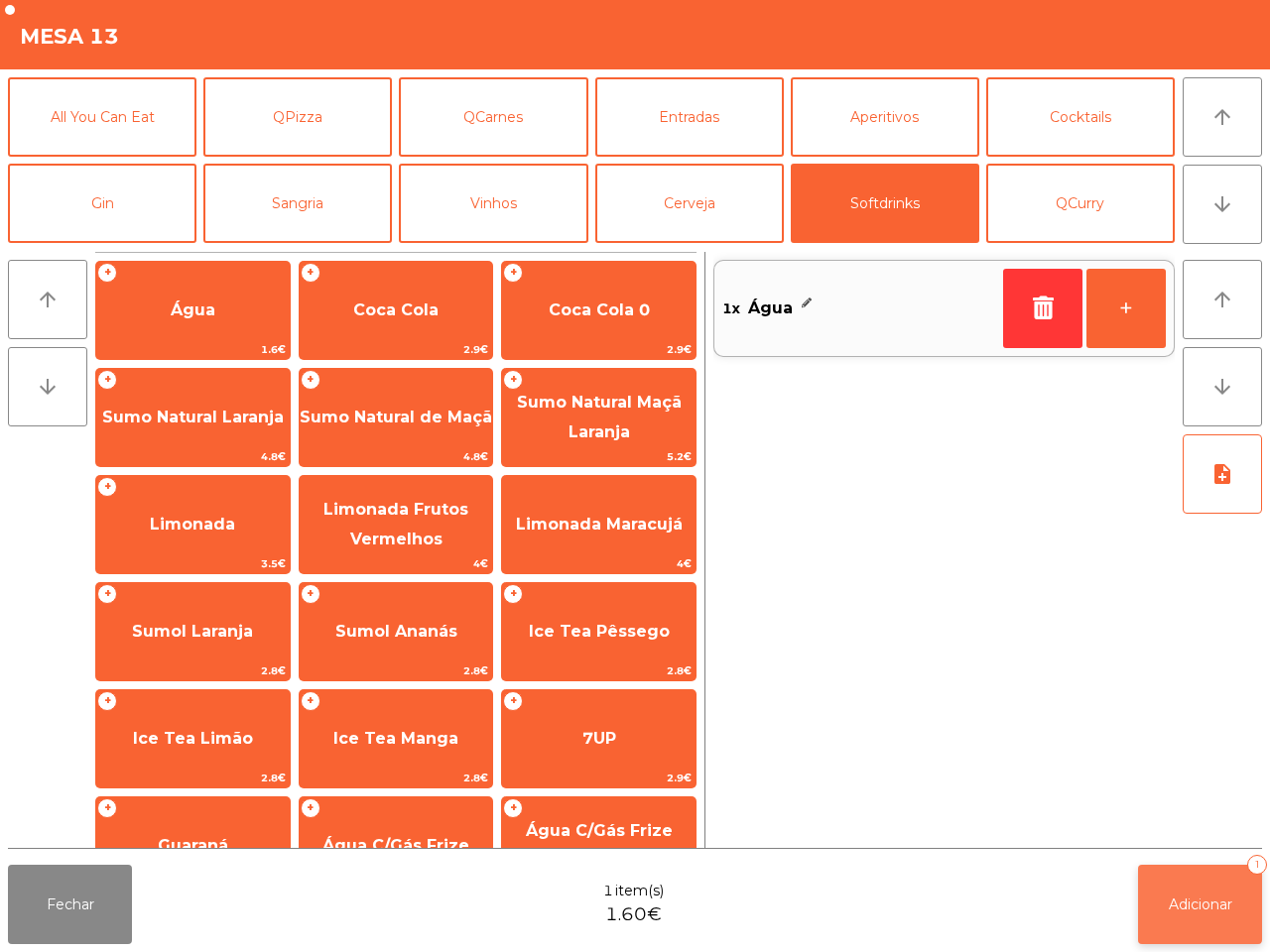click on "Adicionar   1" 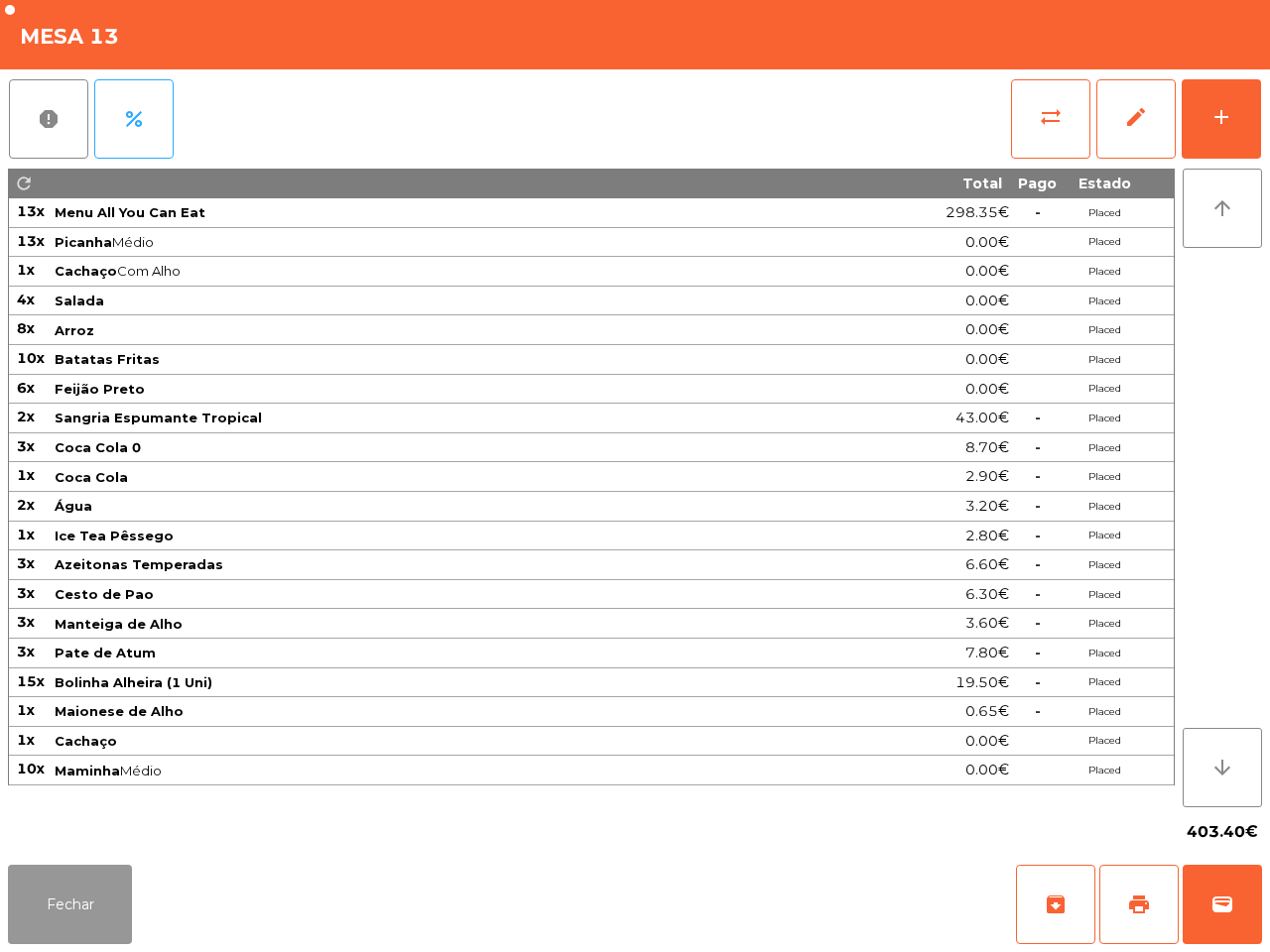 click on "Fechar" 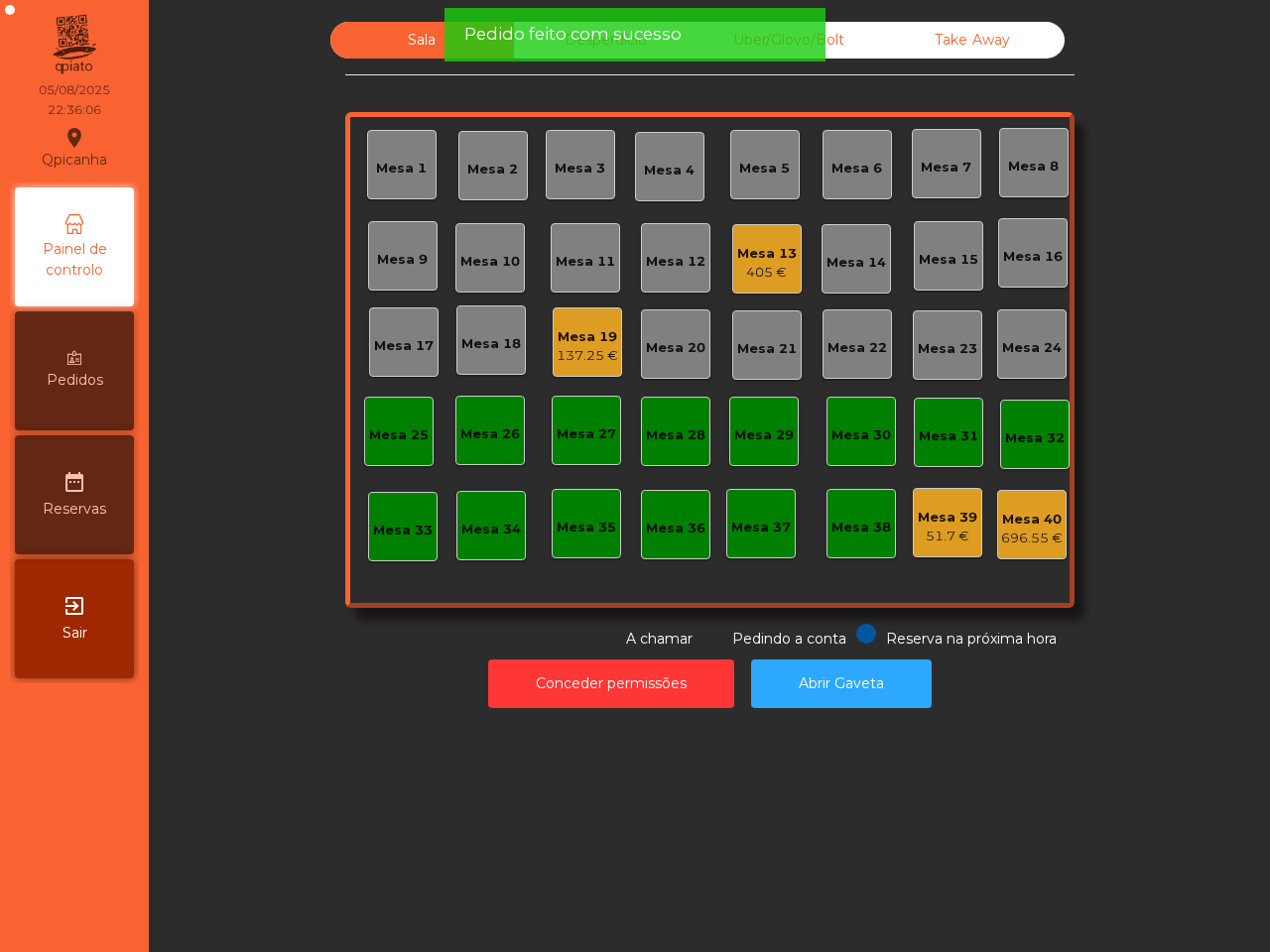 click on "51.7 €" 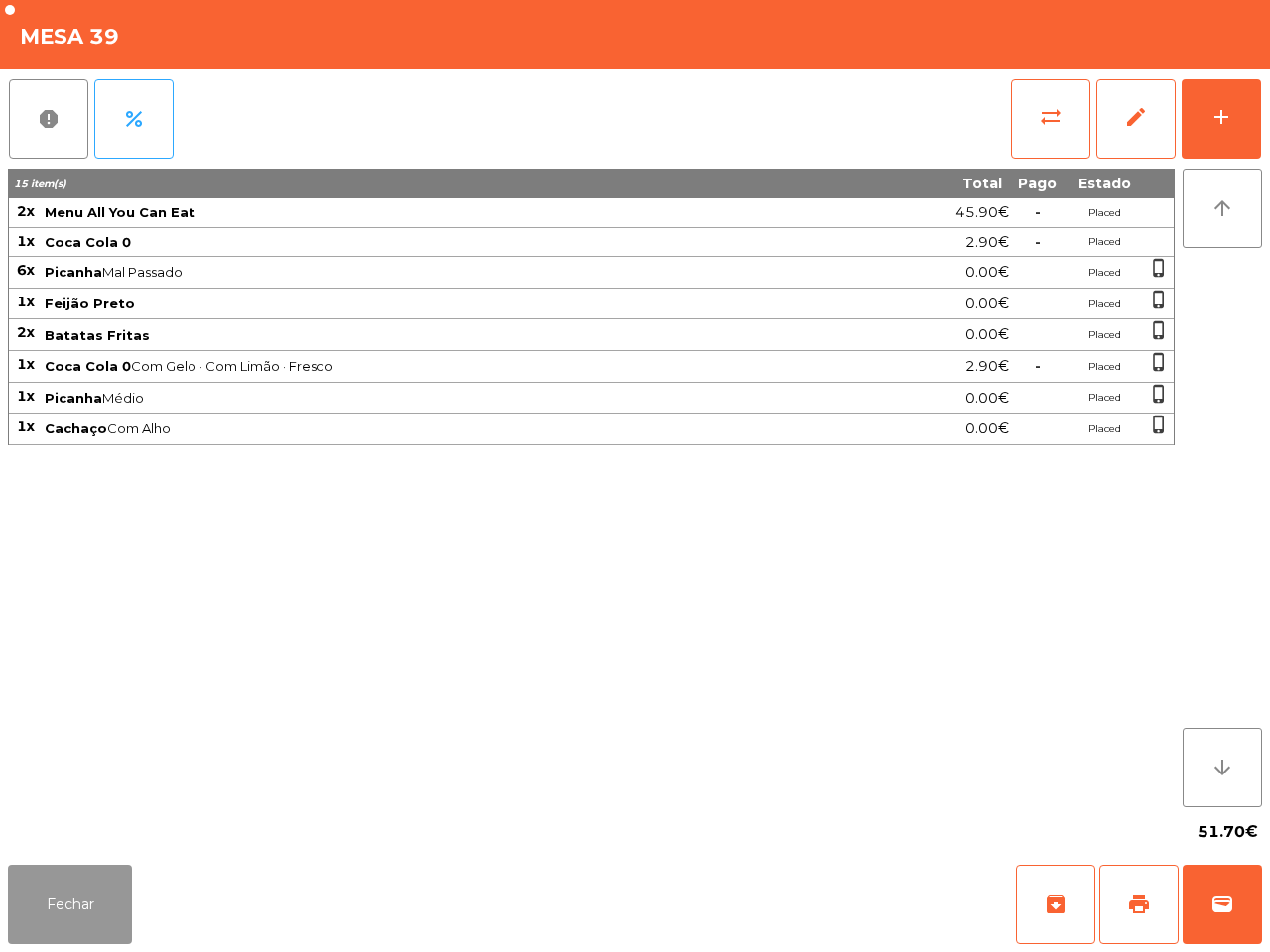 click on "Fechar" 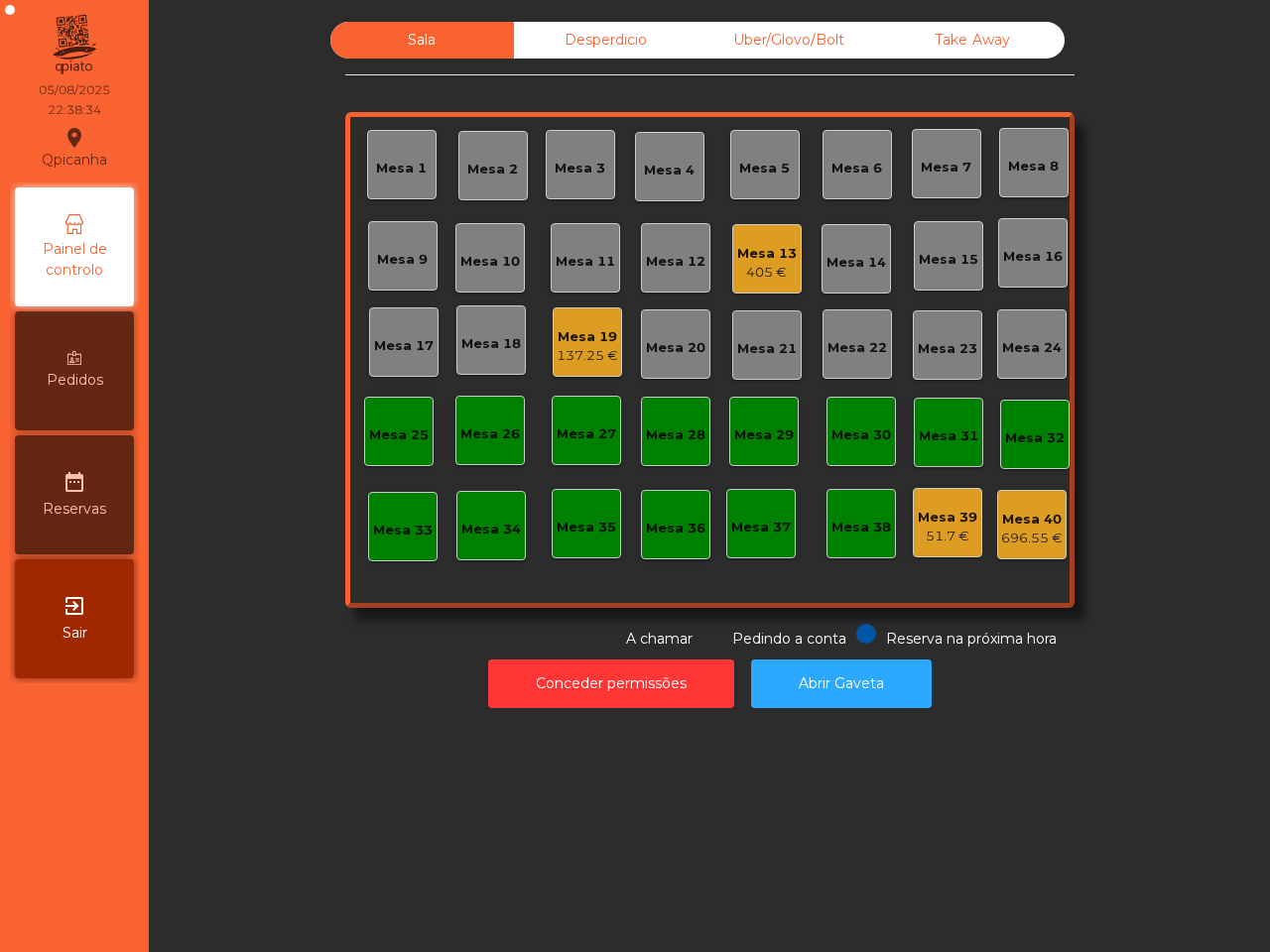 click on "Sala   Desperdicio   Uber/Glovo/Bolt   Take Away   Mesa 1   Mesa 2   Mesa 3   Mesa 4   Mesa 5   Mesa 6   Mesa 7   Mesa 8   Mesa 9   Mesa 10   Mesa 11   Mesa 12   Mesa 13   405 €   Mesa 14   Mesa 15   Mesa 16   Mesa 17   Mesa 18   Mesa 19   137.25 €   Mesa 20   Mesa 21   Mesa 22   Mesa 23   Mesa 24   Mesa 25   Mesa 26   Mesa 27   Mesa 28   Mesa 29   Mesa 30   Mesa 31   Mesa 32   Mesa 33   Mesa 34   Mesa 35   Mesa 36   Mesa 37   Mesa 38   Mesa 39   51.7 €   Mesa 40   696.55 €  Reserva na próxima hora Pedindo a conta A chamar" 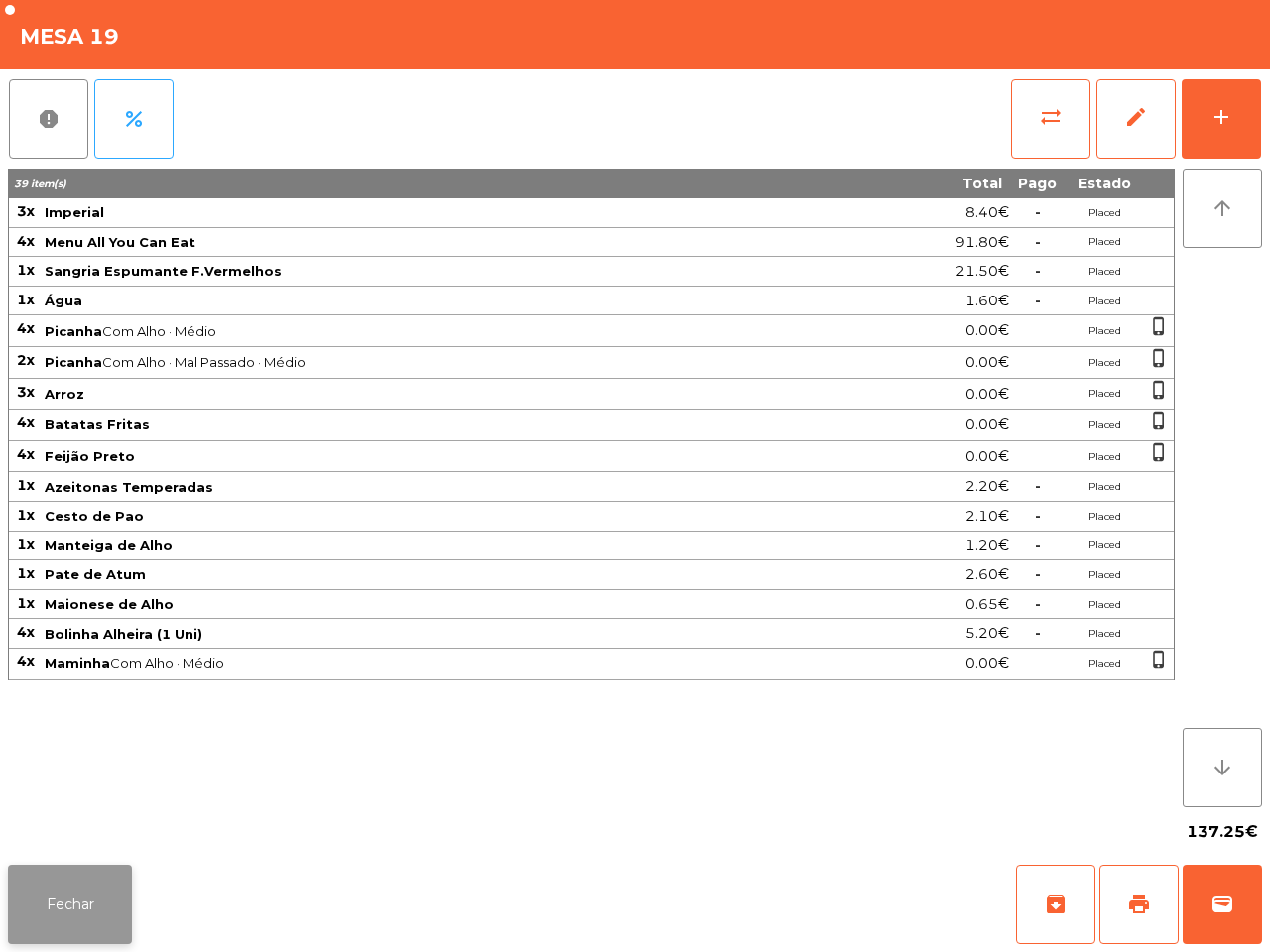 click on "Fechar" 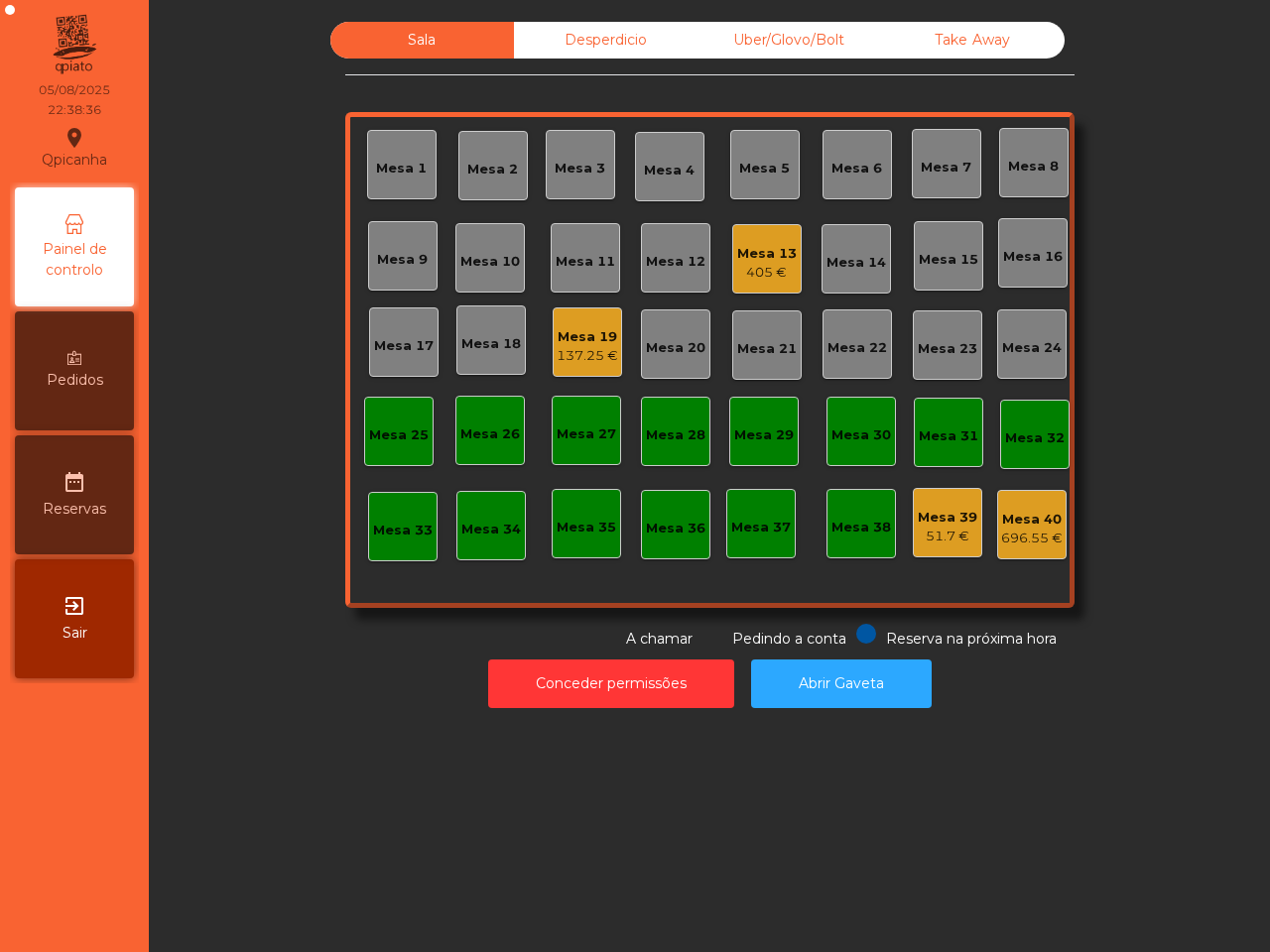 click on "405 €" 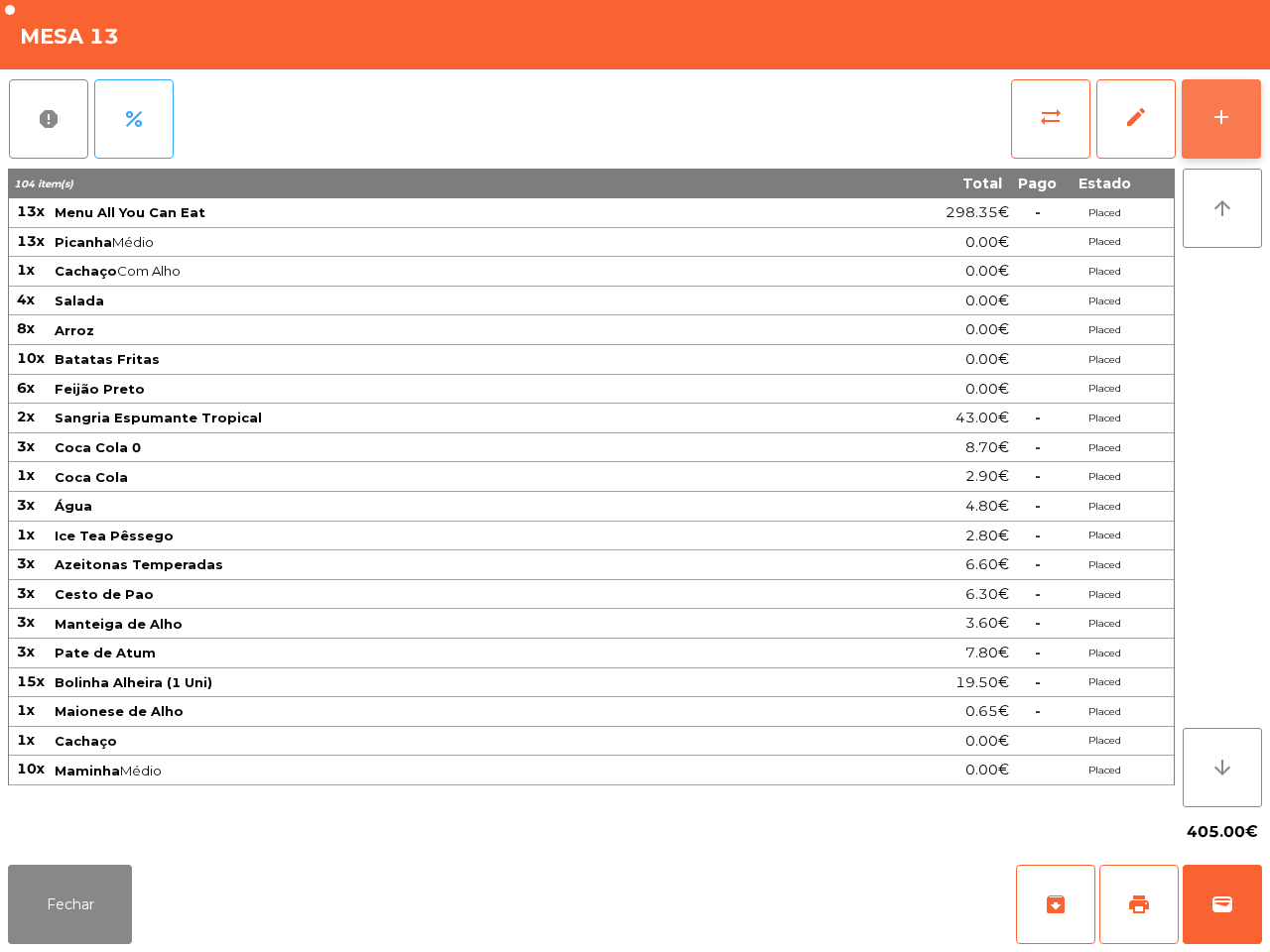 click on "add" 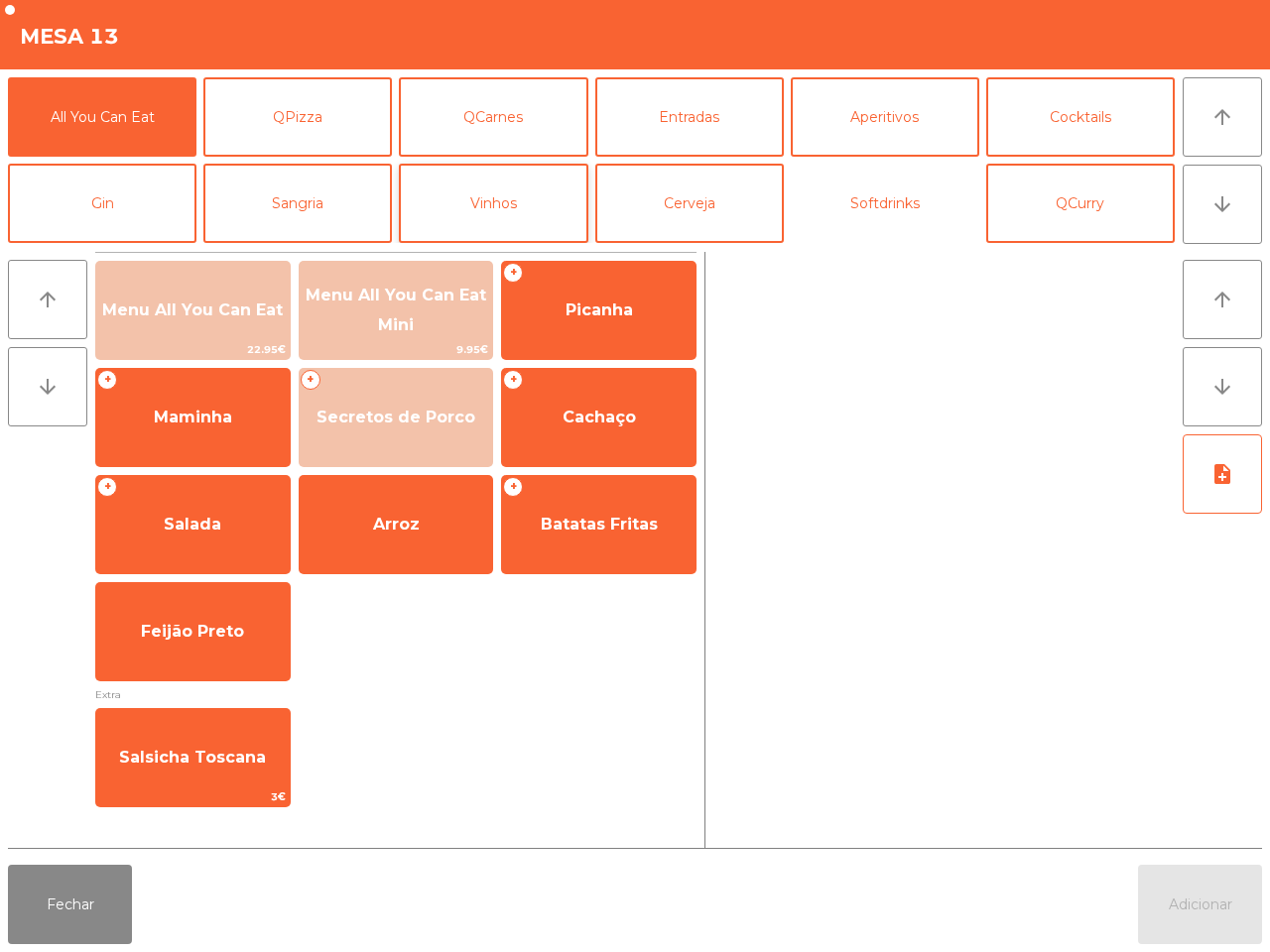click on "Softdrinks" 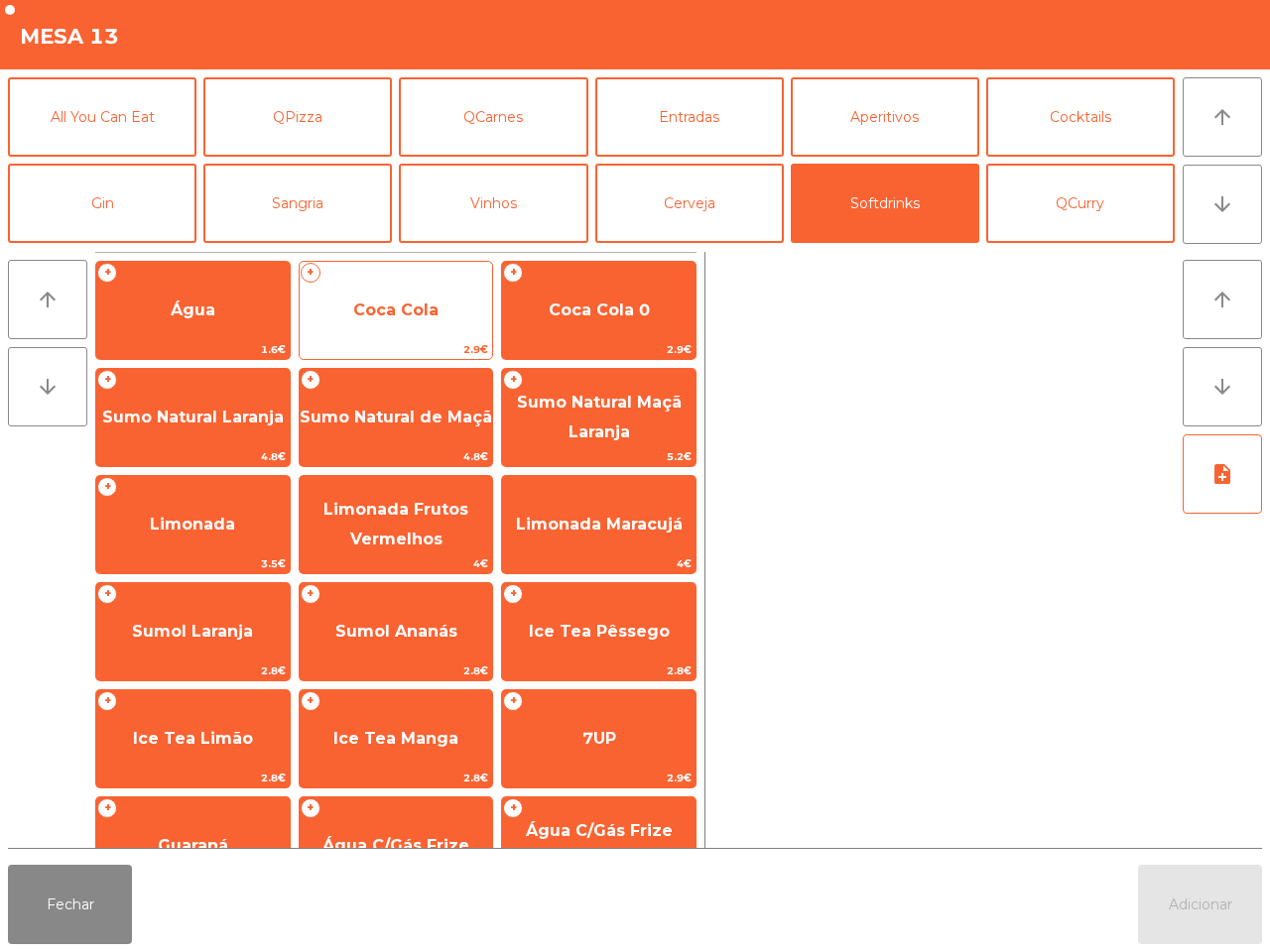 click on "Coca Cola" 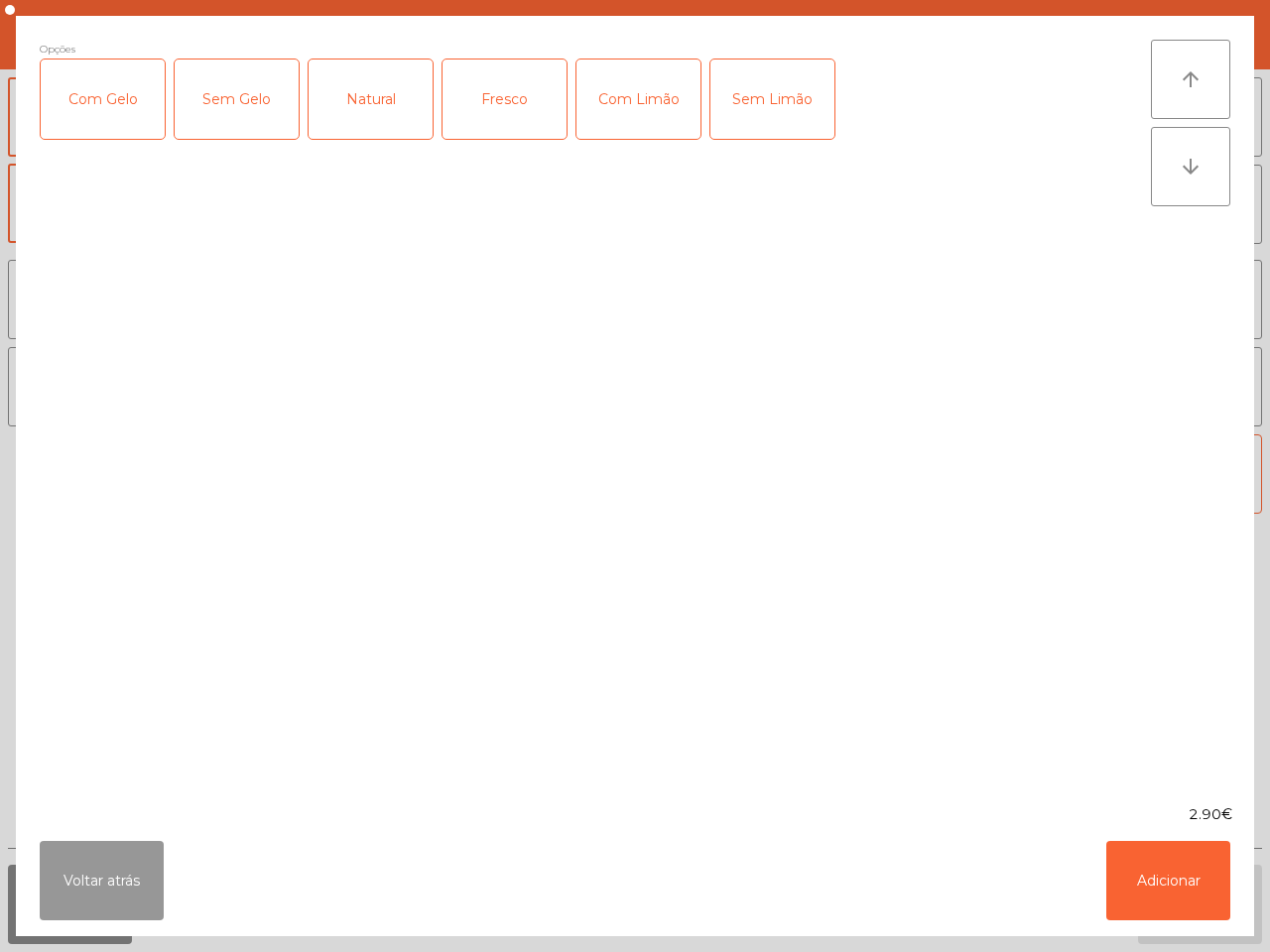 click on "Voltar atrás" 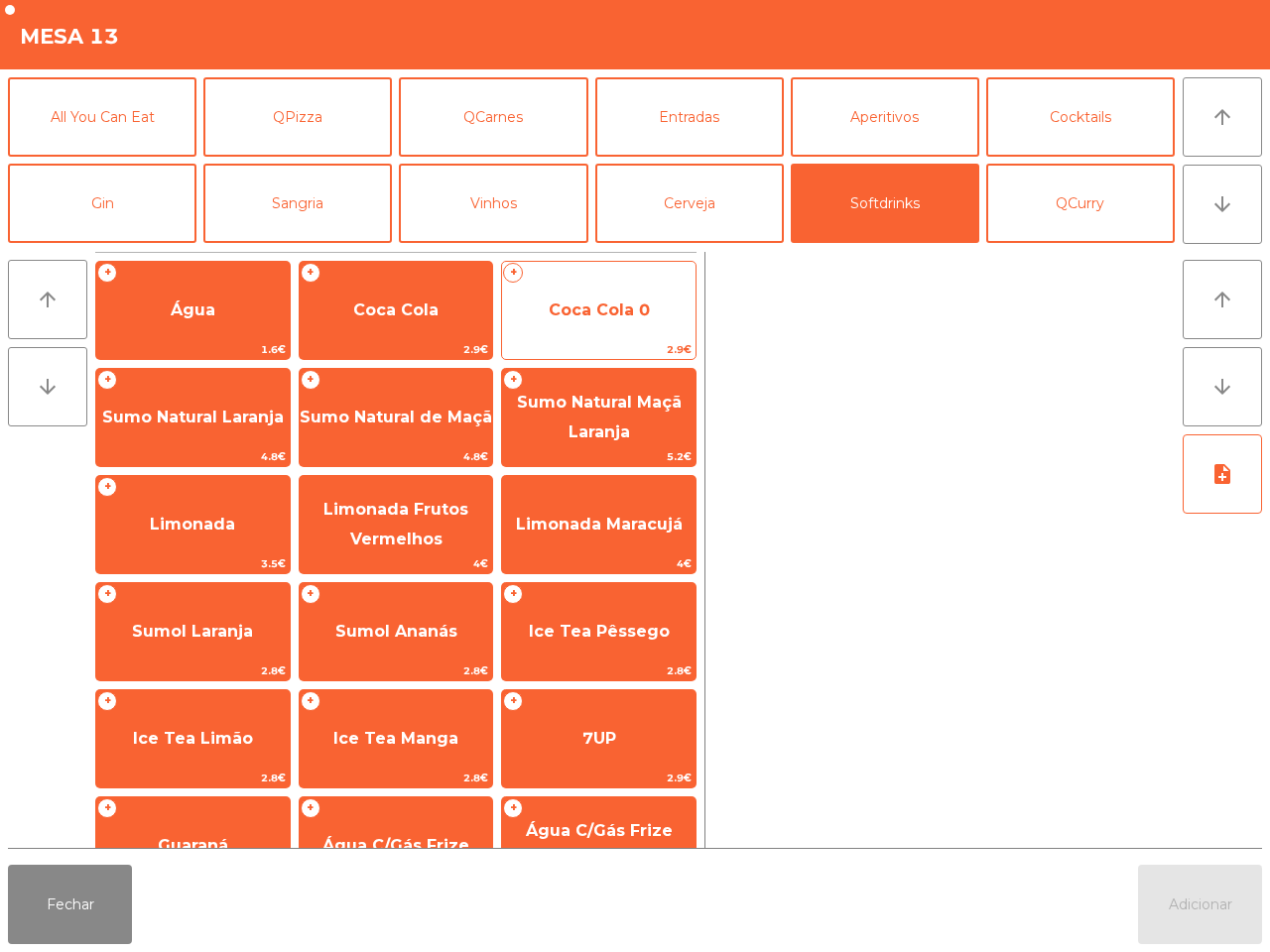 click on "Coca Cola 0" 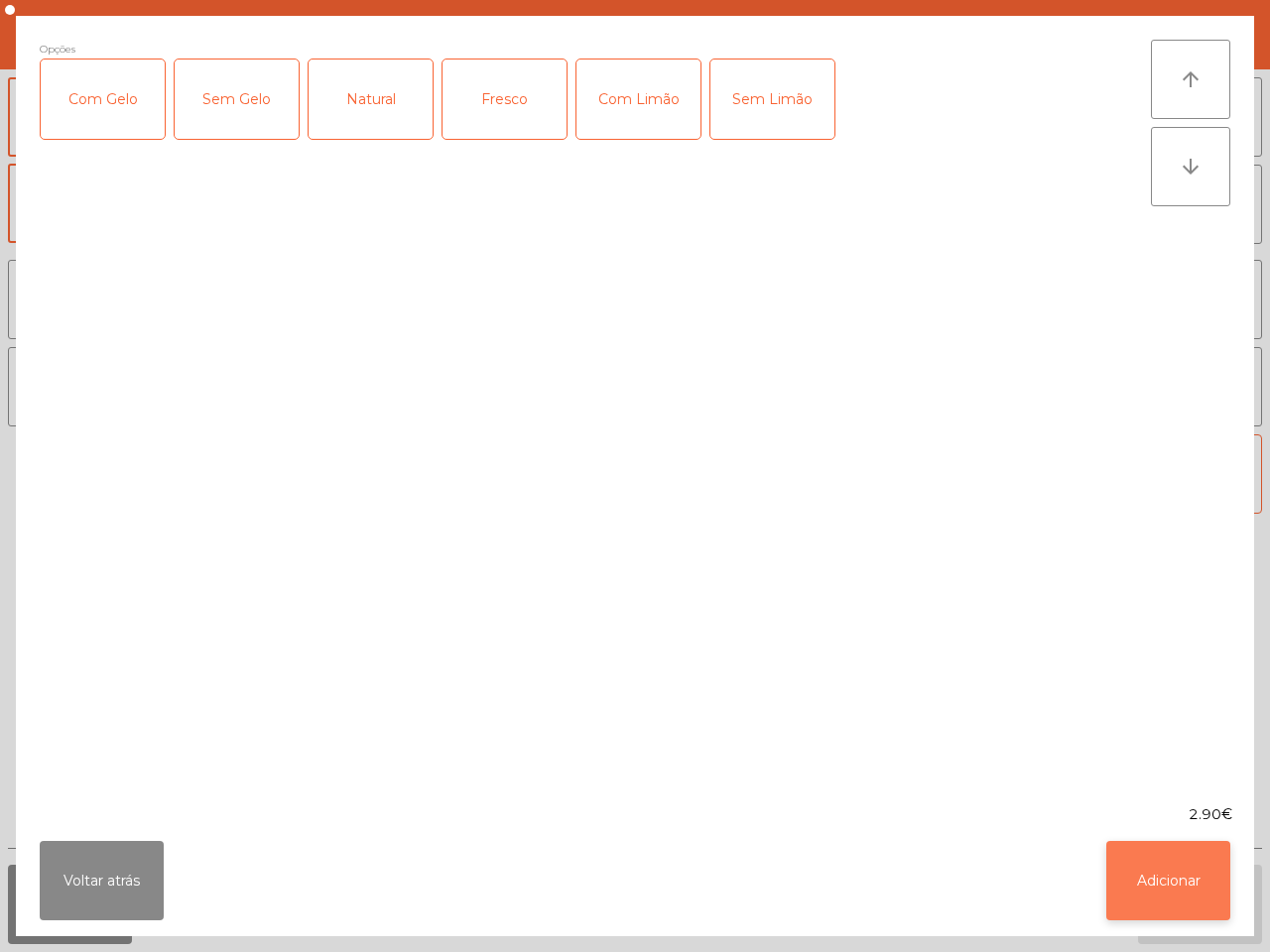 click on "Adicionar" 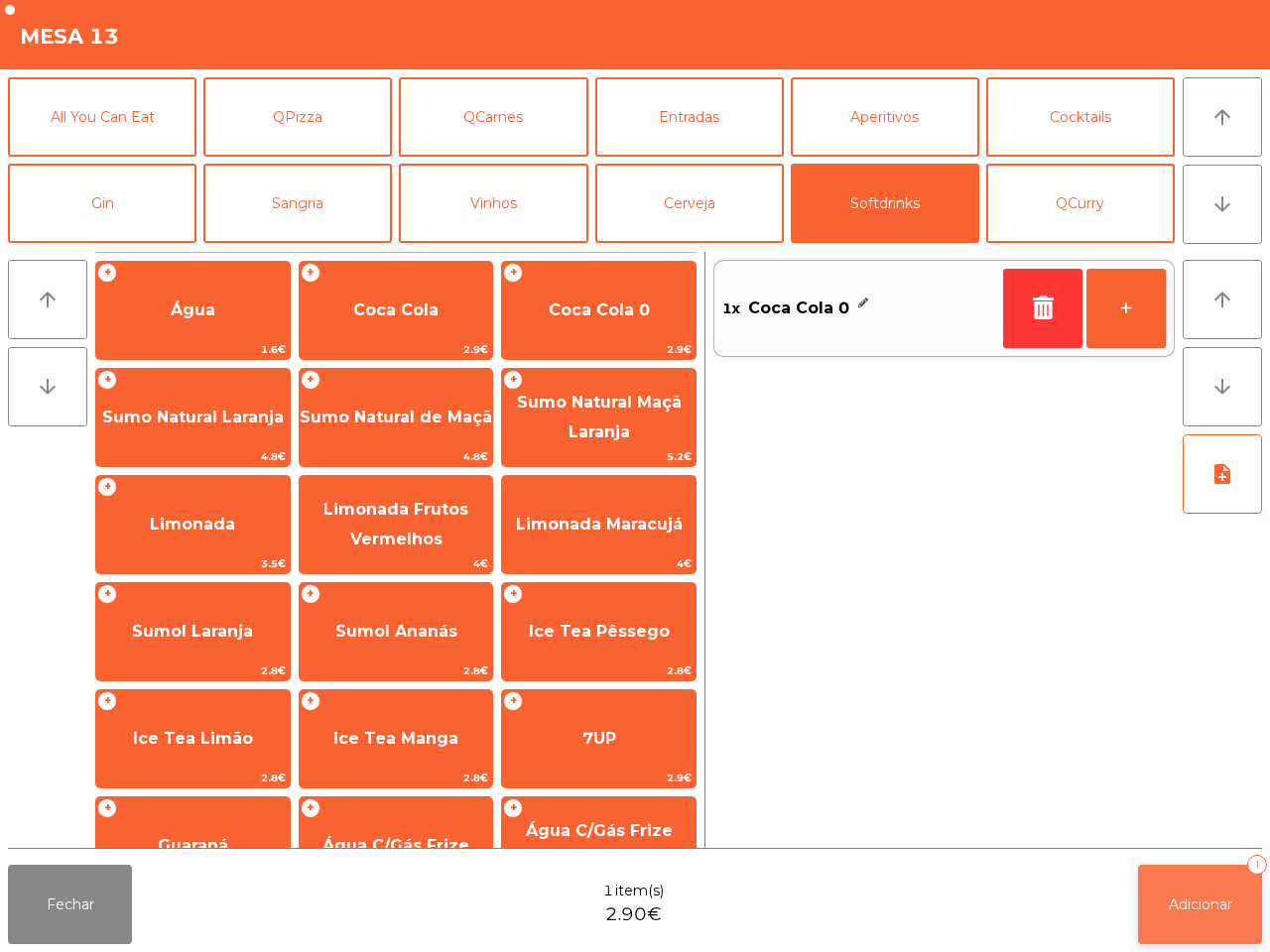 click on "Adicionar" 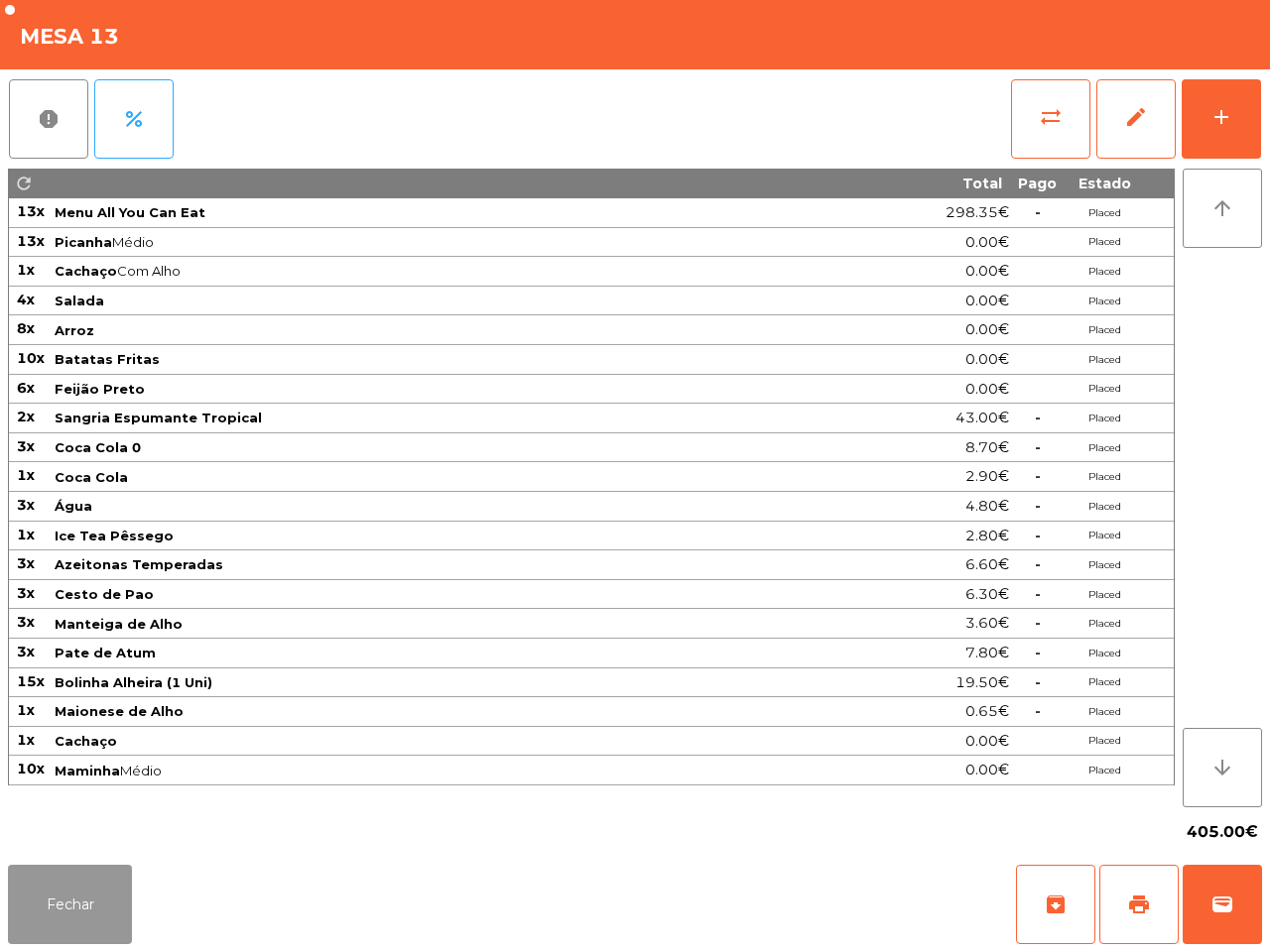 drag, startPoint x: 48, startPoint y: 905, endPoint x: 156, endPoint y: 874, distance: 112.361025 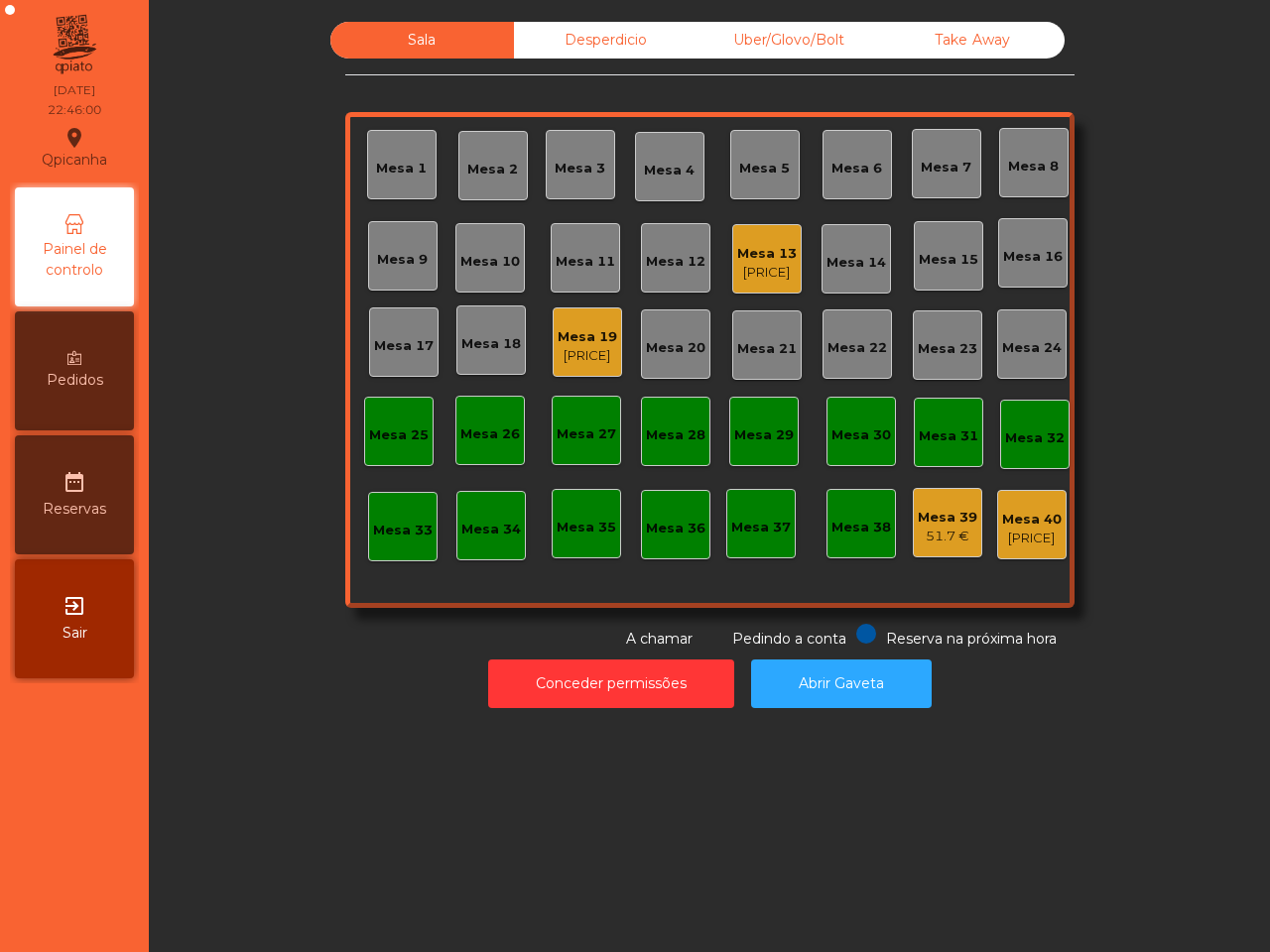 scroll, scrollTop: 0, scrollLeft: 0, axis: both 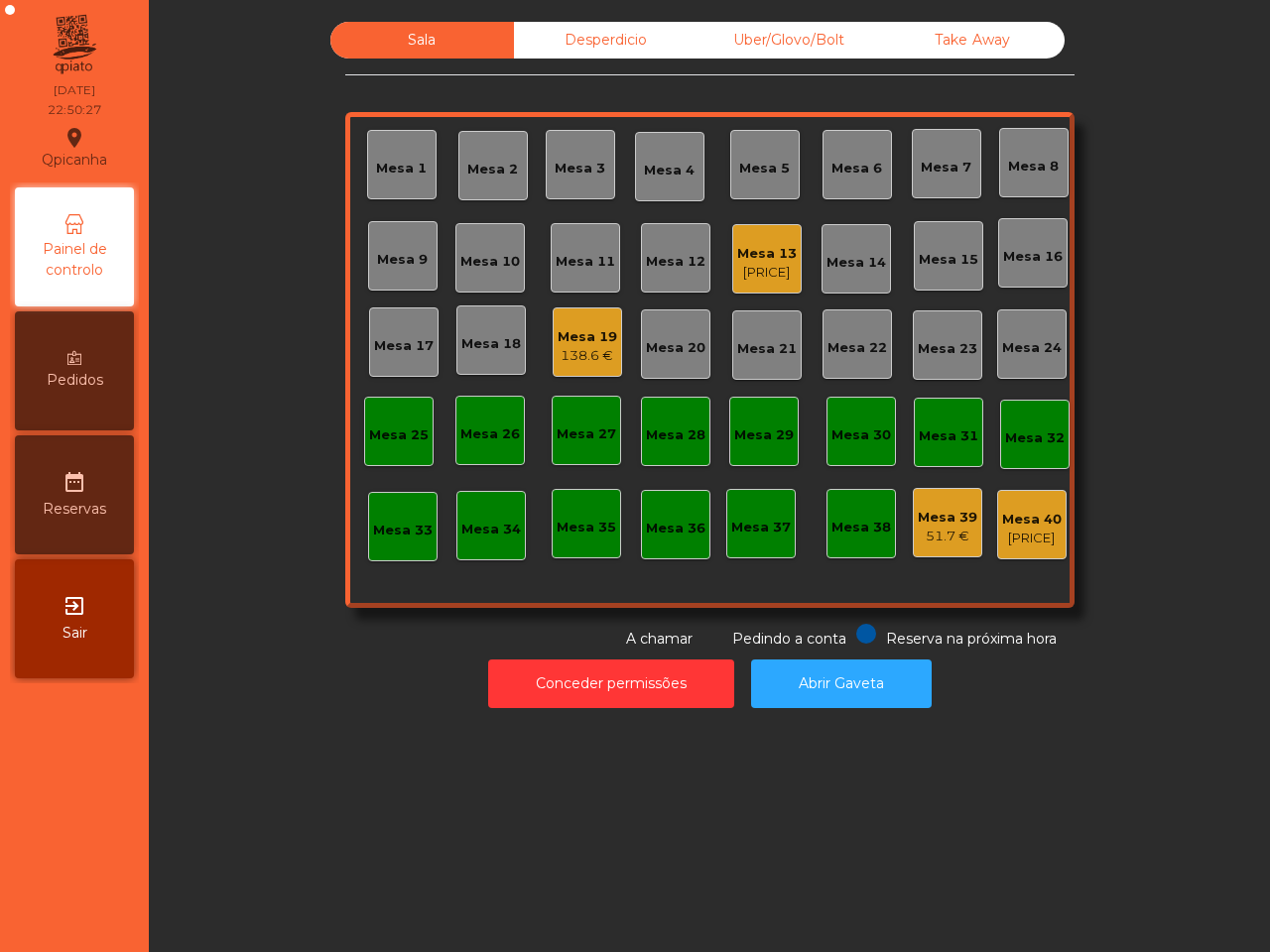 click on "Mesa 13   407.9 €" 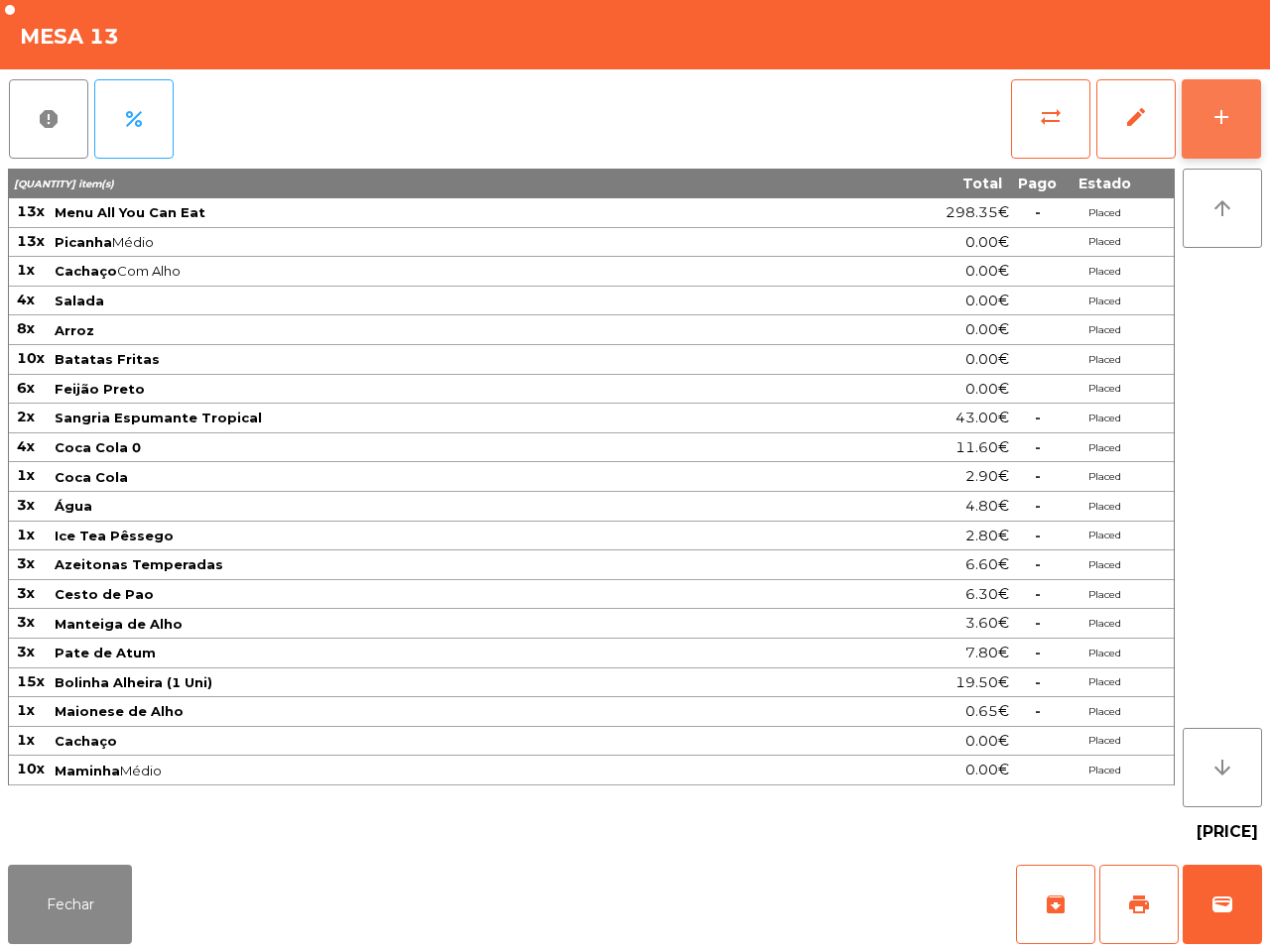 click on "add" 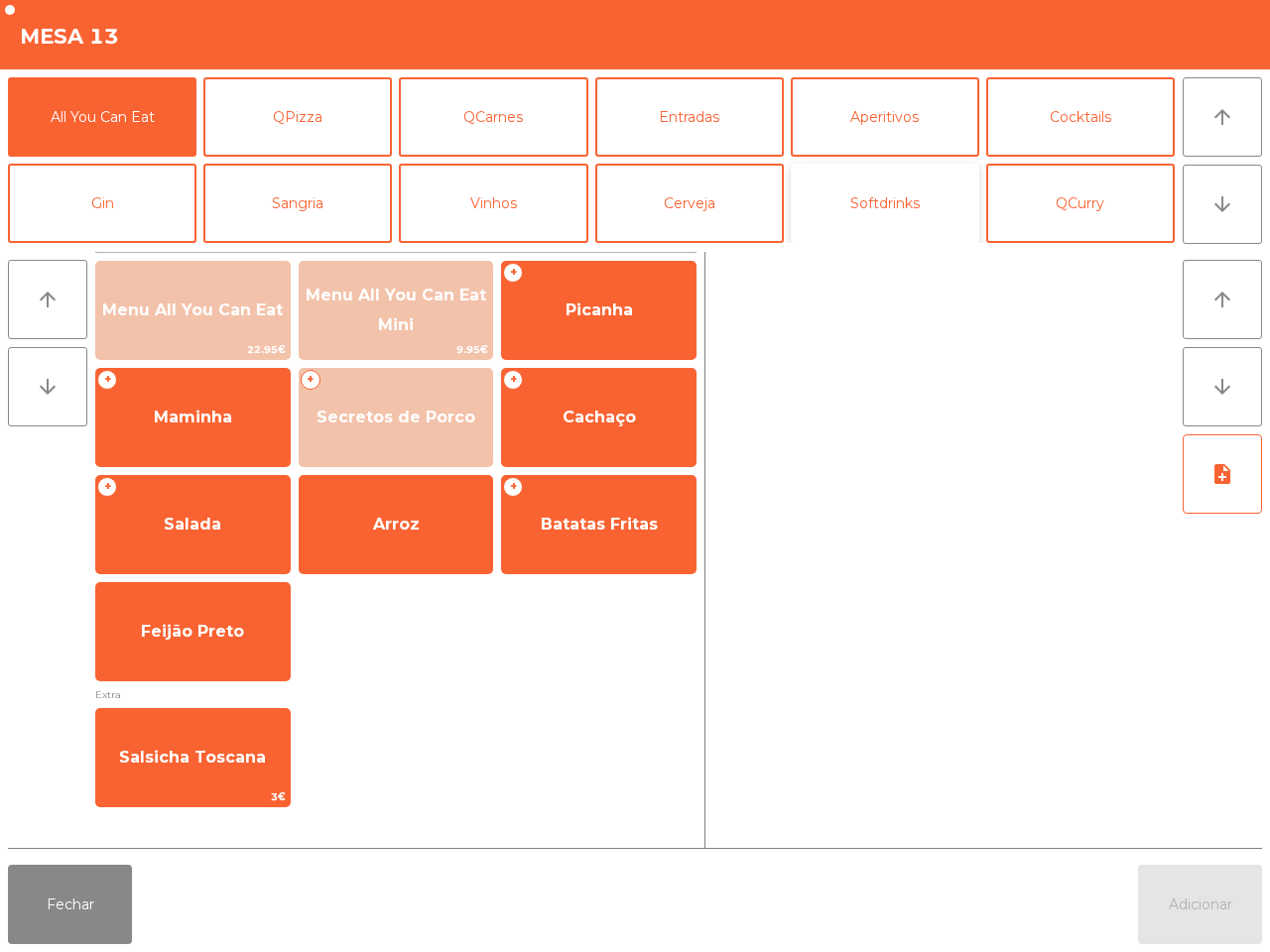 click on "Softdrinks" 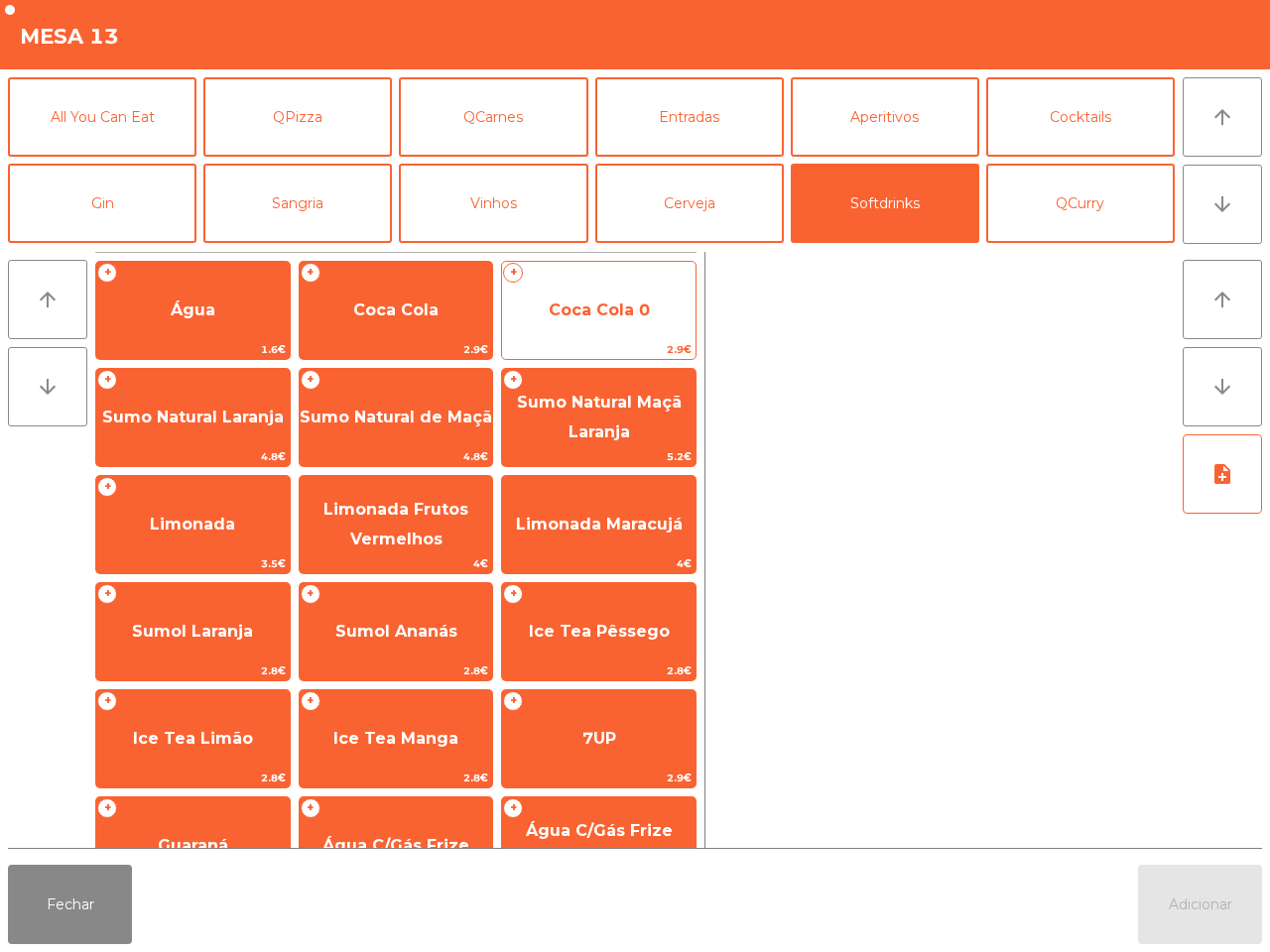 click on "Coca Cola 0" 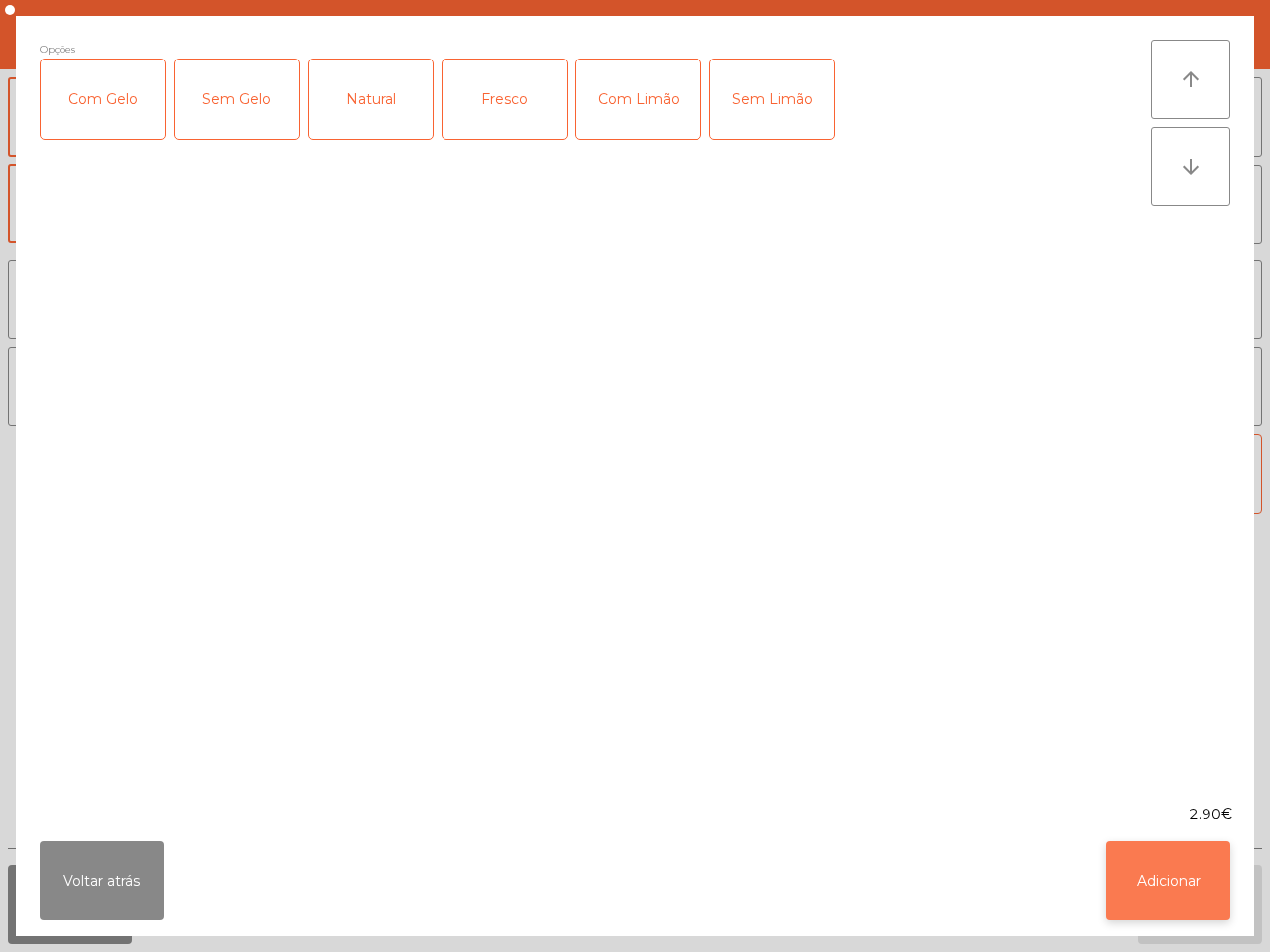 click on "Adicionar" 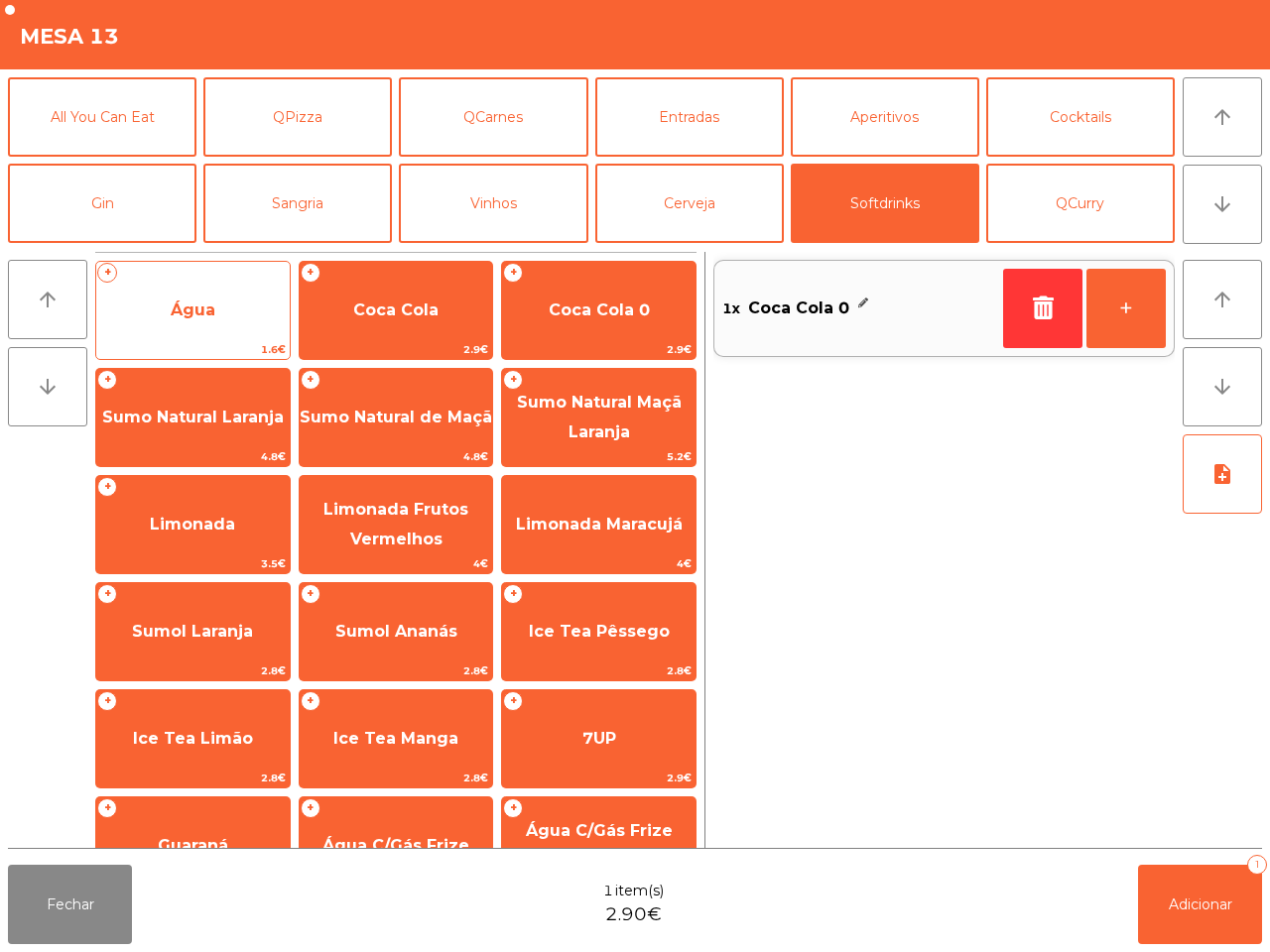 click on "Água" 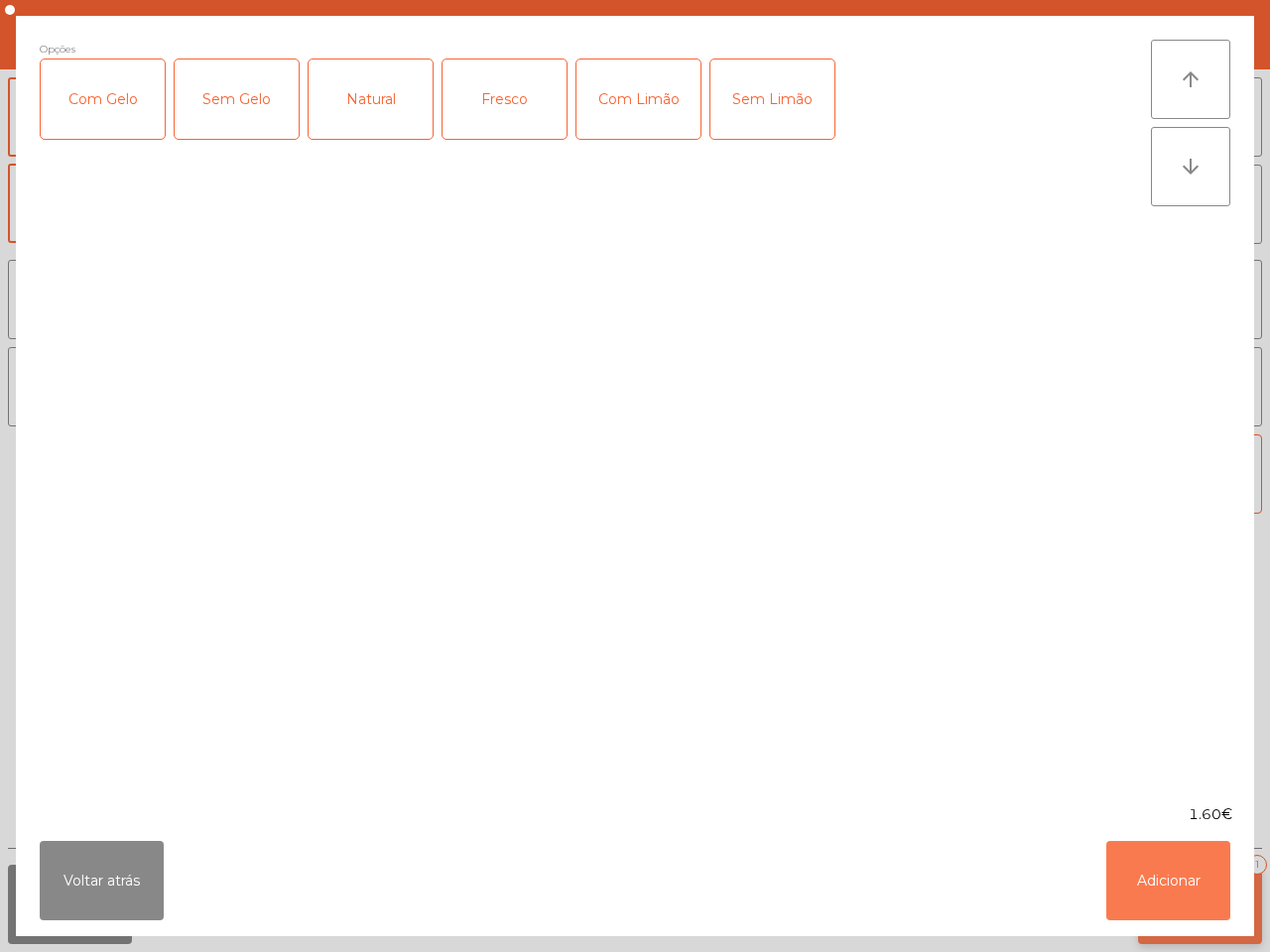click on "Adicionar" 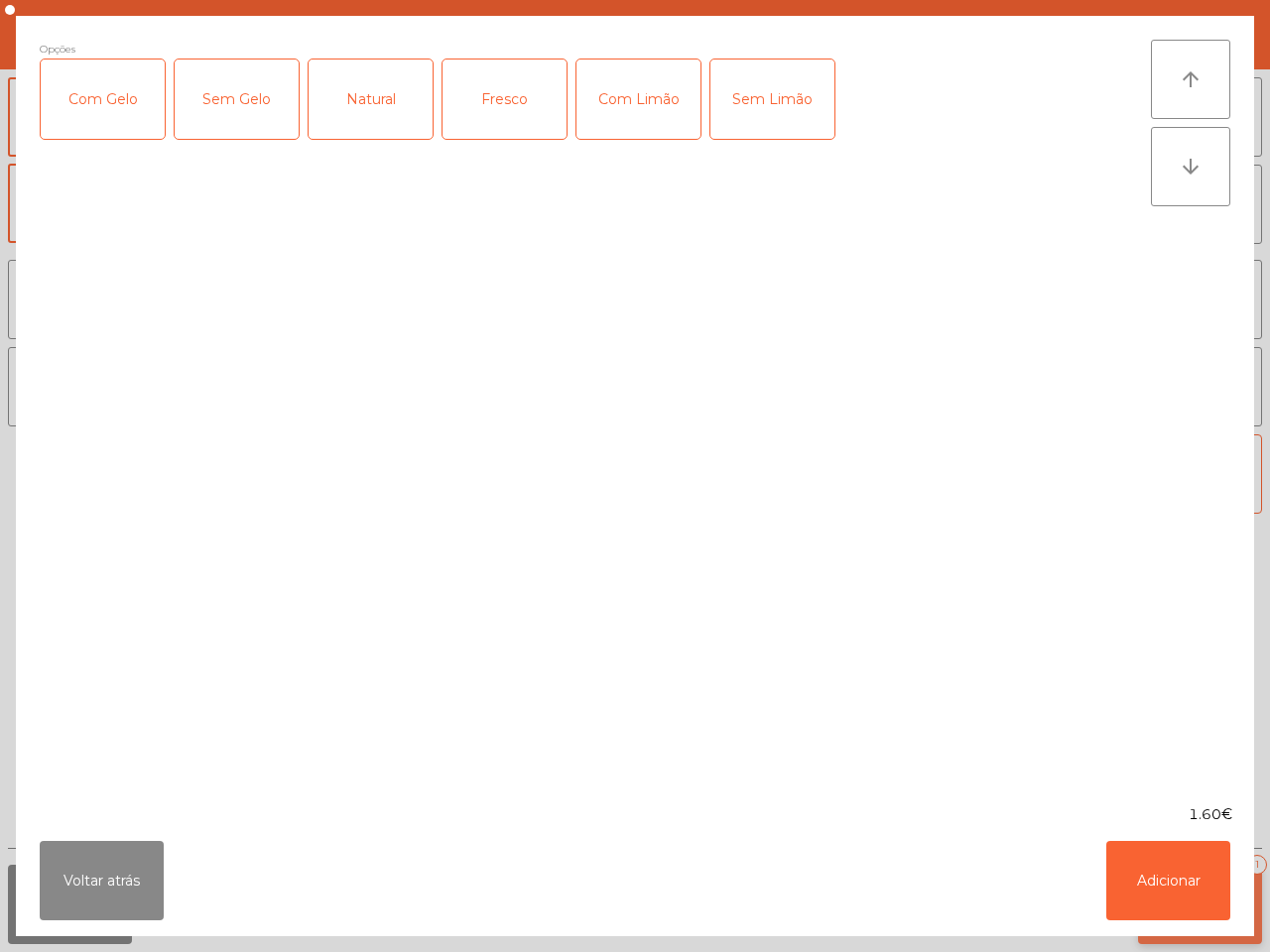 click on "Adicionar" 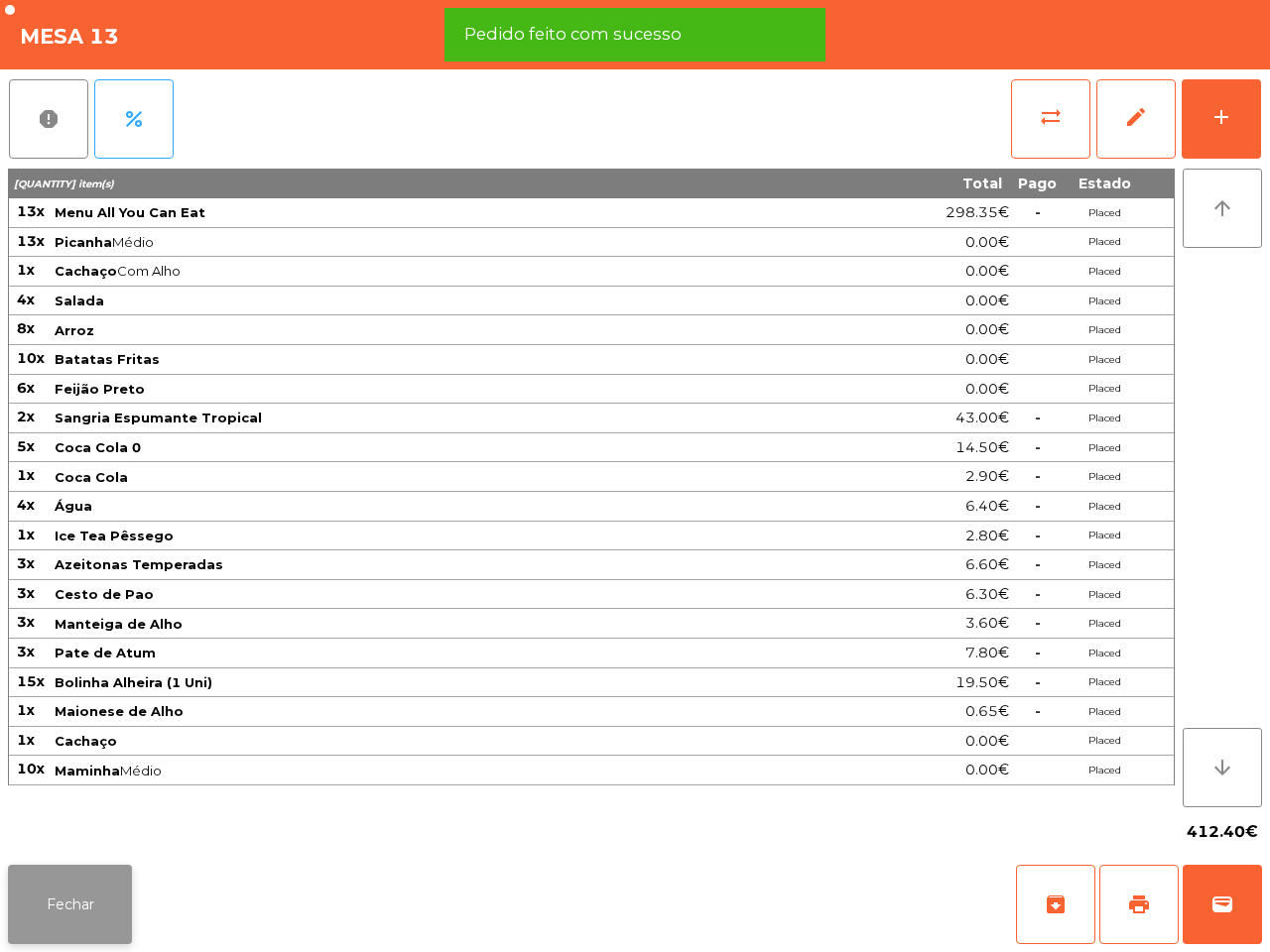 click on "Fechar" 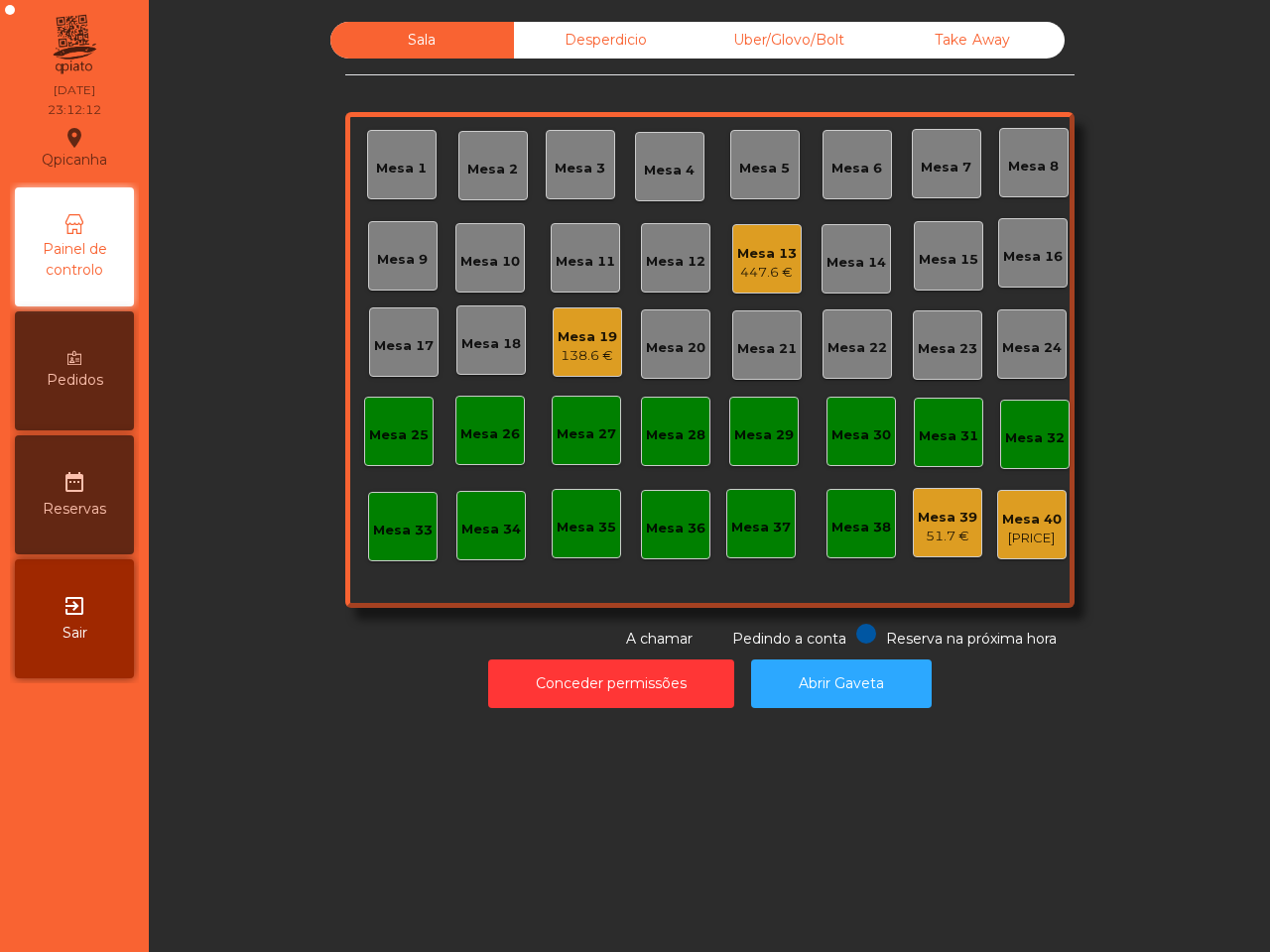 click on "138.6 €" 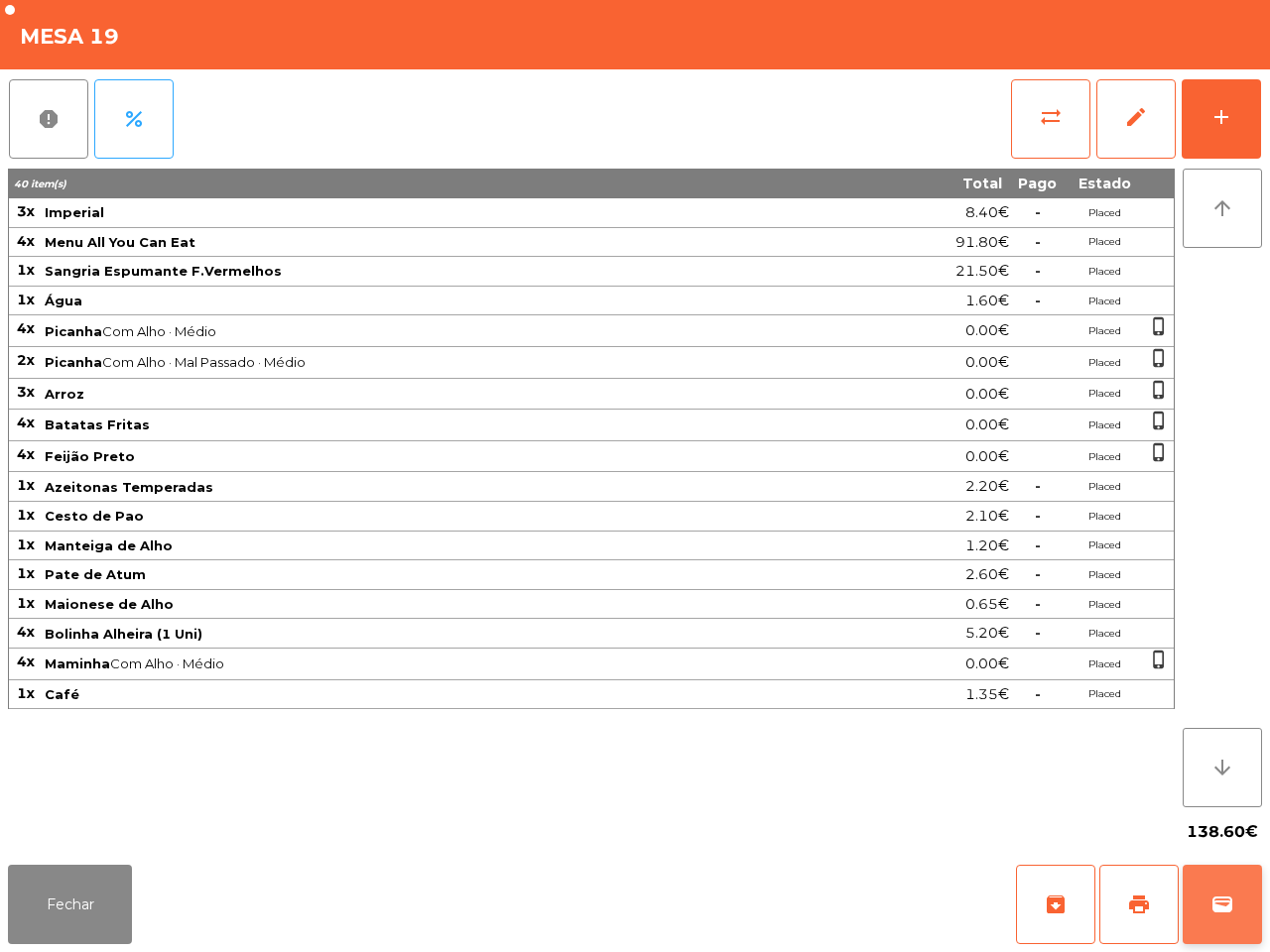 click on "wallet" 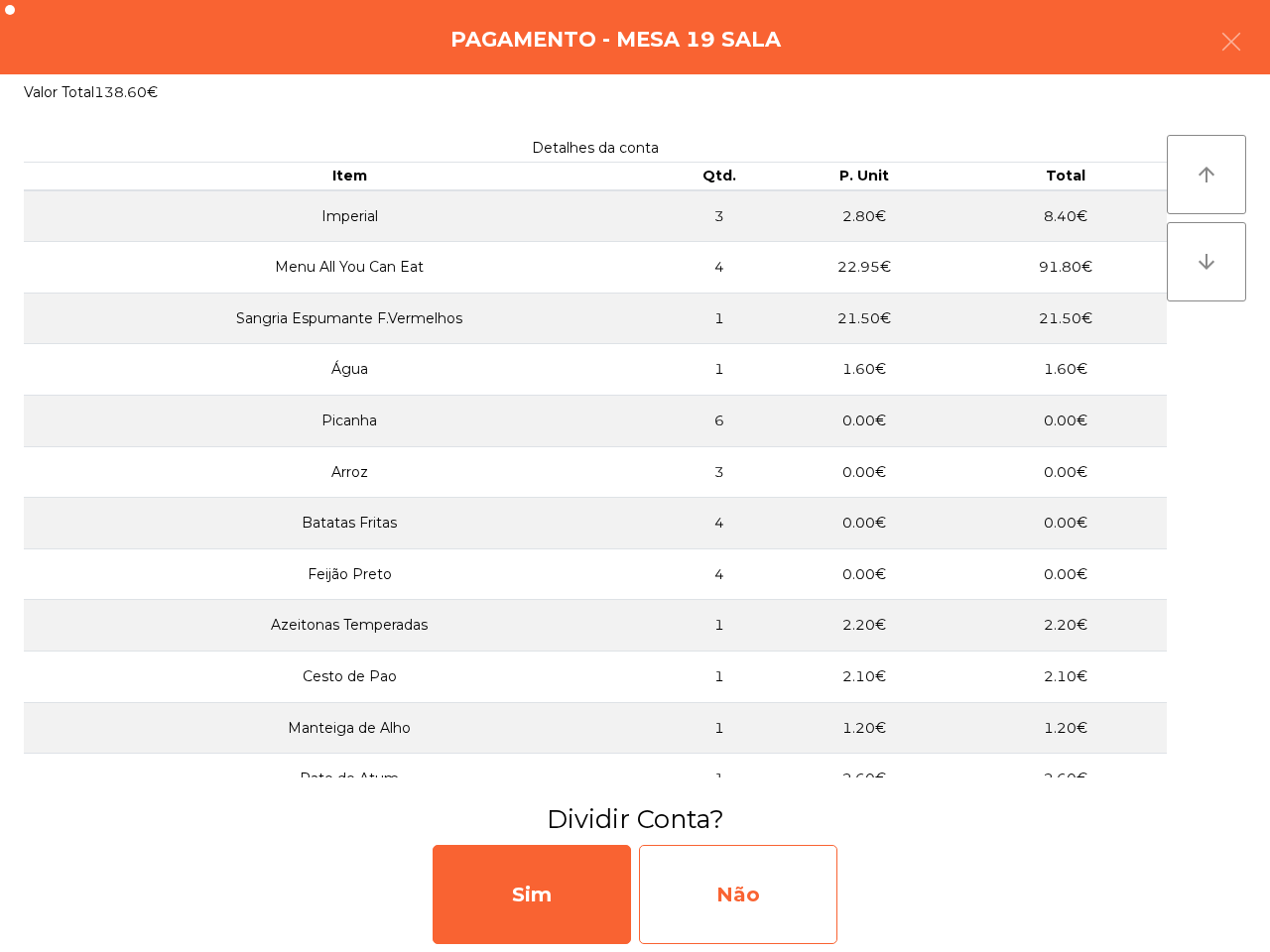 click on "Não" 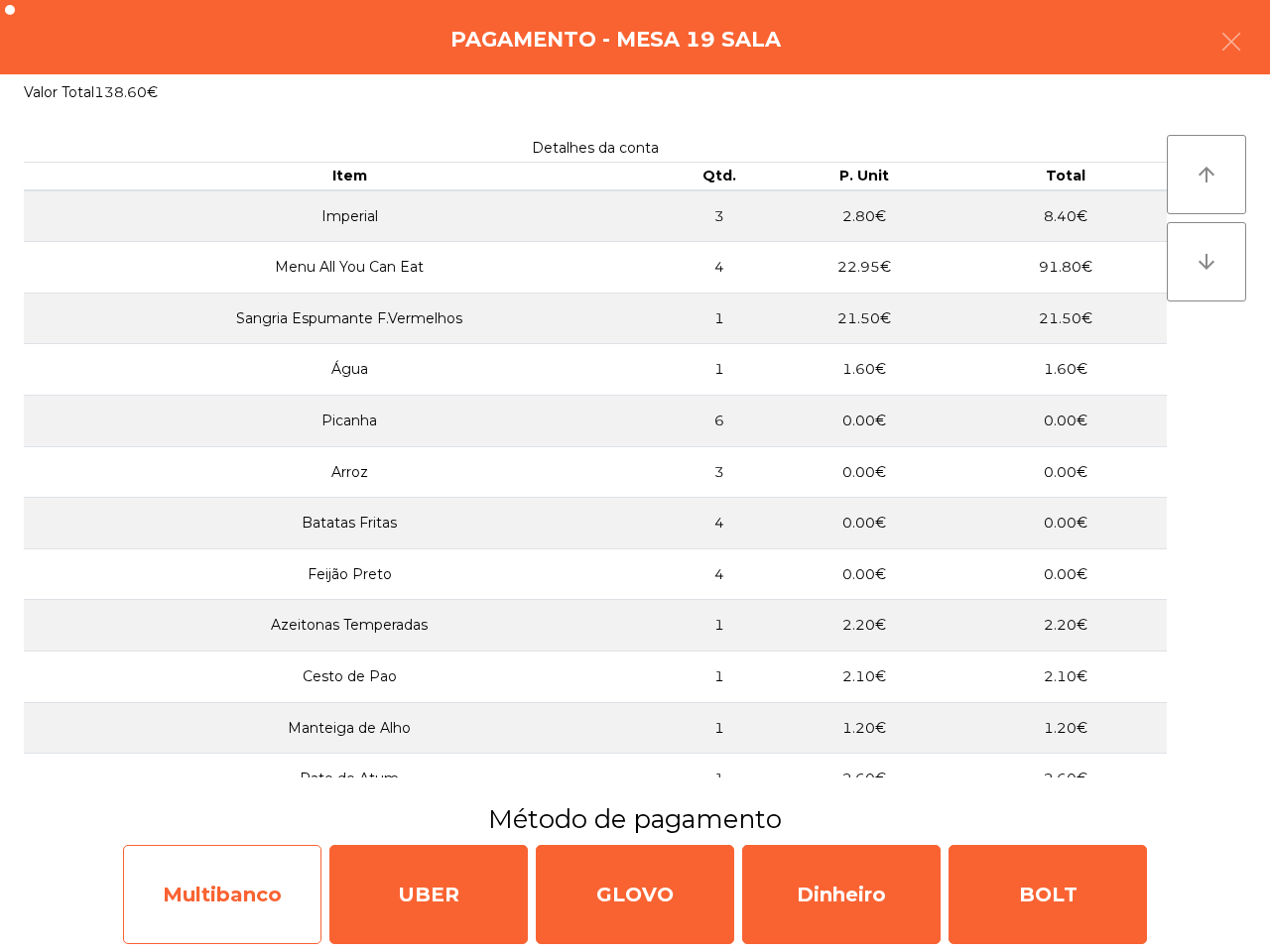 click on "Multibanco" 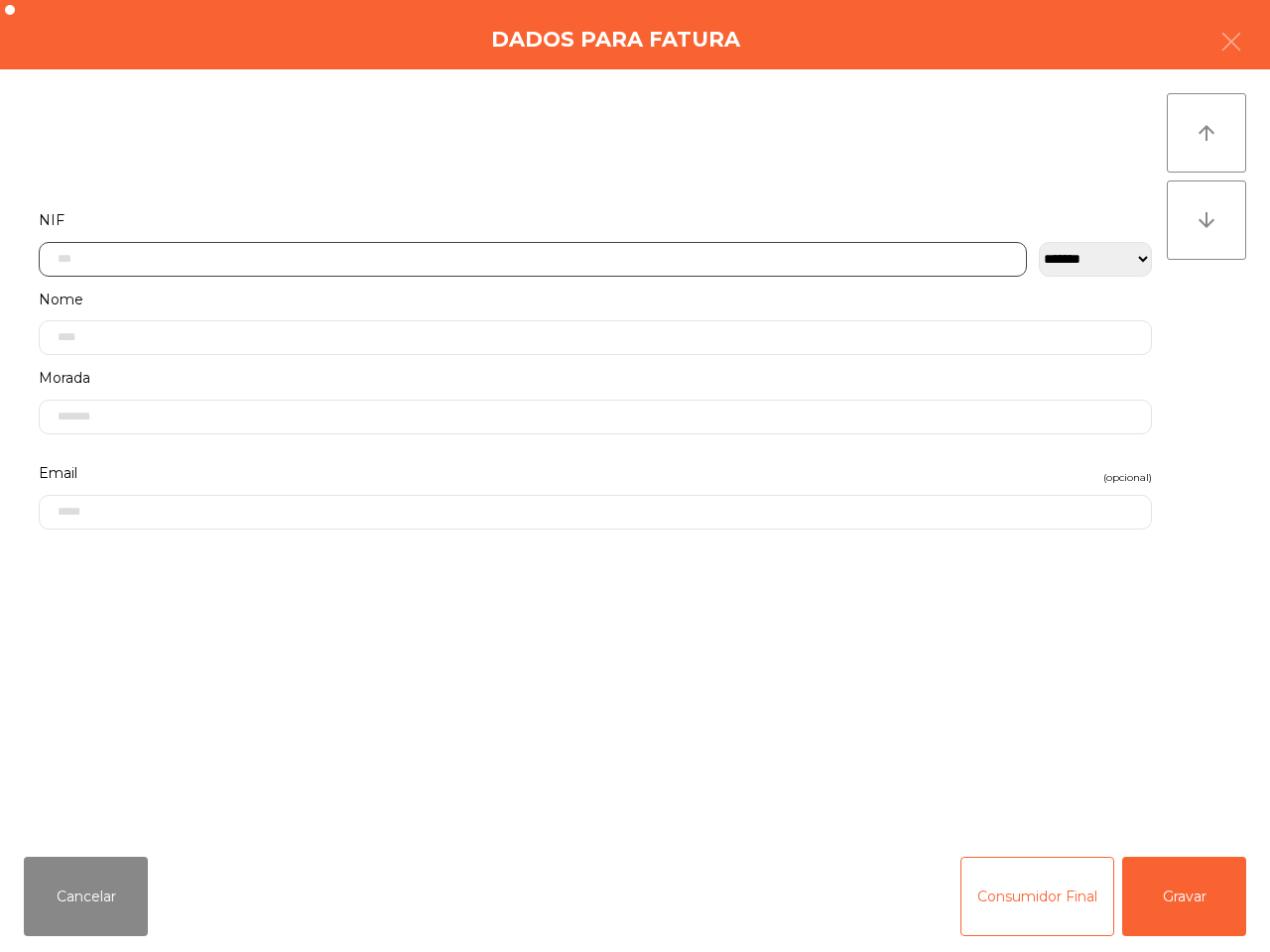 click 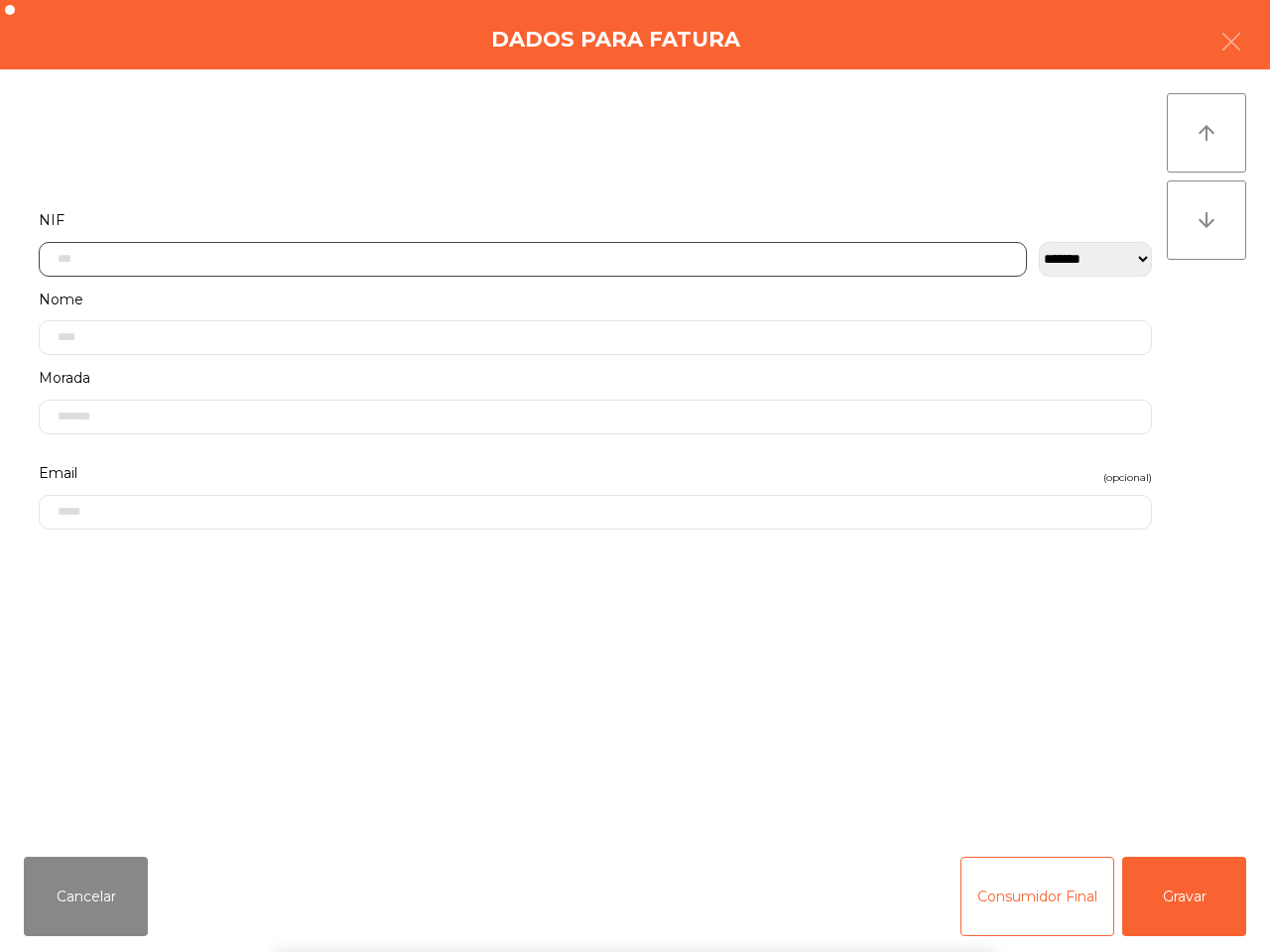 scroll, scrollTop: 111, scrollLeft: 0, axis: vertical 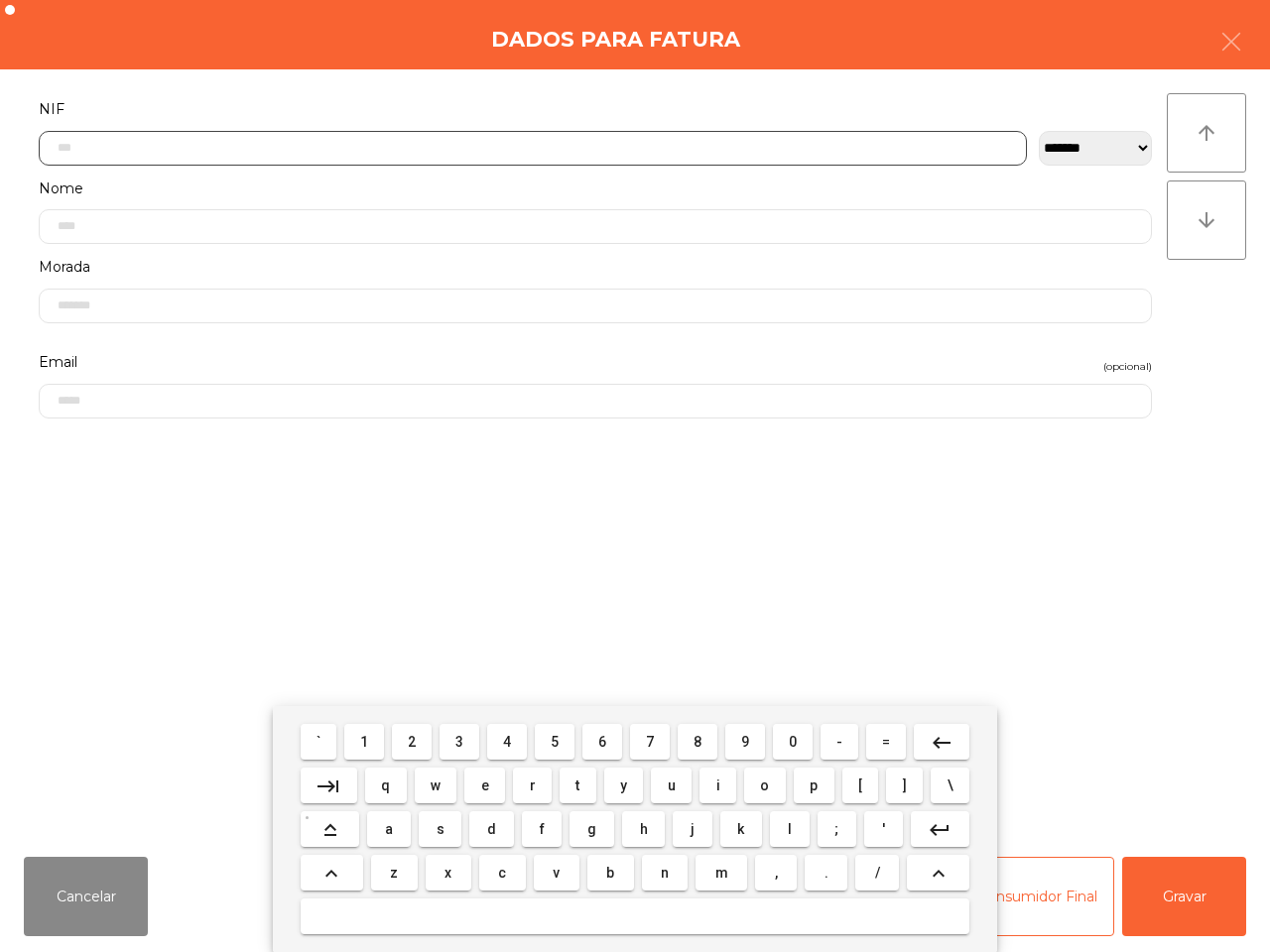click on "2" at bounding box center (412, 742) 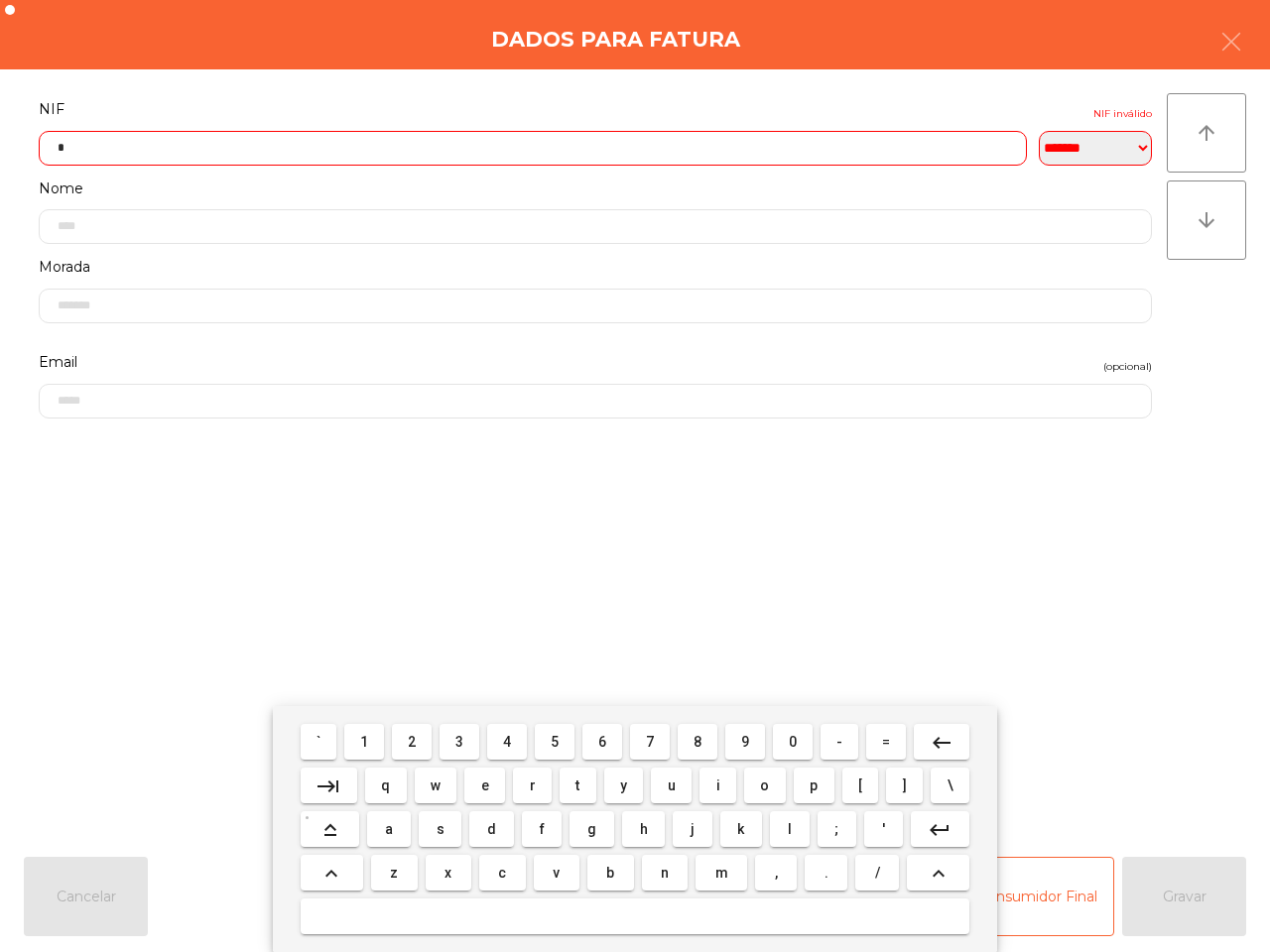 click on "1" at bounding box center (364, 742) 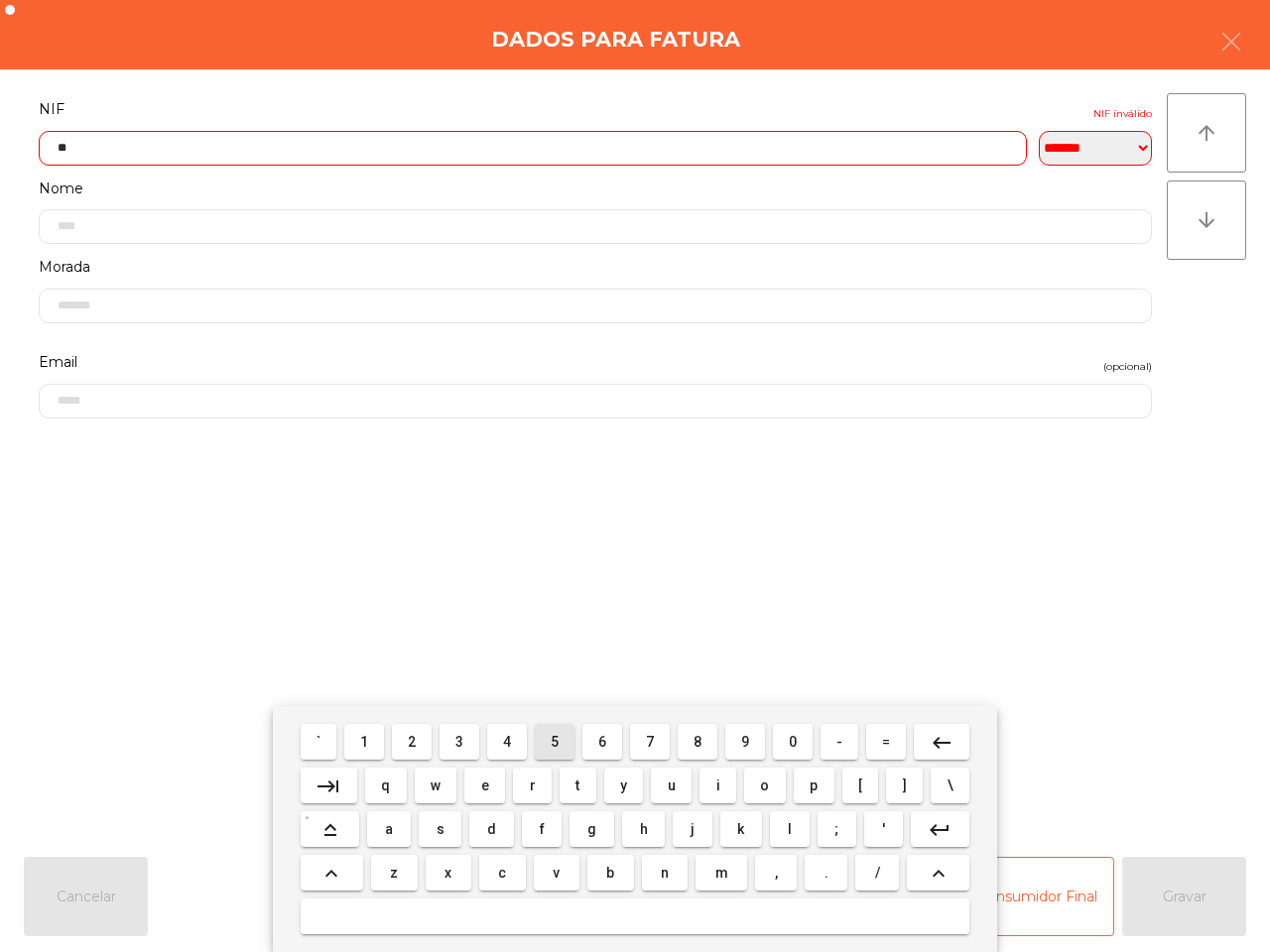 click on "5" at bounding box center [555, 742] 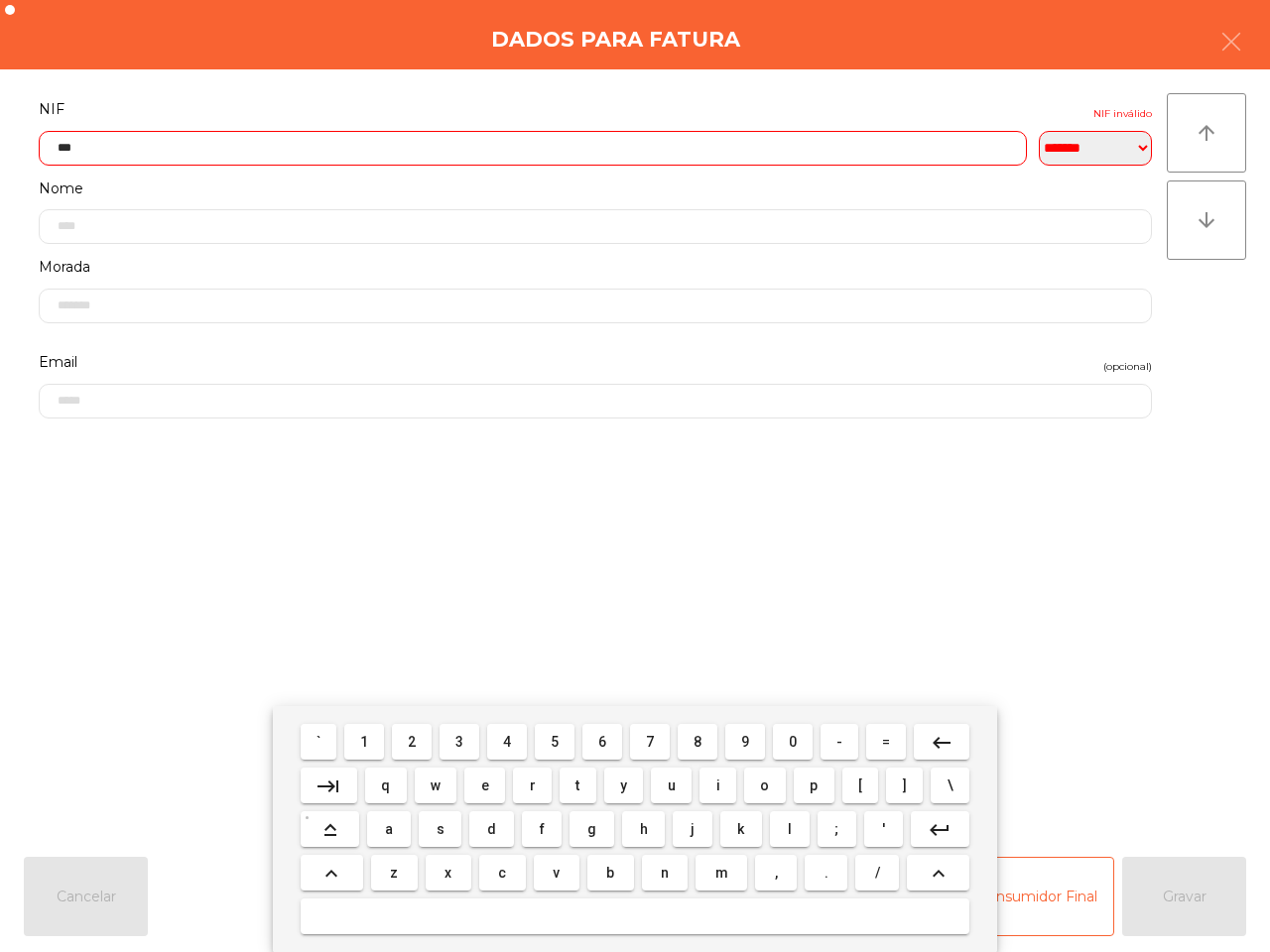 click on "0" at bounding box center (793, 742) 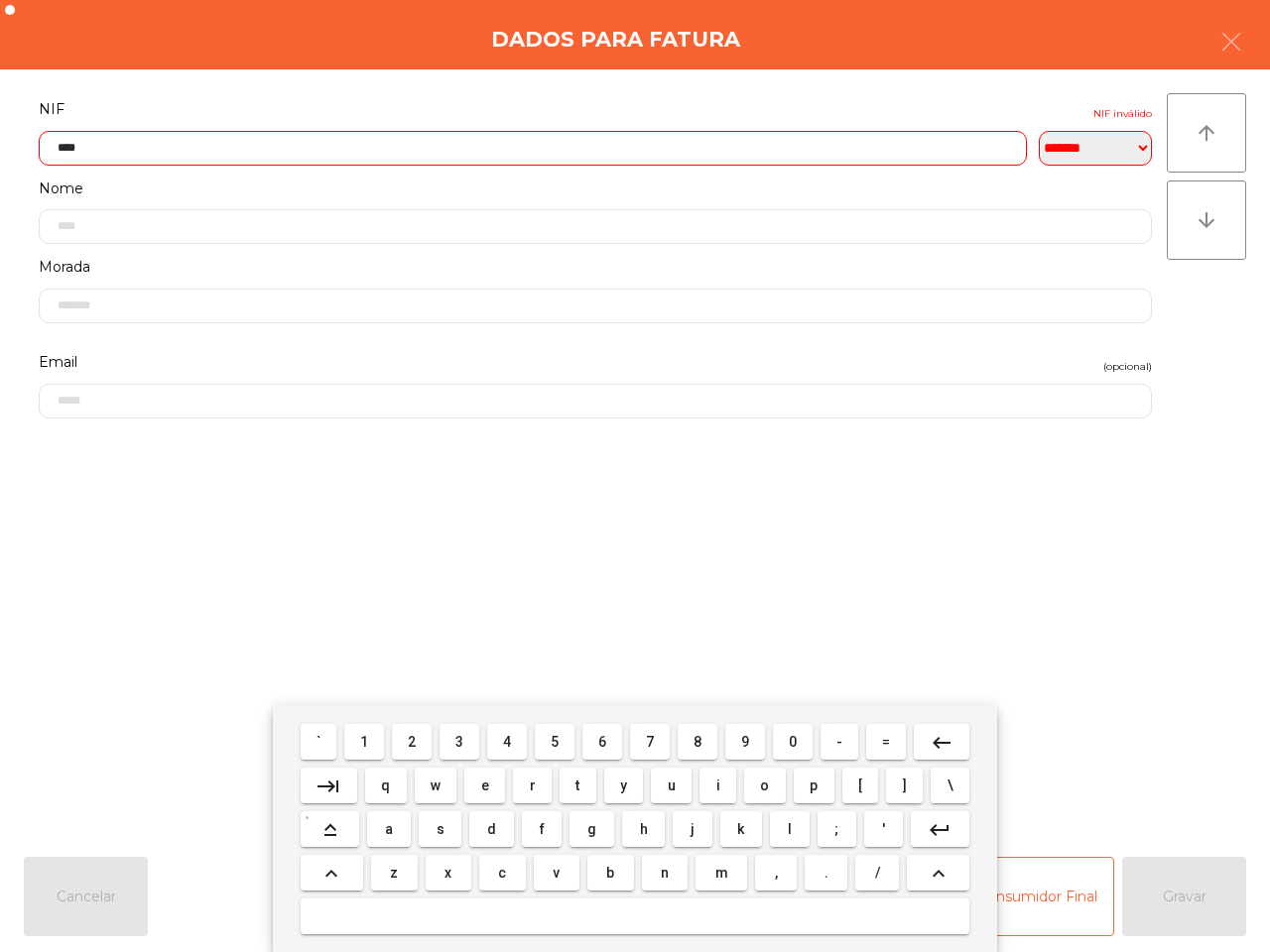 click on "6" at bounding box center (602, 742) 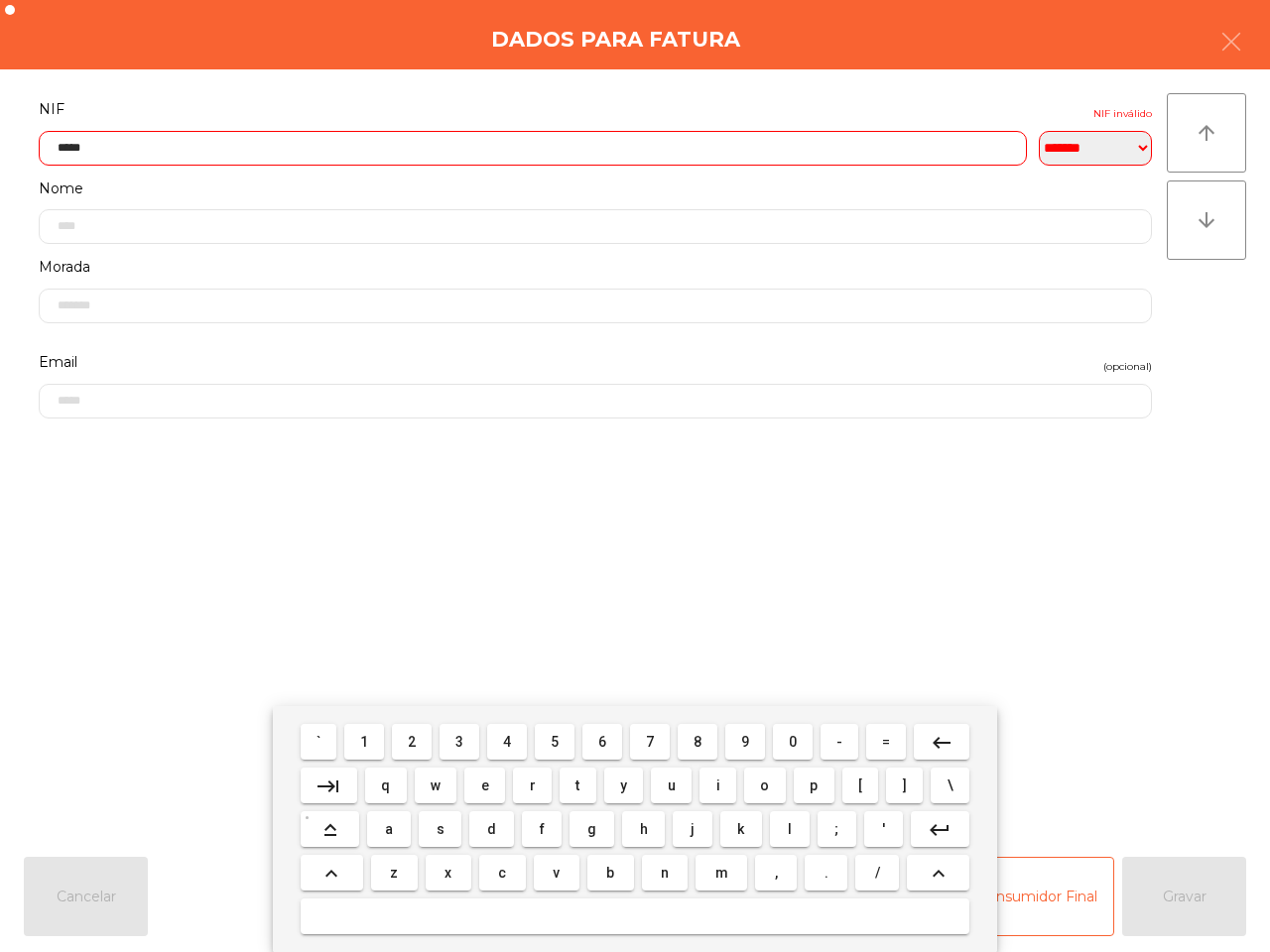 click on "8" at bounding box center [698, 742] 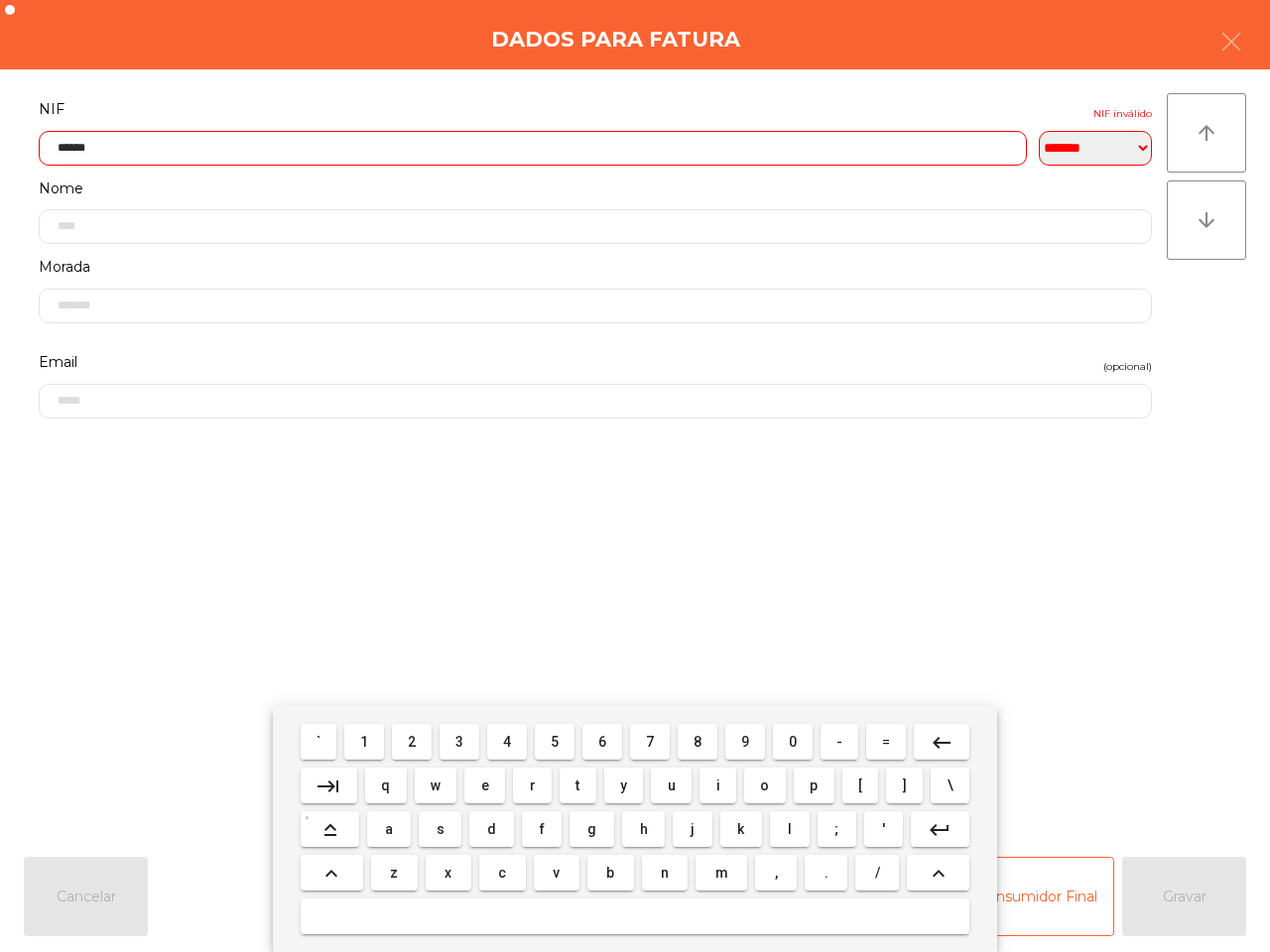 click on "4" at bounding box center [507, 742] 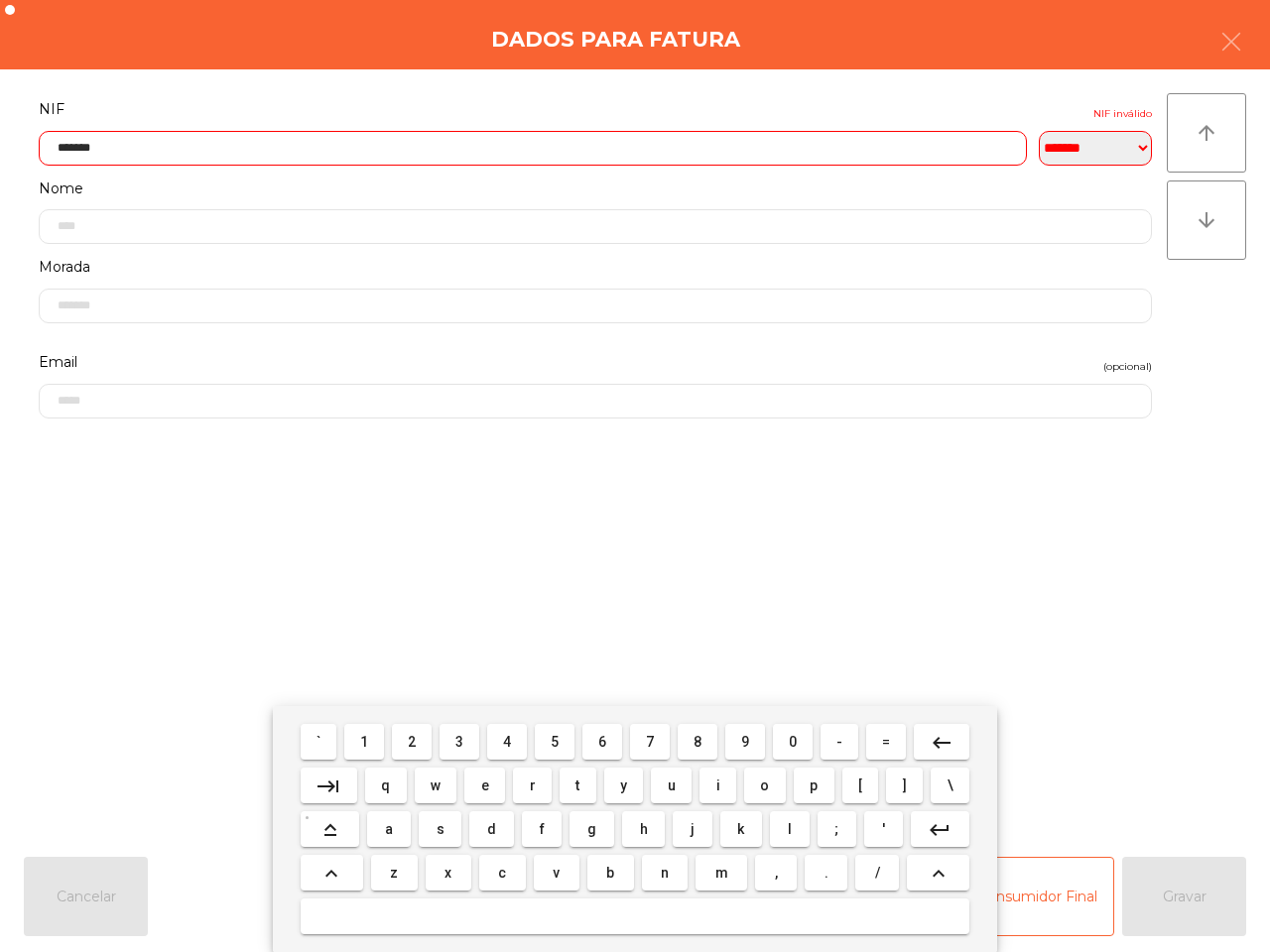 drag, startPoint x: 779, startPoint y: 737, endPoint x: 724, endPoint y: 734, distance: 55.081757 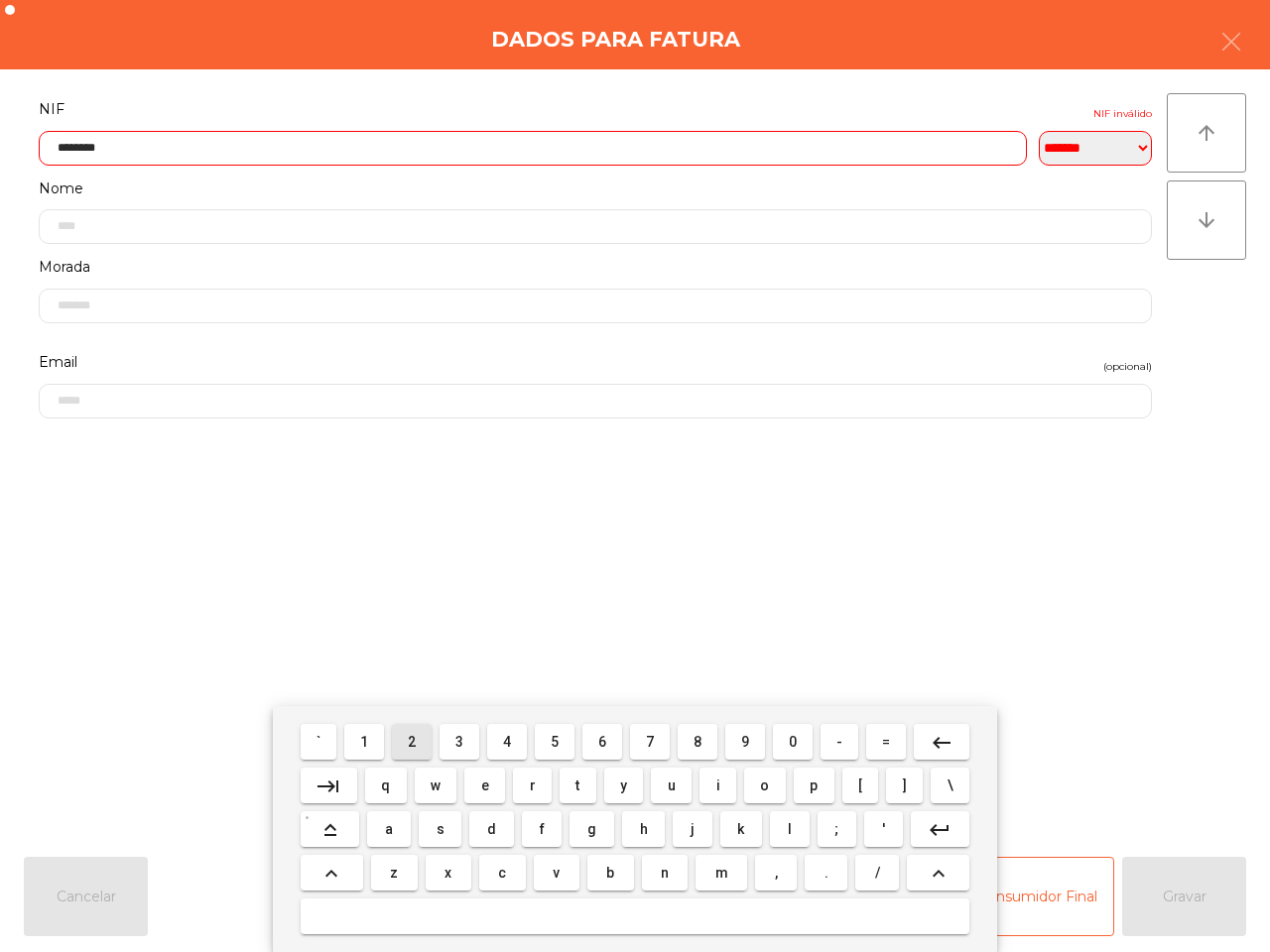 drag, startPoint x: 422, startPoint y: 741, endPoint x: 590, endPoint y: 623, distance: 205.29978 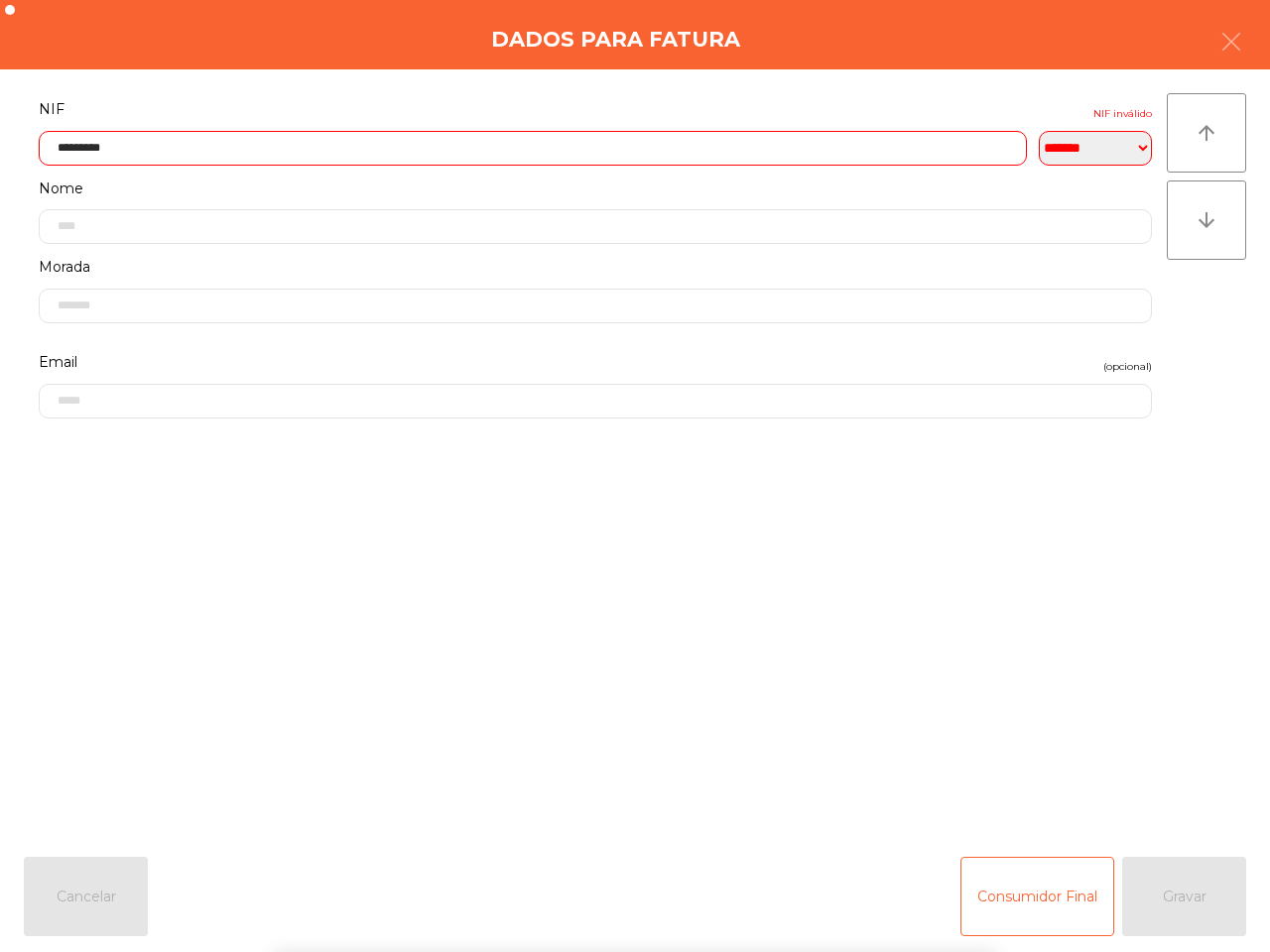 click on "**********" 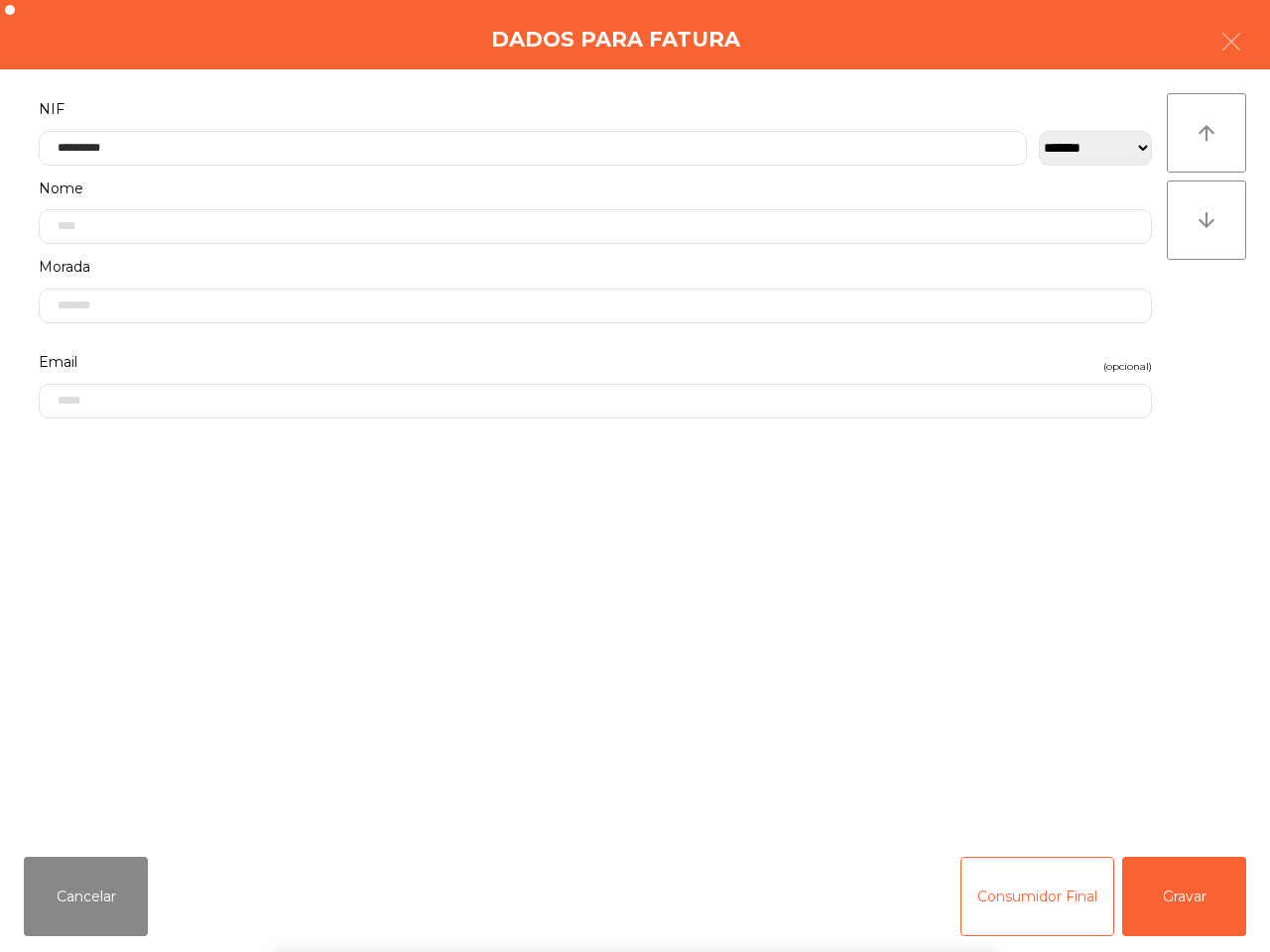 click on "` 1 2 3 4 5 6 7 8 9 0 - = keyboard_backspace keyboard_tab q w e r t y u i o p [ ] \ keyboard_capslock a s d f g h j k l ; ' keyboard_return keyboard_arrow_up z x c v b n m , . / keyboard_arrow_up" at bounding box center [635, 829] 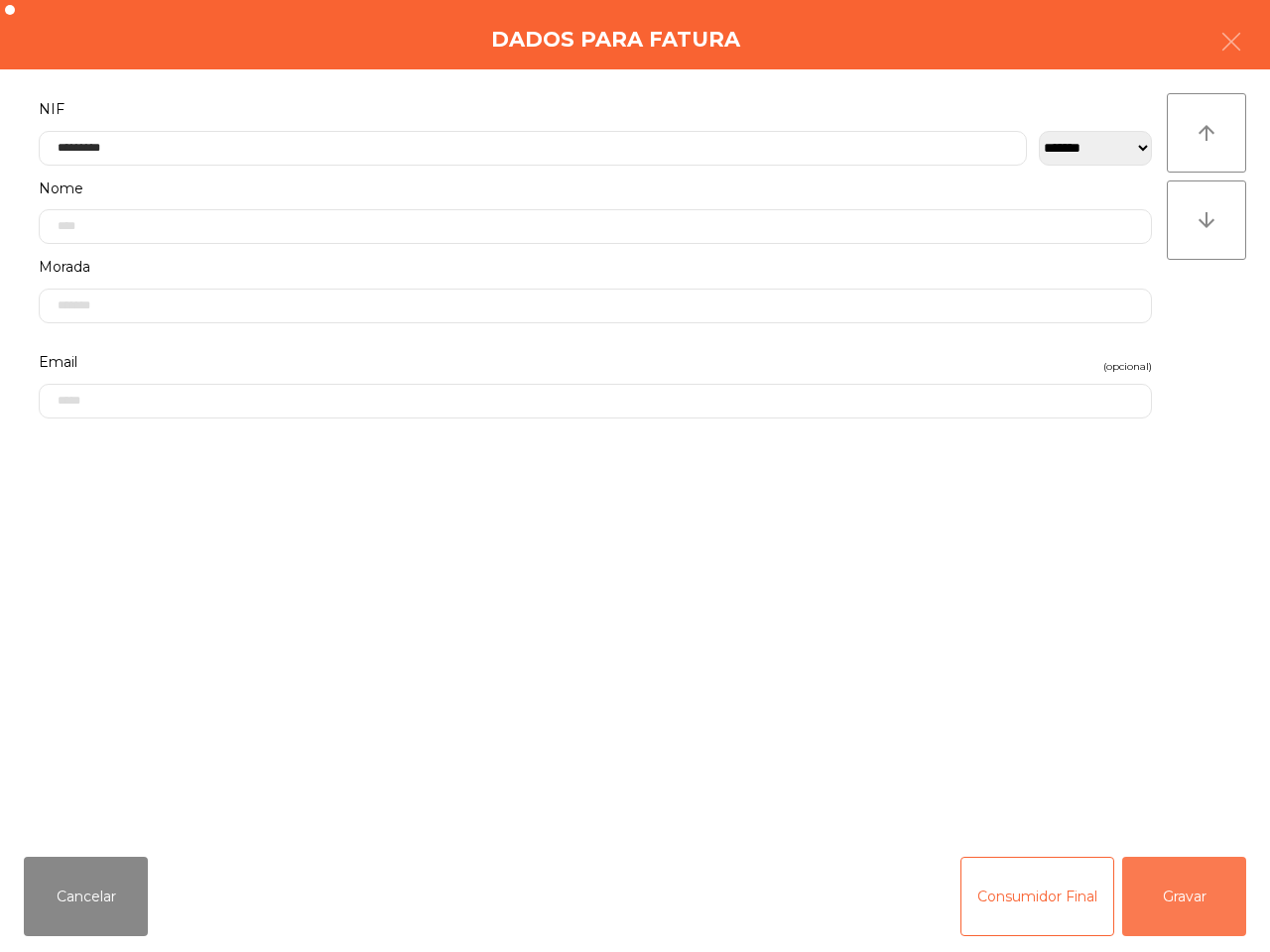 click on "Gravar" 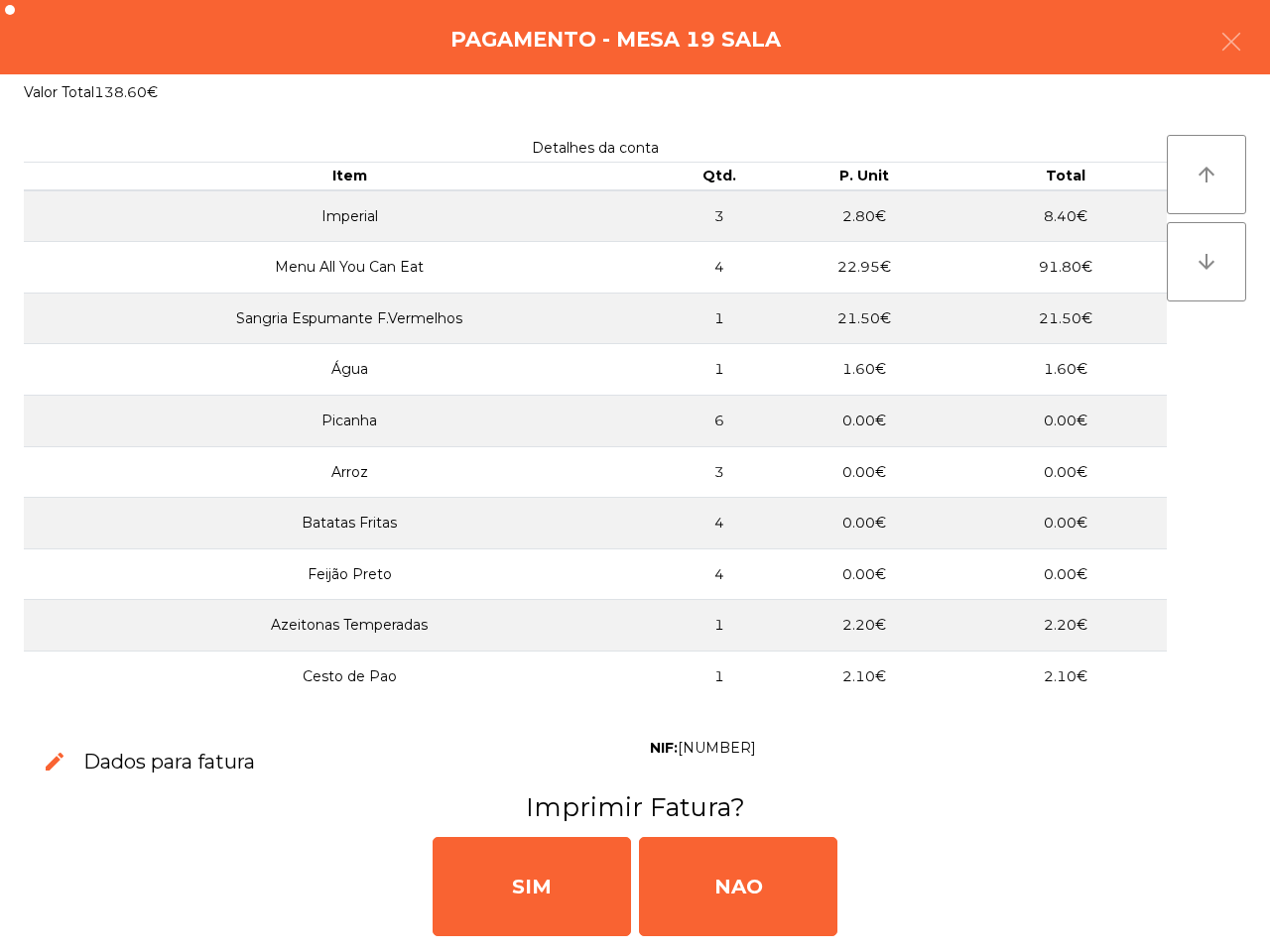 drag, startPoint x: 486, startPoint y: 894, endPoint x: 364, endPoint y: 755, distance: 184.94594 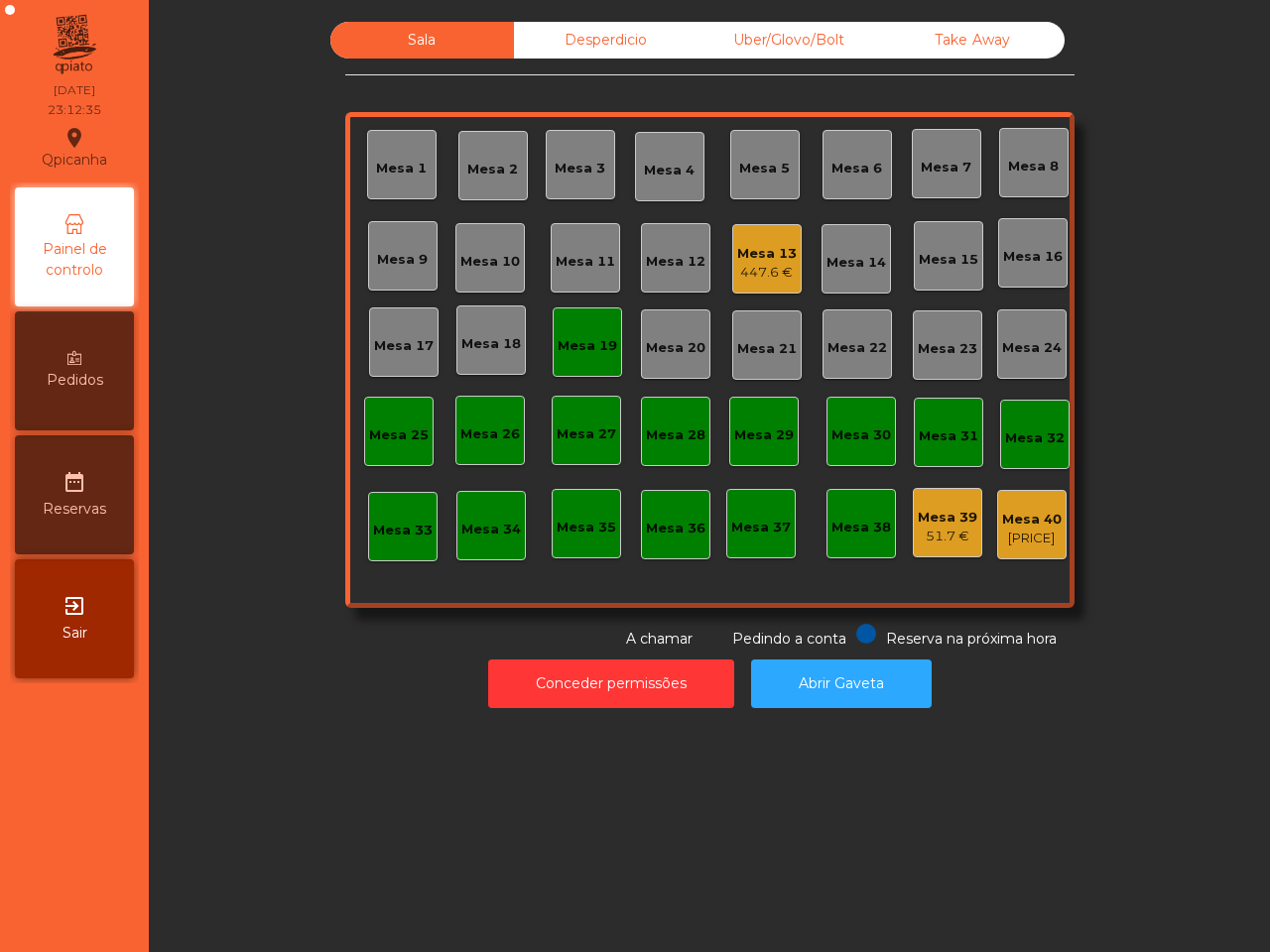 click on "Mesa 19" 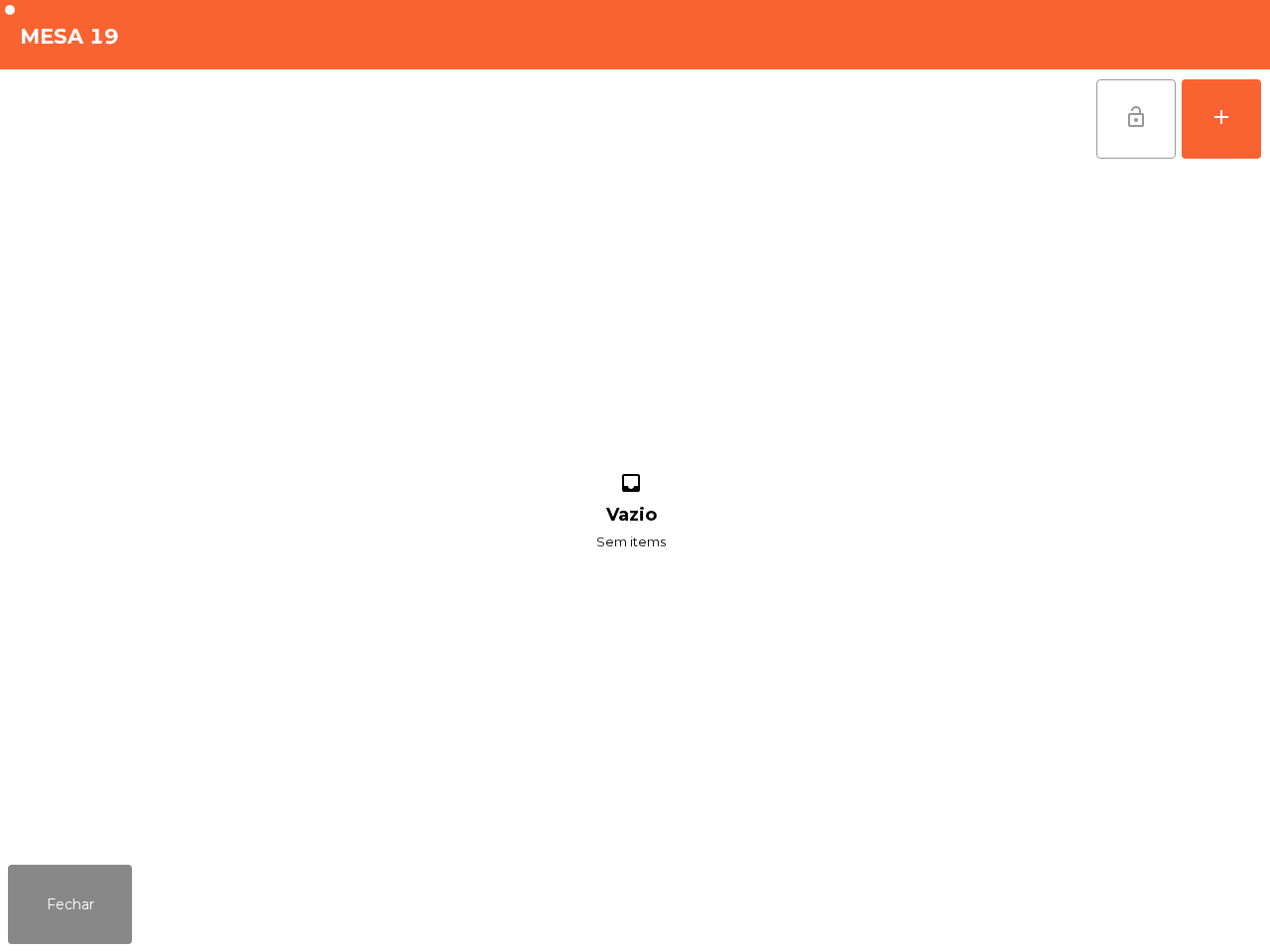 click on "lock_open" 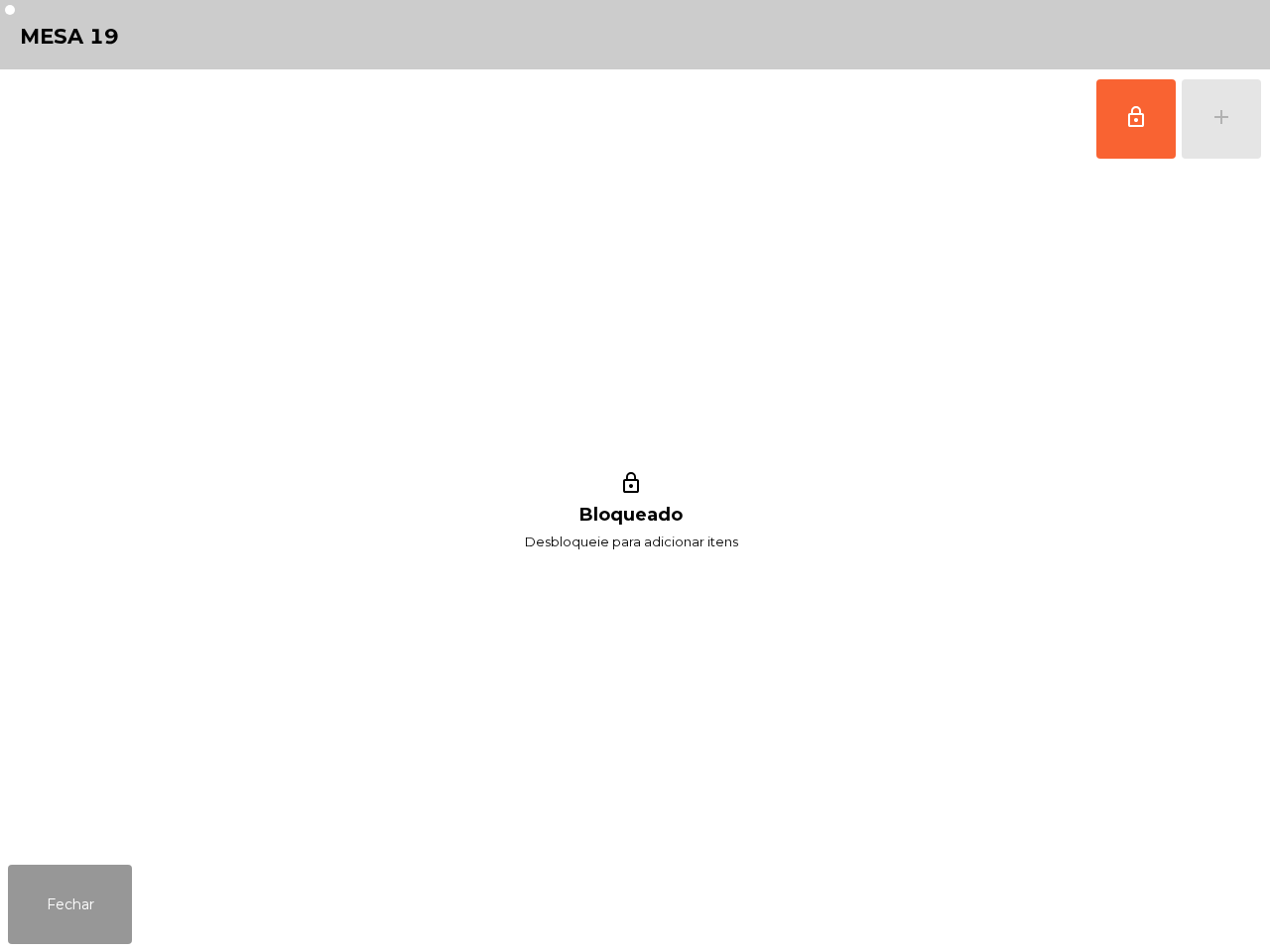 click on "Fechar" 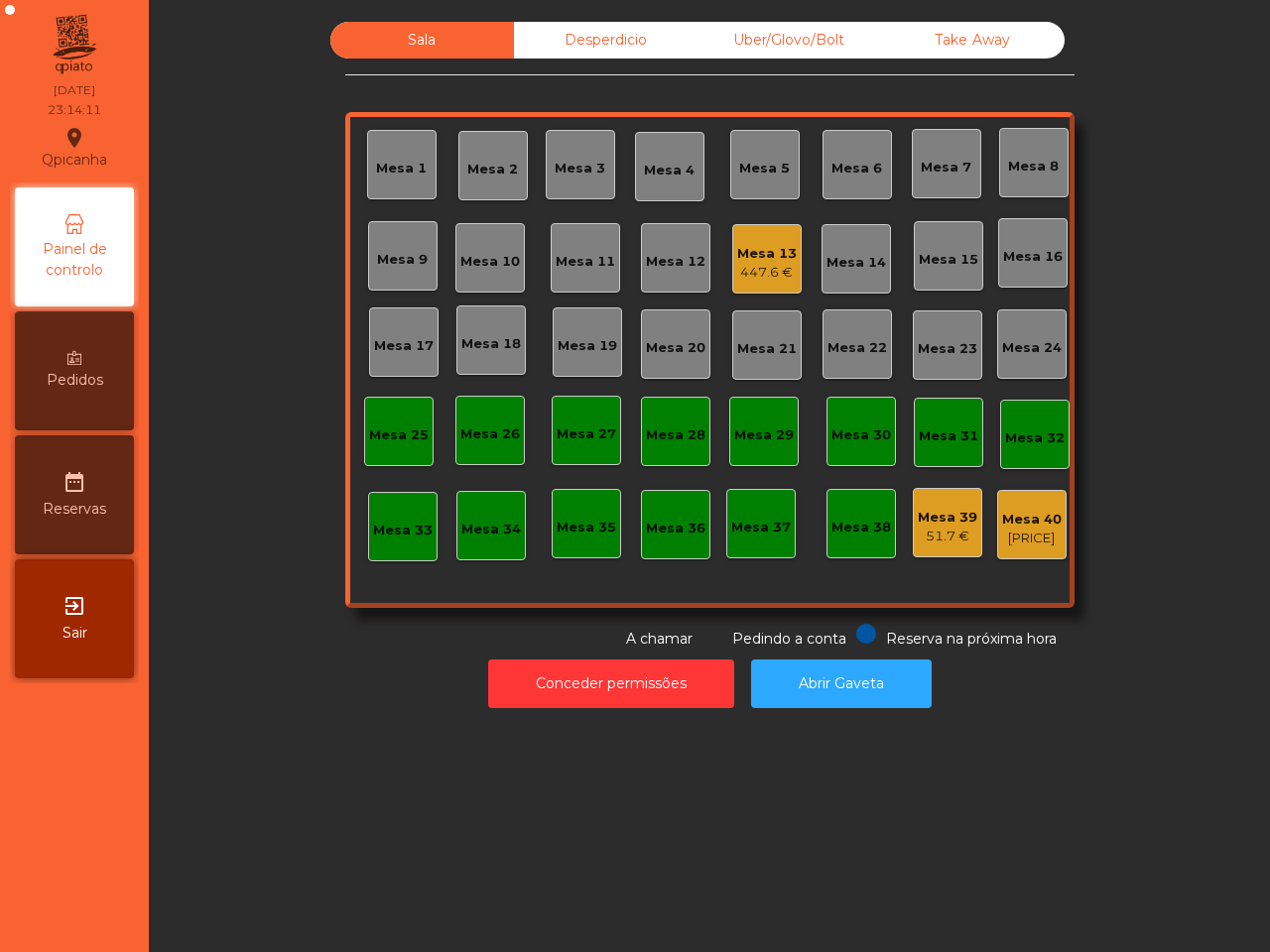 click on "447.6 €" 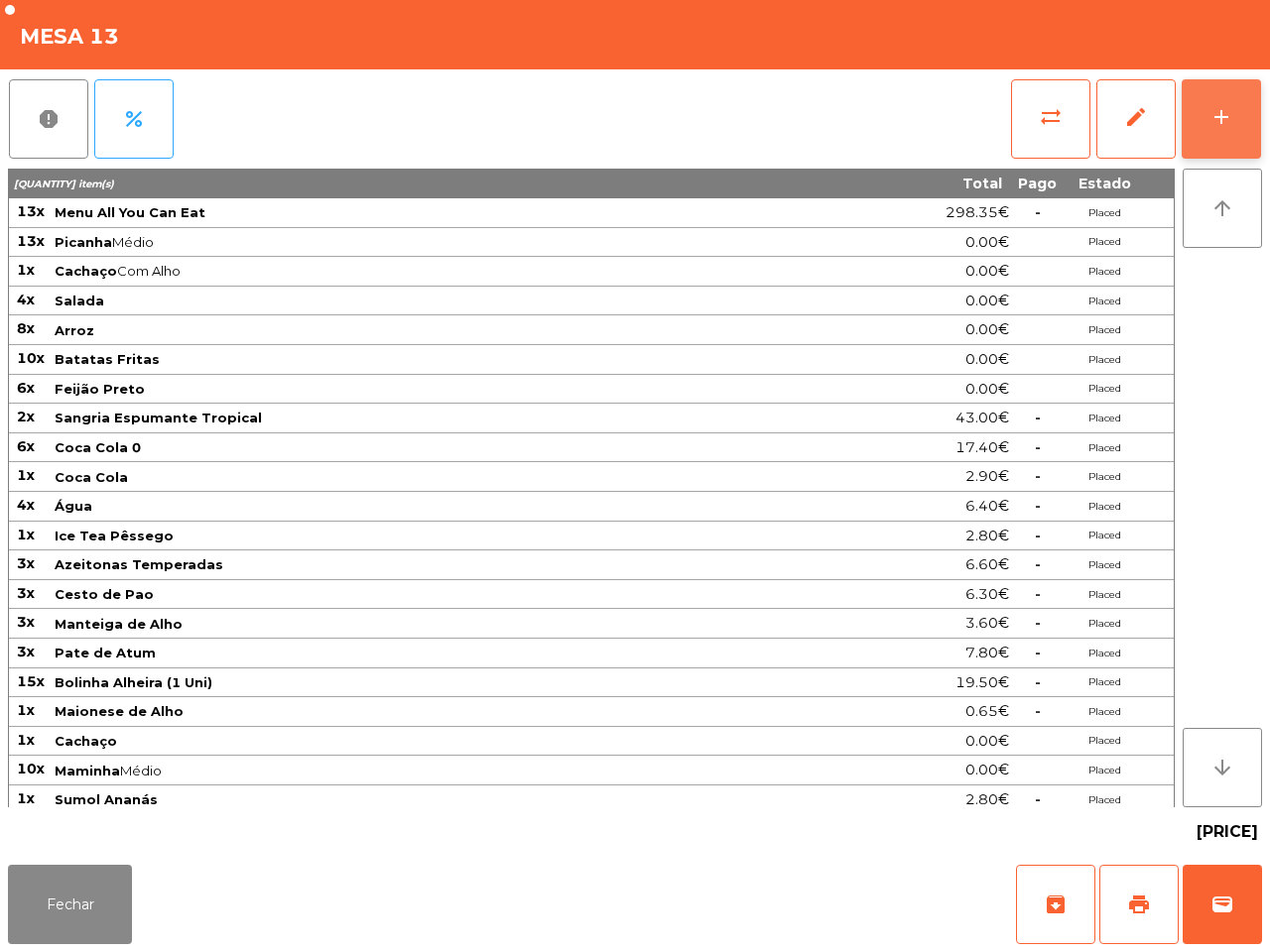 click on "add" 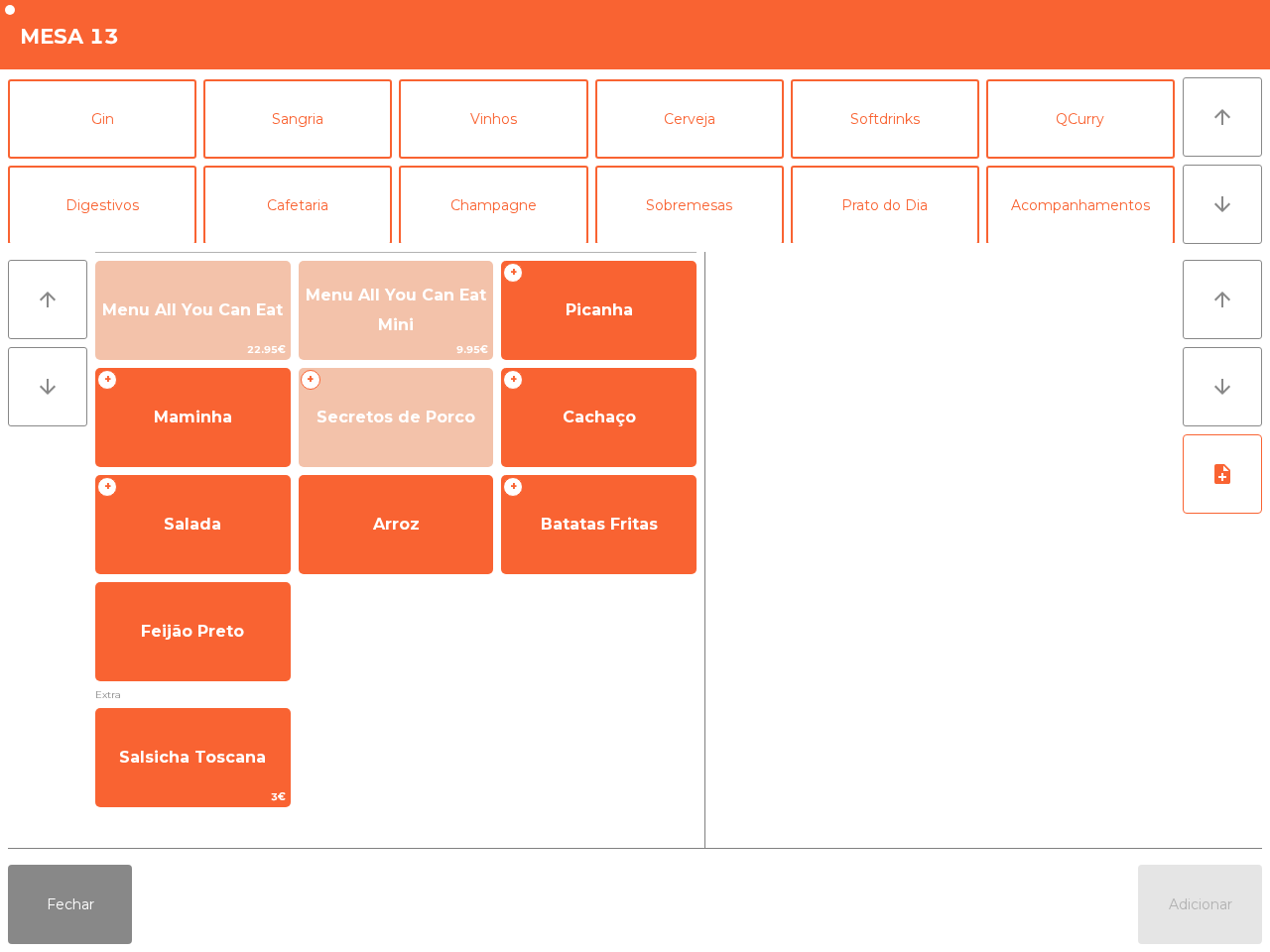 scroll, scrollTop: 172, scrollLeft: 0, axis: vertical 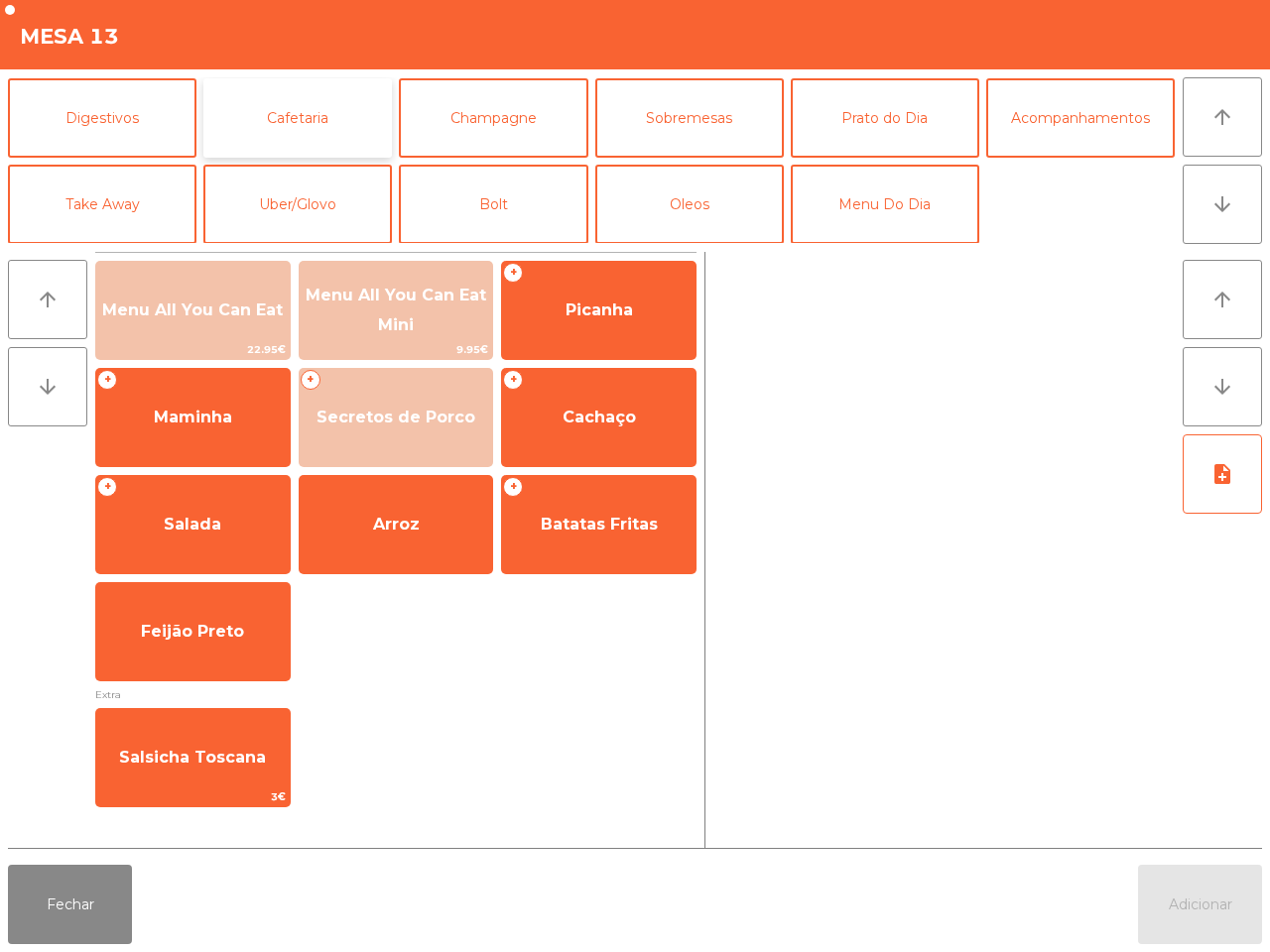 click on "Cafetaria" 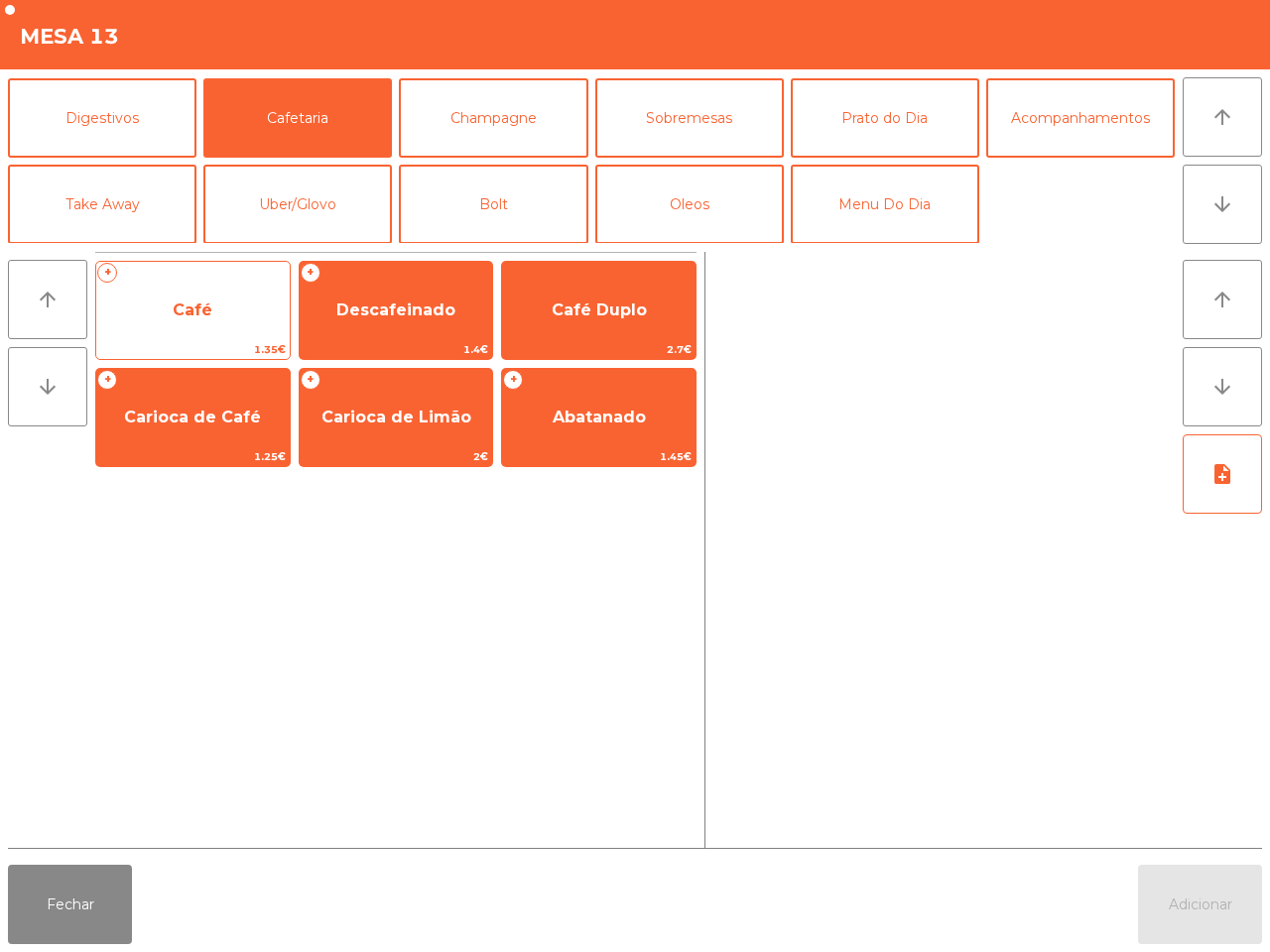 click on "Café" 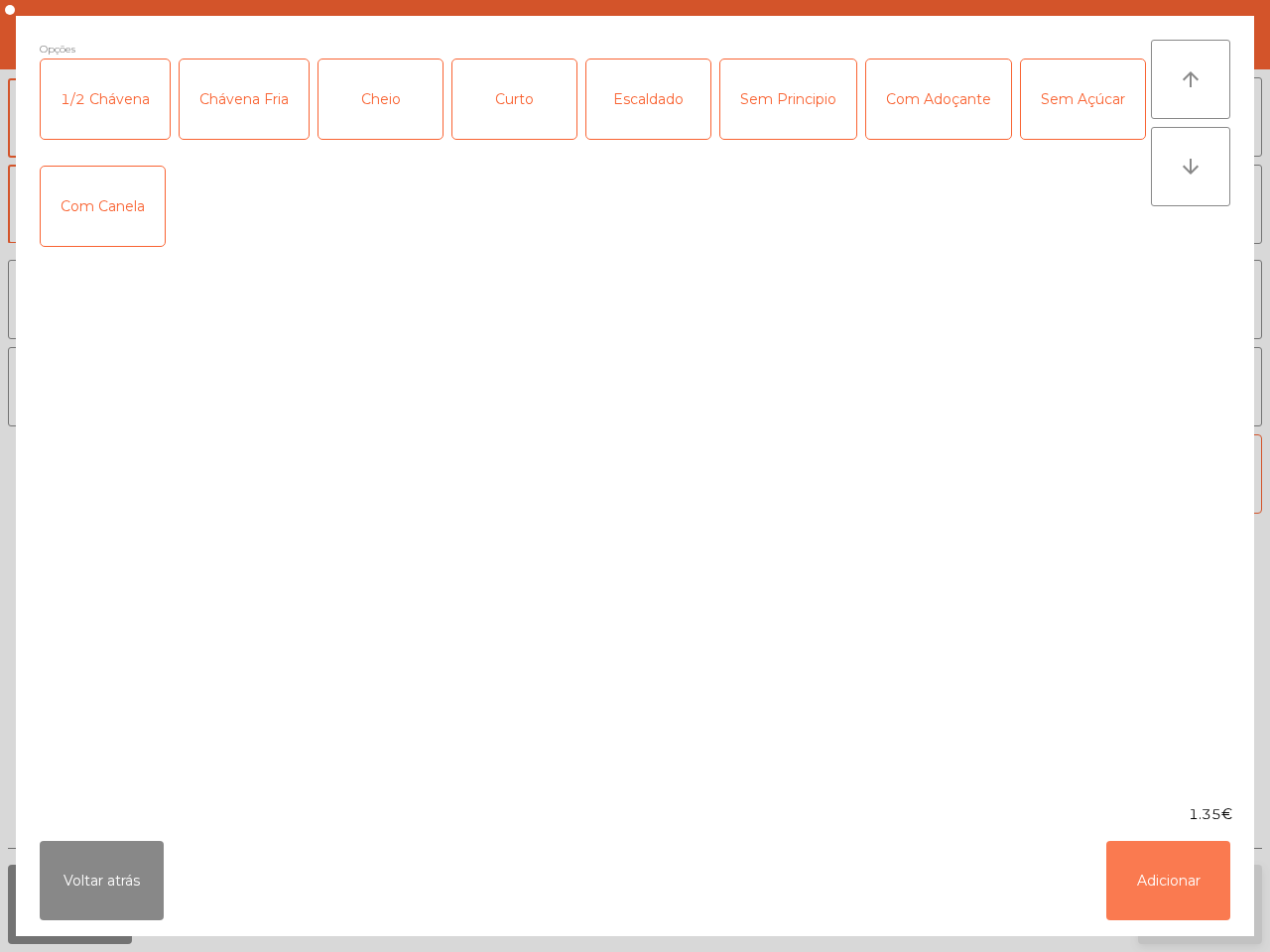 click on "Adicionar" 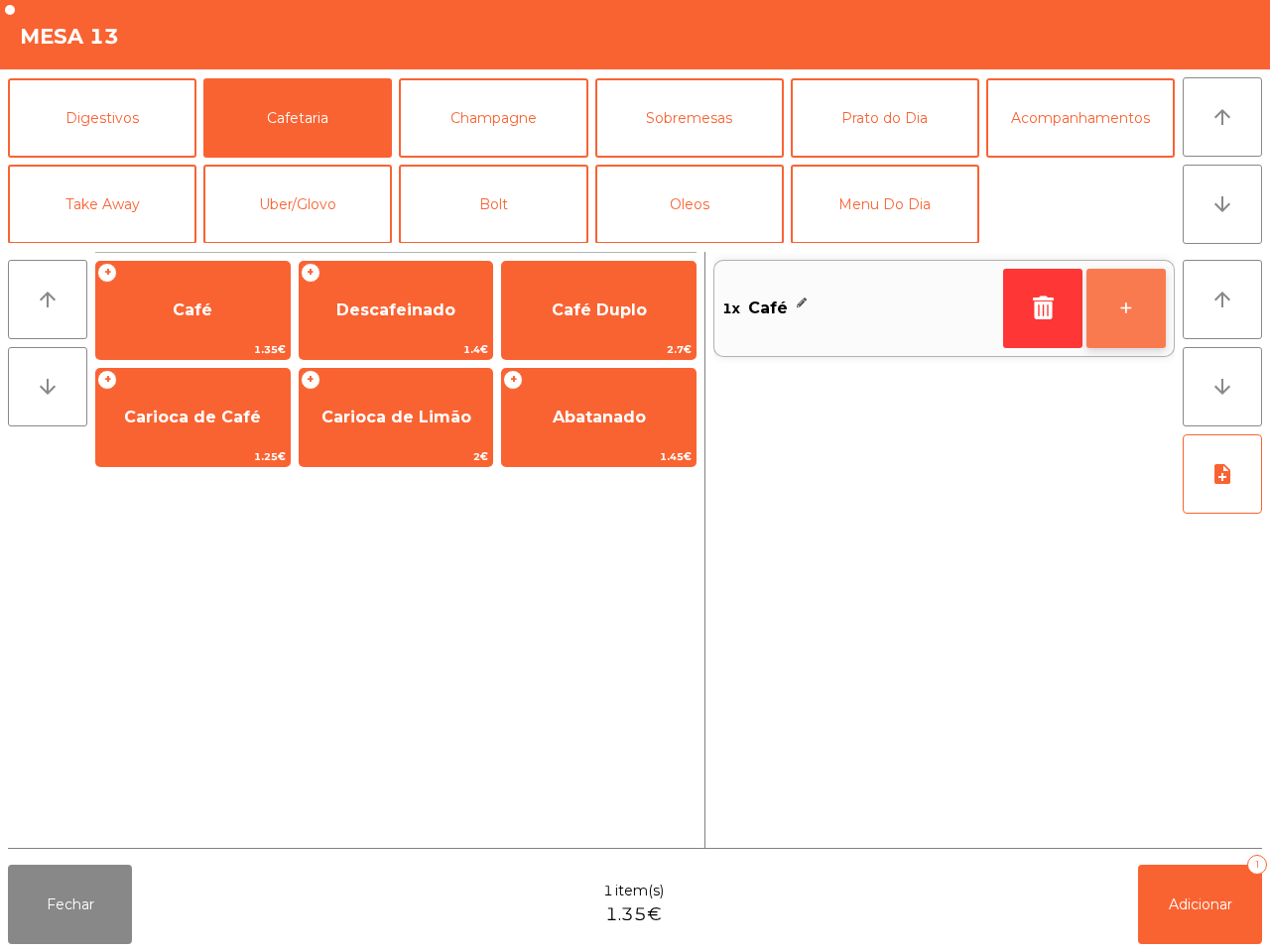 click on "+" 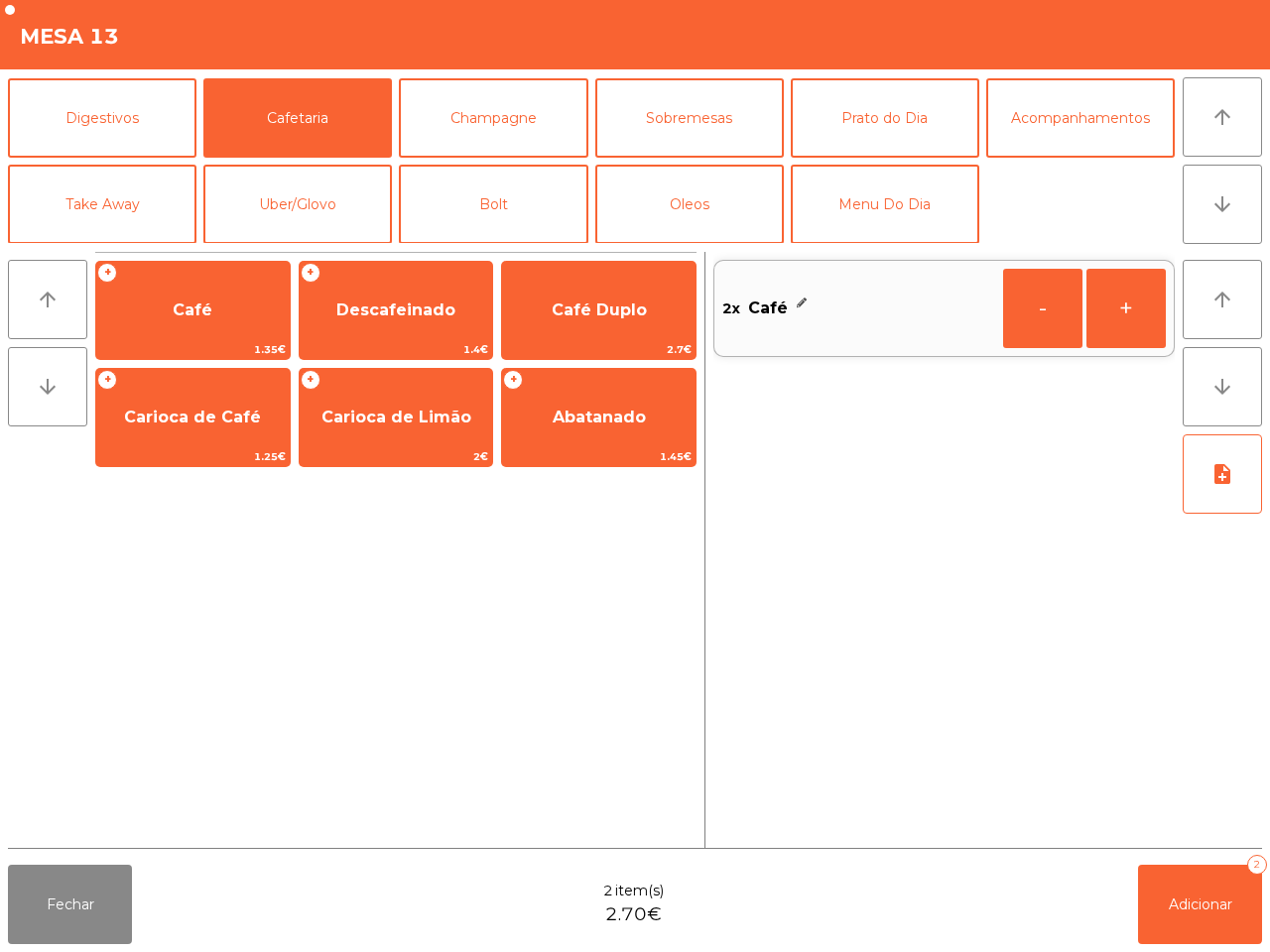 click on "+" 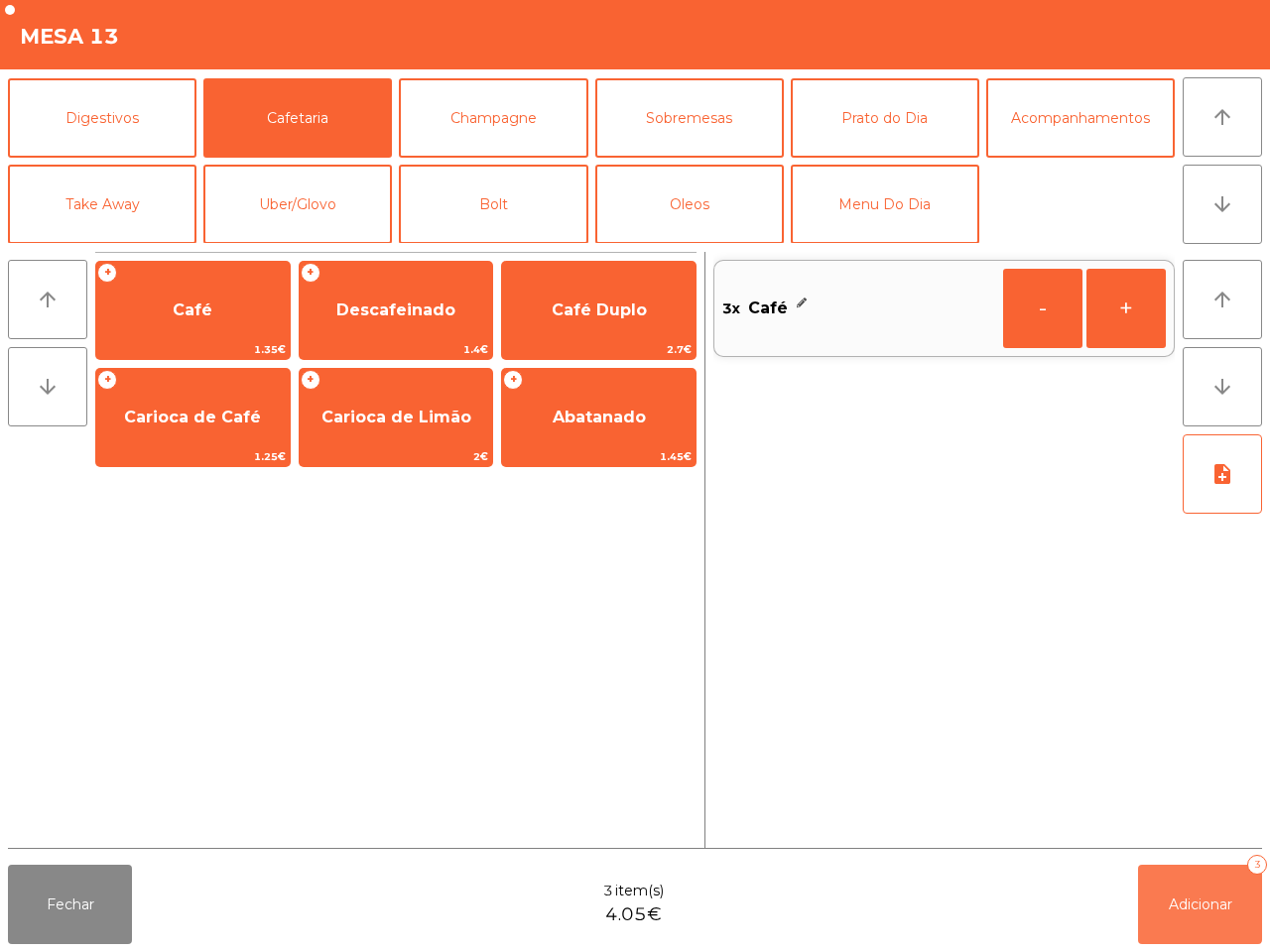 drag, startPoint x: 1187, startPoint y: 892, endPoint x: 1134, endPoint y: 897, distance: 53.235327 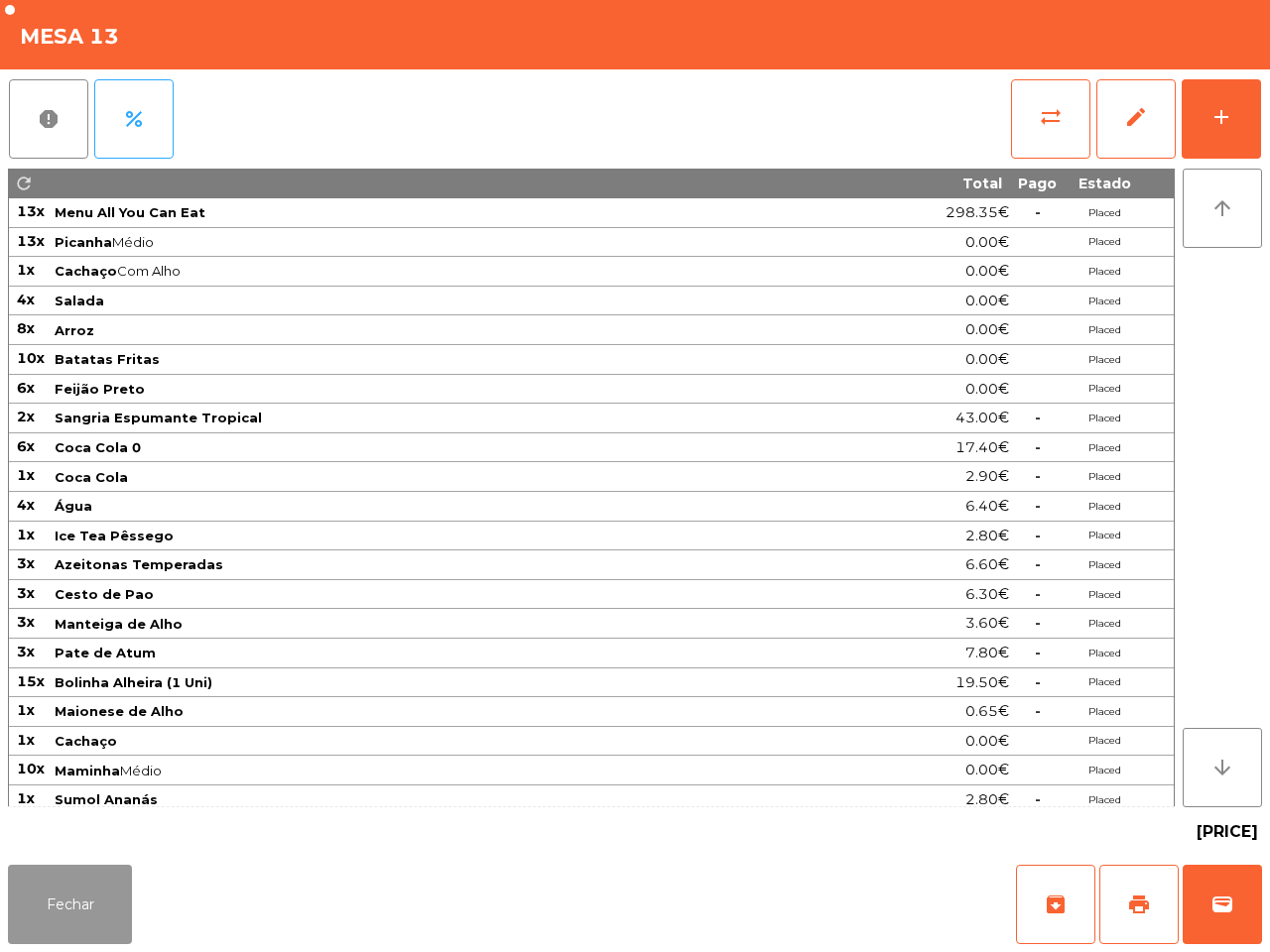 click on "Fechar" 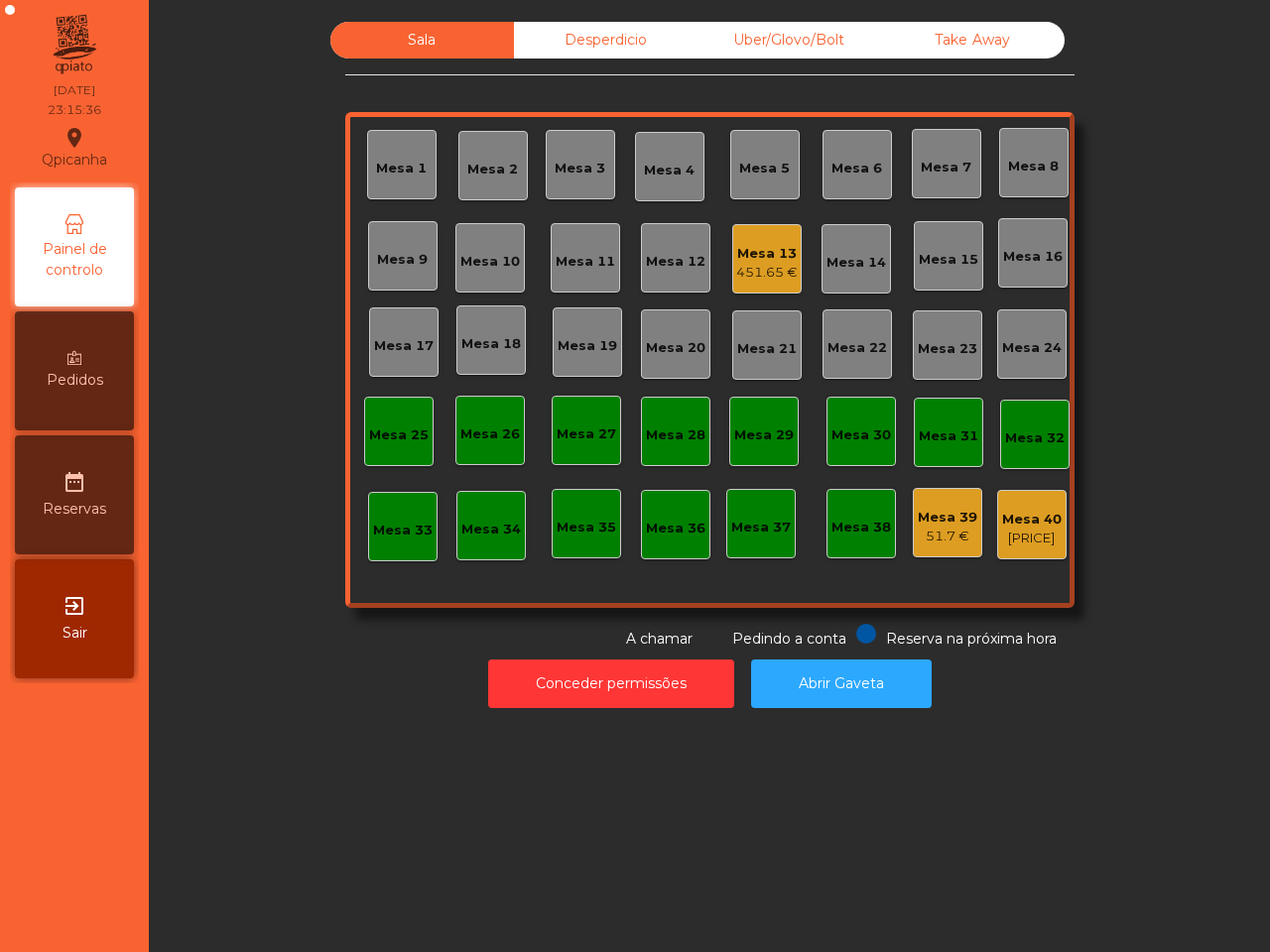 click on "Mesa 1   Mesa 2   Mesa 3   Mesa 4   Mesa 5   Mesa 6   Mesa 7   Mesa 8   Mesa 9   Mesa 10   Mesa 11   Mesa 12   Mesa 13   451.65 €   Mesa 14   Mesa 15   Mesa 16   Mesa 17   Mesa 18   Mesa 19   Mesa 20   Mesa 21   Mesa 22   Mesa 23   Mesa 24   Mesa 25   Mesa 26   Mesa 27   Mesa 28   Mesa 29   Mesa 30   Mesa 31   Mesa 32   Mesa 33   Mesa 34   Mesa 35   Mesa 36   Mesa 37   Mesa 38   Mesa 39   51.7 €   Mesa 40   696.55 €" 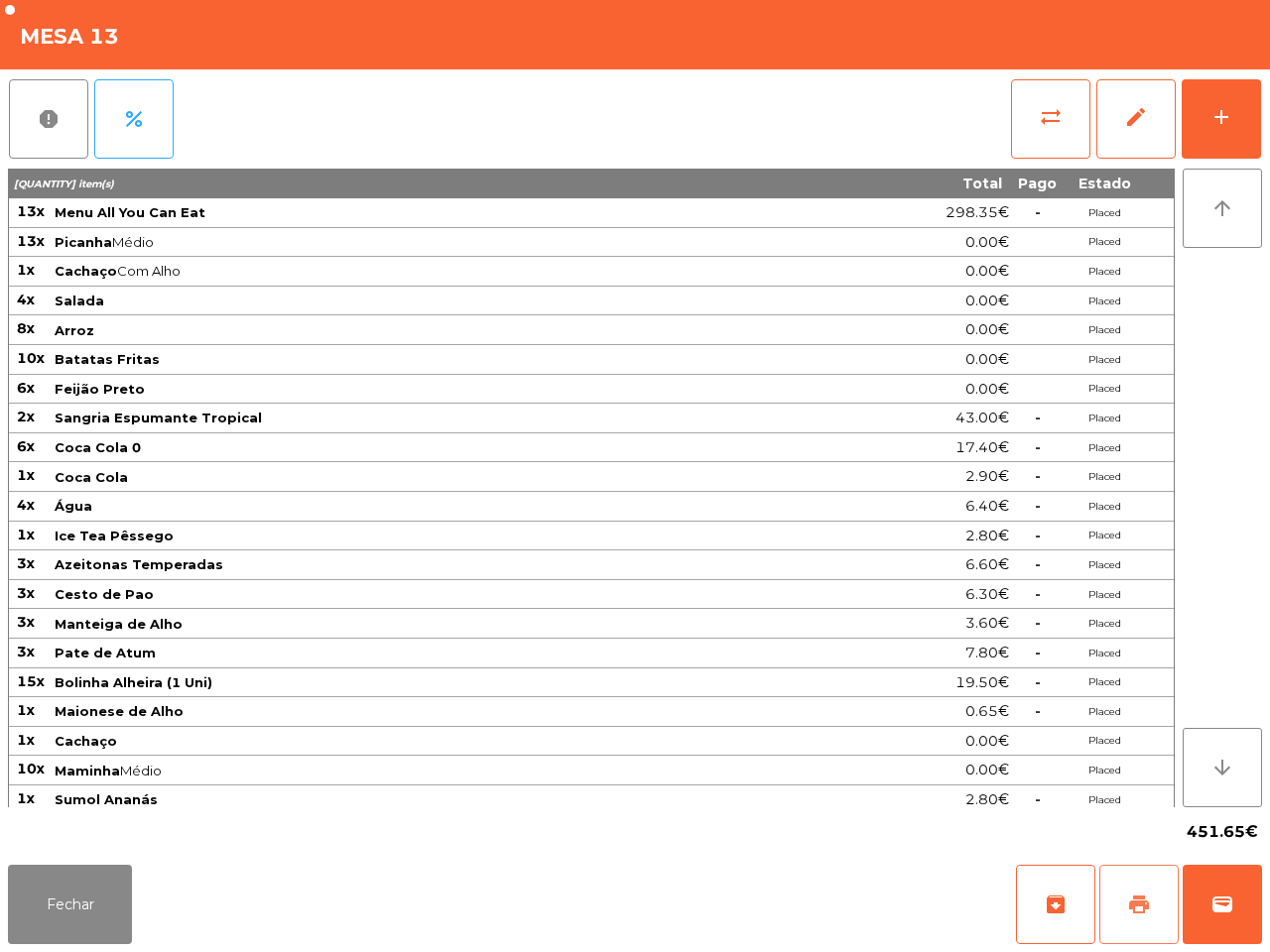 drag, startPoint x: 1146, startPoint y: 876, endPoint x: 826, endPoint y: 839, distance: 322.132 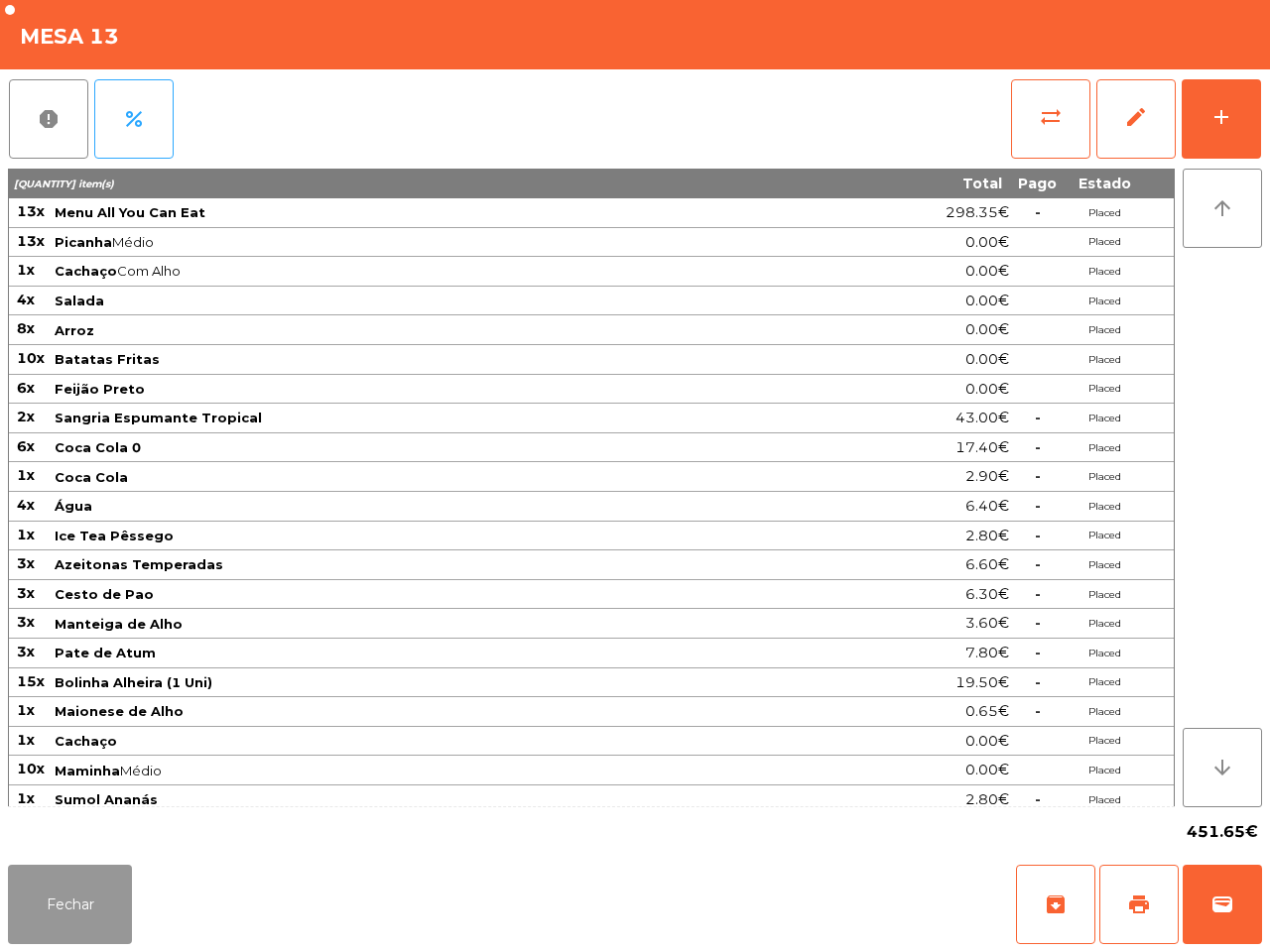 click on "Fechar" 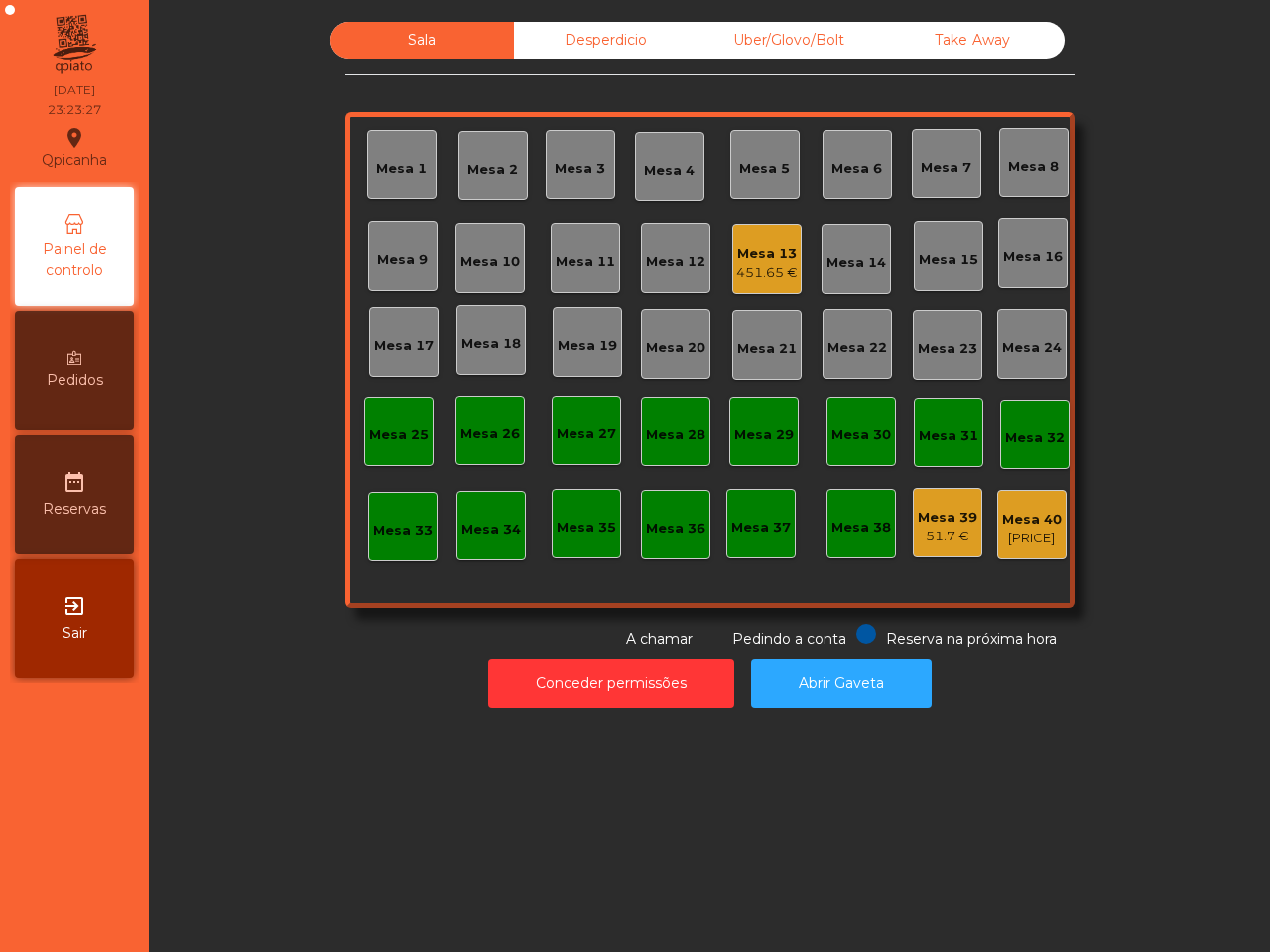 click on "Sala   Desperdicio   Uber/Glovo/Bolt   Take Away   Mesa 1   Mesa 2   Mesa 3   Mesa 4   Mesa 5   Mesa 6   Mesa 7   Mesa 8   Mesa 9   Mesa 10   Mesa 11   Mesa 12   Mesa 13   451.65 €   Mesa 14   Mesa 15   Mesa 16   Mesa 17   Mesa 18   Mesa 19   Mesa 20   Mesa 21   Mesa 22   Mesa 23   Mesa 24   Mesa 25   Mesa 26   Mesa 27   Mesa 28   Mesa 29   Mesa 30   Mesa 31   Mesa 32   Mesa 33   Mesa 34   Mesa 35   Mesa 36   Mesa 37   Mesa 38   Mesa 39   51.7 €   Mesa 40   696.55 €  Reserva na próxima hora Pedindo a conta A chamar  Conceder permissões   Abrir Gaveta" 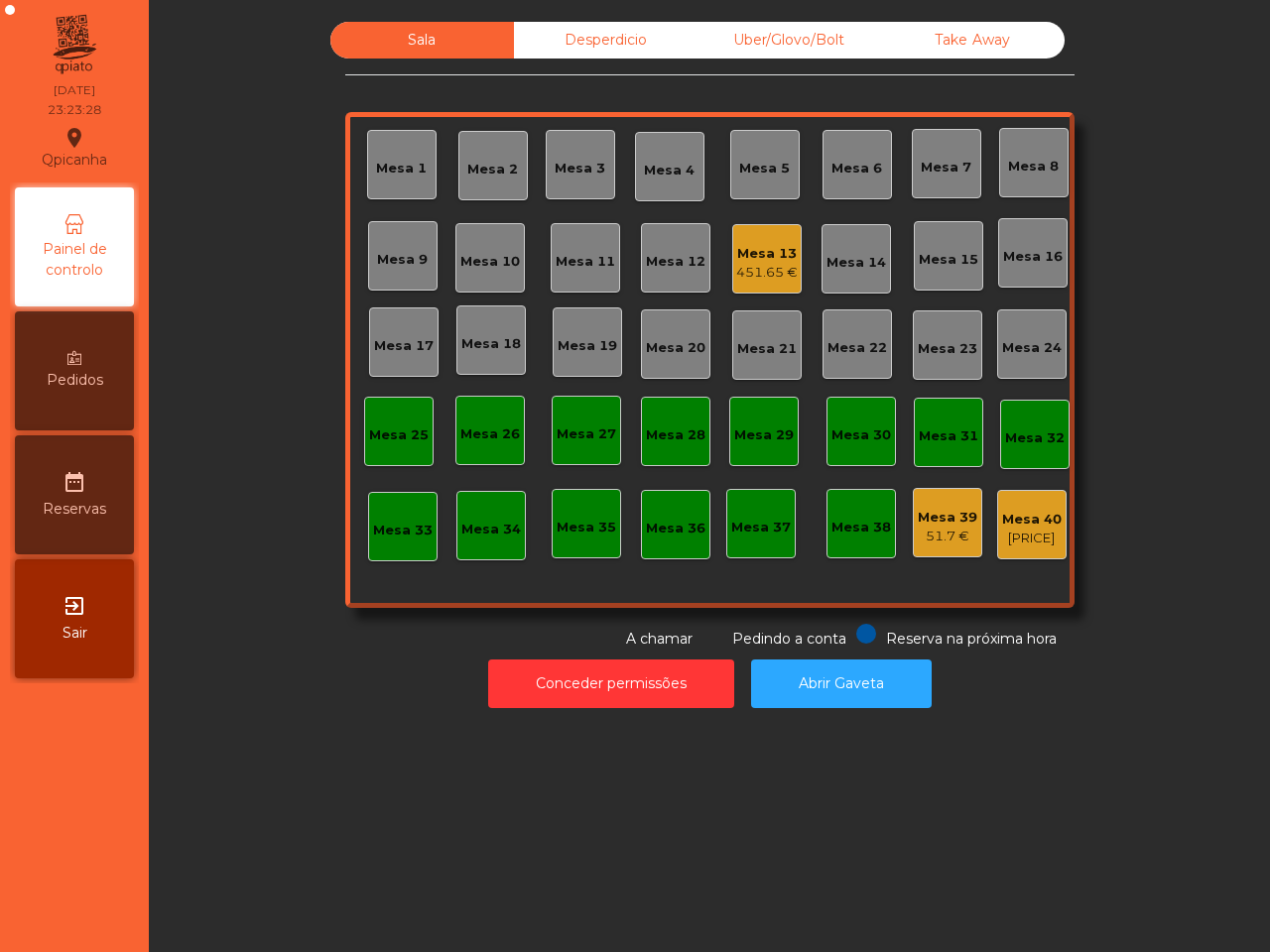 click on "Desperdicio" 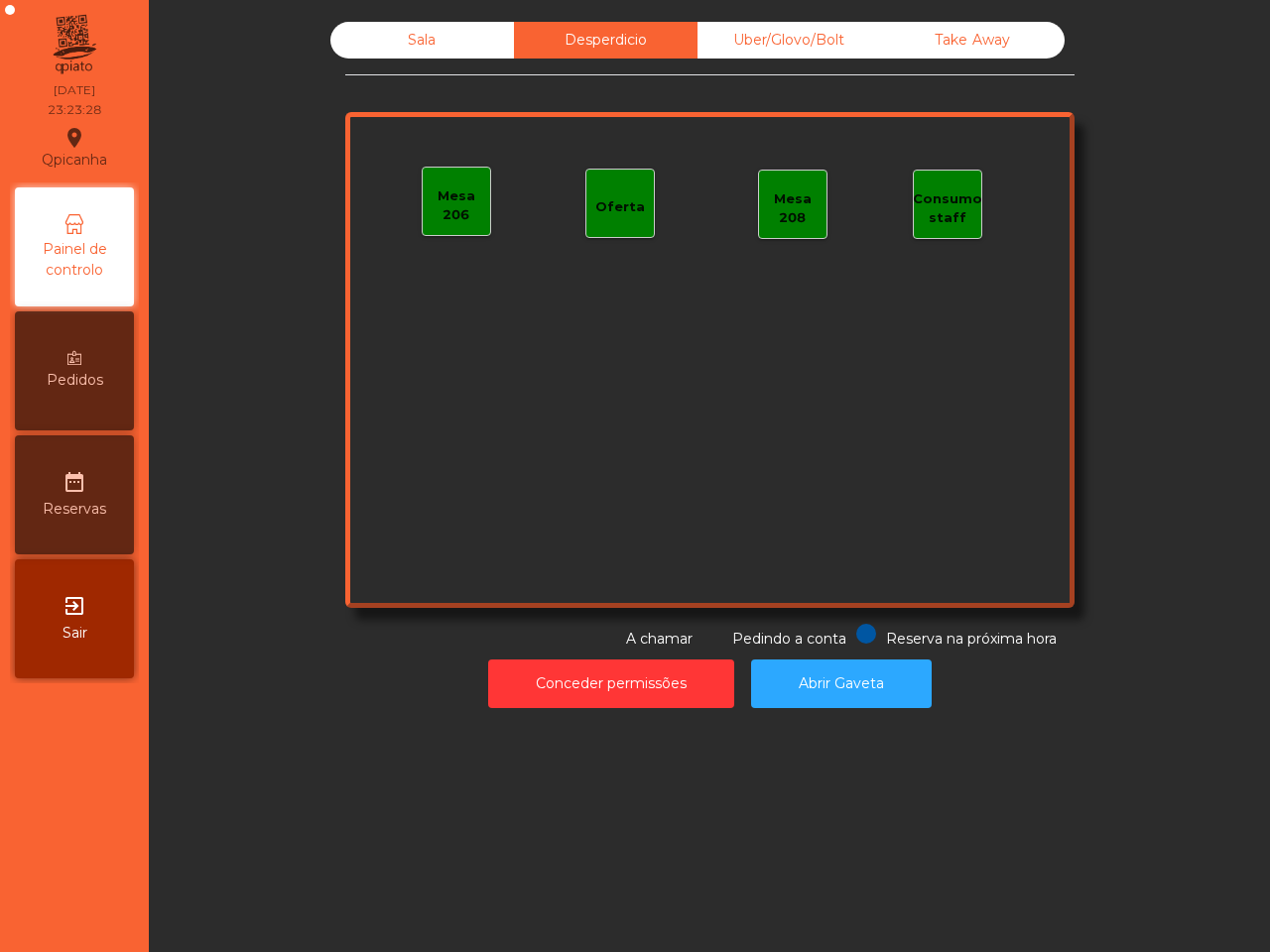 click on "Uber/Glovo/Bolt" 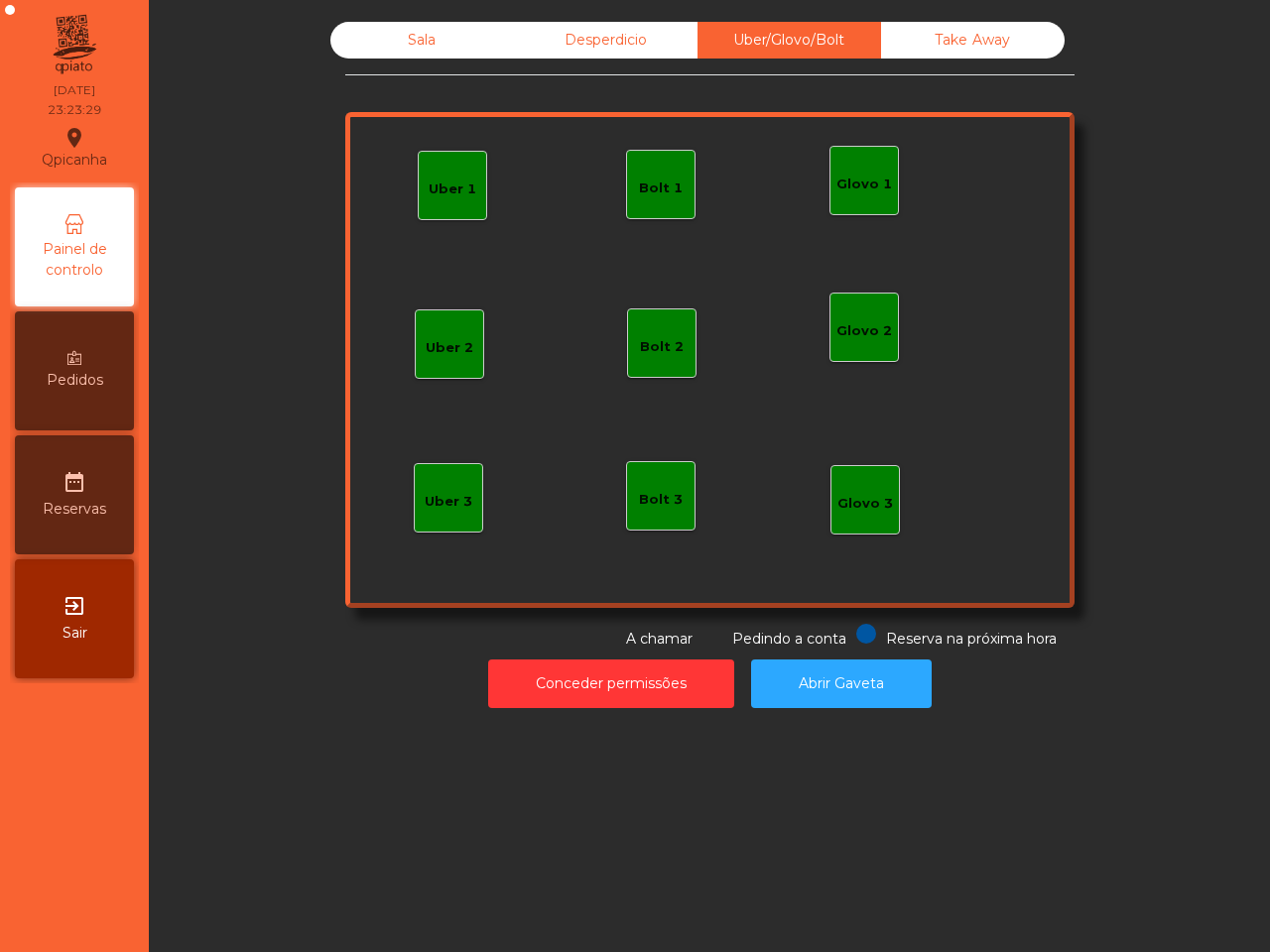 click on "Take Away" 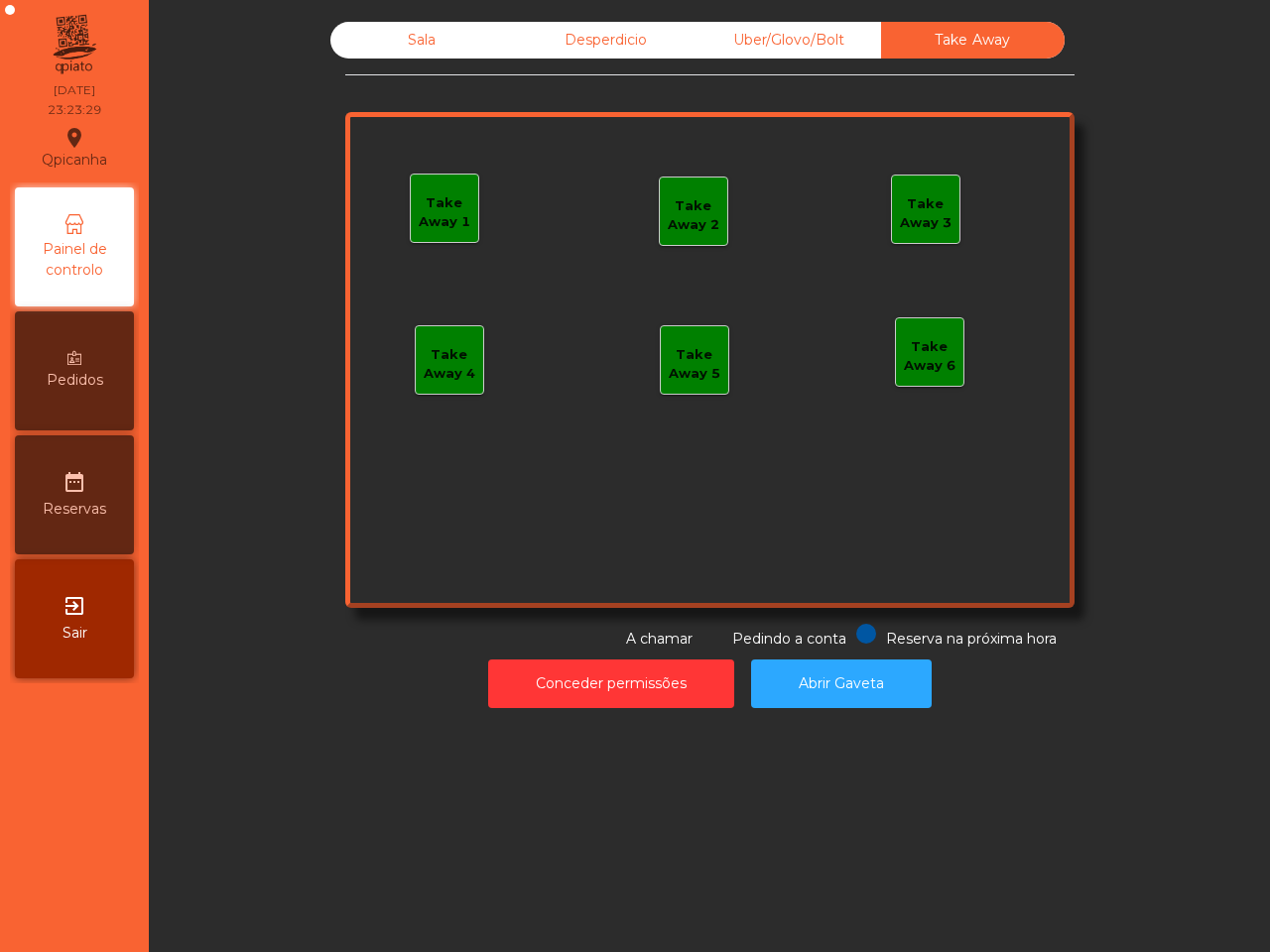 click on "Sala" 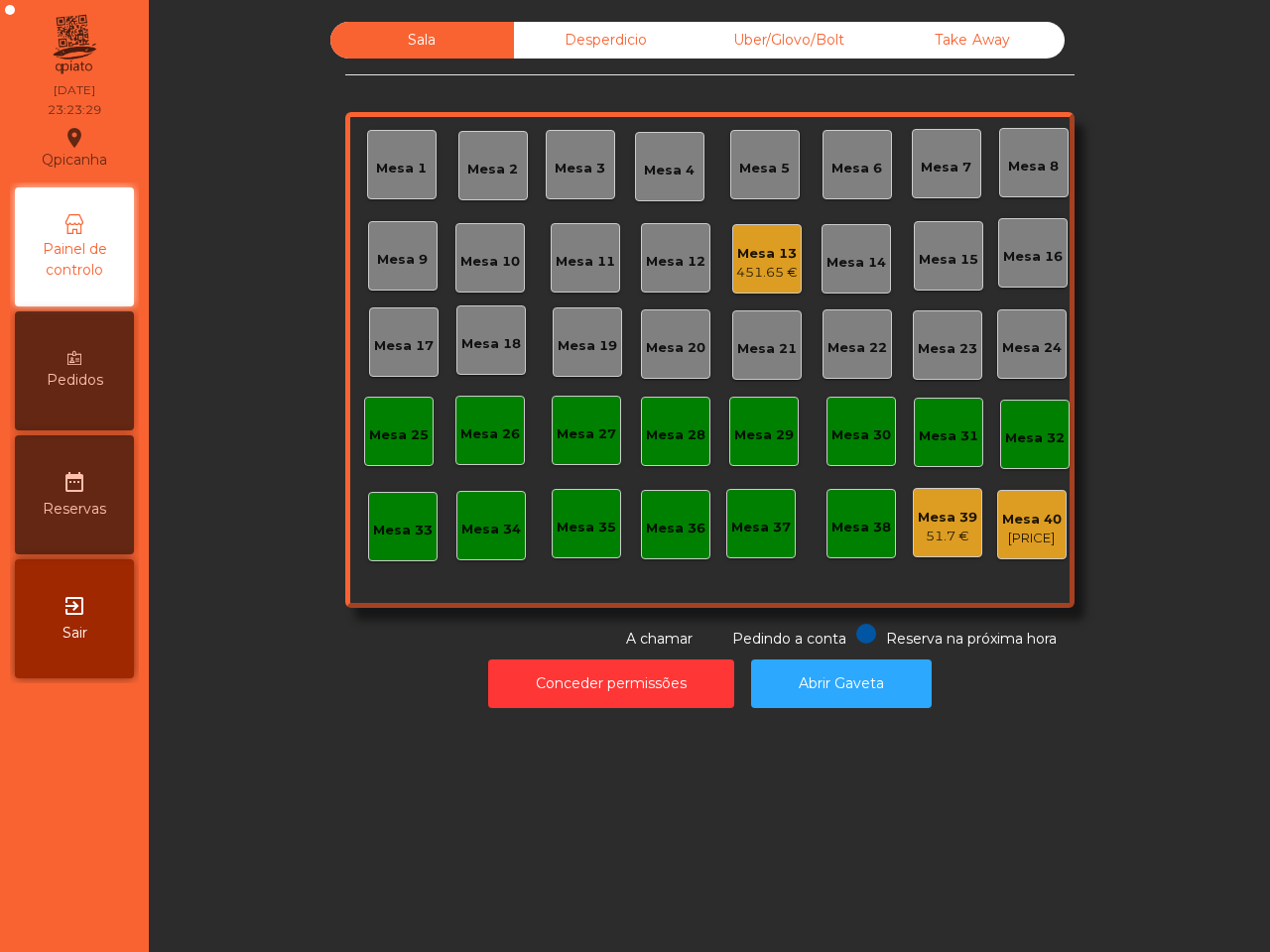 click on "Sala" 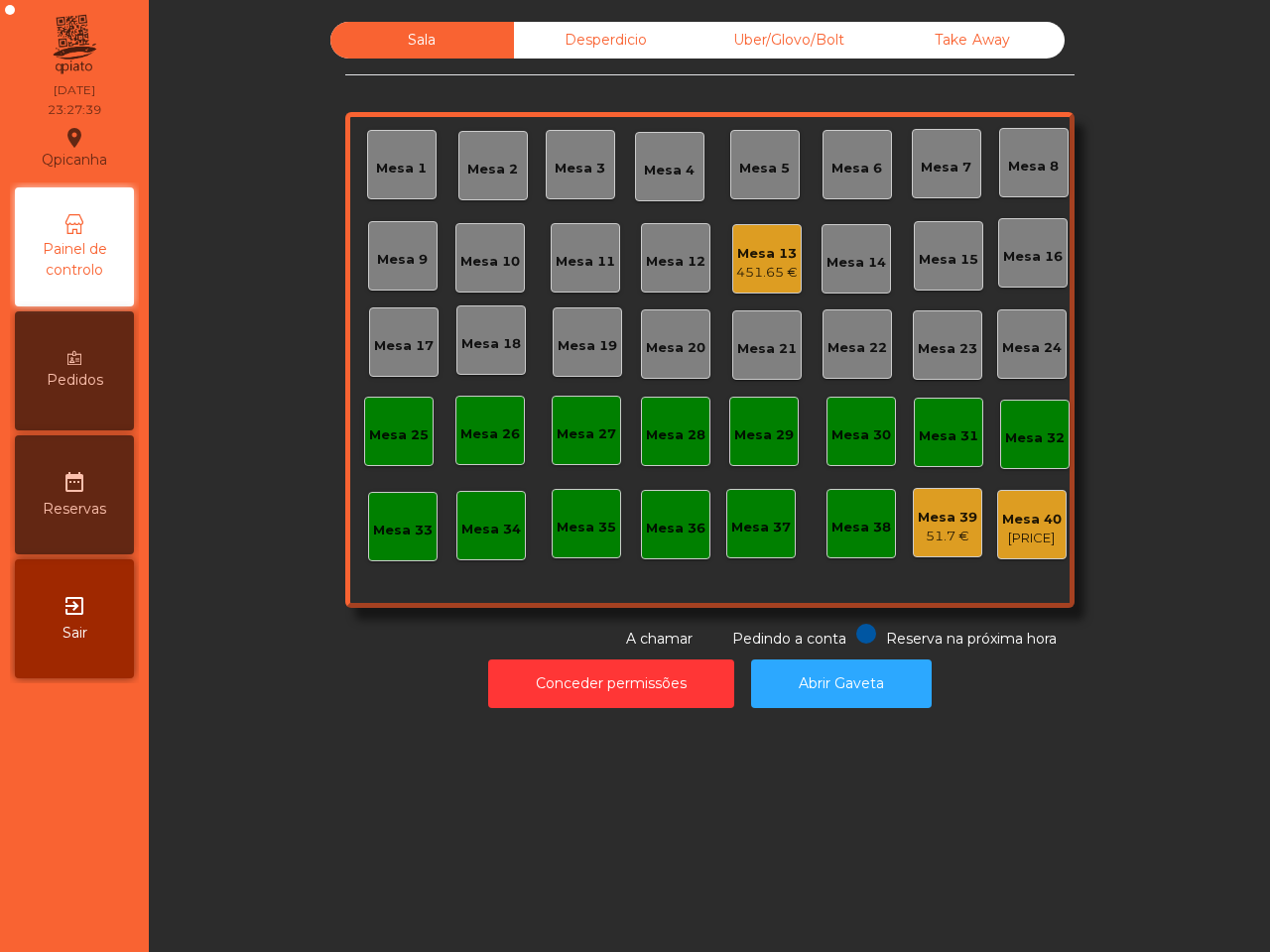click on "Mesa 1   Mesa 2   Mesa 3   Mesa 4   Mesa 5   Mesa 6   Mesa 7   Mesa 8   Mesa 9   Mesa 10   Mesa 11   Mesa 12   Mesa 13   451.65 €   Mesa 14   Mesa 15   Mesa 16   Mesa 17   Mesa 18   Mesa 19   Mesa 20   Mesa 21   Mesa 22   Mesa 23   Mesa 24   Mesa 25   Mesa 26   Mesa 27   Mesa 28   Mesa 29   Mesa 30   Mesa 31   Mesa 32   Mesa 33   Mesa 34   Mesa 35   Mesa 36   Mesa 37   Mesa 38   Mesa 39   51.7 €   Mesa 40   696.55 €" 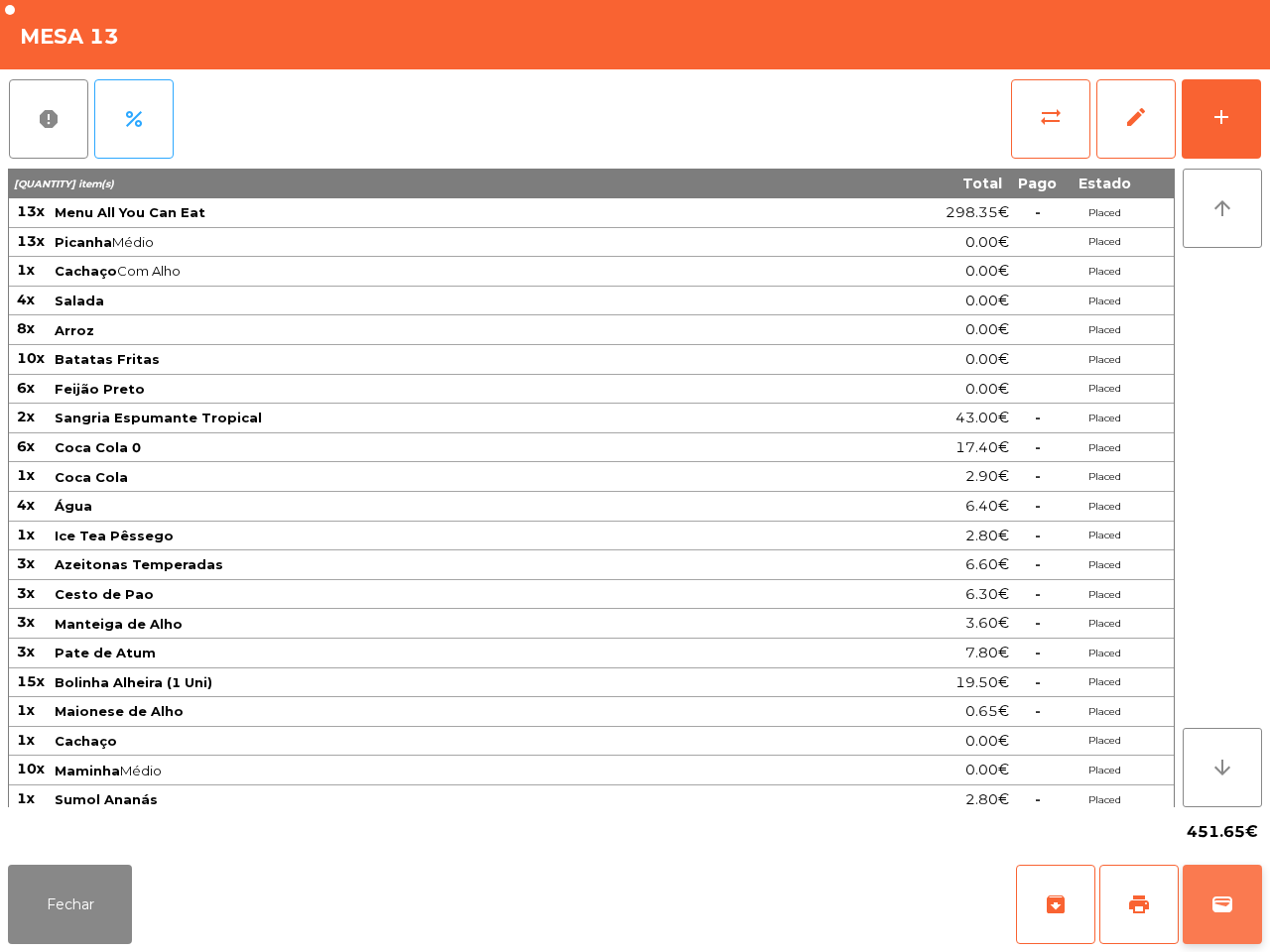 click on "archive   print   wallet" 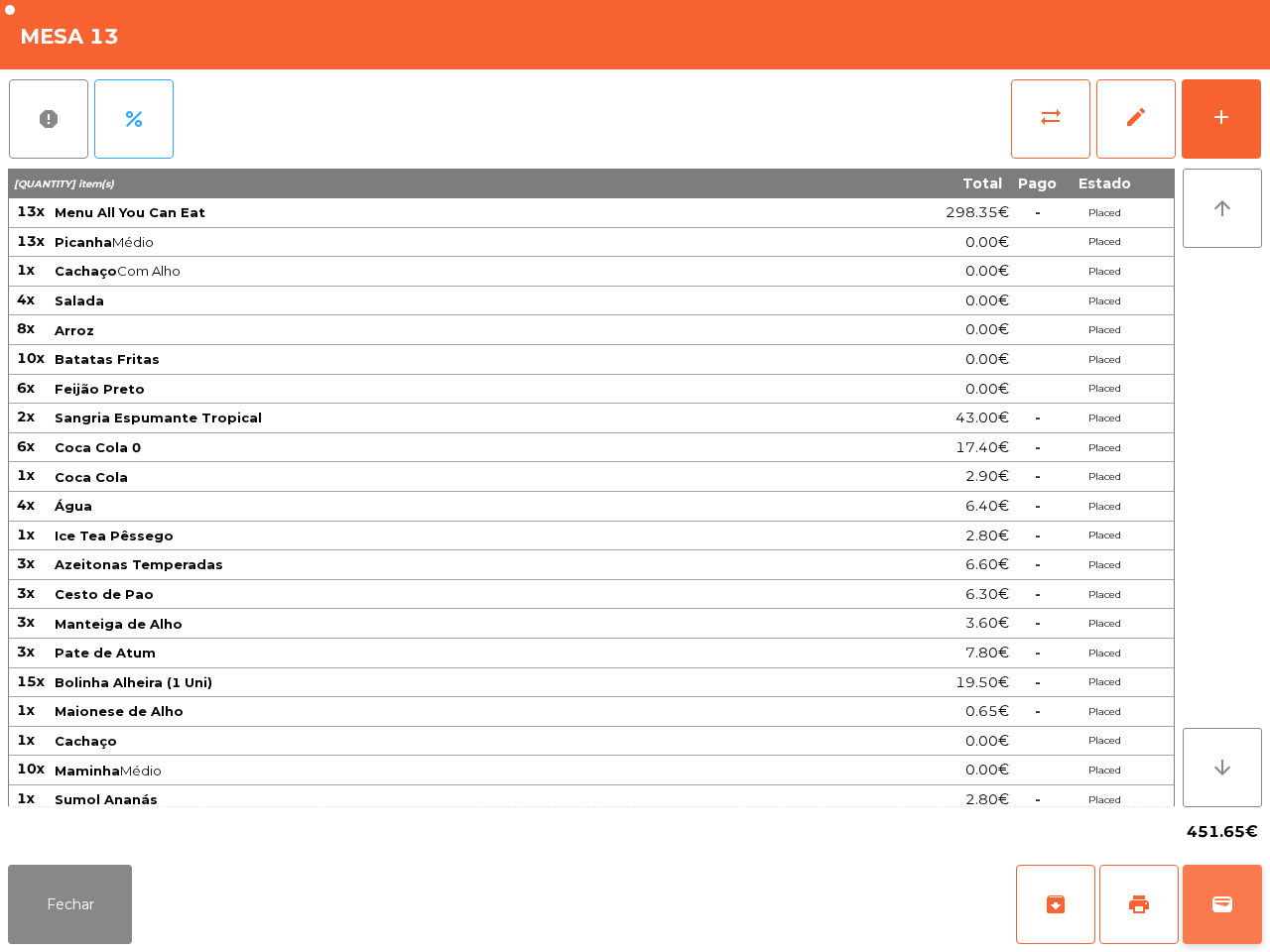 click on "wallet" 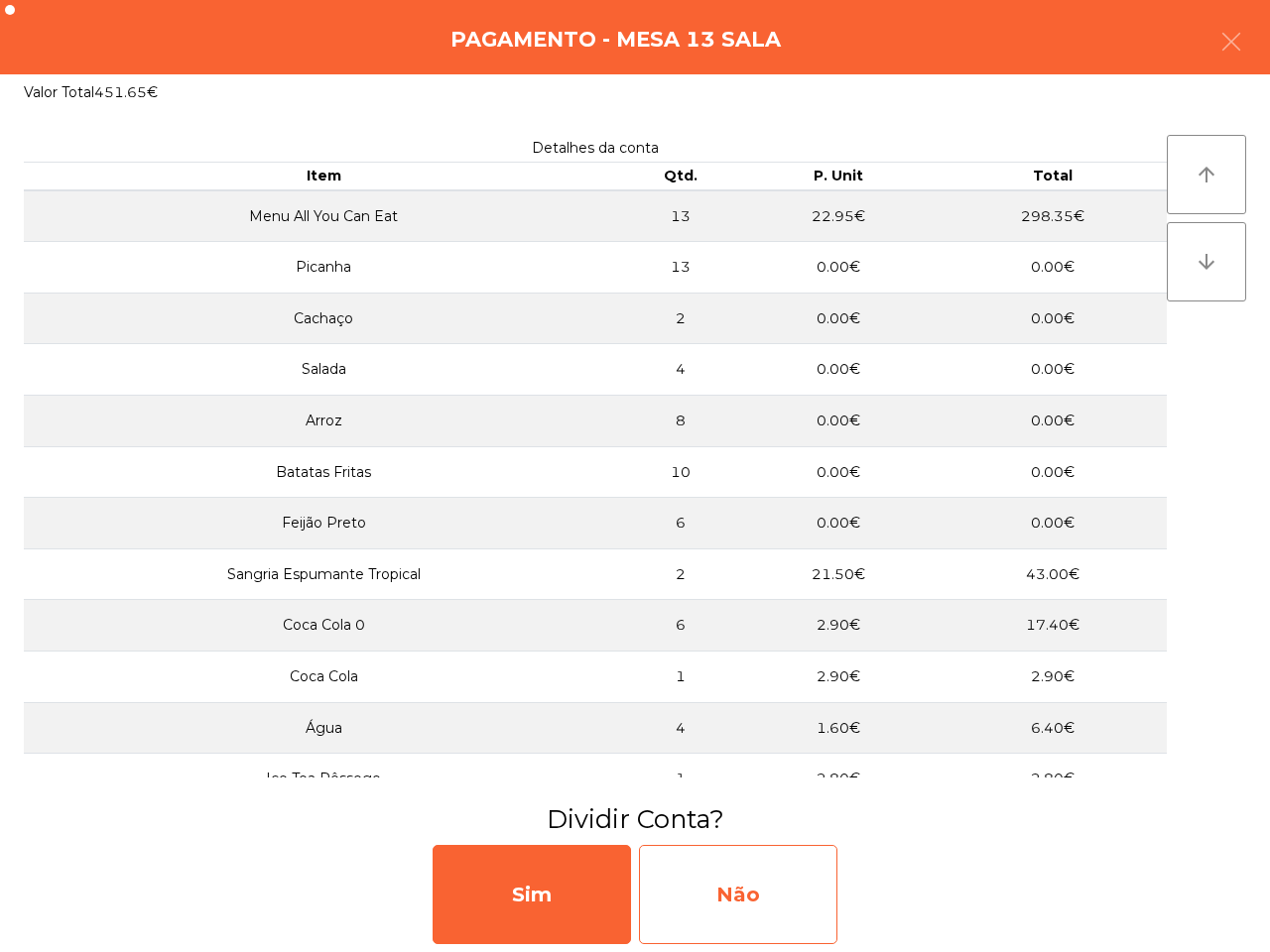 click on "Não" 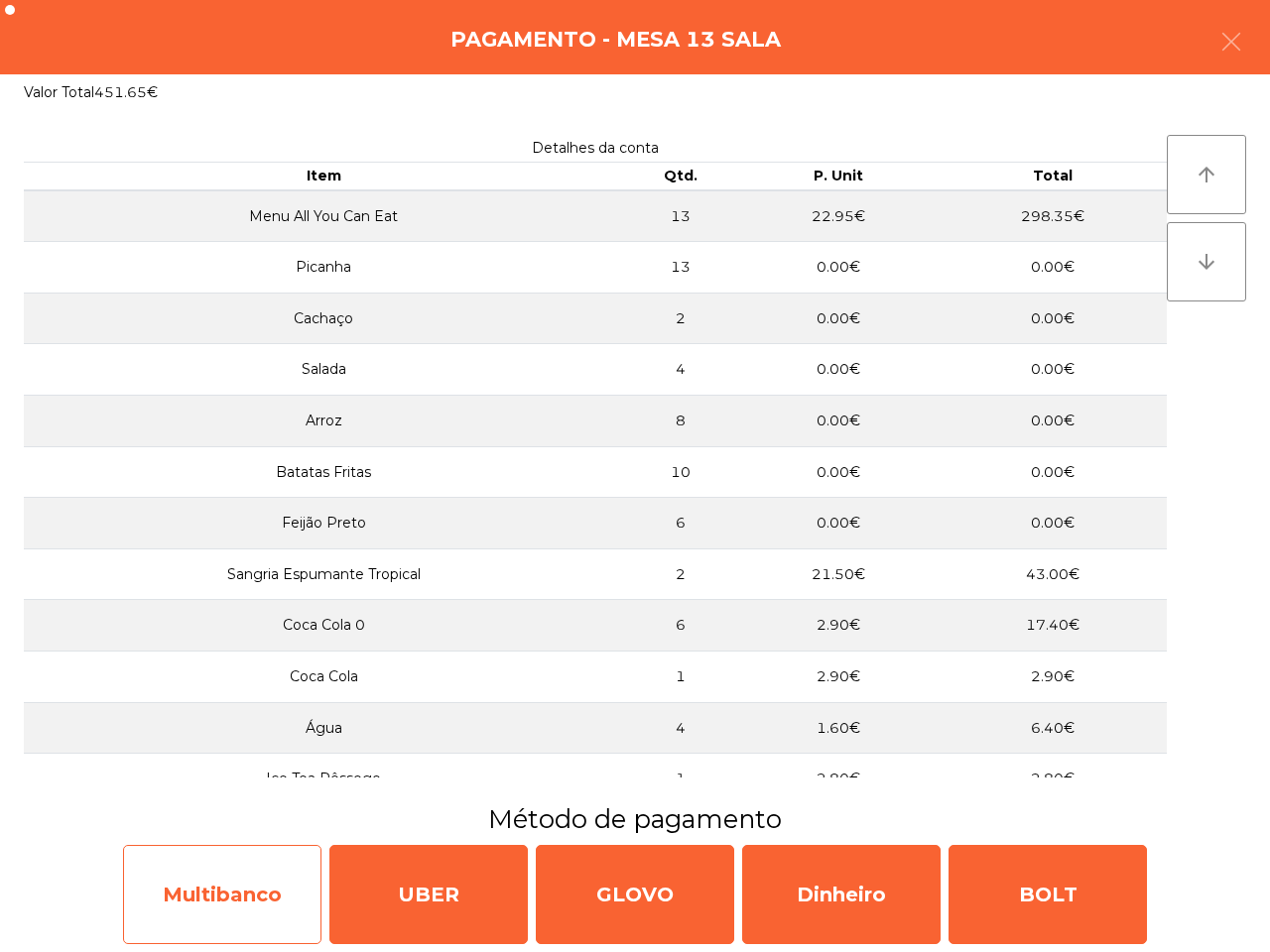 click on "Multibanco" 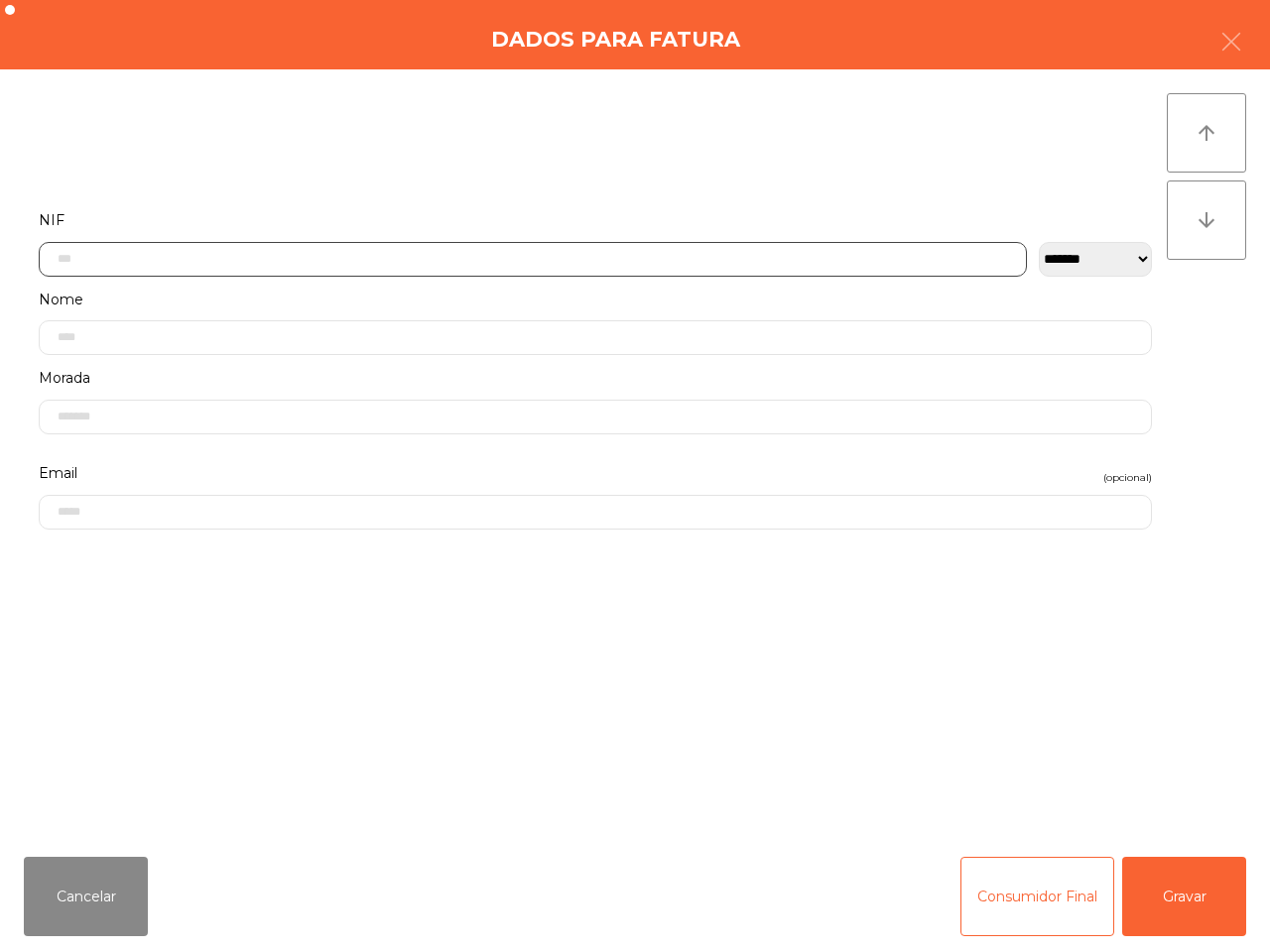click 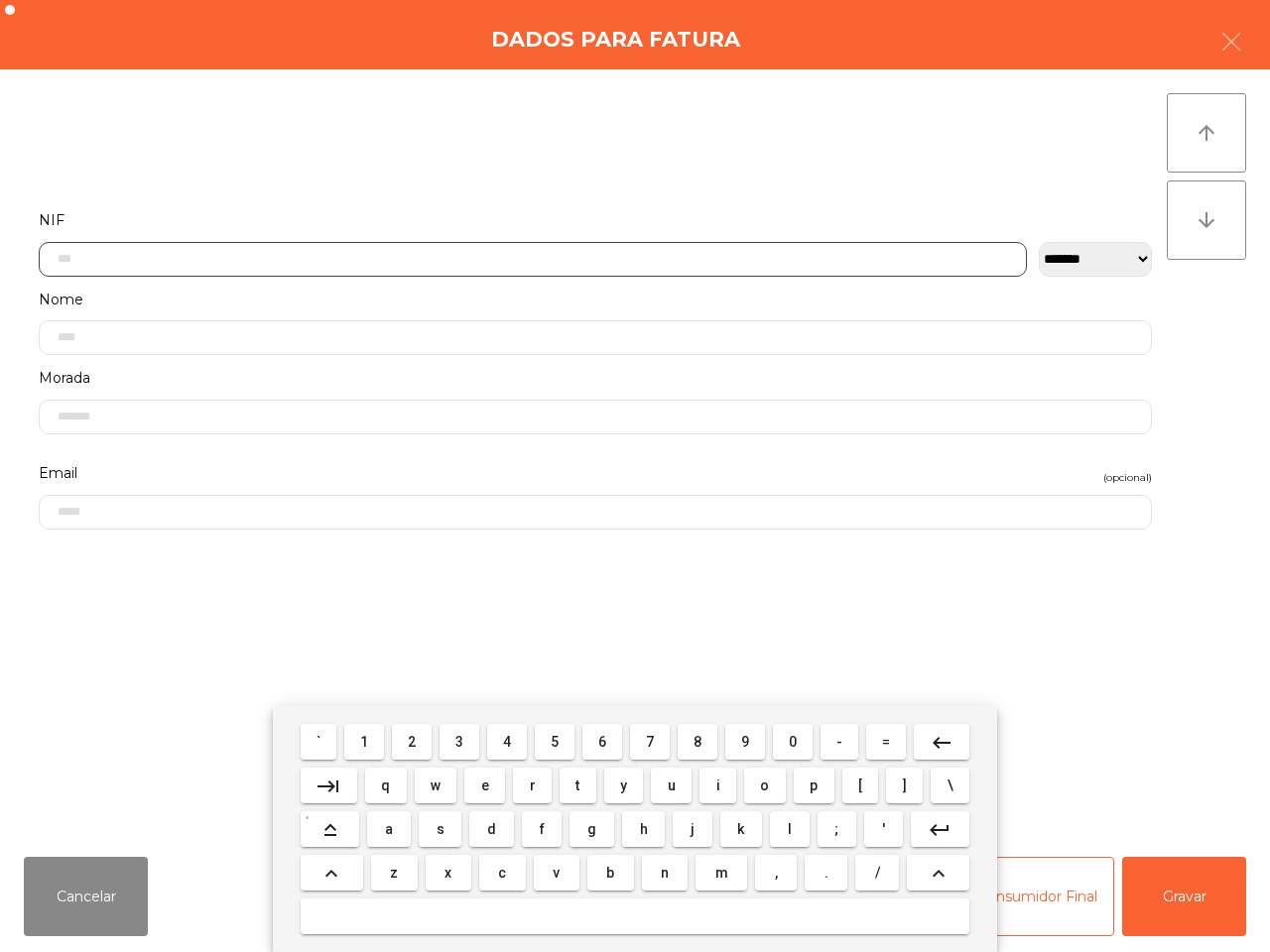 scroll, scrollTop: 111, scrollLeft: 0, axis: vertical 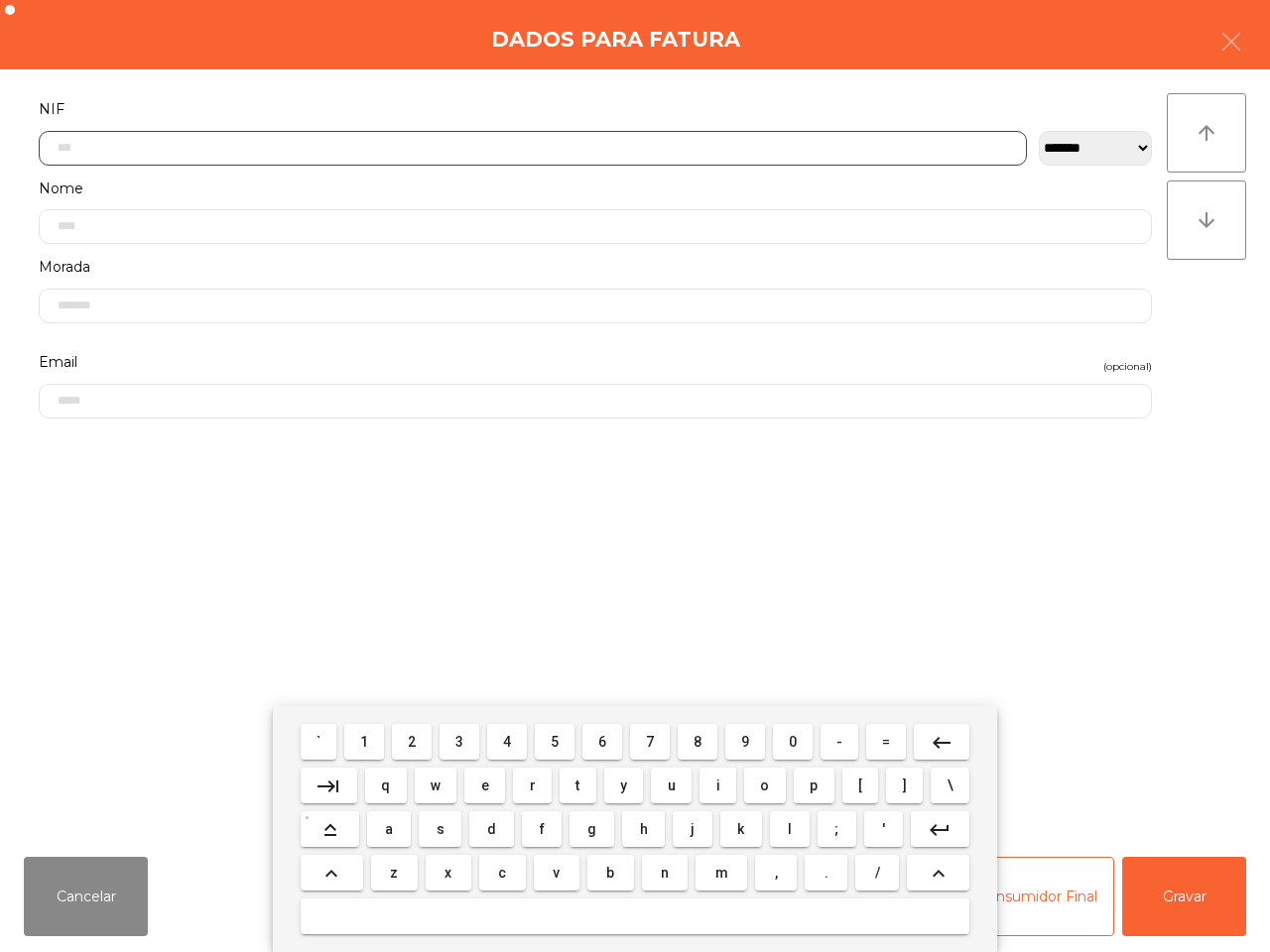 click on "5" at bounding box center (555, 742) 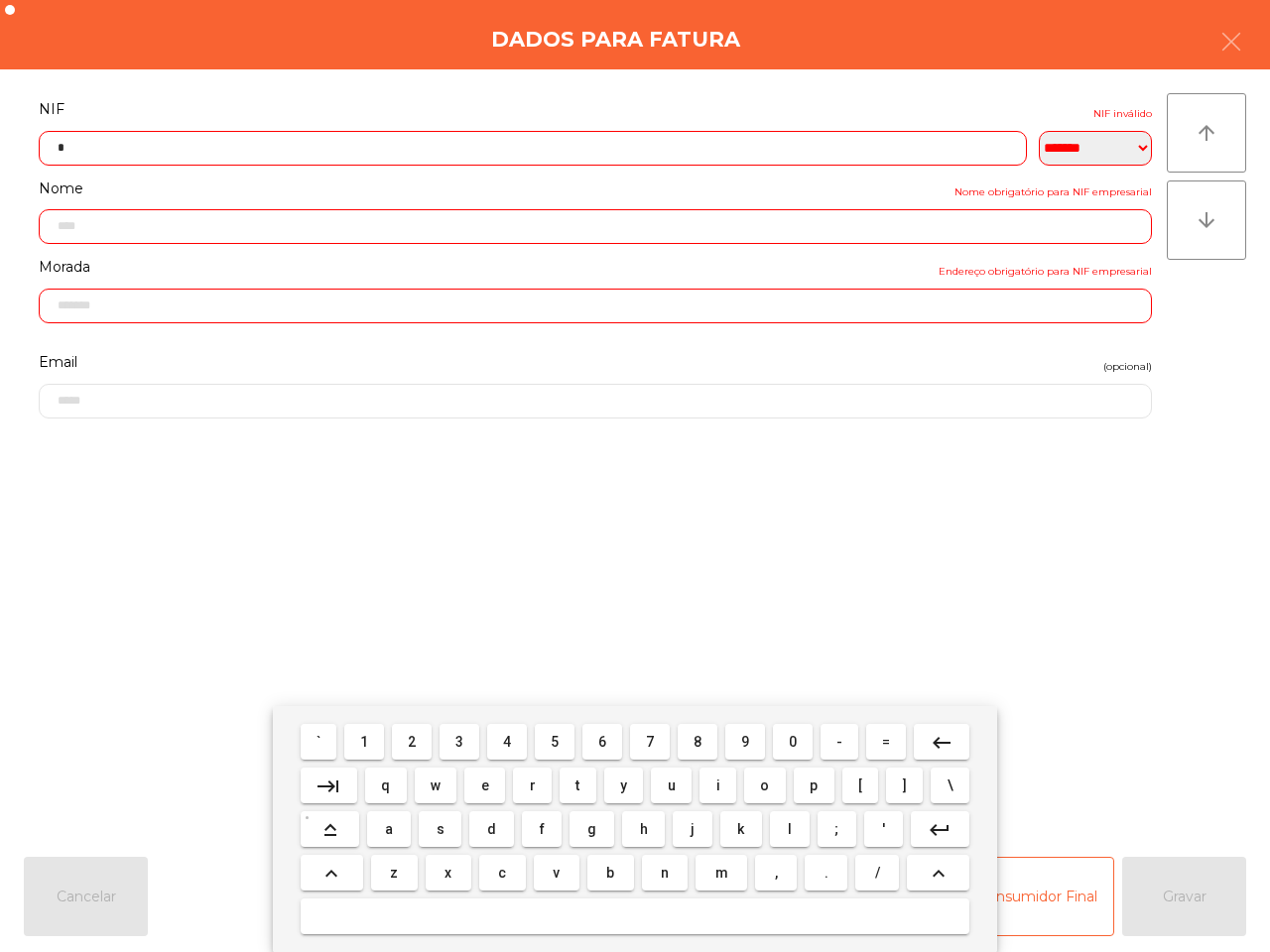 click on "0" at bounding box center (793, 742) 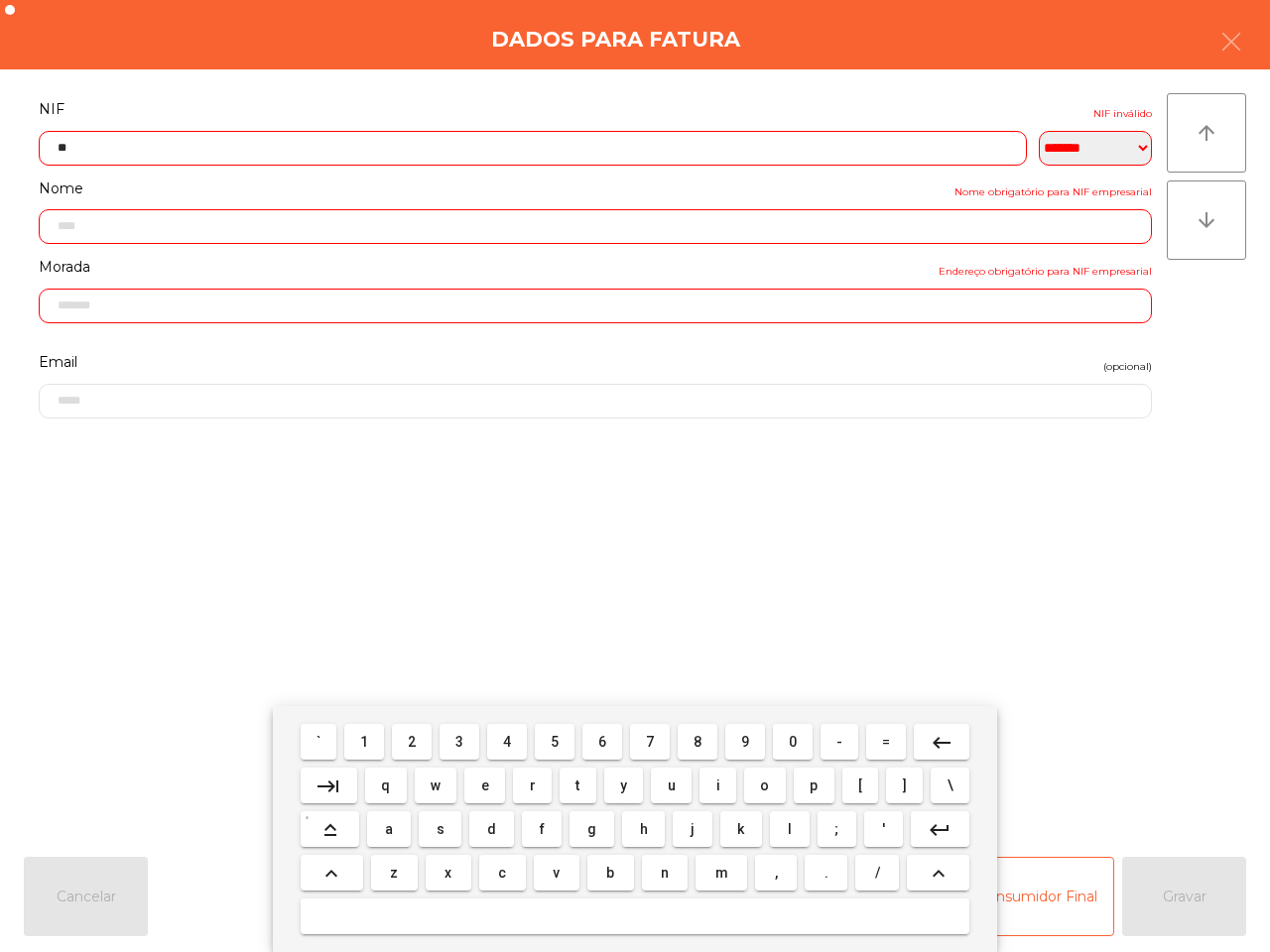 click on "7" at bounding box center [650, 742] 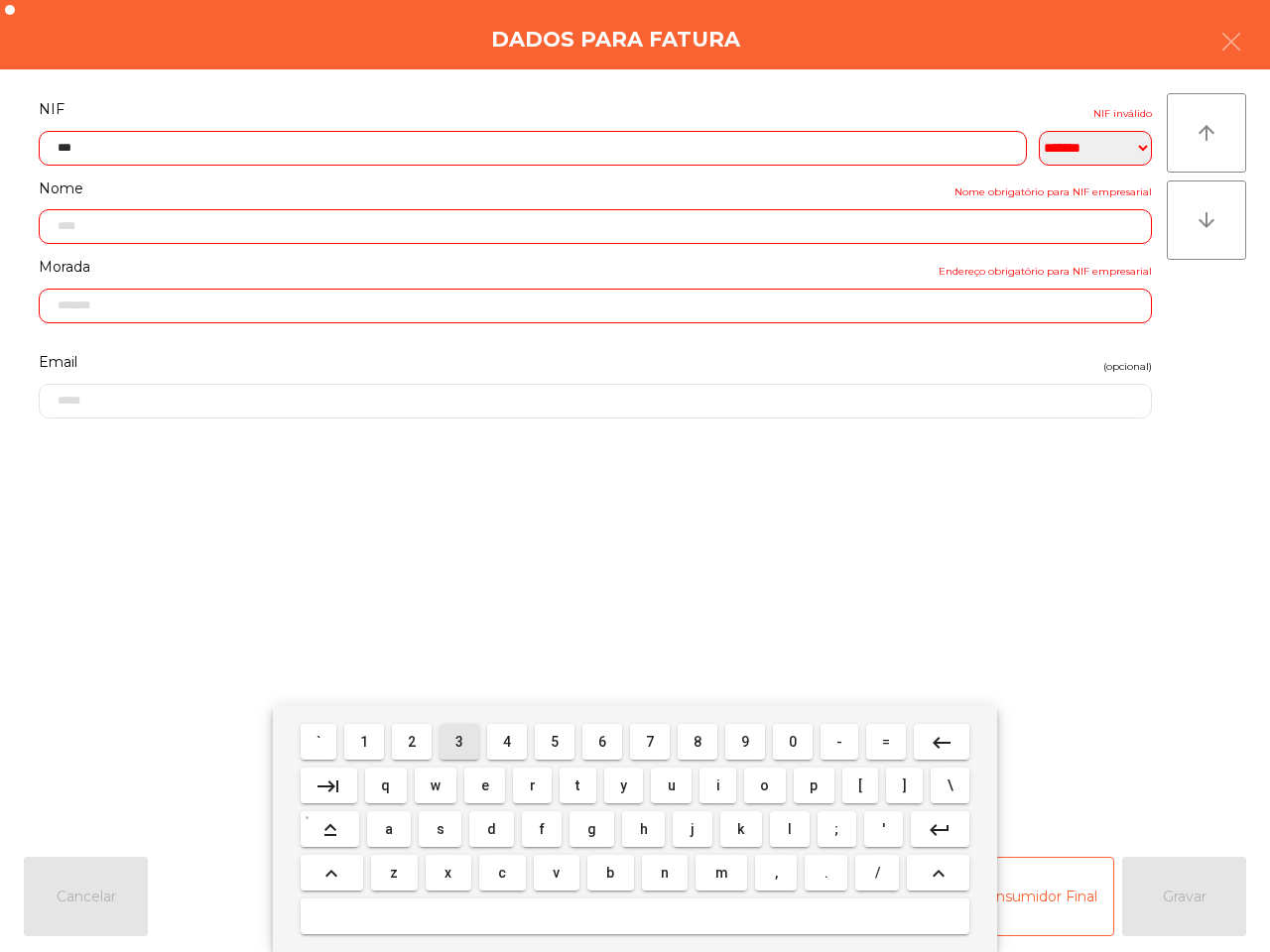 click on "3" at bounding box center [459, 742] 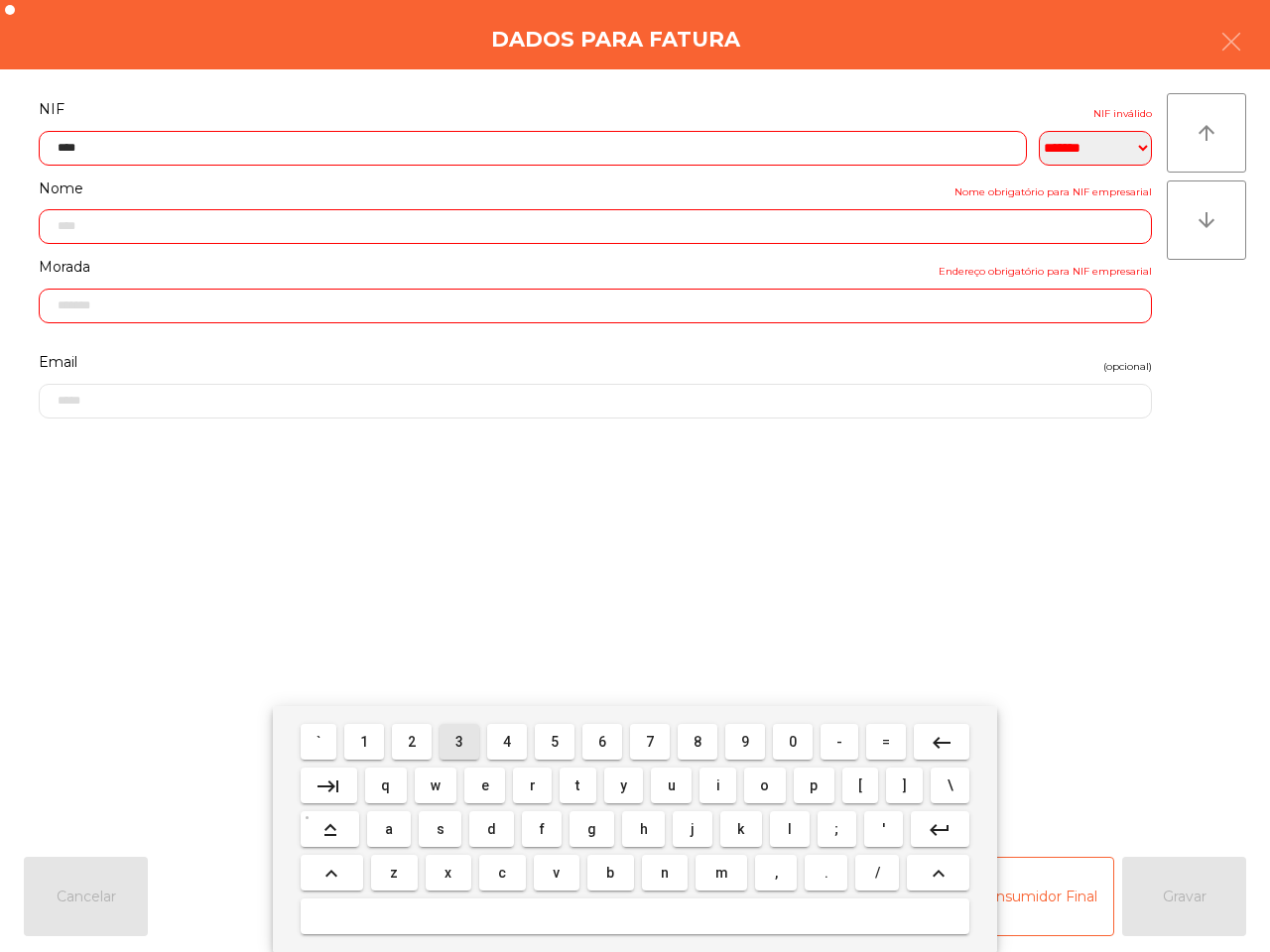 drag, startPoint x: 476, startPoint y: 736, endPoint x: 489, endPoint y: 736, distance: 13 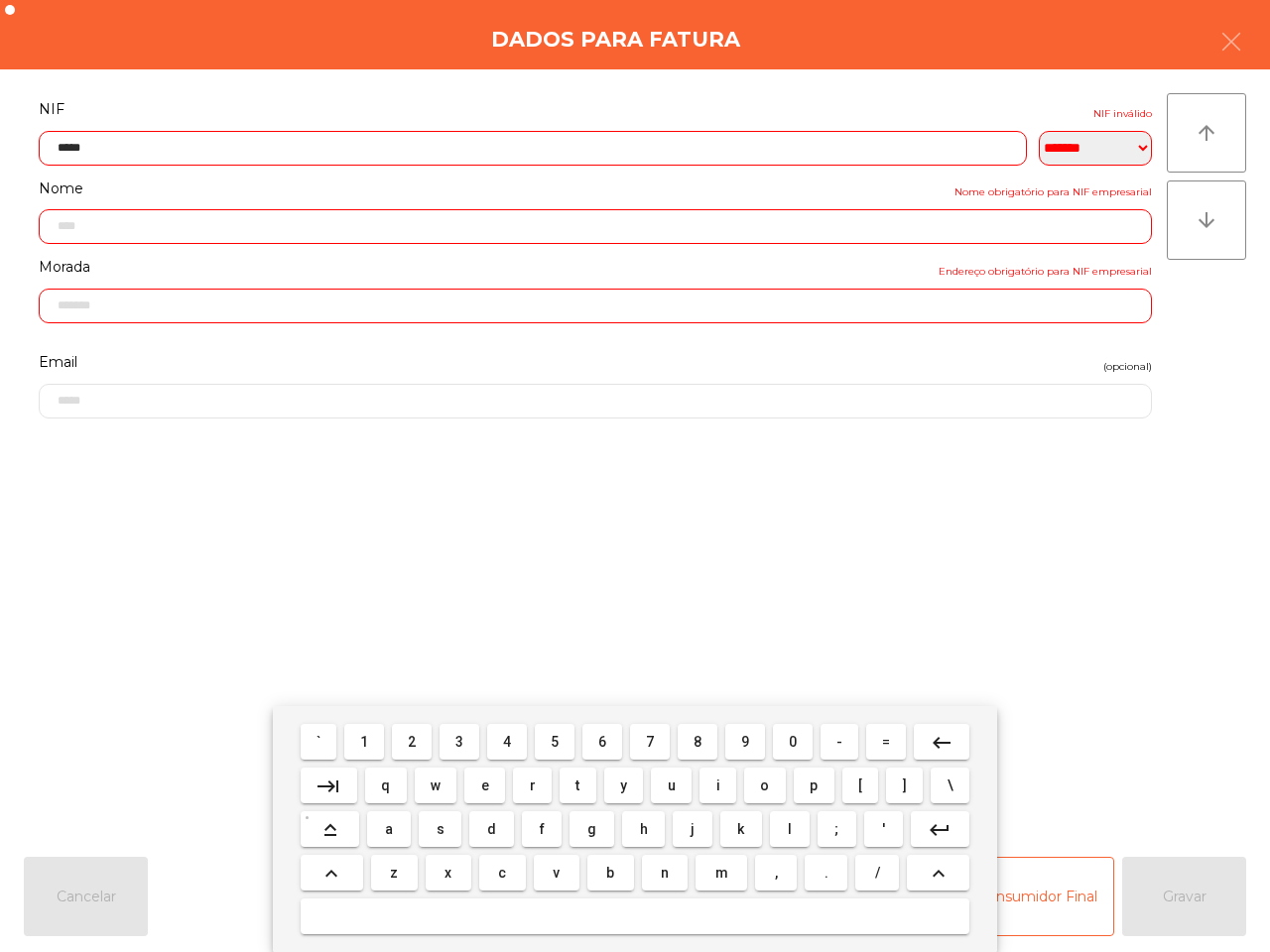 click on "0" at bounding box center [793, 742] 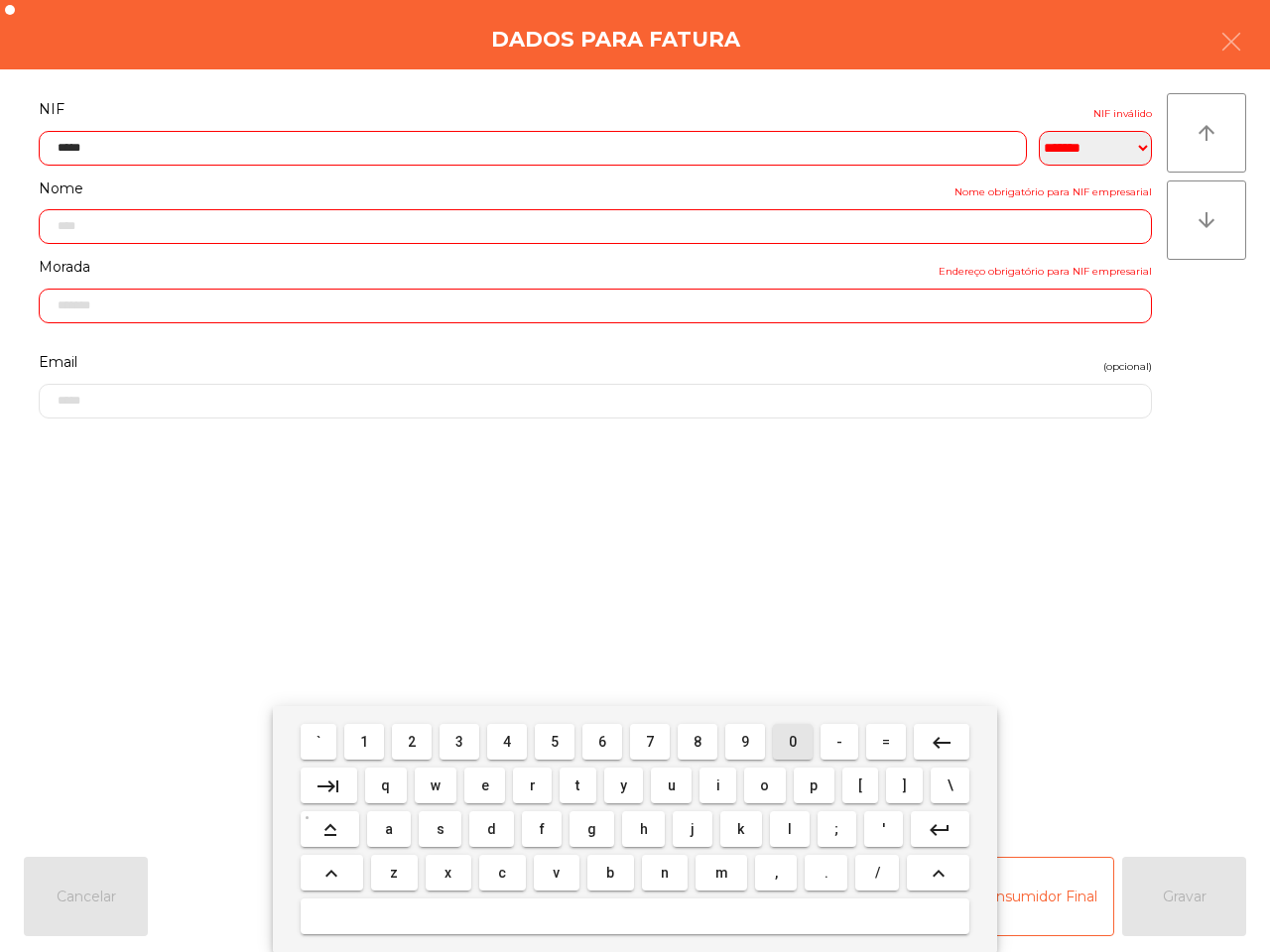 click on "6" at bounding box center (602, 742) 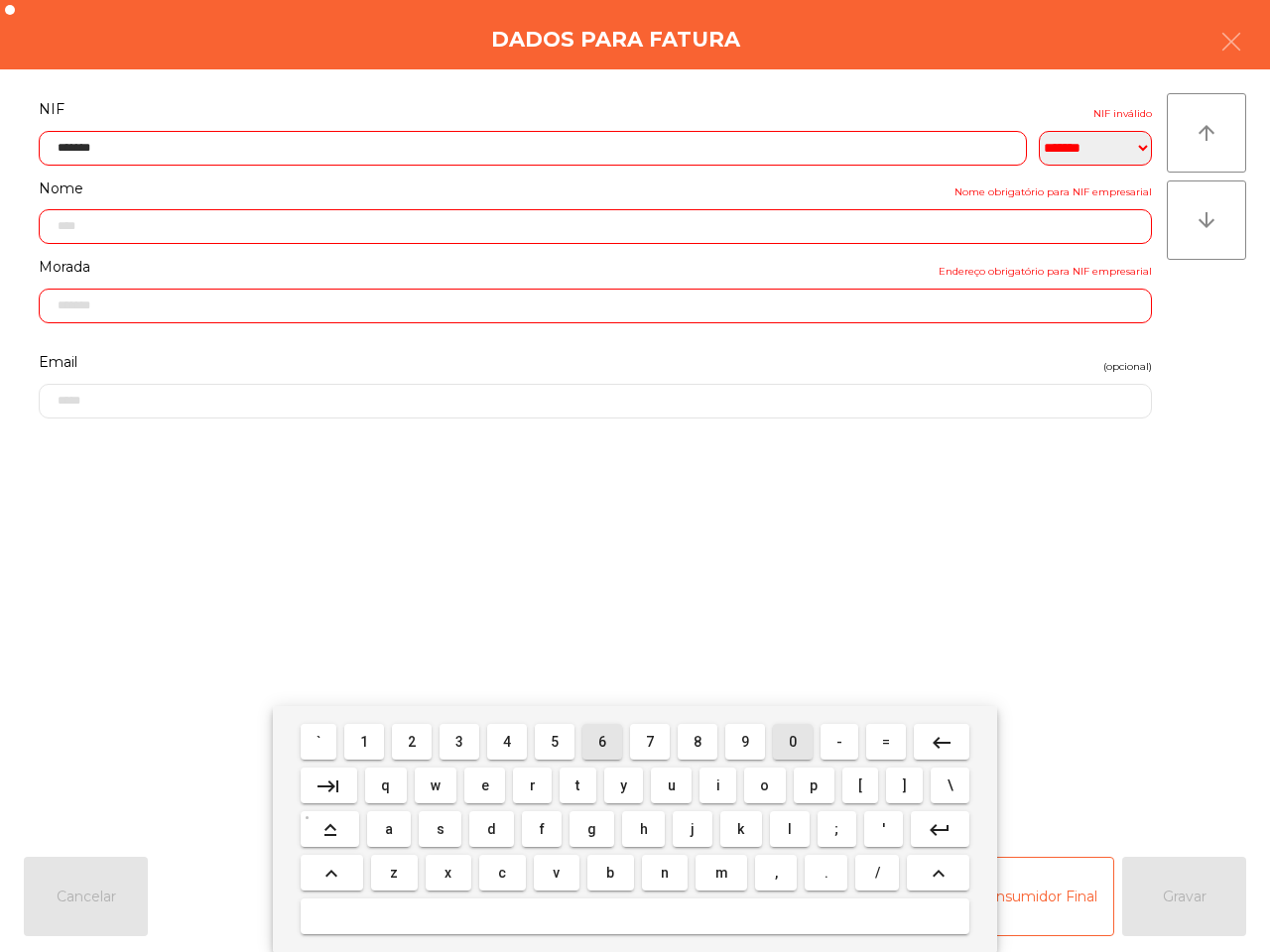 click on "0" at bounding box center [793, 742] 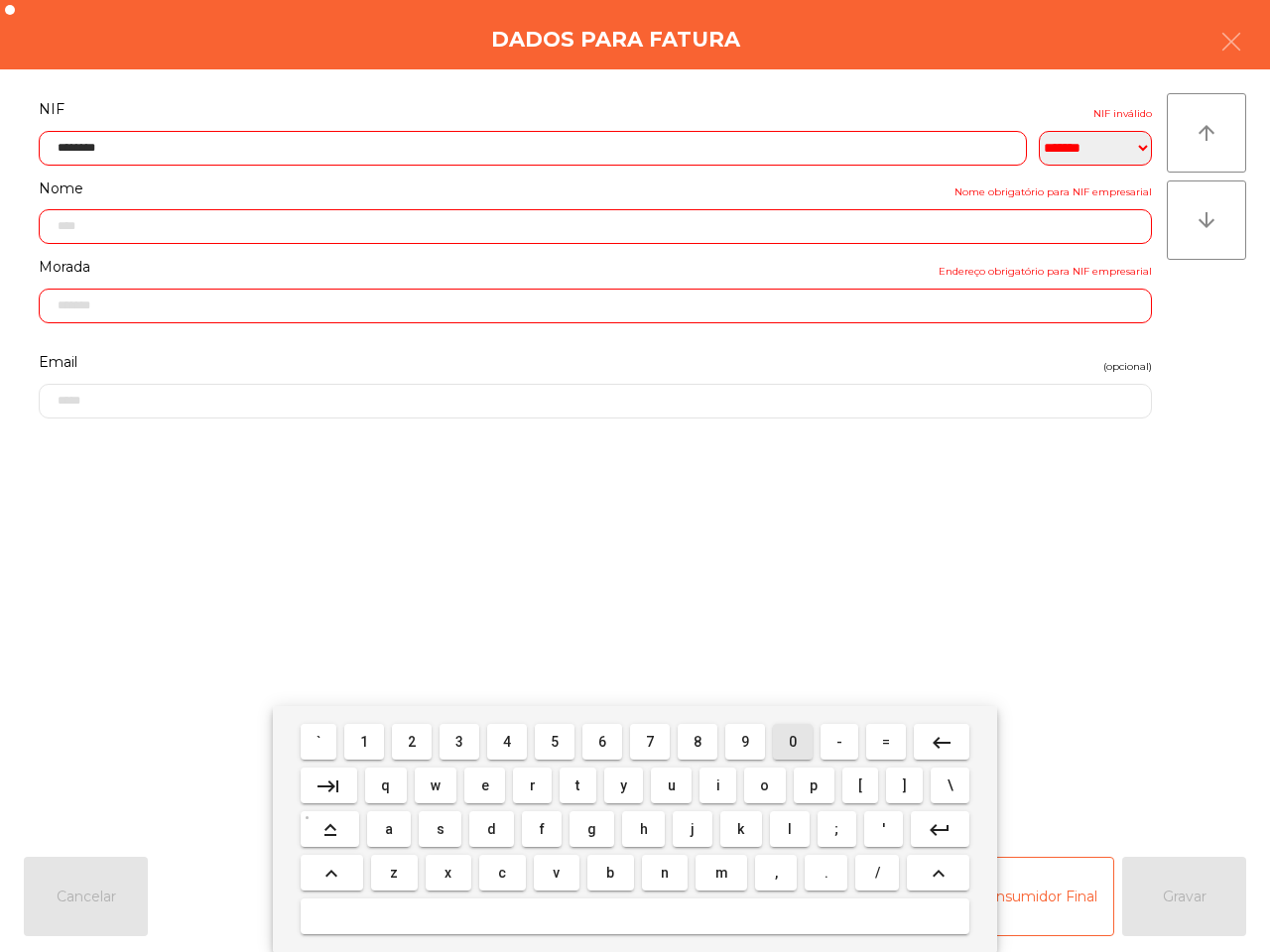 click on "9" at bounding box center (745, 742) 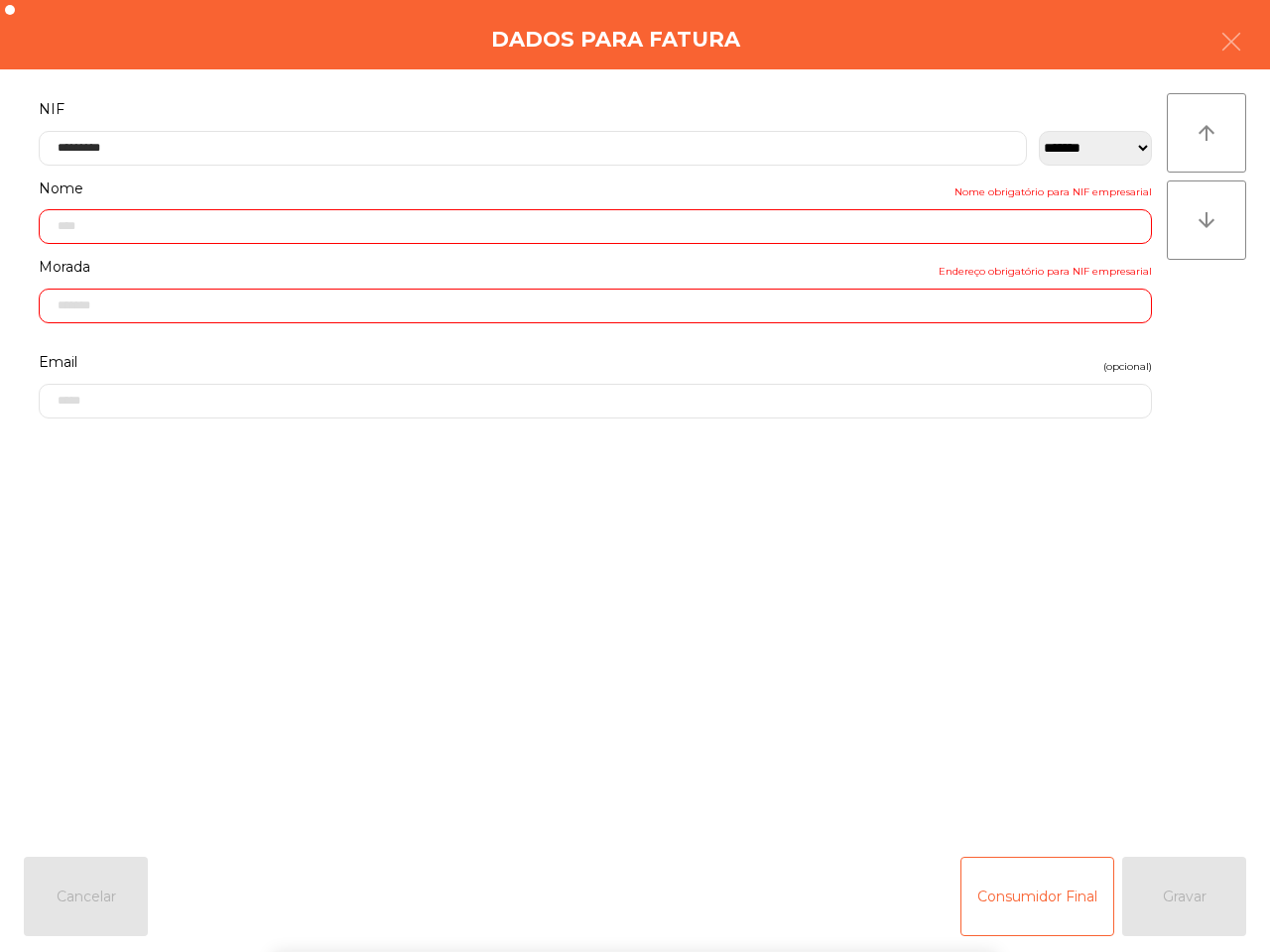 click on "**********" 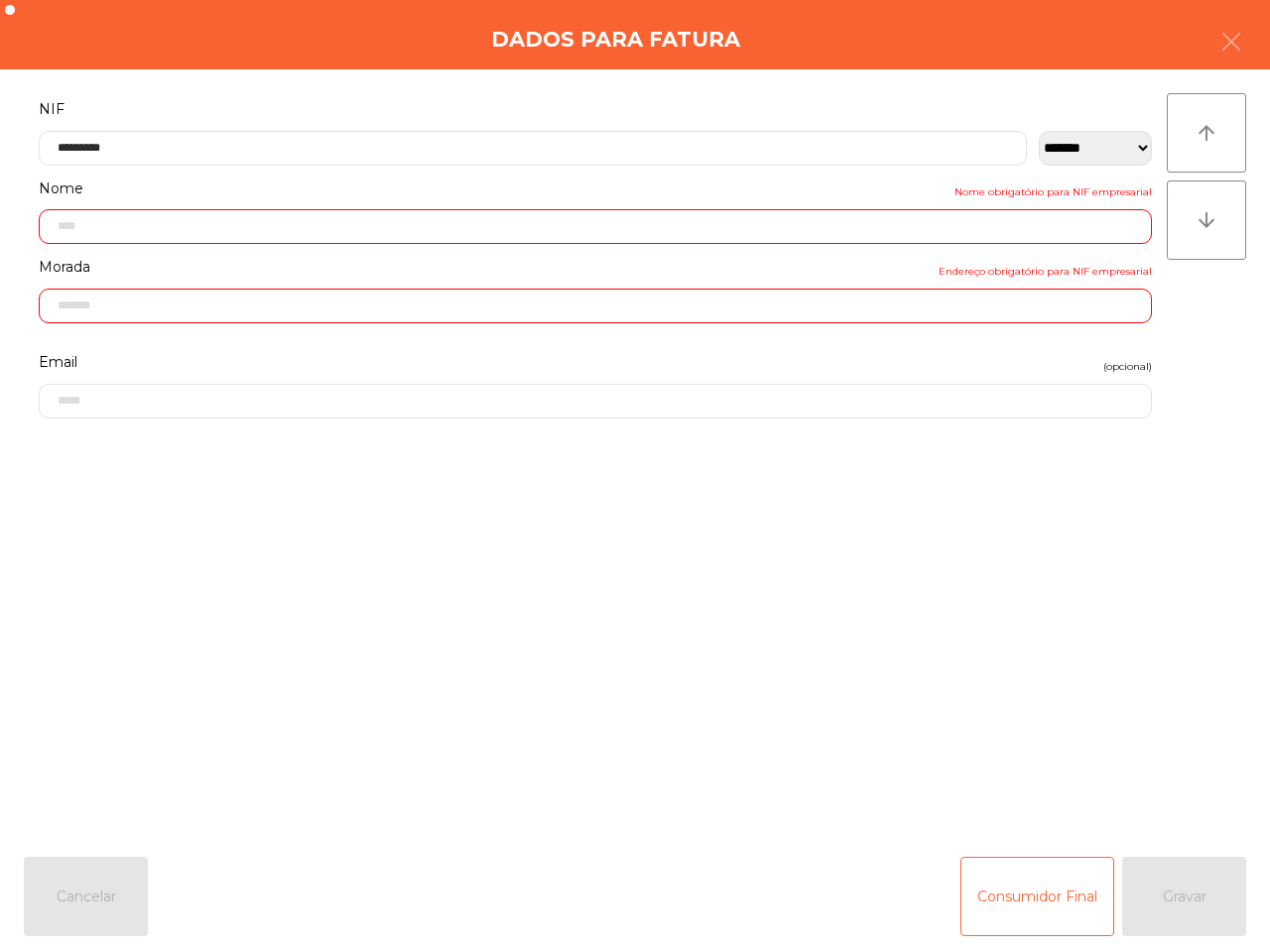 click on "Consumidor Final   Gravar" 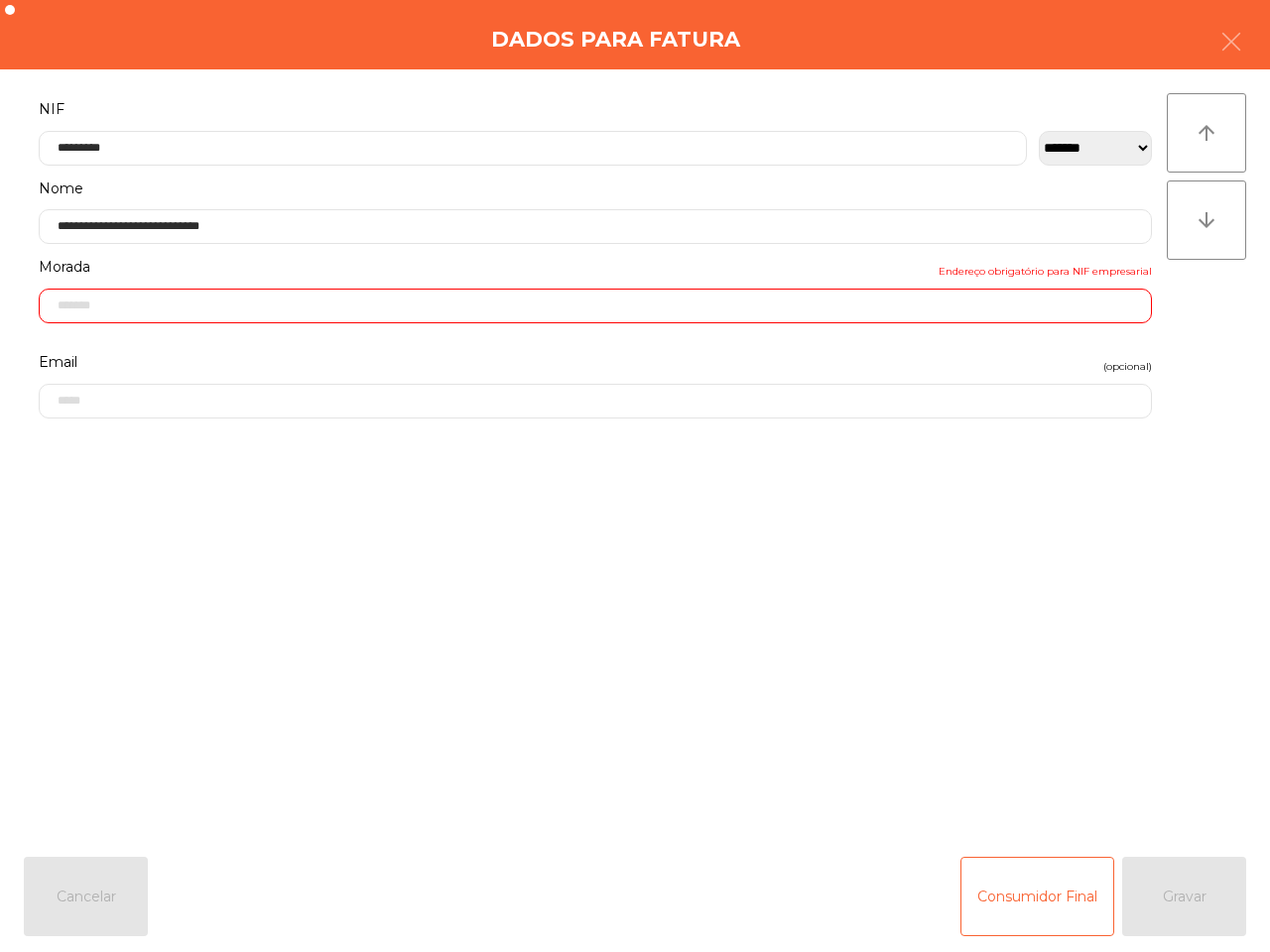 click on "Consumidor Final   Gravar" 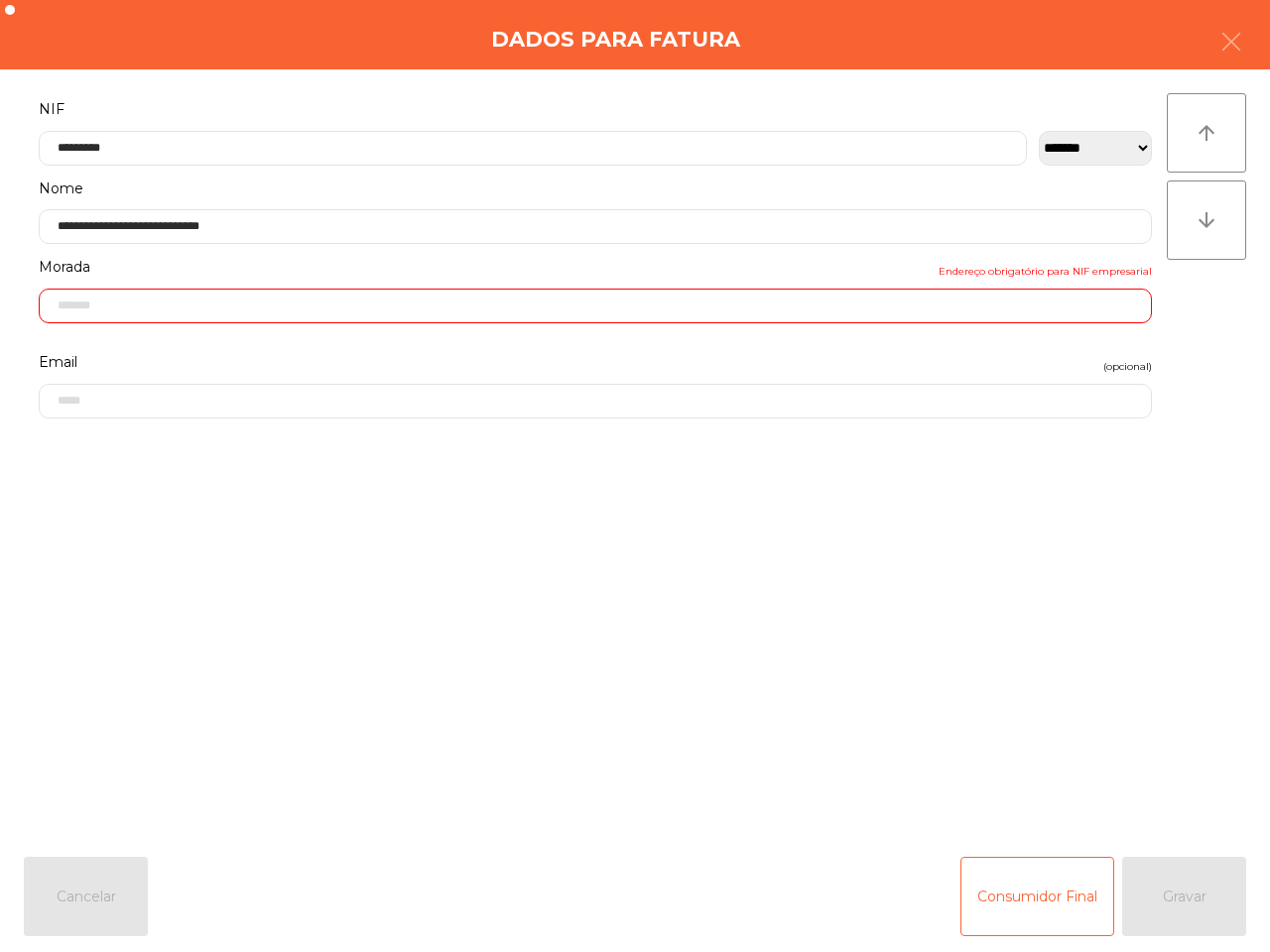 click on "Consumidor Final   Gravar" 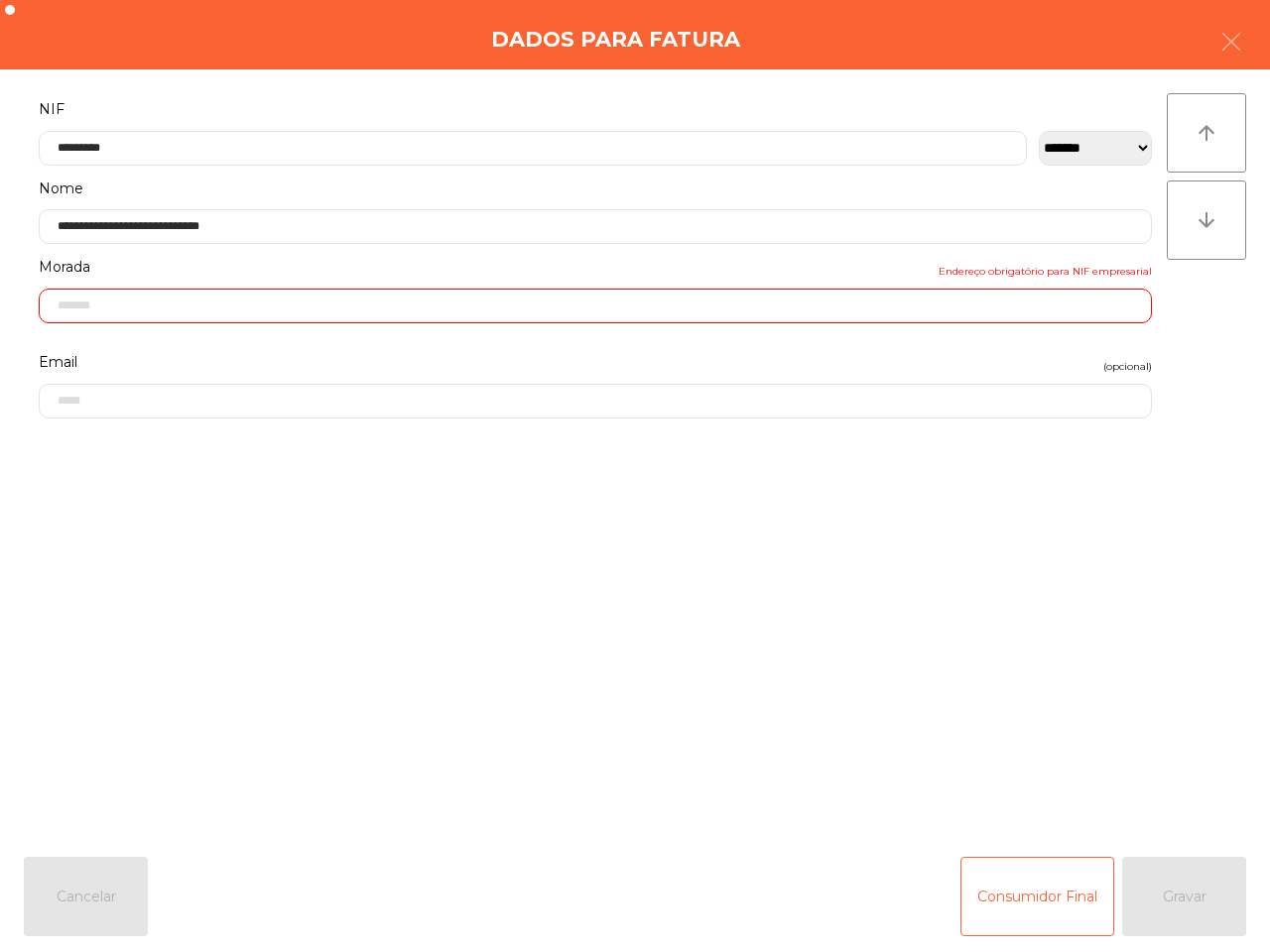 click 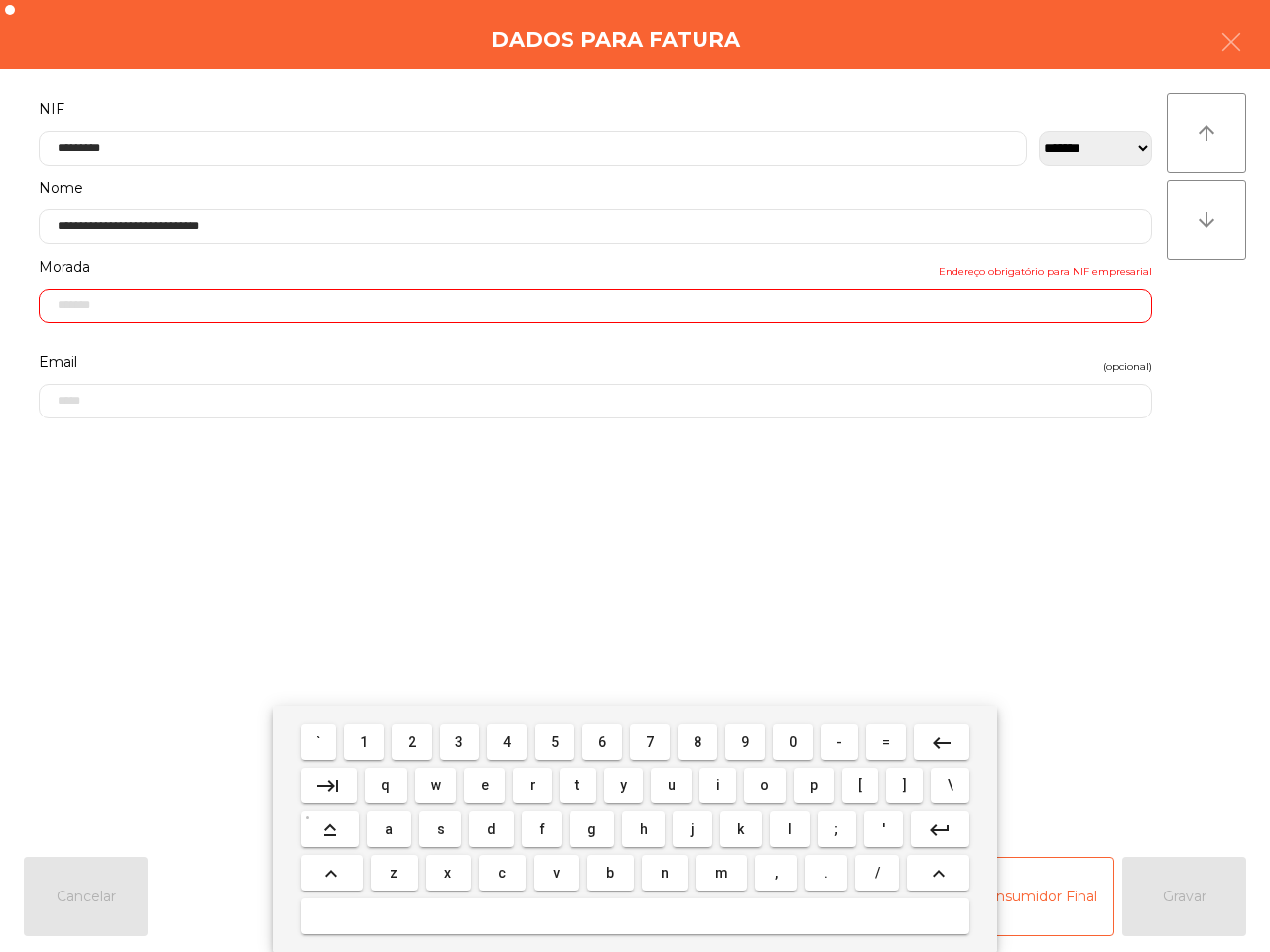 scroll, scrollTop: 273, scrollLeft: 0, axis: vertical 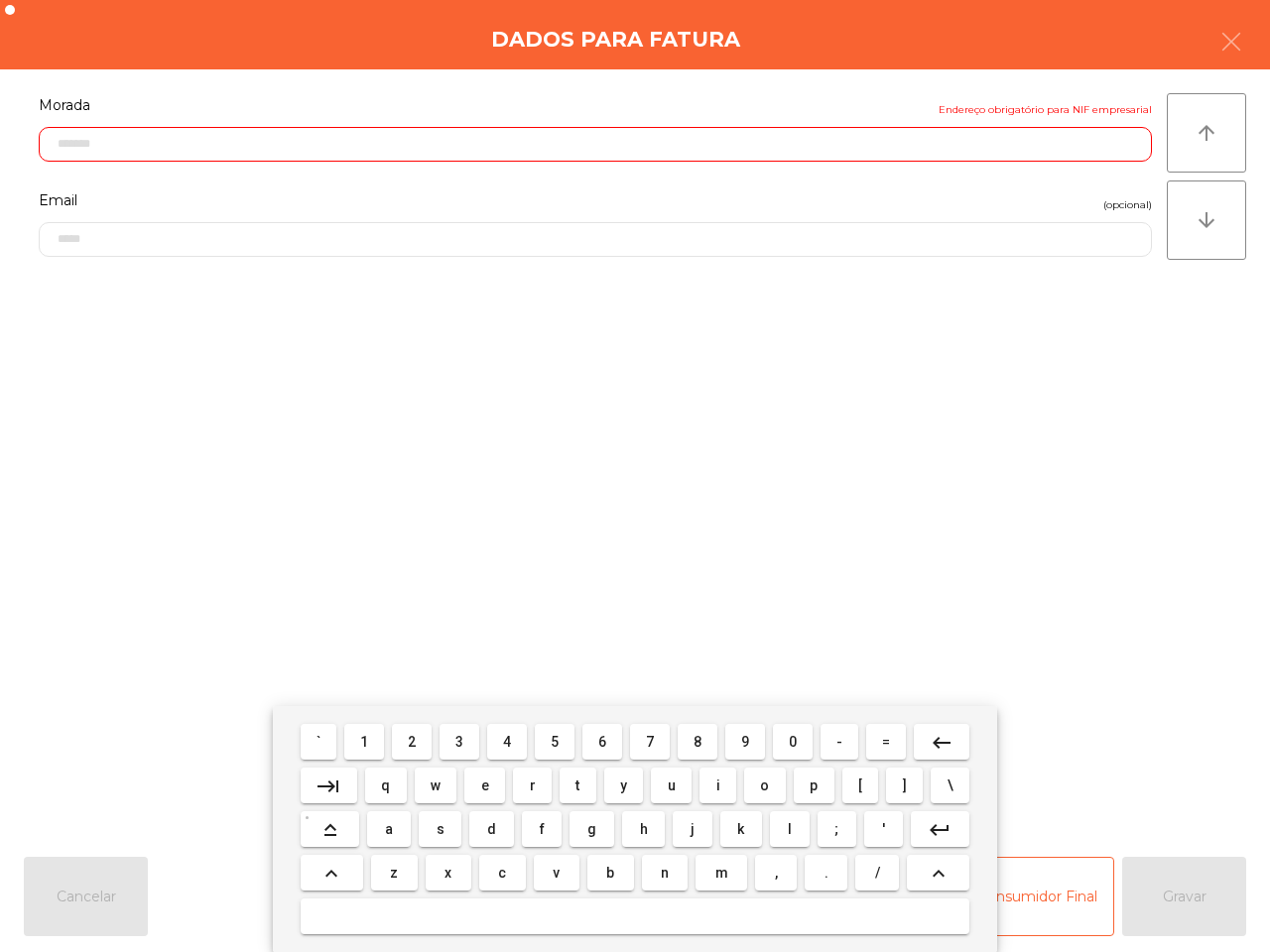 click on "." at bounding box center [826, 873] 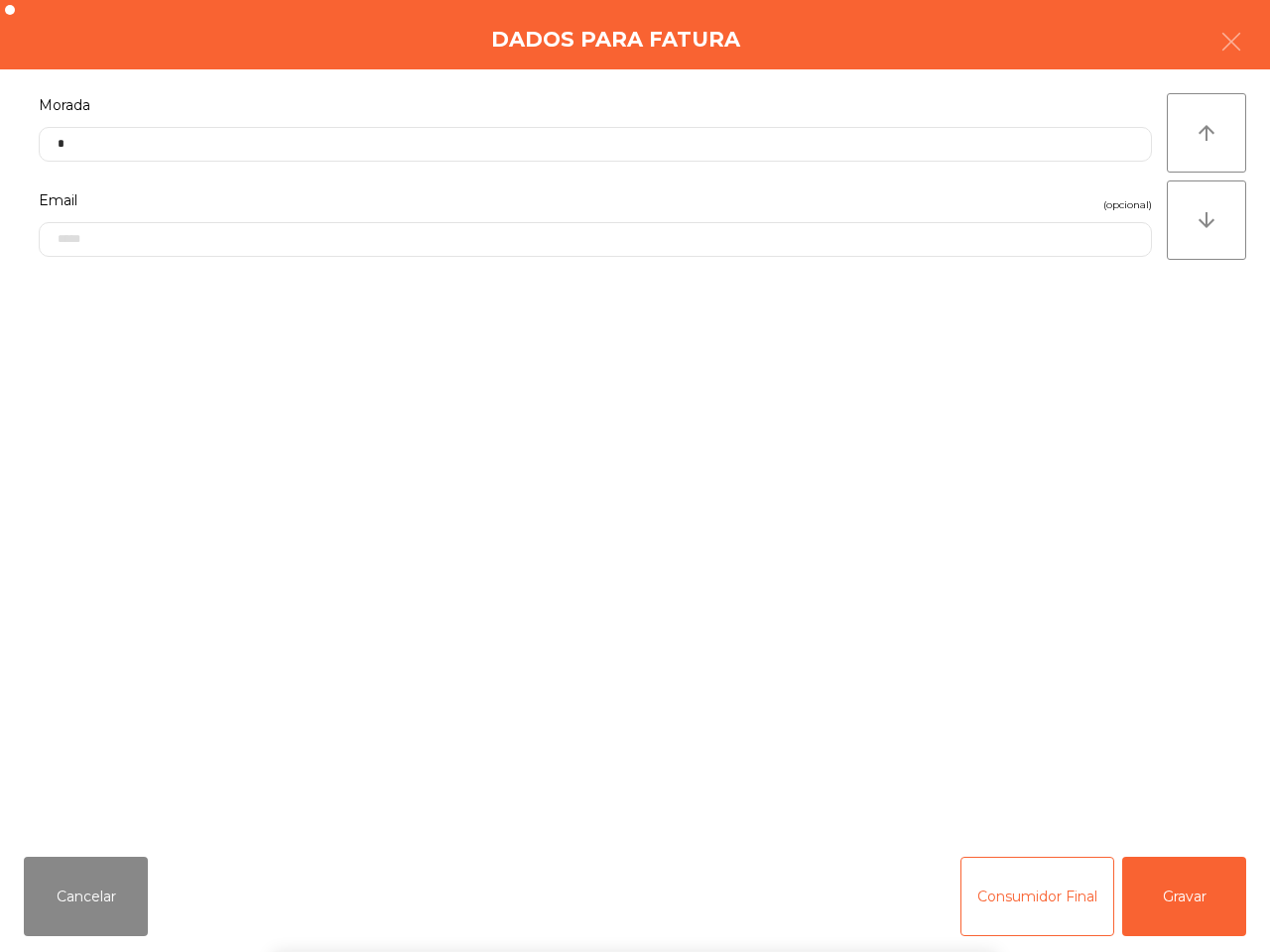 click on "**********" 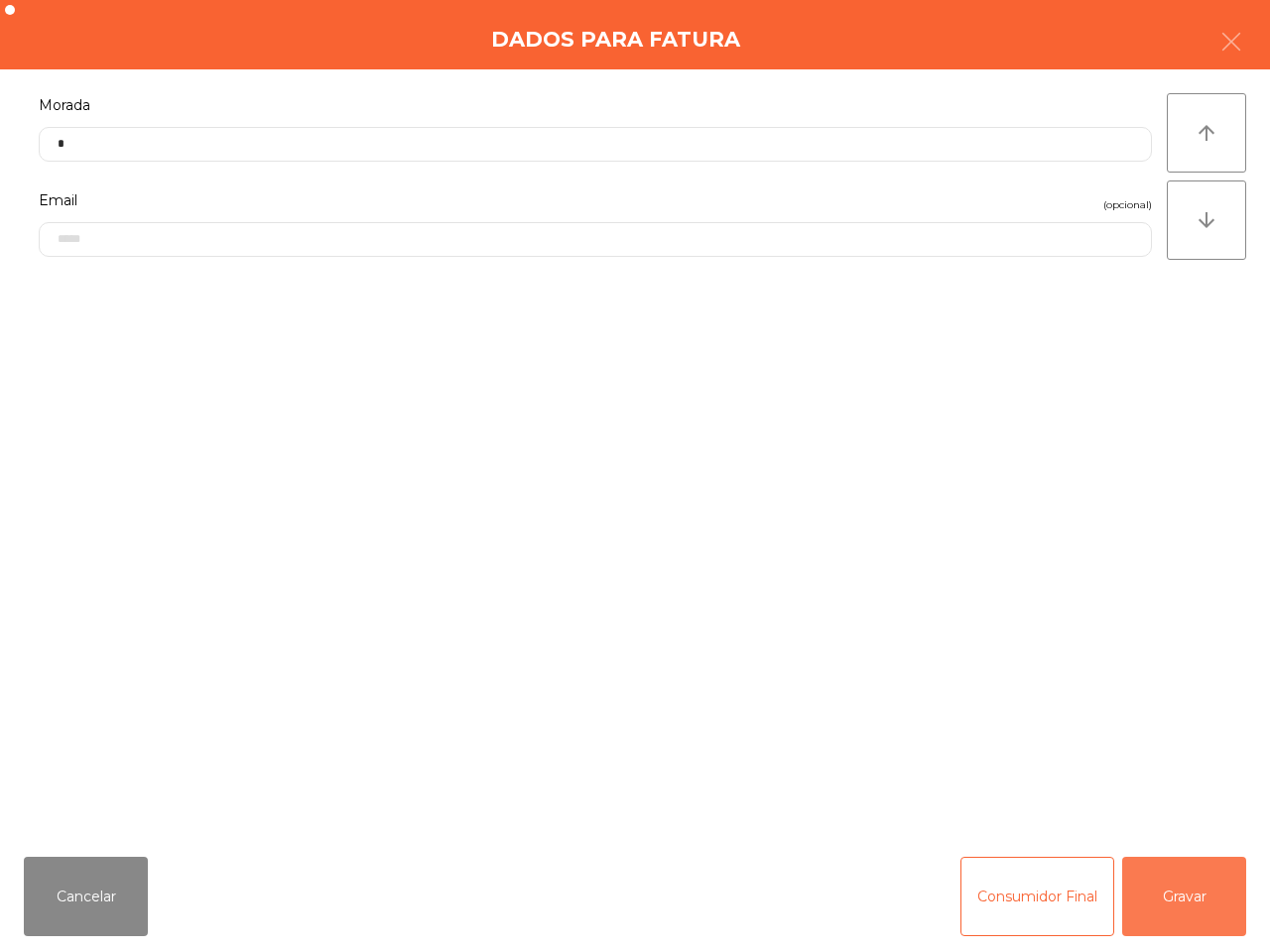 click on "Gravar" 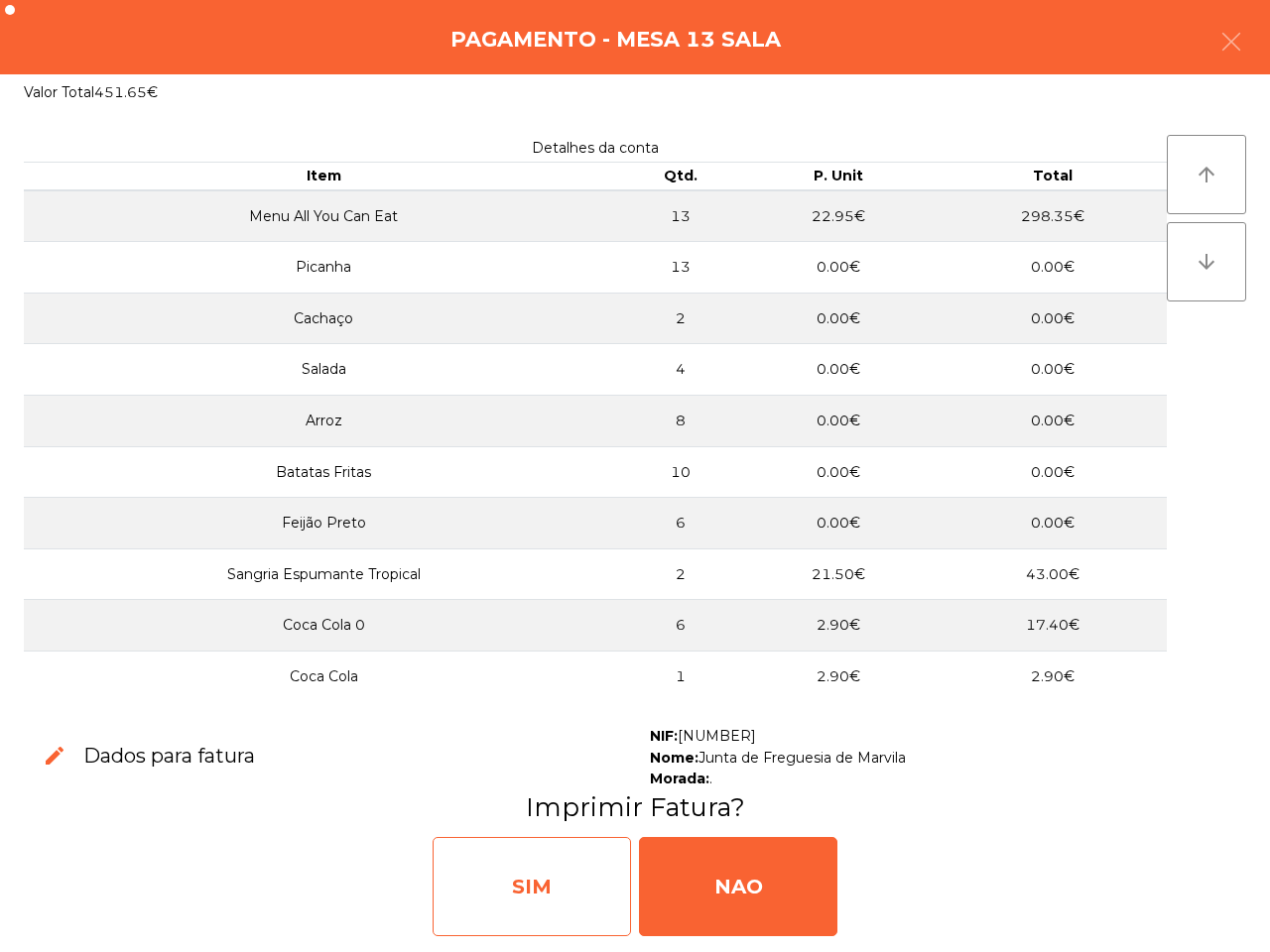 click on "SIM" 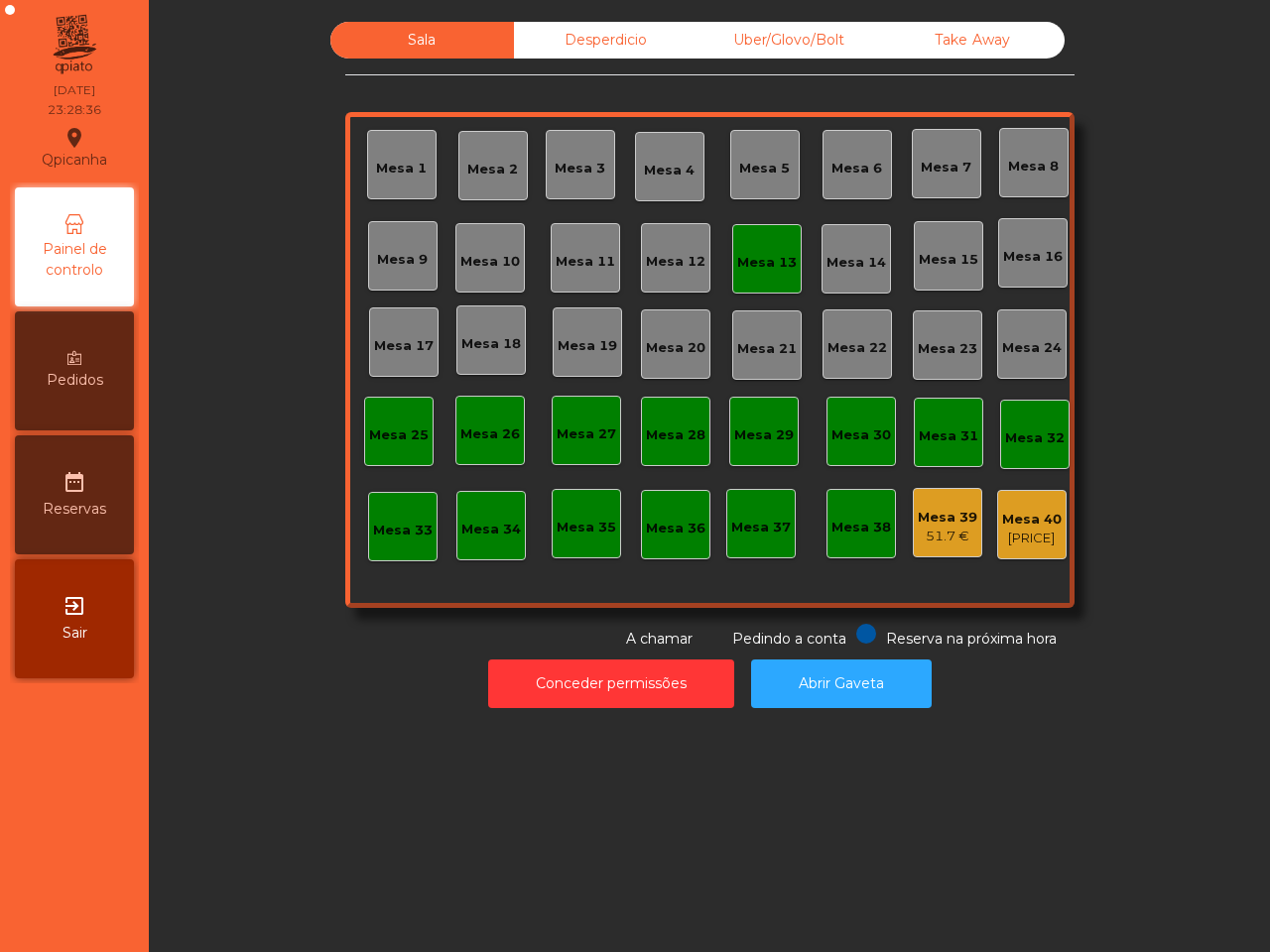 click on "Mesa 13" 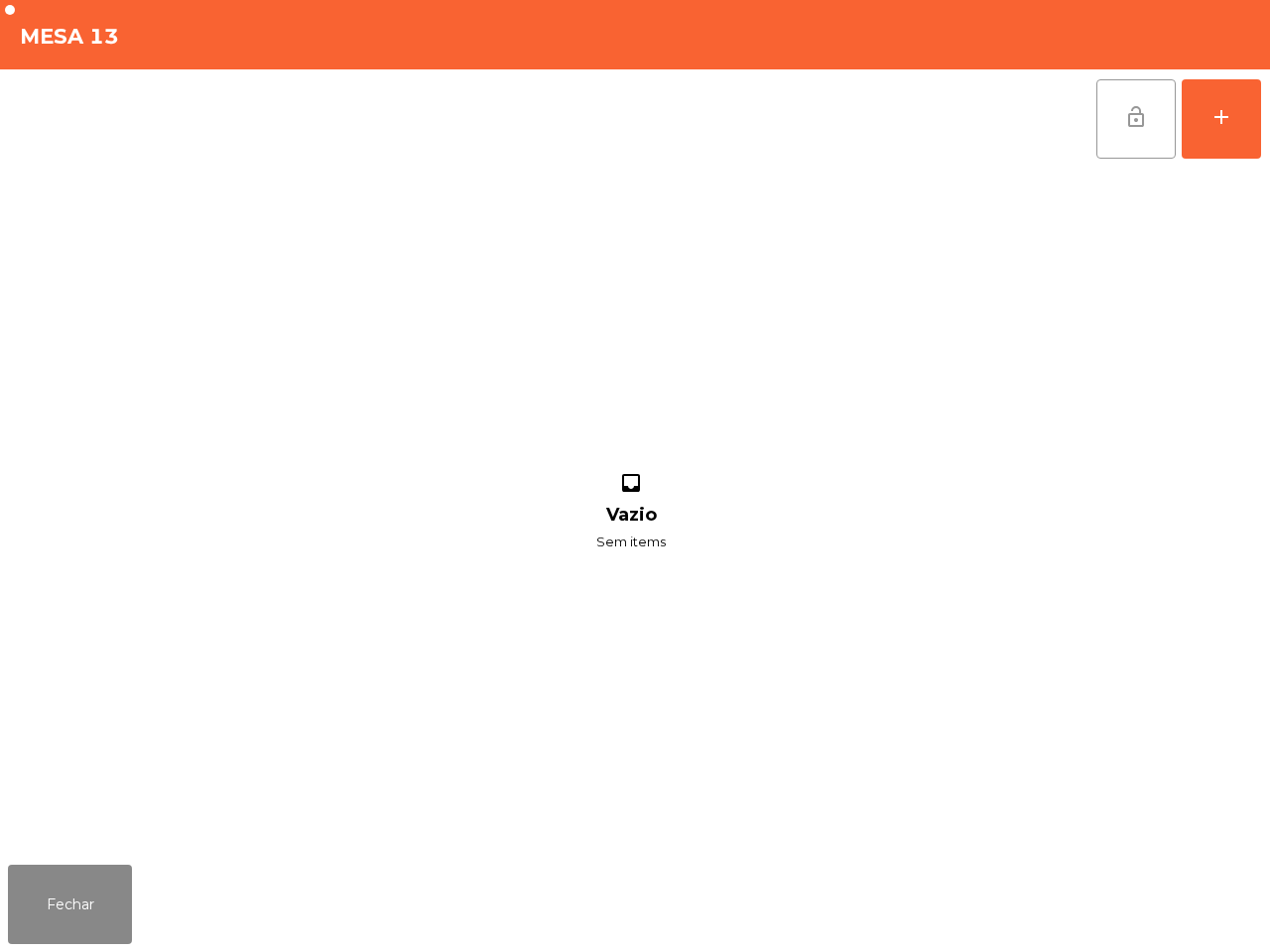 click on "lock_open" 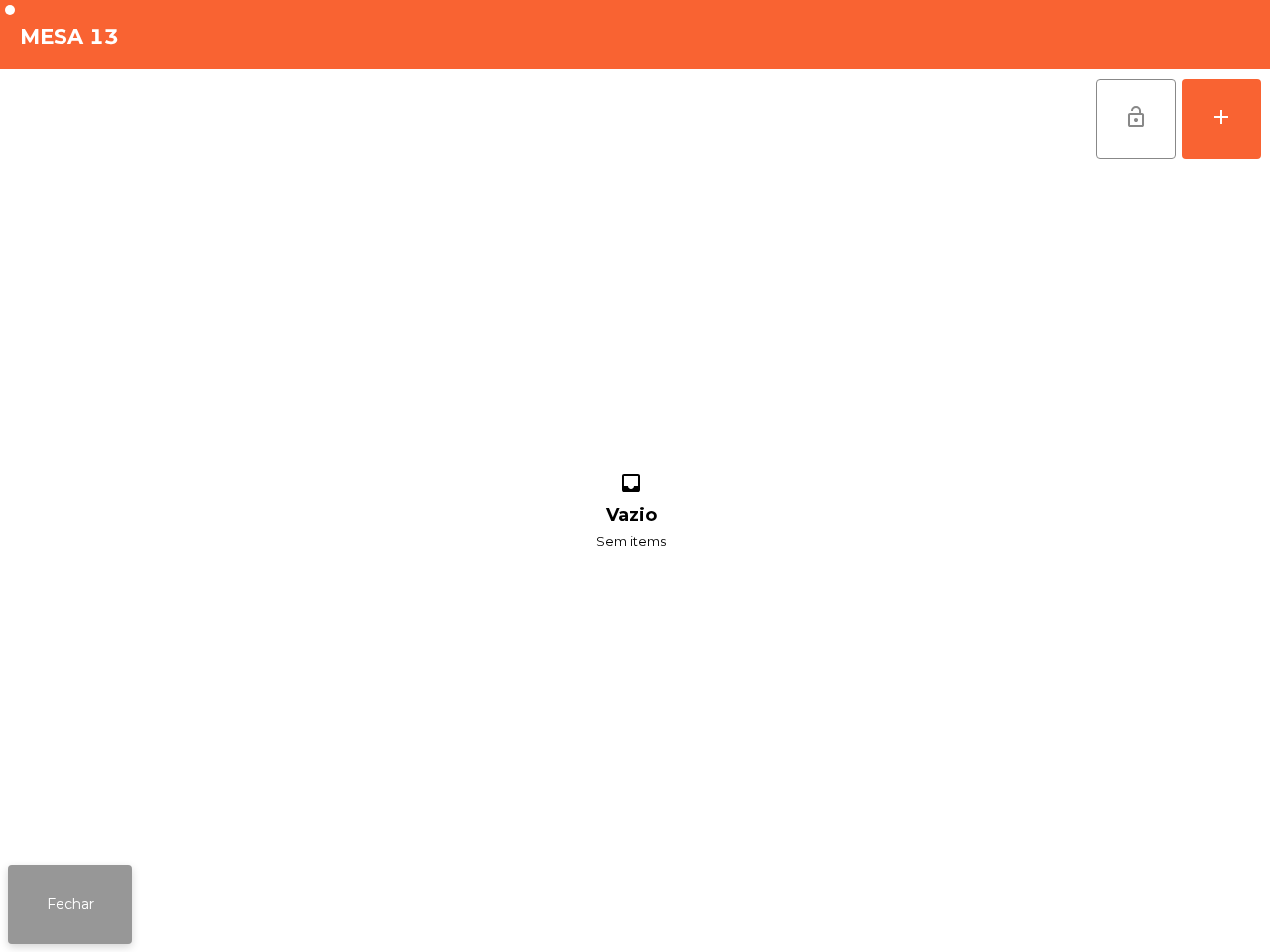 click on "Fechar" 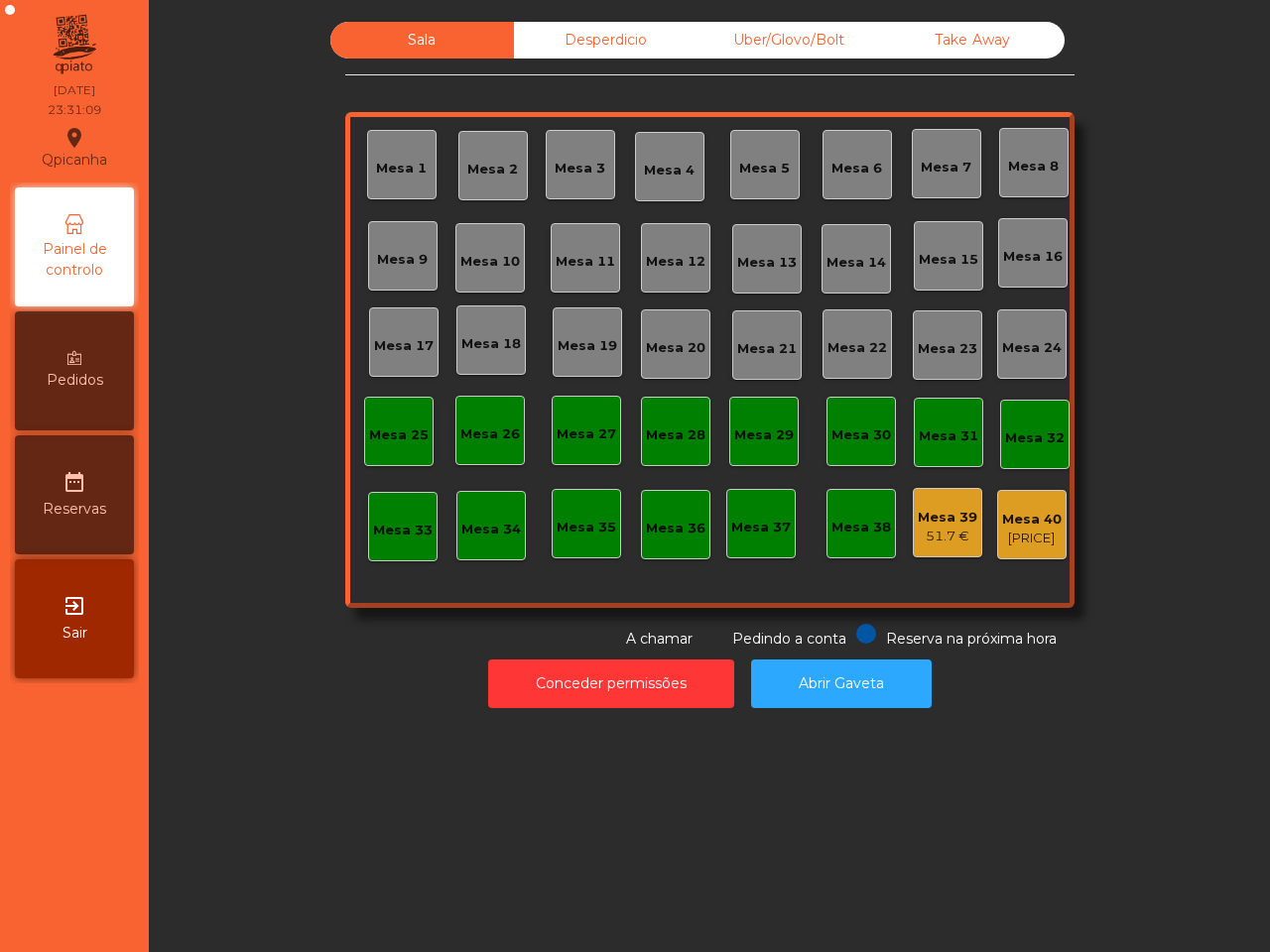 click on "Mesa 40   696.55 €" 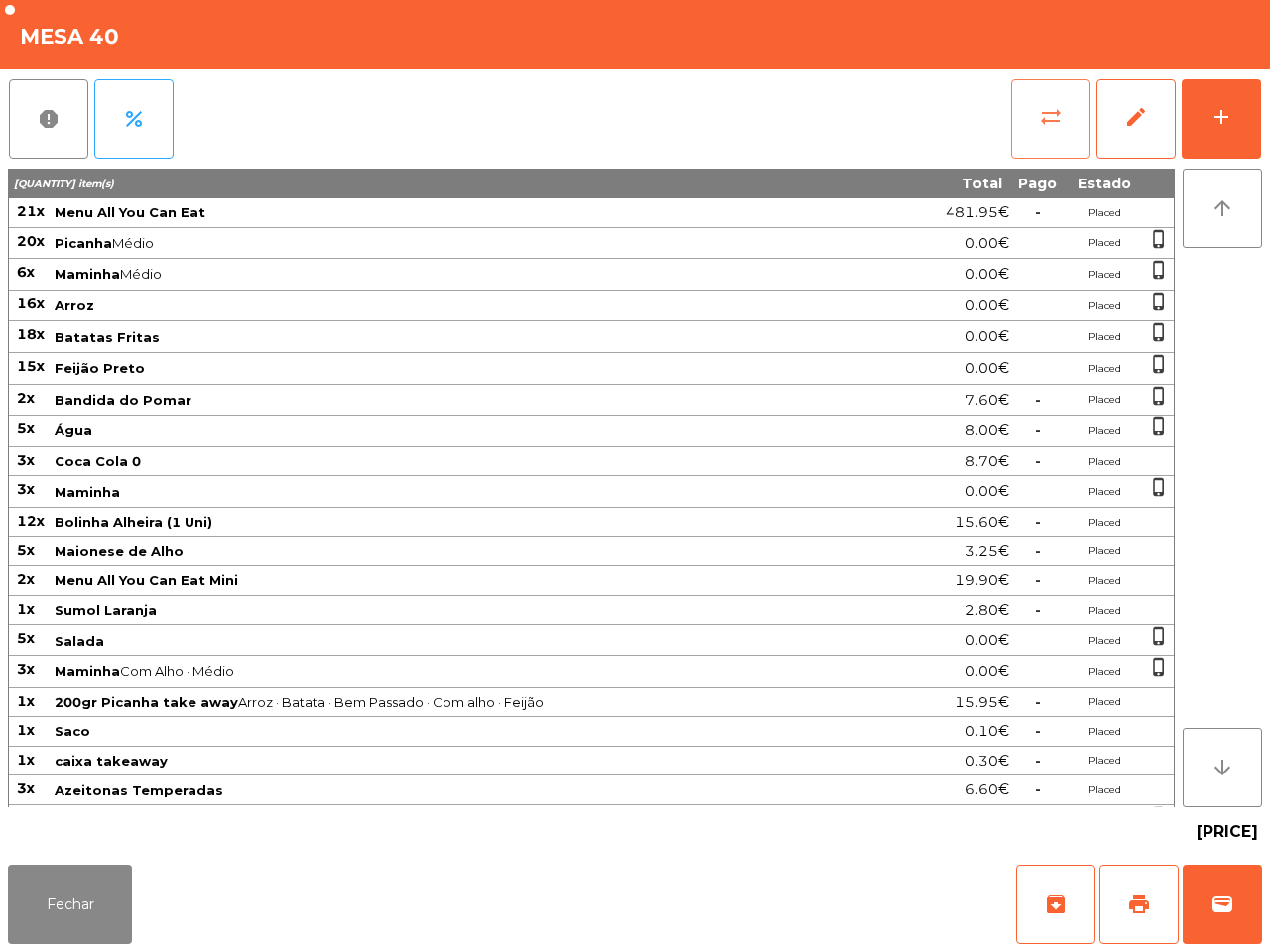 click on "sync_alt" 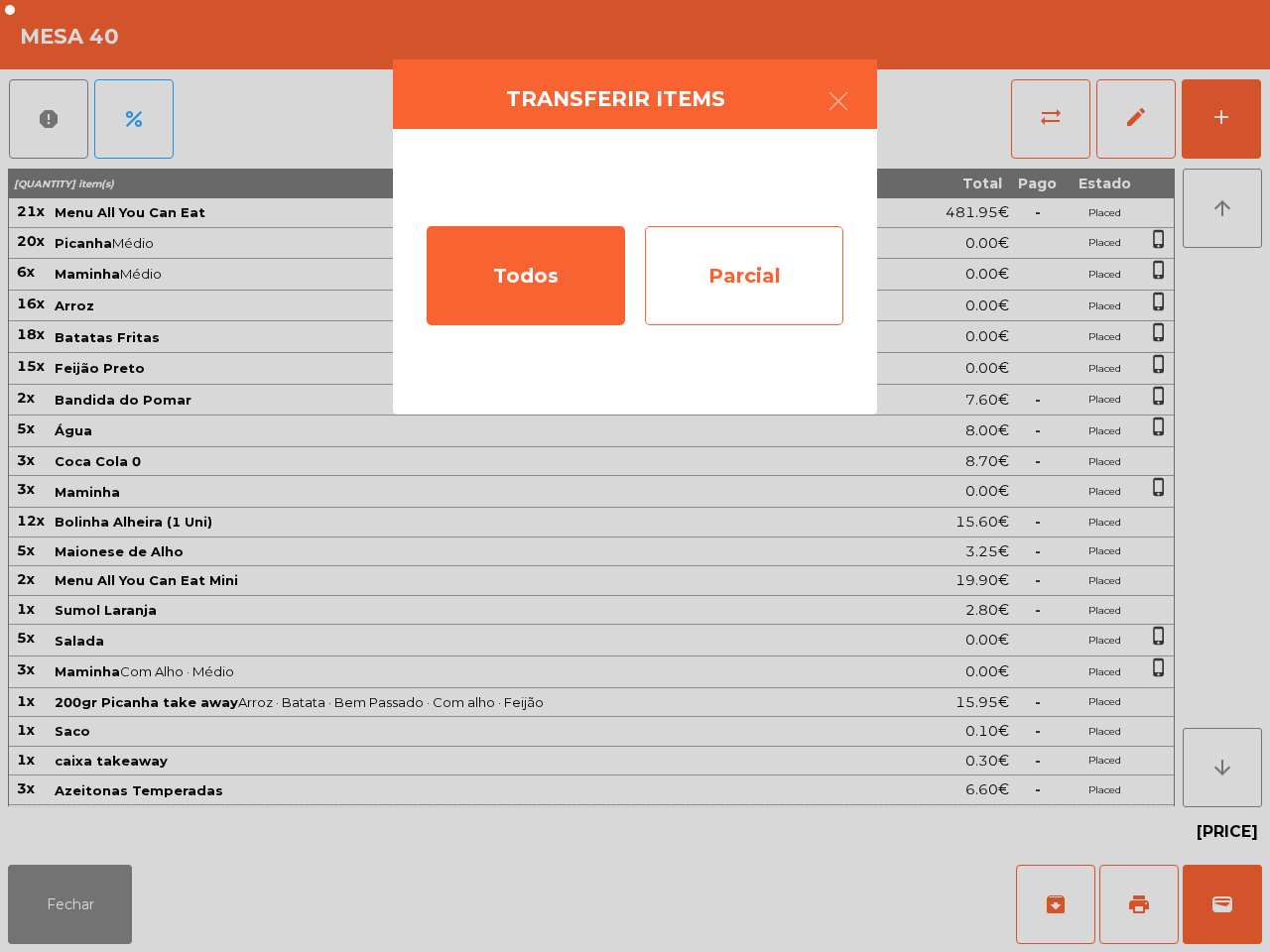 click on "Todos   Parcial" 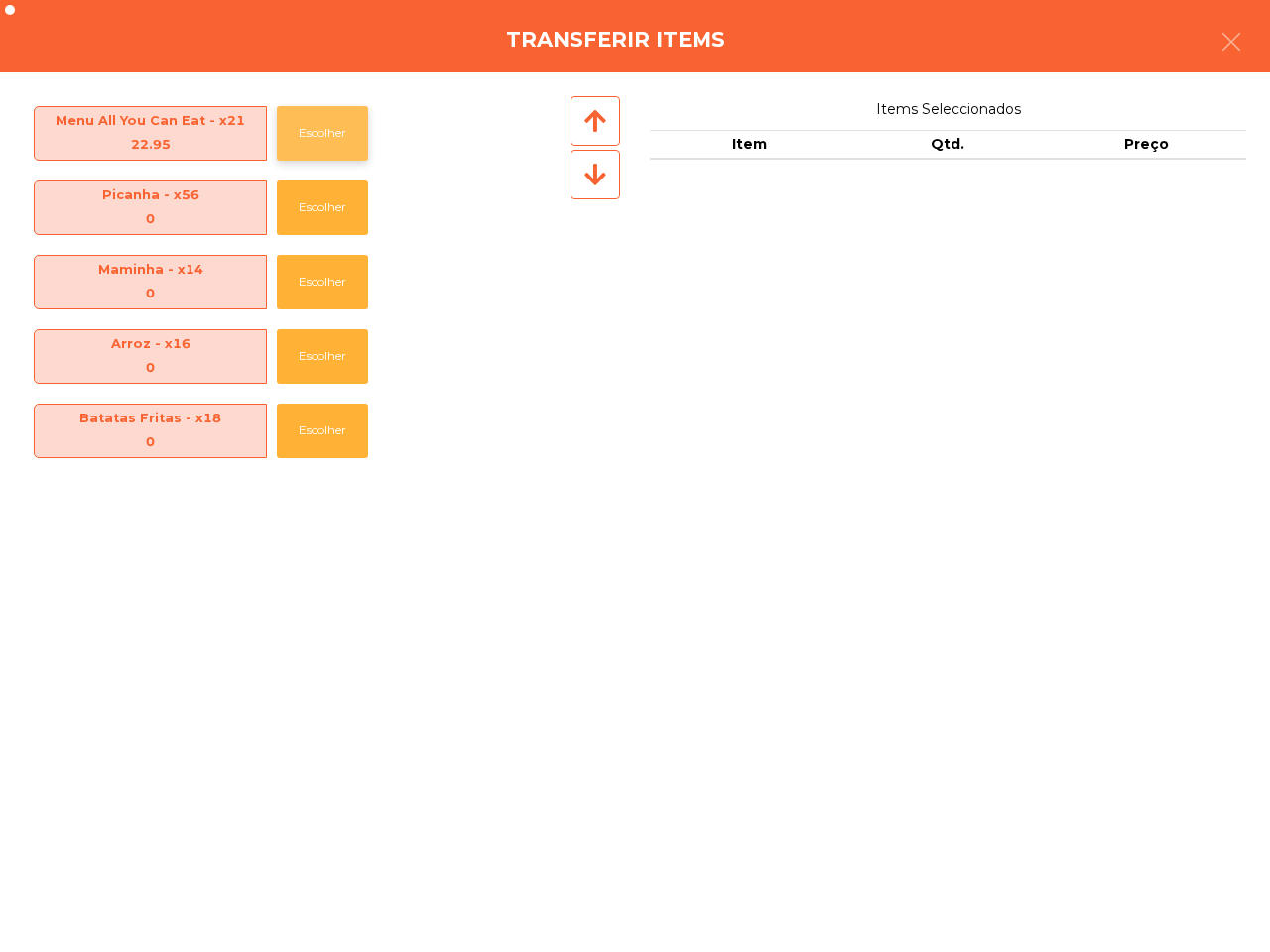 click on "Escolher" 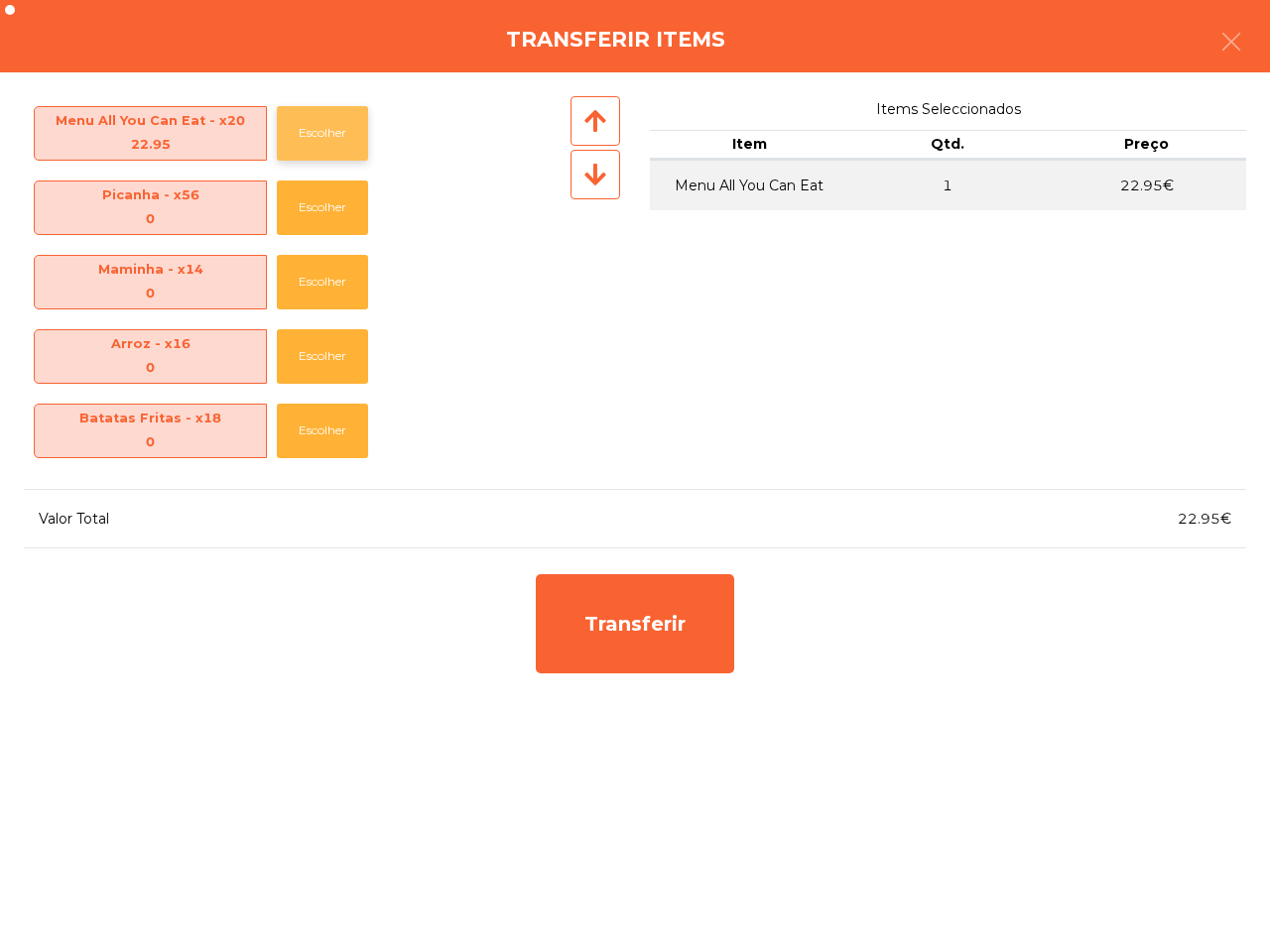 click on "Escolher" 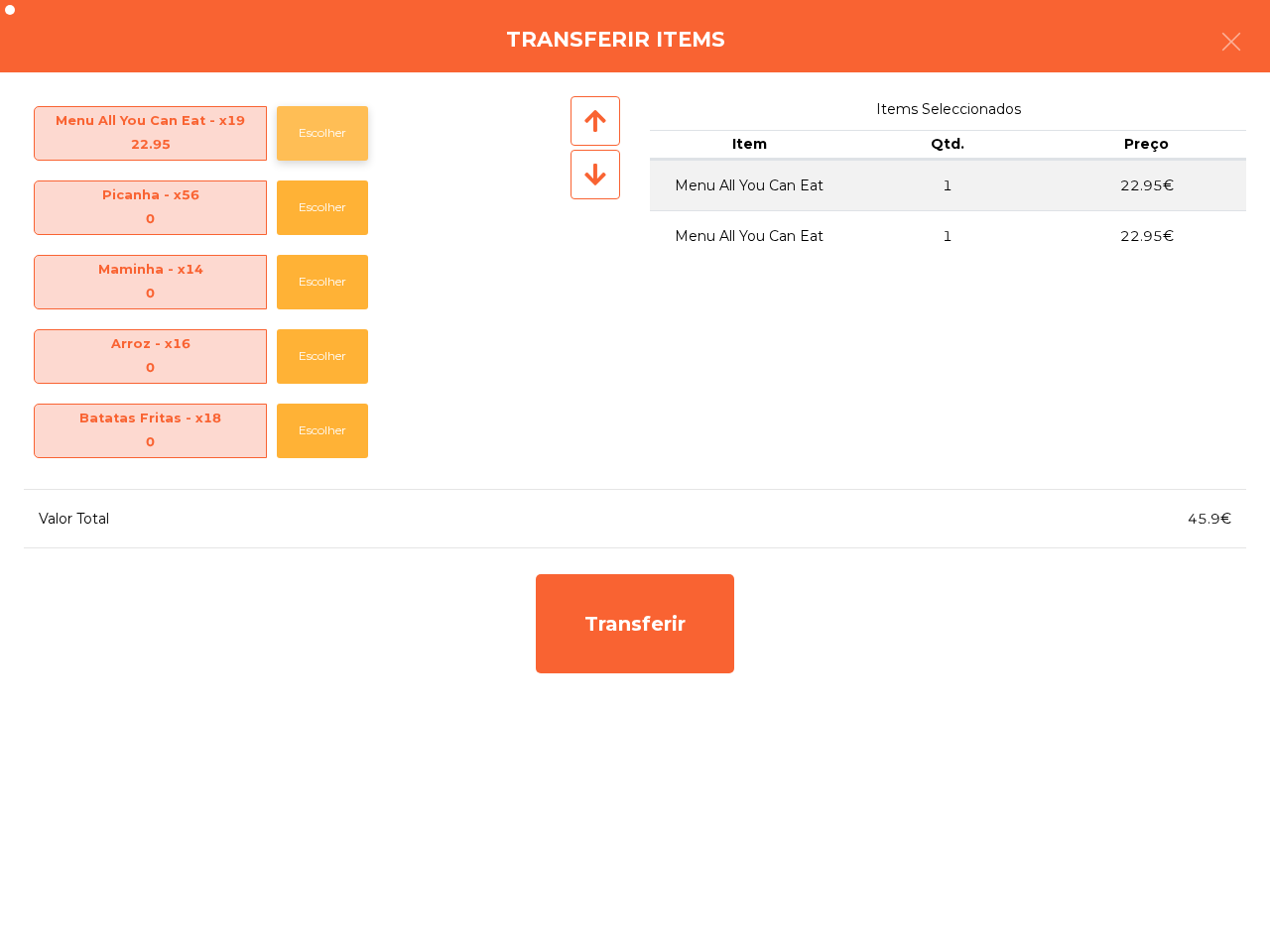 click on "Escolher" 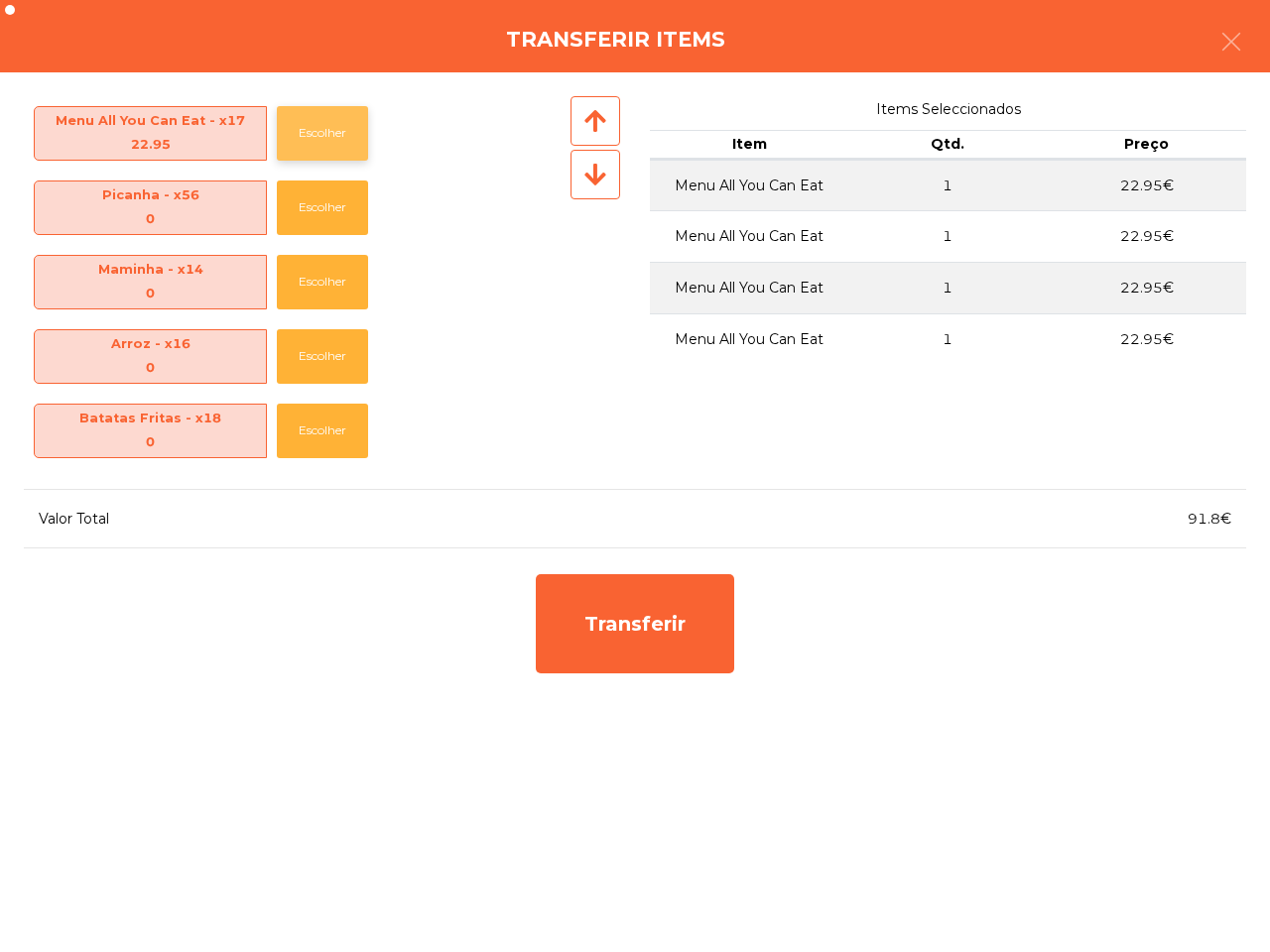 click on "Escolher" 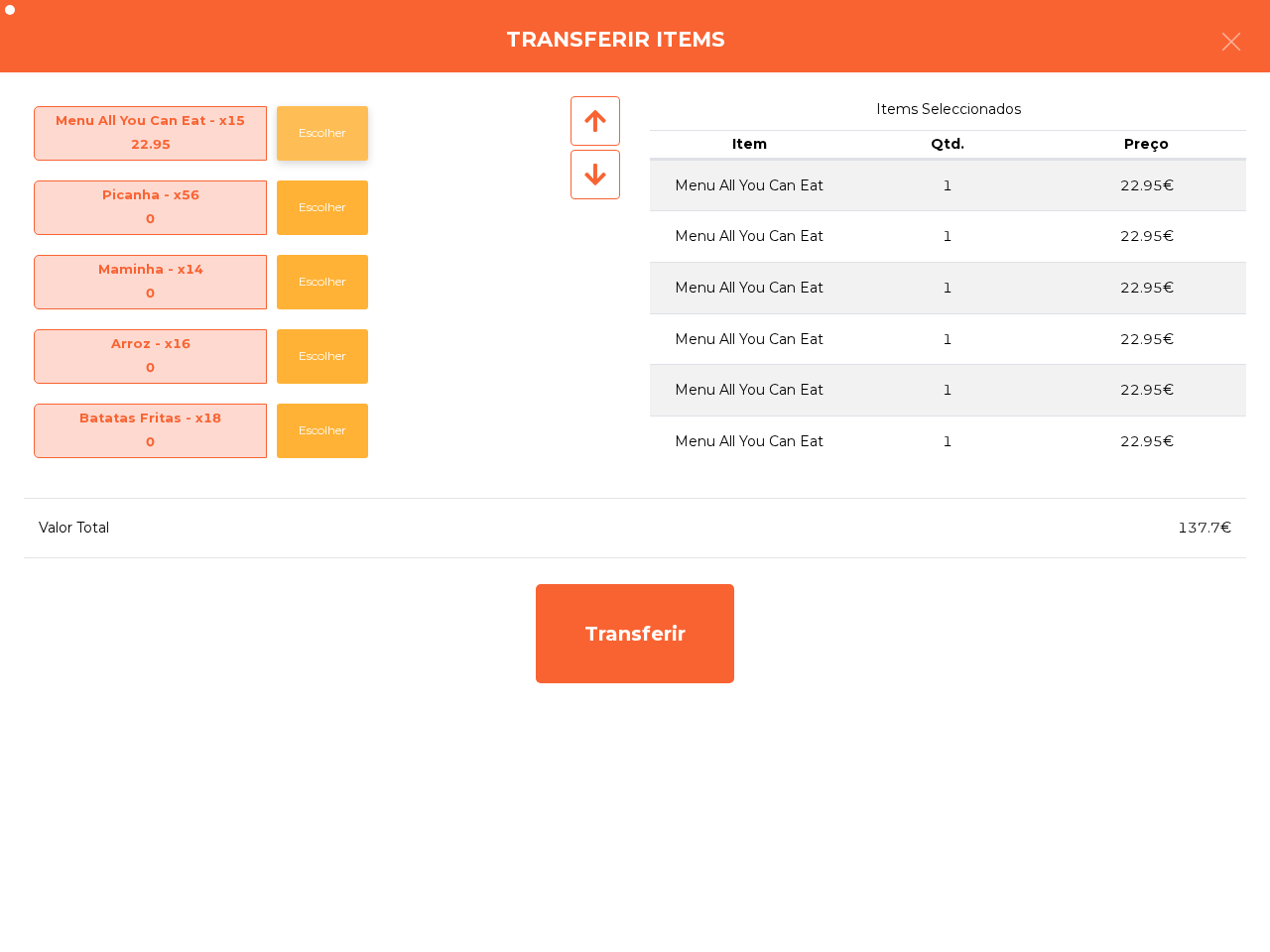 click on "Escolher" 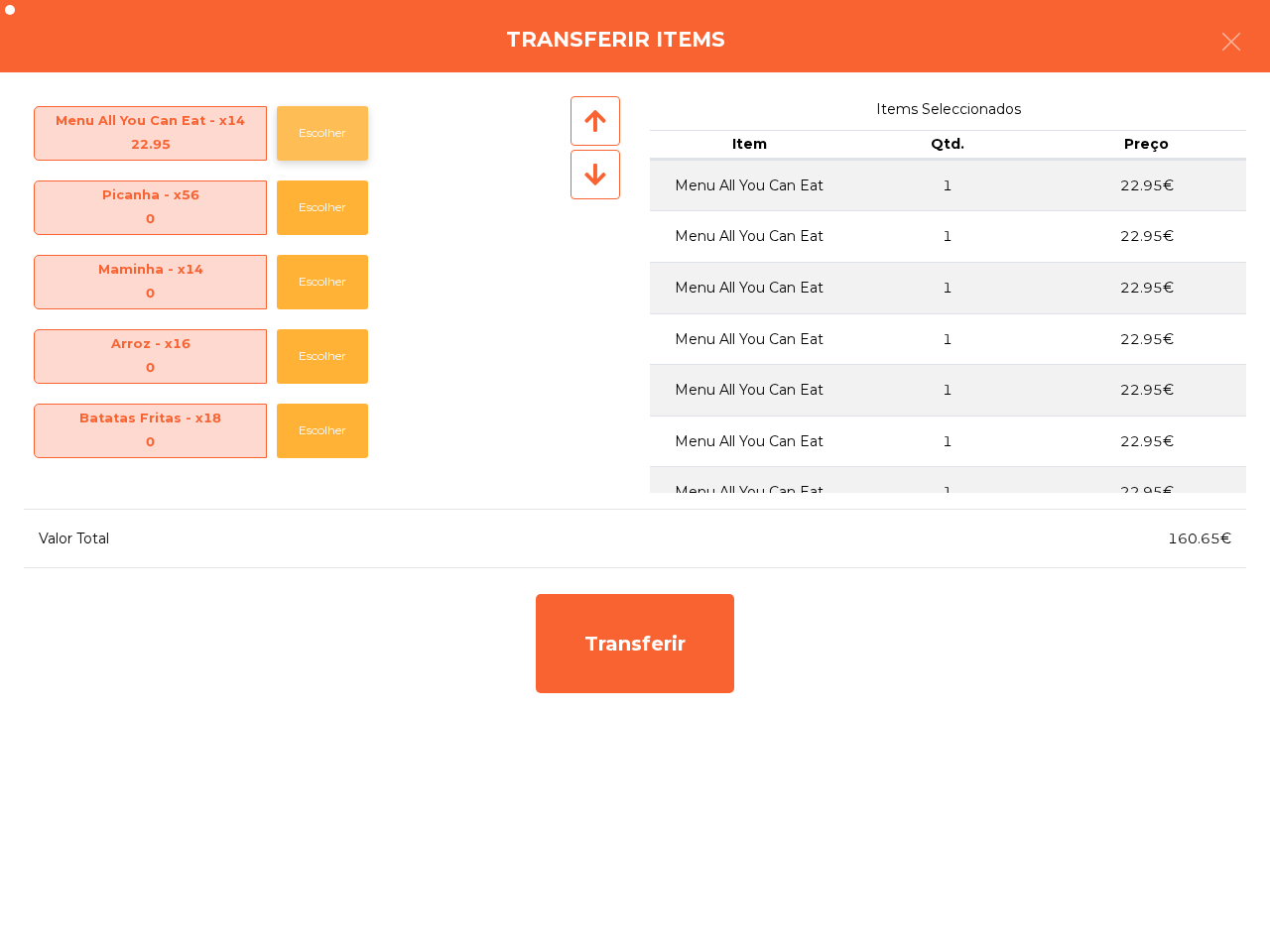 click on "Escolher" 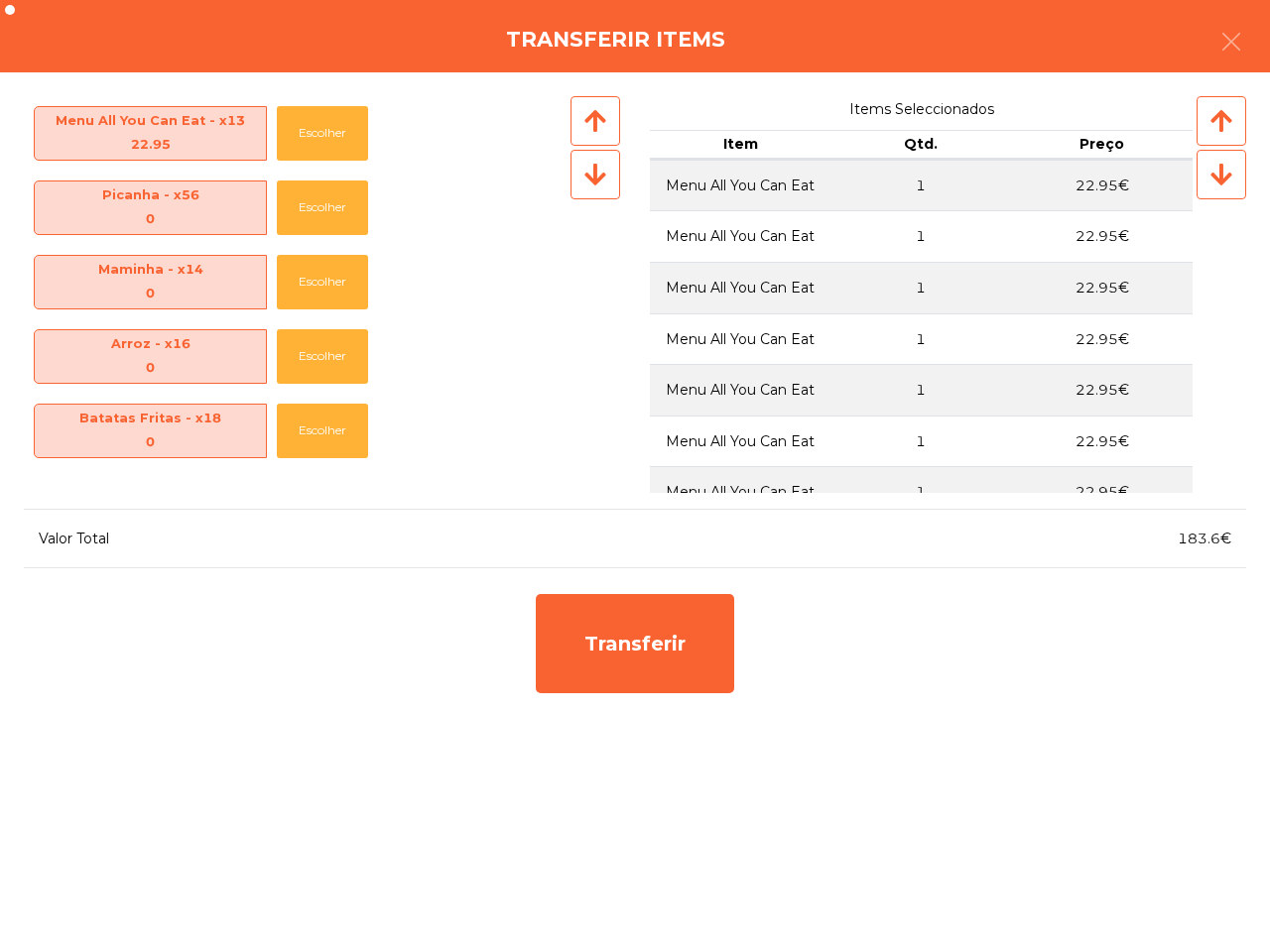 click on "Menu All You Can Eat - x13   22.95   Escolher   Picanha - x56   0   Escolher   Maminha - x14   0   Escolher   Arroz - x16   0   Escolher   Batatas Fritas - x18   0   Escolher   Feijão Preto - x15   0   Escolher   Bandida do Pomar - x2   3.8   Escolher   Água - x14   1.6   Escolher   Coca Cola 0 - x4   2.9   Escolher   Bolinha Alheira (1 Uni) - x12   1.3   Escolher   Maionese de Alho - x5   0.65   Escolher   Menu All You Can Eat Mini - x2   9.95   Escolher   Sumol Laranja - x1   2.8   Escolher   Salada - x5   0   Escolher   200gr Picanha take away - x1   15.95   Escolher   Saco - x1   0.1   Escolher   caixa takeaway  - x1   0.3   Escolher   Azeitonas Temperadas - x3   2.2   Escolher   Café - x6   1.35   Escolher   Coca Cola - x3   2.9   Escolher   Ice Tea Limão - x2   2.8   Escolher   Cachaço - x3   0   Escolher   Cesto de Pao - x5   2.1   Escolher   Manteiga de Alho - x3   1.2   Escolher   Imperial - x5   2.8   Escolher   Sangria Espumante Tropical - x1   21.5   Escolher   Sumo Natural Laranja - x1   3" 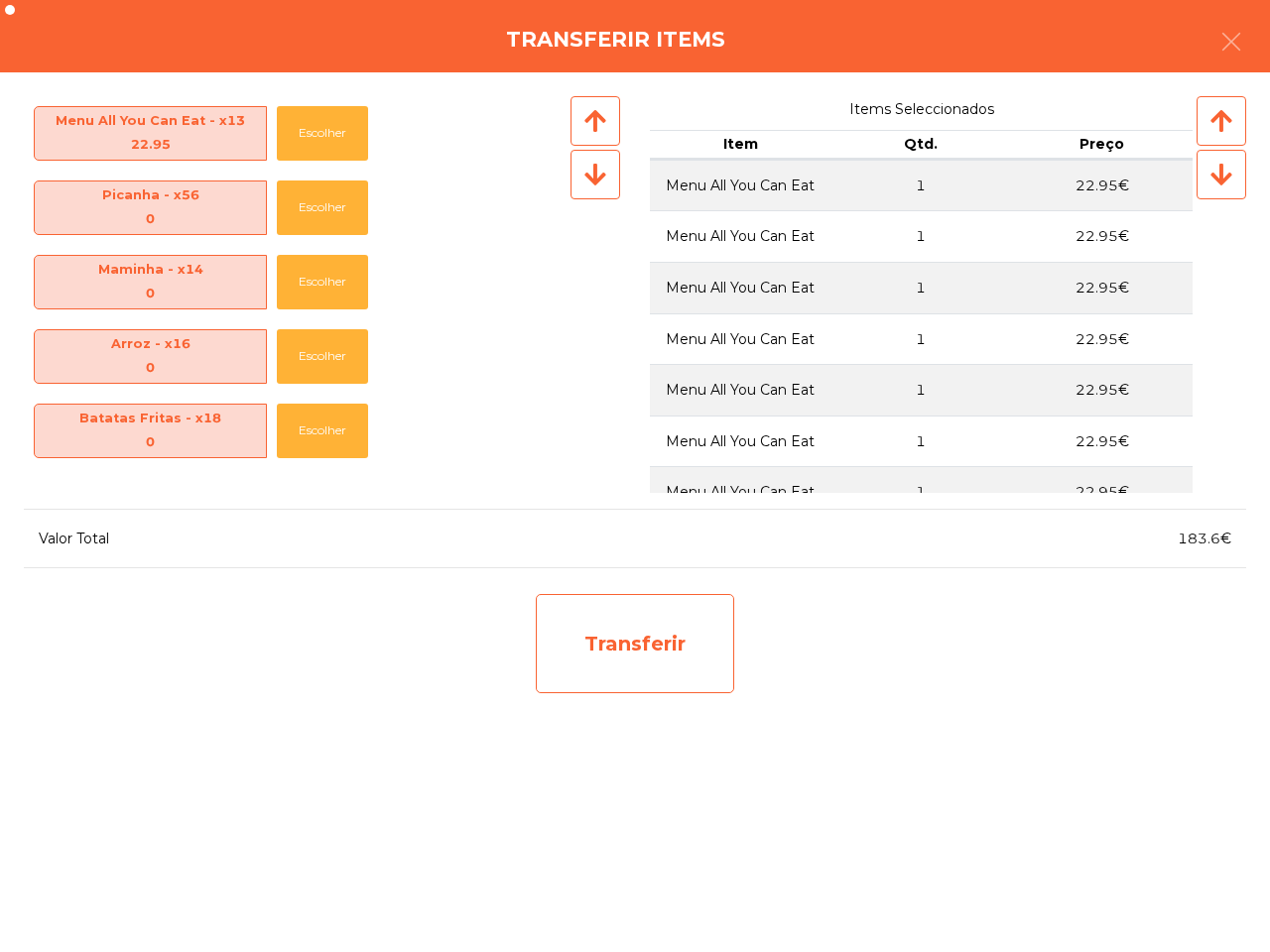 click on "Transferir" 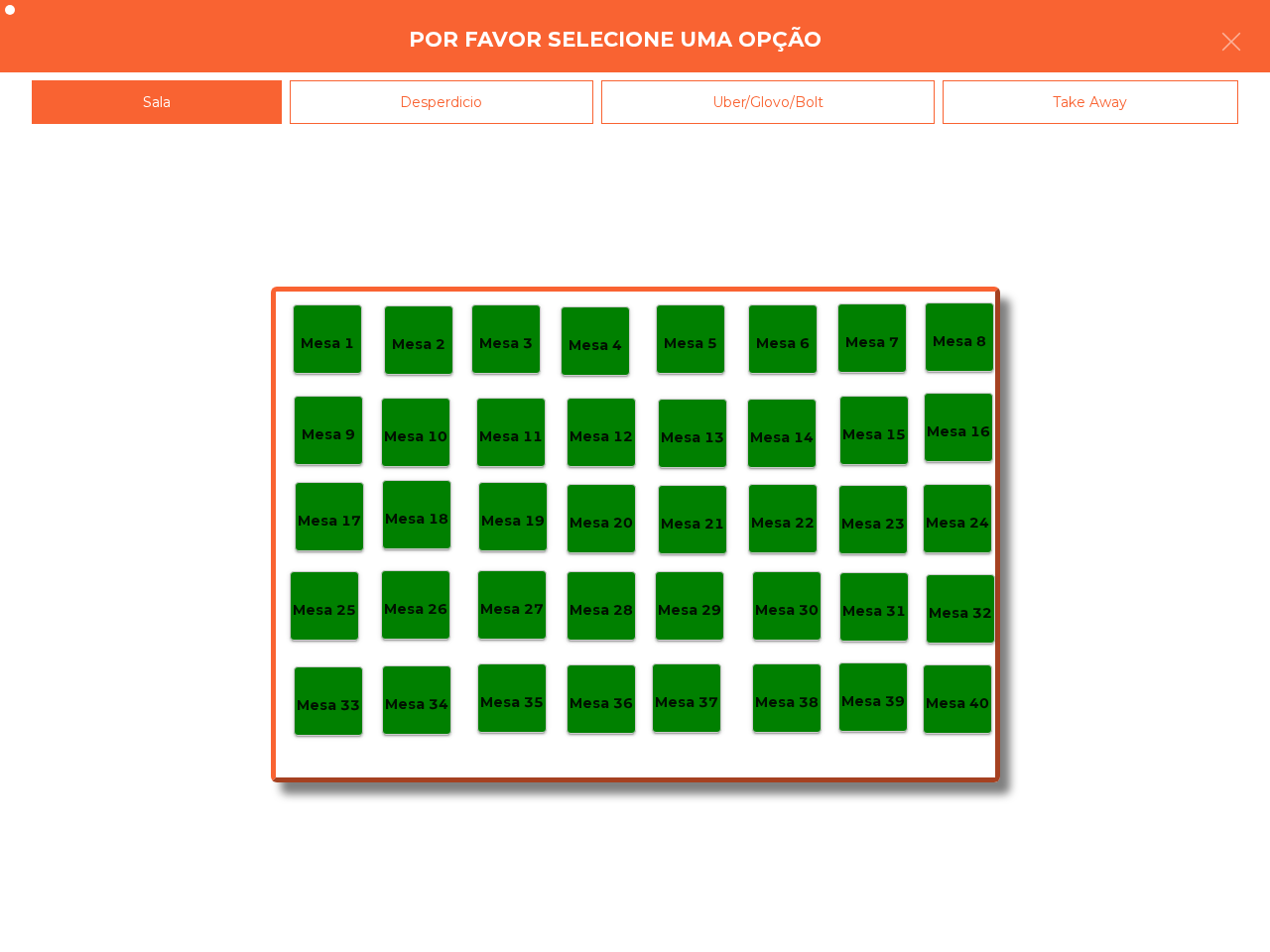 click on "Mesa 37" 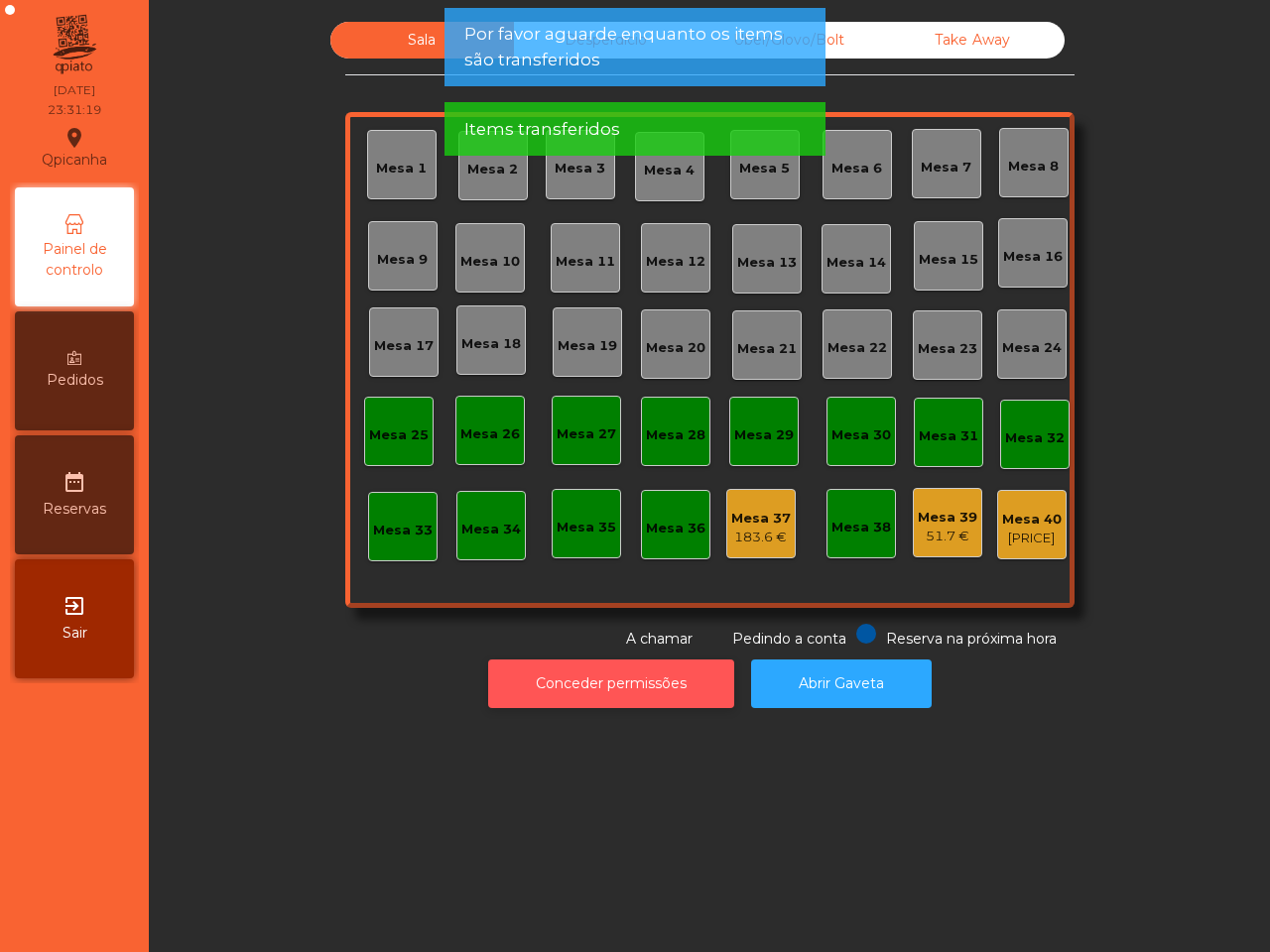 click on "Conceder permissões" 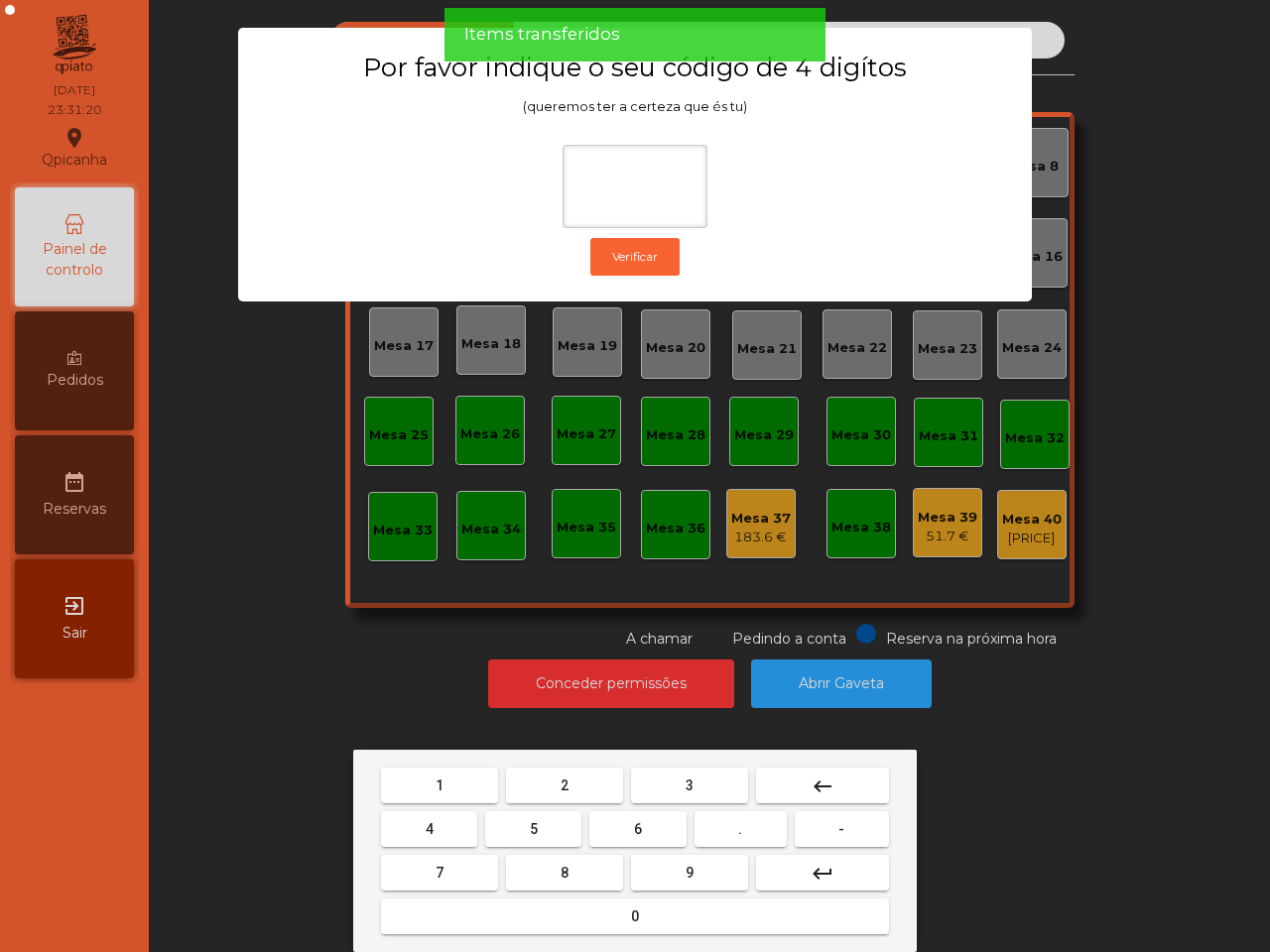 click on "1" at bounding box center [440, 785] 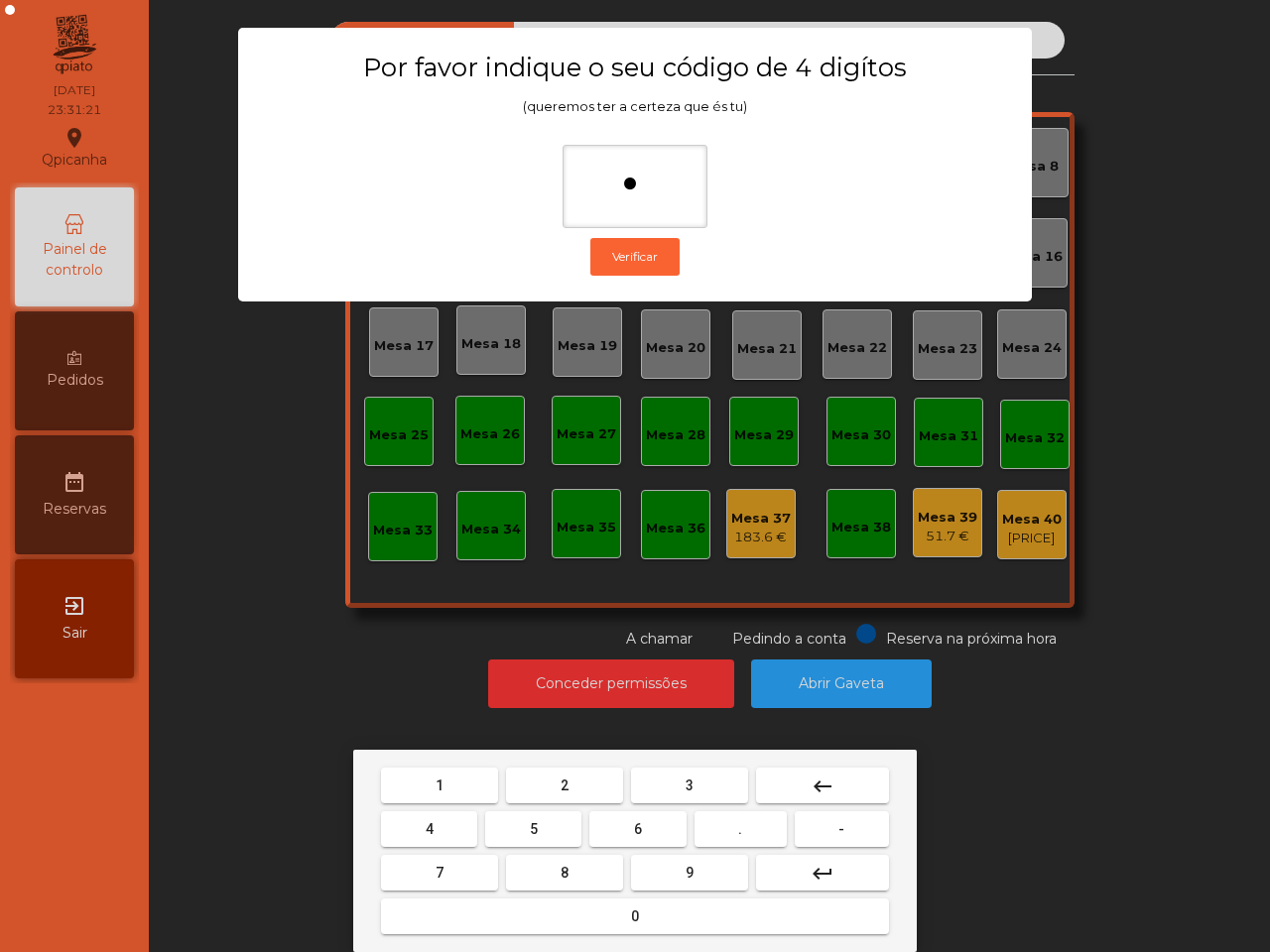 click on "9" at bounding box center (690, 873) 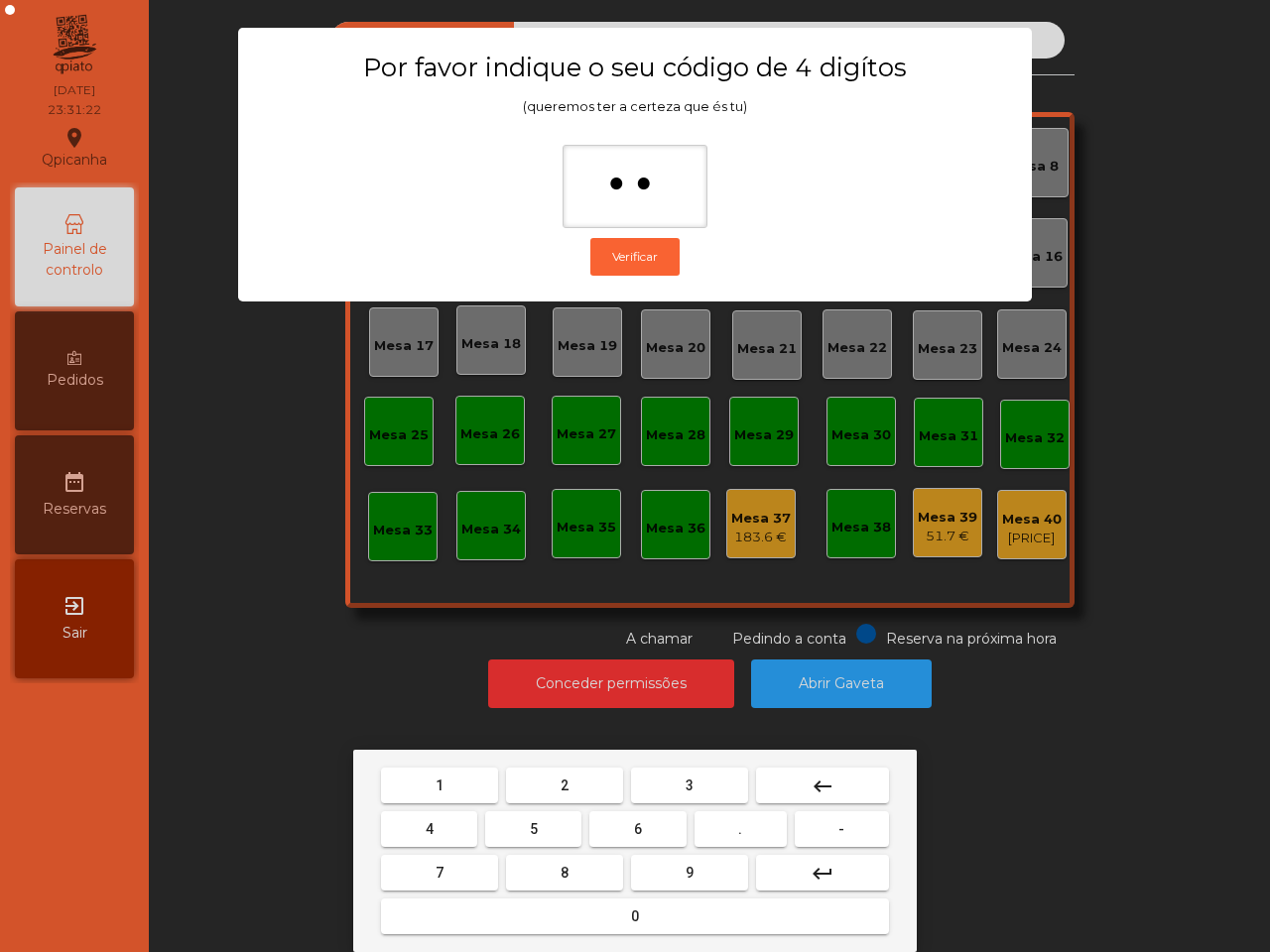 click on "4" at bounding box center (429, 829) 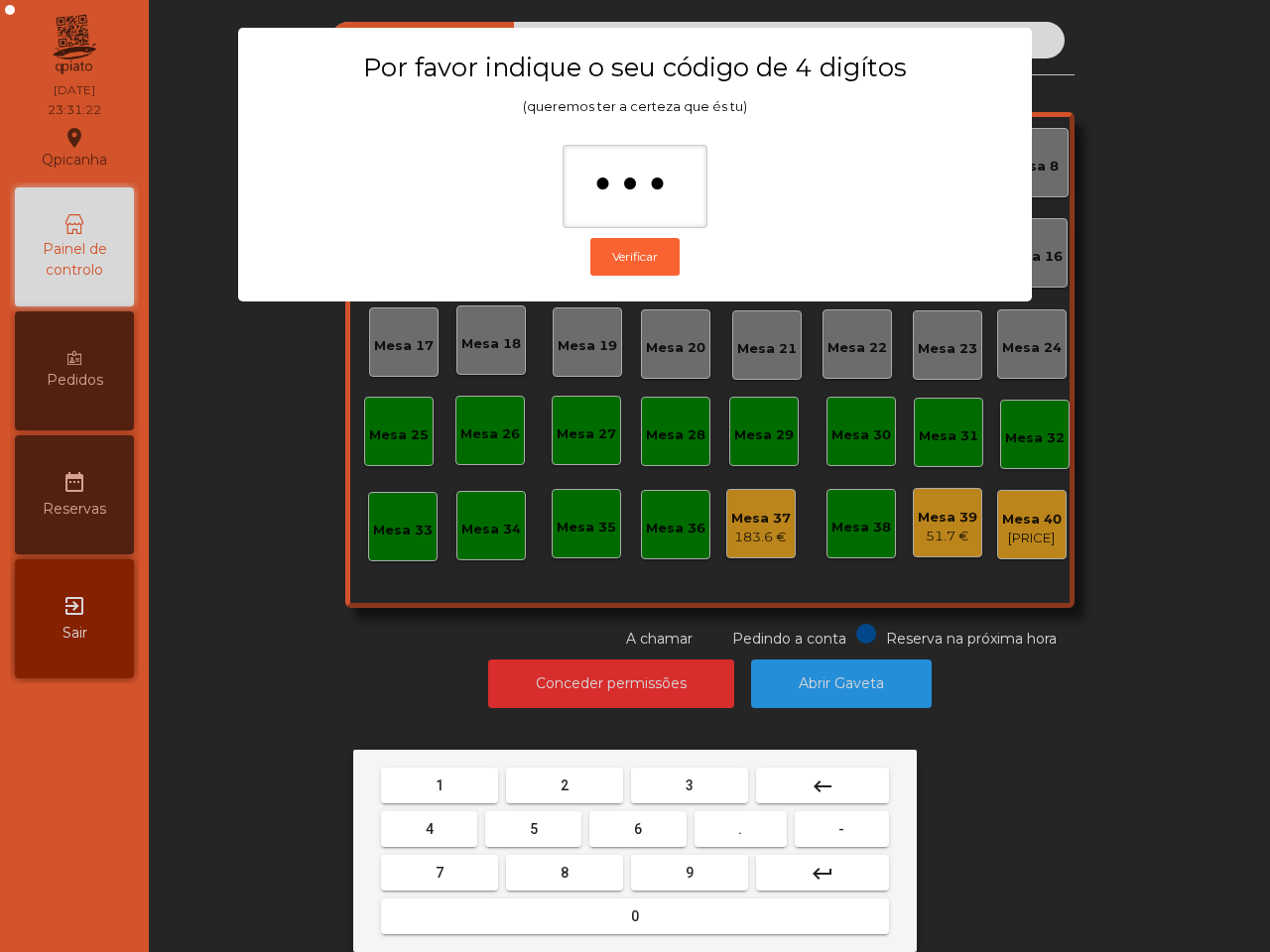 click on "0" at bounding box center [635, 916] 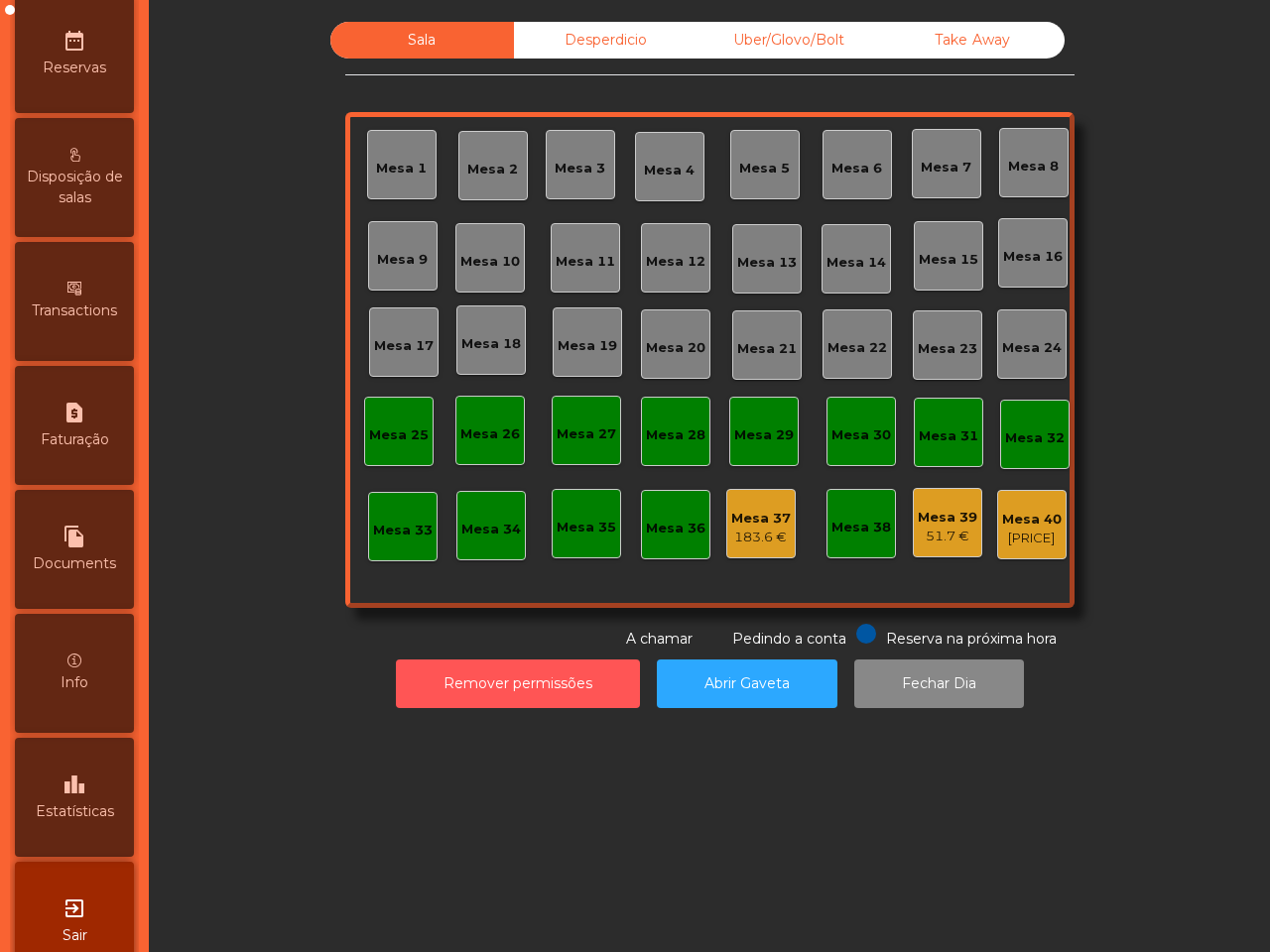 scroll, scrollTop: 754, scrollLeft: 0, axis: vertical 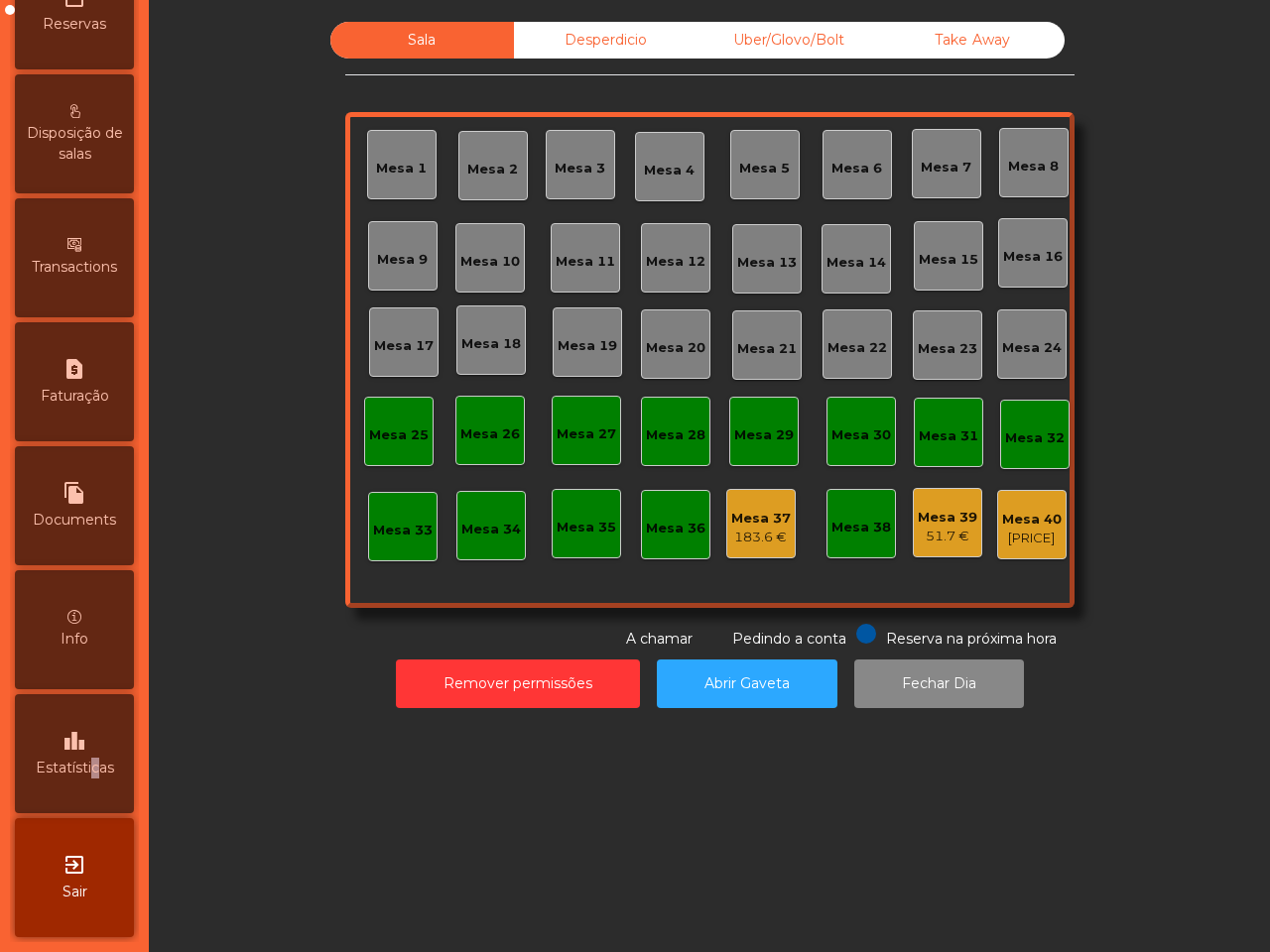 drag, startPoint x: 94, startPoint y: 745, endPoint x: 52, endPoint y: 759, distance: 44.271887 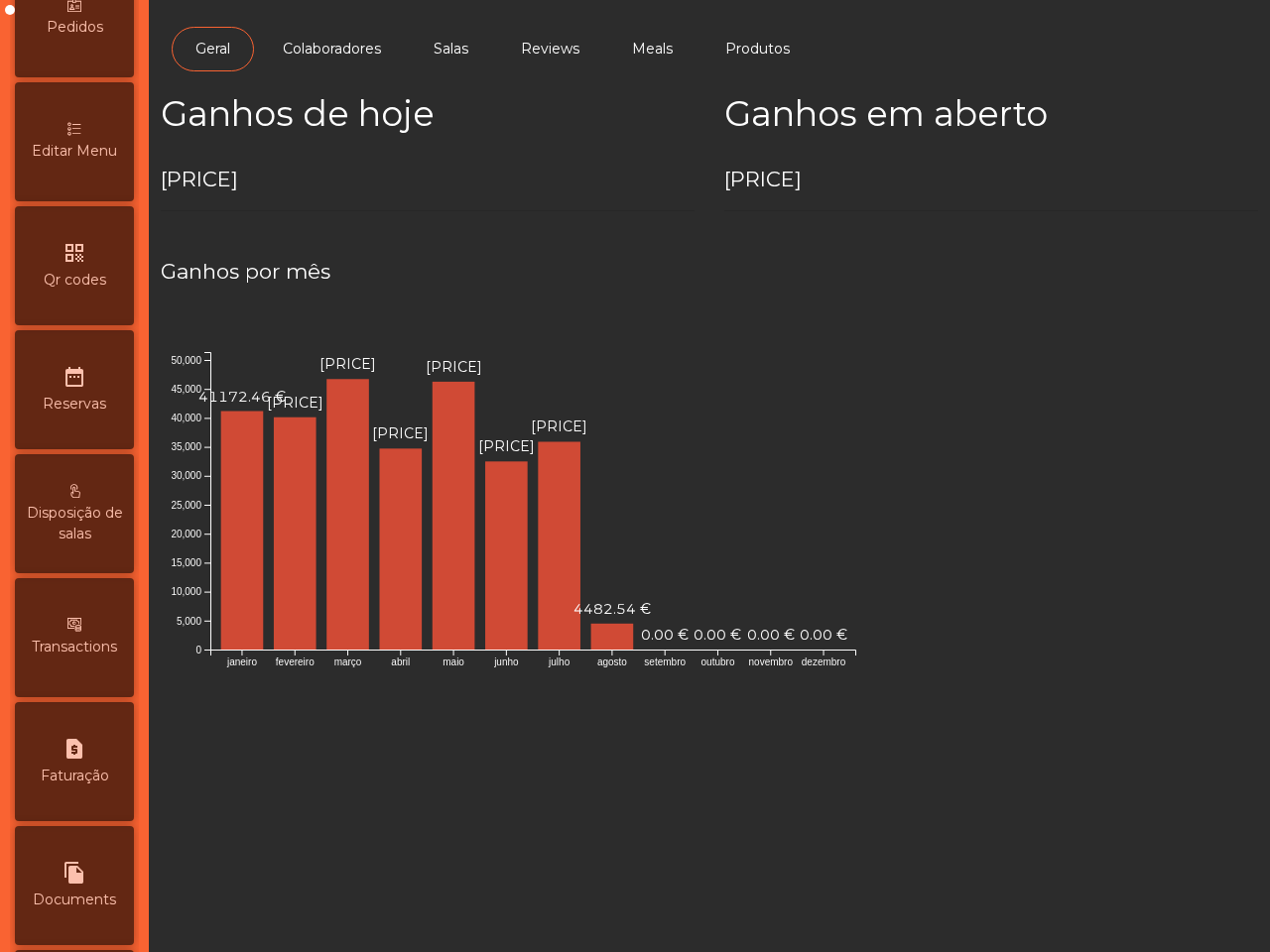 scroll, scrollTop: 10, scrollLeft: 0, axis: vertical 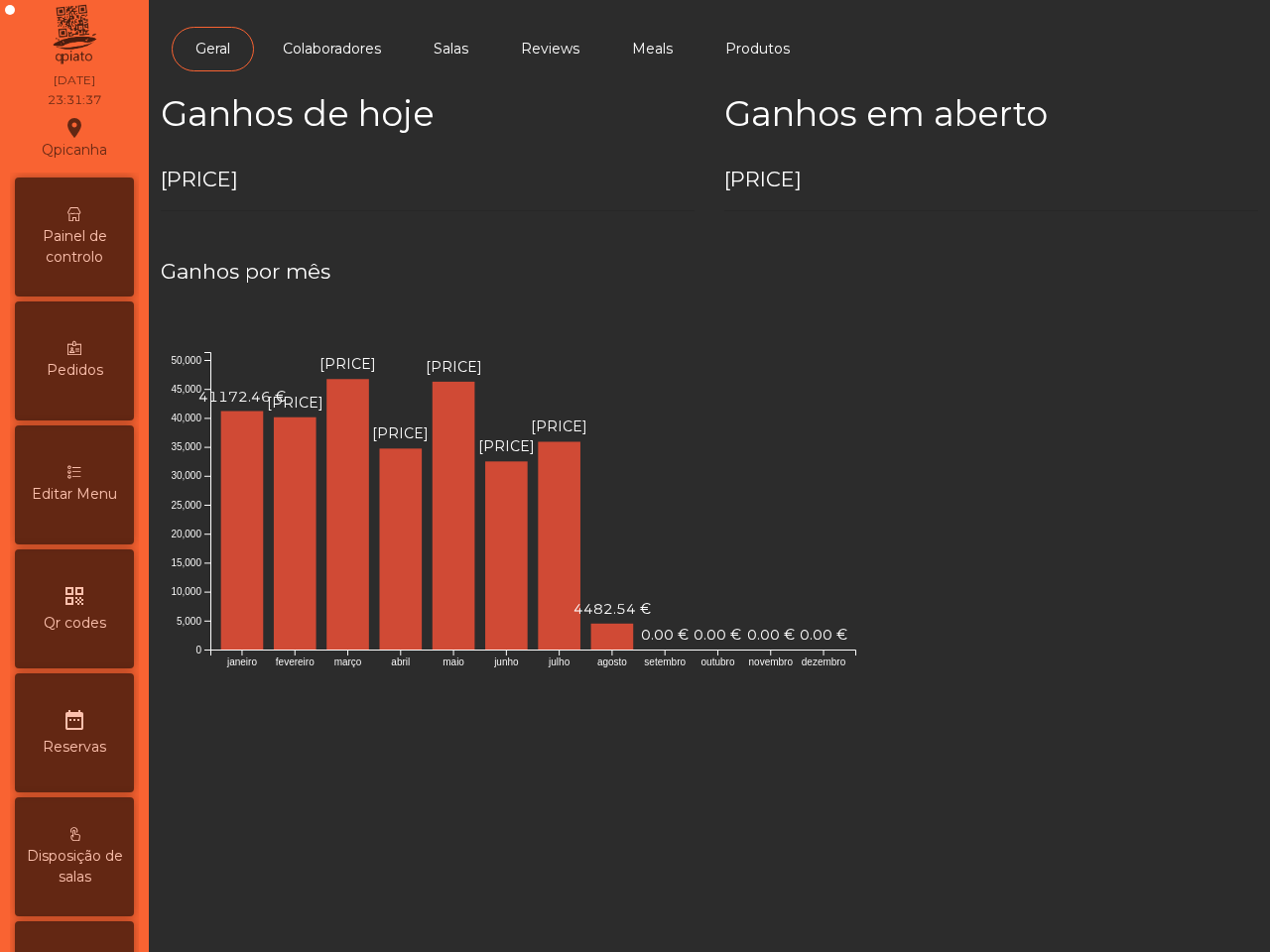 click on "Painel de controlo" at bounding box center (74, 237) 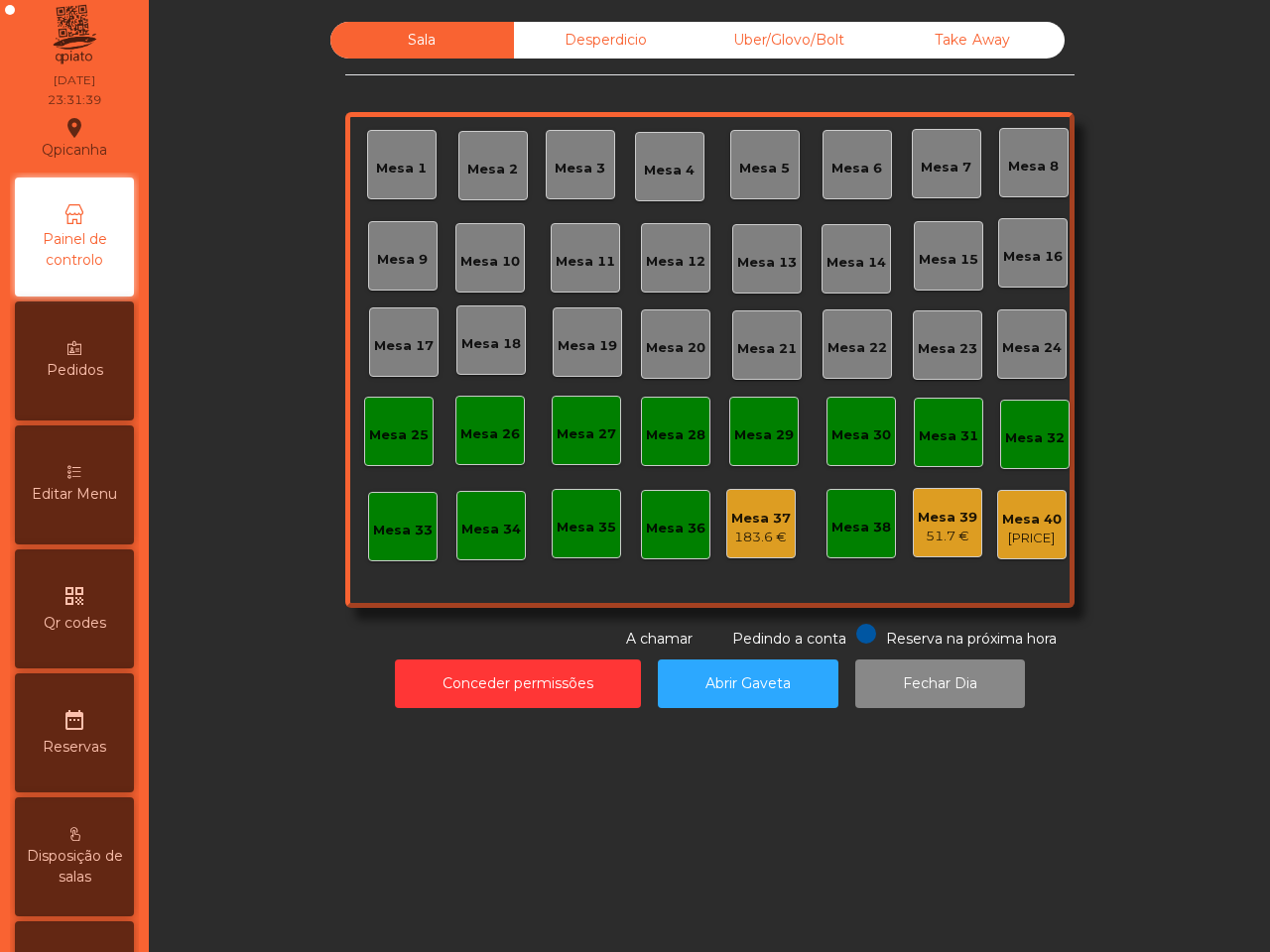 click on "51.7 €" 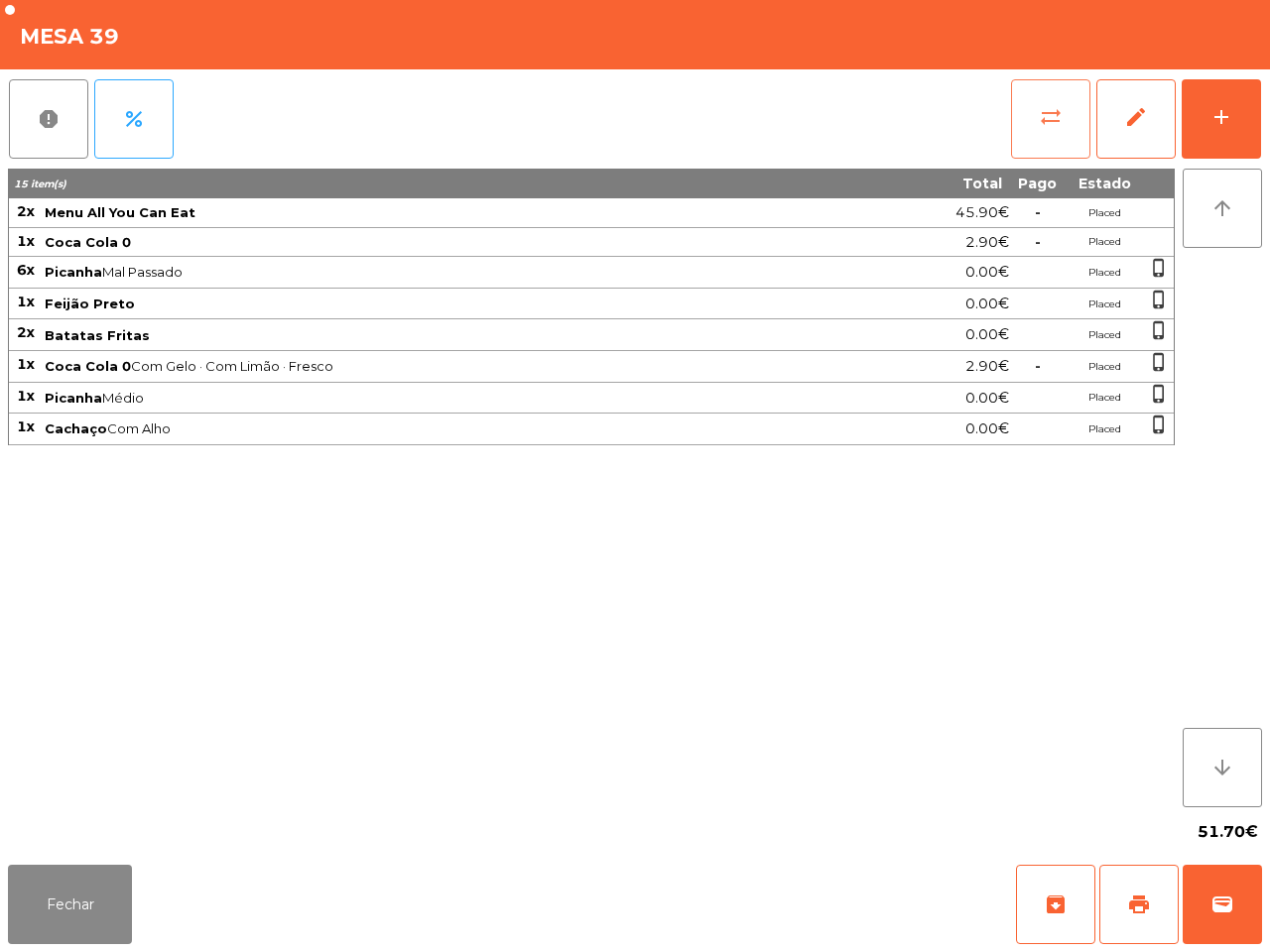click on "sync_alt" 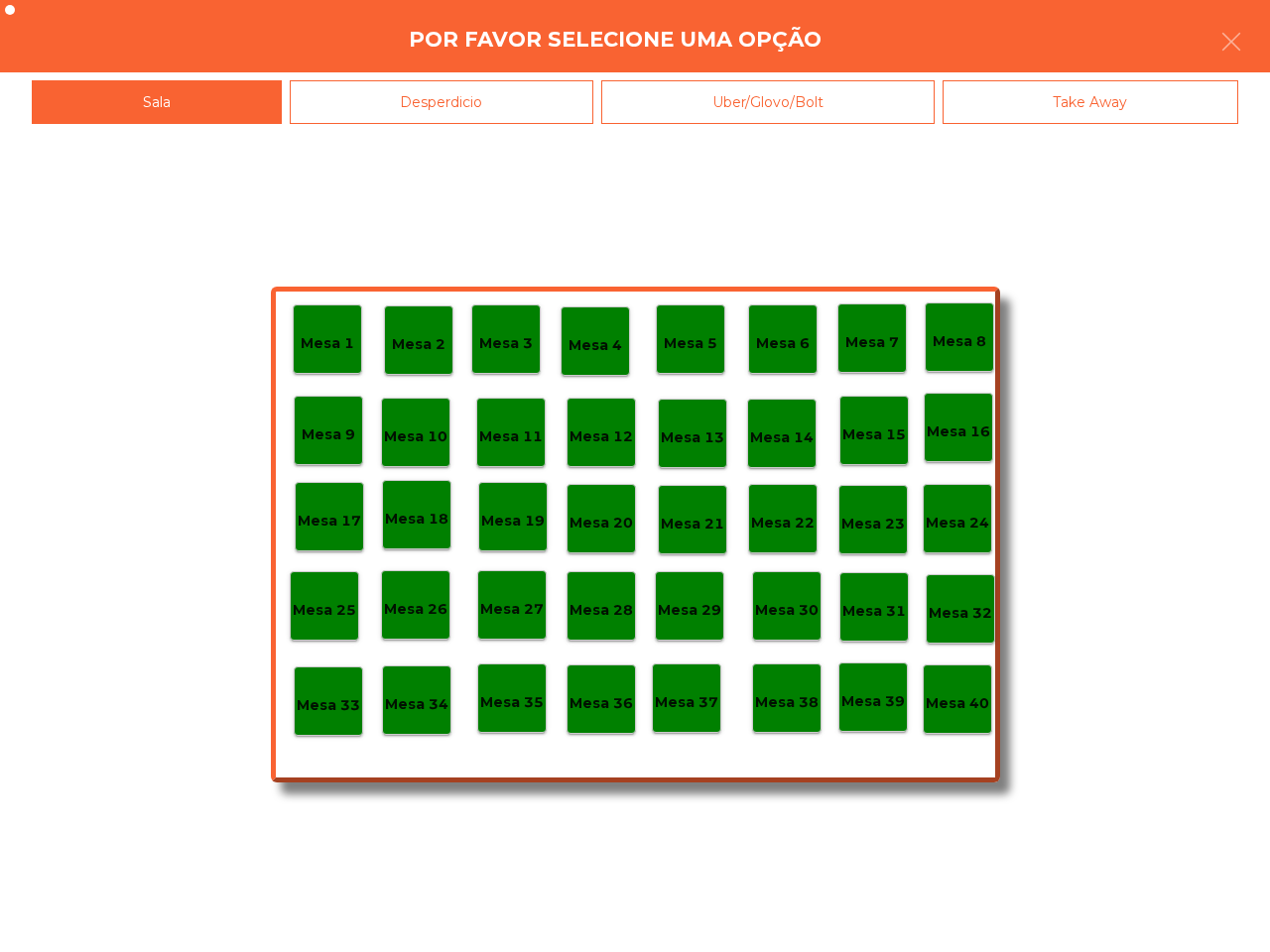 click on "Mesa 40" 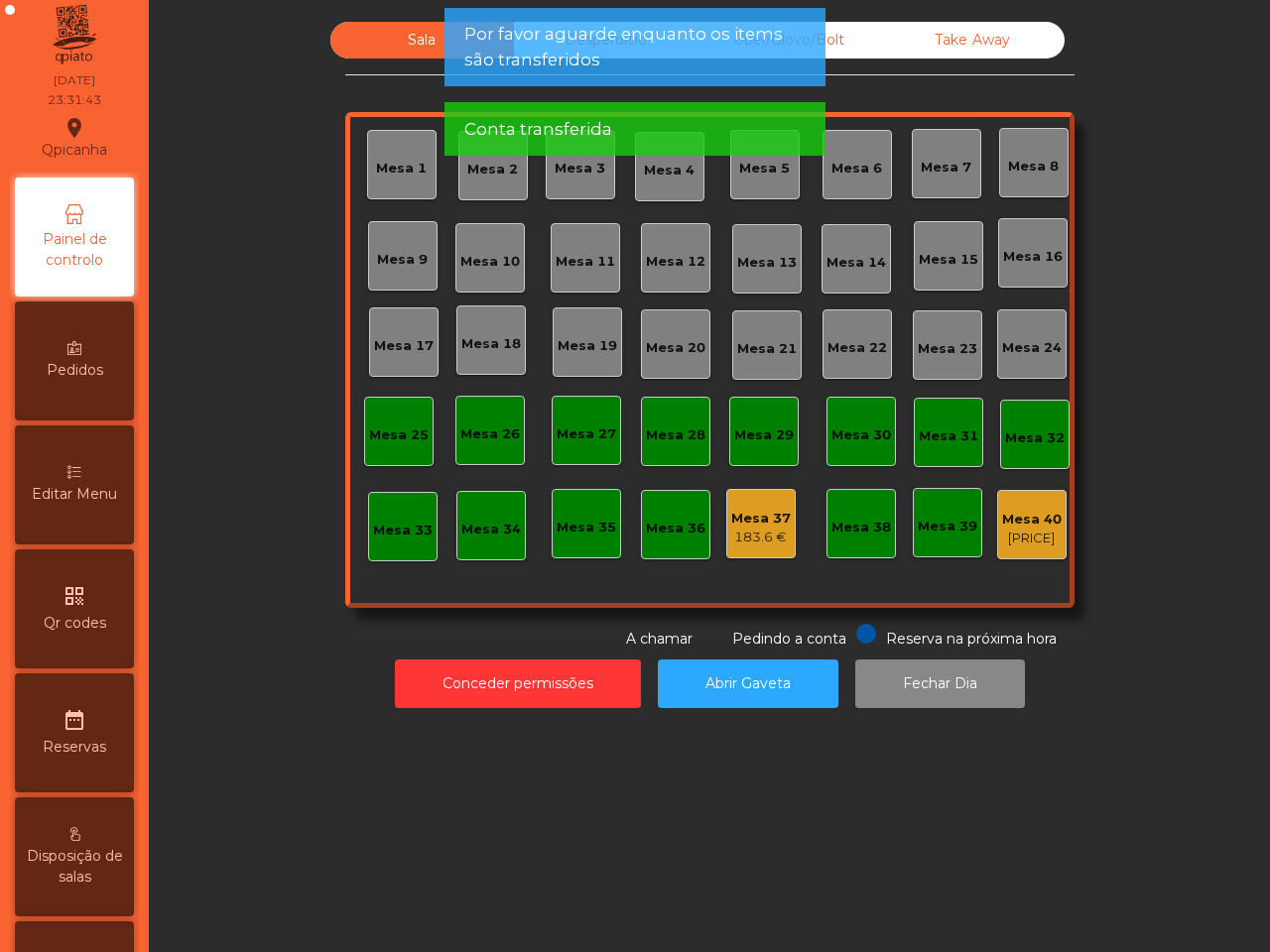 click on "564.65 €" 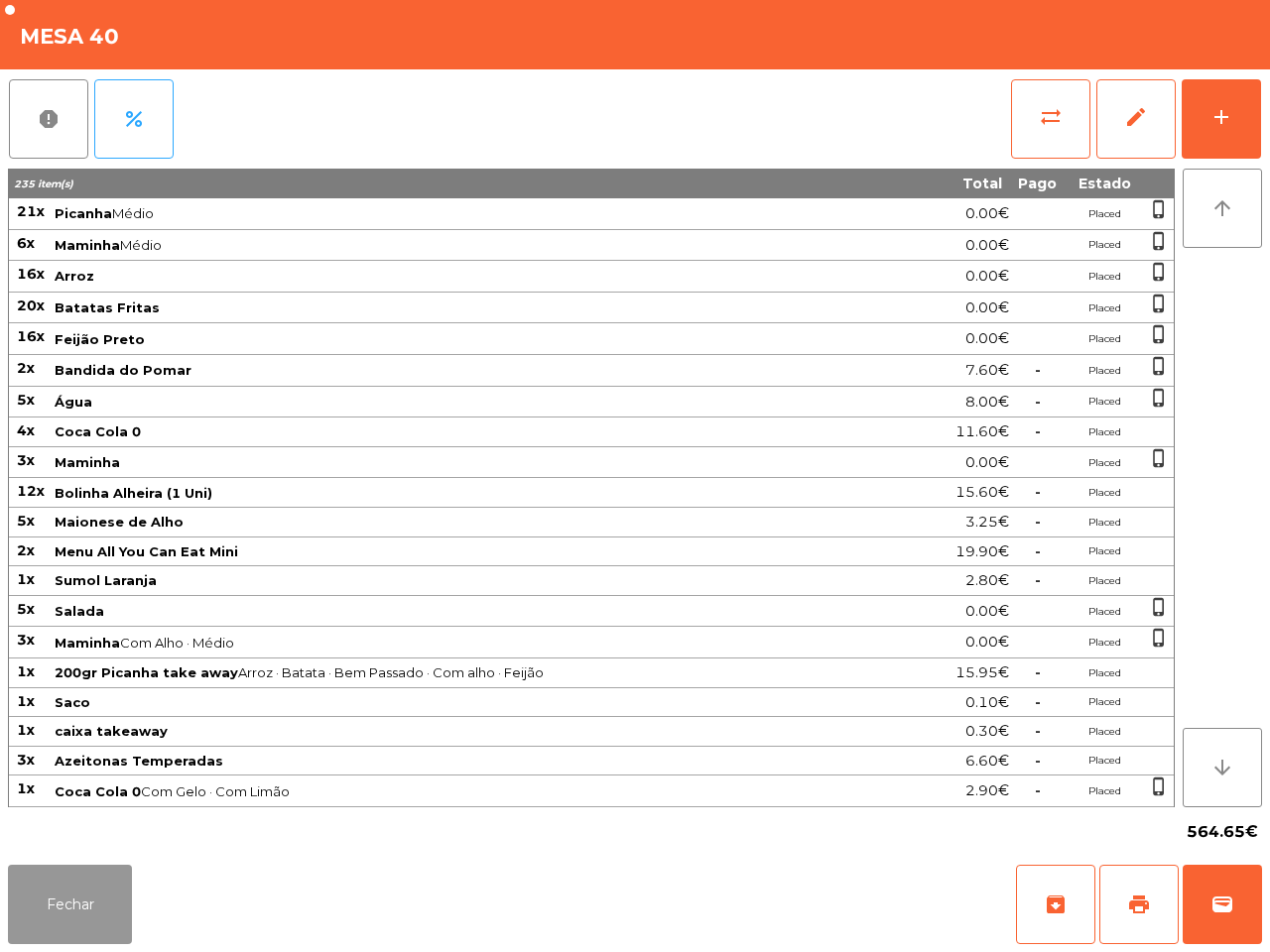 drag, startPoint x: 121, startPoint y: 889, endPoint x: 815, endPoint y: 580, distance: 759.6822 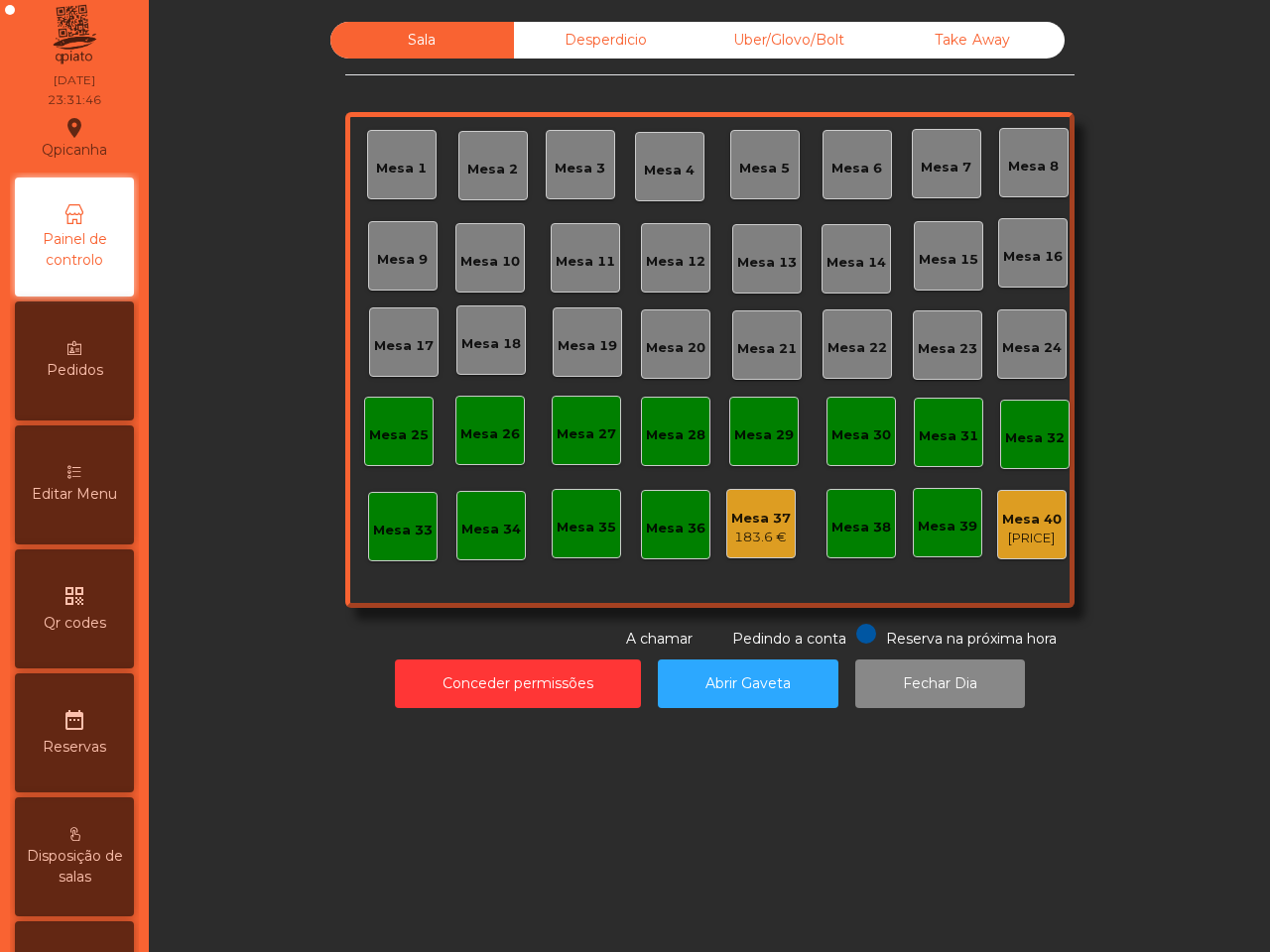 click on "183.6 €" 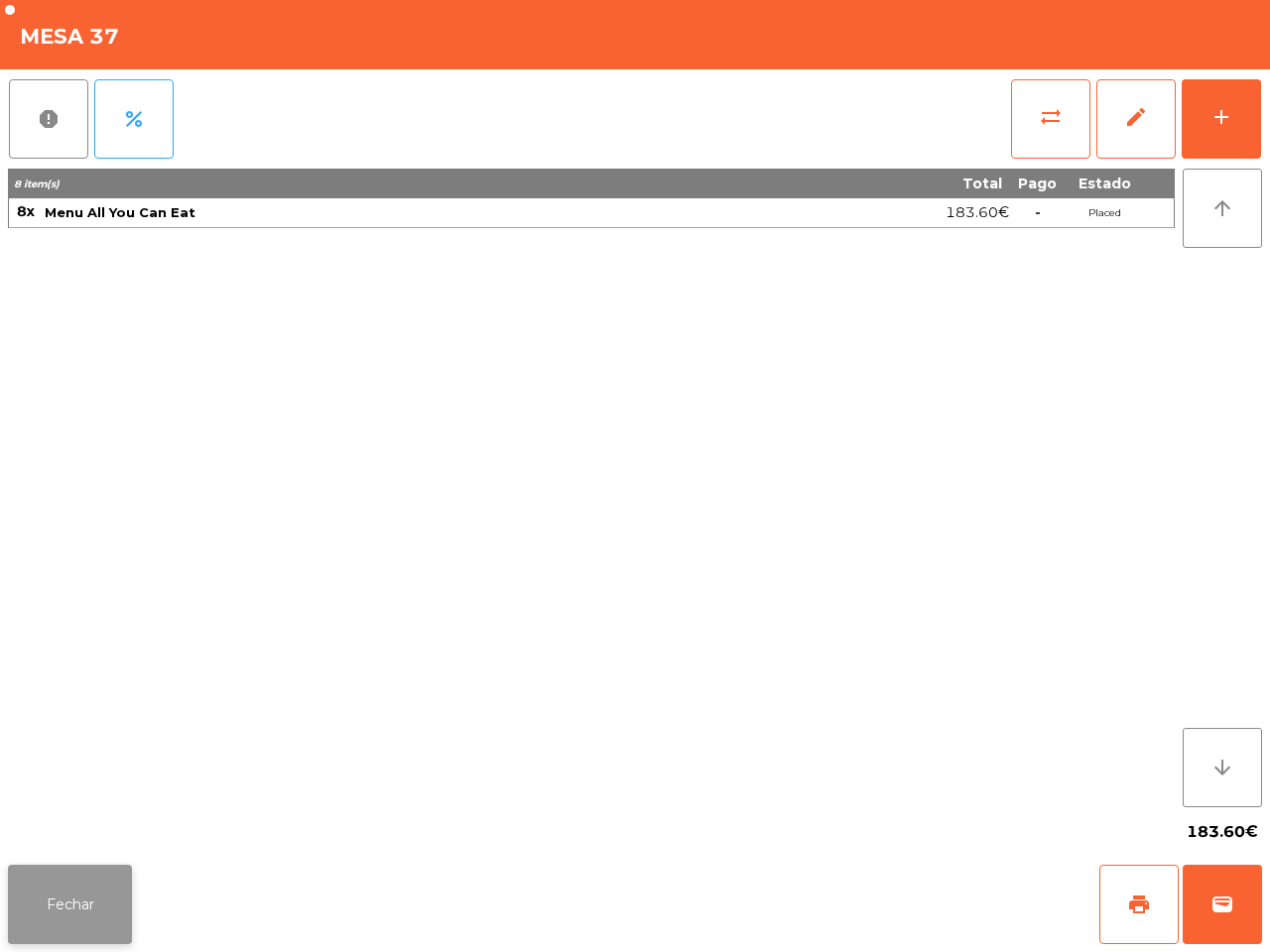 click on "Fechar" 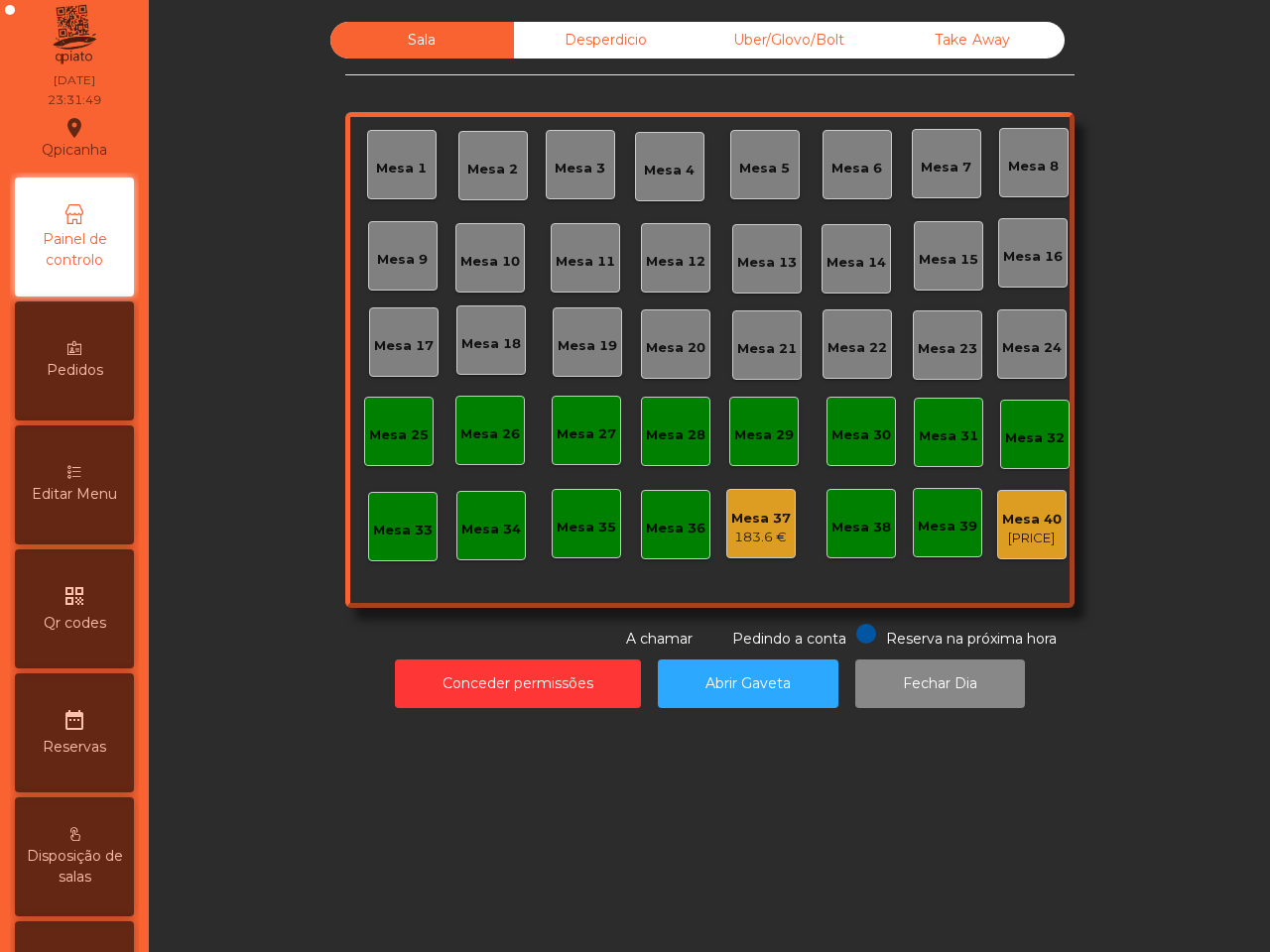 click on "Desperdicio" 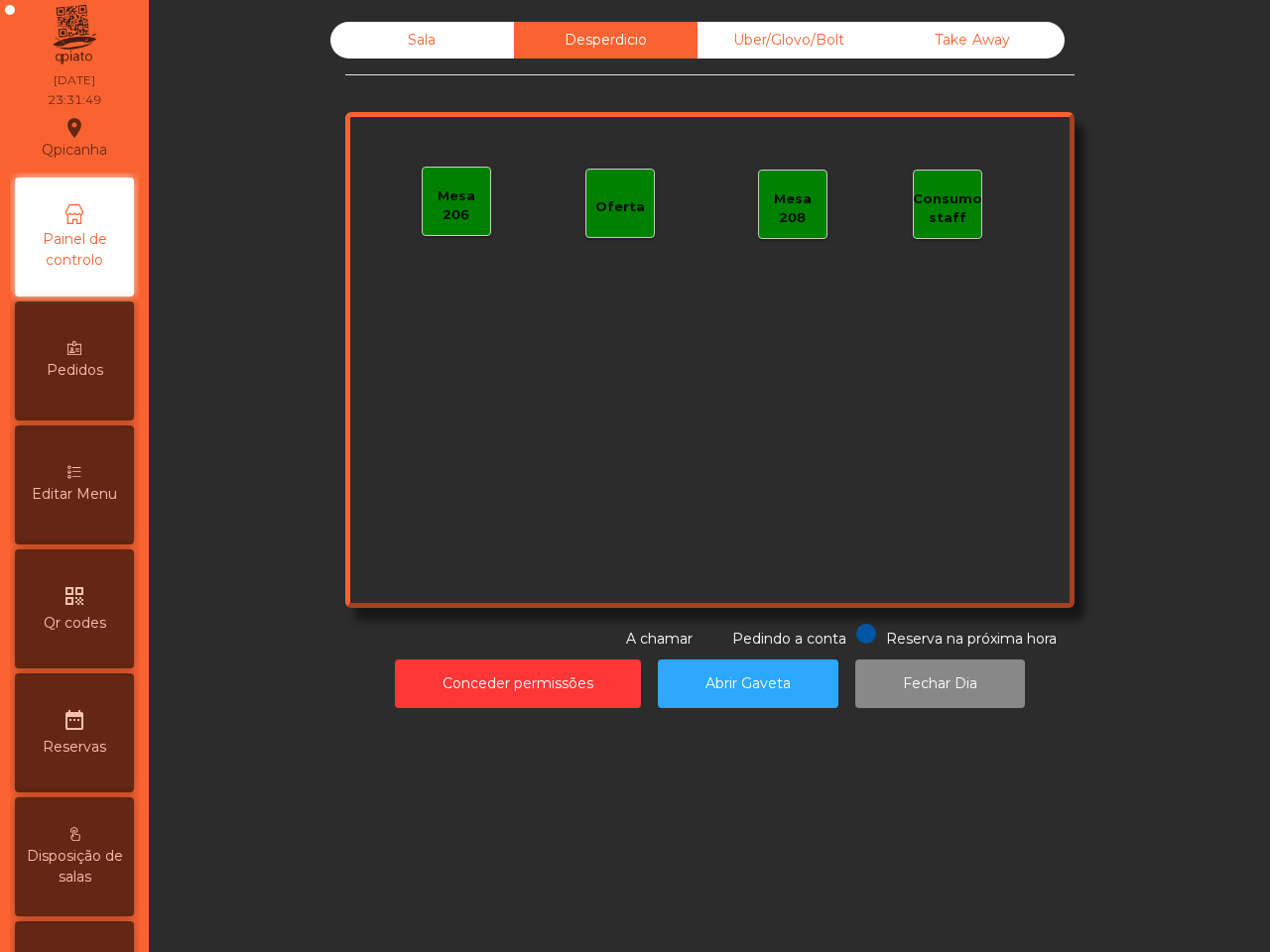 drag, startPoint x: 765, startPoint y: 32, endPoint x: 831, endPoint y: 35, distance: 66.06815 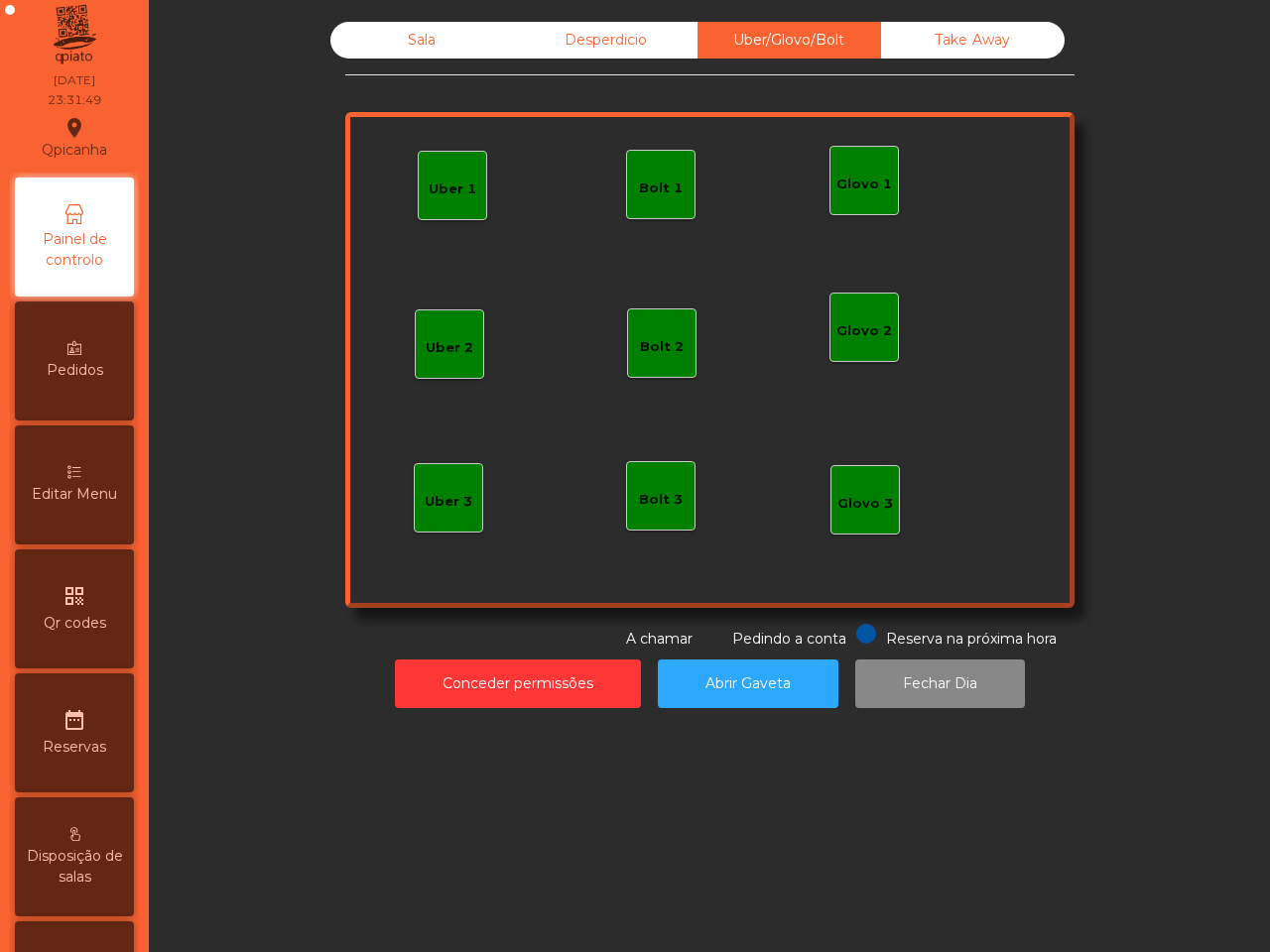 click on "Take Away" 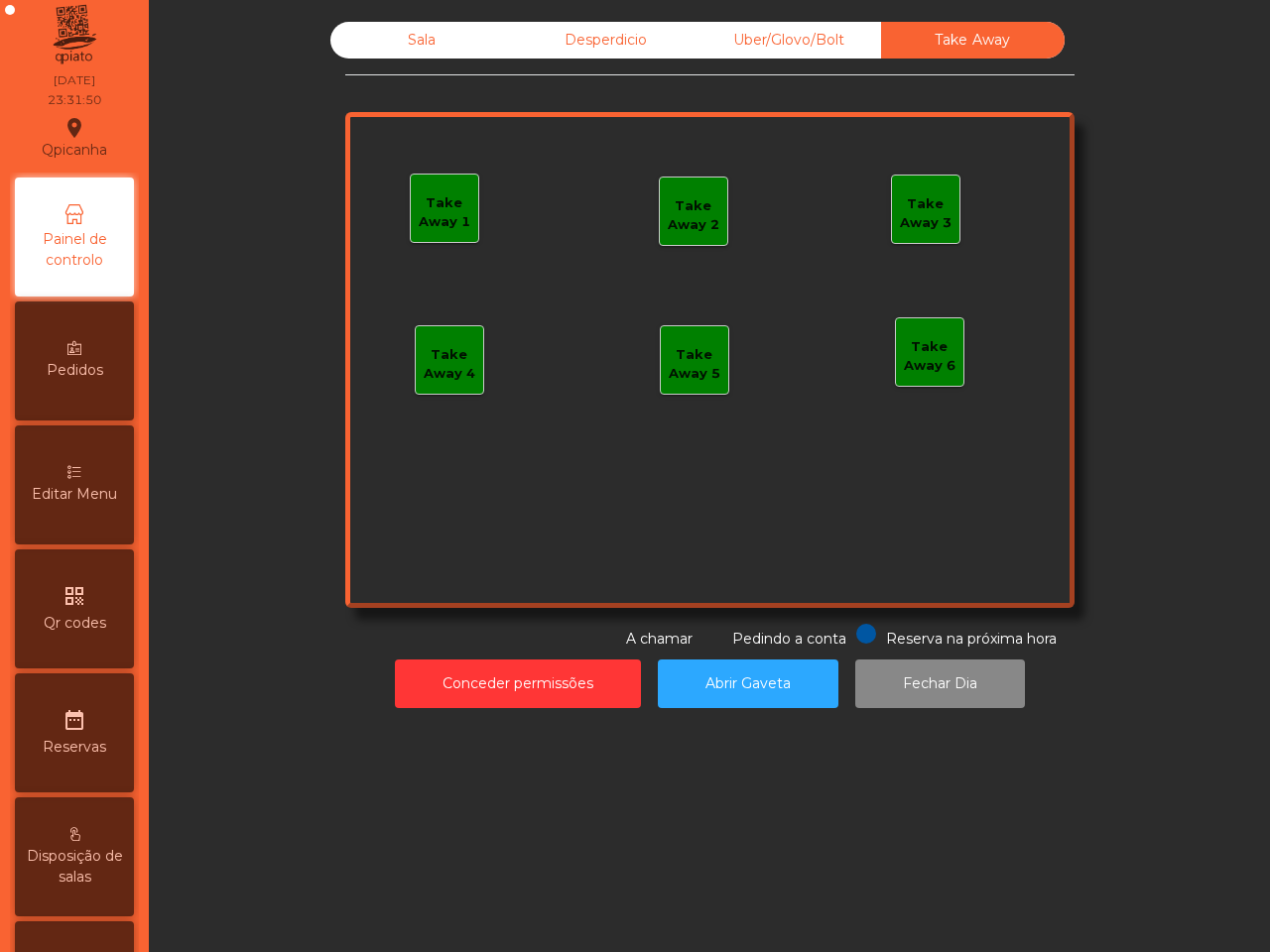 click on "Desperdicio" 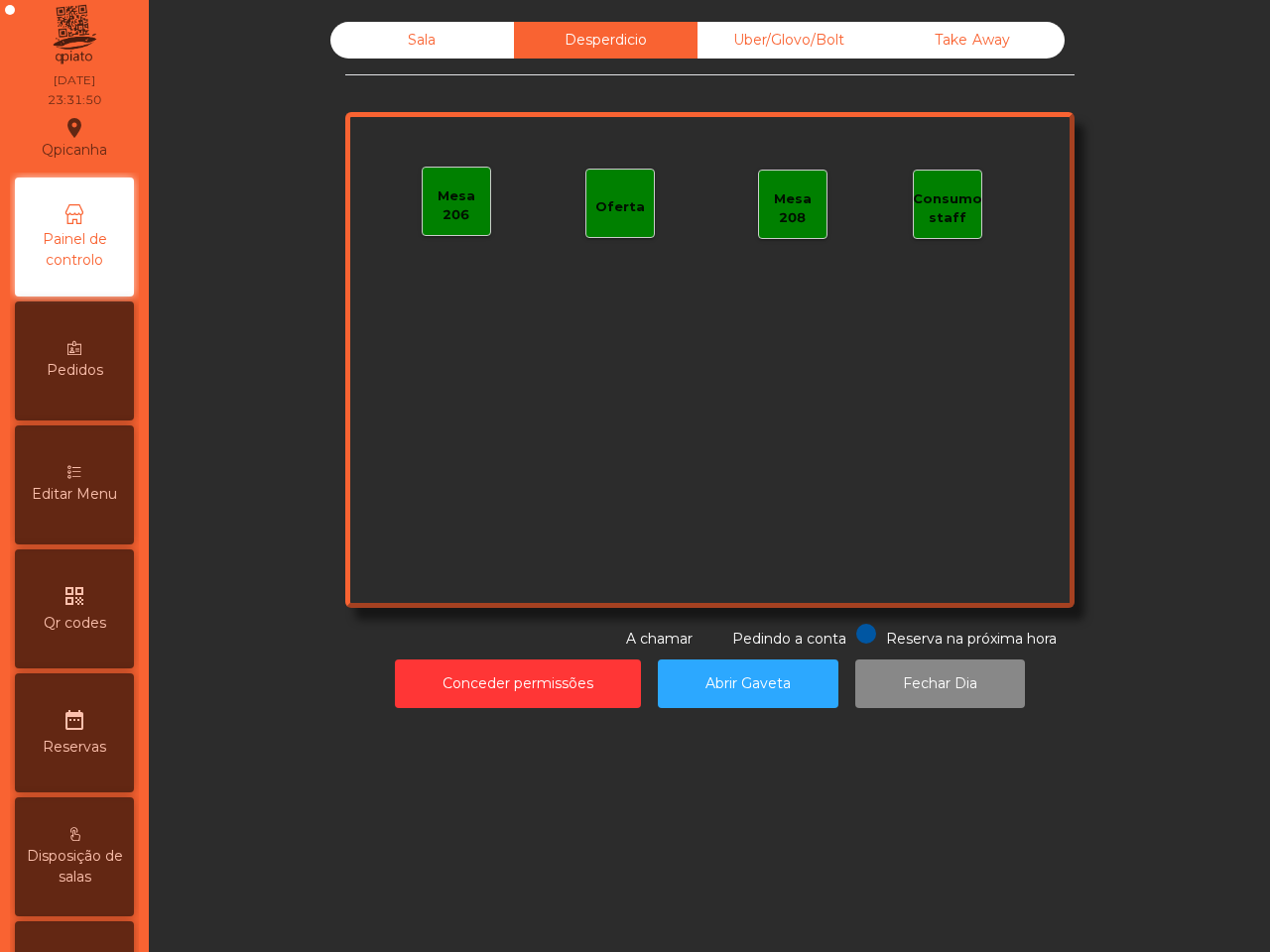 click on "Sala" 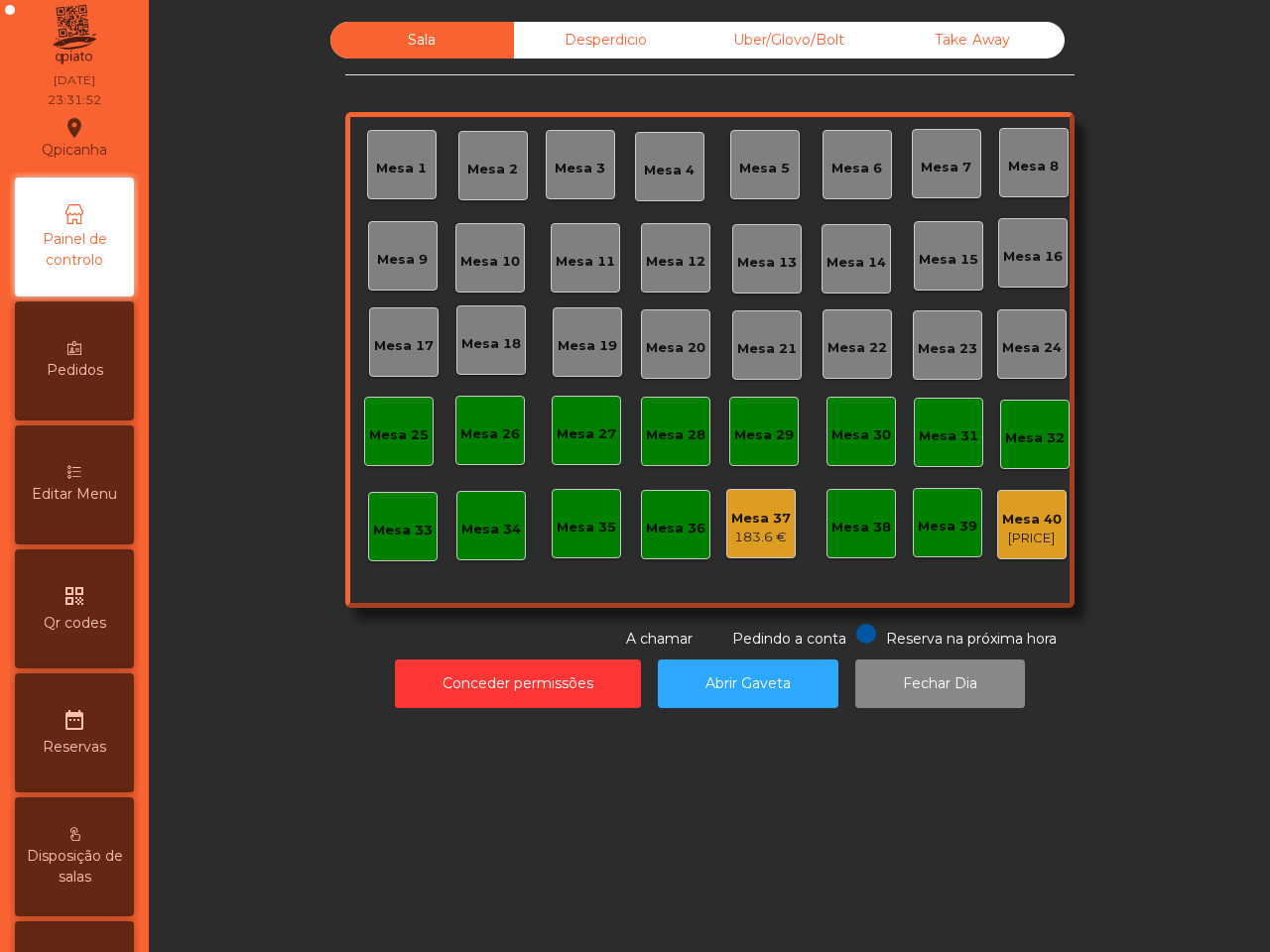 click on "183.6 €" 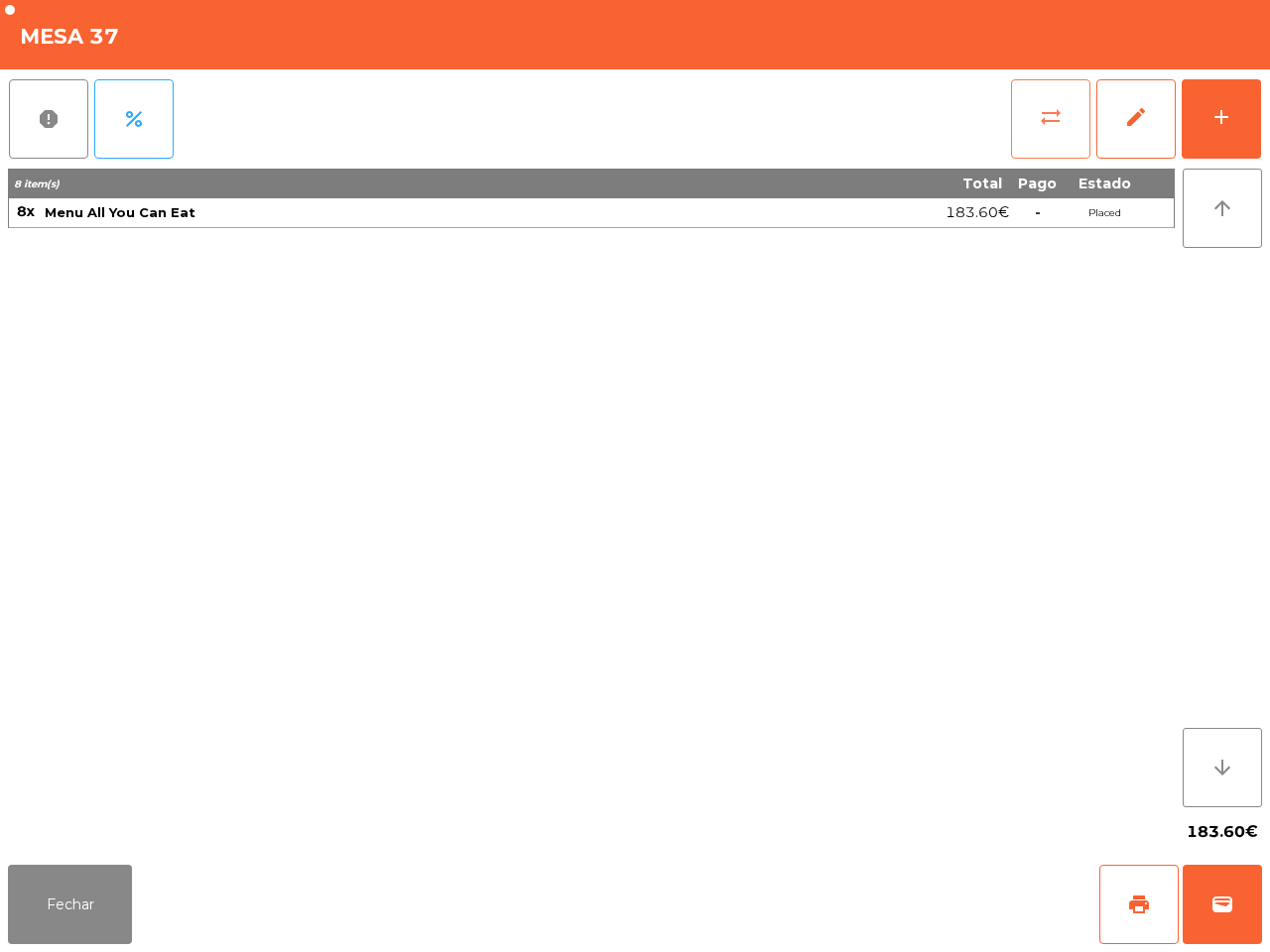 click on "sync_alt" 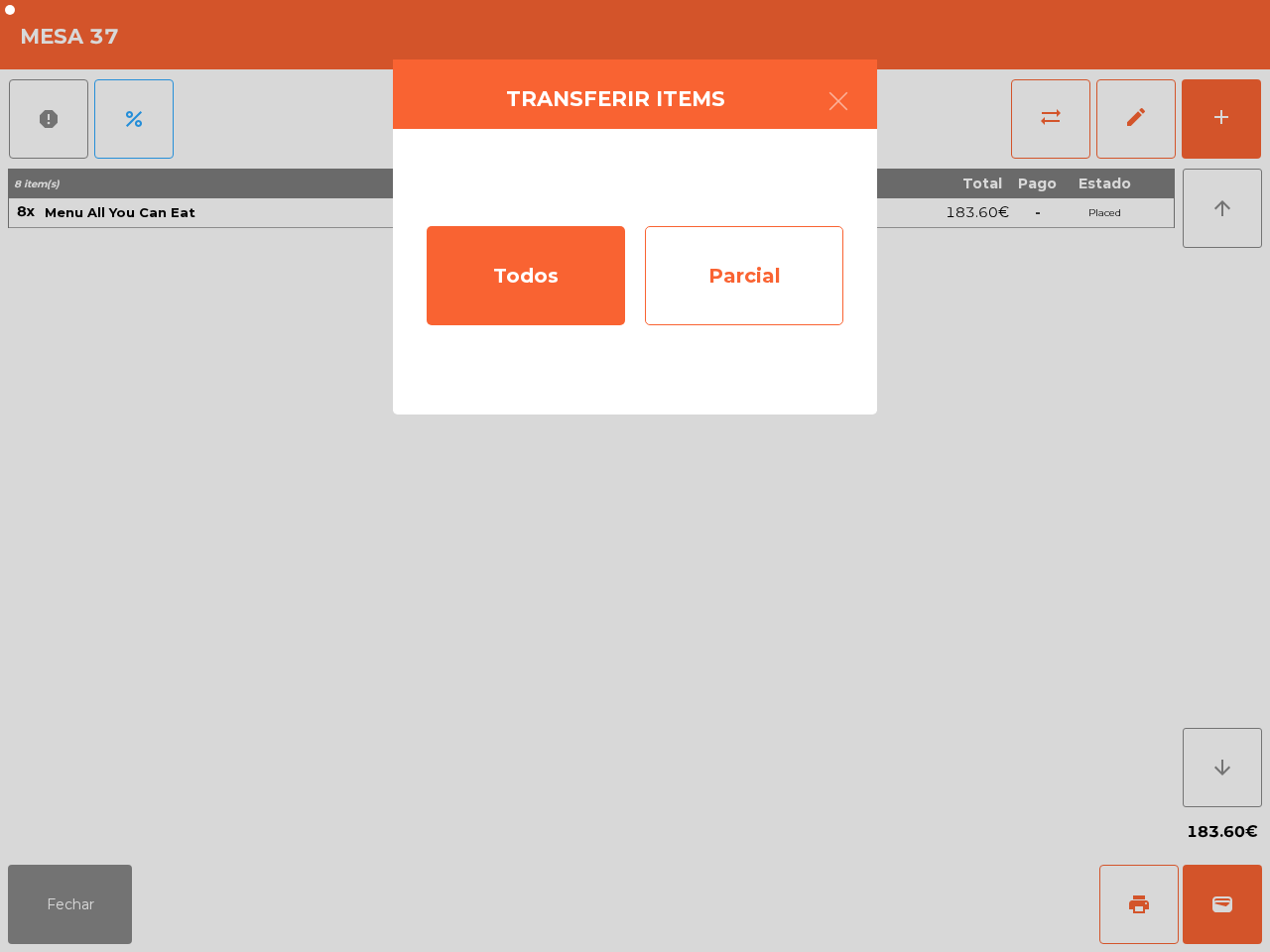 click on "Parcial" 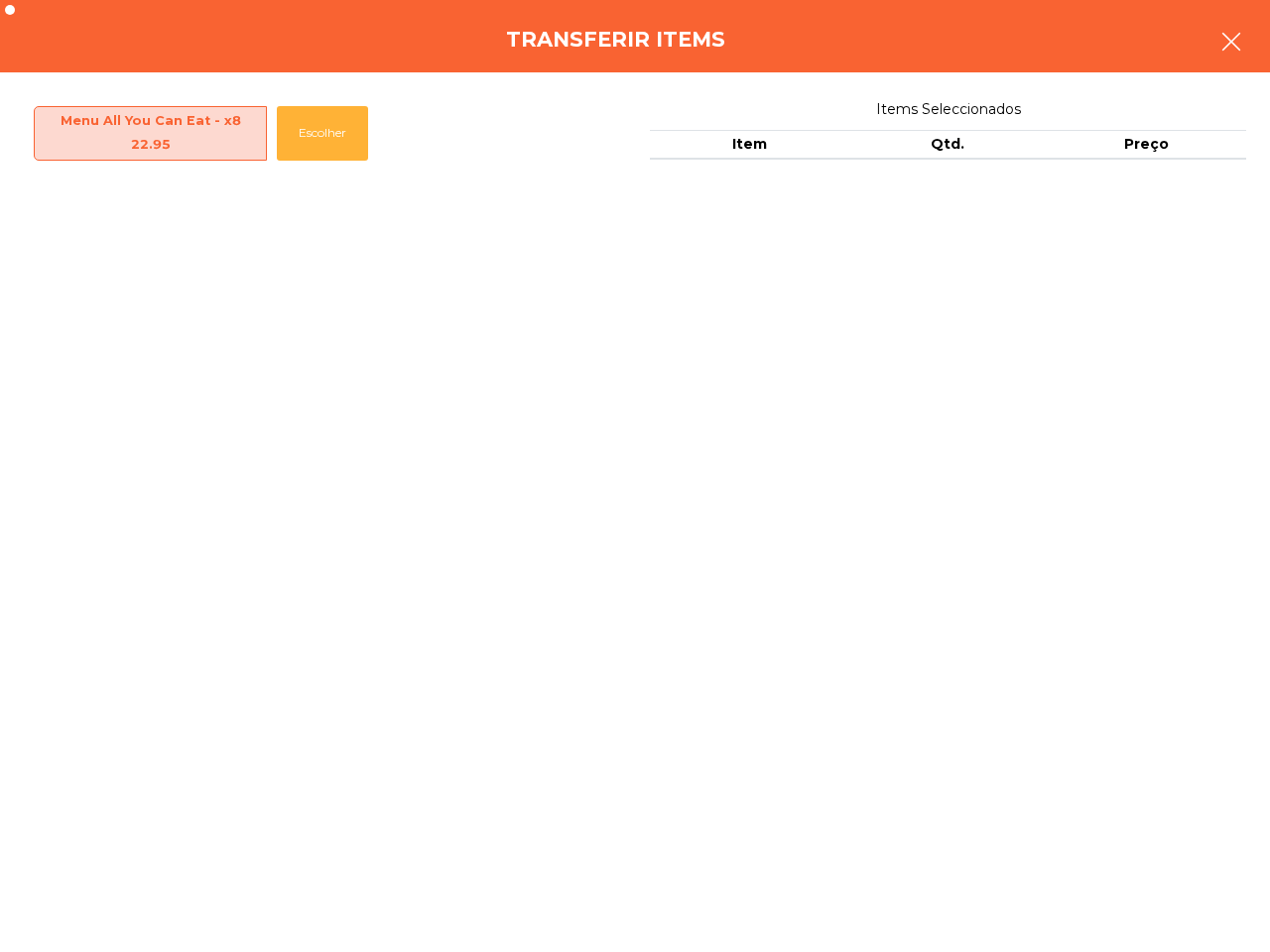 click 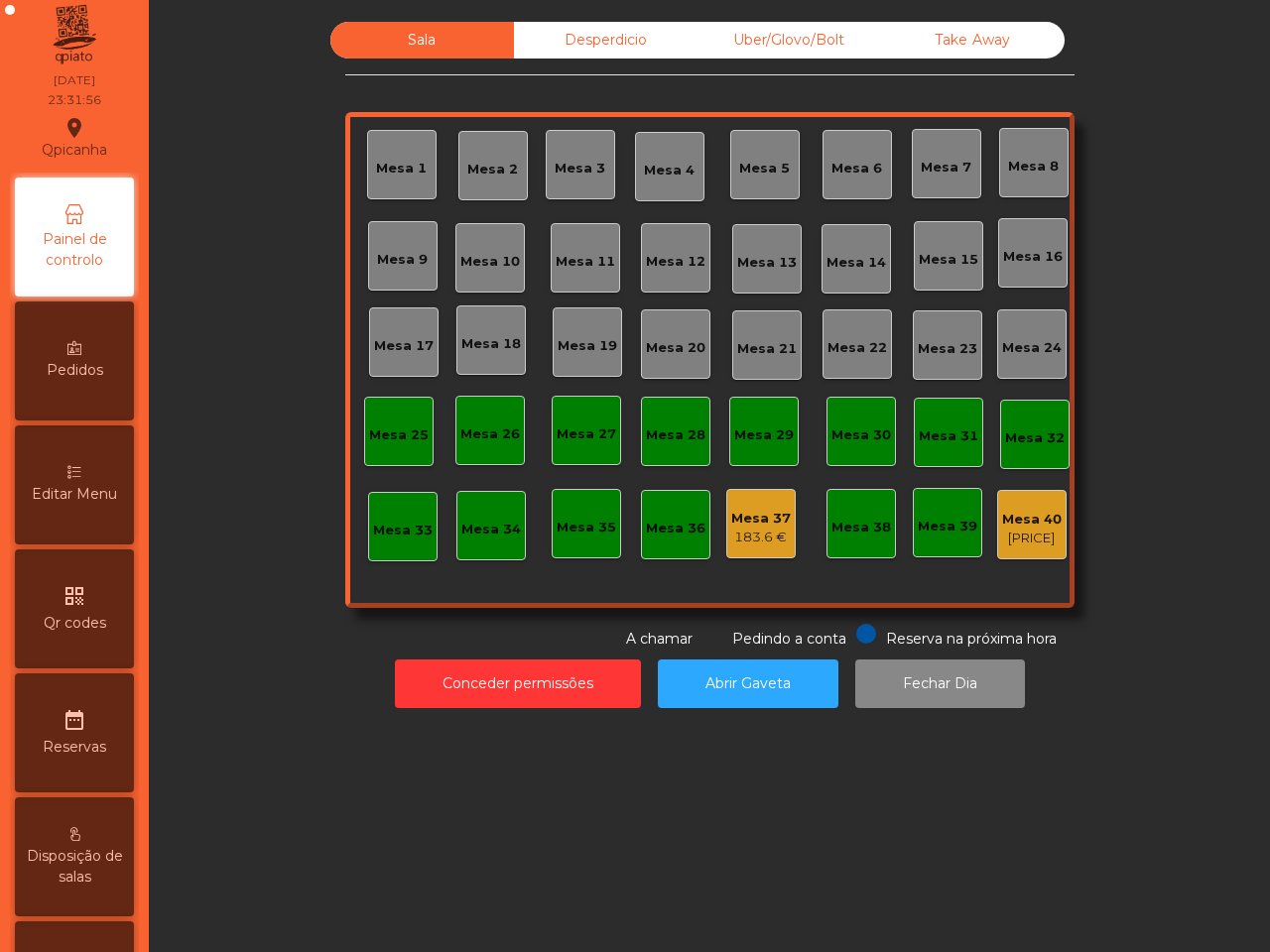 click on "Mesa 37" 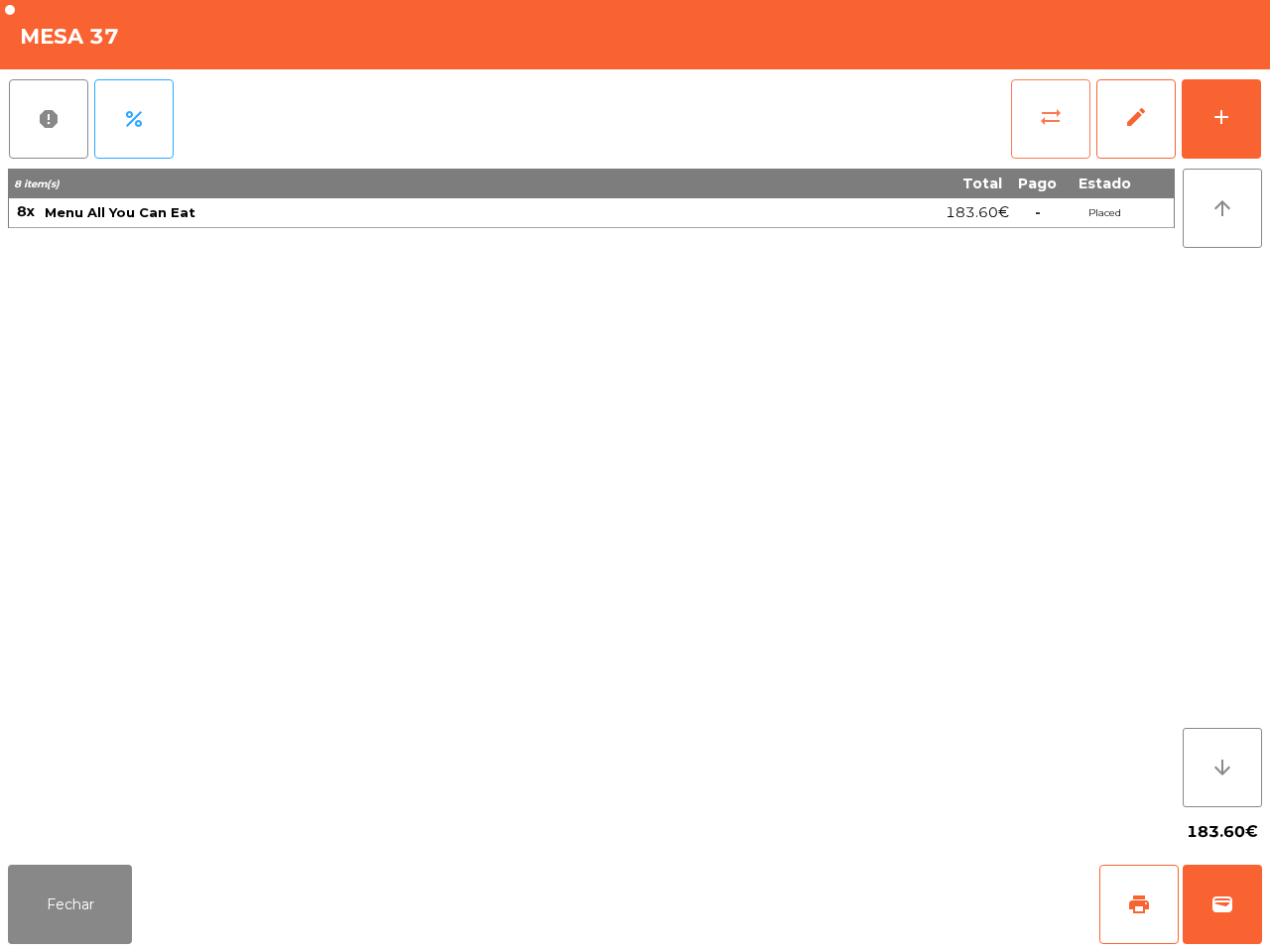 click on "sync_alt" 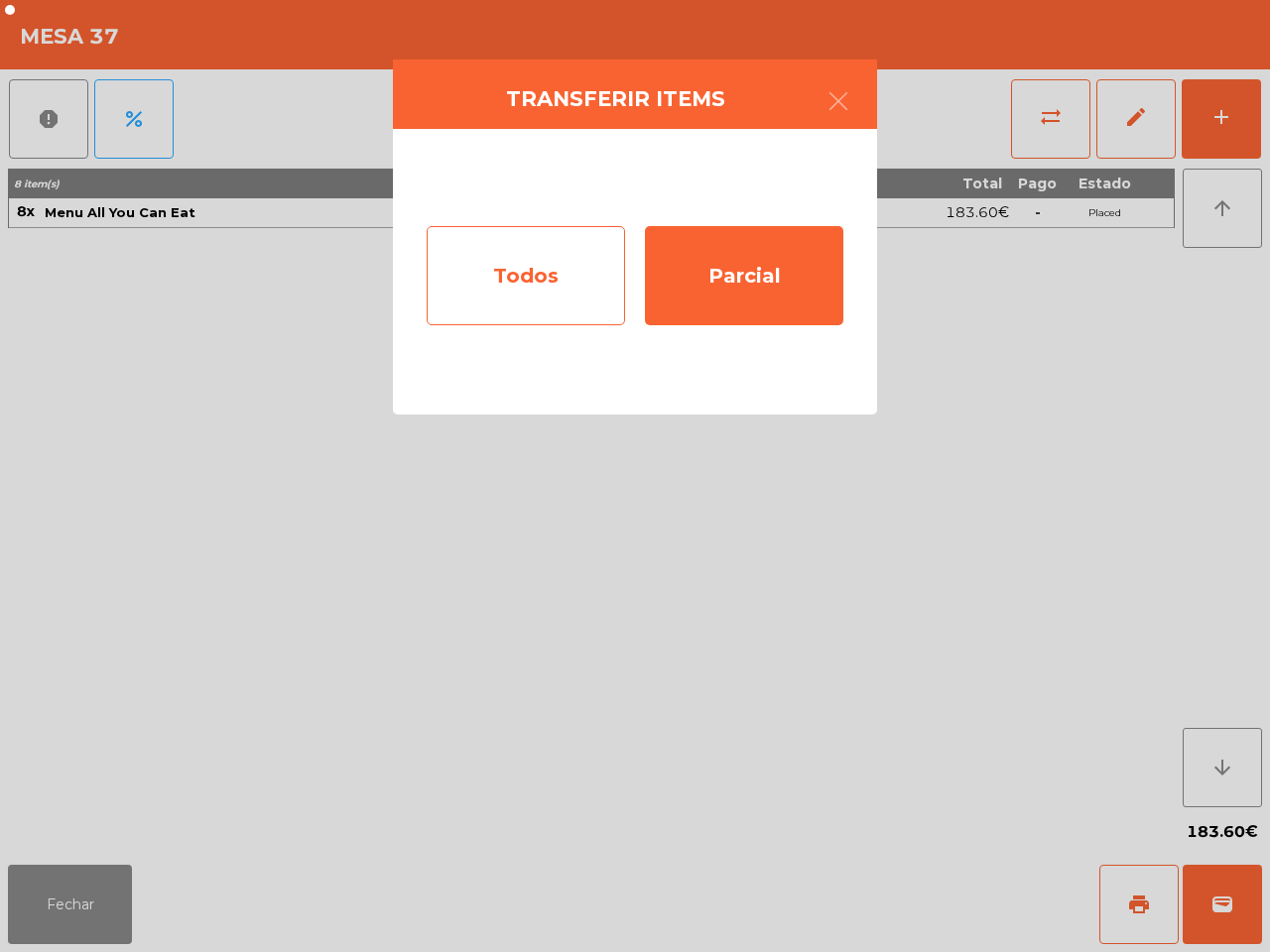 click on "Todos" 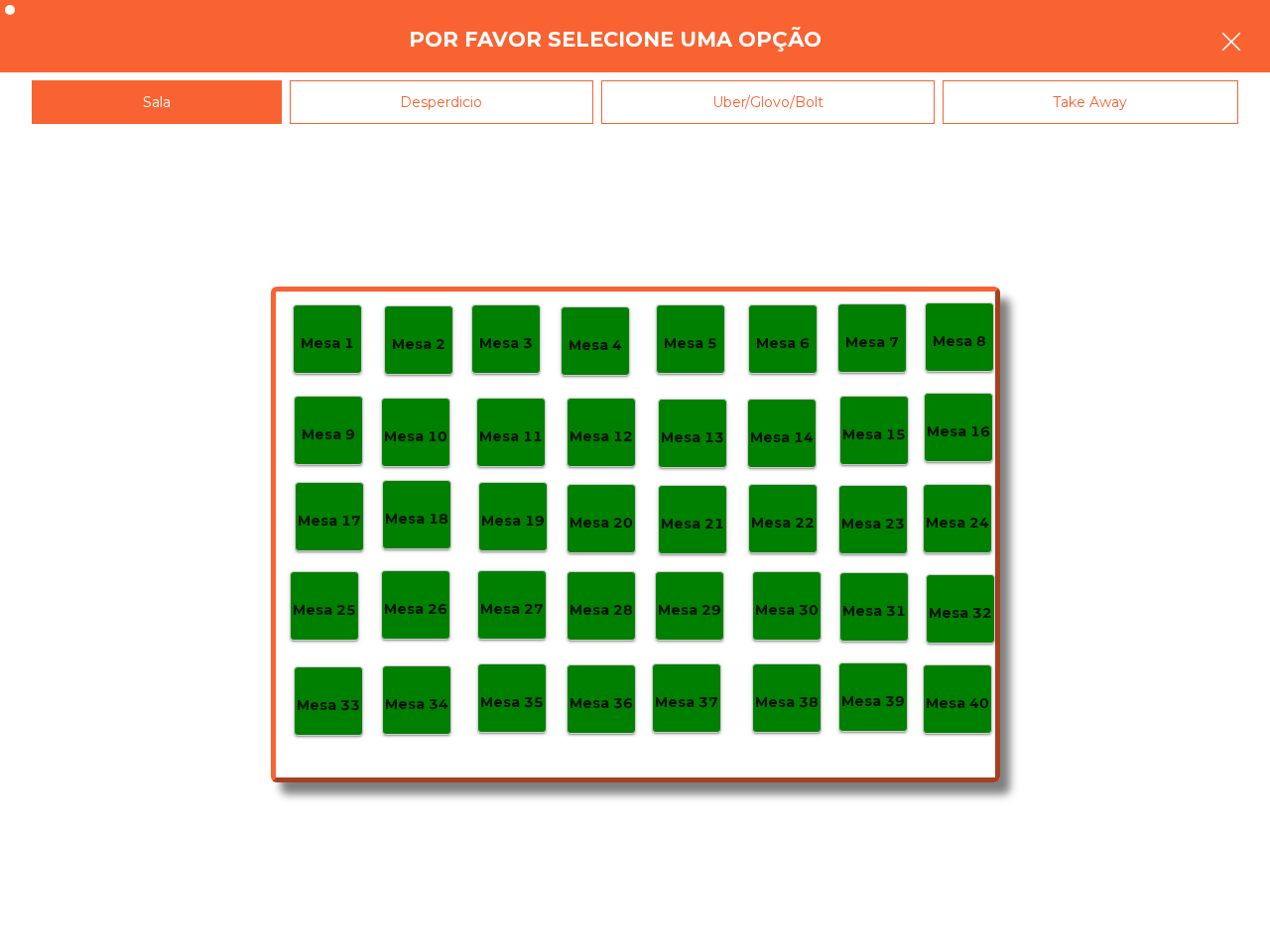 click 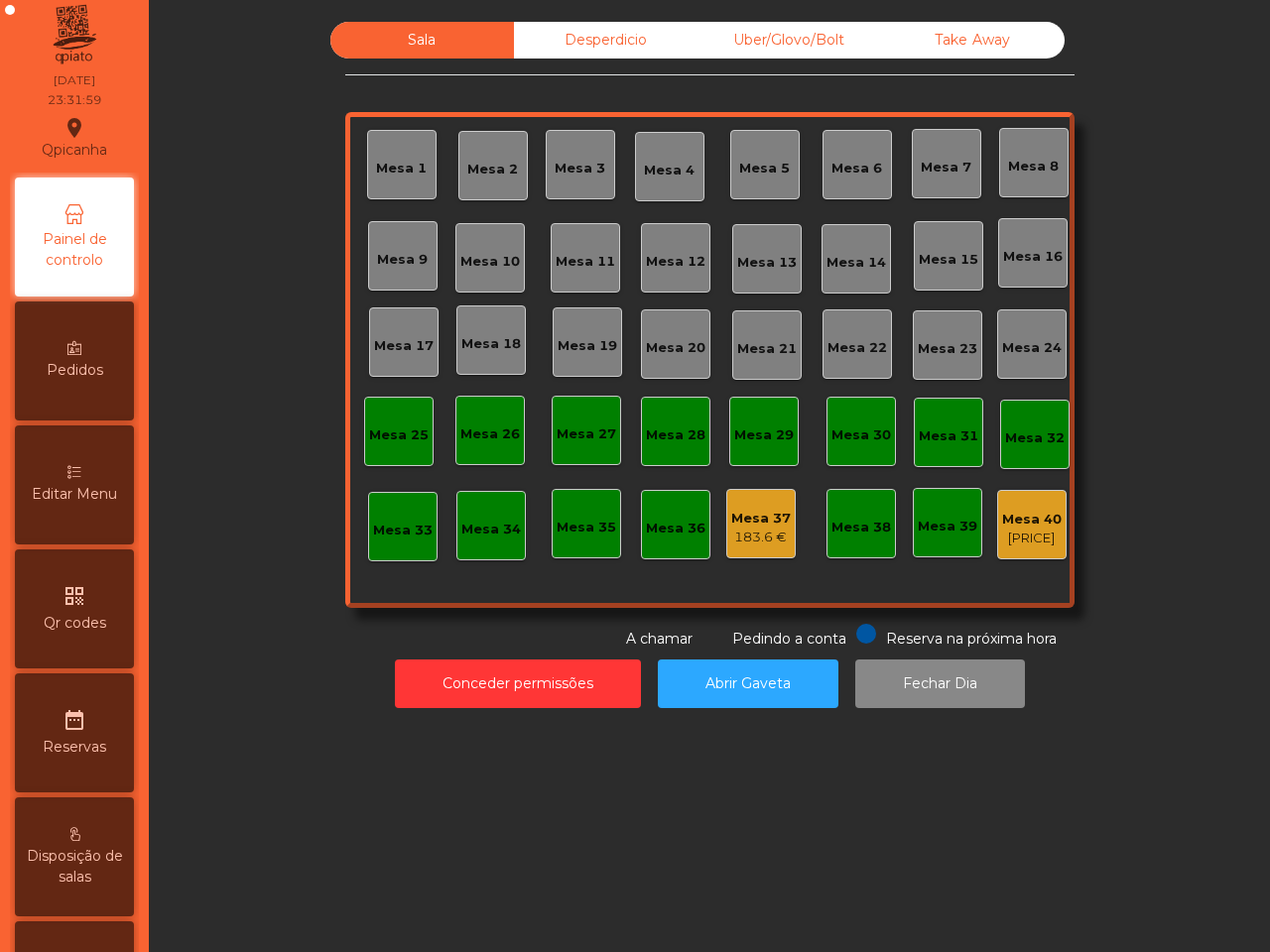 click on "Mesa 37" 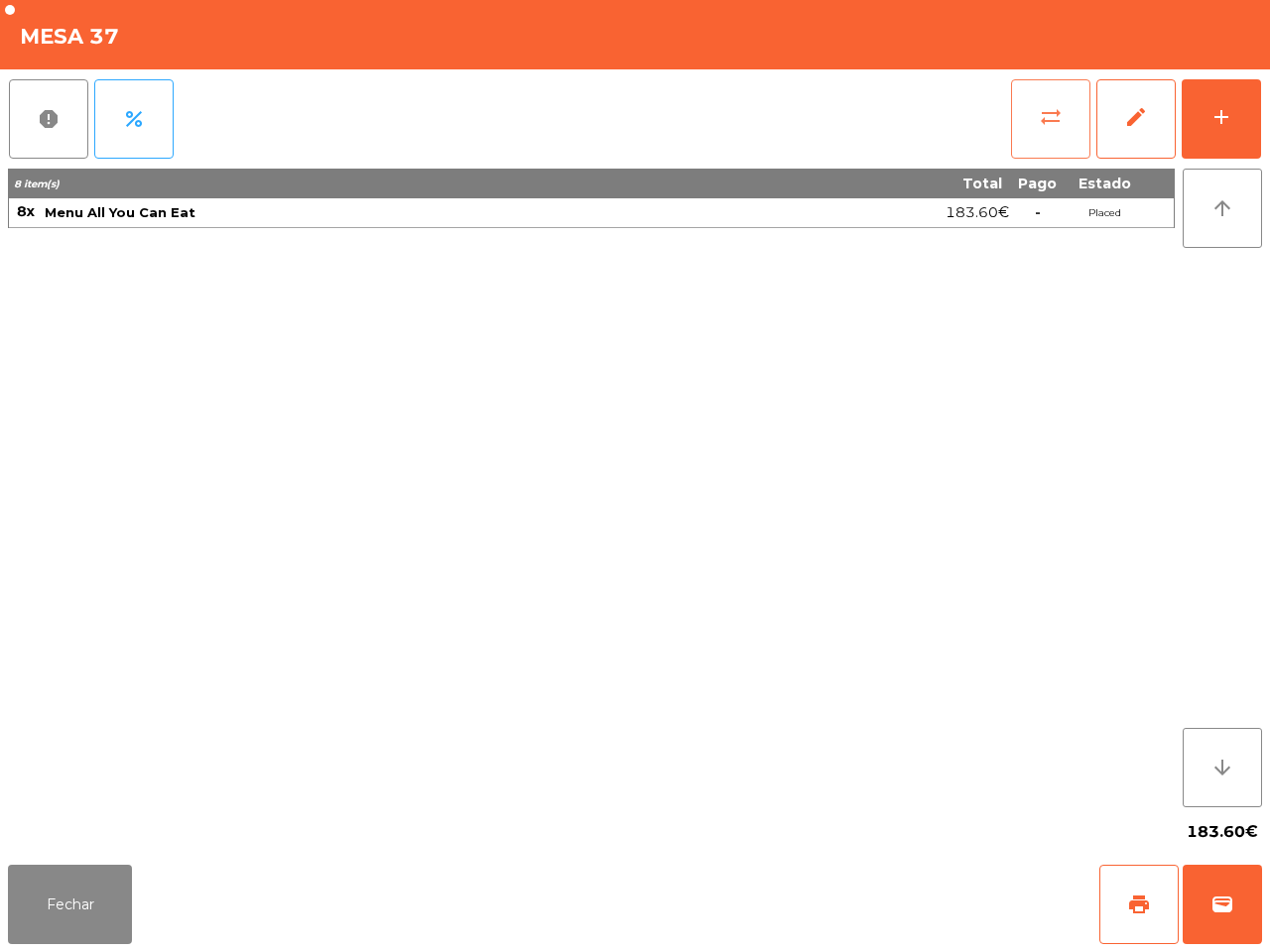 click on "sync_alt" 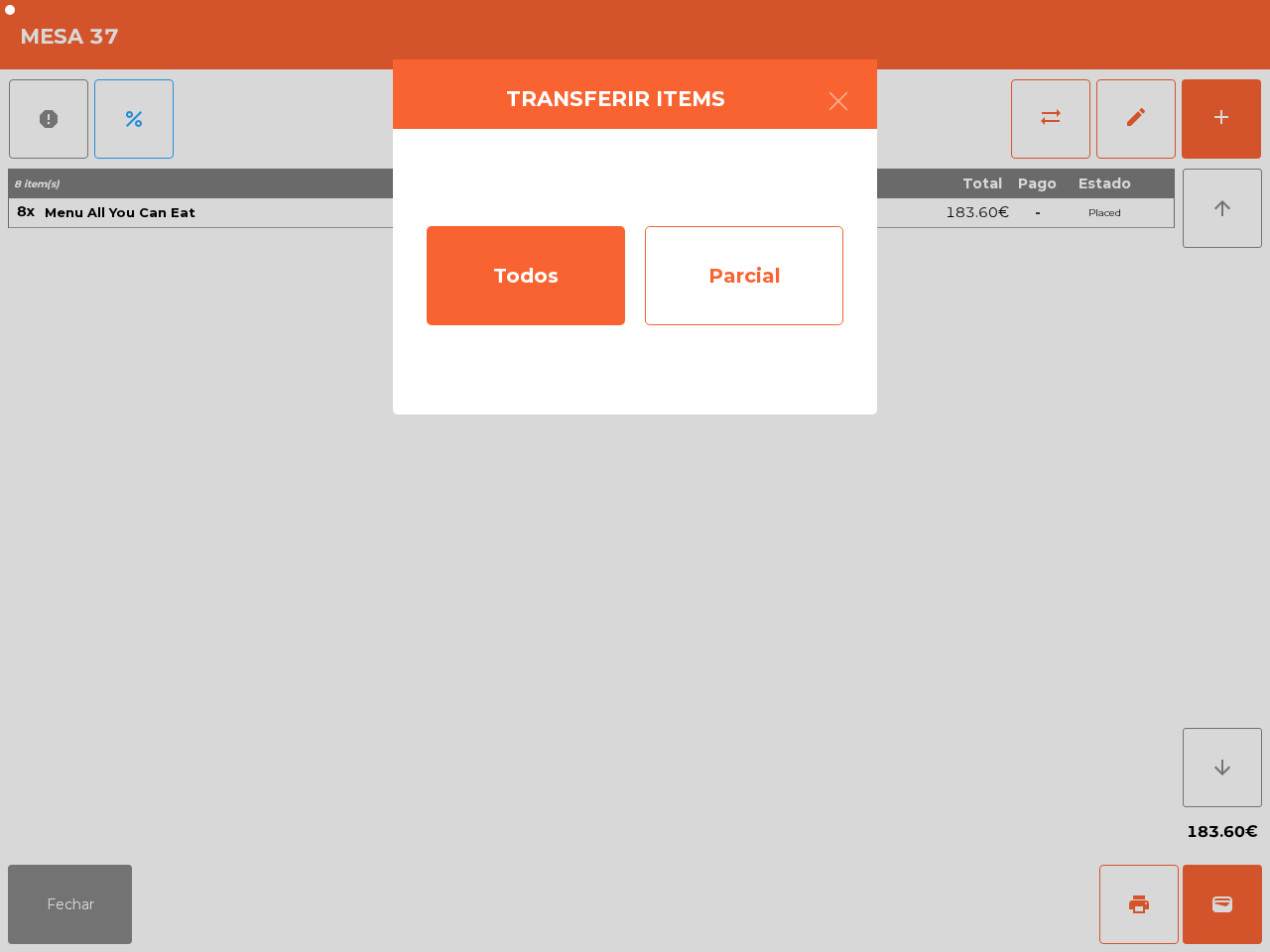click on "Parcial" 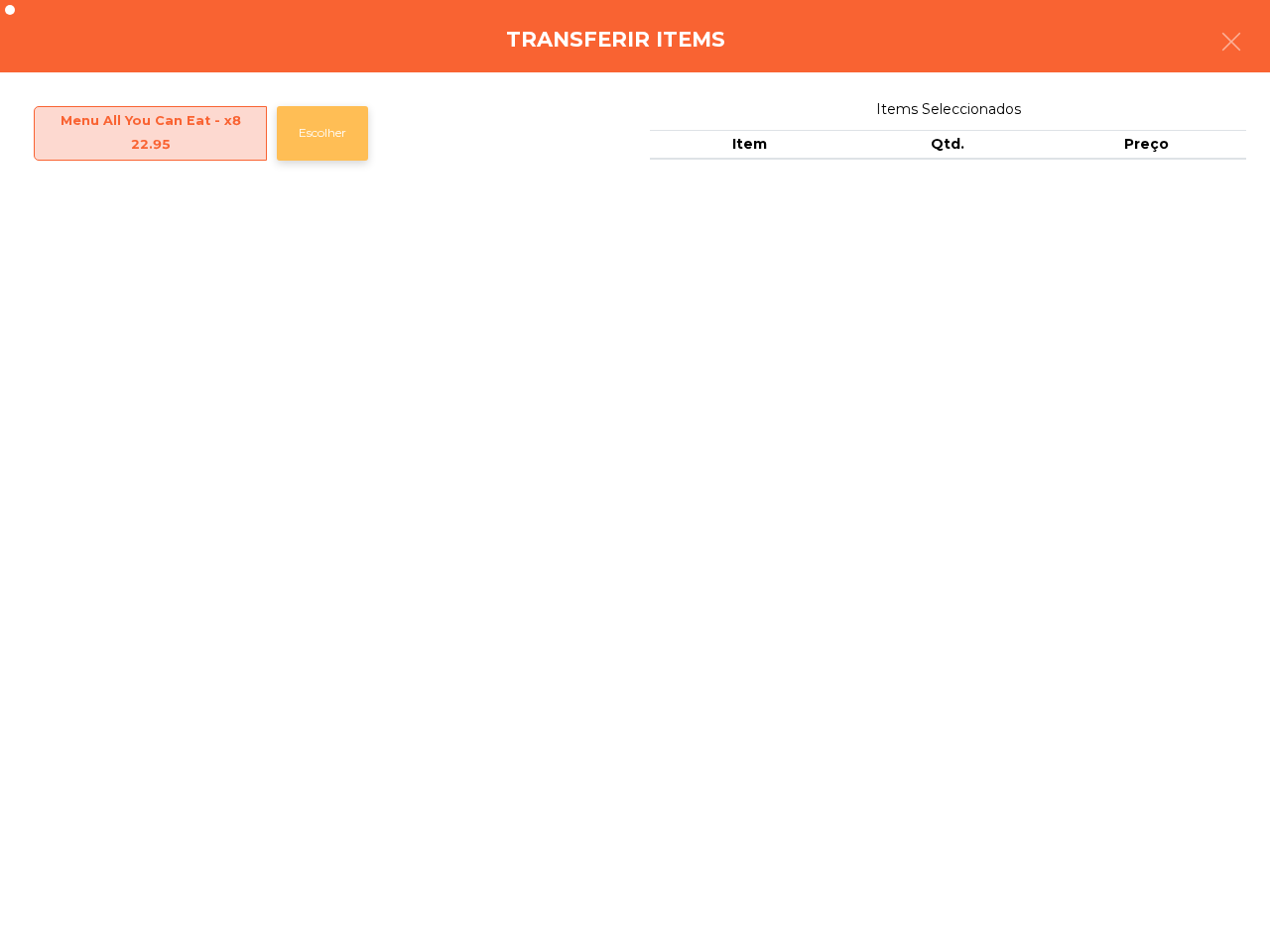 click on "Escolher" 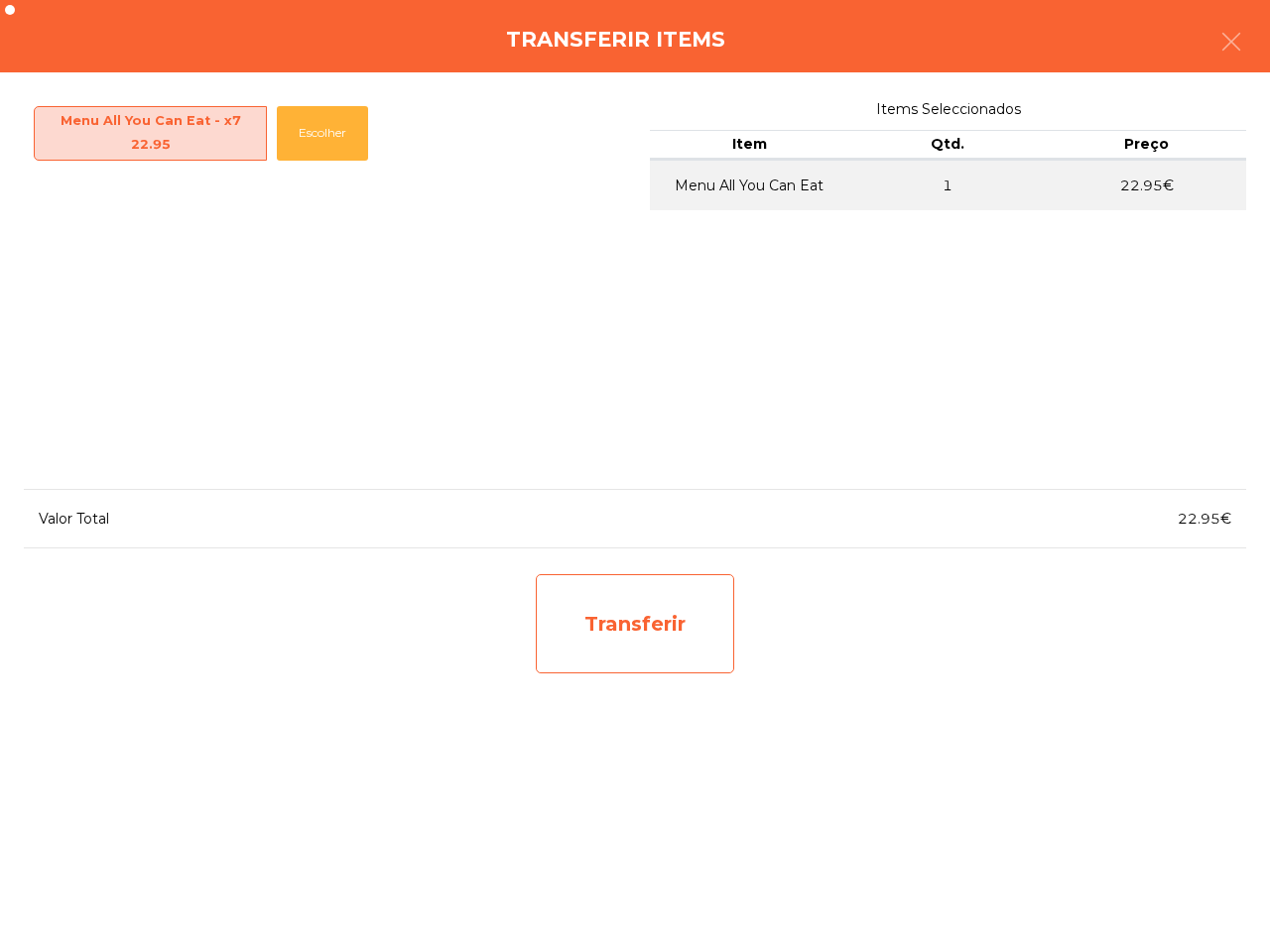 click on "Transferir" 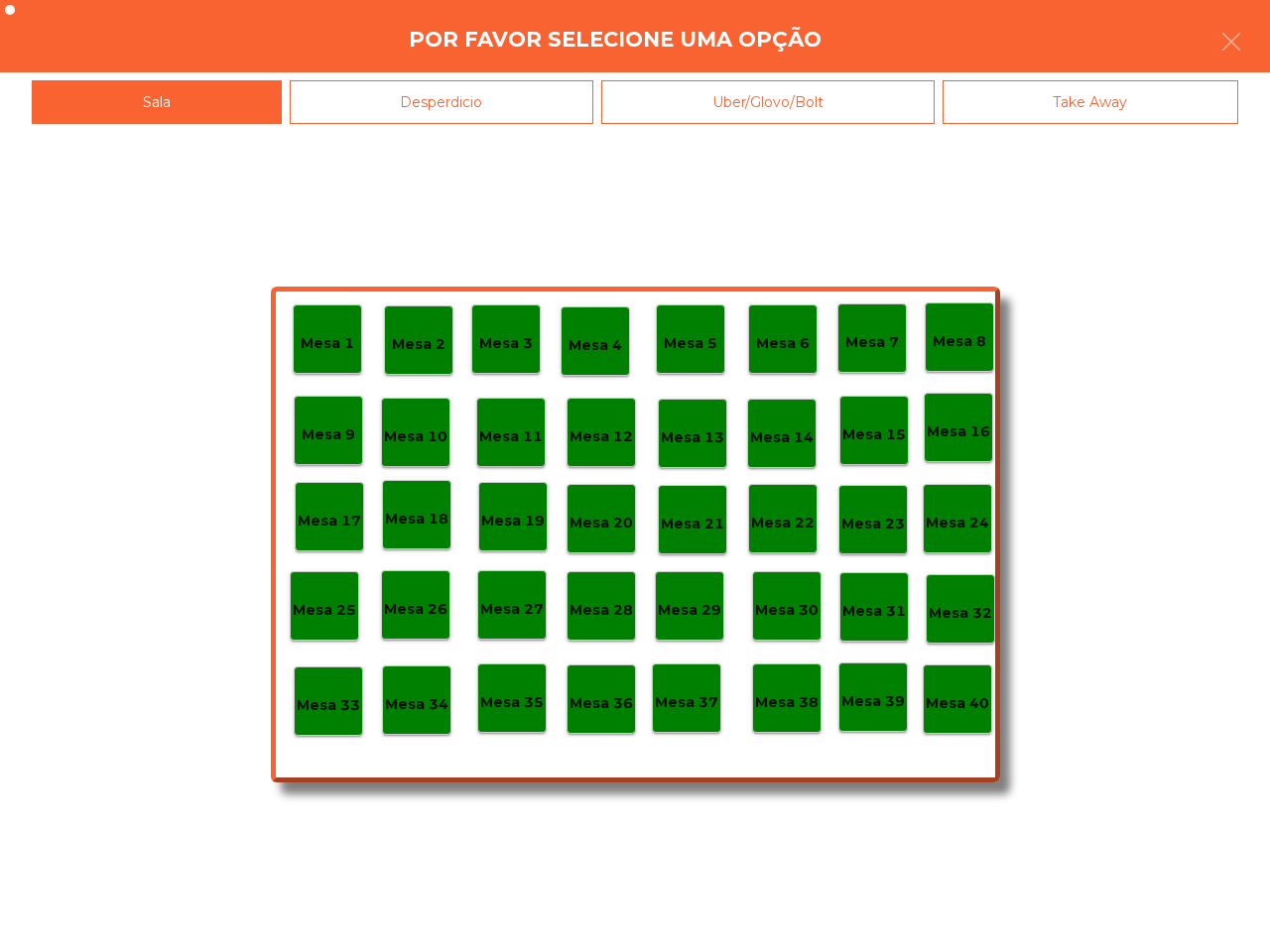 drag, startPoint x: 954, startPoint y: 759, endPoint x: 962, endPoint y: 709, distance: 50.635956 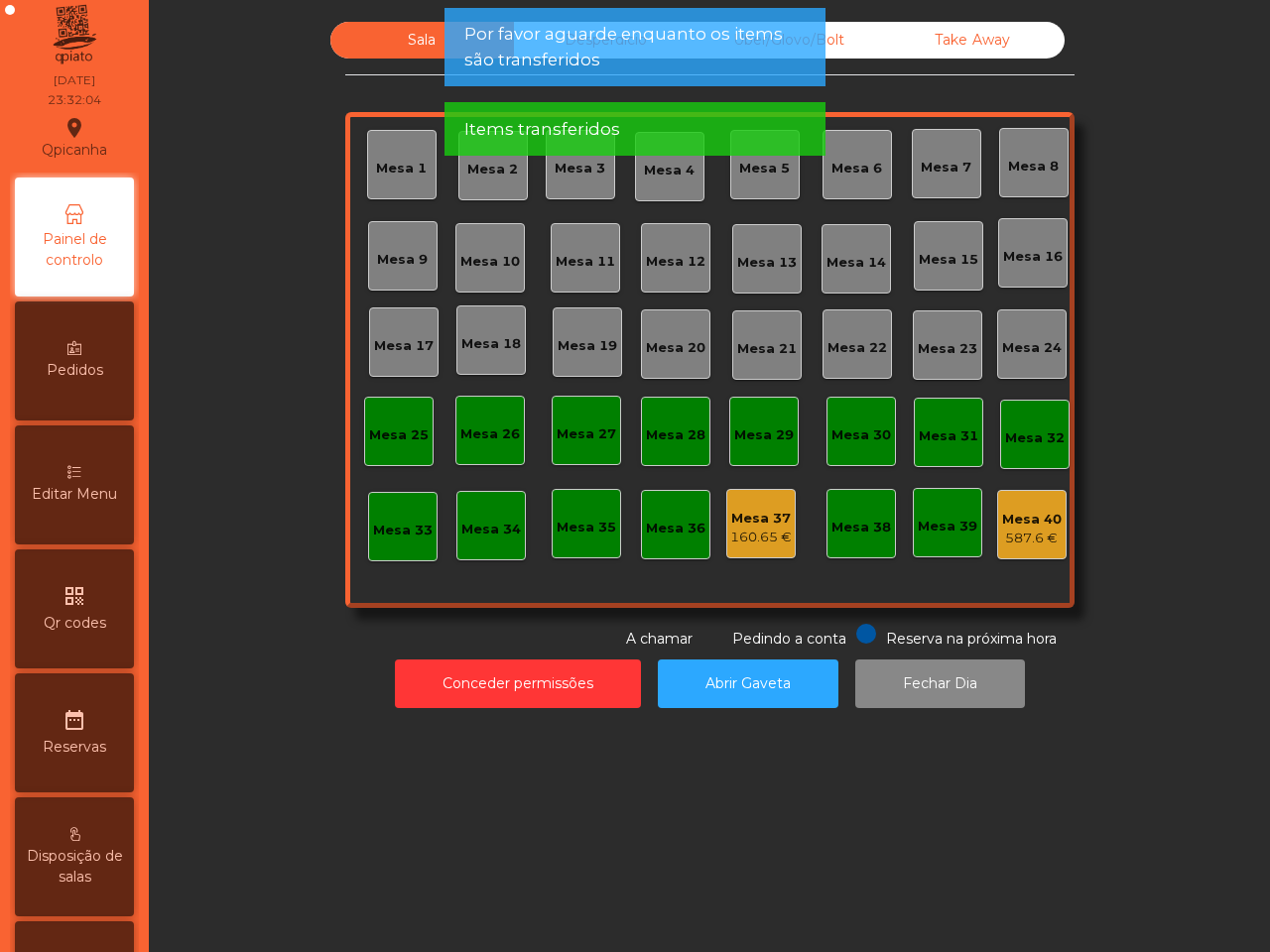 click on "Mesa 40   587.6 €" 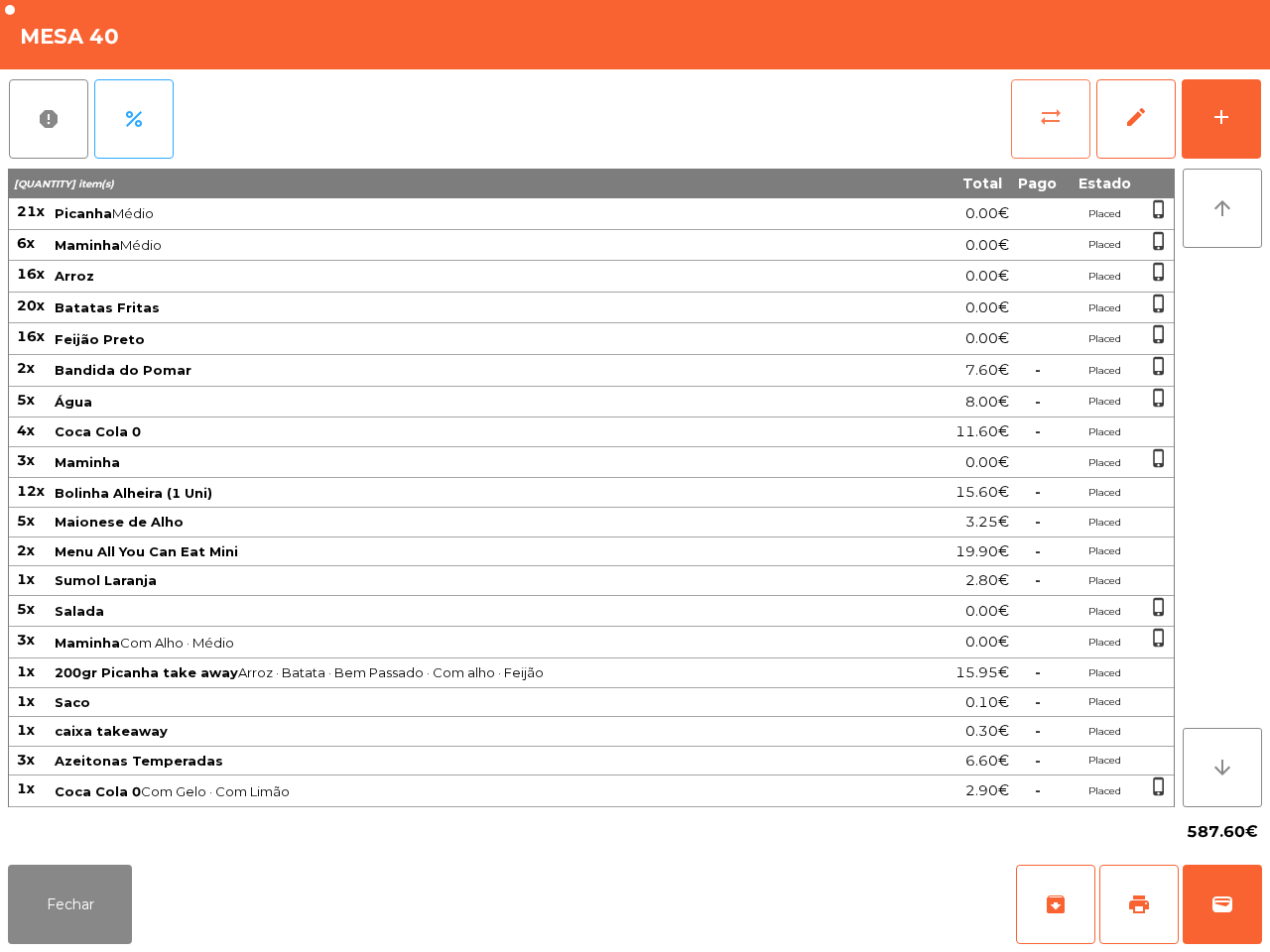 click on "sync_alt" 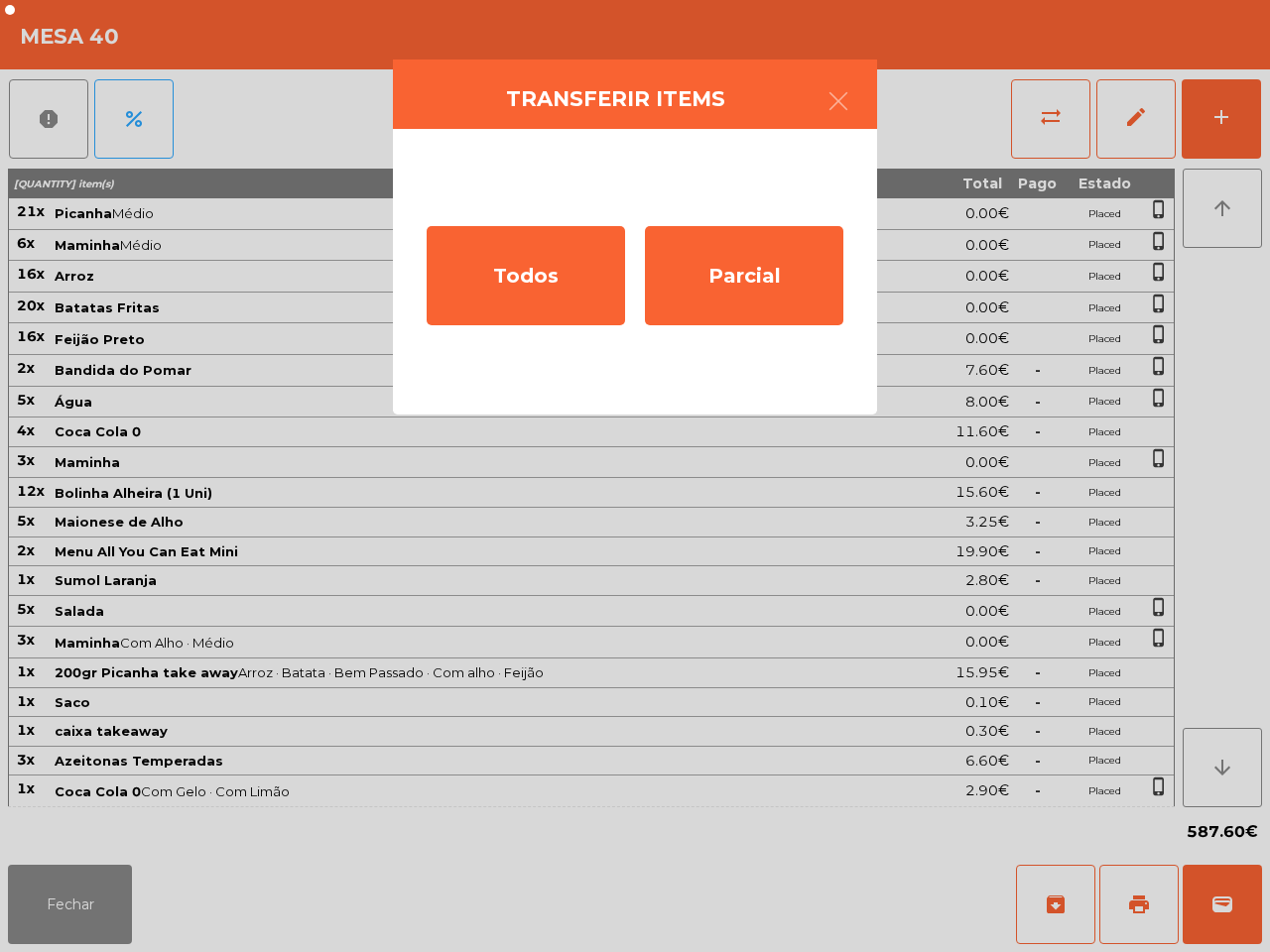drag, startPoint x: 784, startPoint y: 409, endPoint x: 771, endPoint y: 367, distance: 43.965896 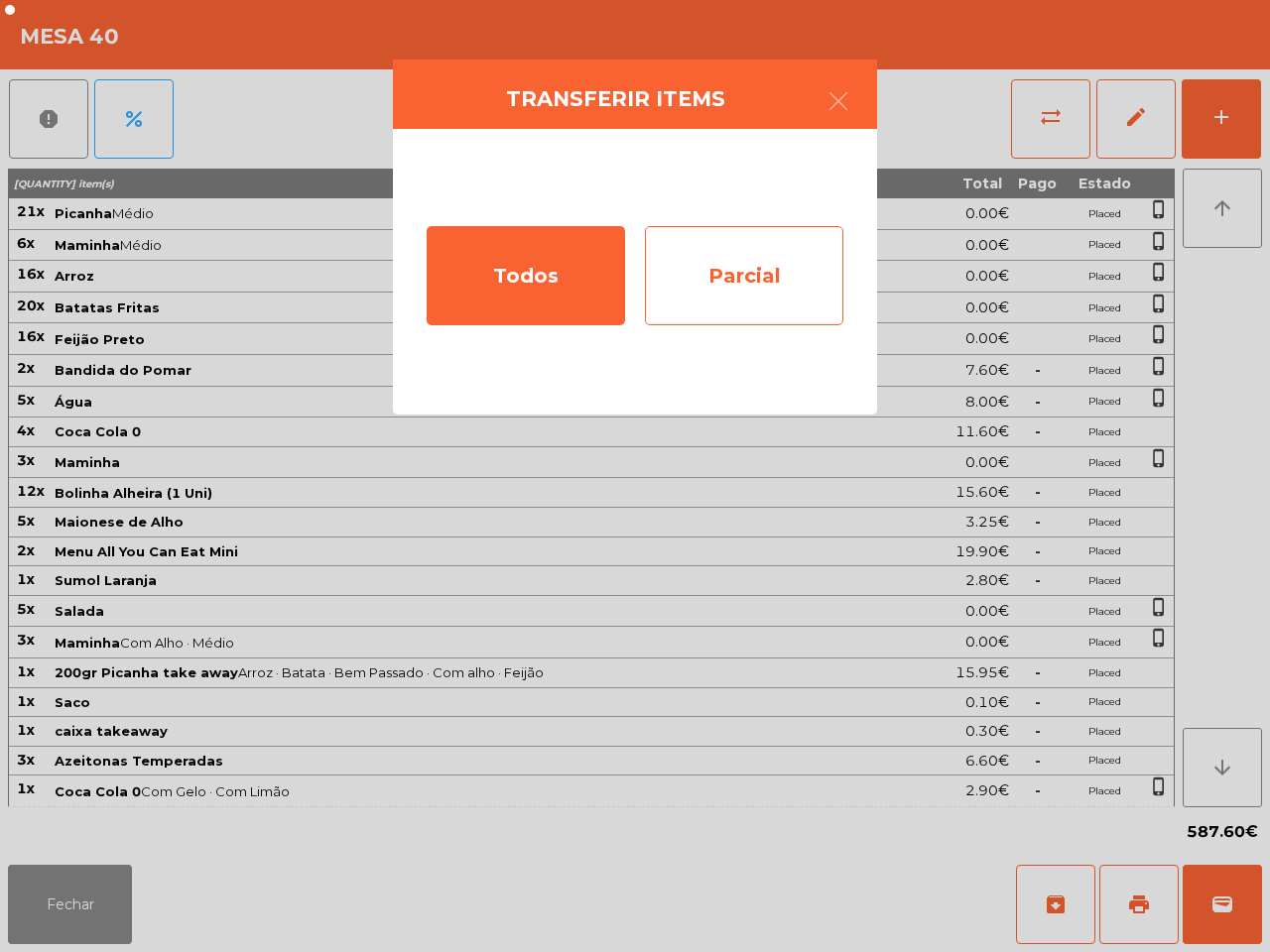 click on "Parcial" 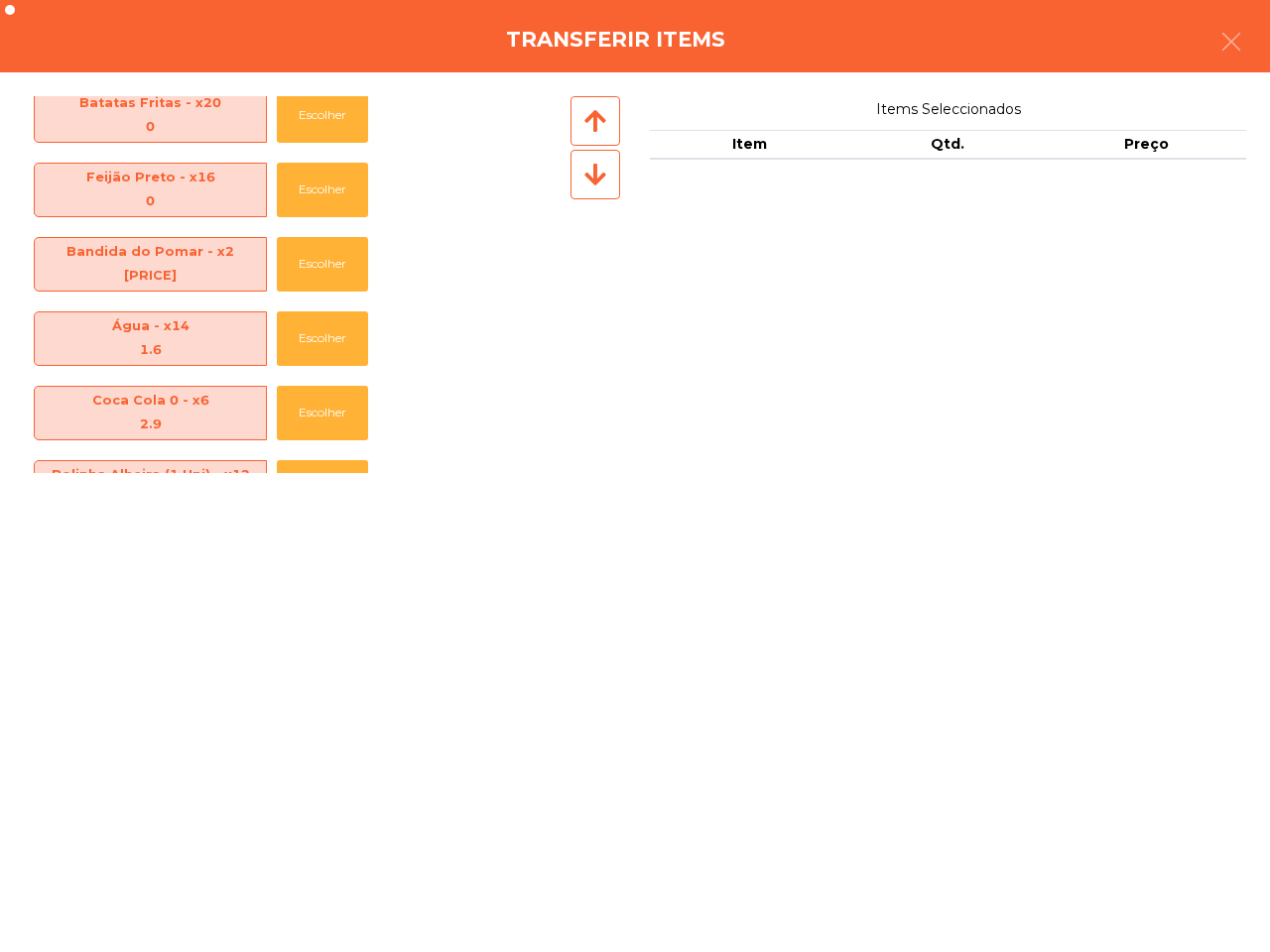 scroll, scrollTop: 496, scrollLeft: 0, axis: vertical 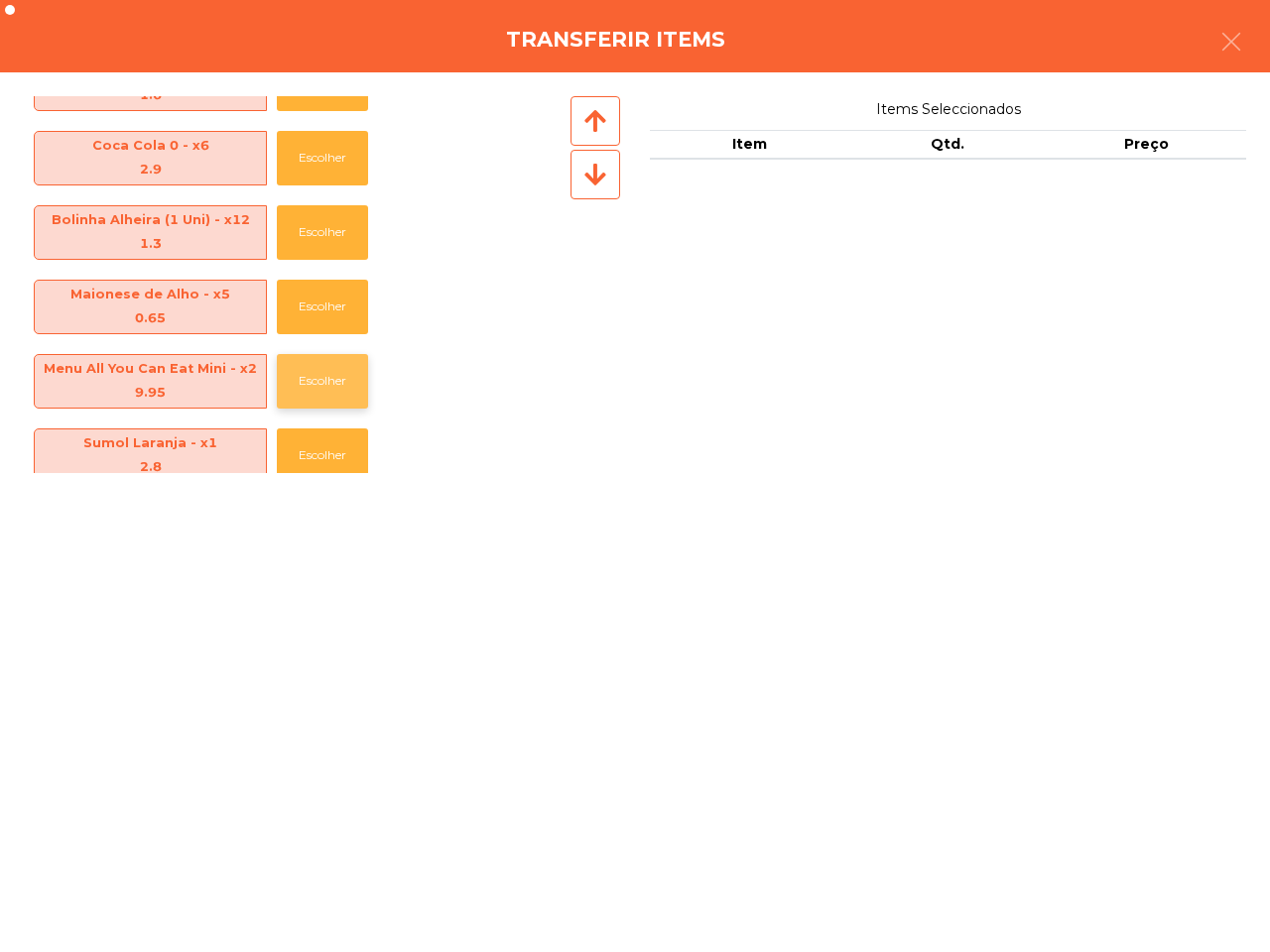 click on "Escolher" 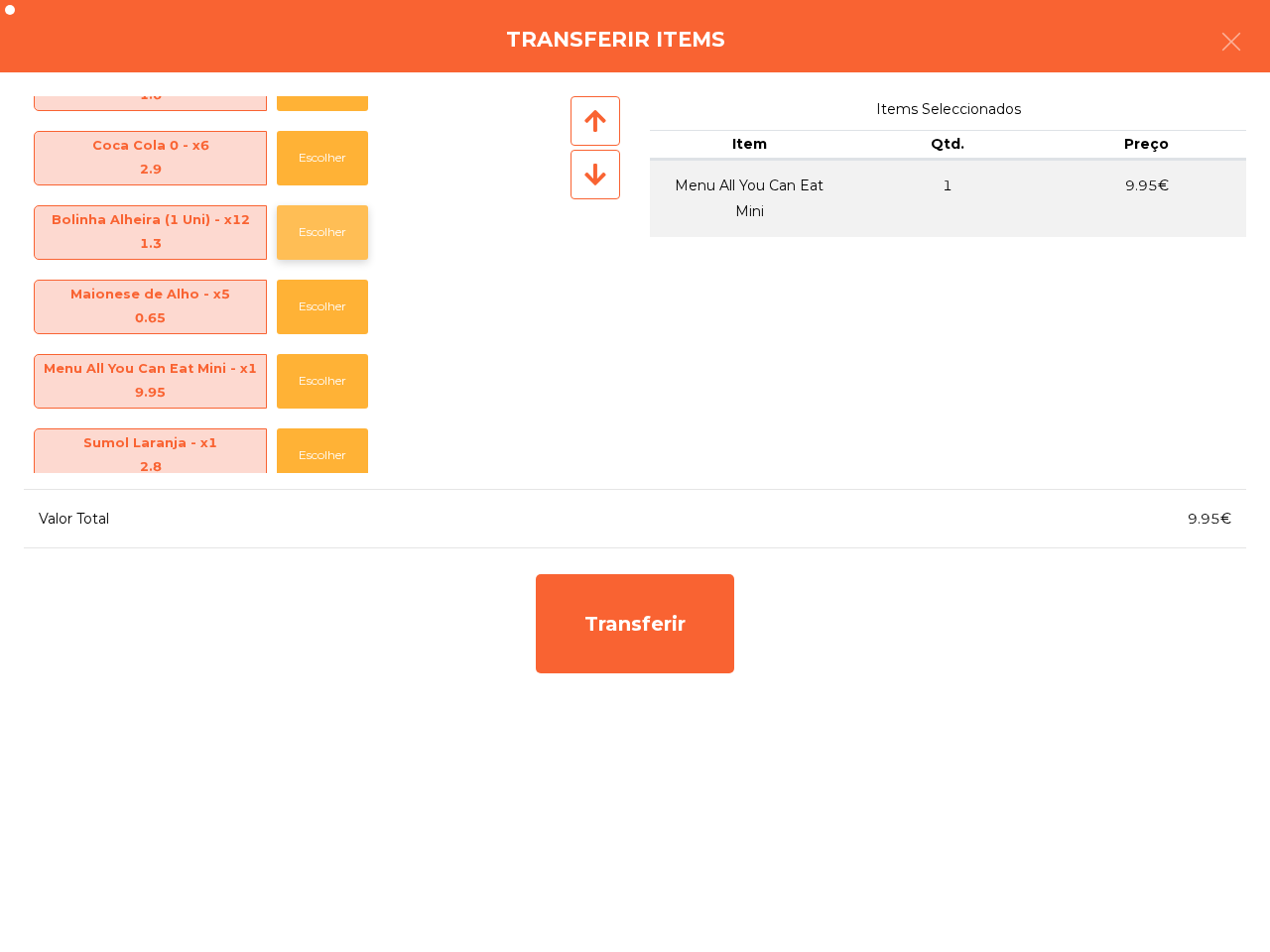 click on "Escolher" 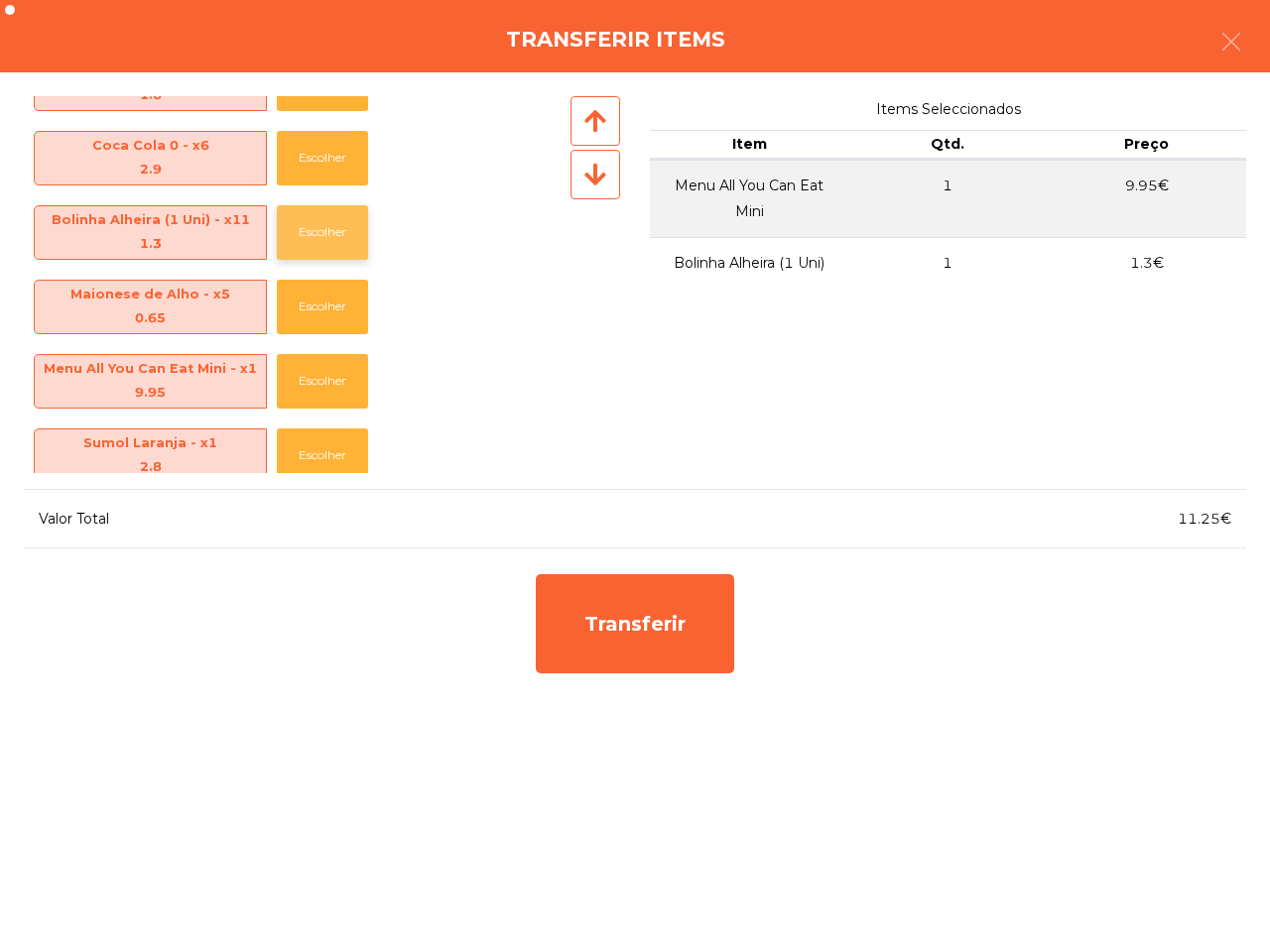click on "Escolher" 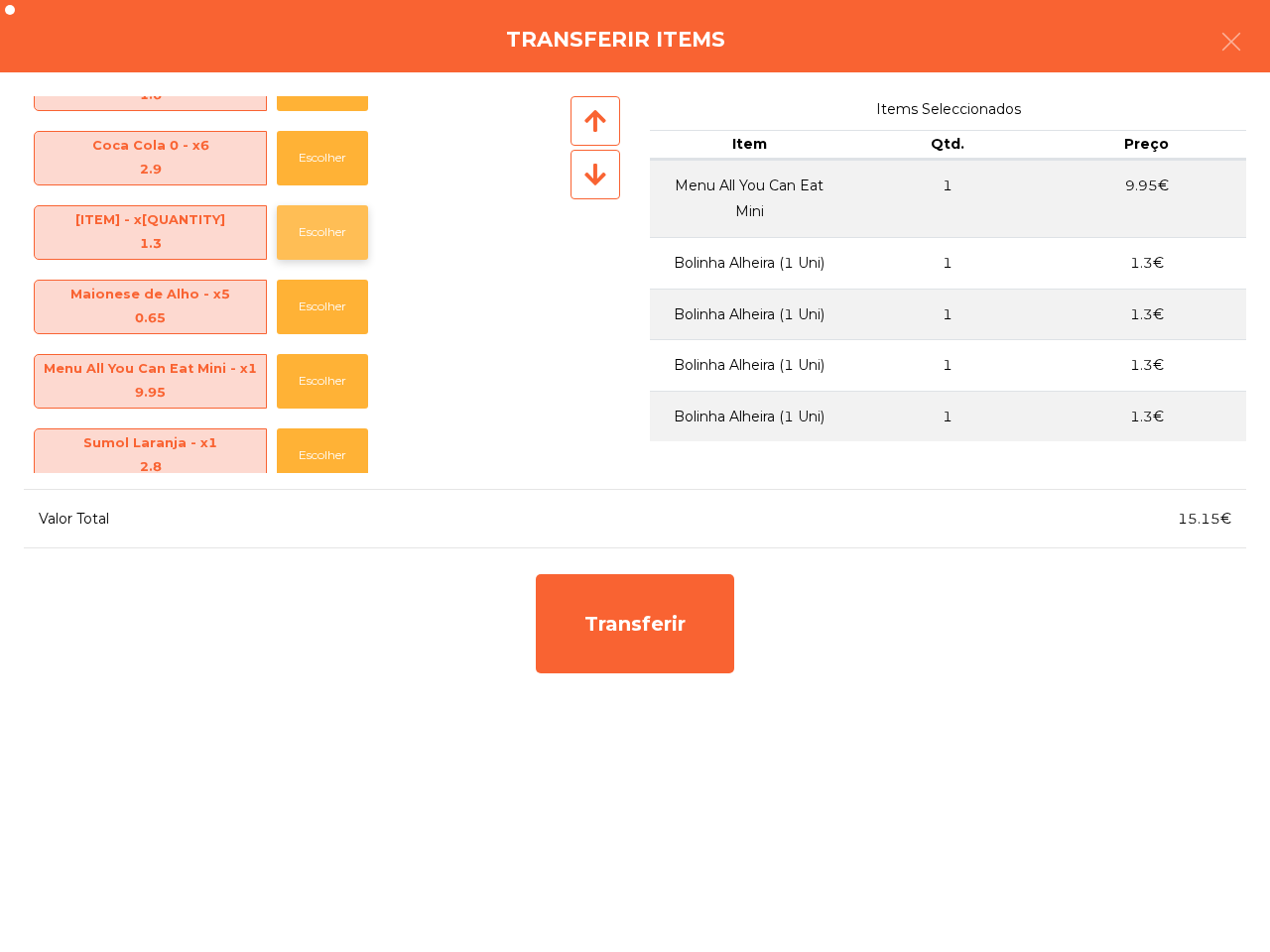 click on "Escolher" 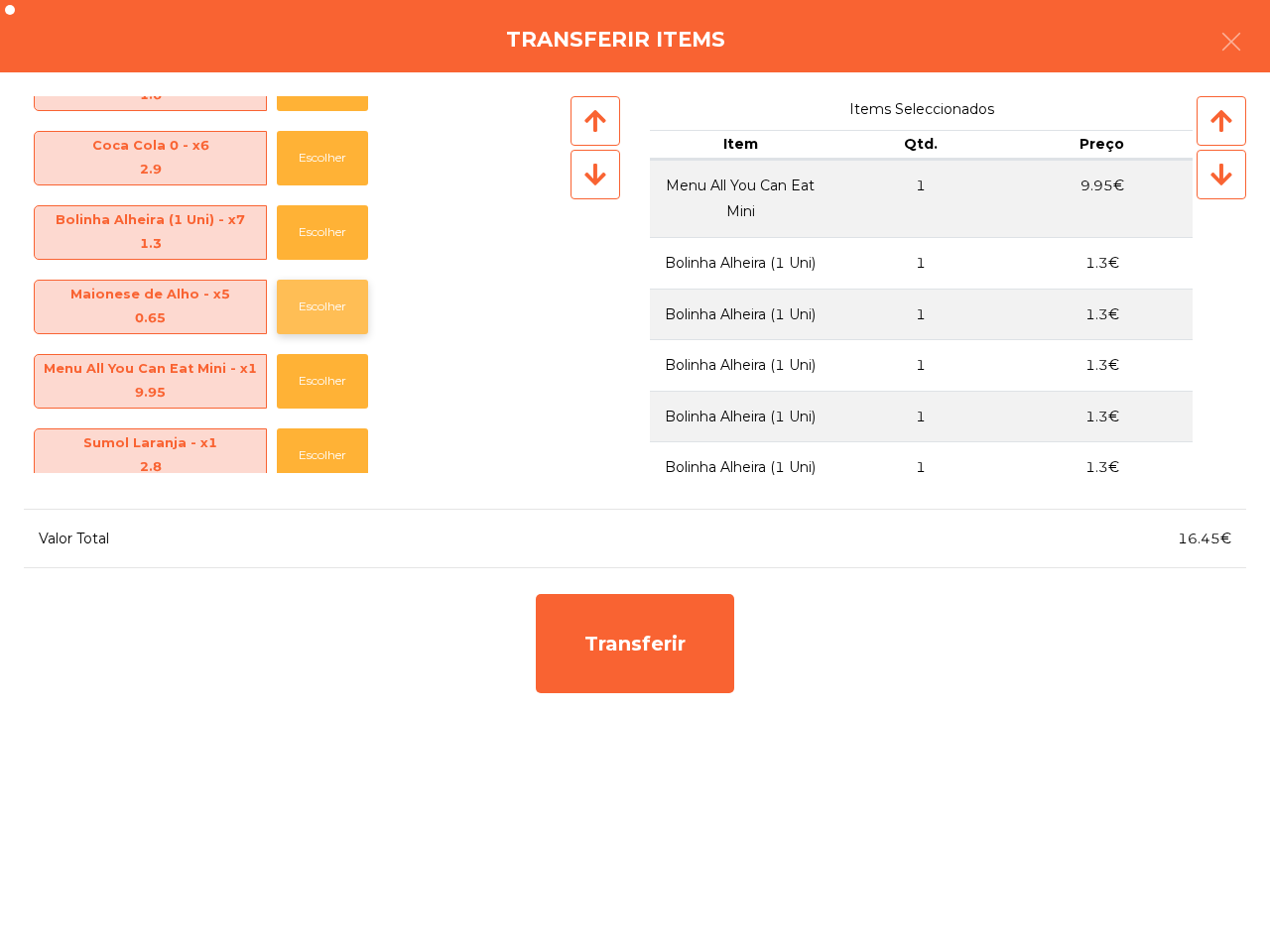 click on "Escolher" 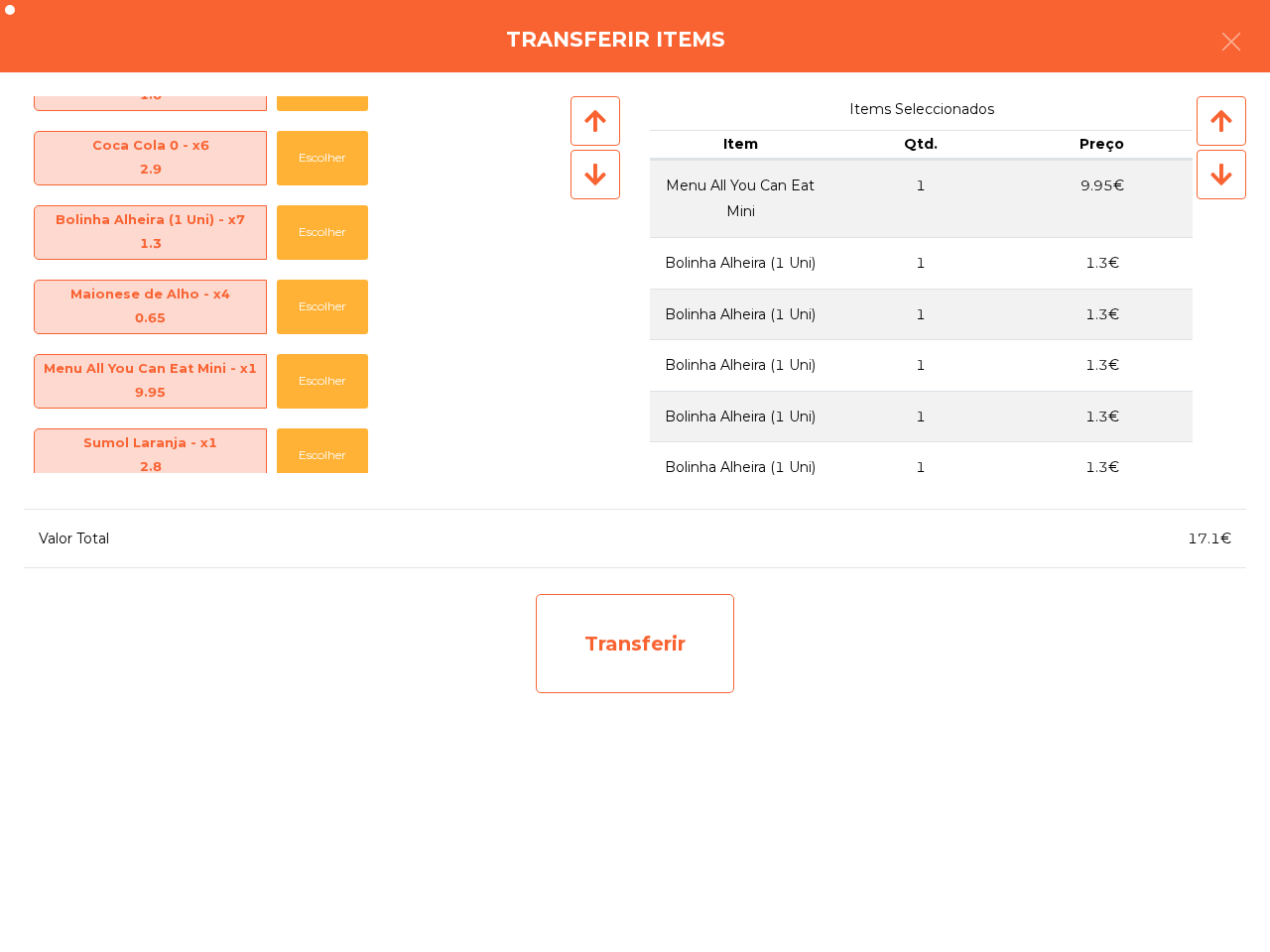 click on "Transferir" 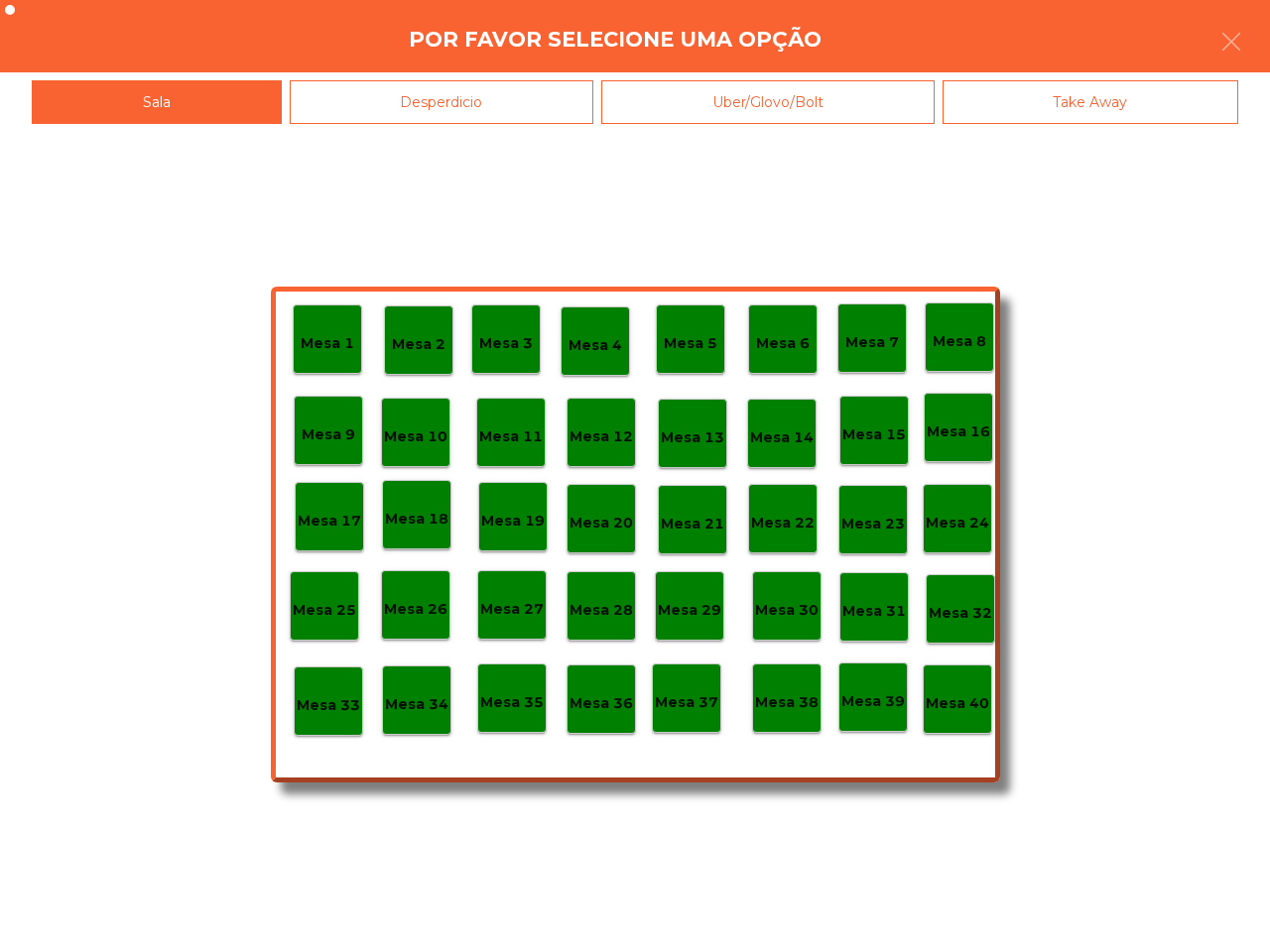 click on "Mesa 38" 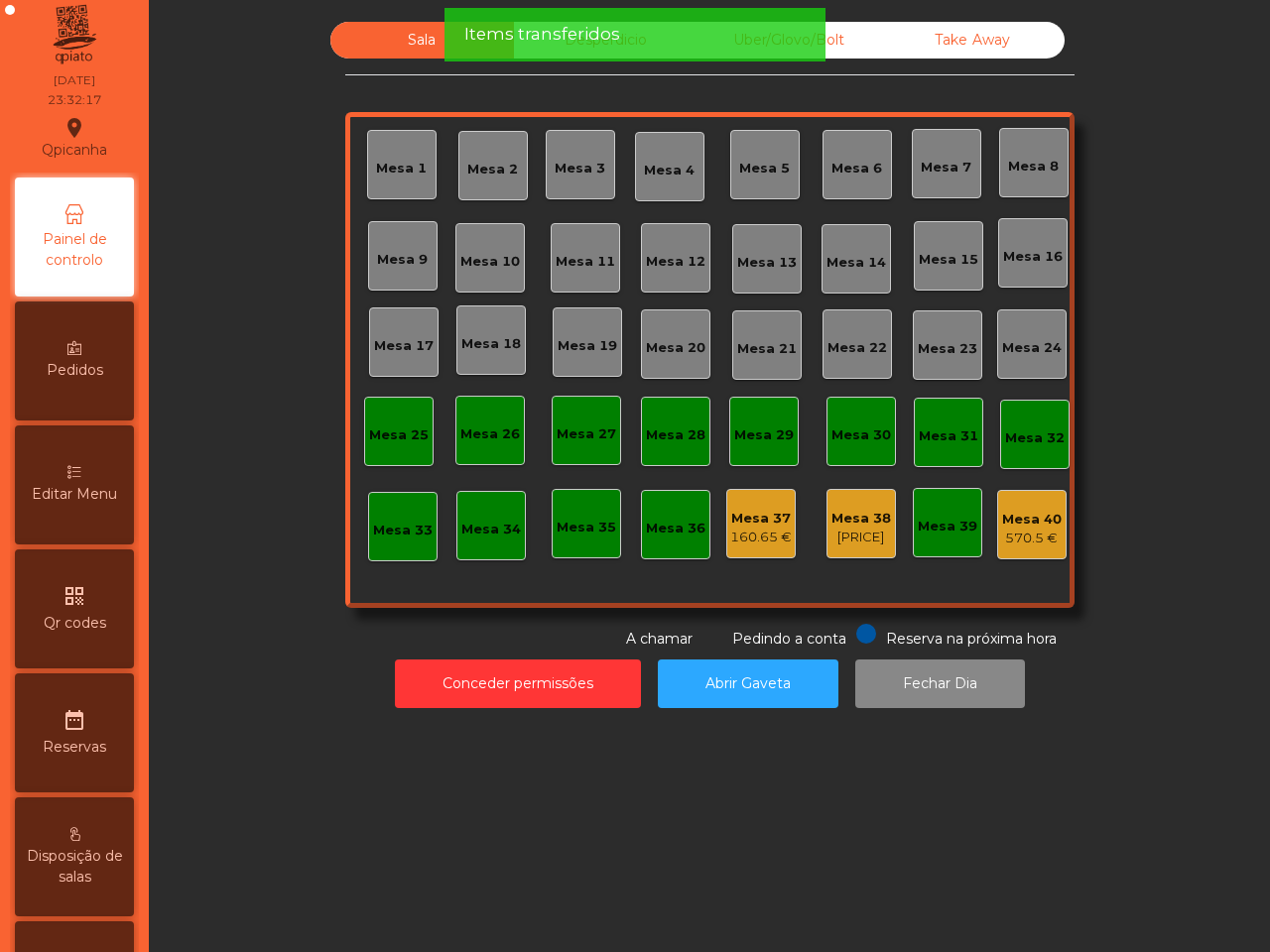 click on "17.1 €" 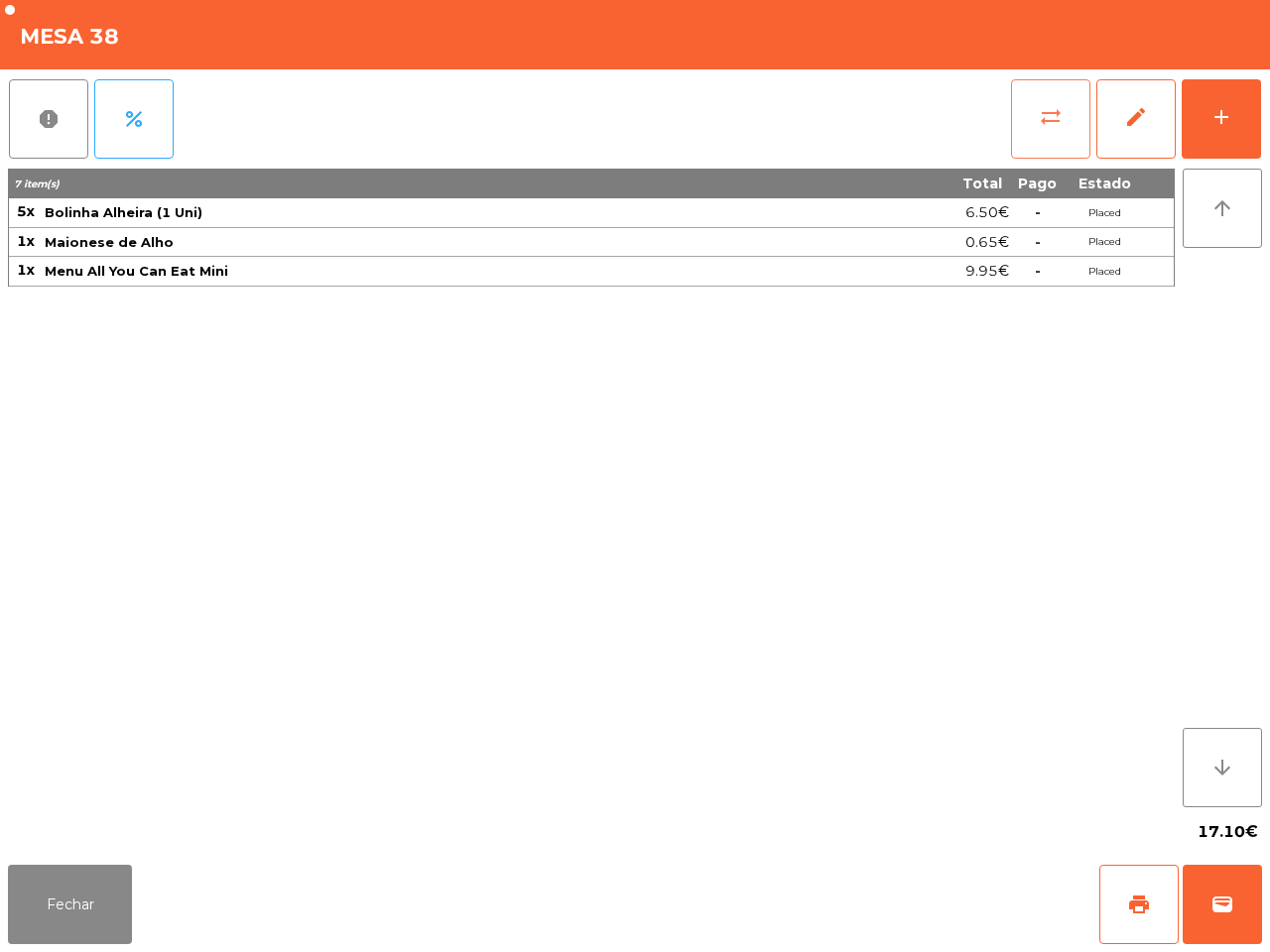 click on "sync_alt" 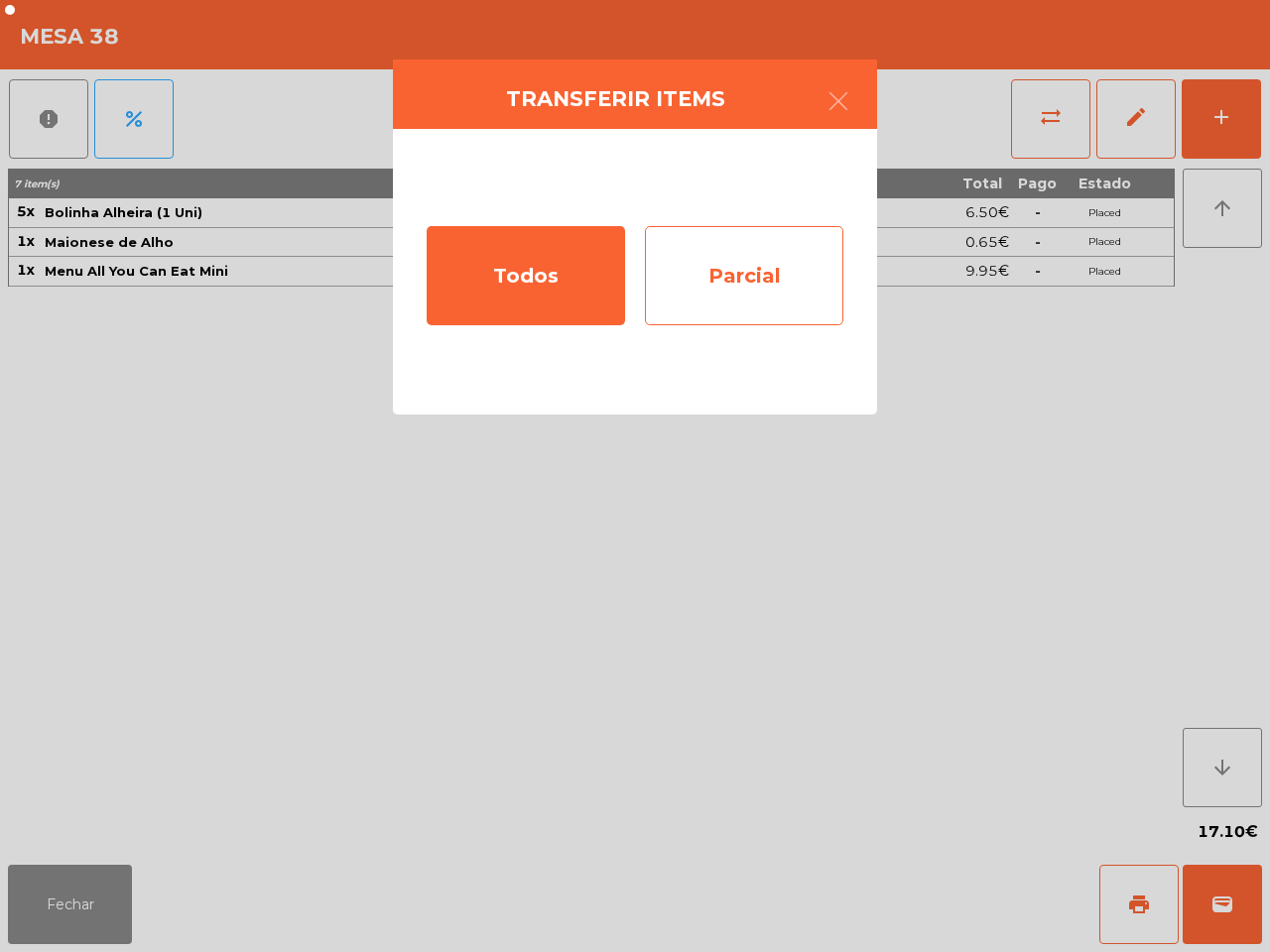 click on "Parcial" 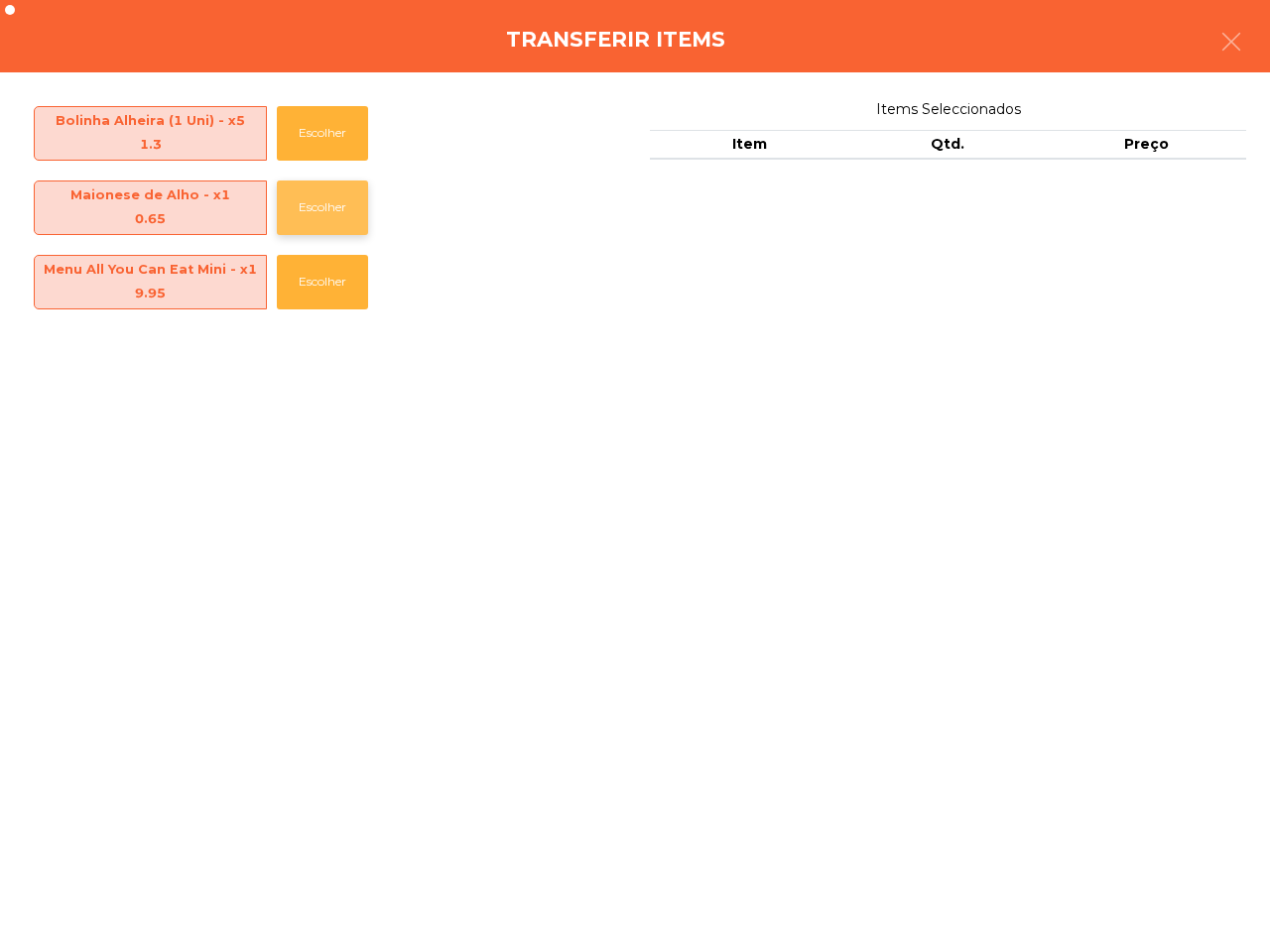 click on "Escolher" 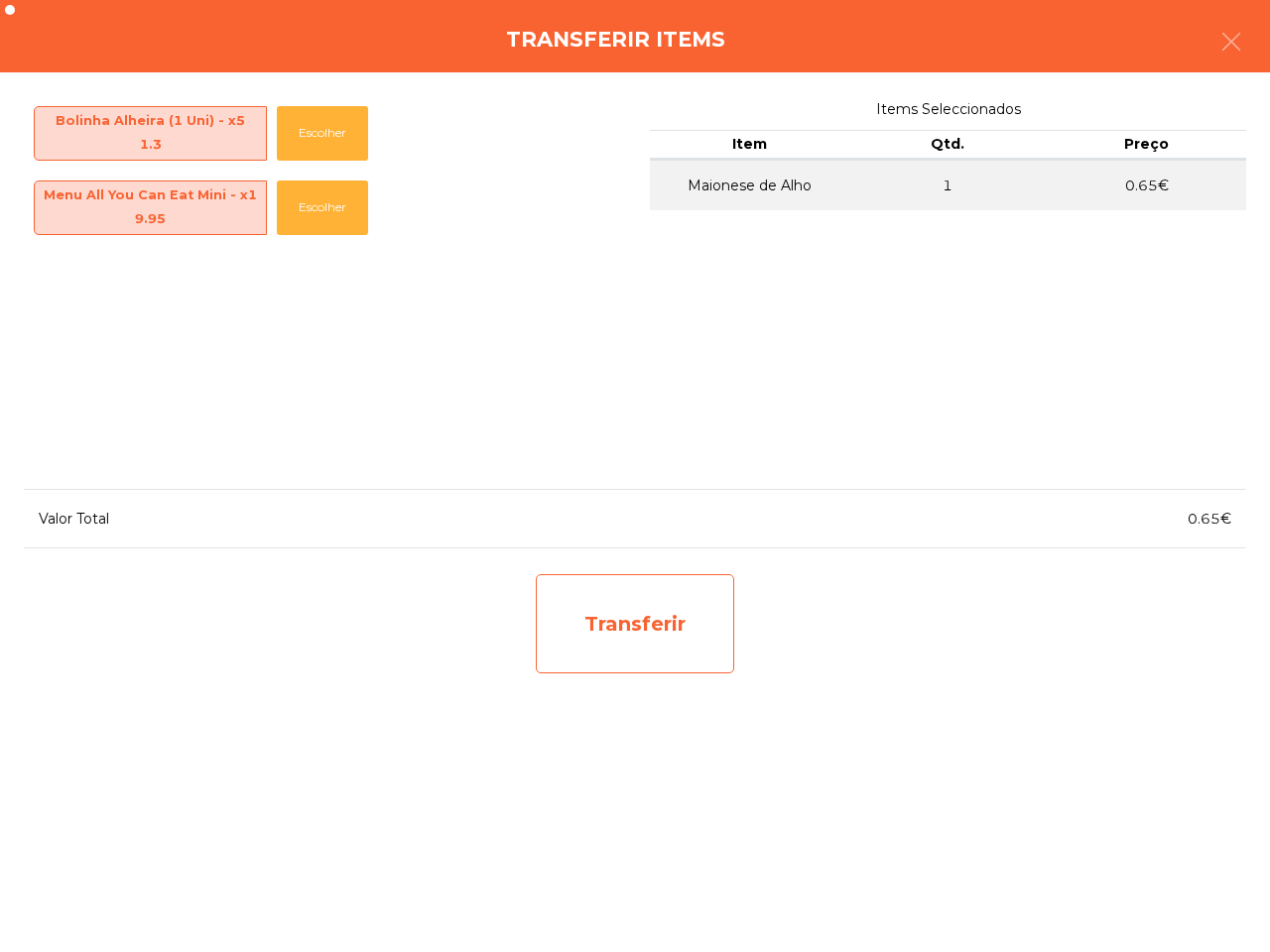 click on "Transferir" 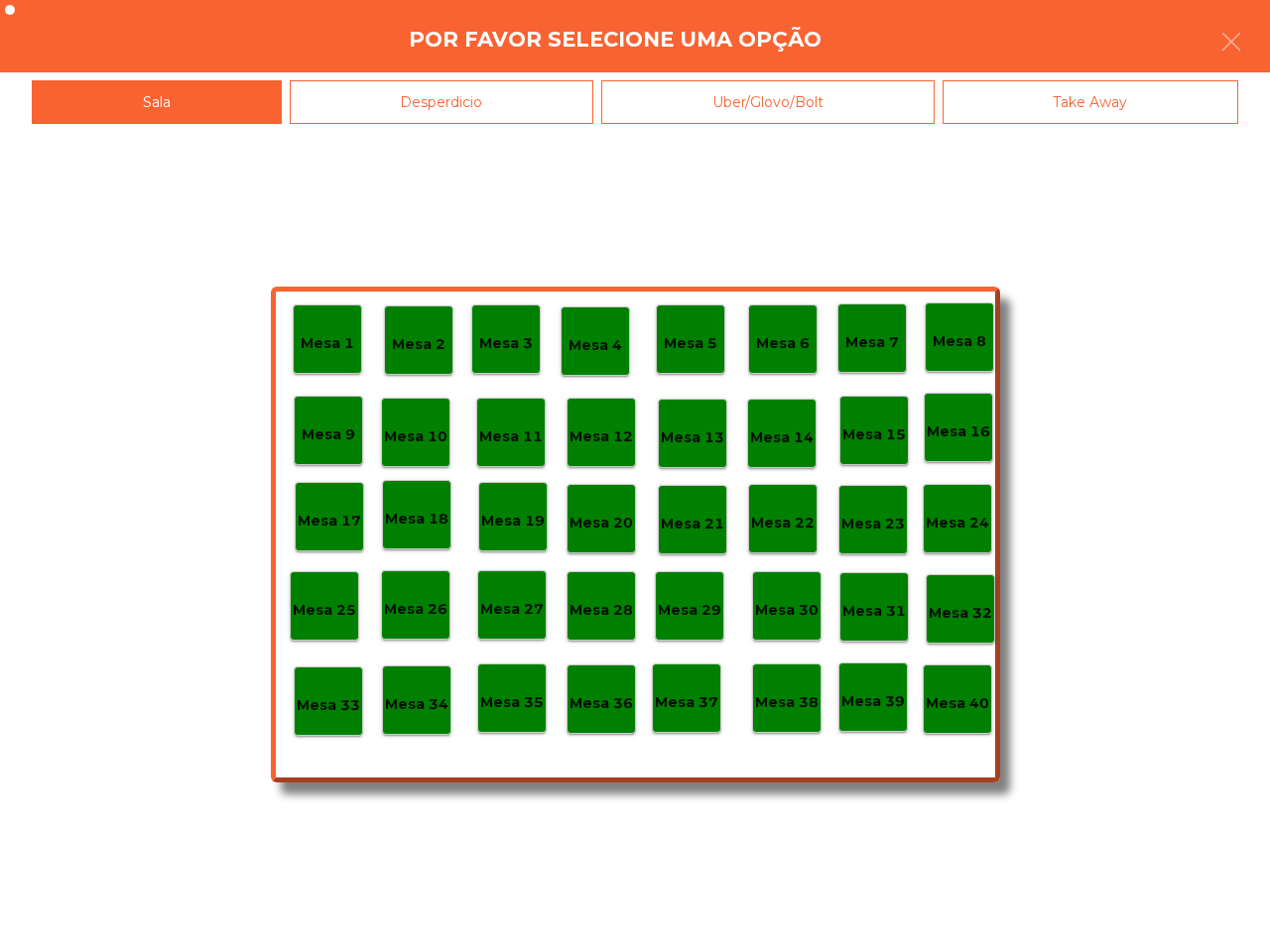 click on "Mesa 40" 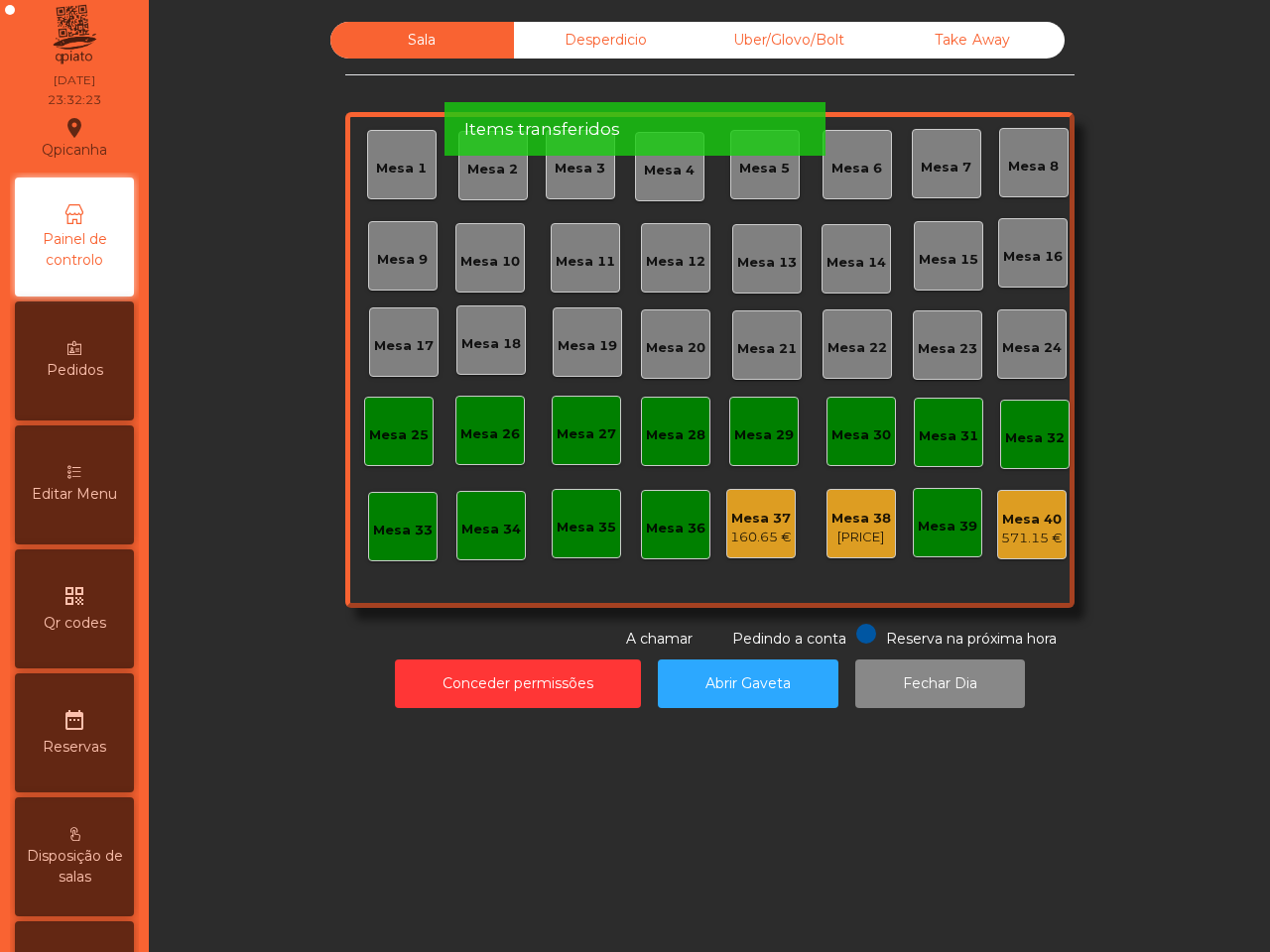 click on "16.45 €" 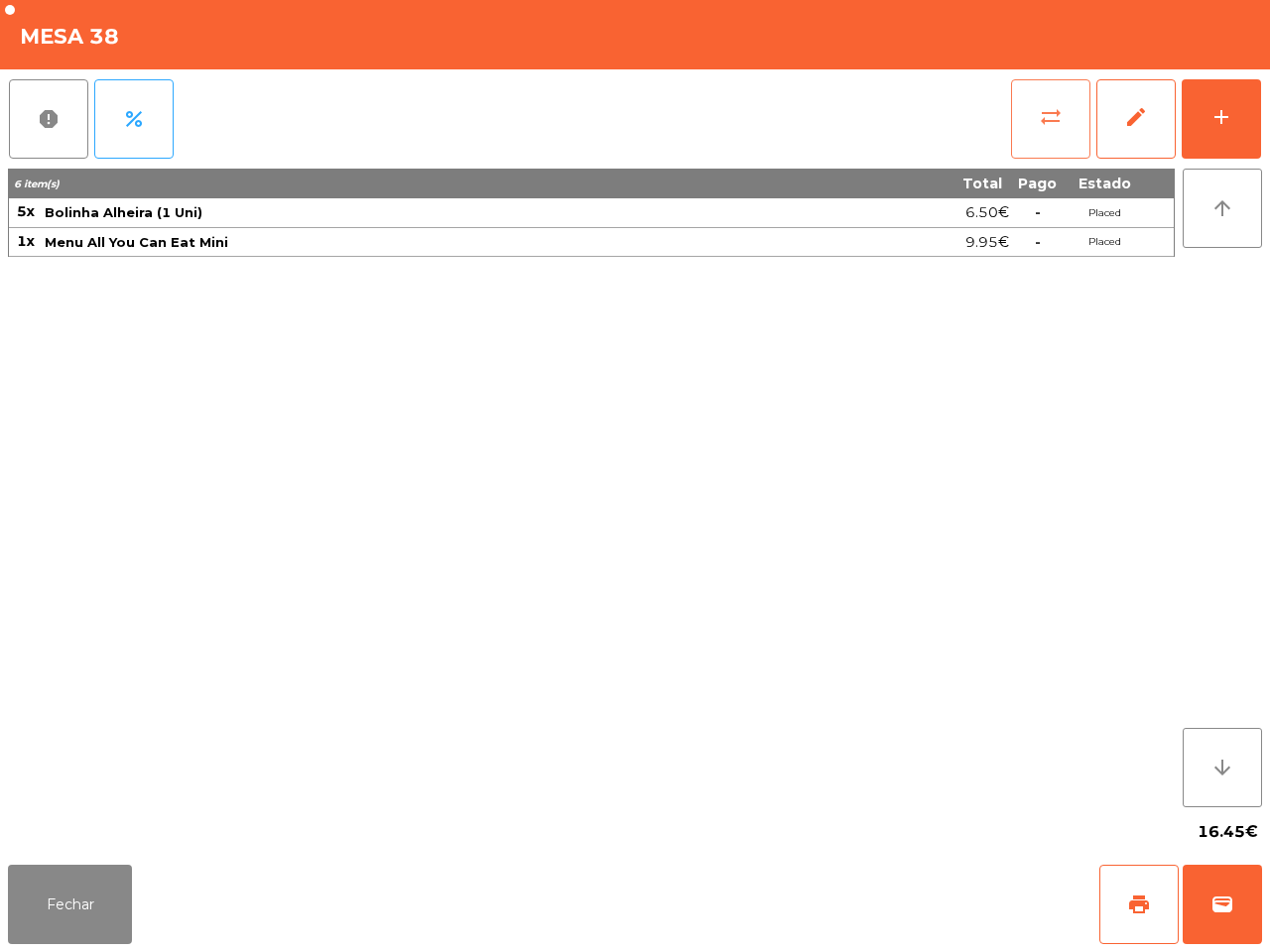 click on "sync_alt" 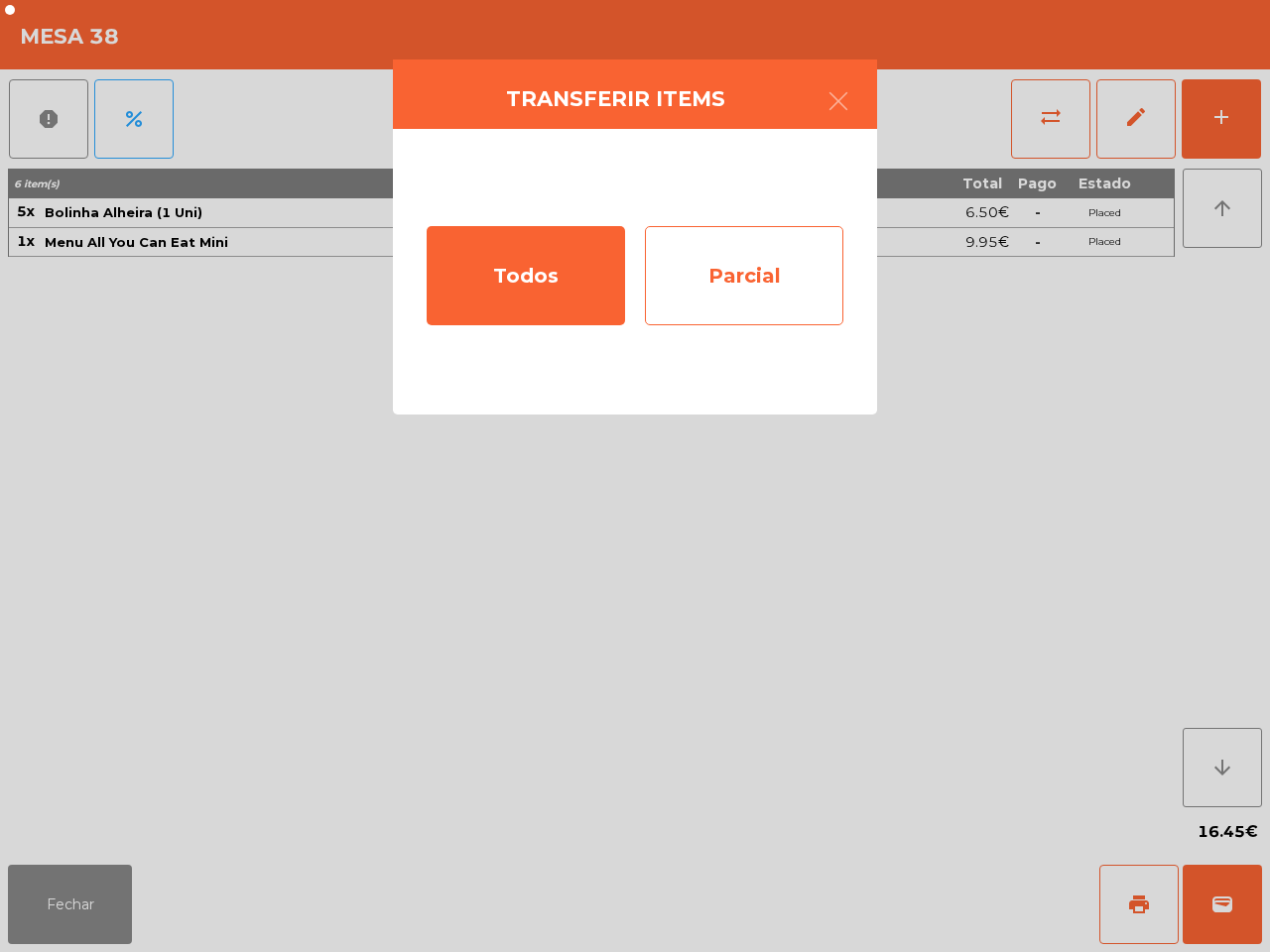 click on "Parcial" 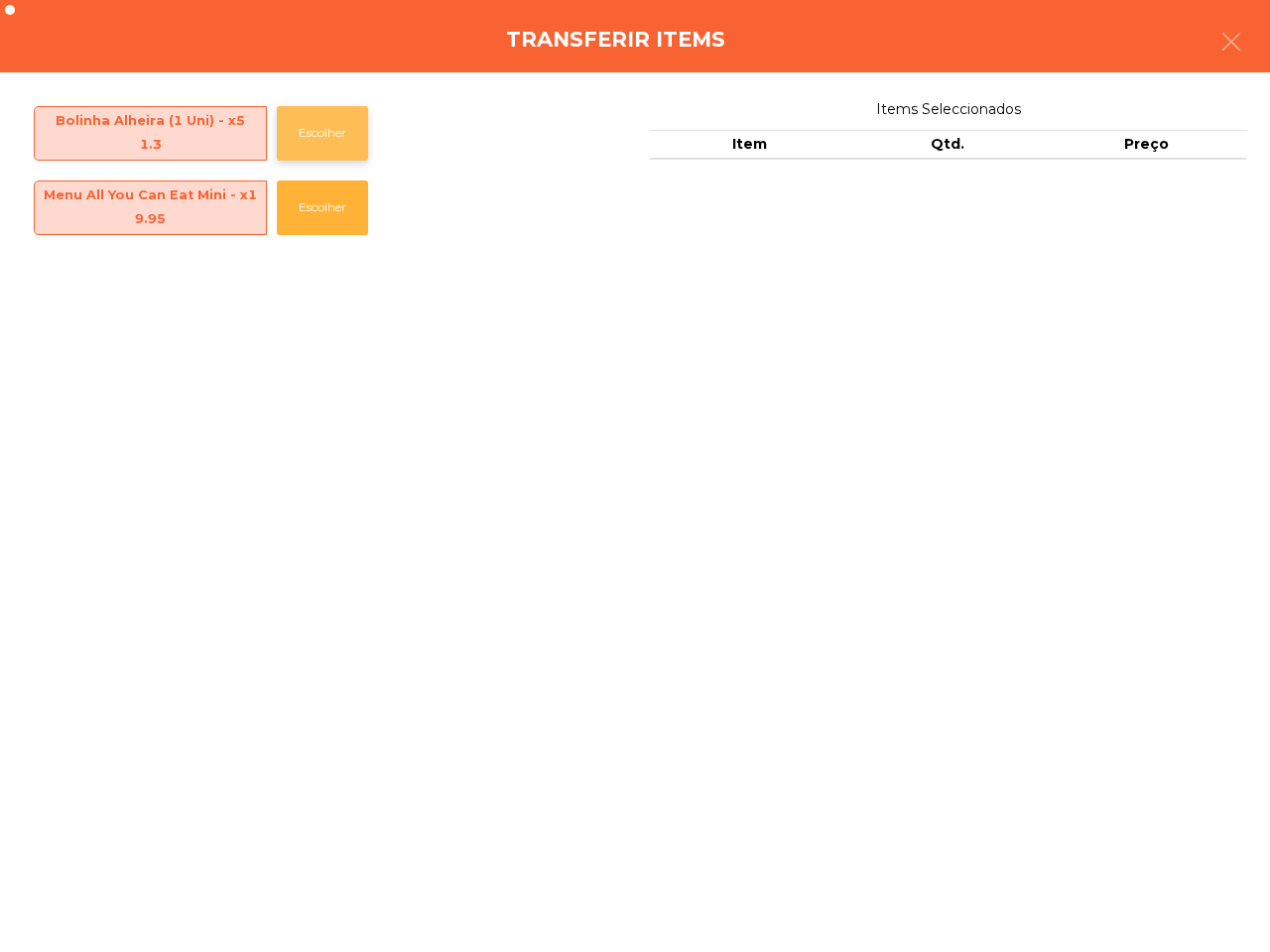 click on "Escolher" 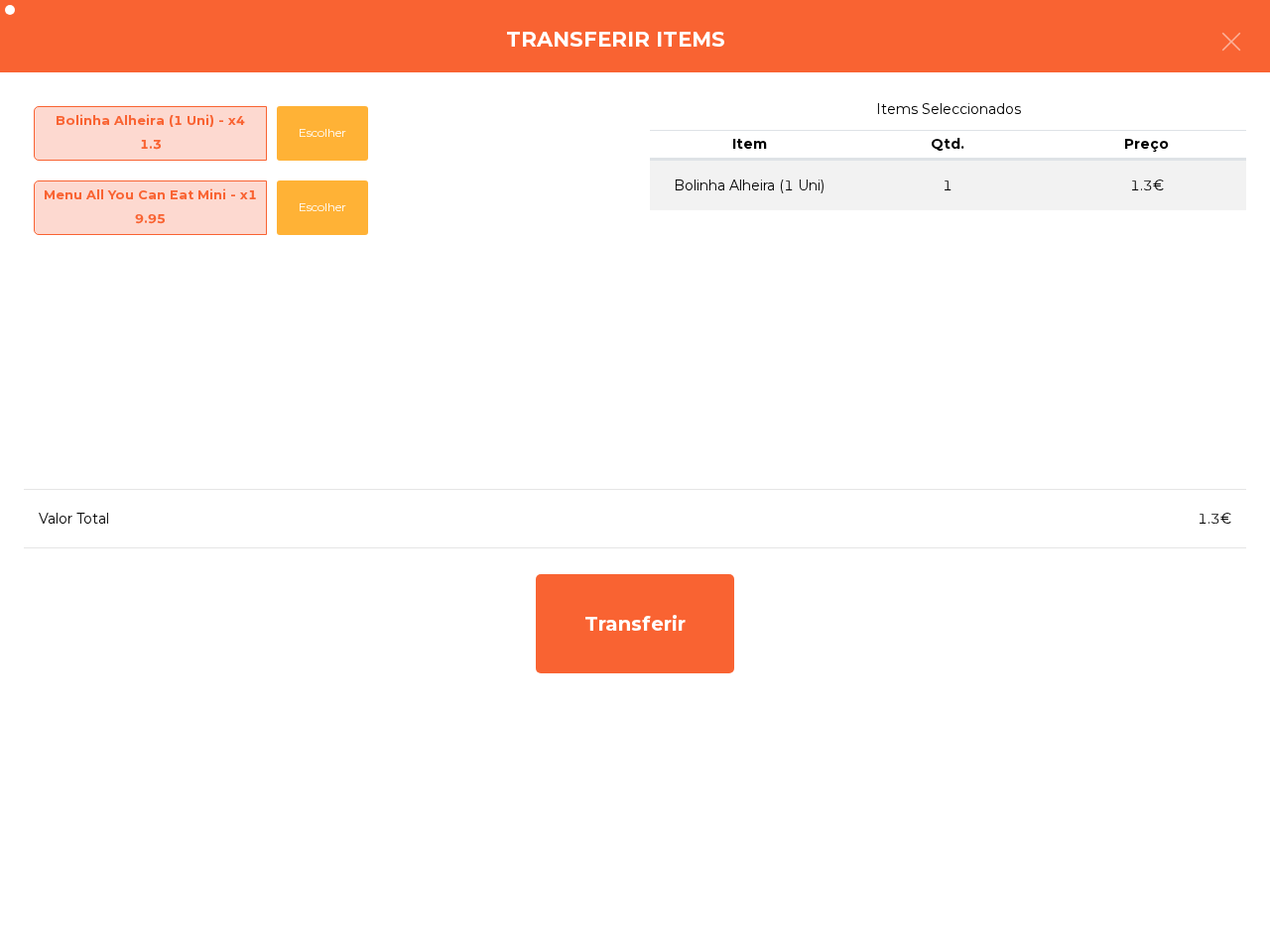 click on "Bolinha Alheira (1 Uni) - x4   1.3   Escolher   Menu All You Can Eat Mini - x1   9.95   Escolher  Items Seleccionados Item Qtd. Preço  Bolinha Alheira (1 Uni)   1   1.3€   Valor Total 1.3€  Transferir" 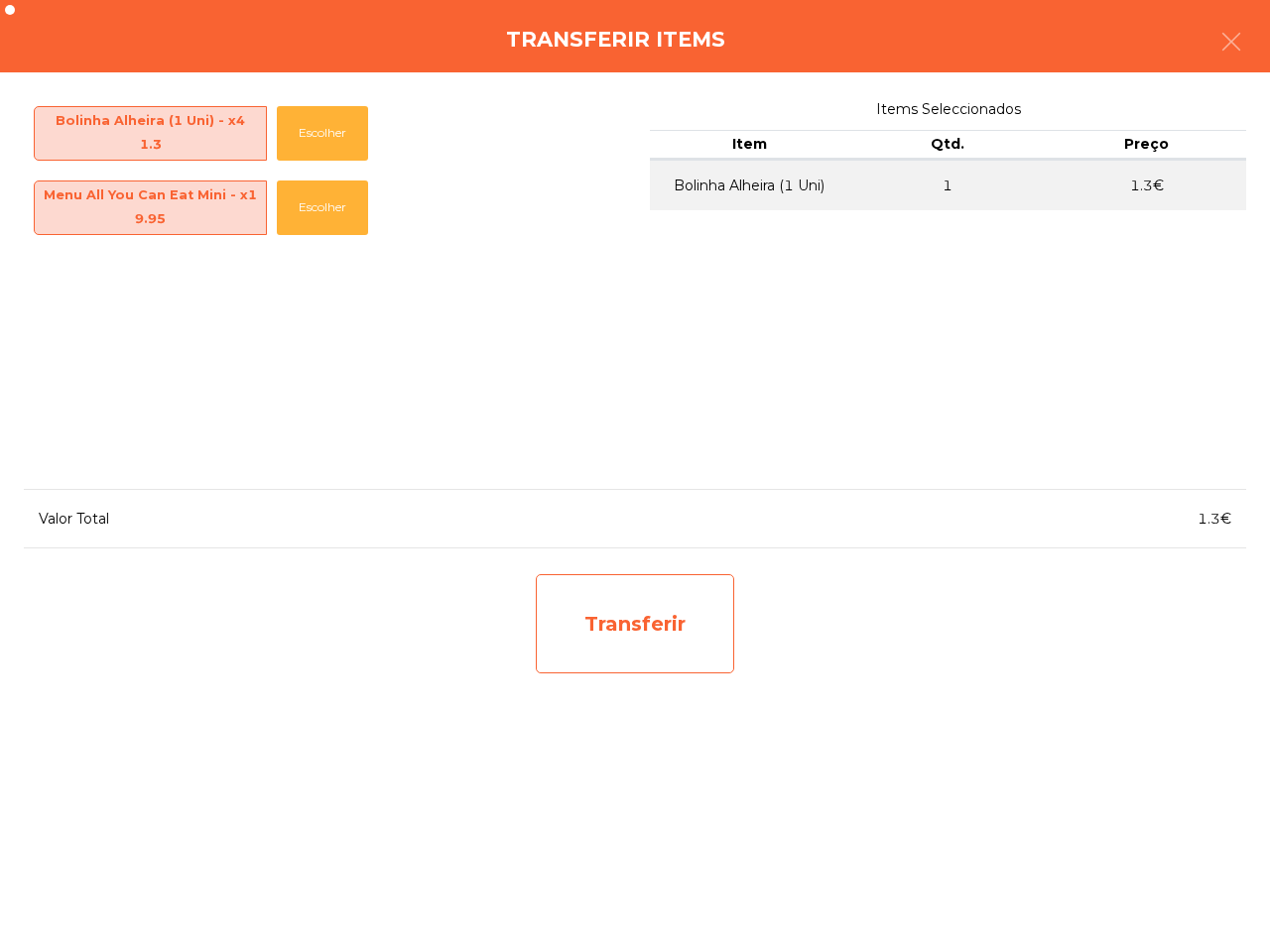 click on "Transferir" 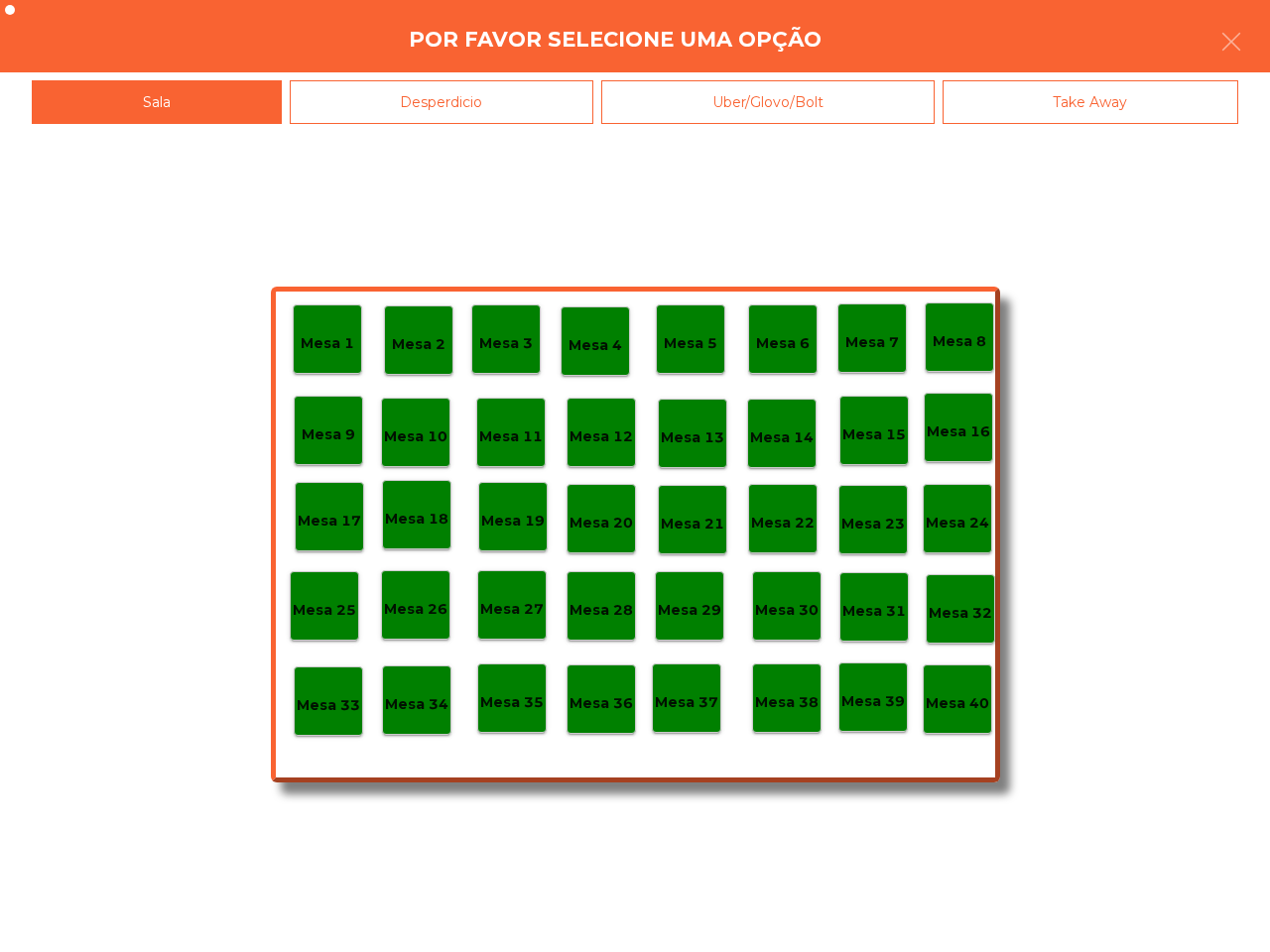 click on "Mesa 40" 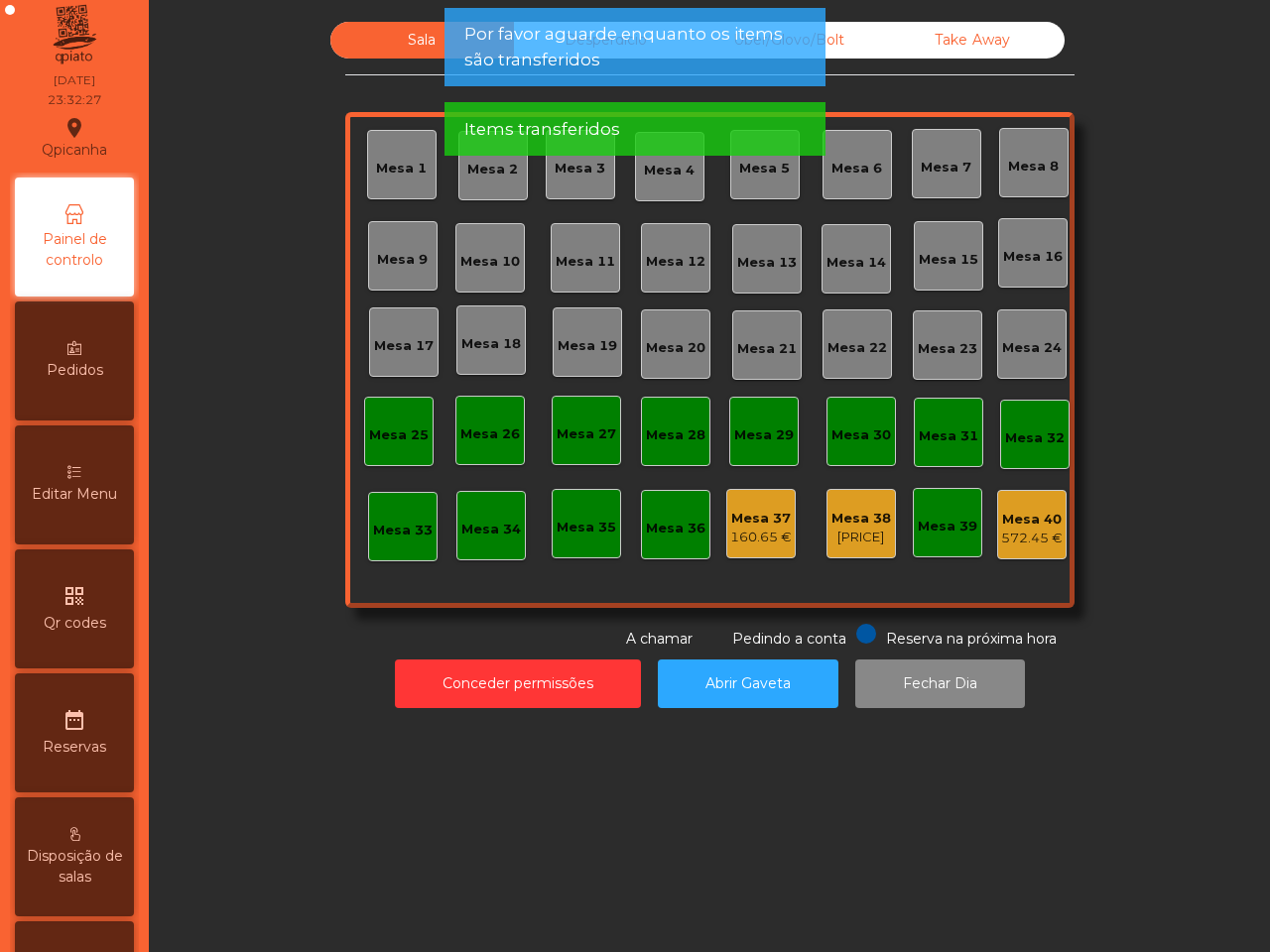 click on "572.45 €" 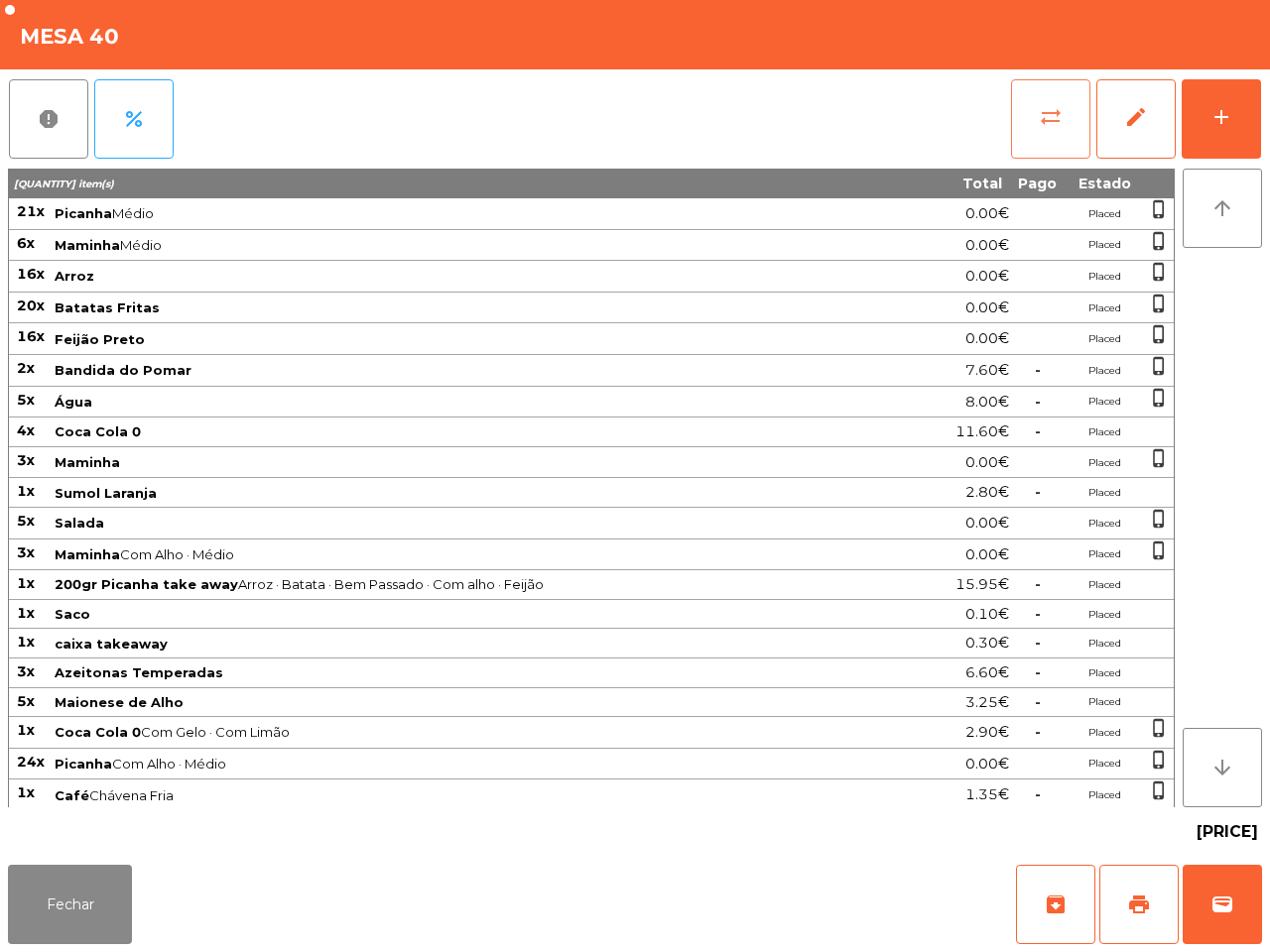 click on "sync_alt" 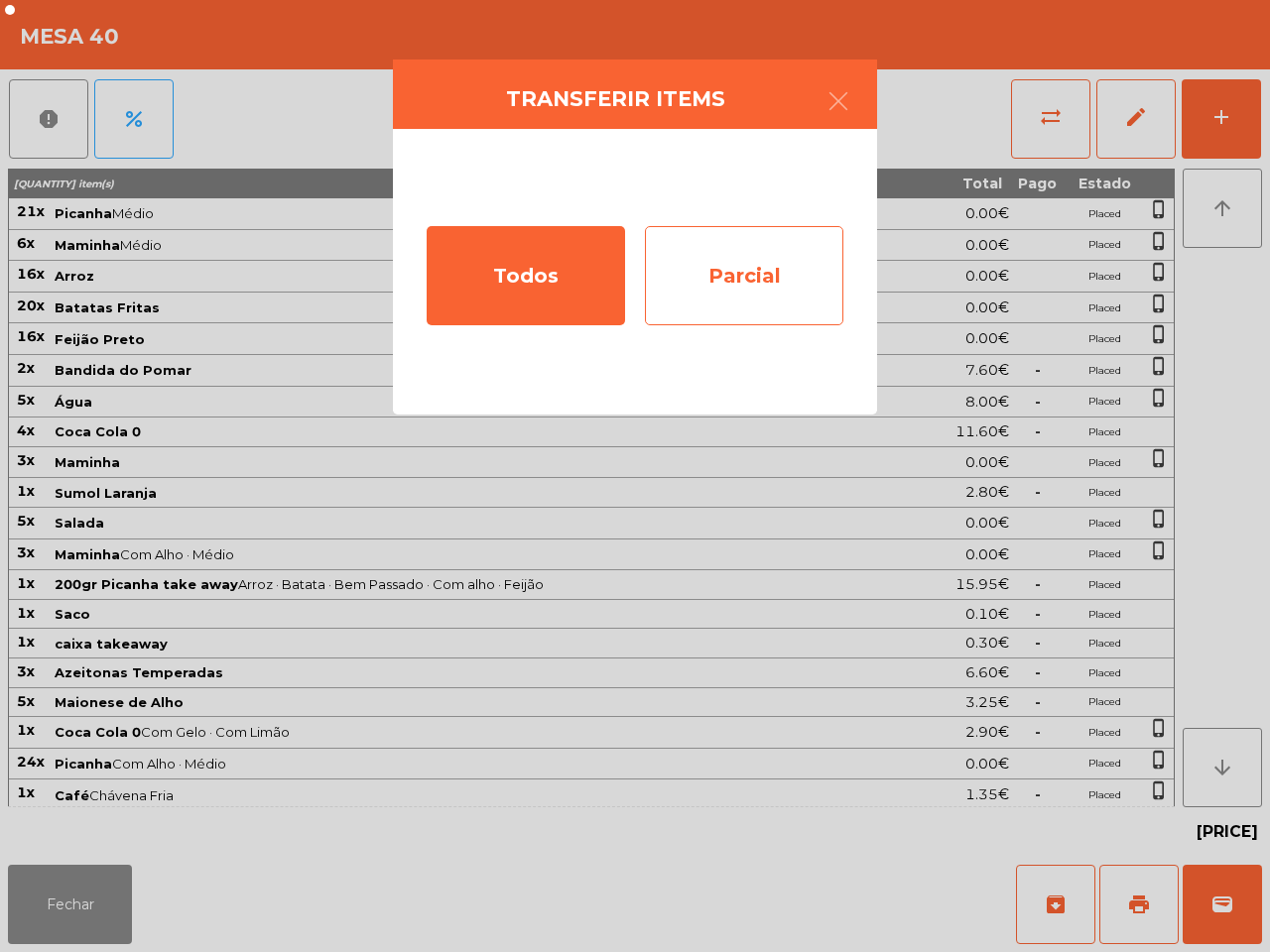 click on "Parcial" 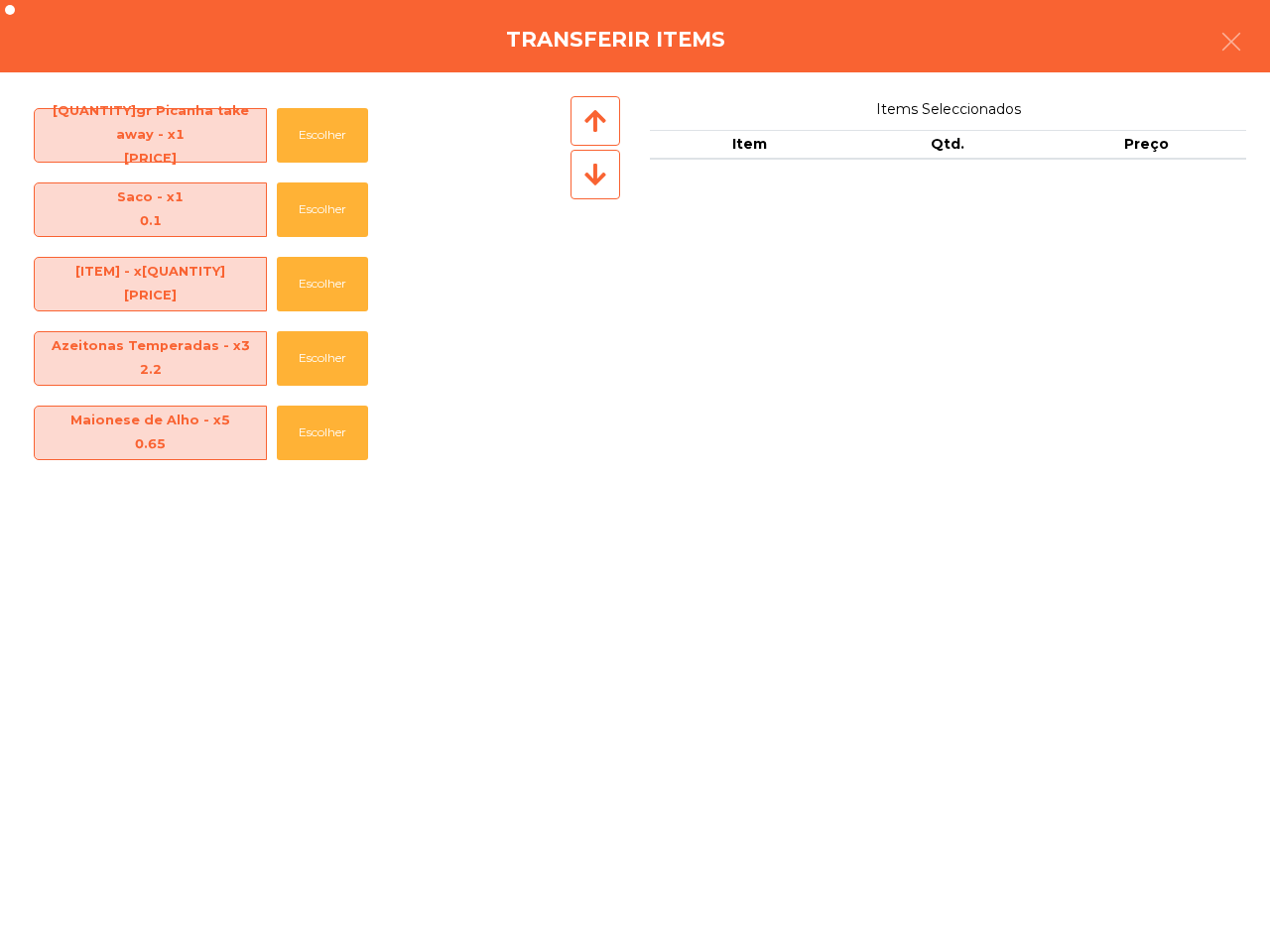 scroll, scrollTop: 744, scrollLeft: 0, axis: vertical 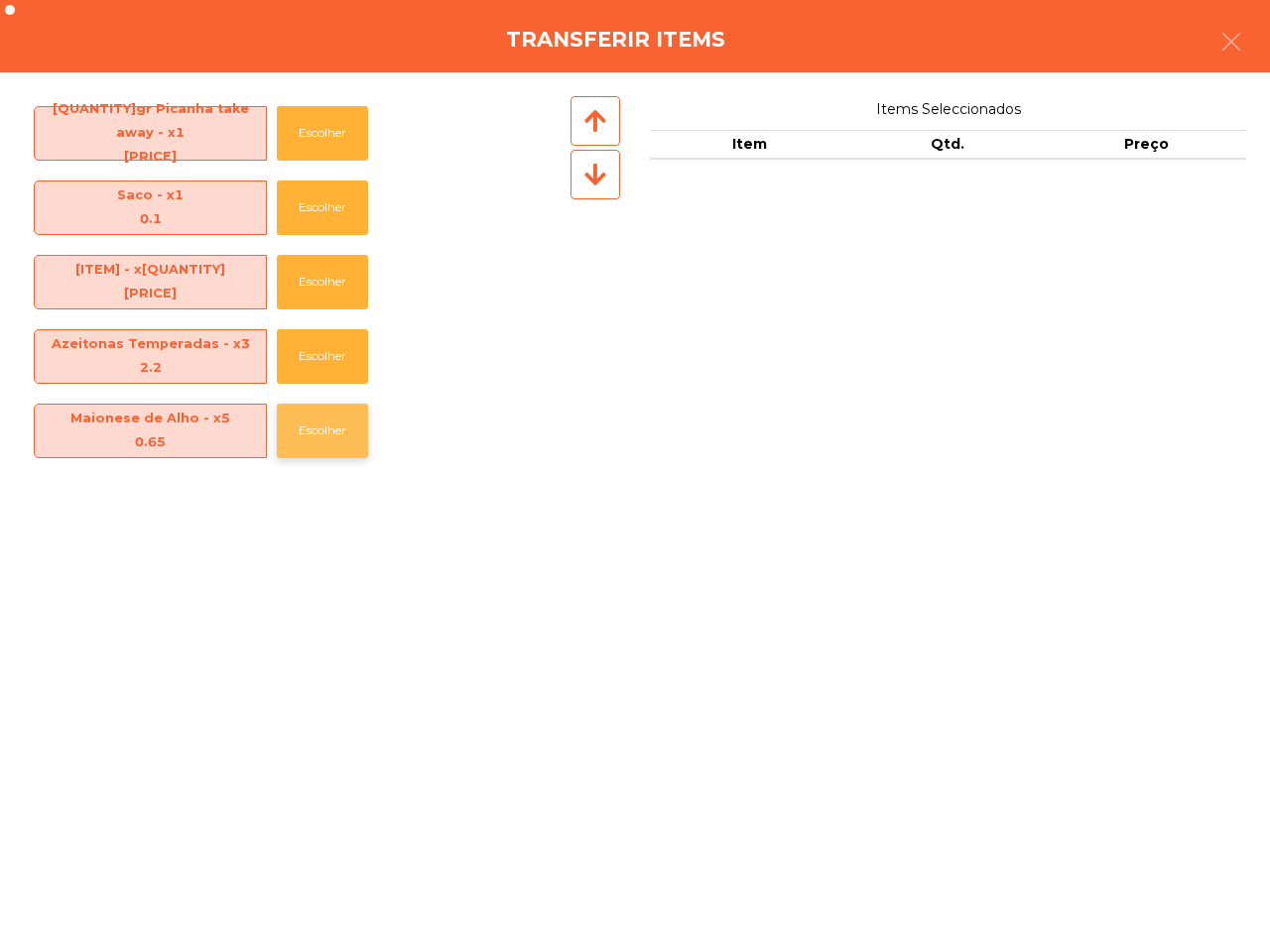 click on "Escolher" 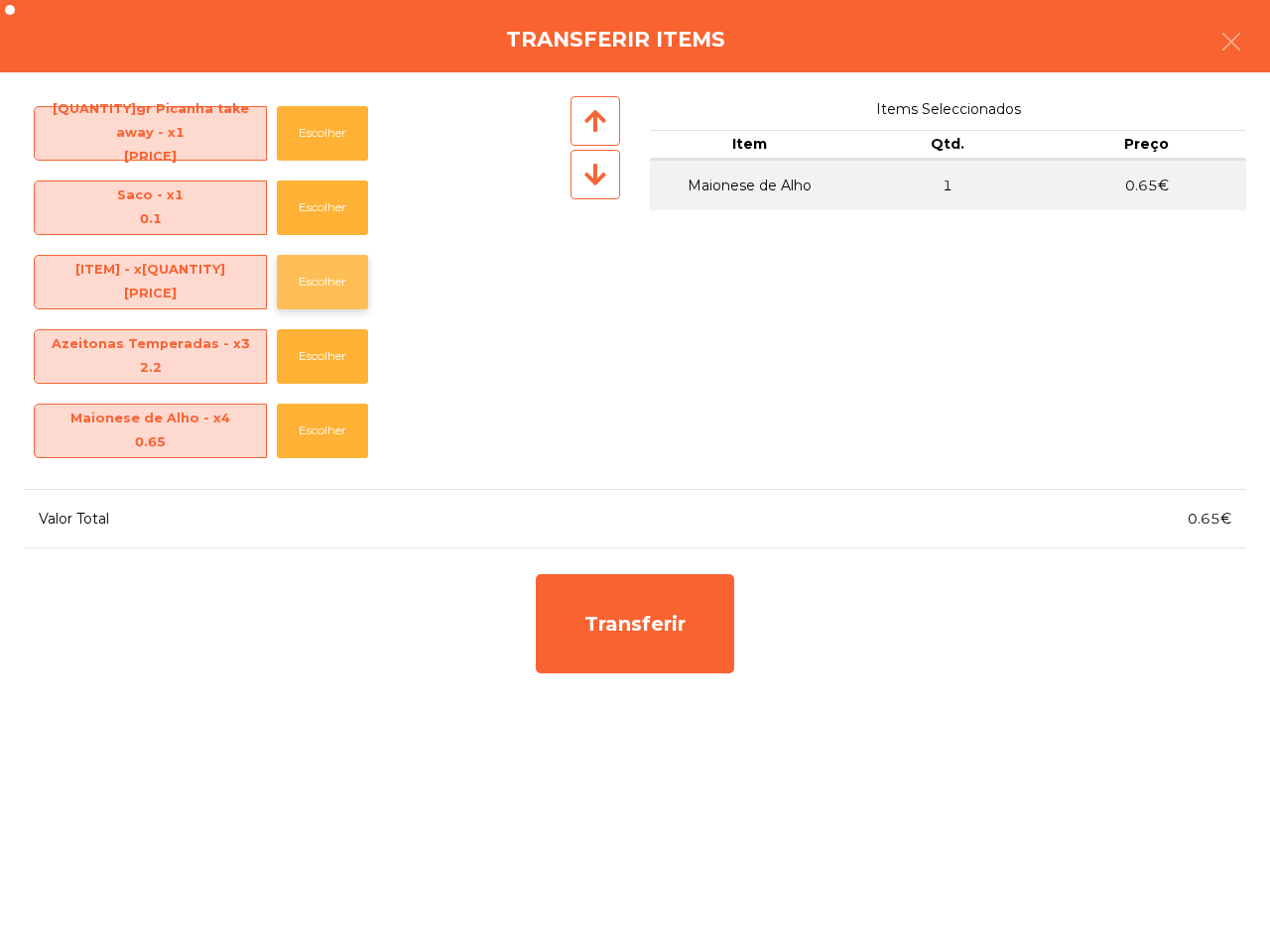 click on "Escolher" 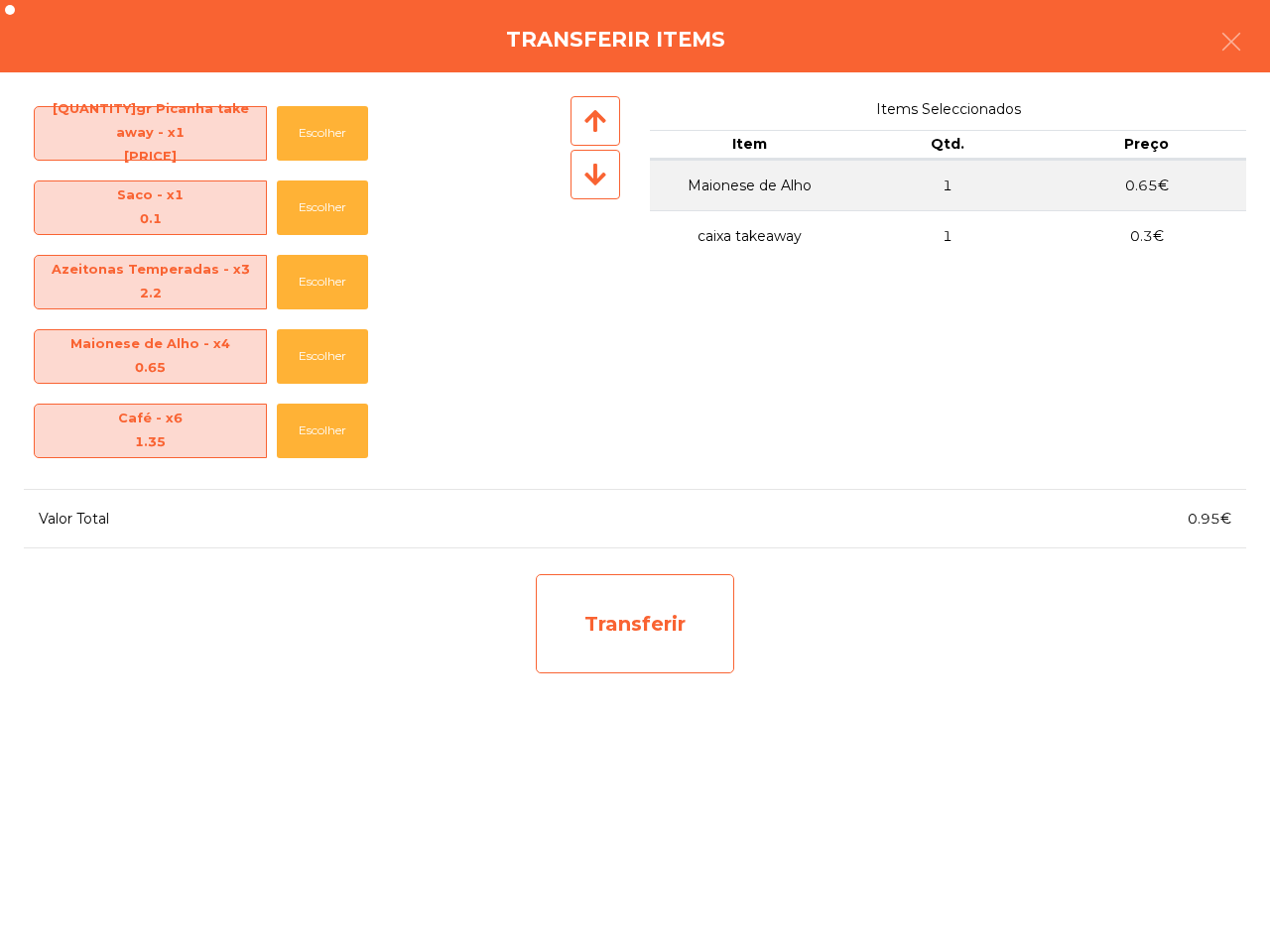click on "Transferir" 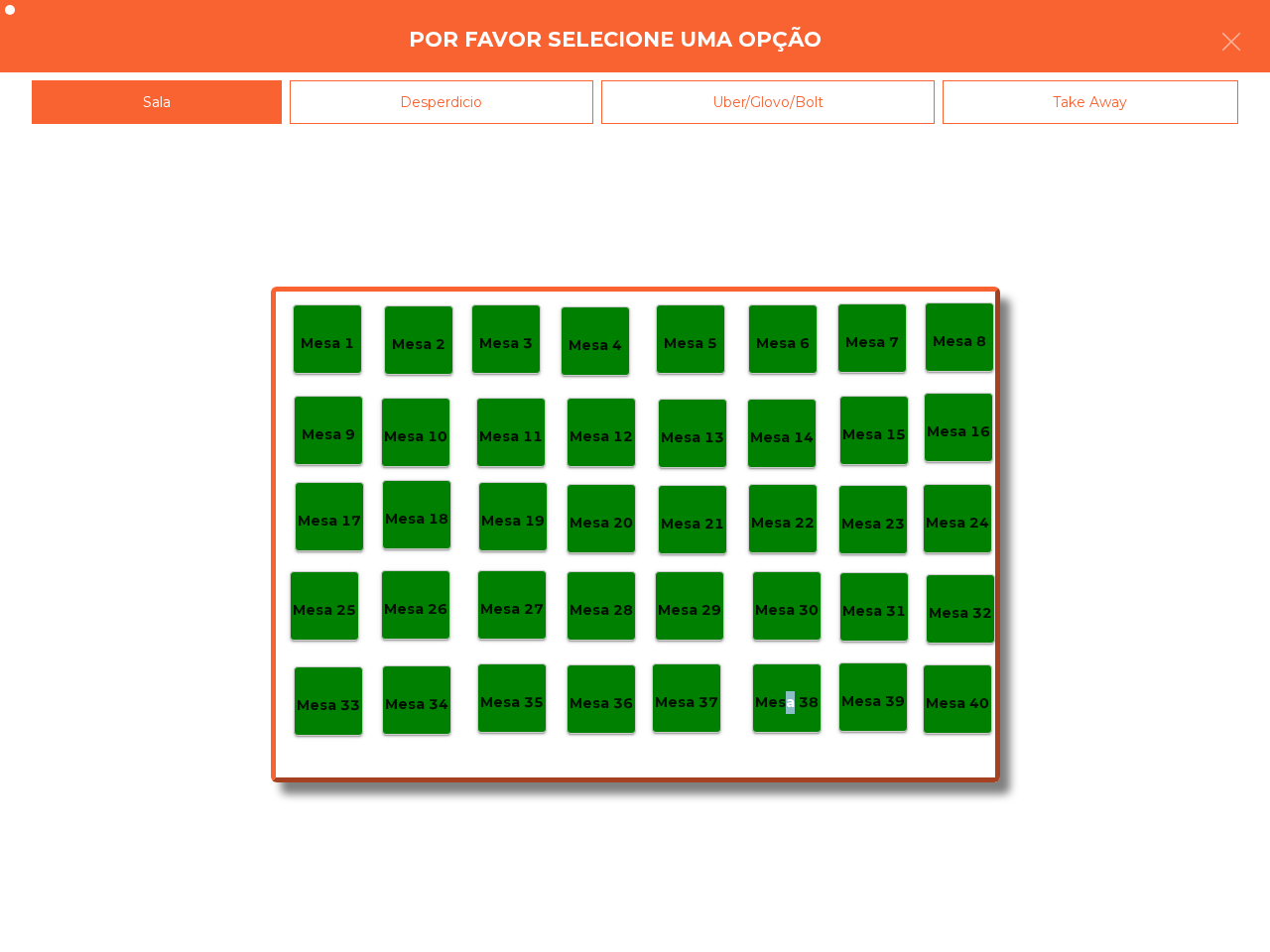 click on "Mesa 38" 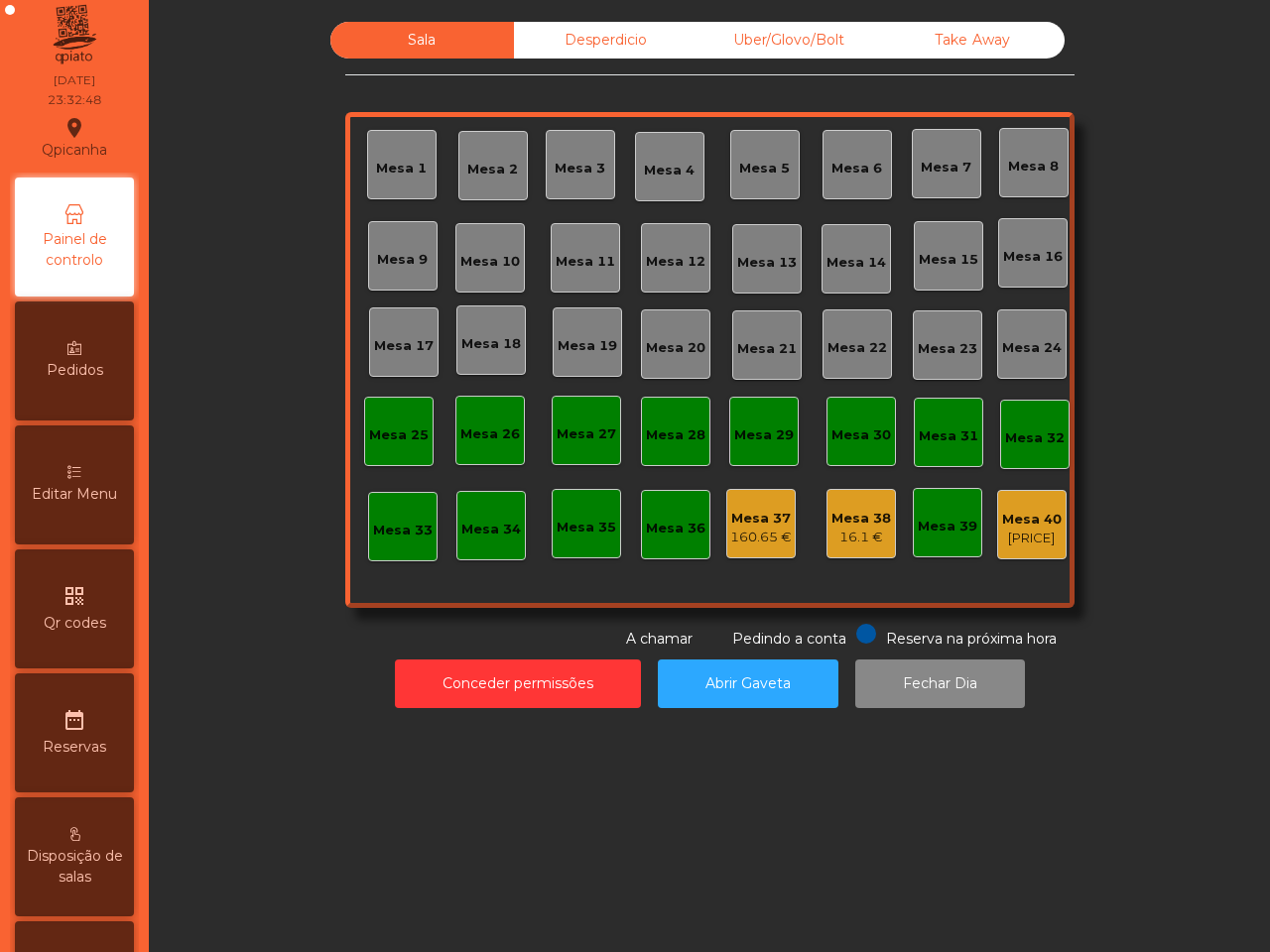click on "Mesa 40" 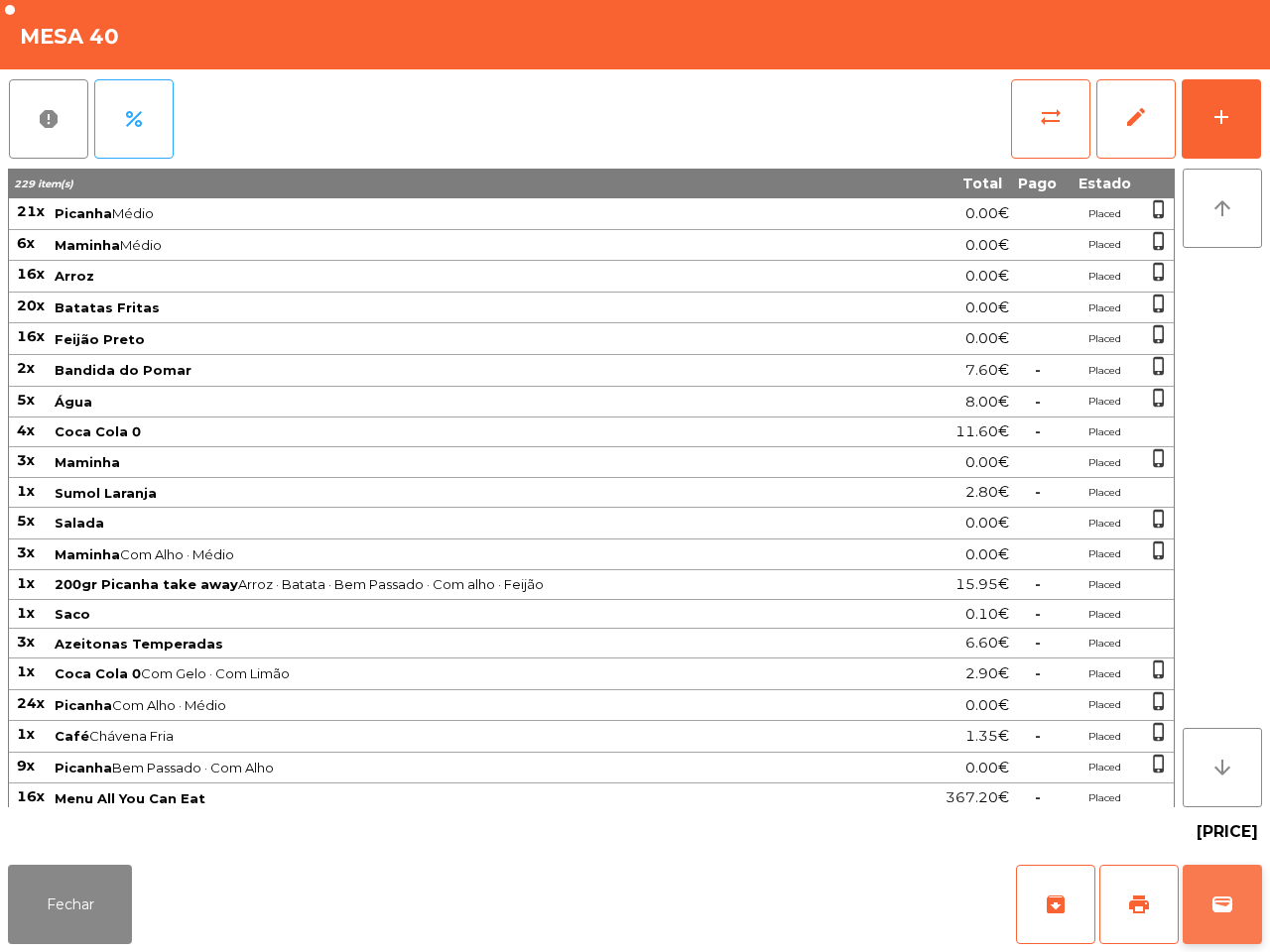 click on "wallet" 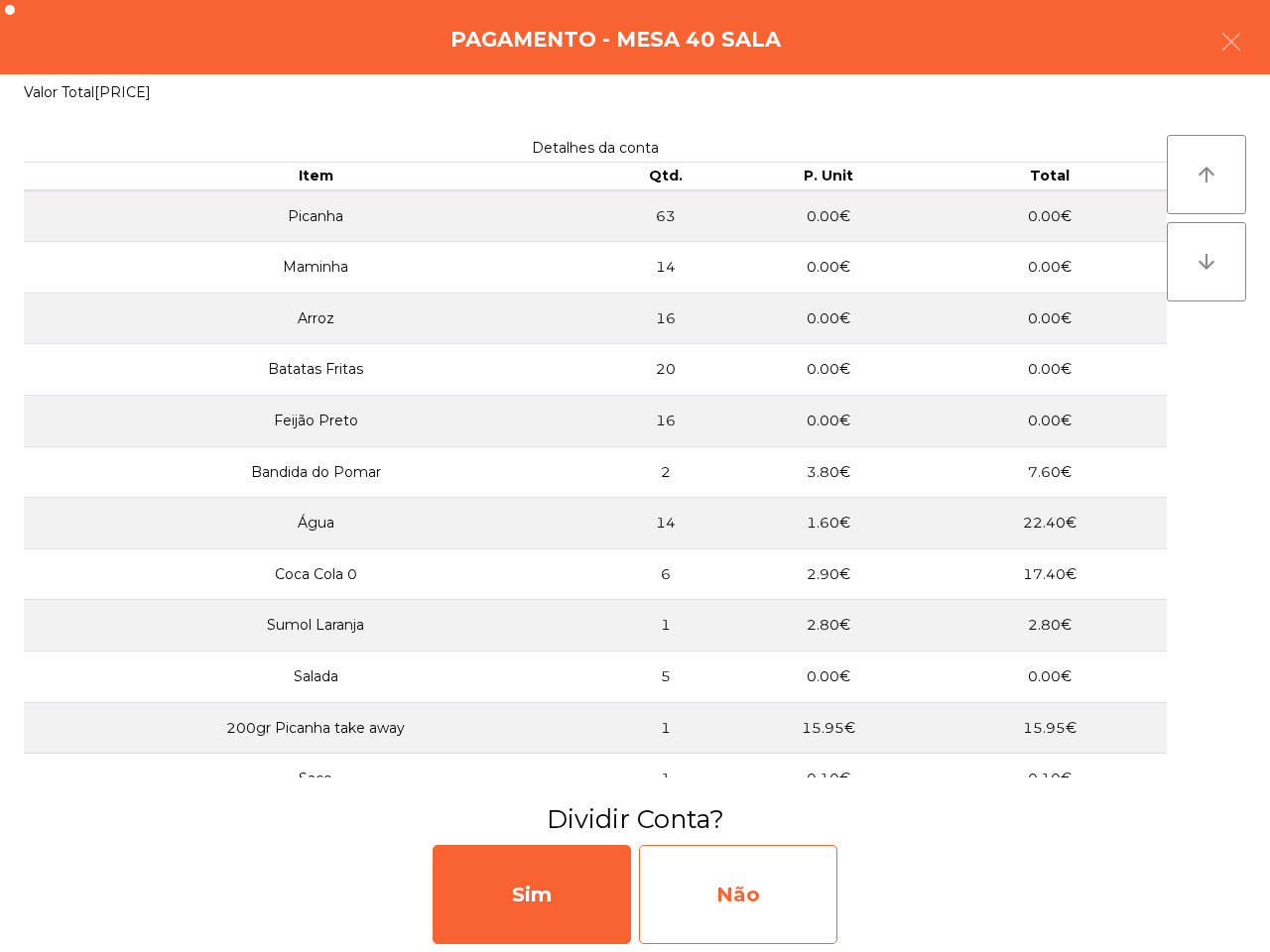 click on "Não" 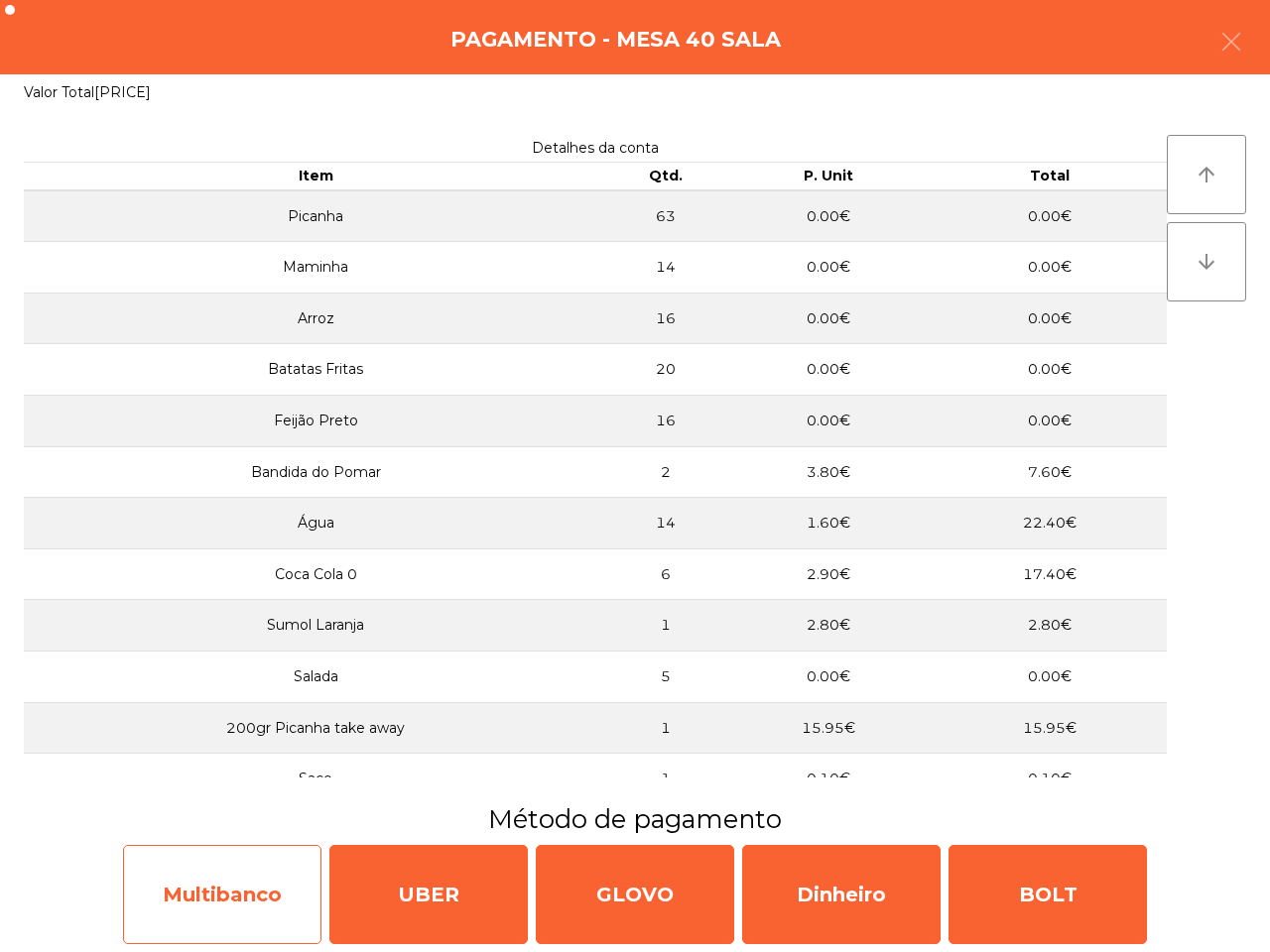 click on "Multibanco" 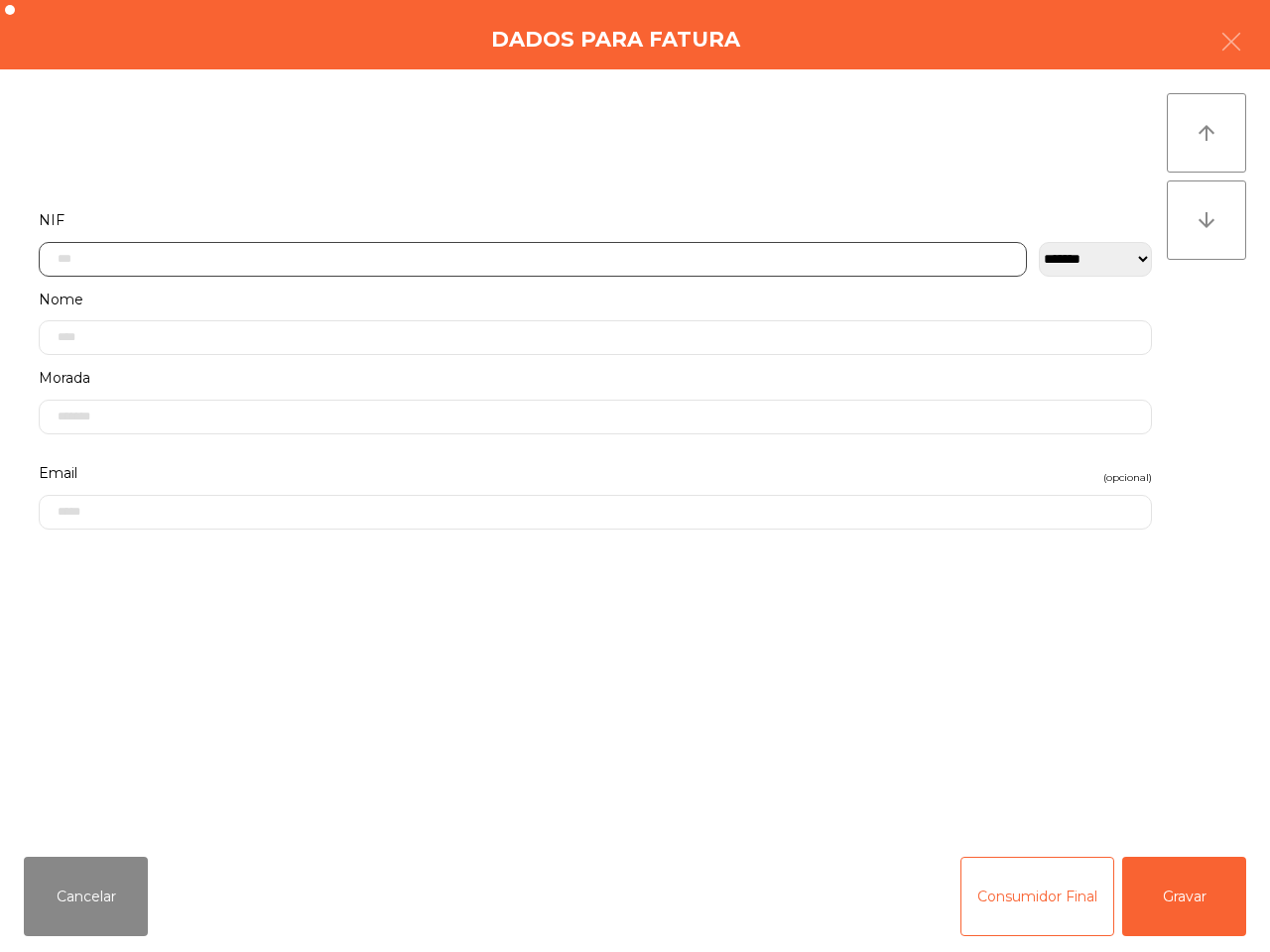 click 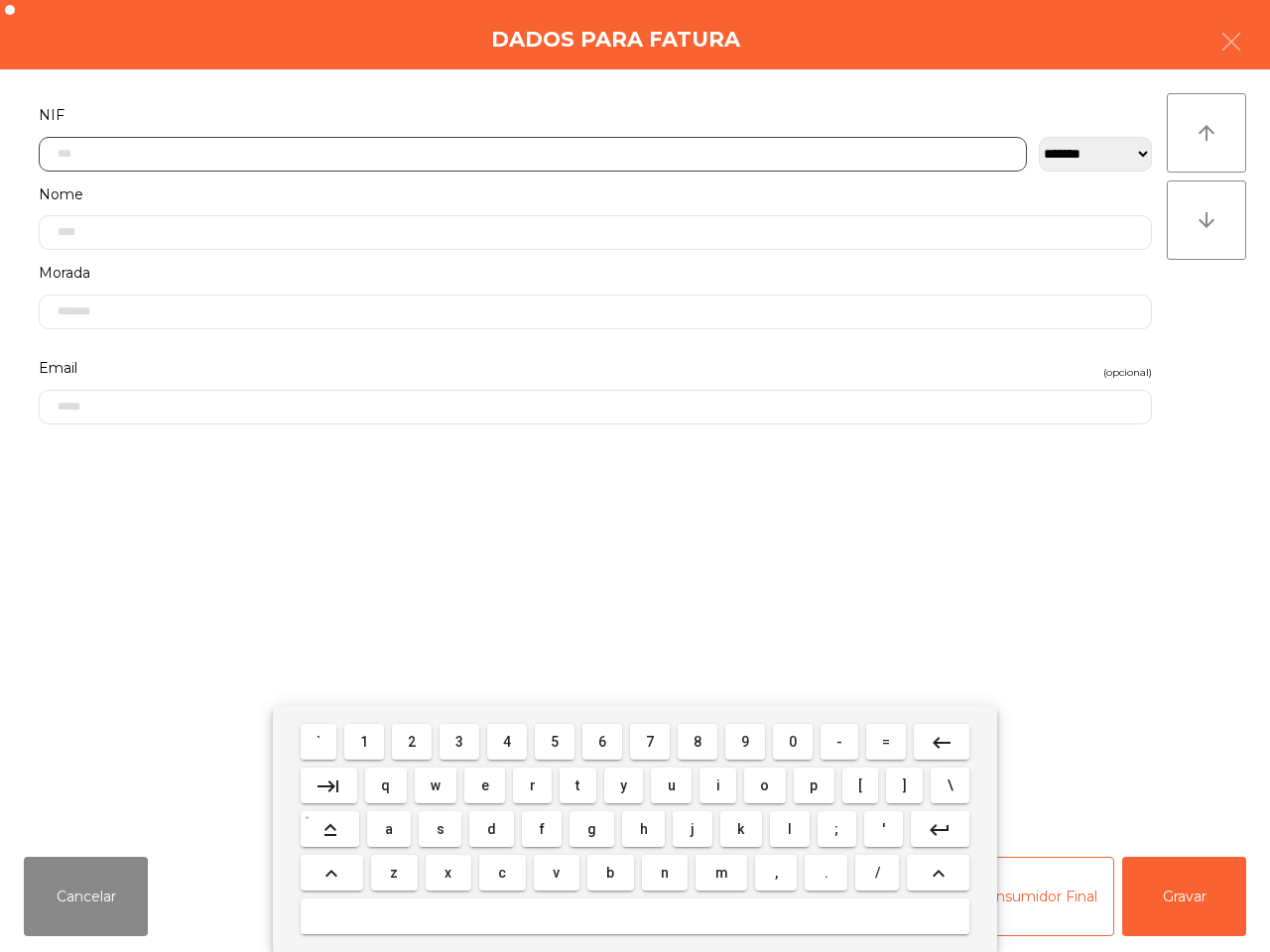 scroll, scrollTop: 111, scrollLeft: 0, axis: vertical 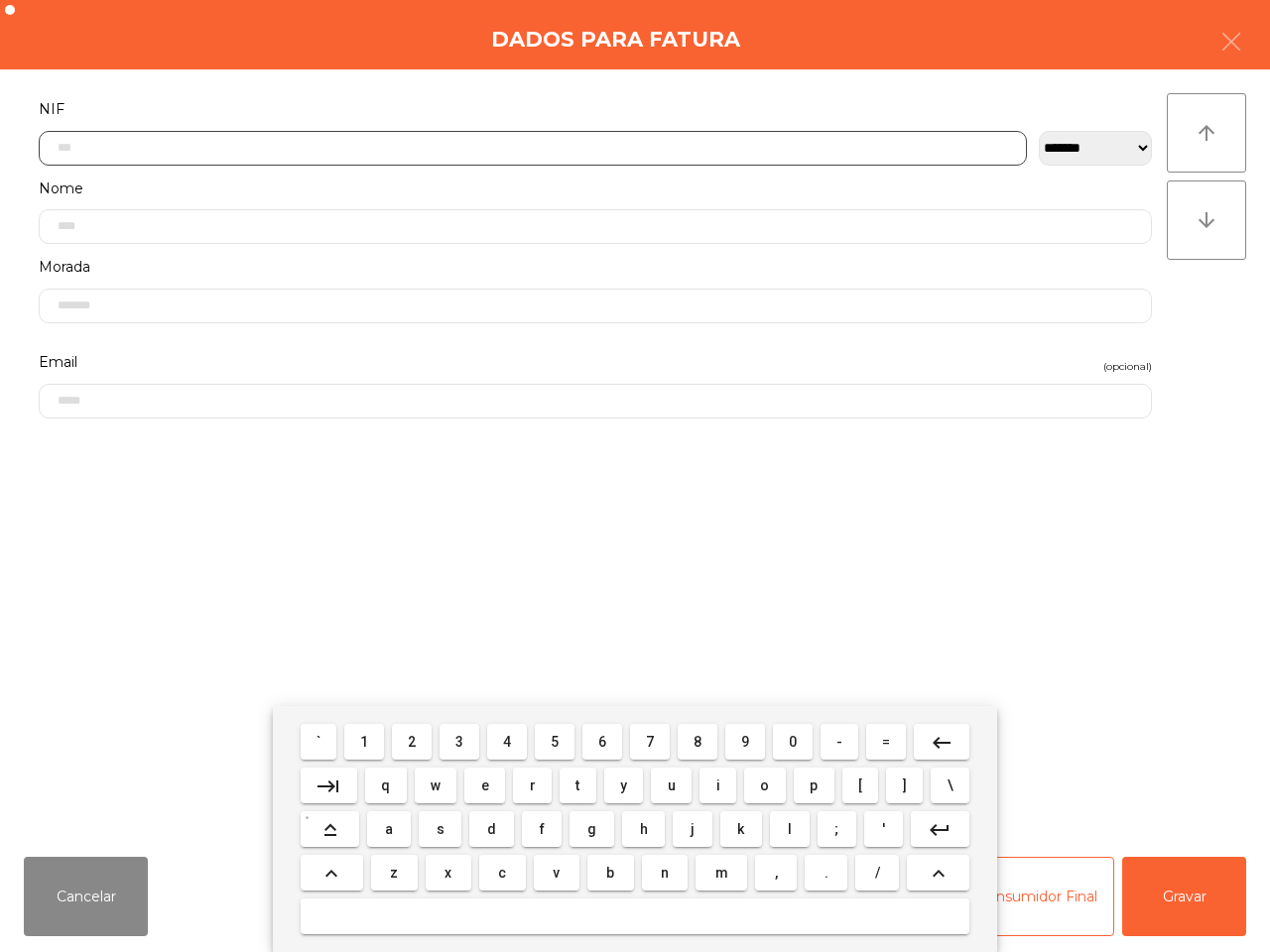 click on "5" at bounding box center (555, 742) 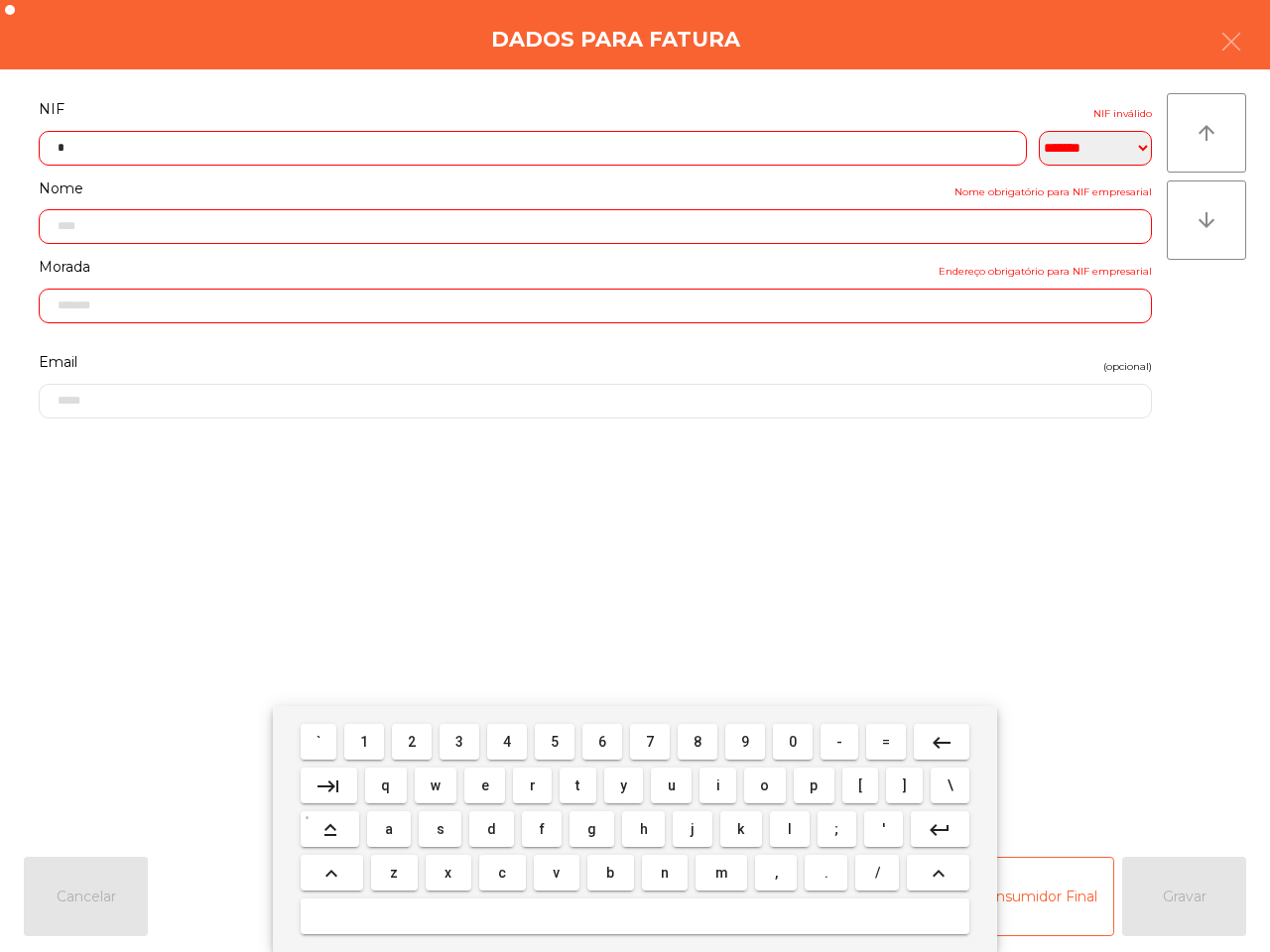 click on "1" at bounding box center (364, 742) 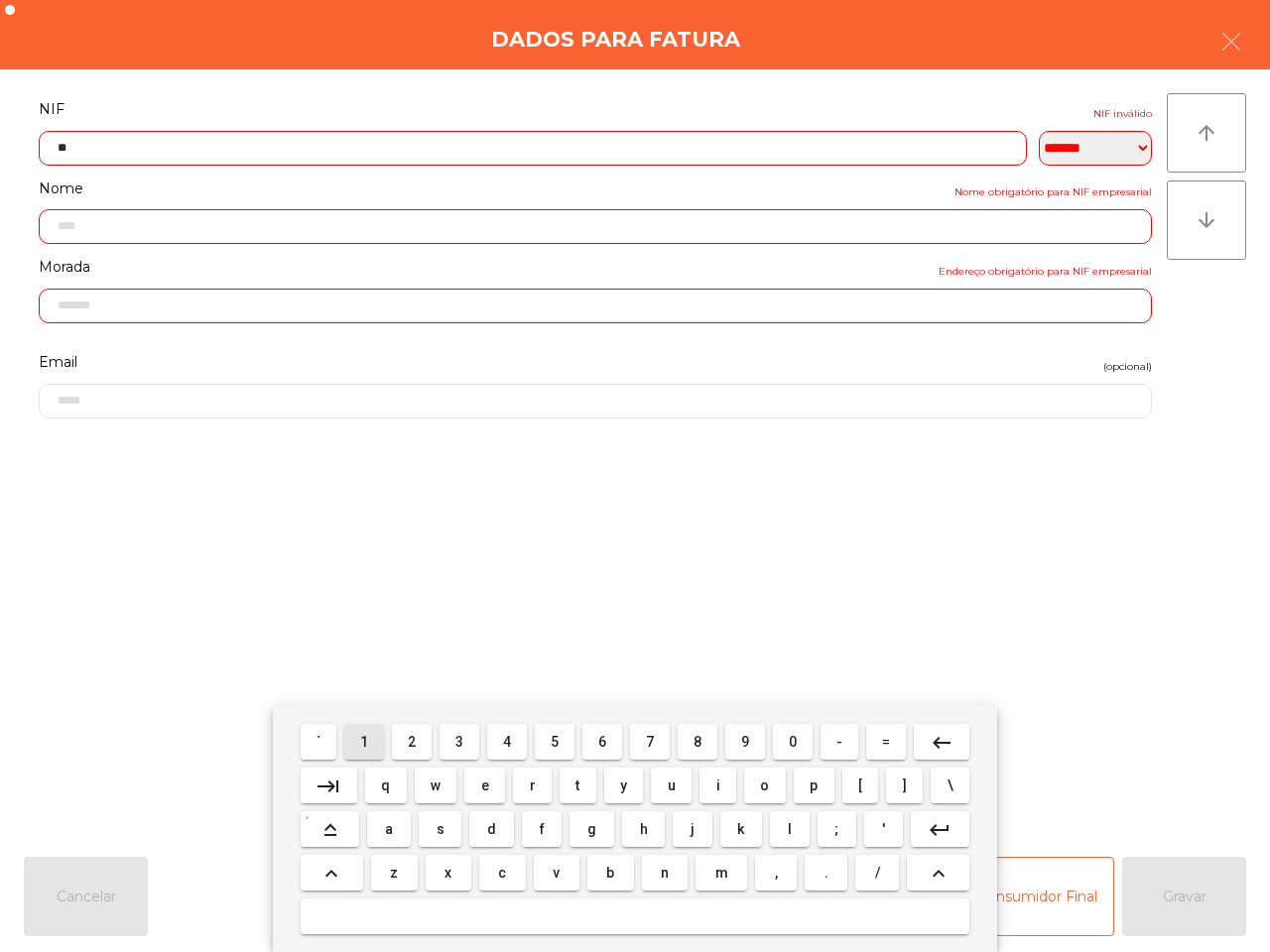 click on "8" at bounding box center [698, 742] 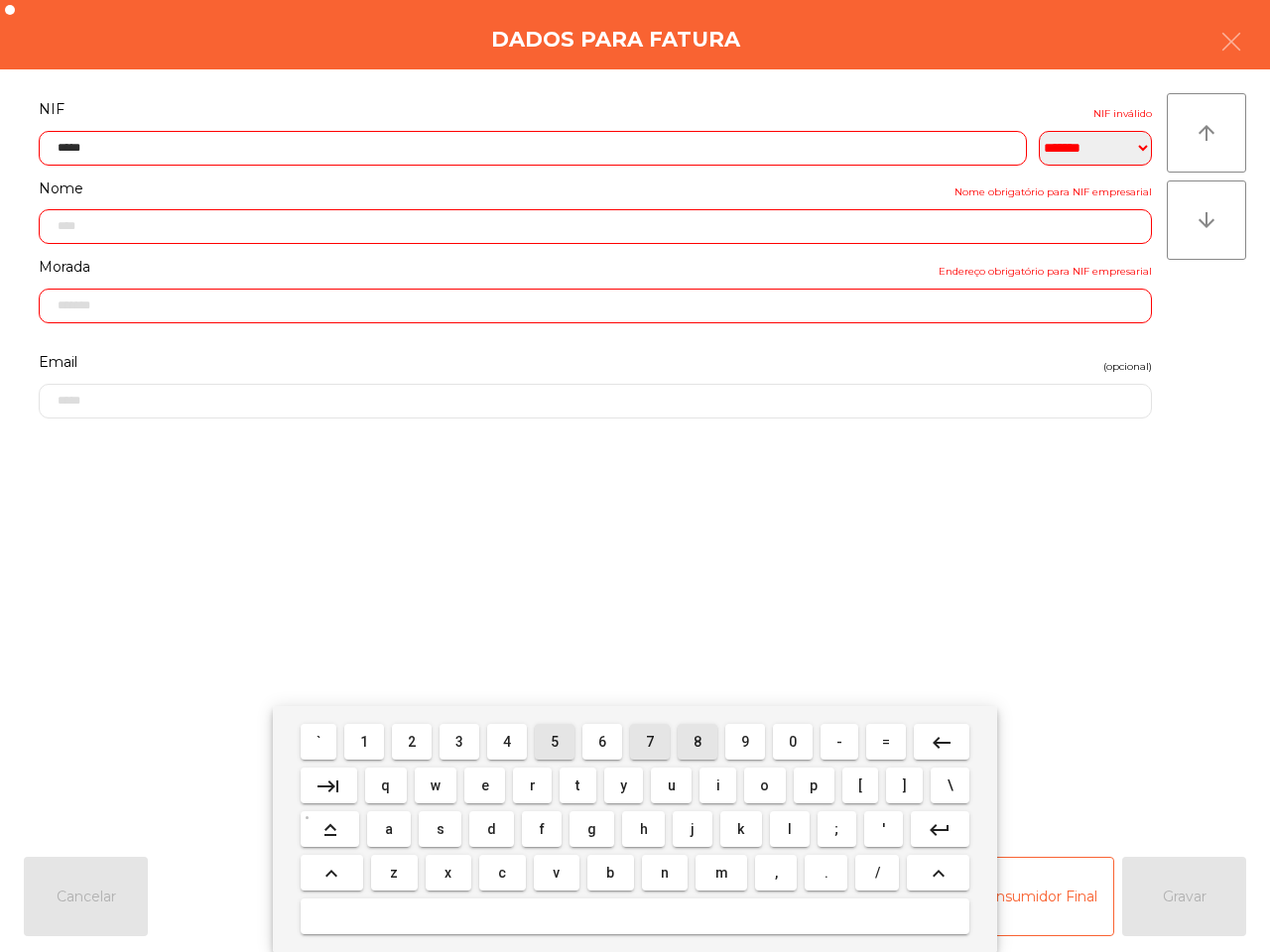 click on "2" at bounding box center [412, 742] 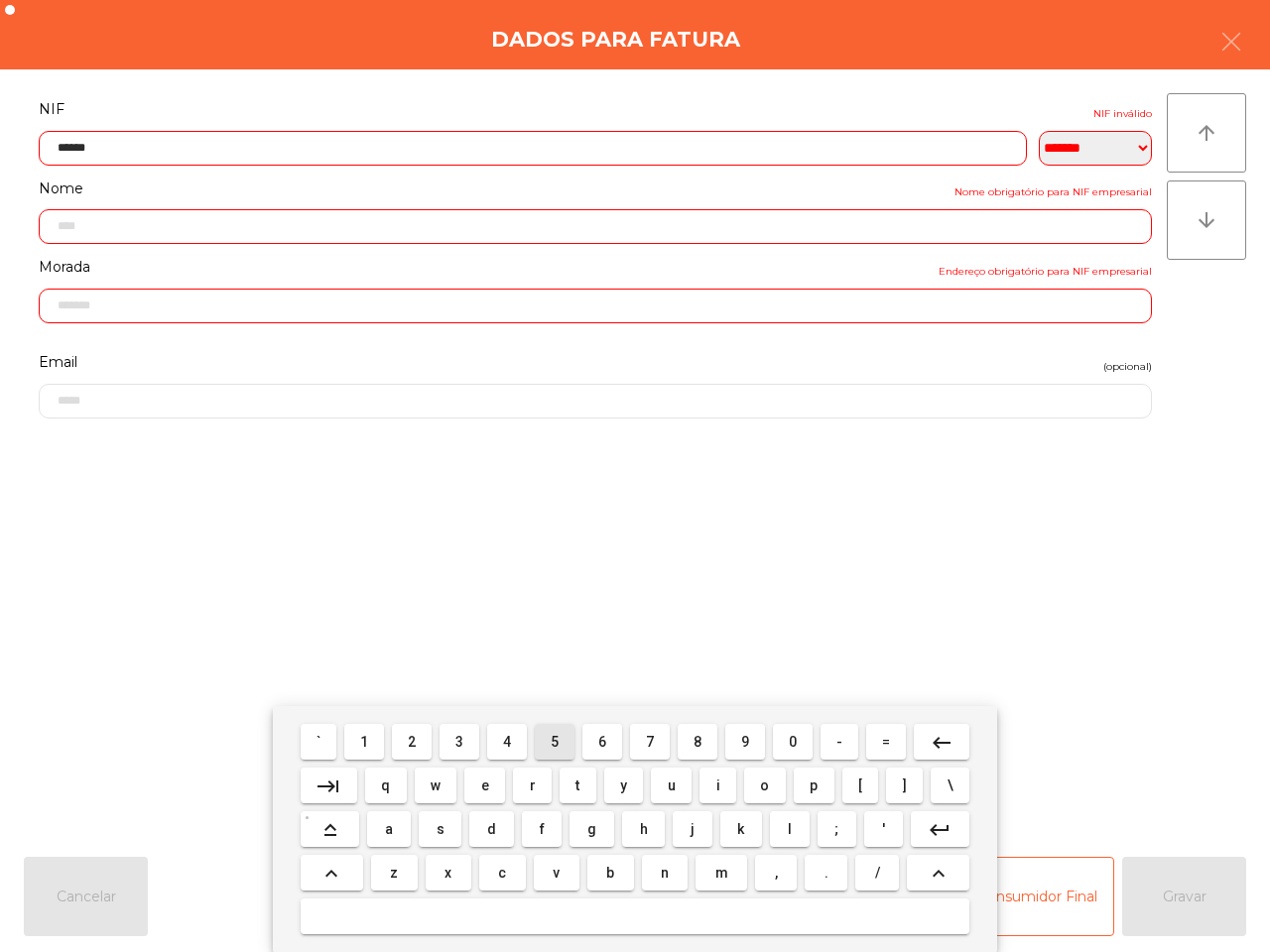 click on "5" at bounding box center [555, 742] 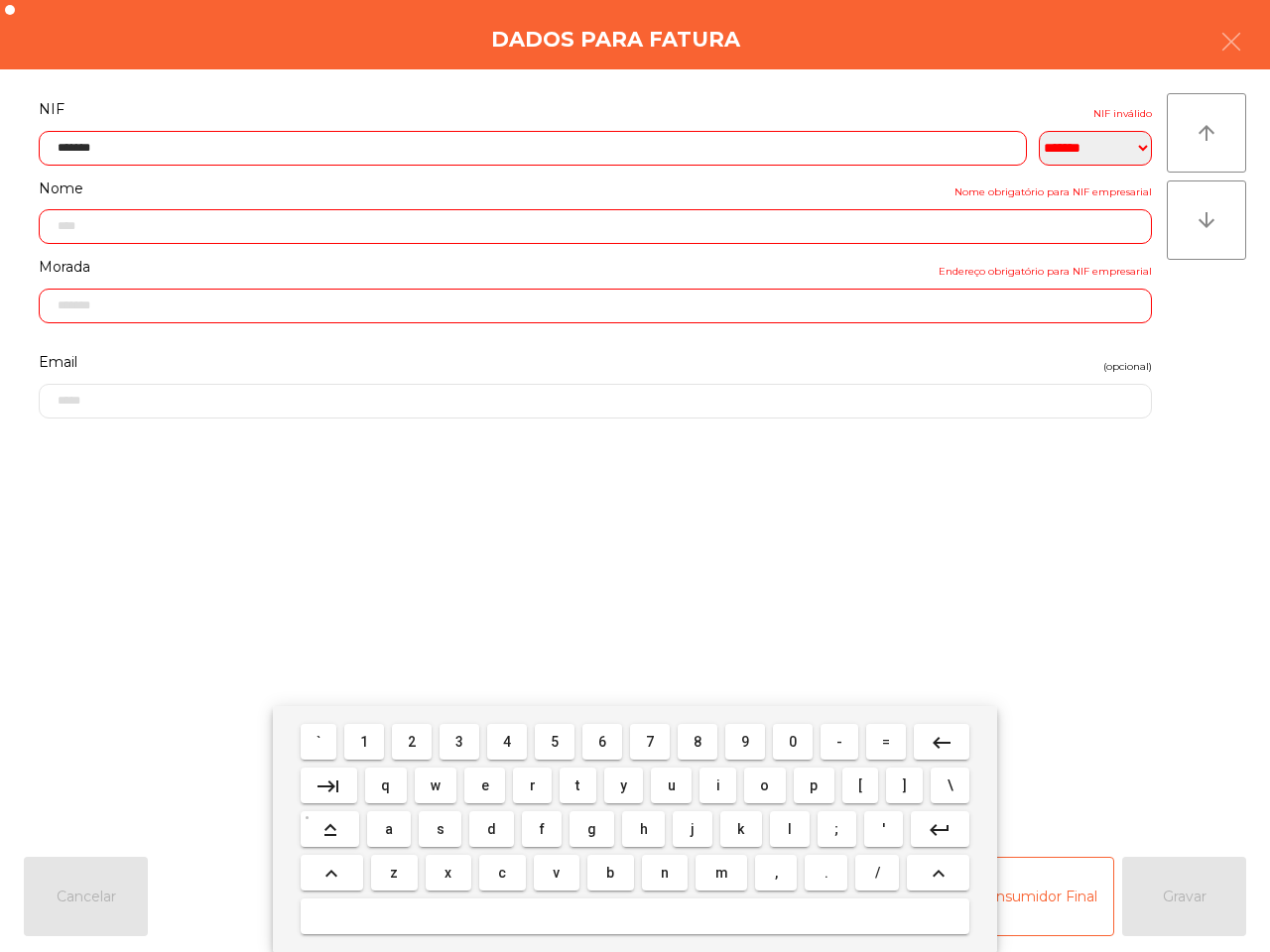click on "1" at bounding box center [364, 742] 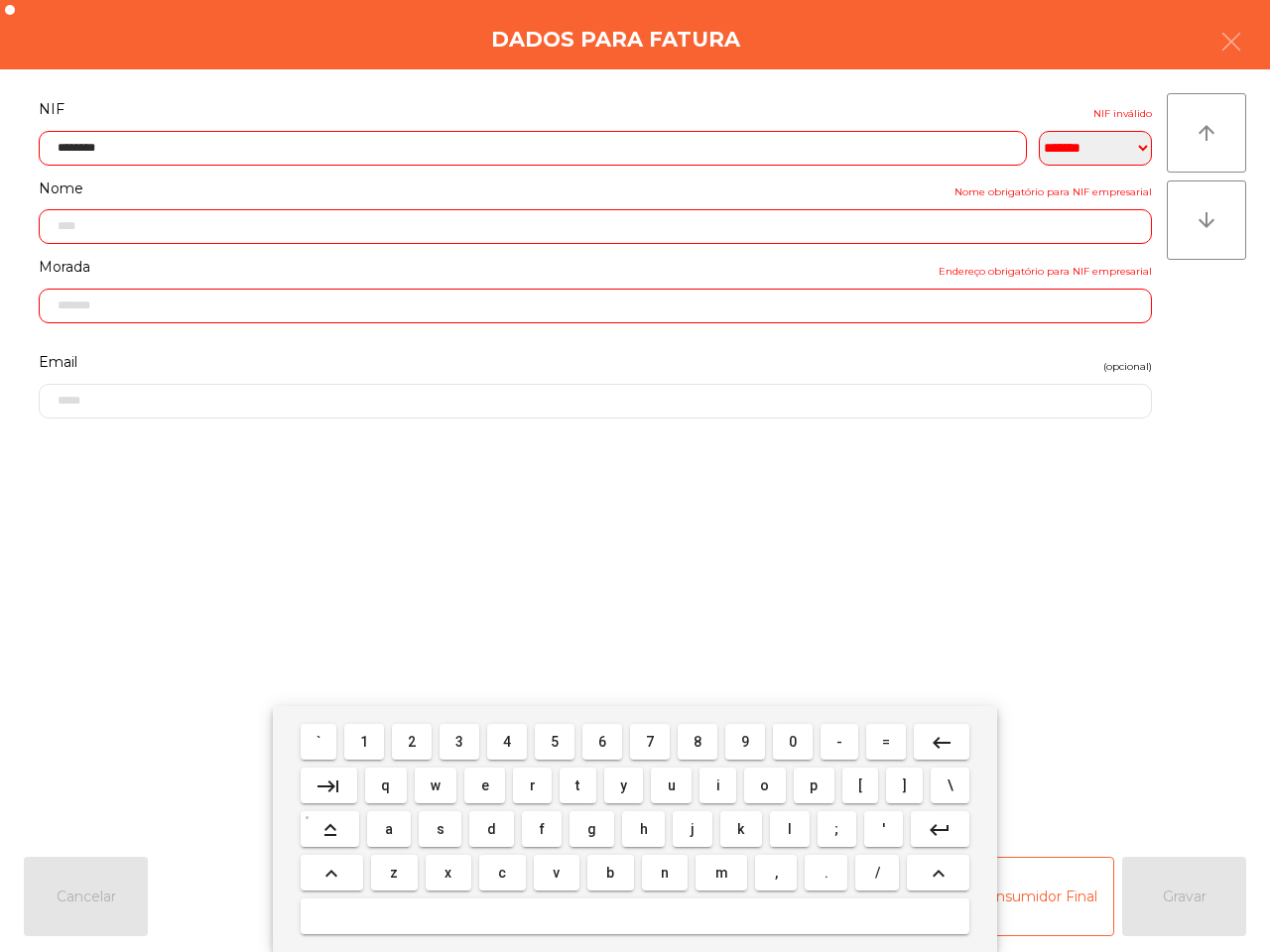 drag, startPoint x: 688, startPoint y: 740, endPoint x: 721, endPoint y: 627, distance: 117.72001 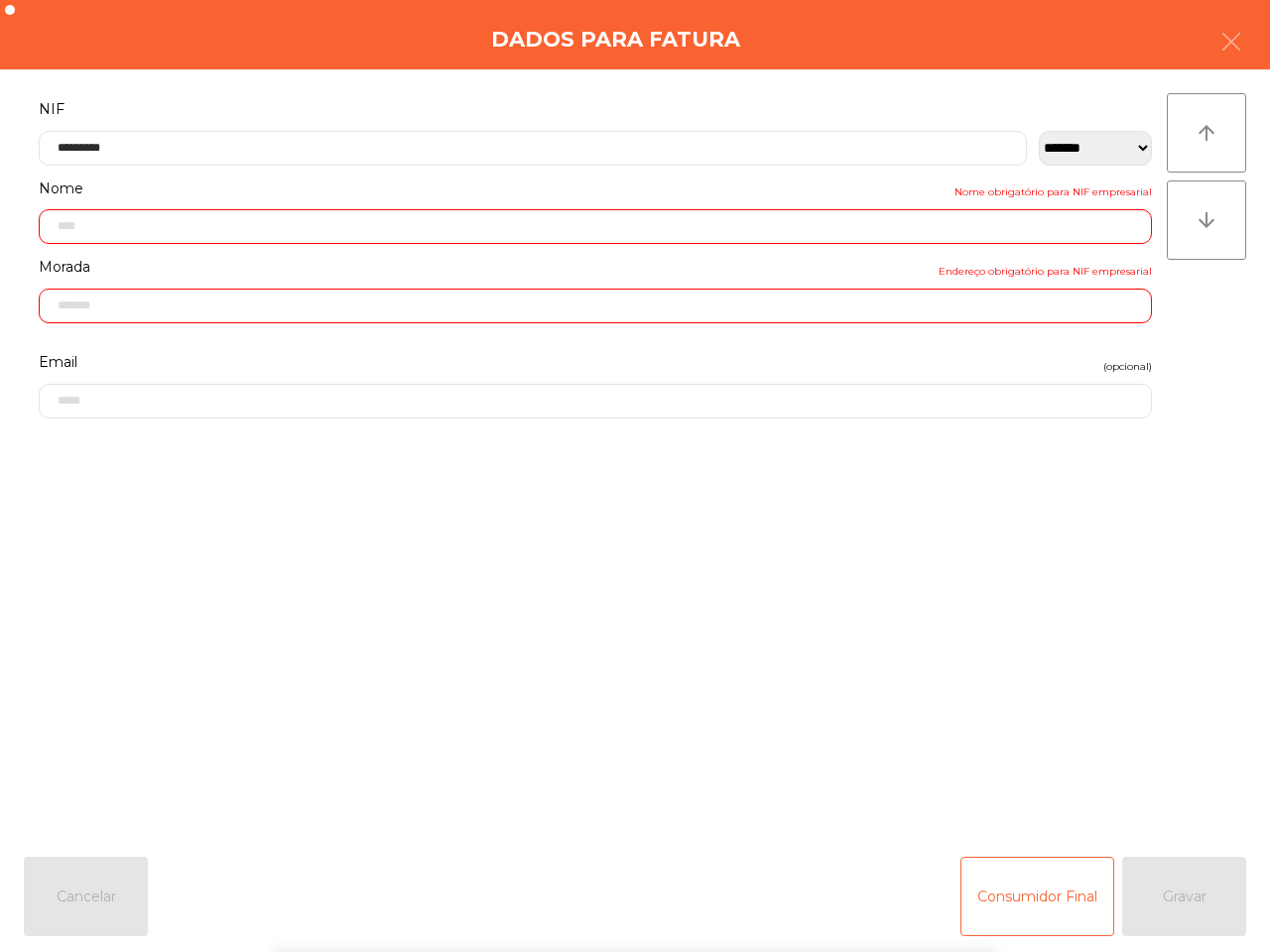 click on "**********" 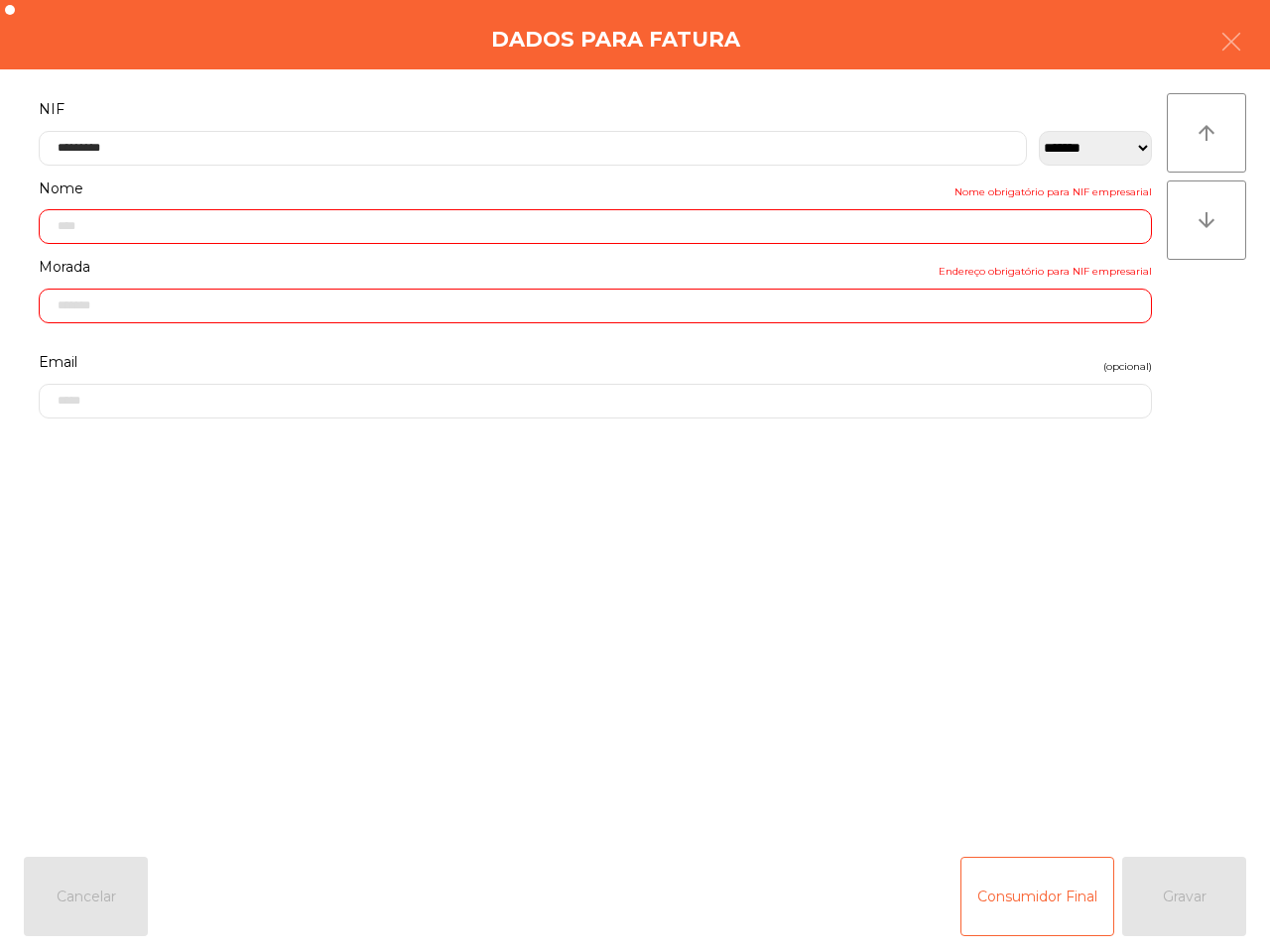 click on "Consumidor Final   Gravar" 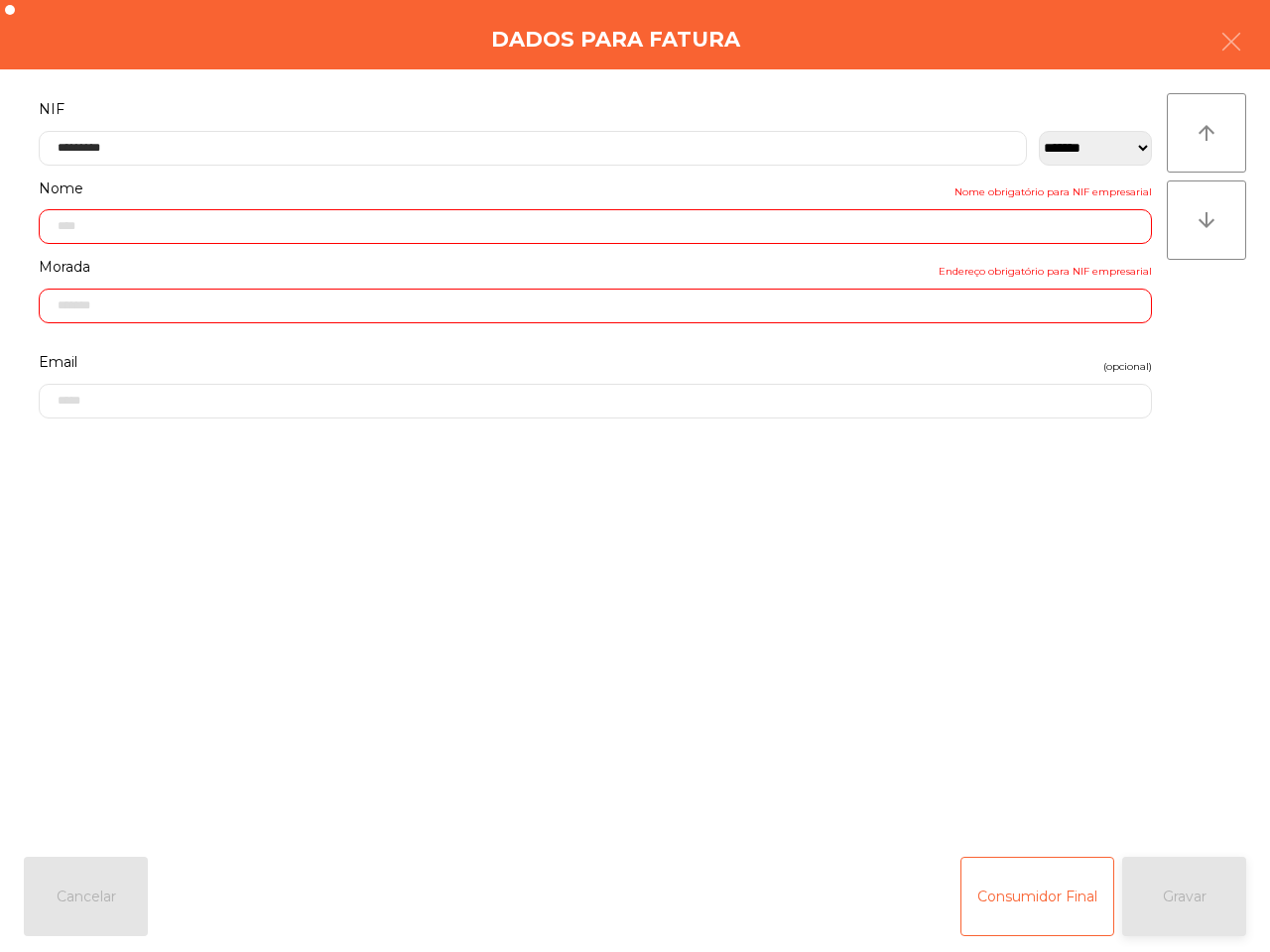 type on "**********" 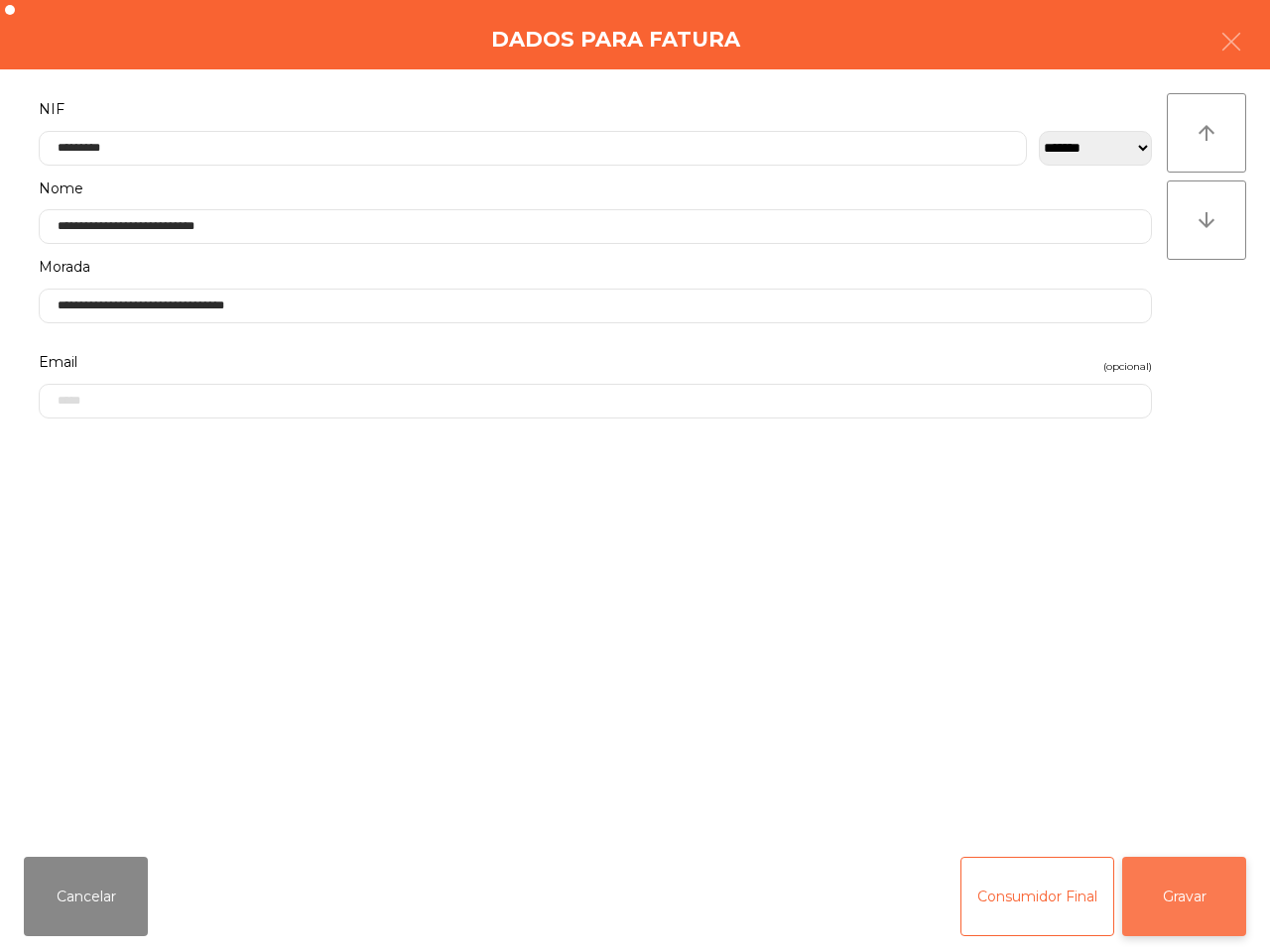 click on "Gravar" 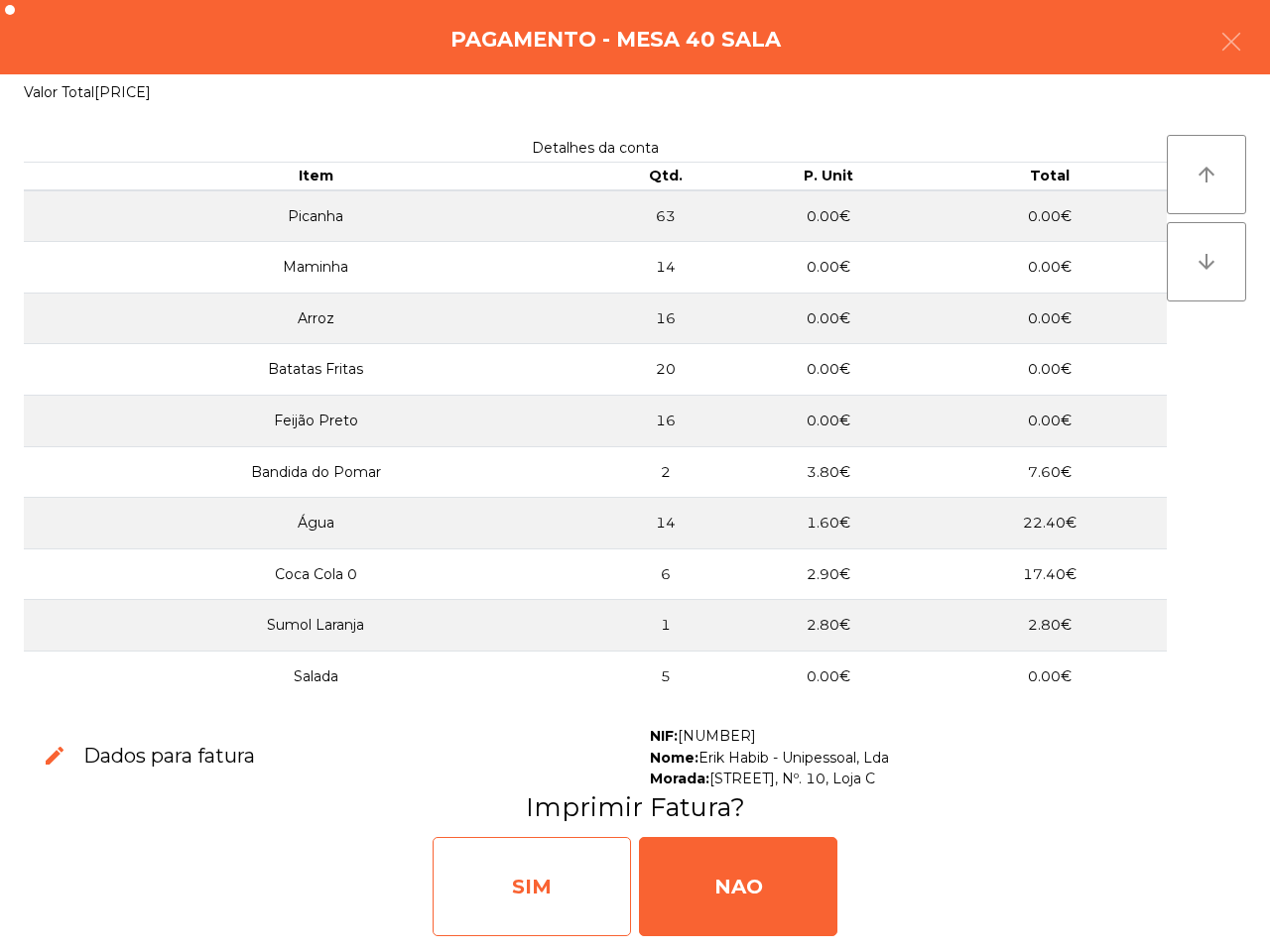 click on "SIM" 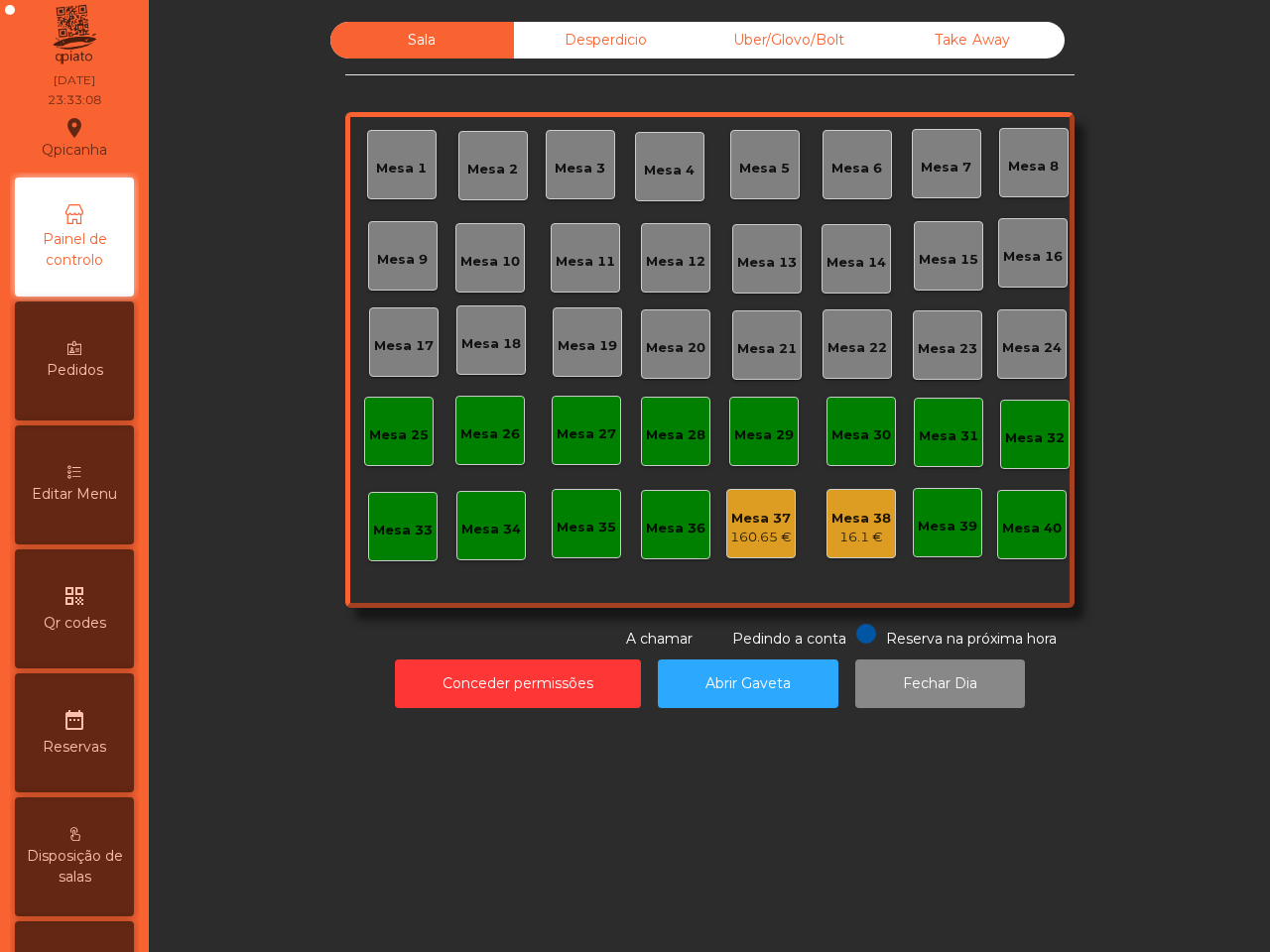 click on "160.65 €" 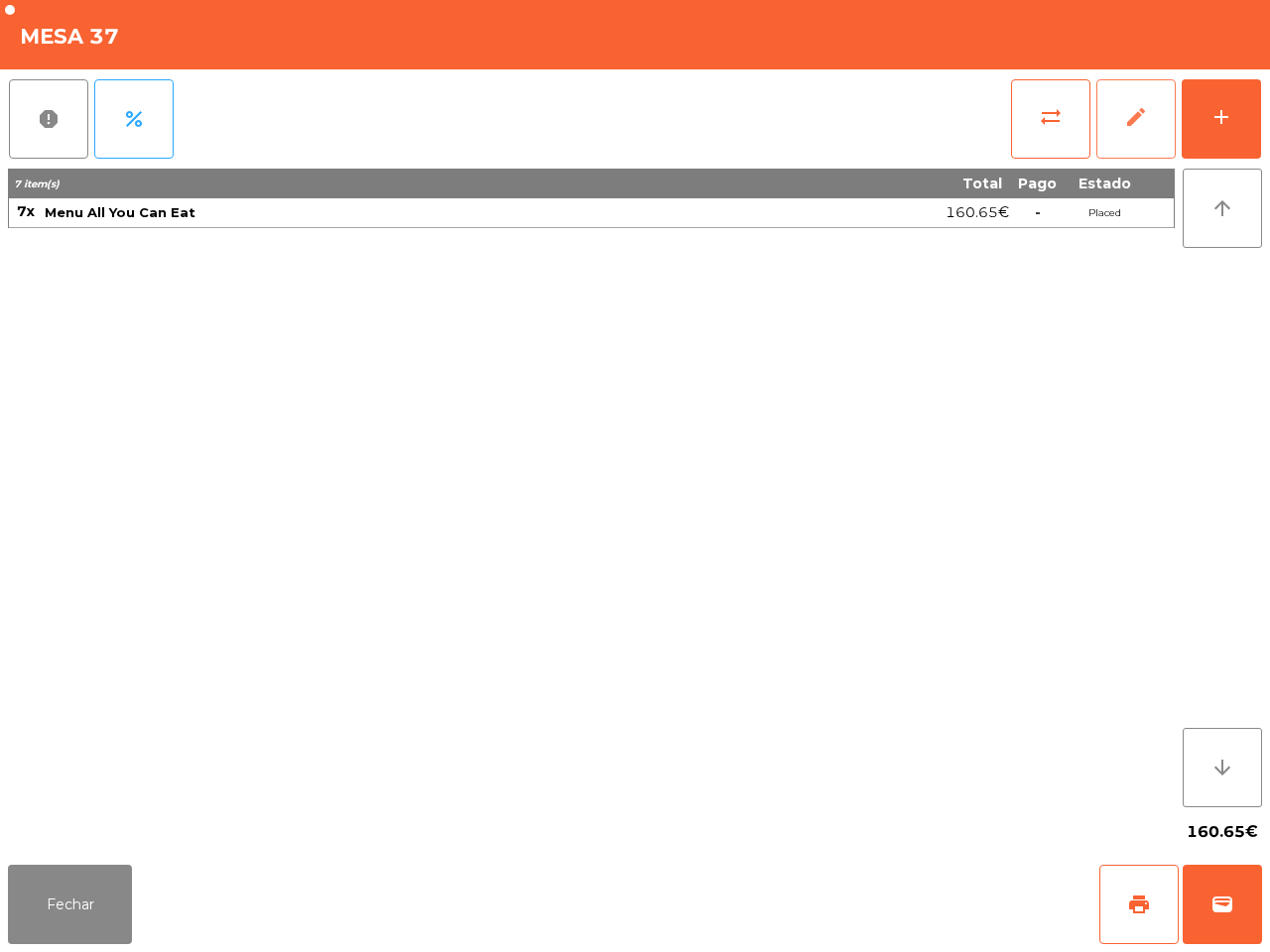 click on "edit" 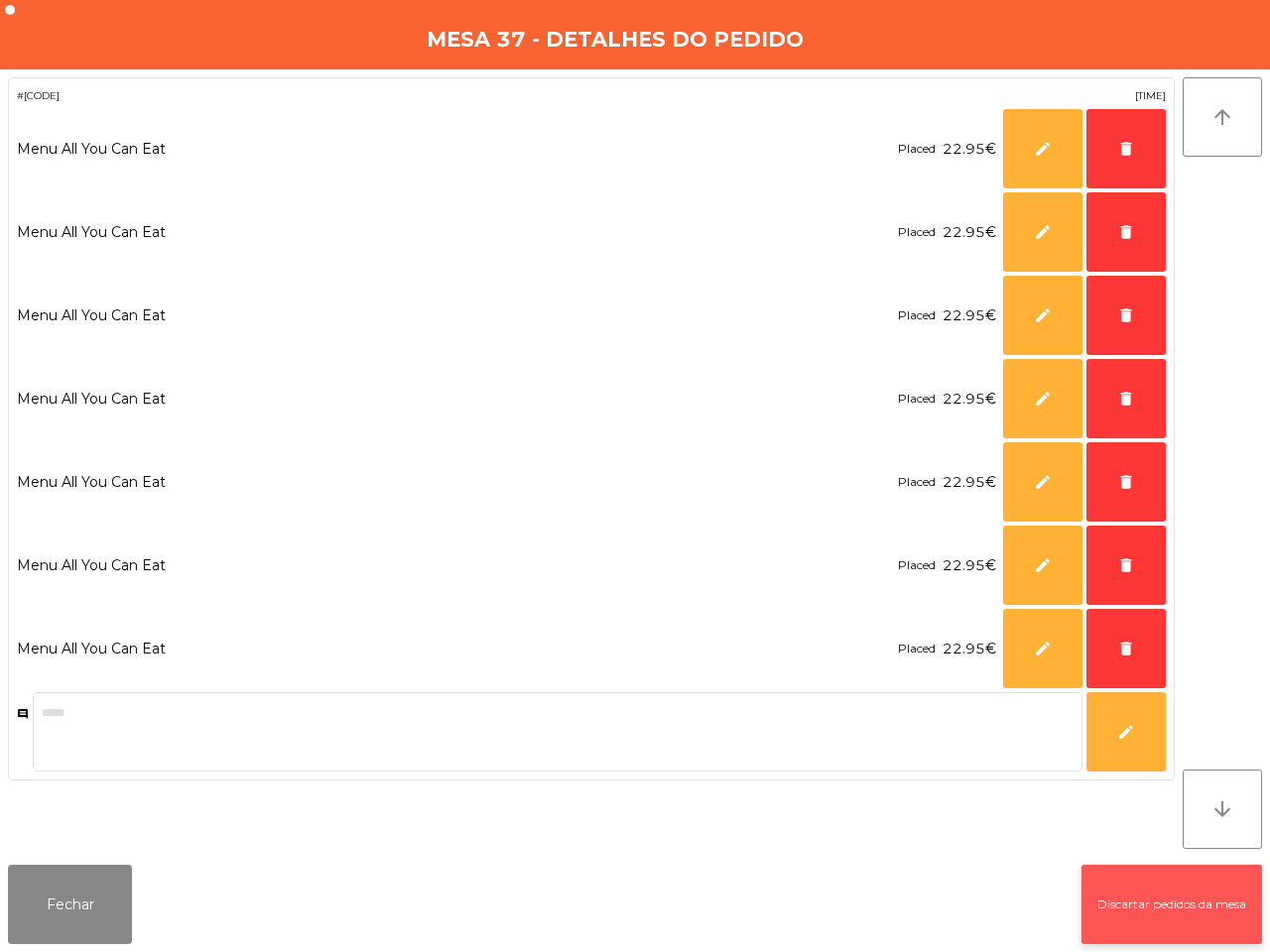 click on "Discartar pedidos da mesa" 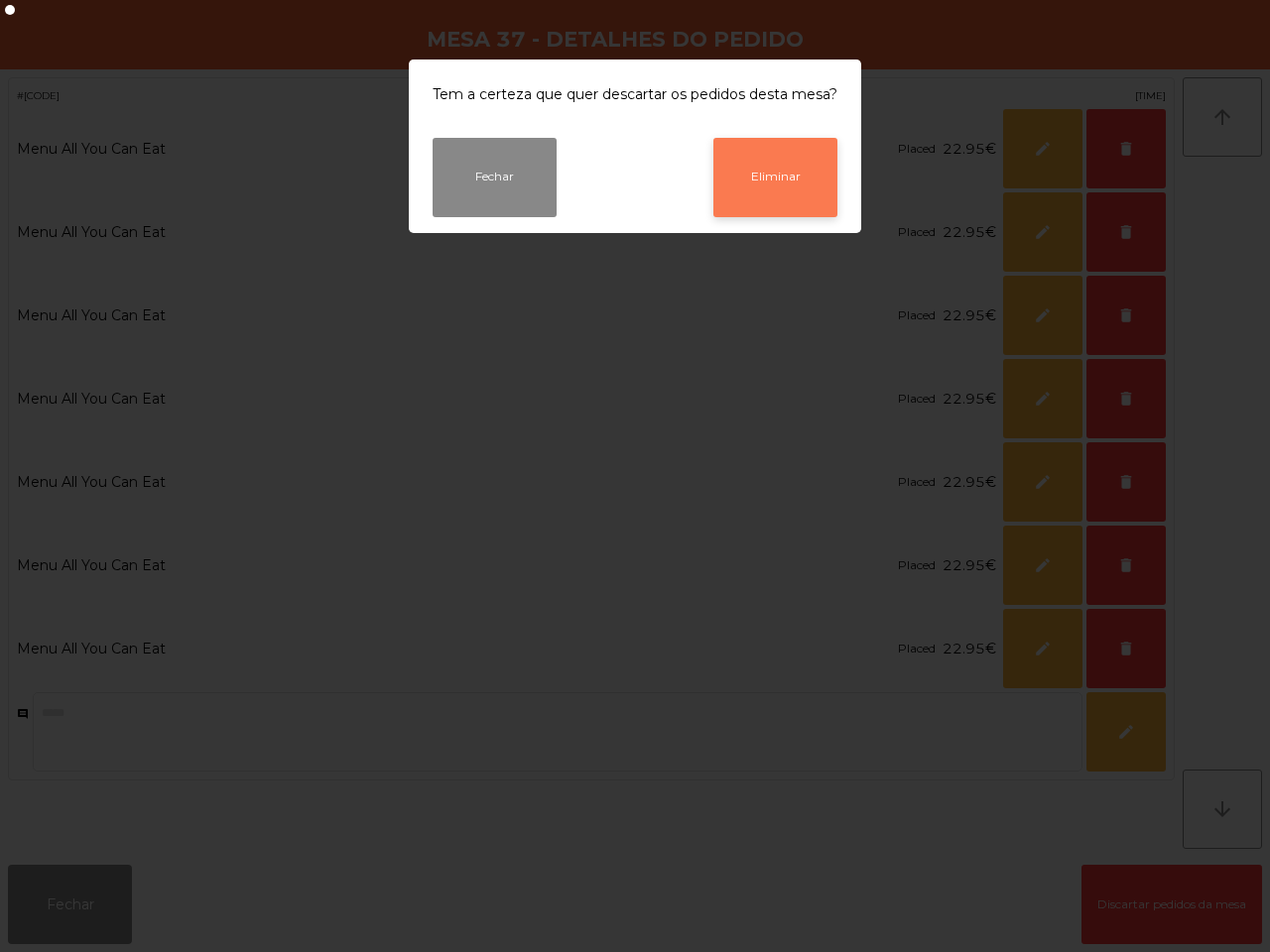 click on "Eliminar" 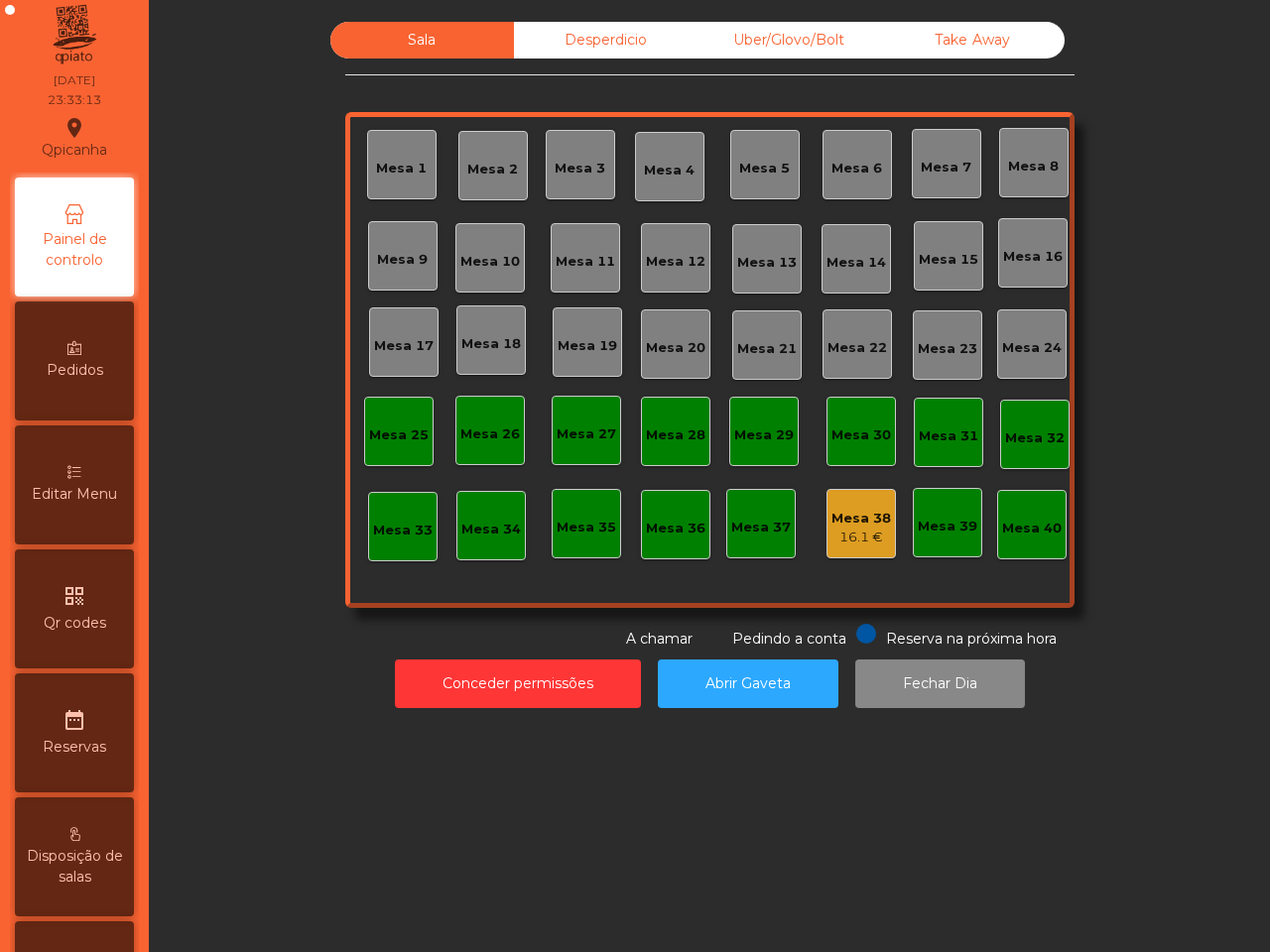 click on "16.1 €" 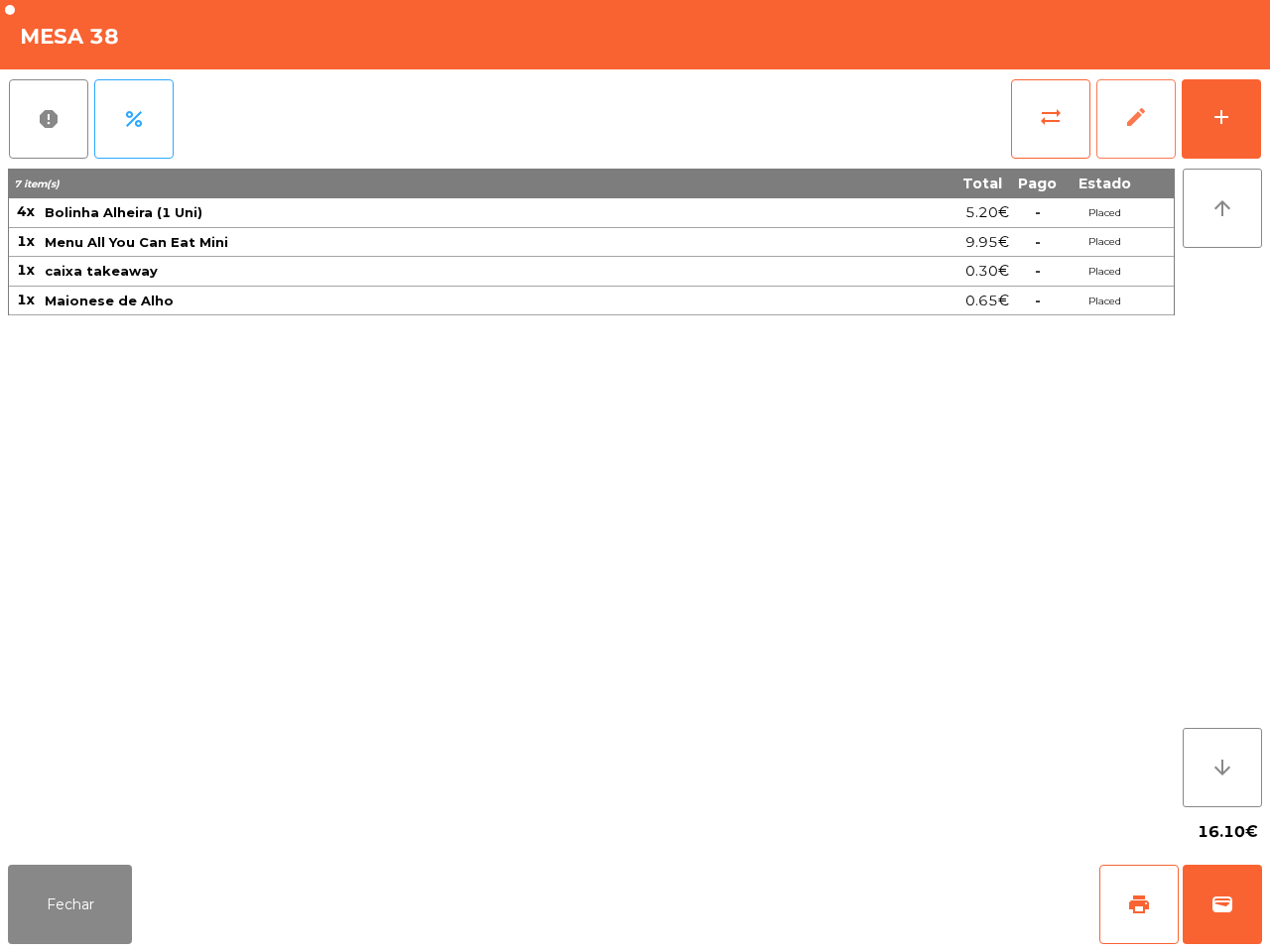 click on "edit" 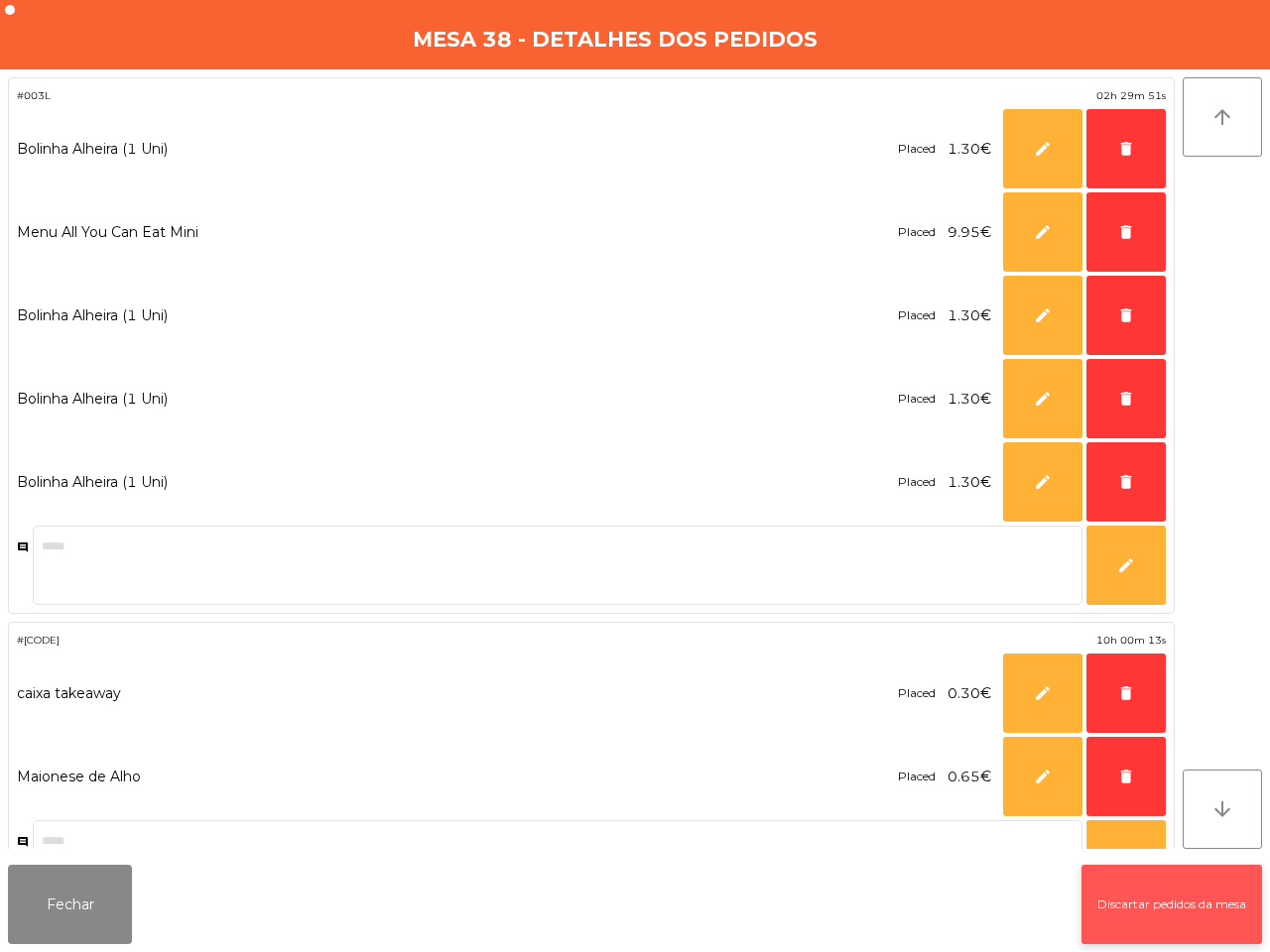 drag, startPoint x: 1161, startPoint y: 947, endPoint x: 1147, endPoint y: 923, distance: 27.784888 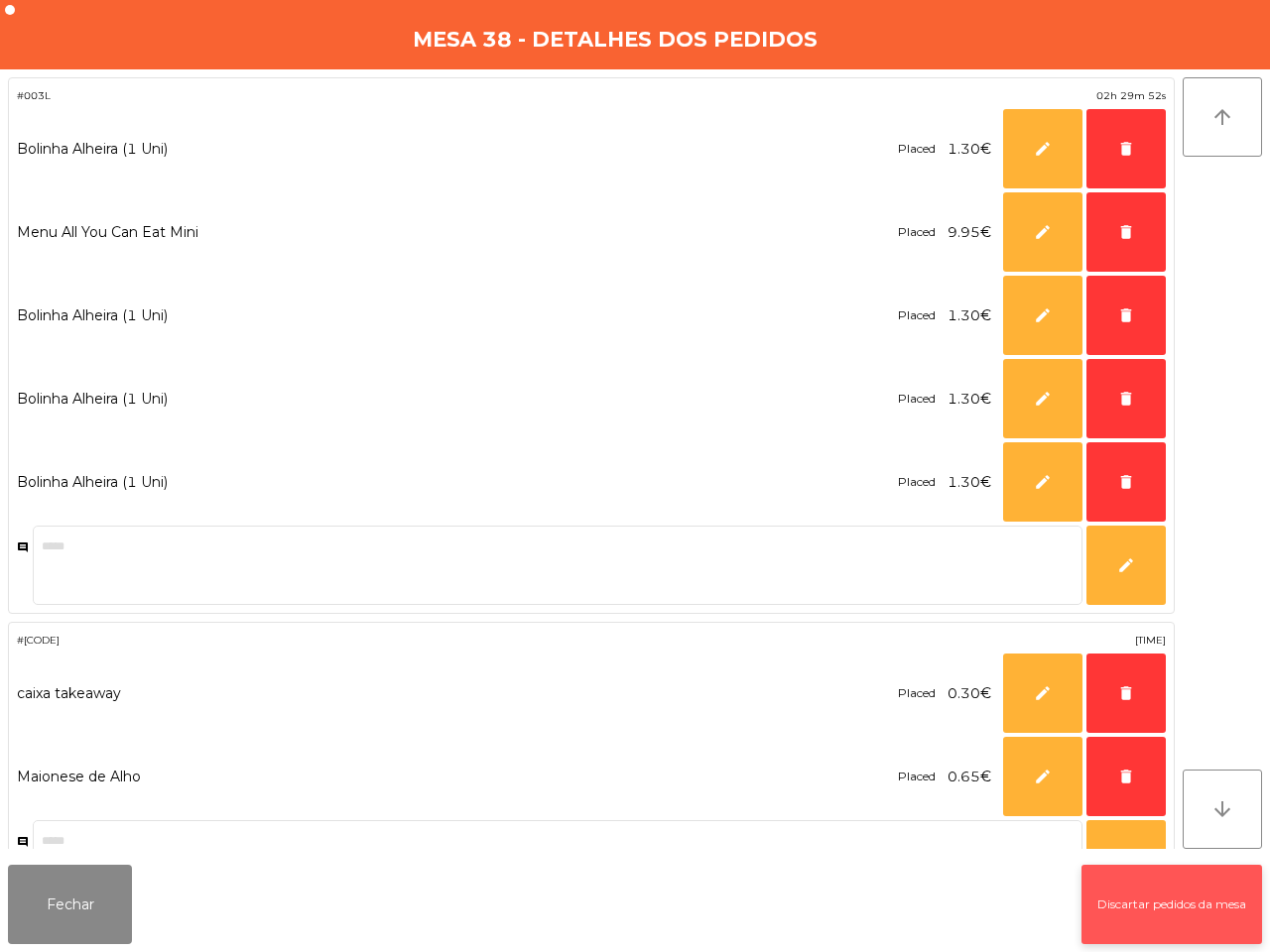 click on "Discartar pedidos da mesa" 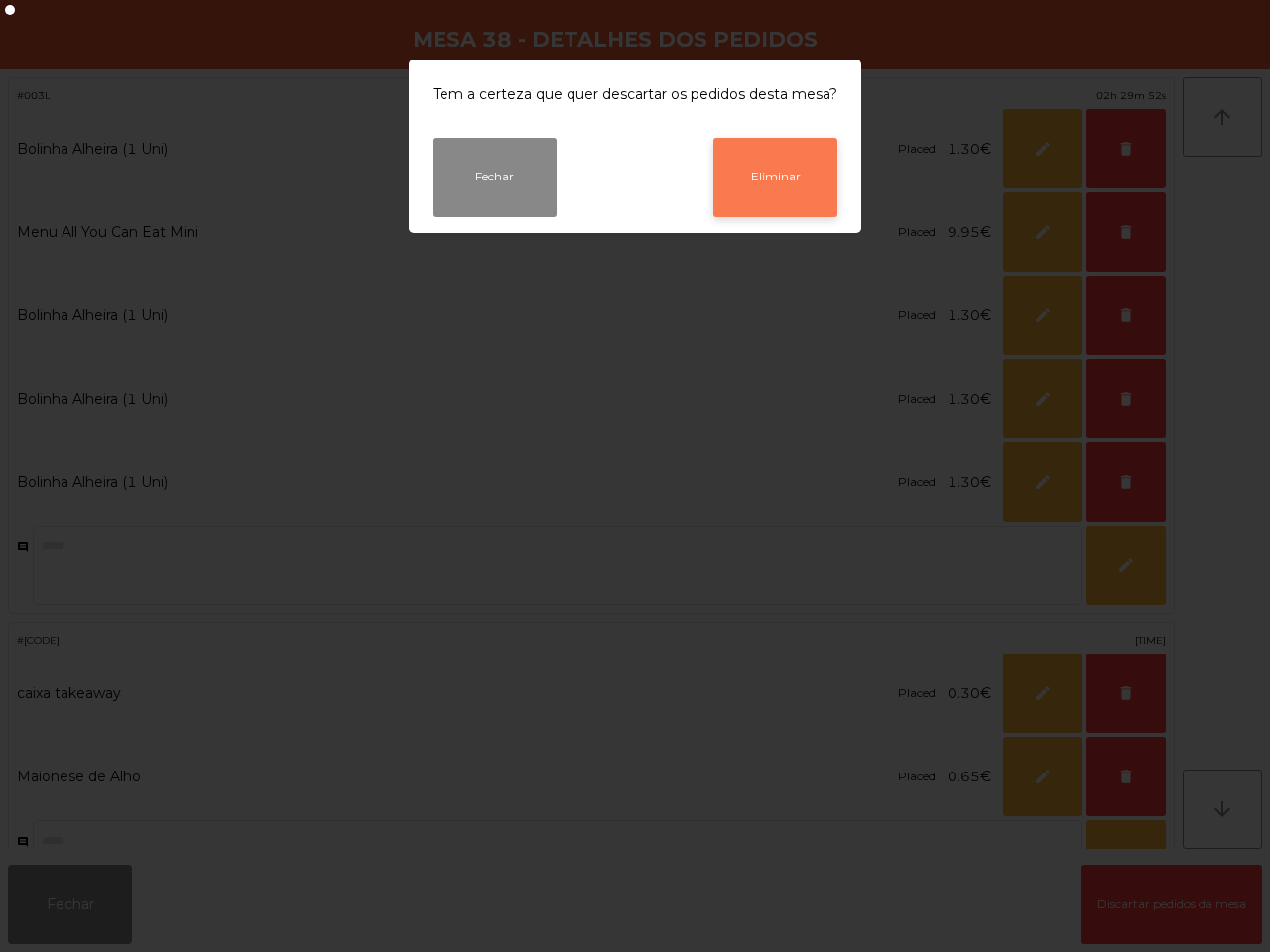 click on "Eliminar" 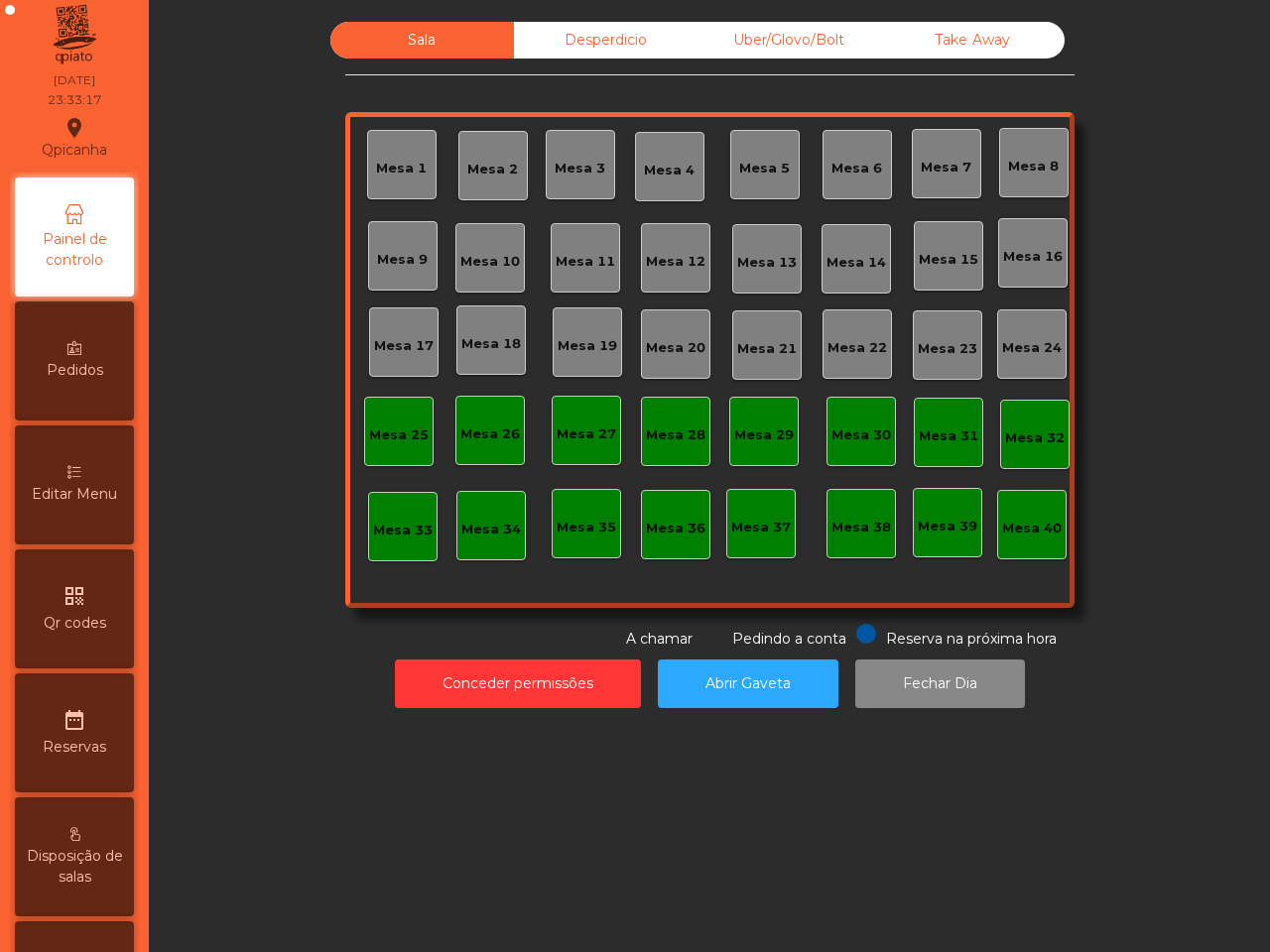 click on "Take Away" 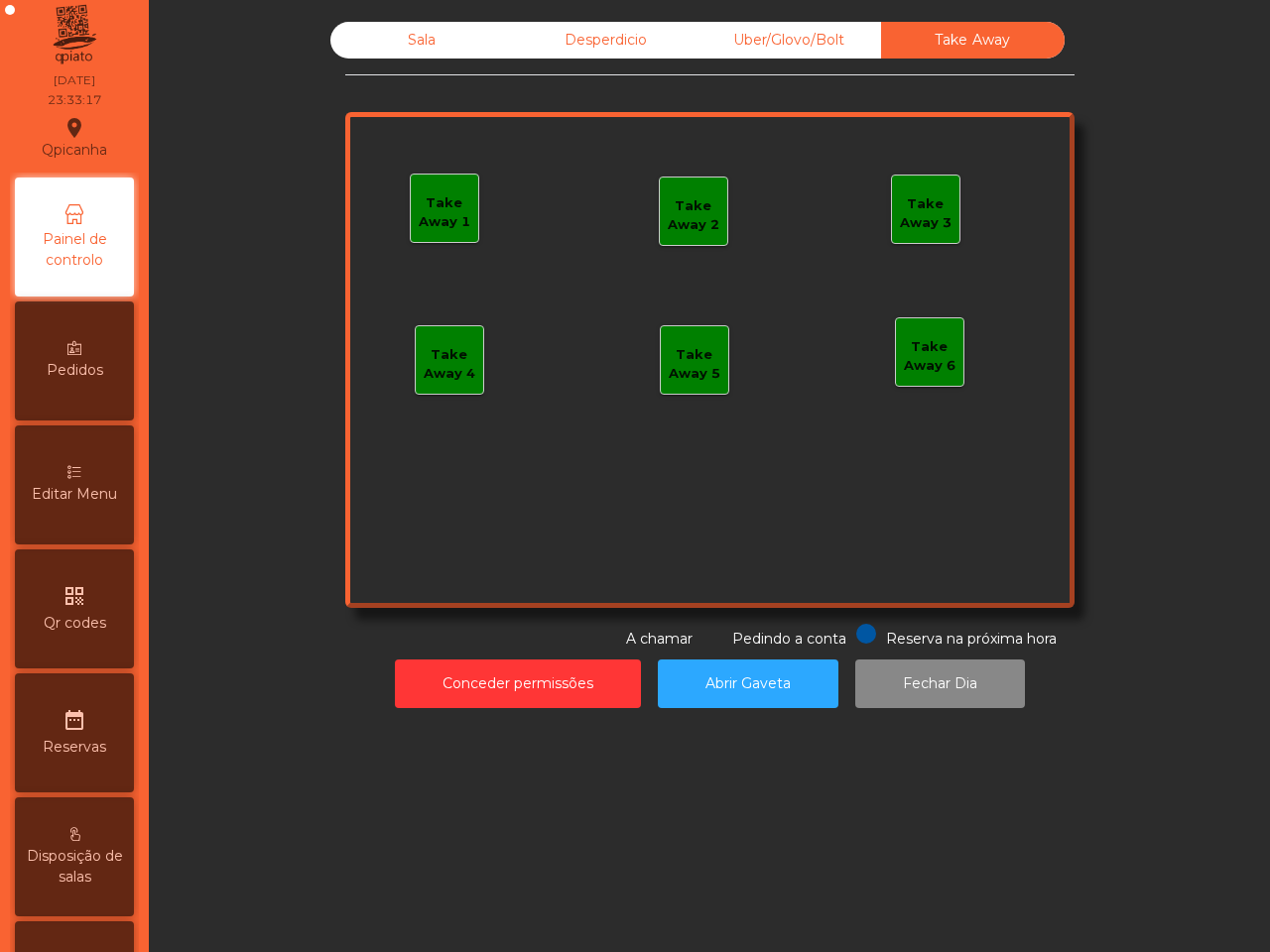 click on "Uber/Glovo/Bolt" 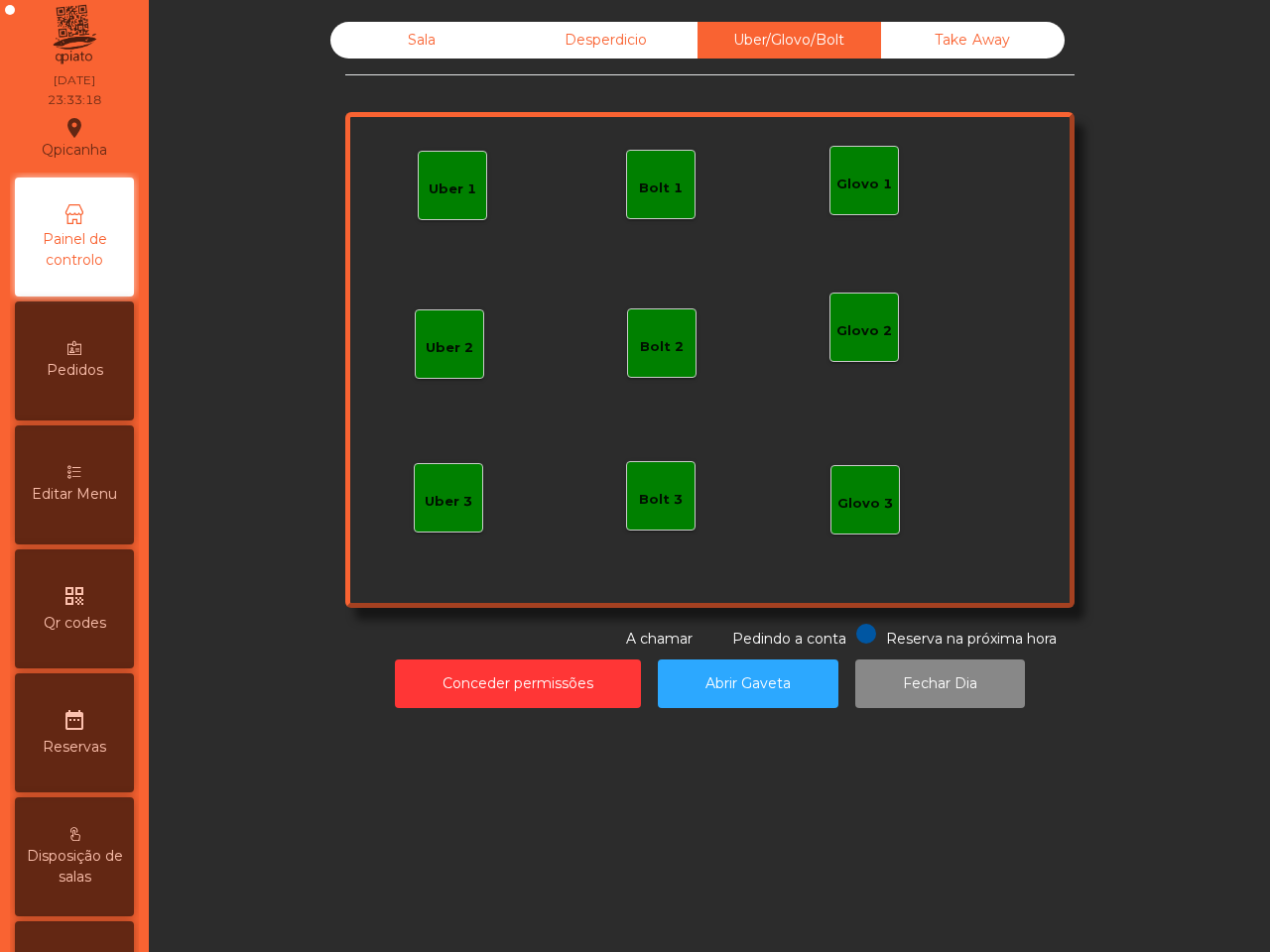 click on "Desperdicio" 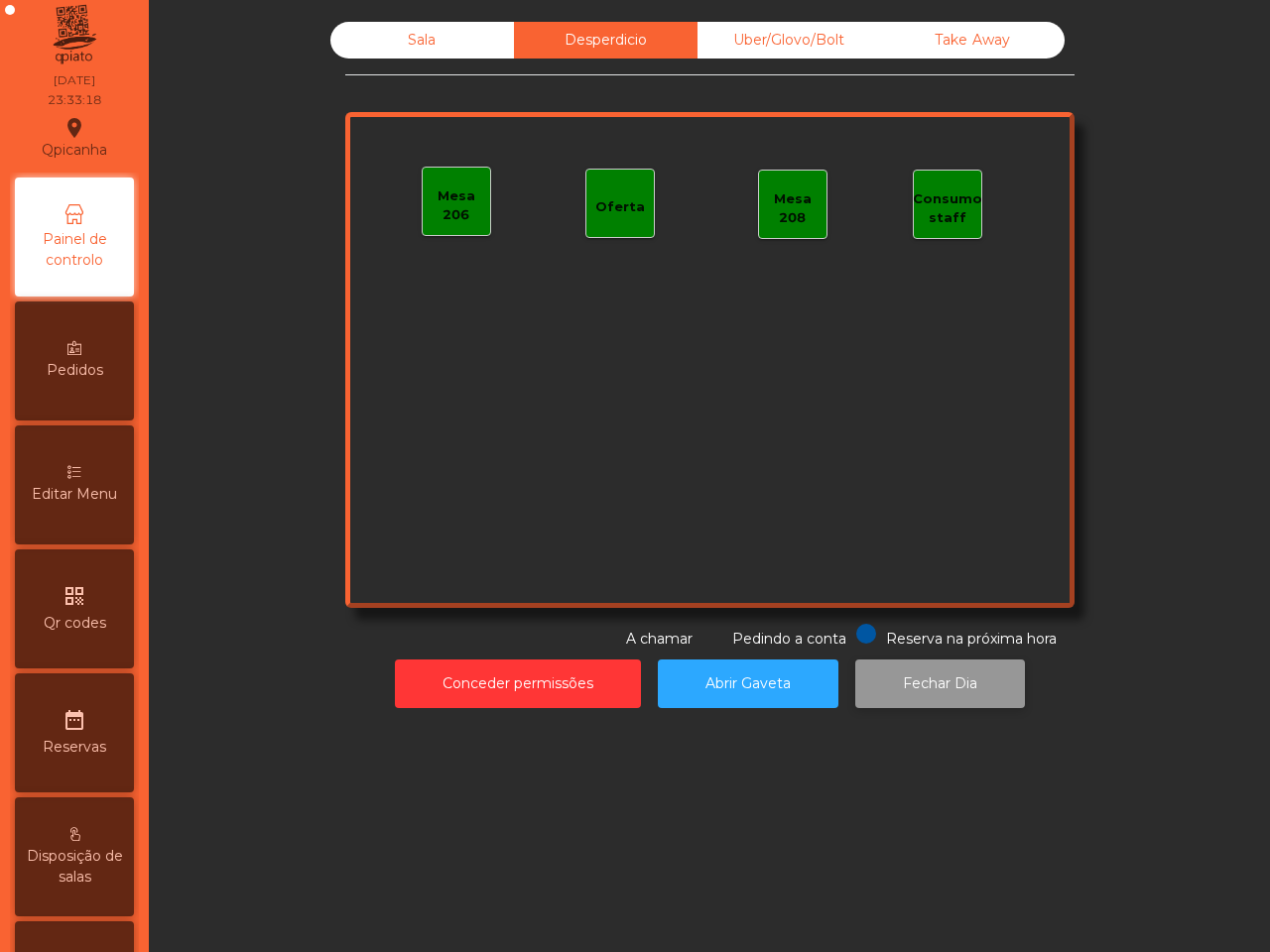 click on "Fechar Dia" 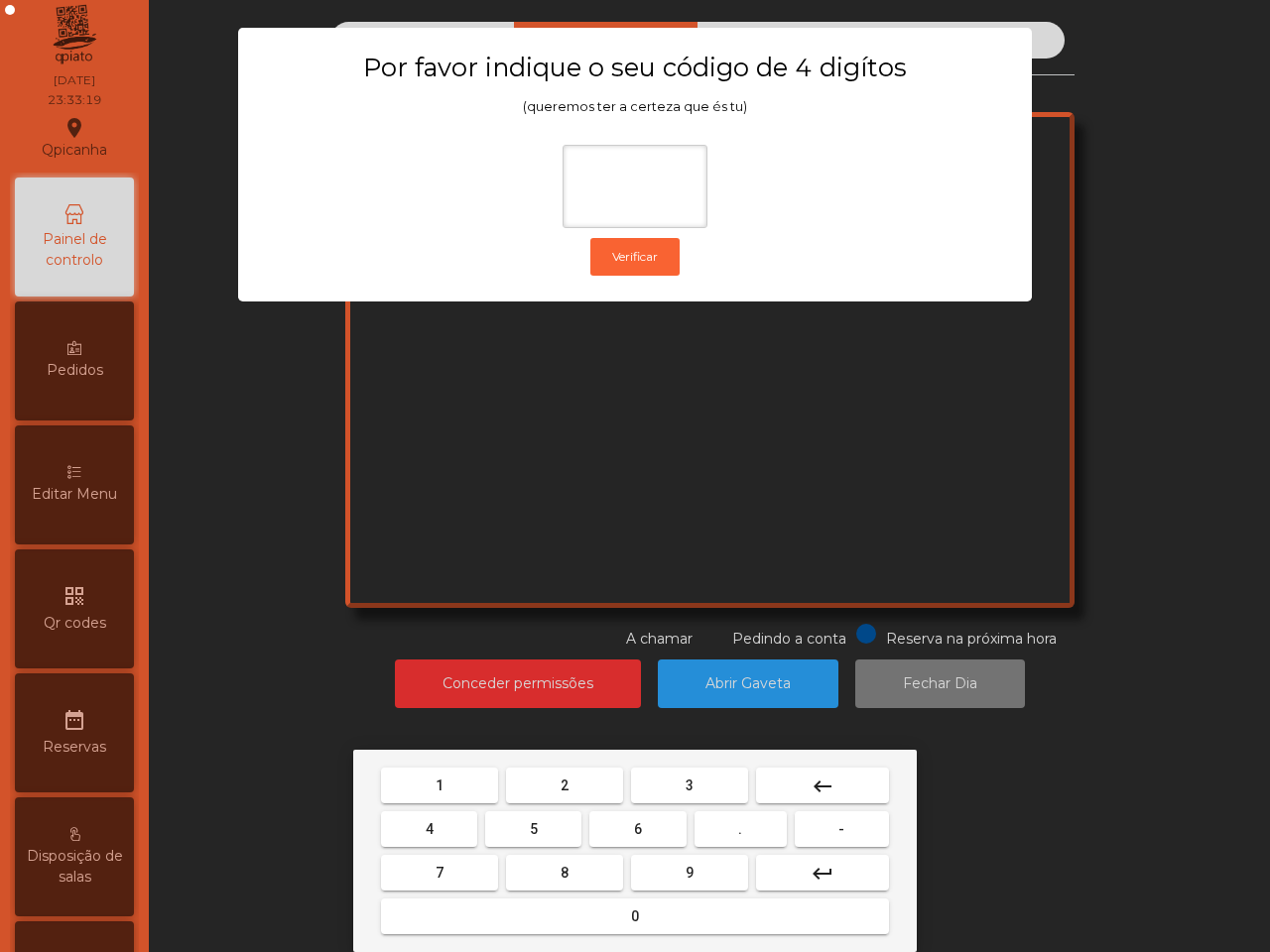 click on "8" at bounding box center (565, 873) 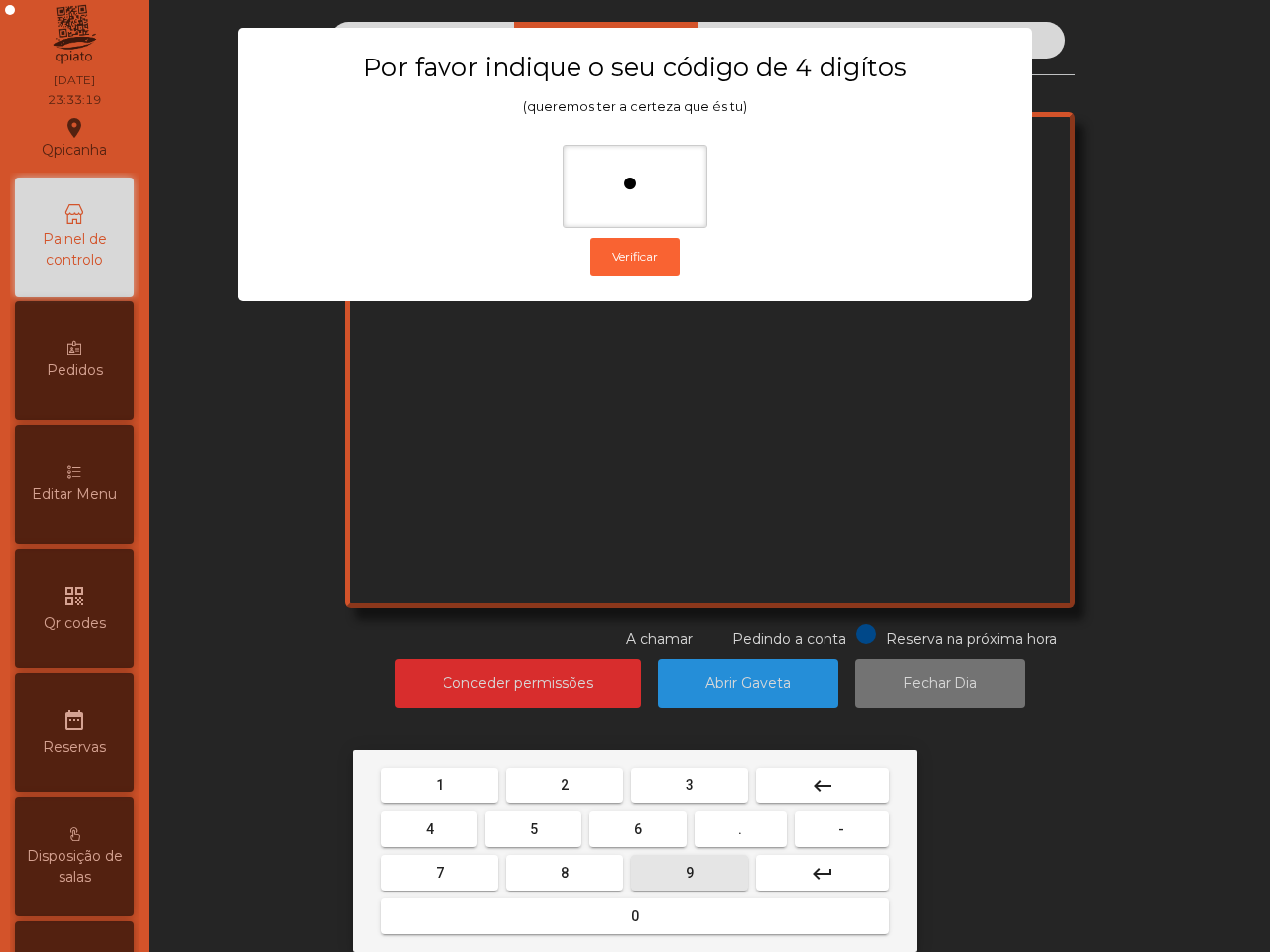 click on "9" at bounding box center [690, 873] 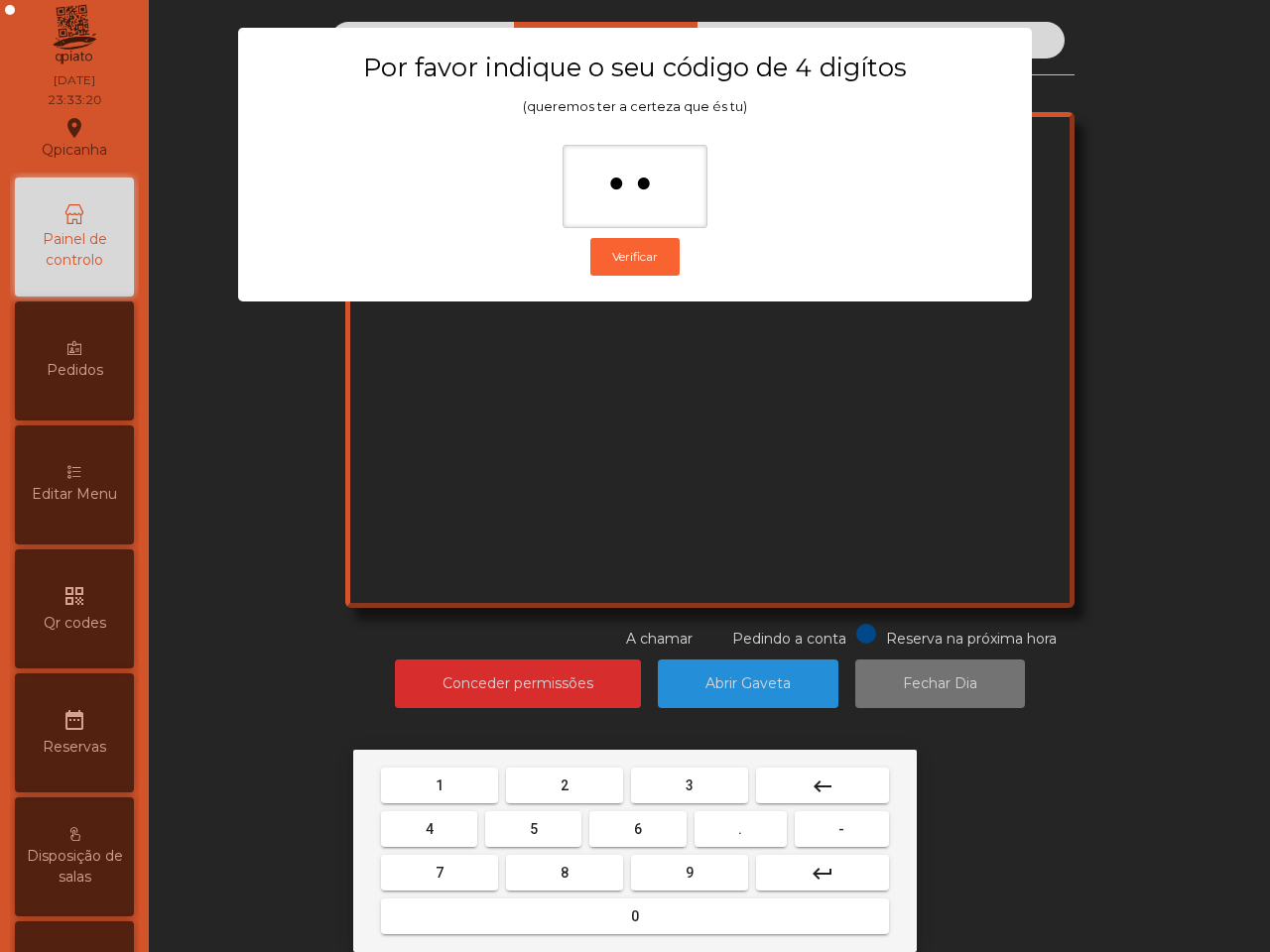 click on "1" at bounding box center (440, 785) 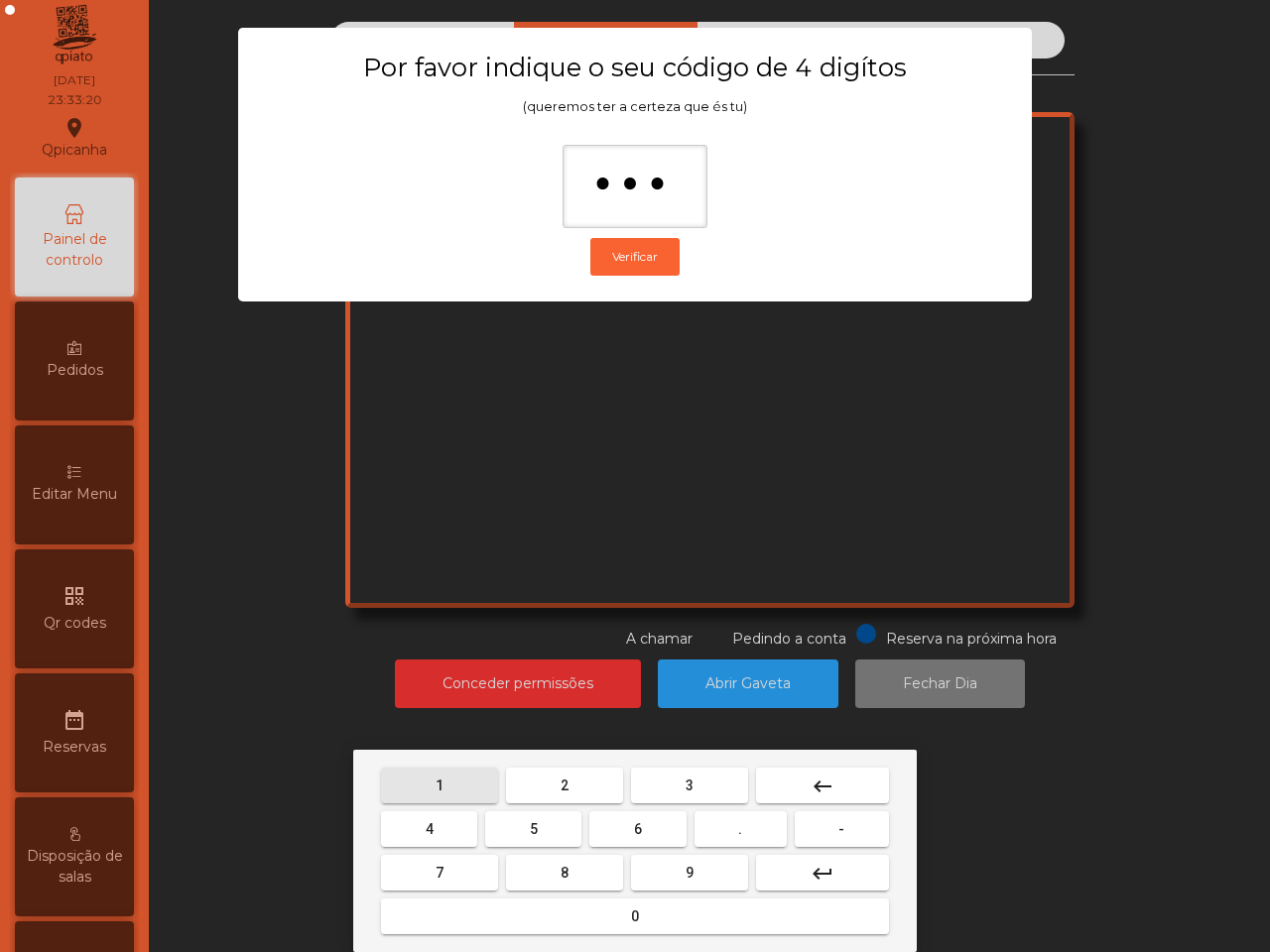 click on "2" at bounding box center [565, 785] 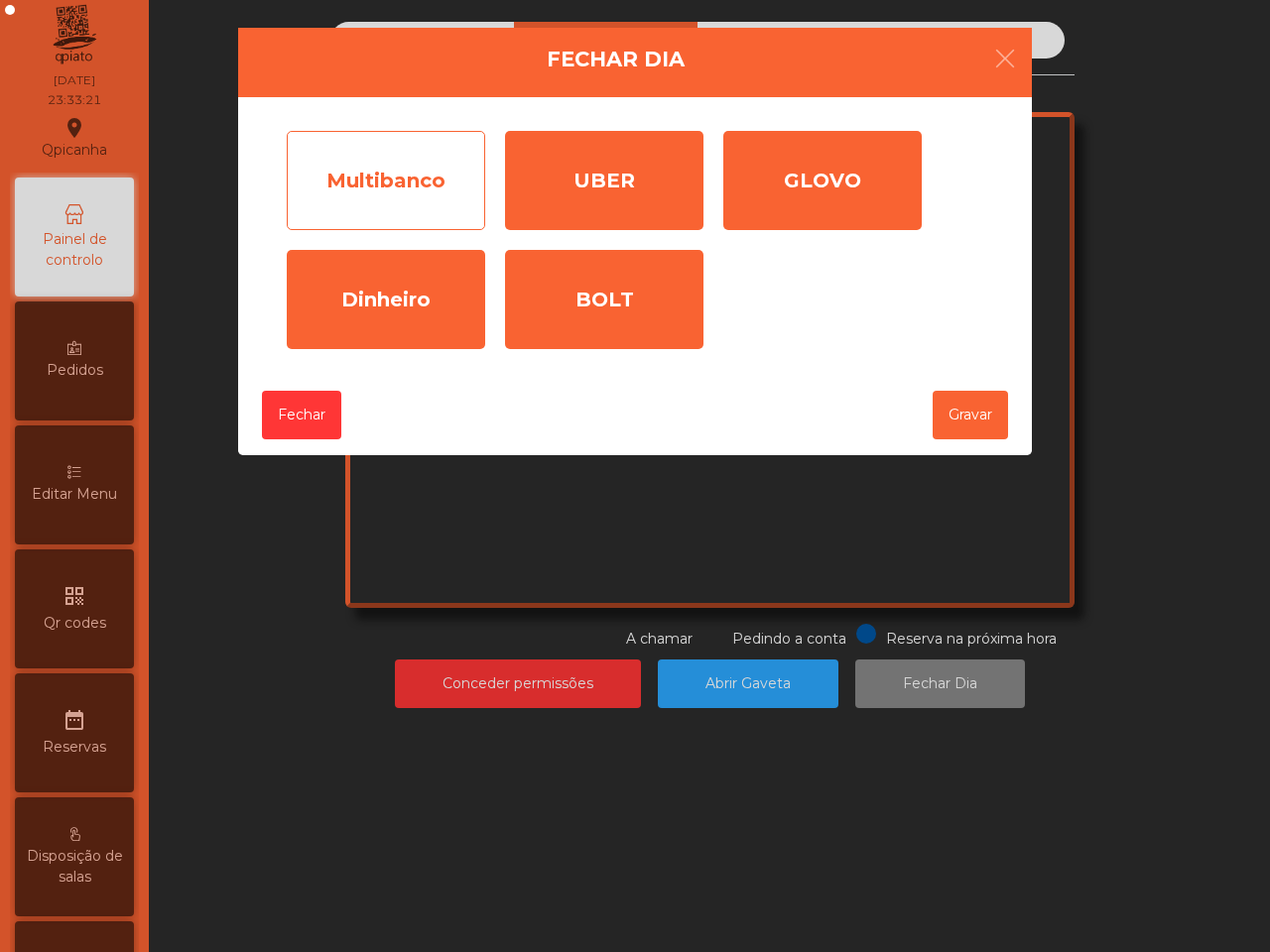 click on "Multibanco" 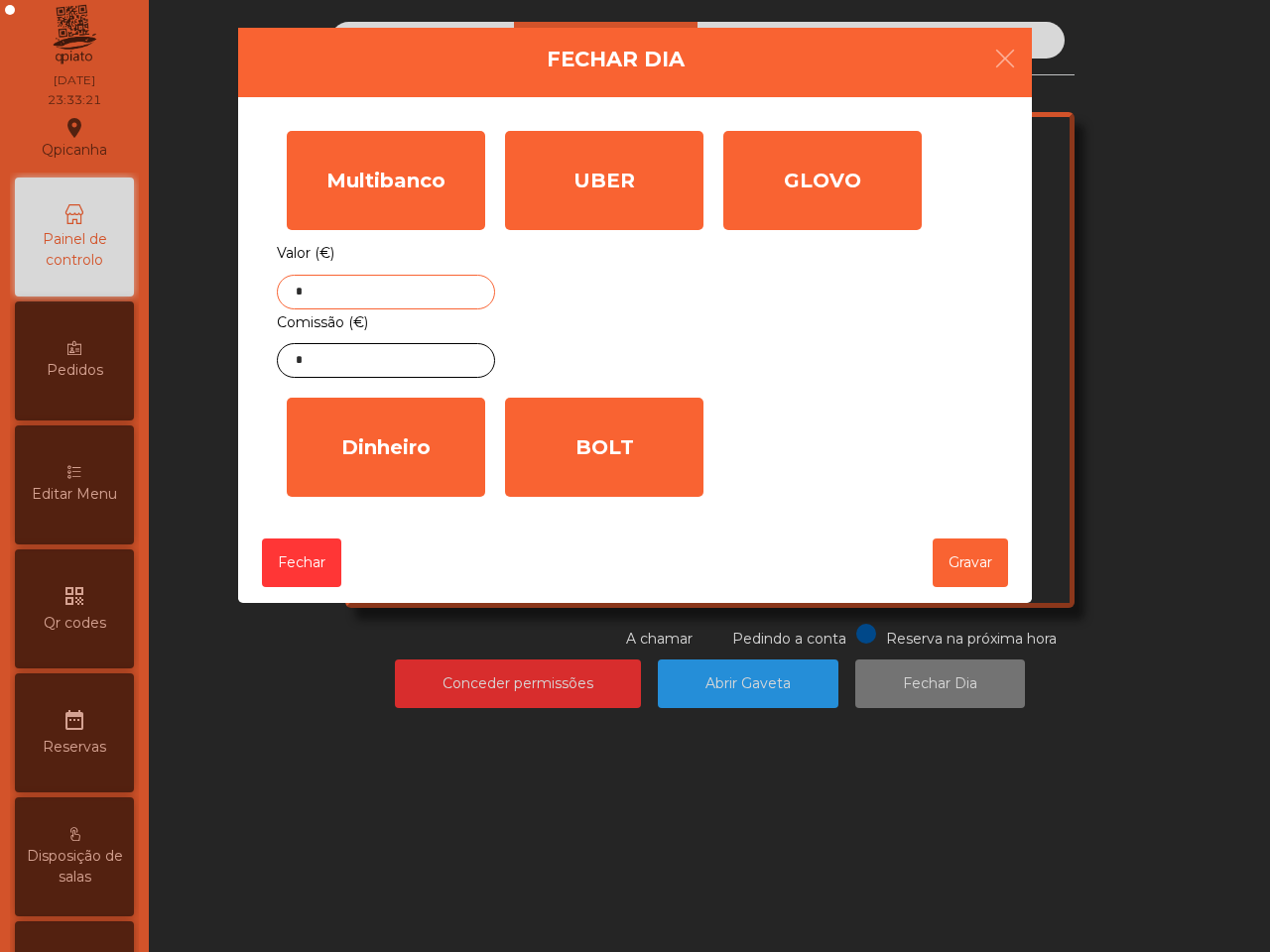 click on "*" 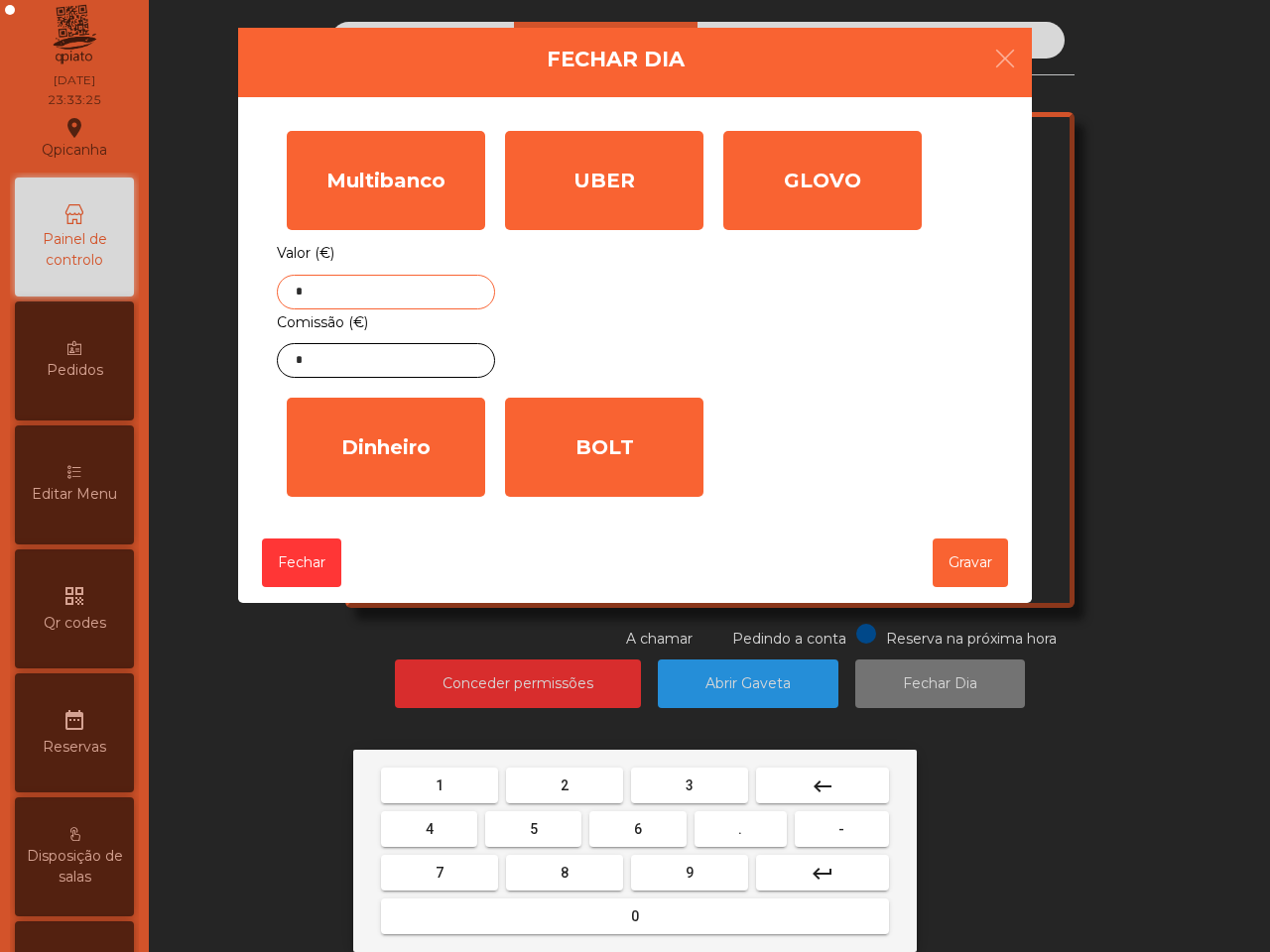 click on "1" at bounding box center [440, 785] 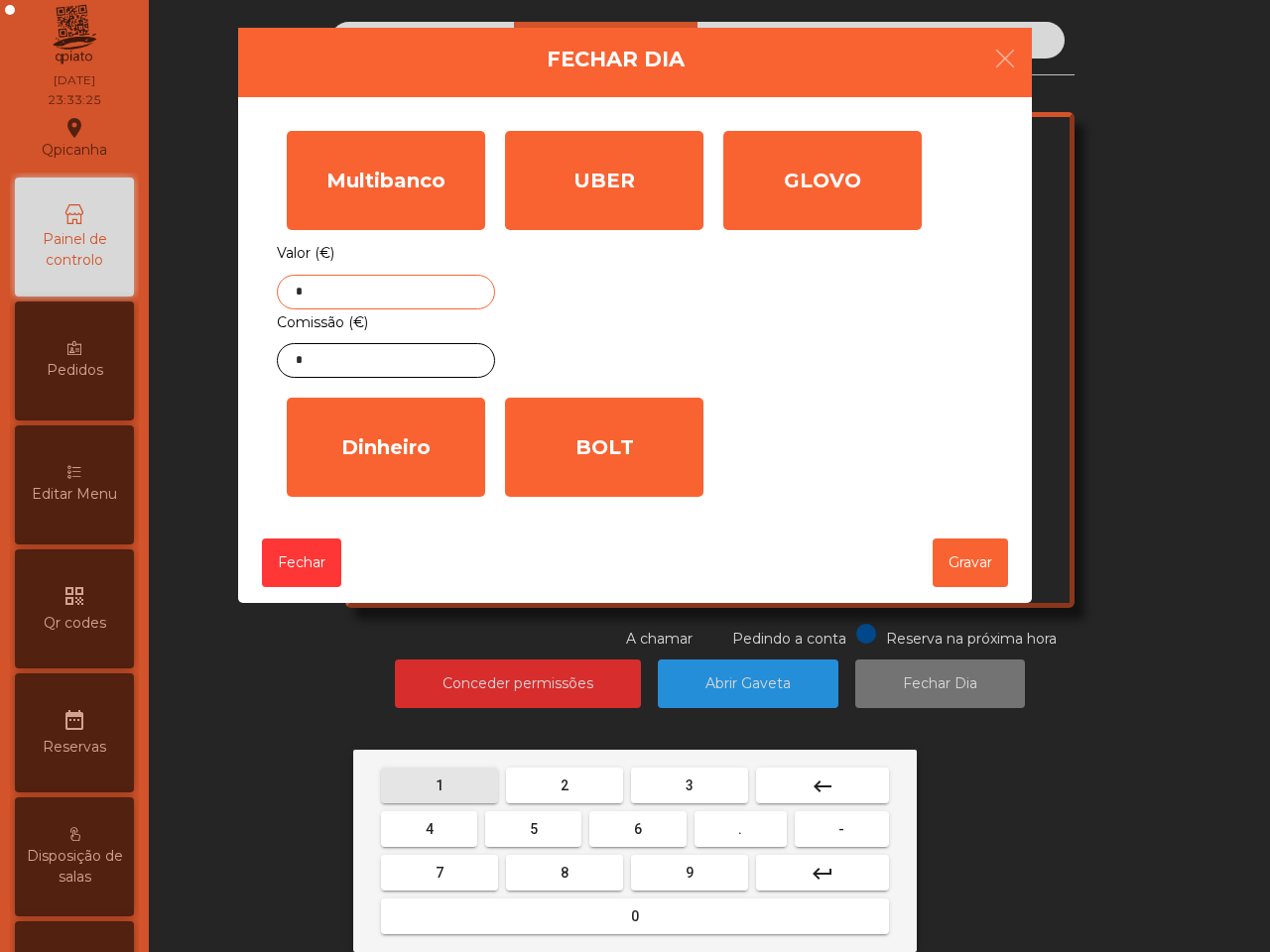 click on "4" at bounding box center (430, 829) 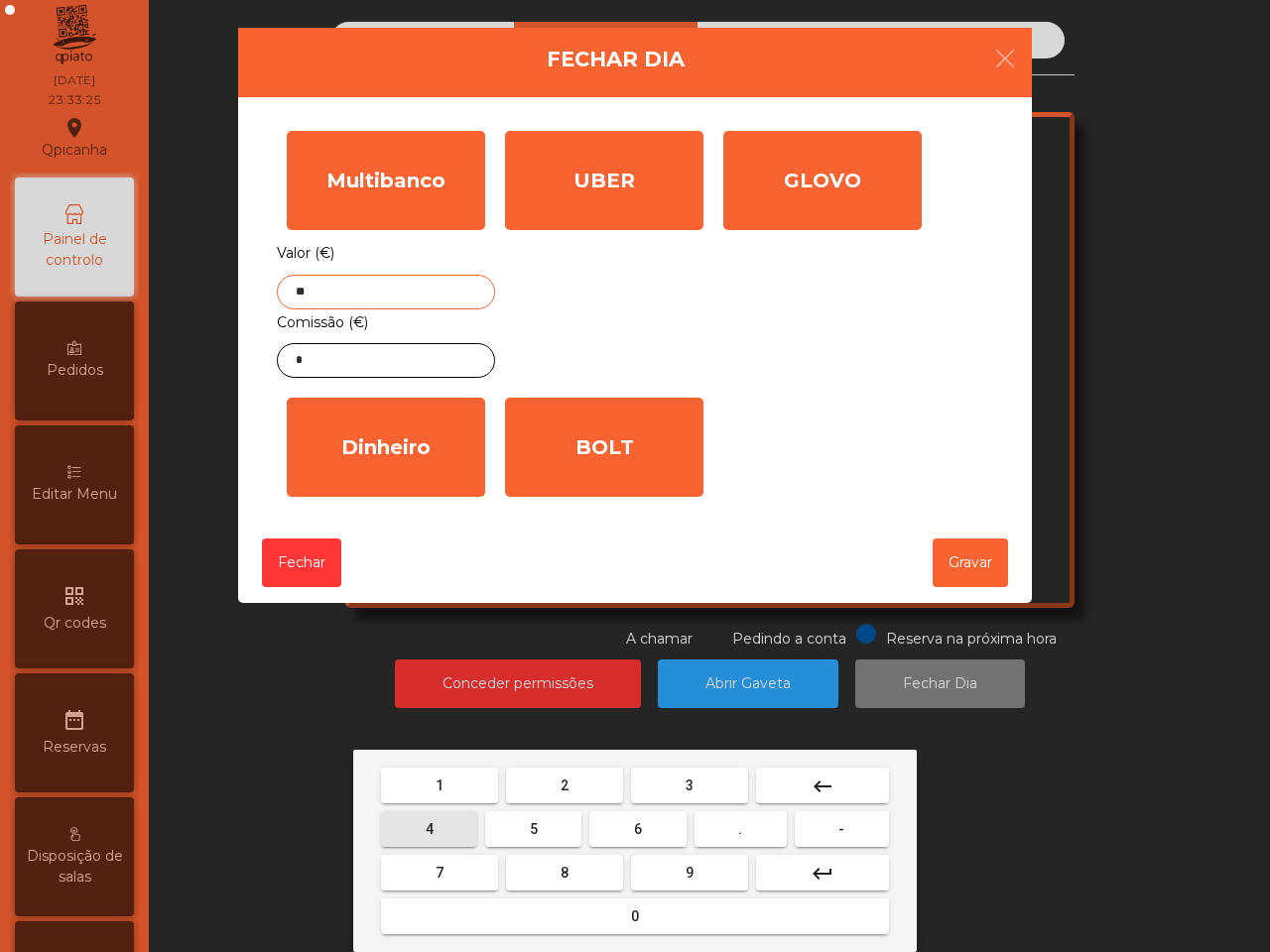 click on "4" at bounding box center (430, 829) 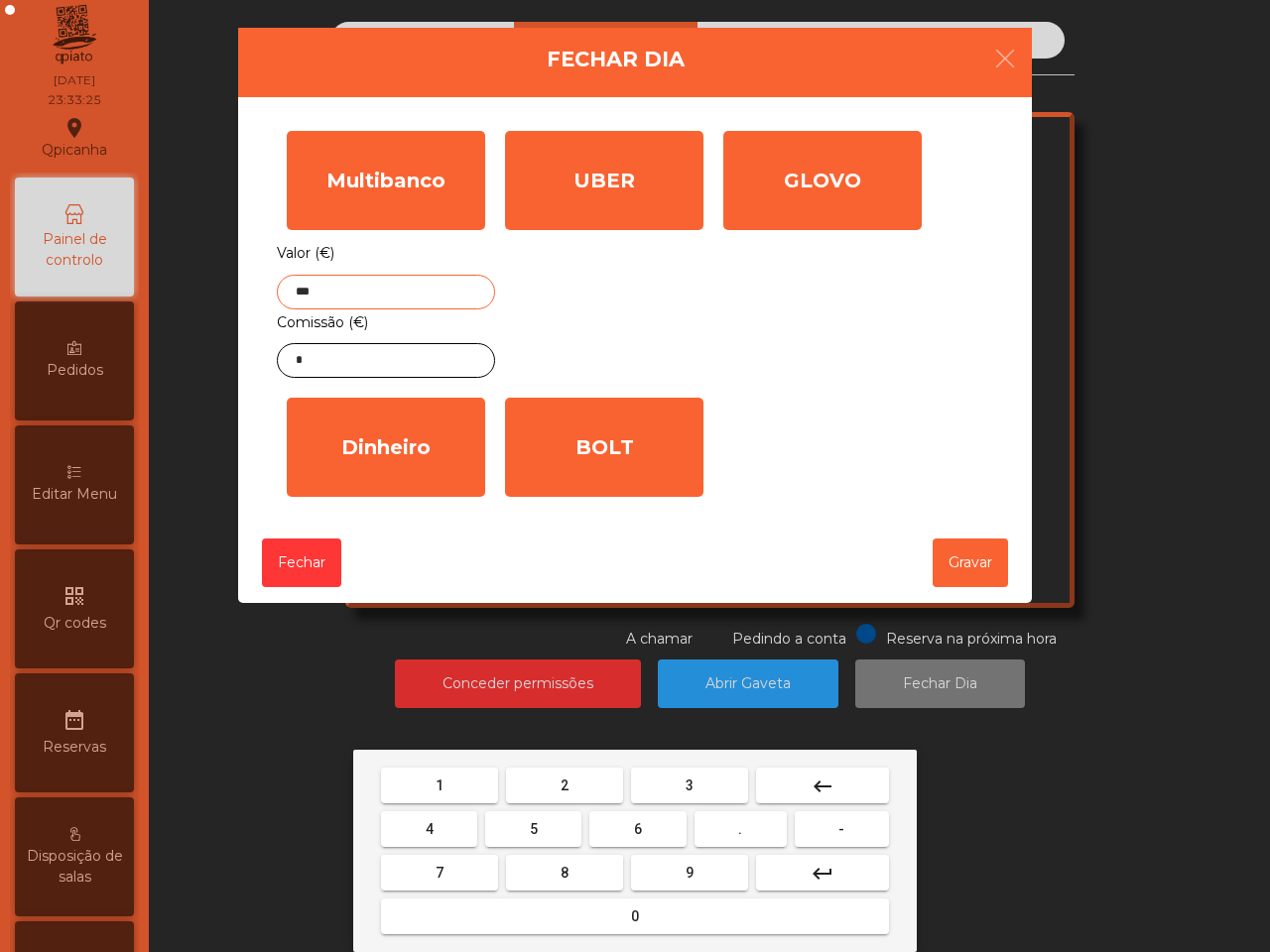 click on "3" at bounding box center [690, 785] 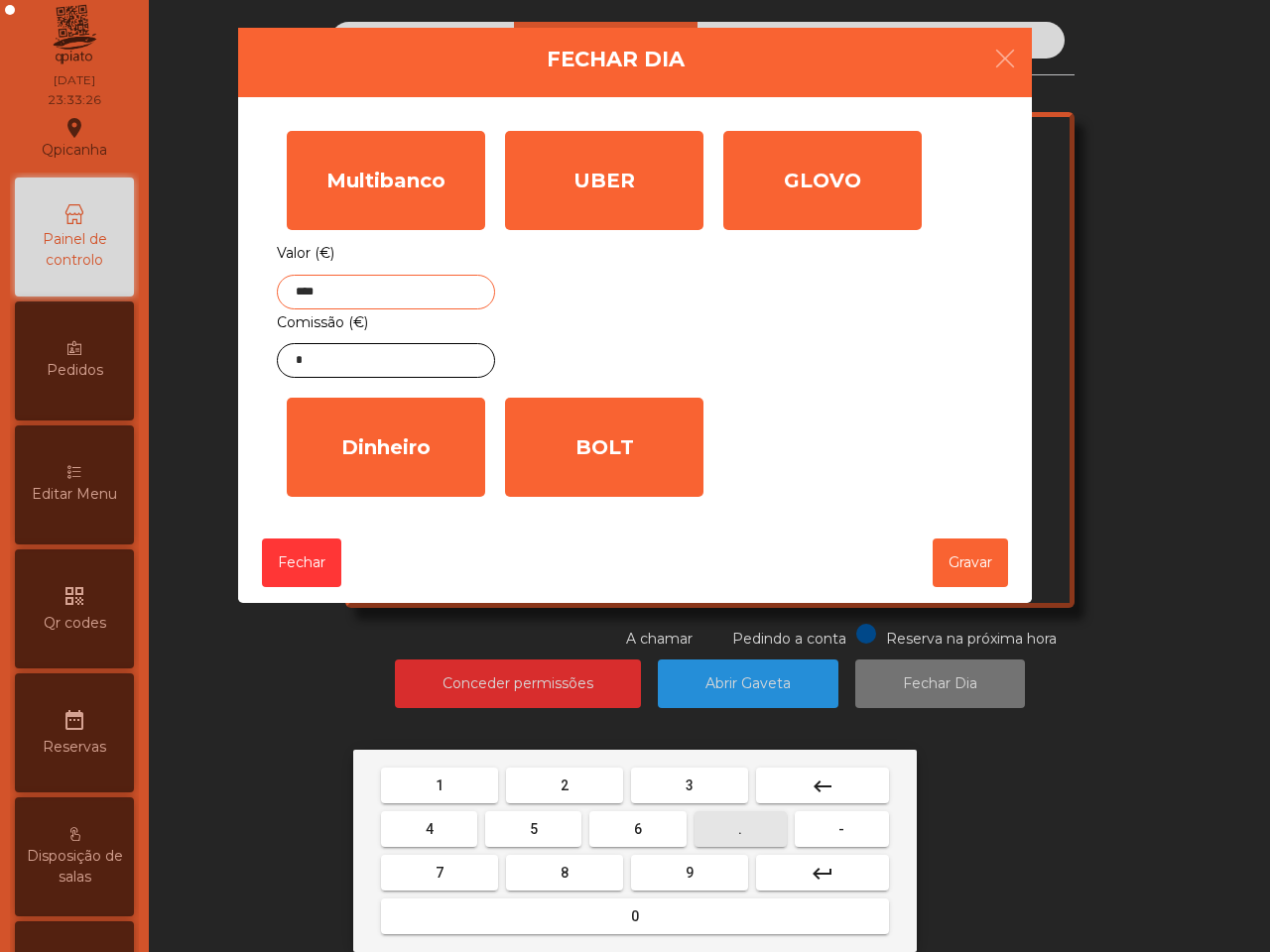 click on "." at bounding box center [740, 829] 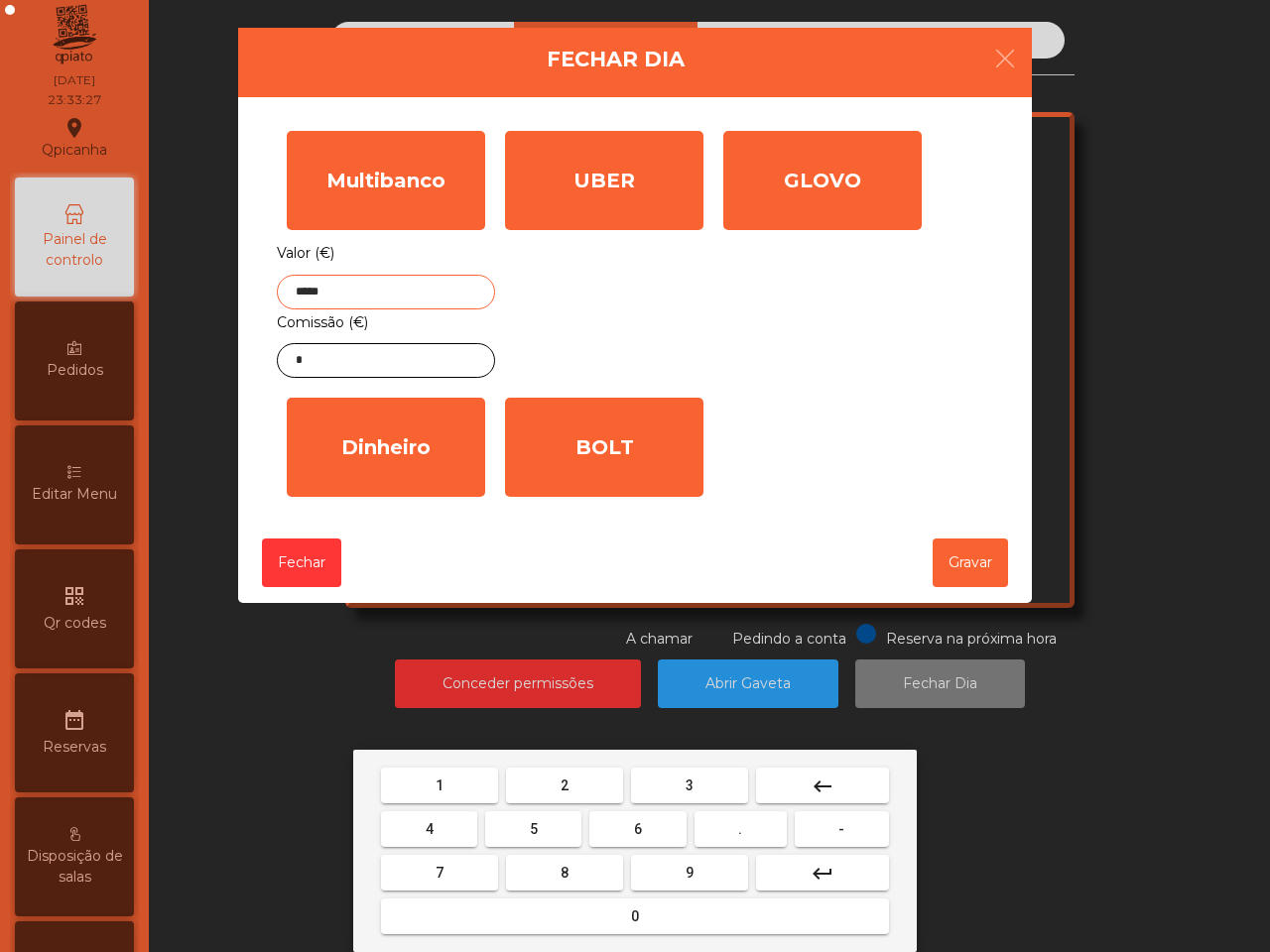 drag, startPoint x: 643, startPoint y: 840, endPoint x: 595, endPoint y: 841, distance: 48.010416 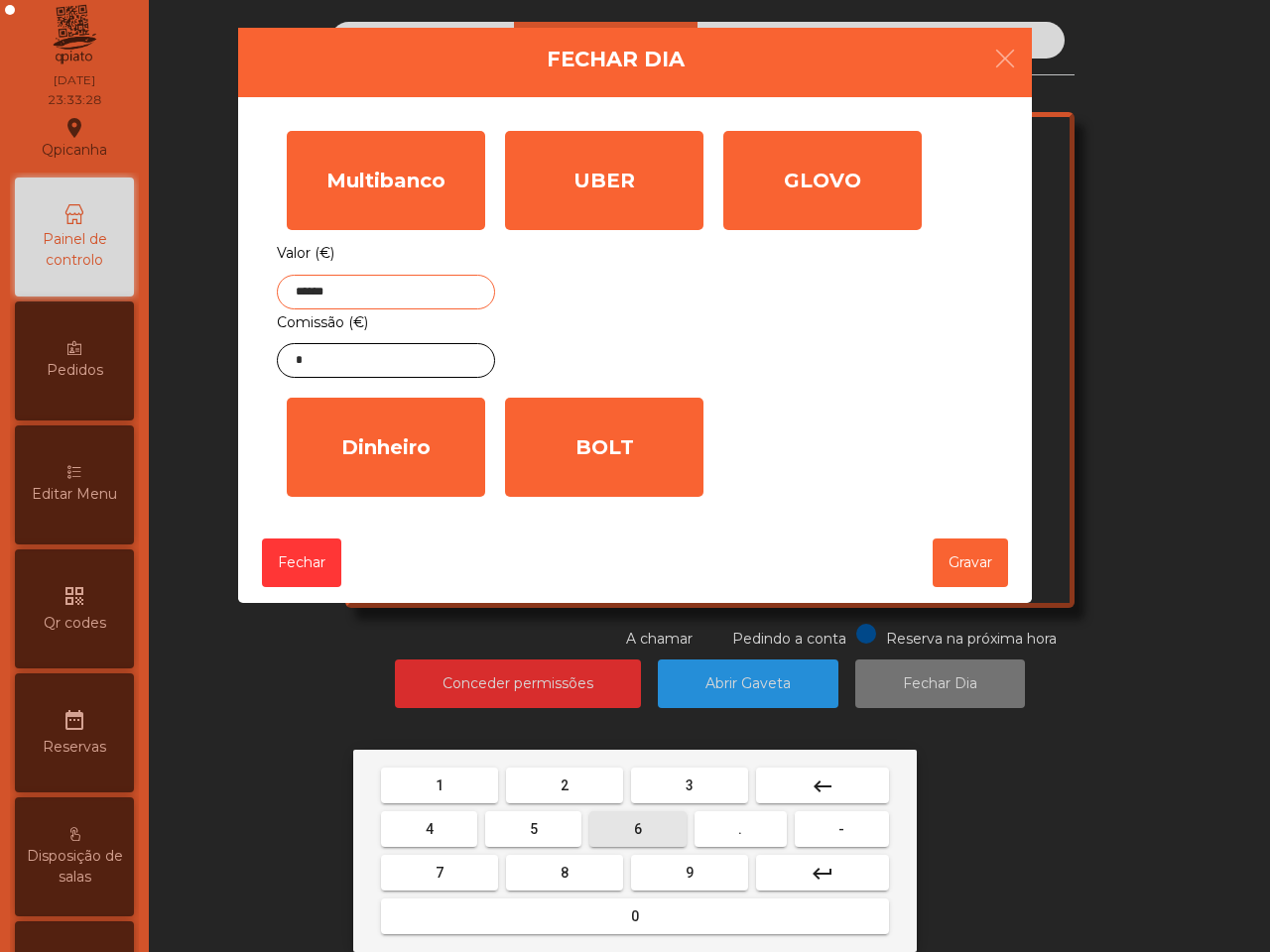 click on "8" at bounding box center [565, 873] 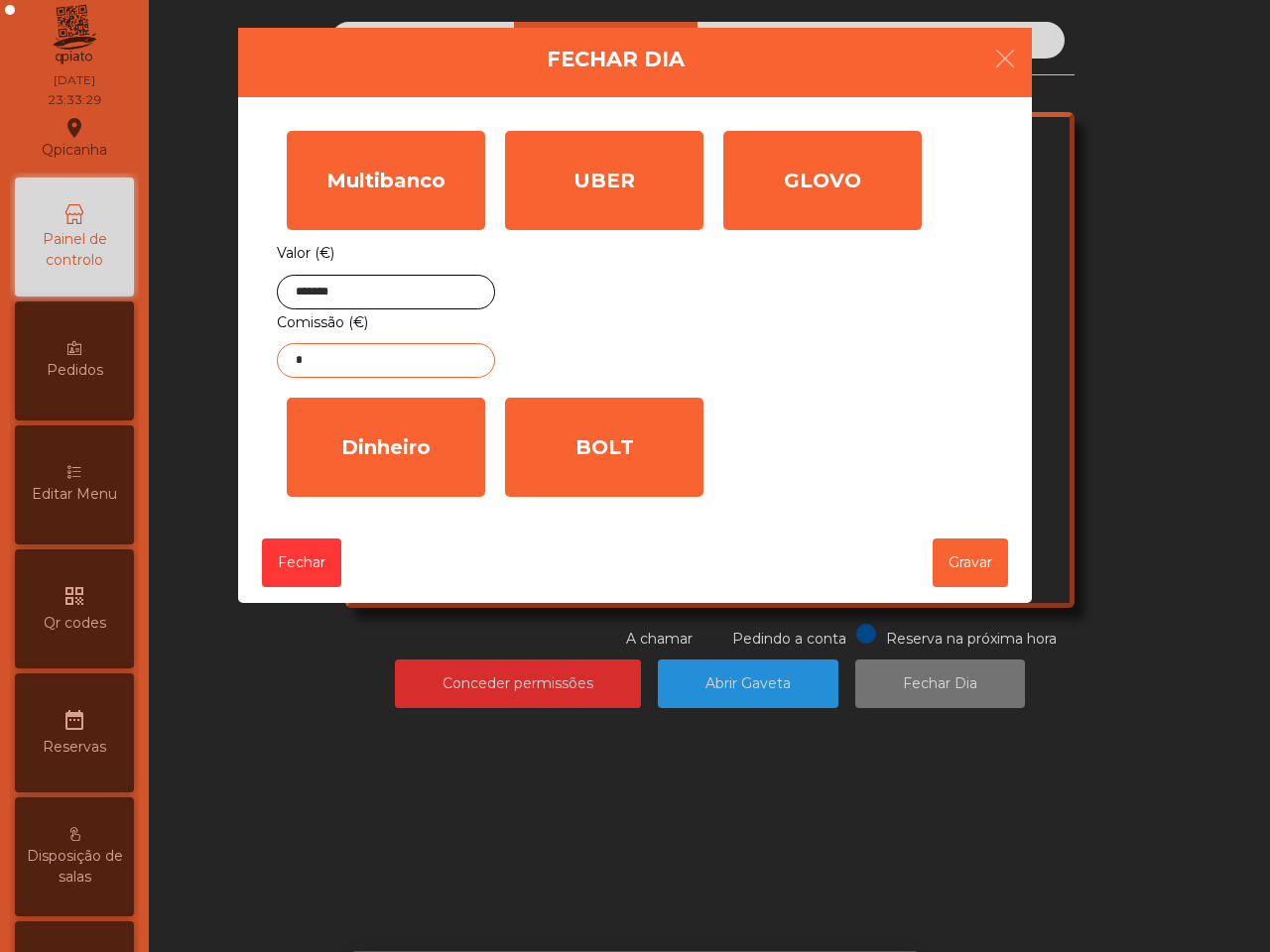 click on "*" 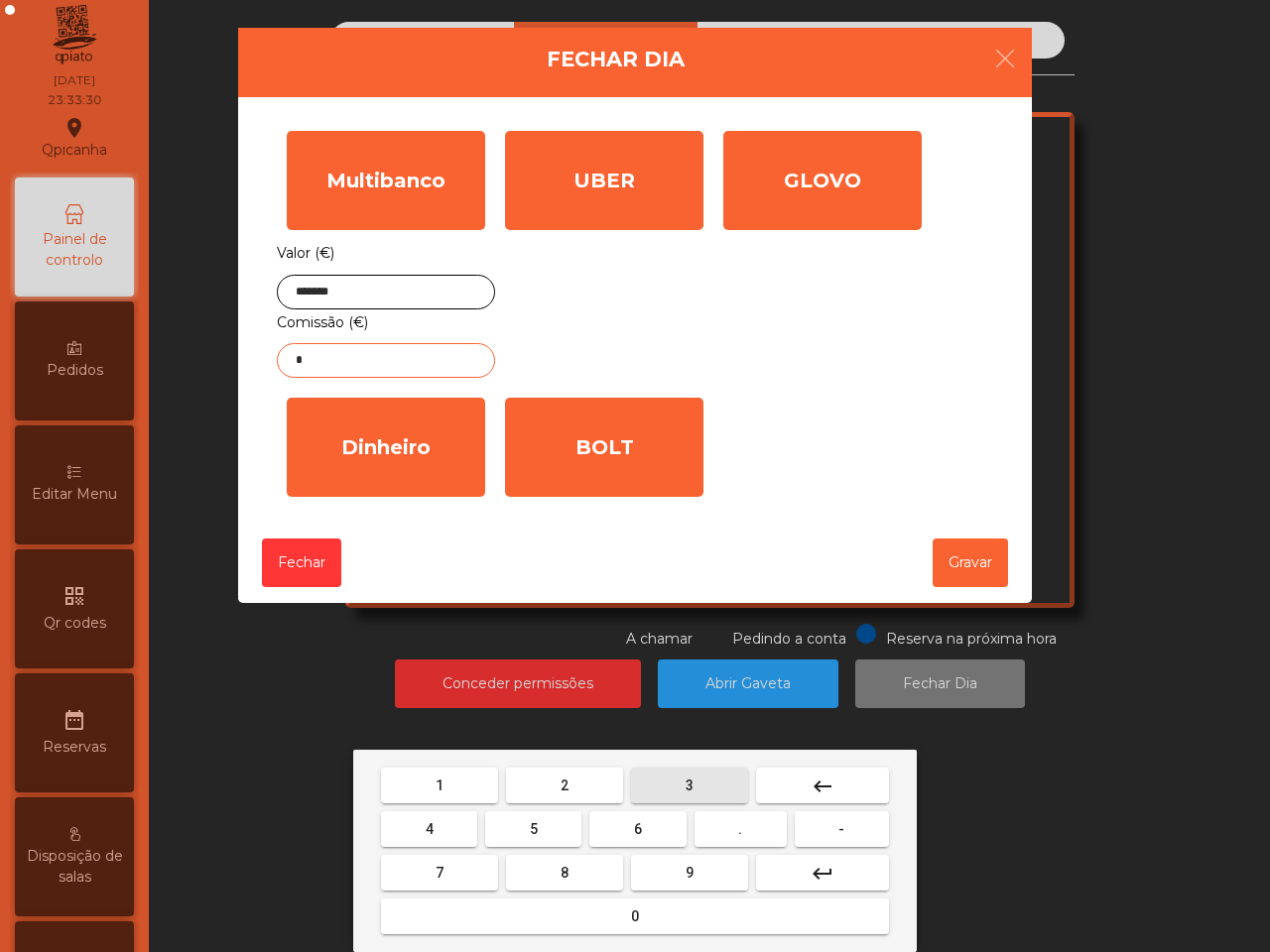 click on "3" at bounding box center (690, 785) 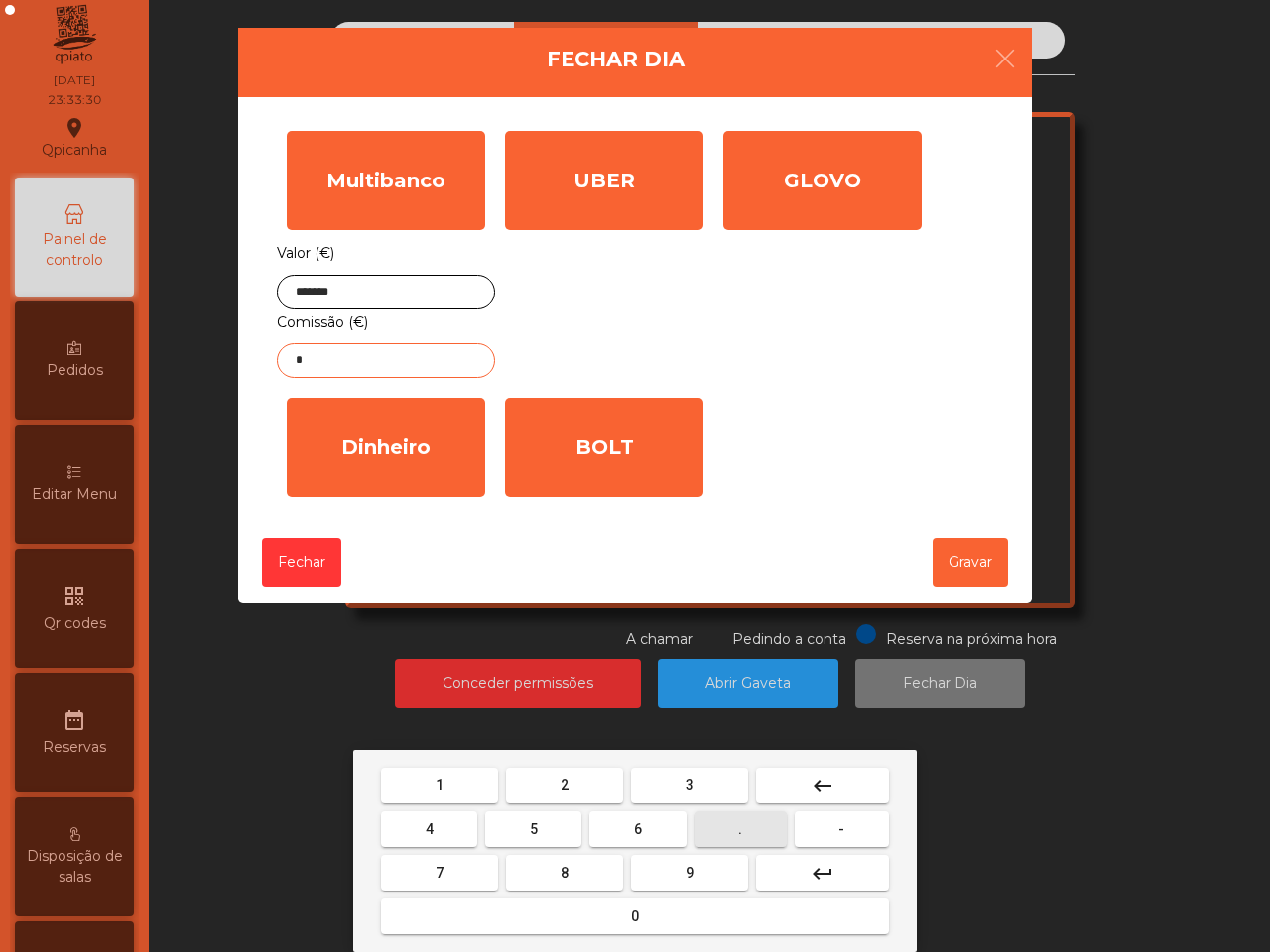 drag, startPoint x: 710, startPoint y: 835, endPoint x: 575, endPoint y: 825, distance: 135.36986 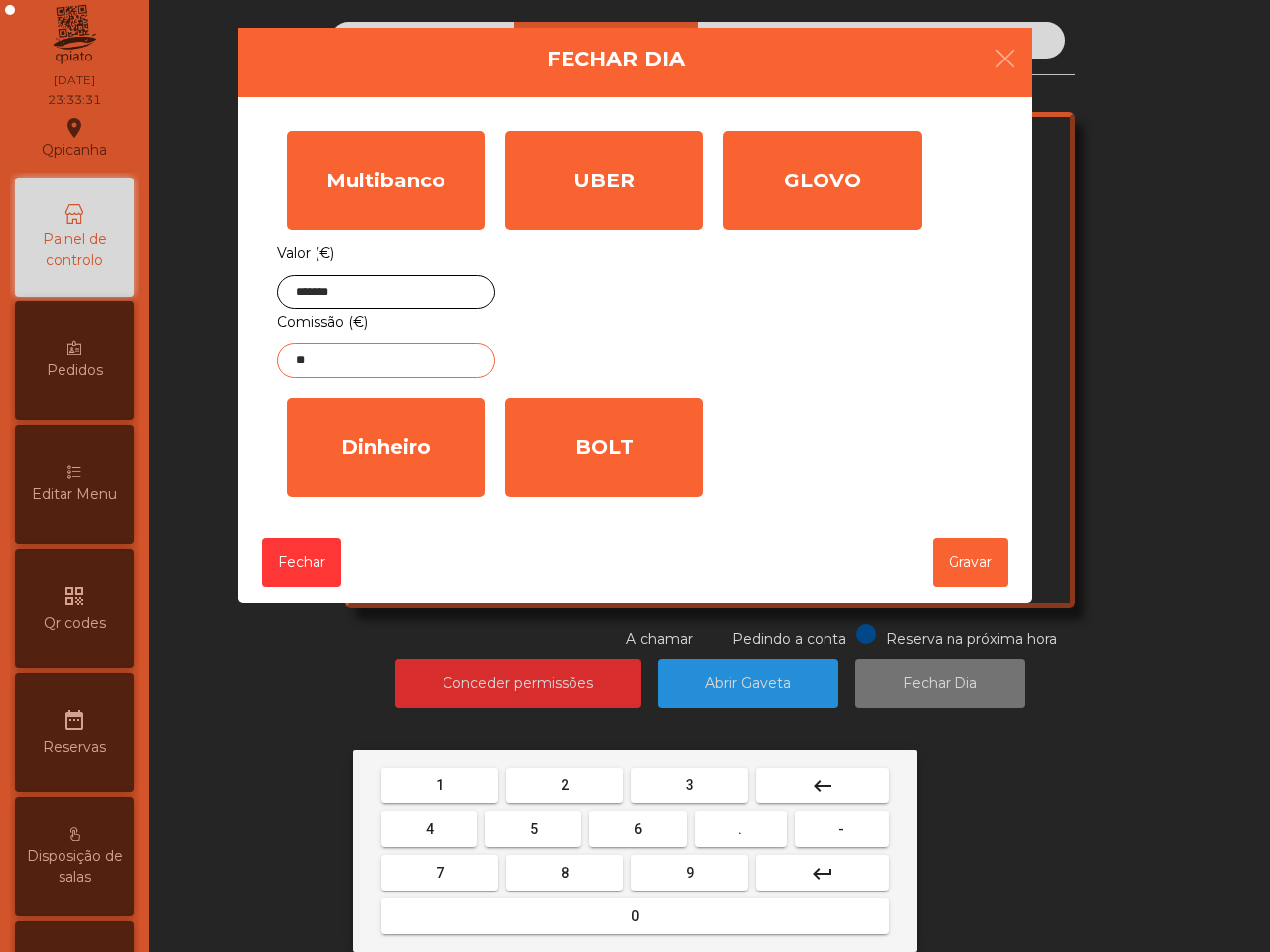 drag, startPoint x: 547, startPoint y: 823, endPoint x: 682, endPoint y: 790, distance: 138.97482 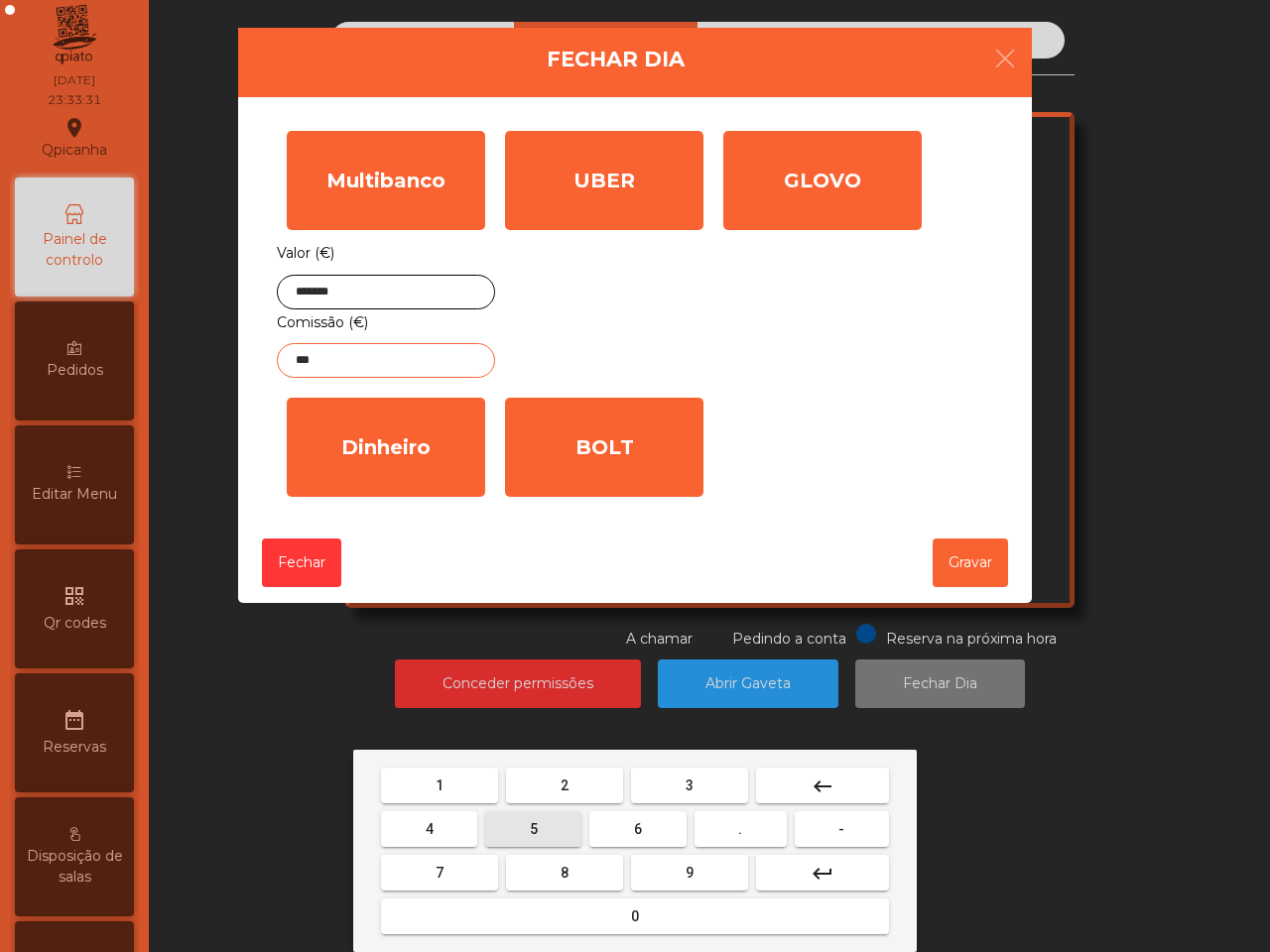 click on "3" at bounding box center [690, 785] 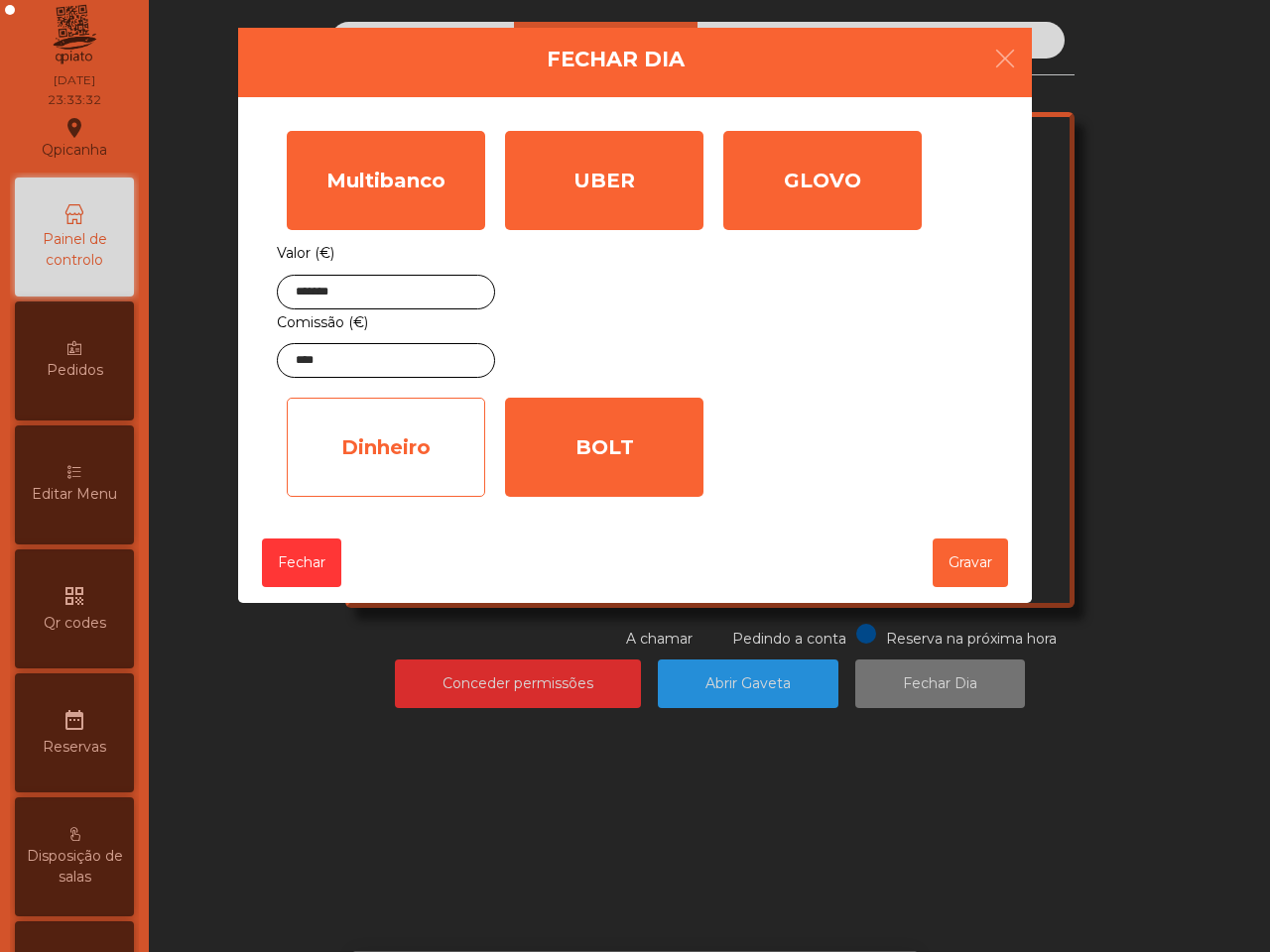 click on "Dinheiro" 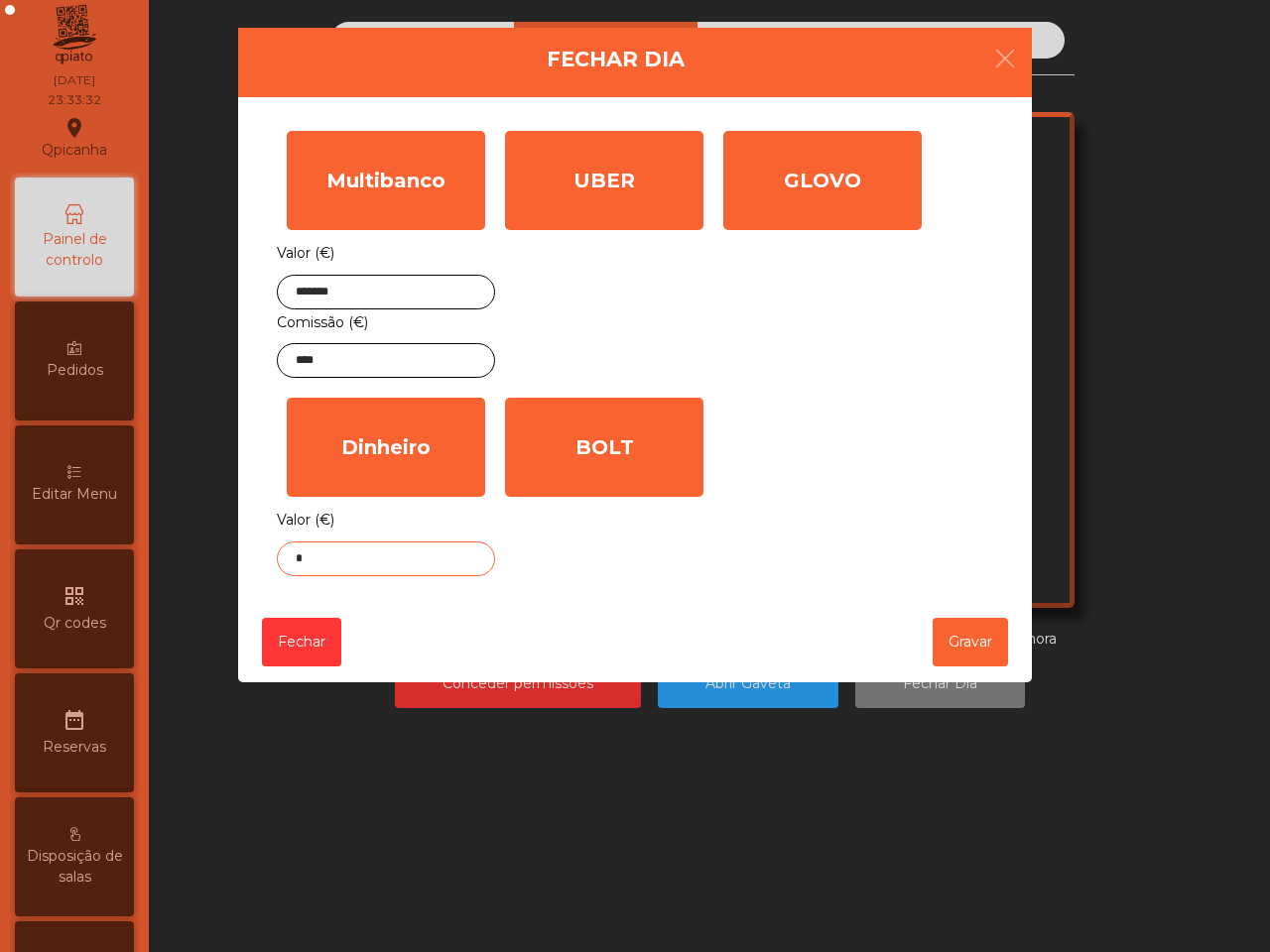 click on "*" 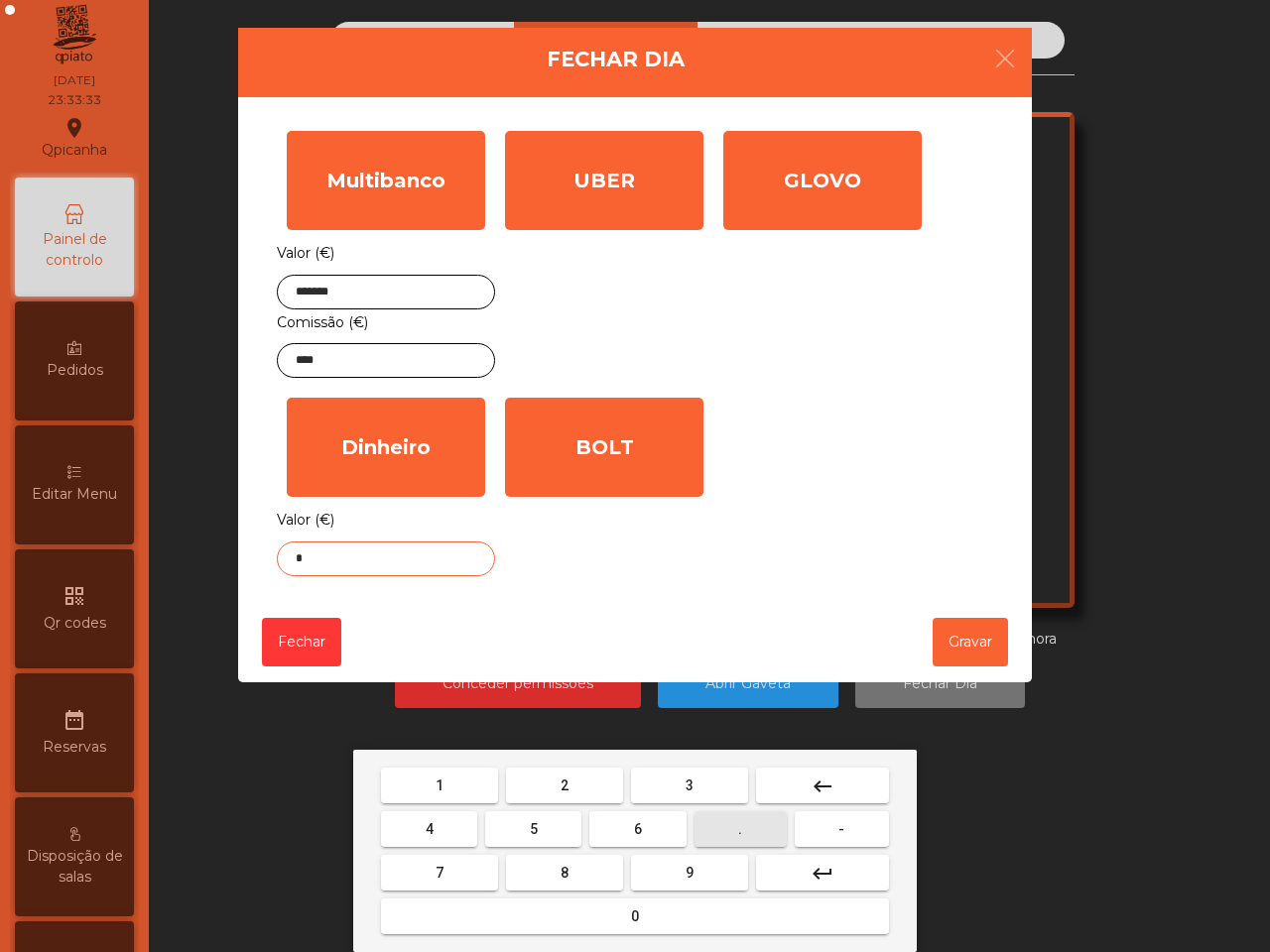 click on "." at bounding box center [740, 829] 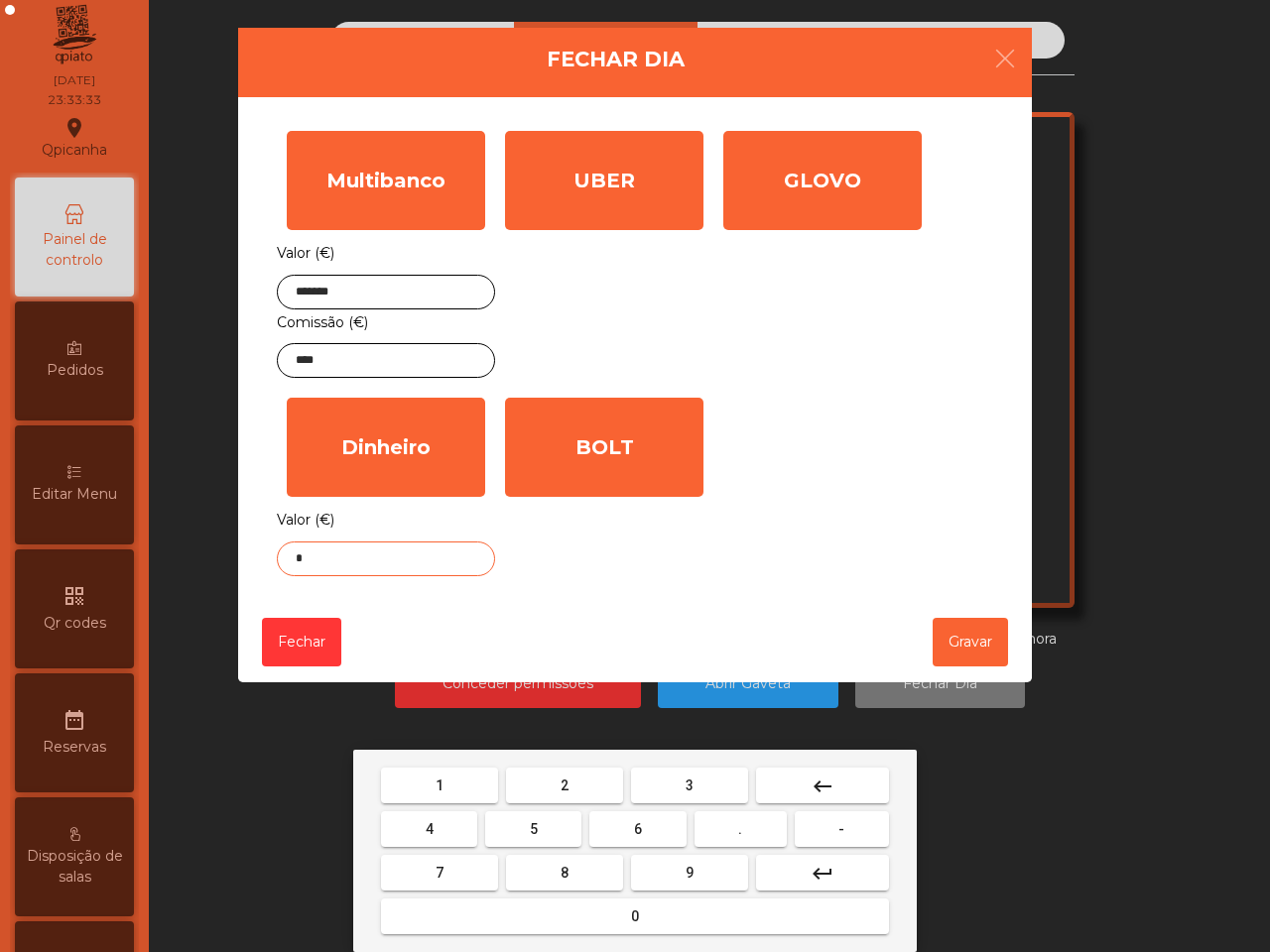 click on "2" at bounding box center [565, 785] 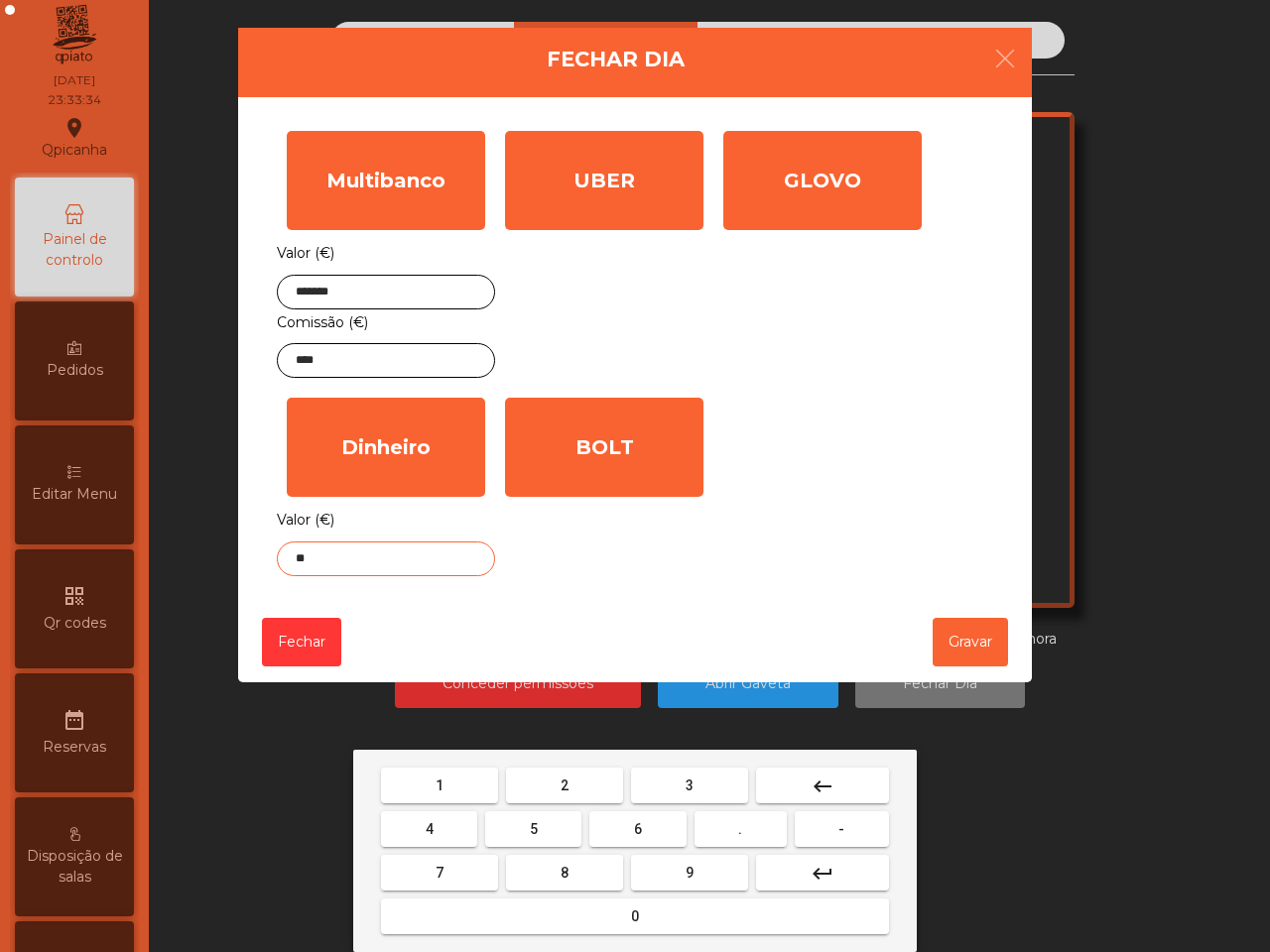 click on "7" at bounding box center [440, 873] 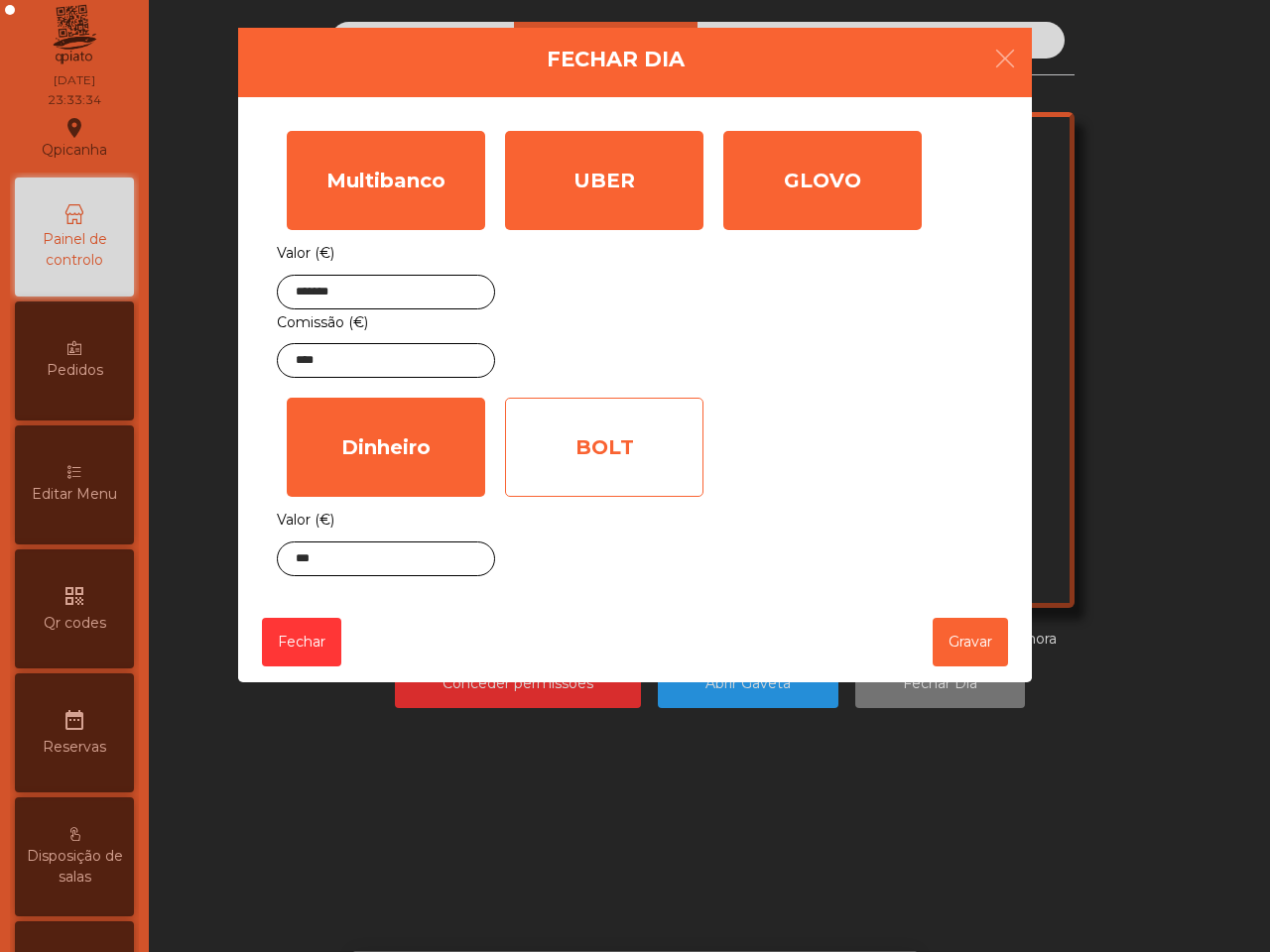 click on "BOLT" 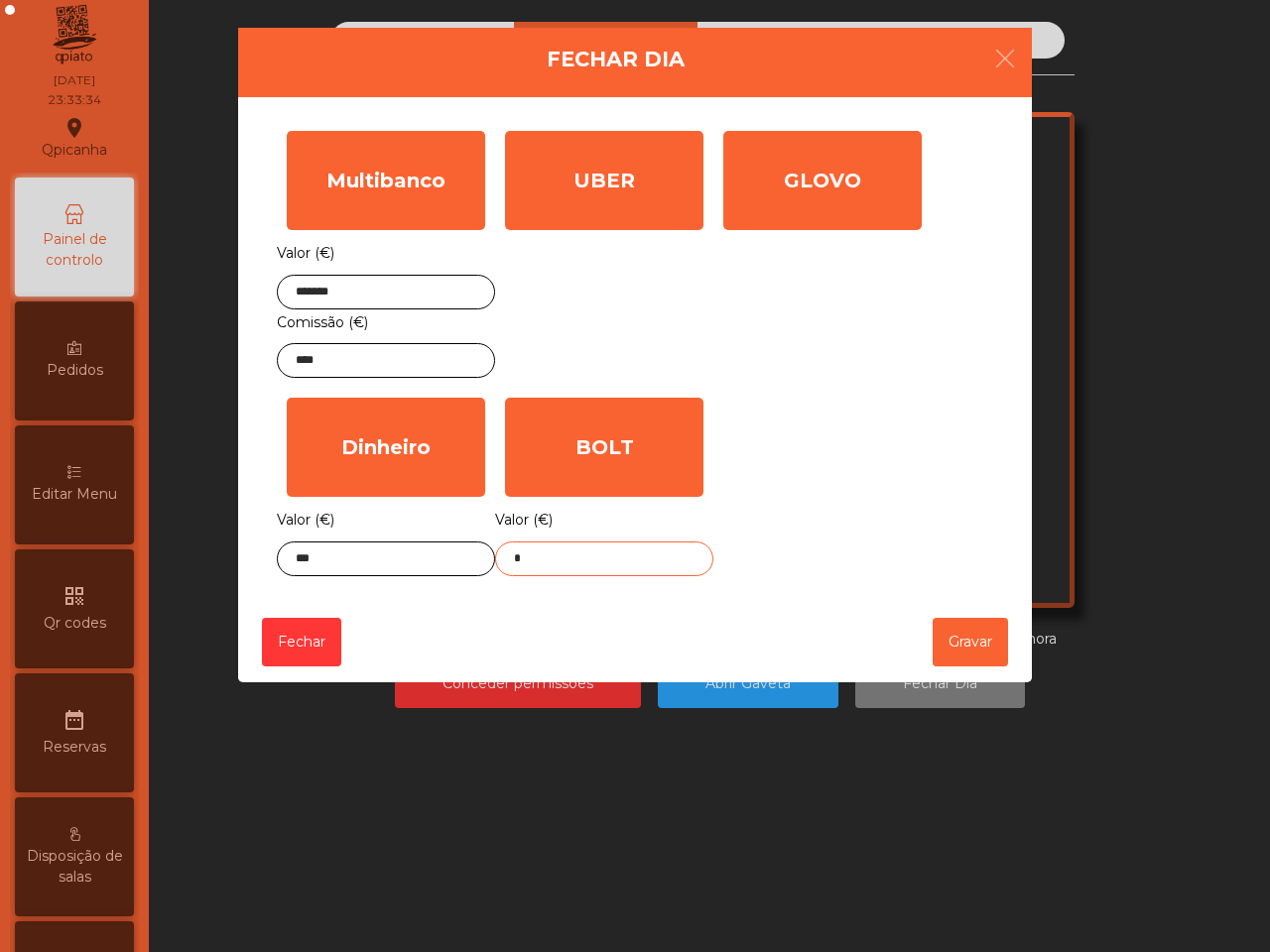 click on "*" 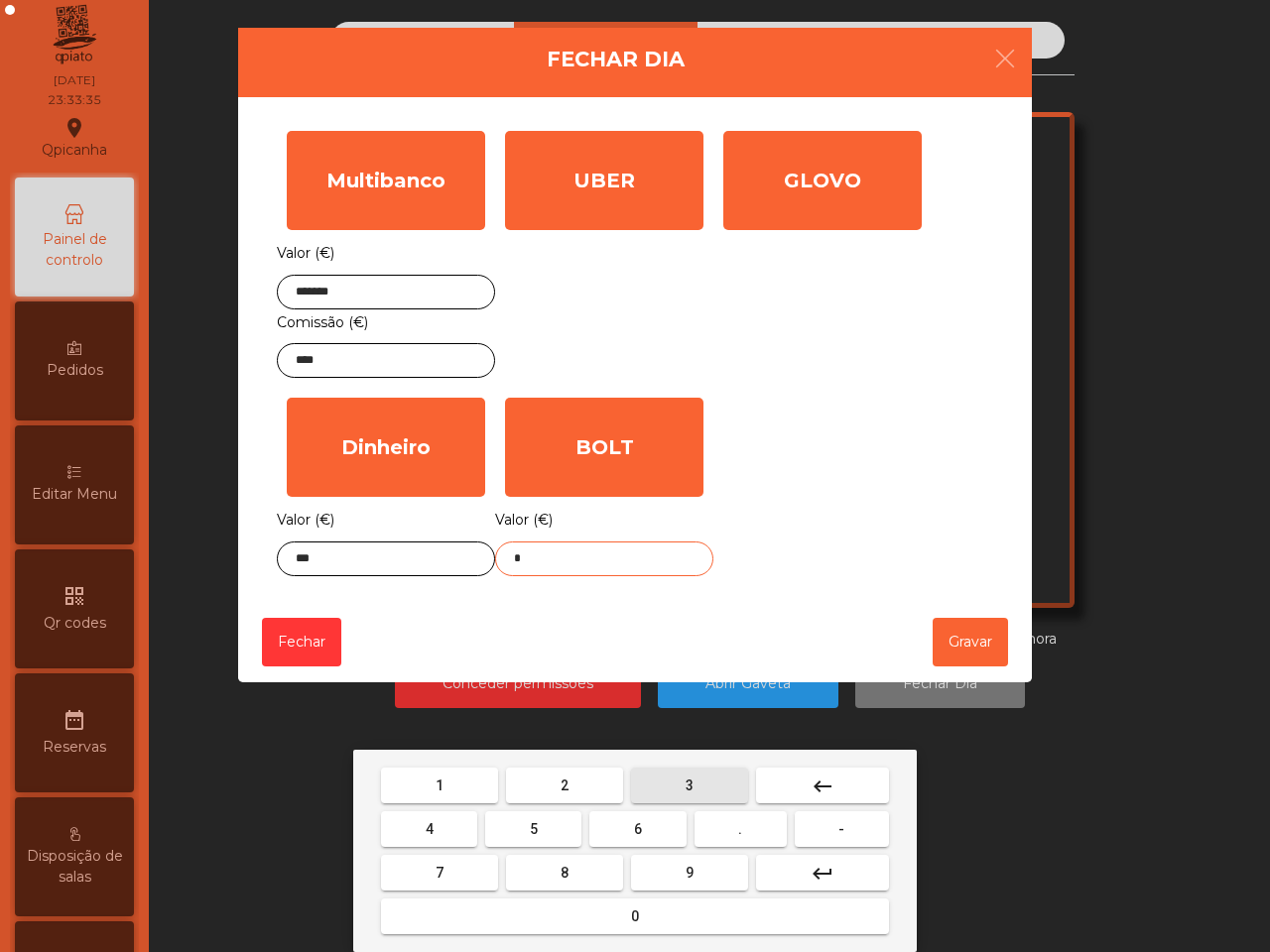 drag, startPoint x: 710, startPoint y: 791, endPoint x: 699, endPoint y: 795, distance: 11.7046999 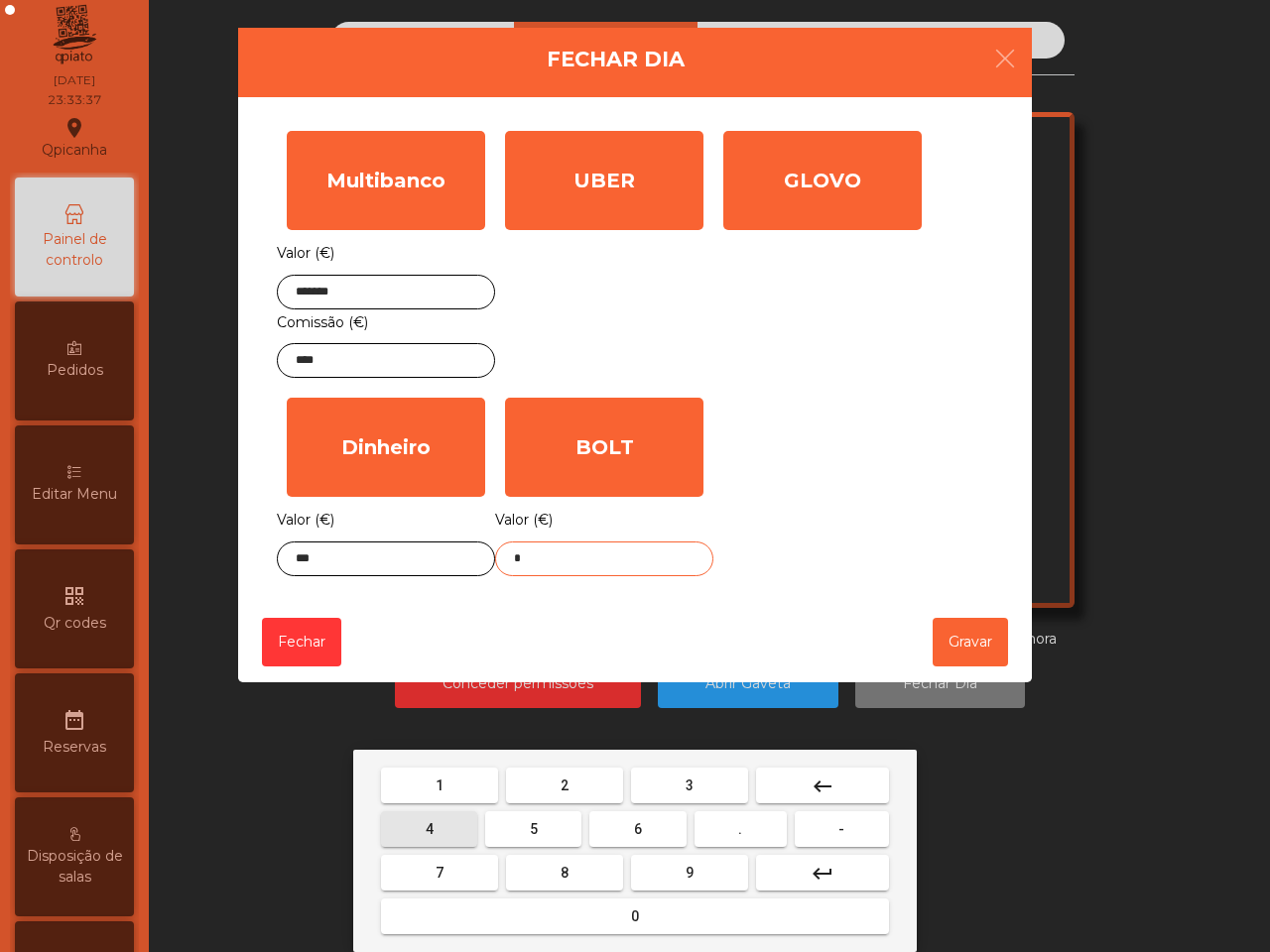 click on "4" at bounding box center [429, 829] 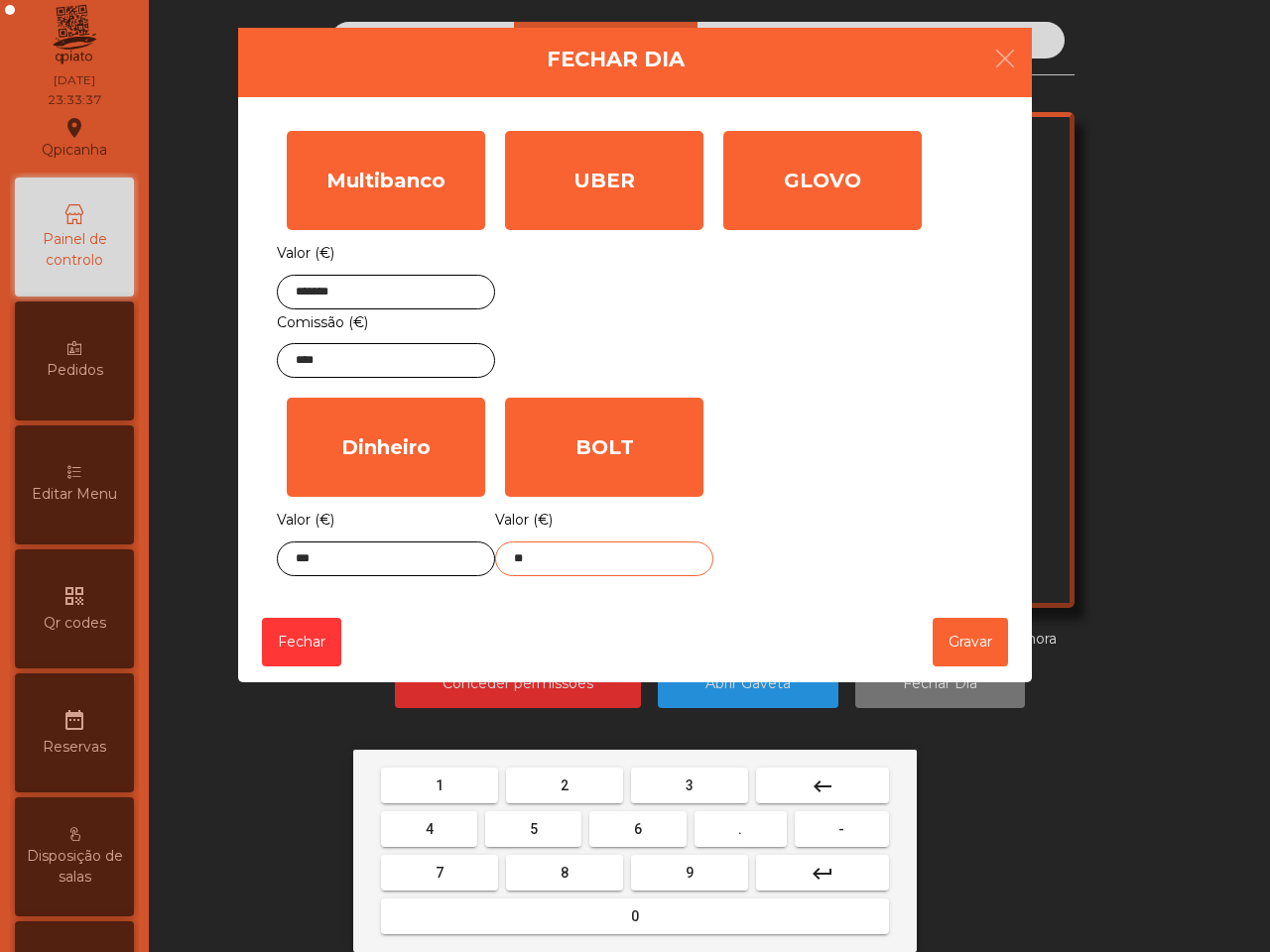 click on "." at bounding box center [740, 829] 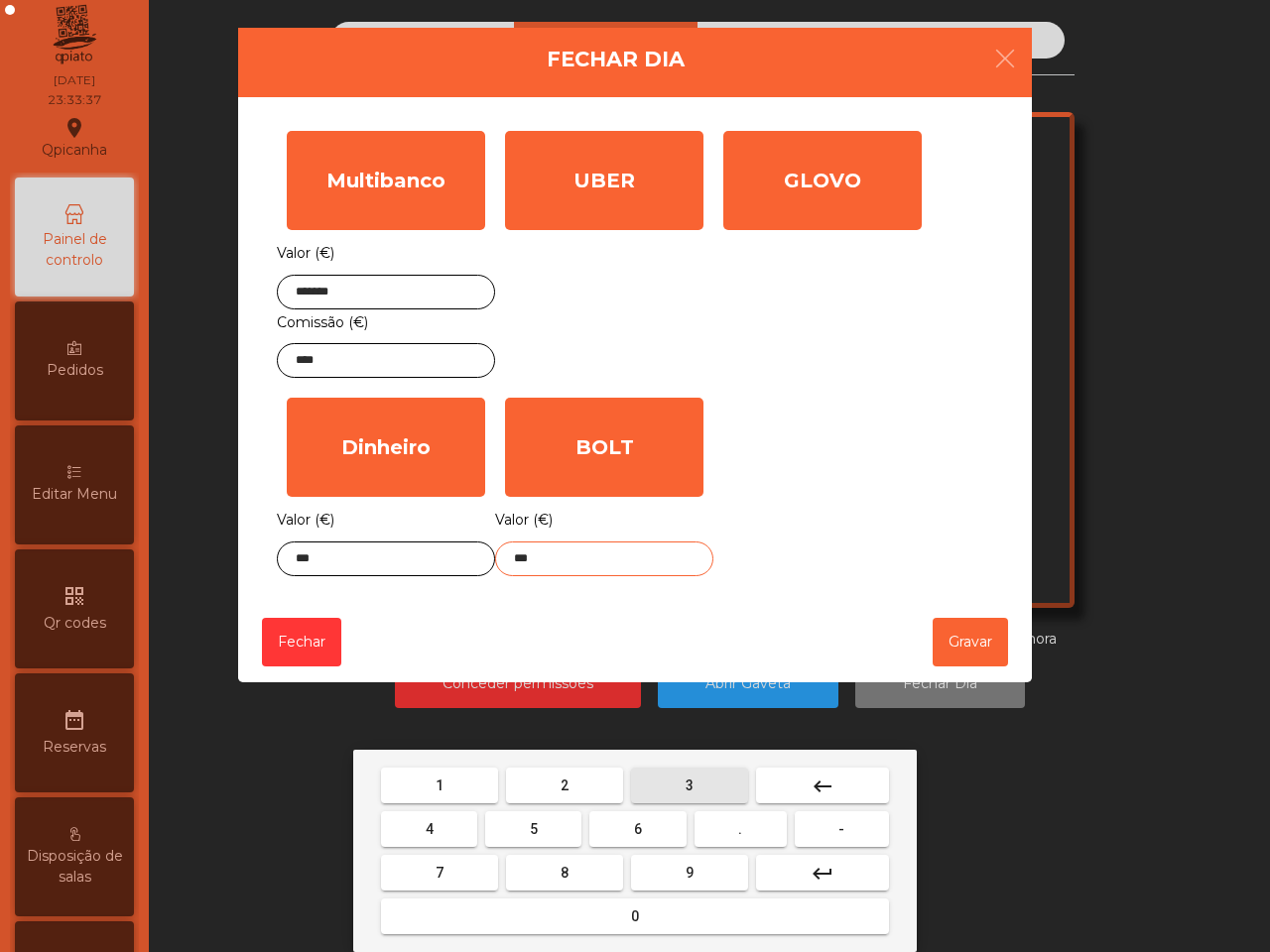 click on "3" at bounding box center [690, 785] 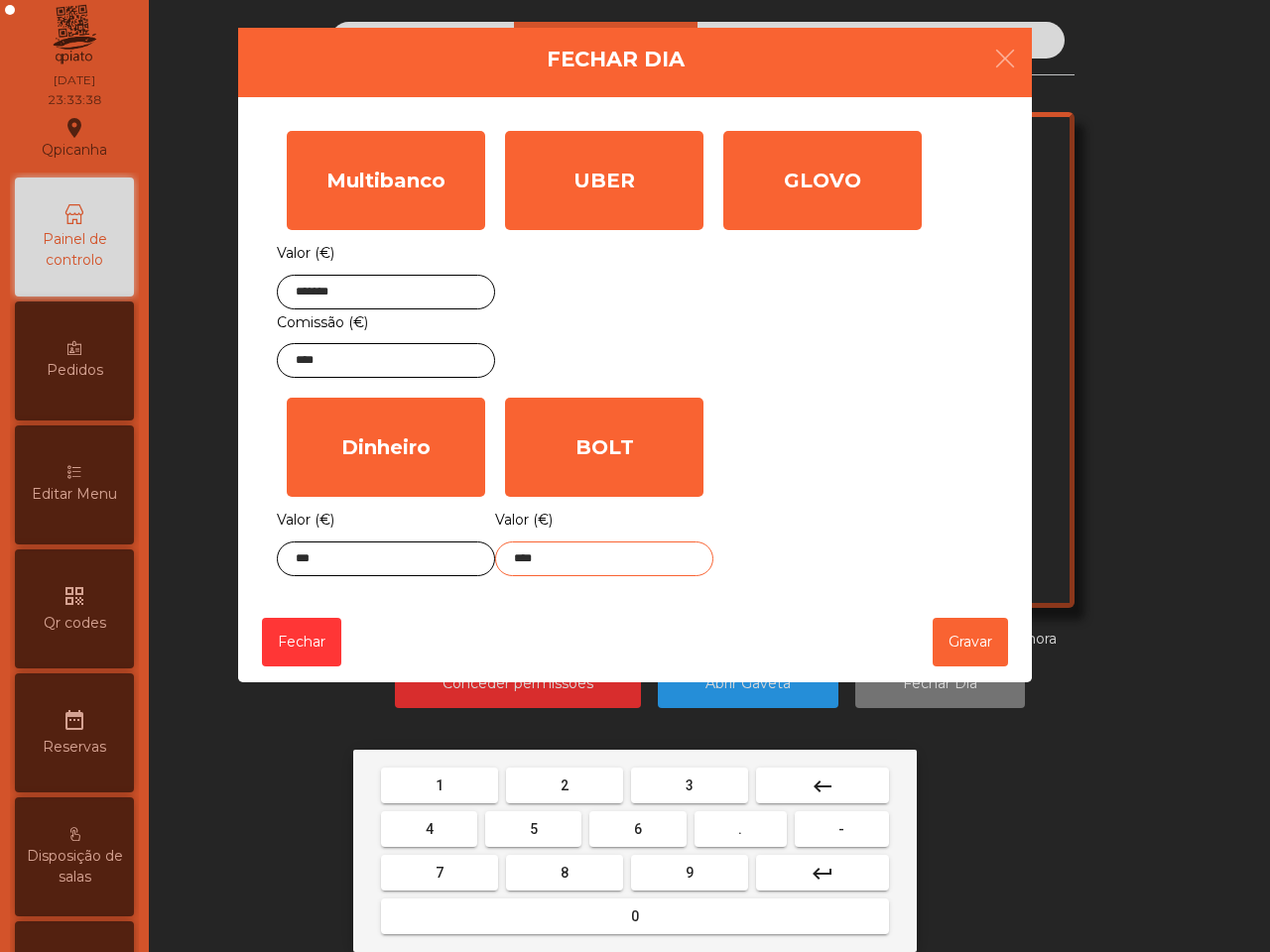 click on "9" at bounding box center [690, 873] 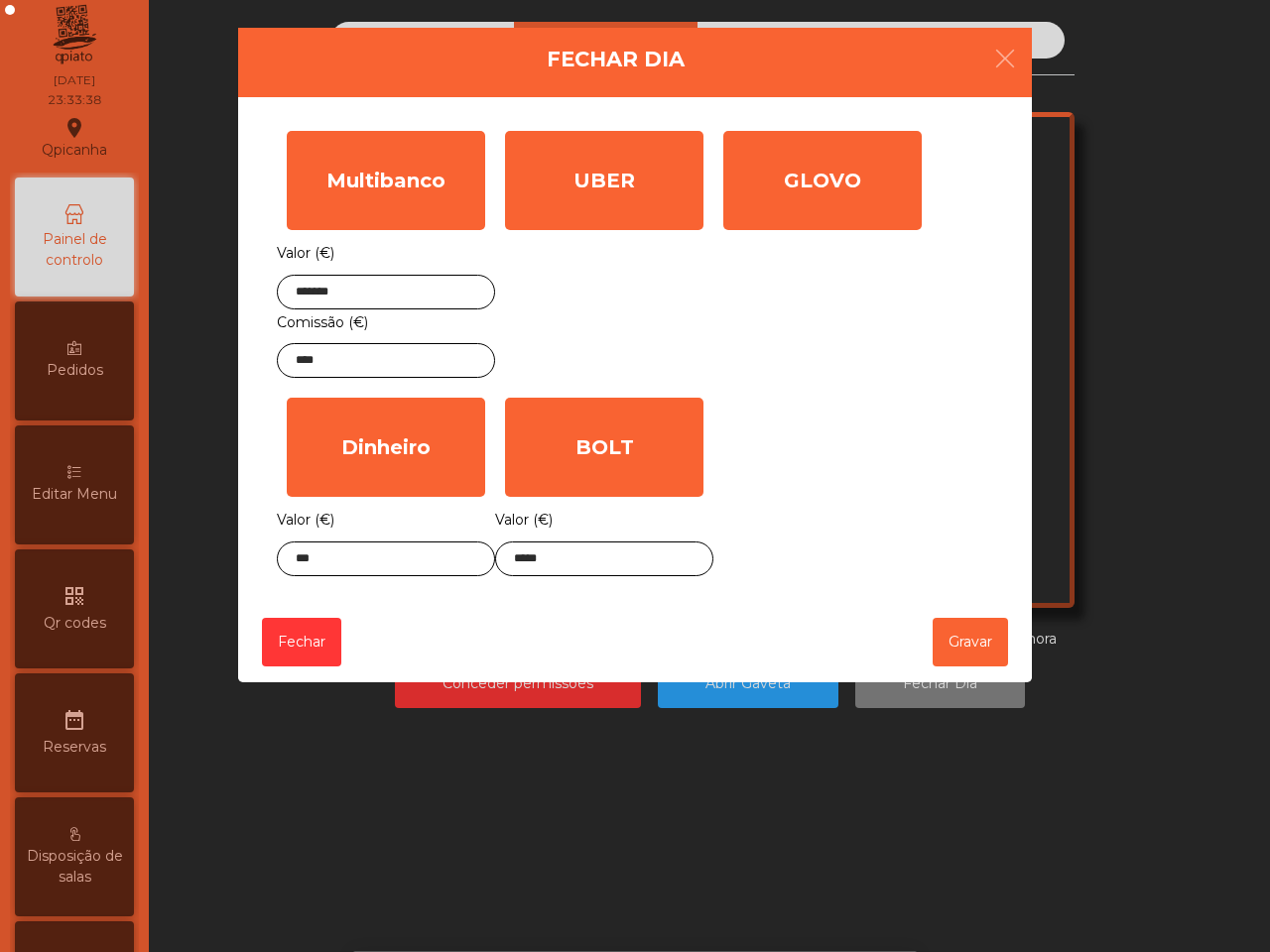 click on "Multibanco  Valor (€) ******* Comissão (€) ****  UBER  Valor (€) *  GLOVO  Valor (€) *  Dinheiro  Valor (€) ***  BOLT  Valor (€) *****" 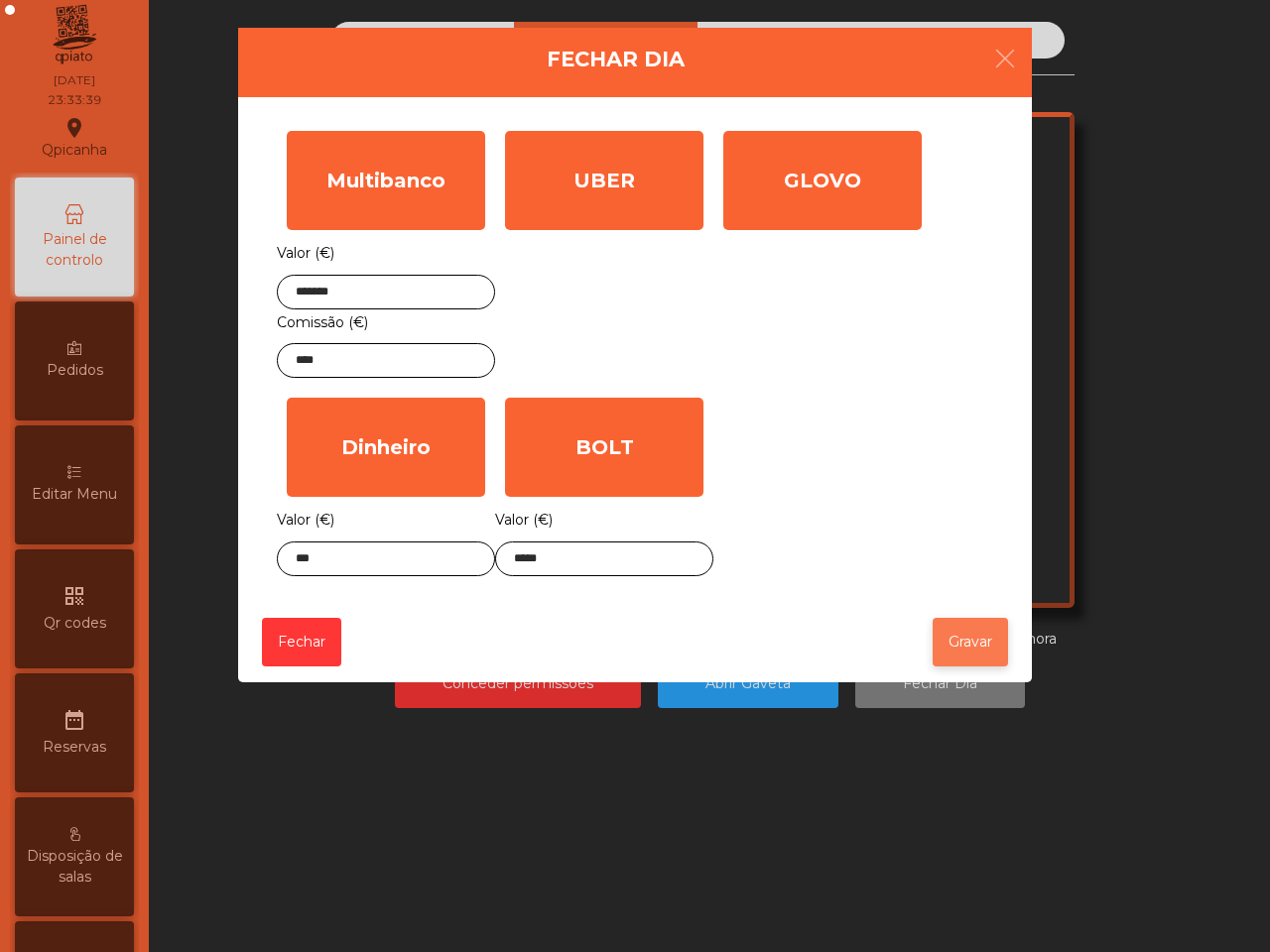 click on "Gravar" 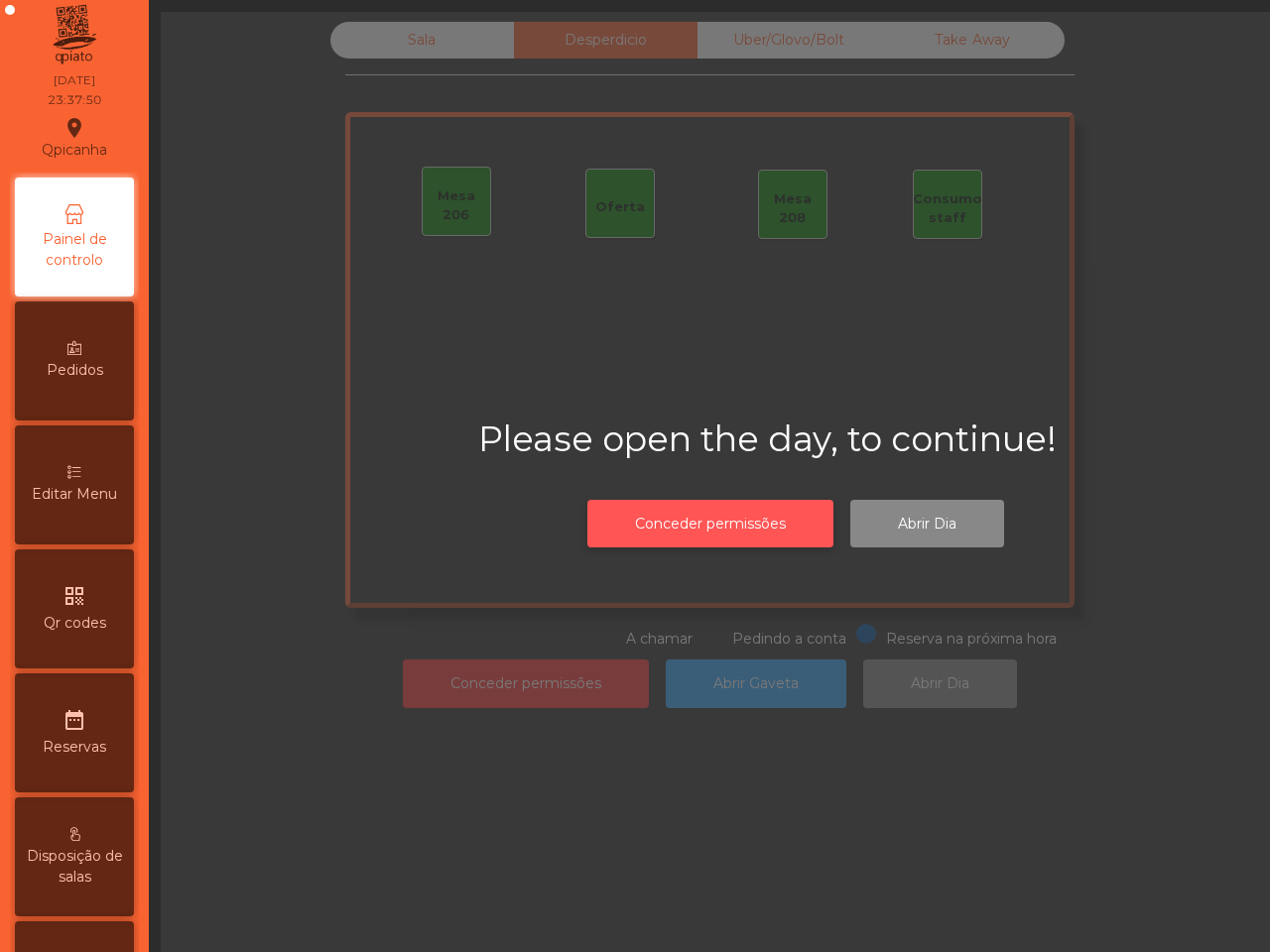 click on "Conceder permissões" 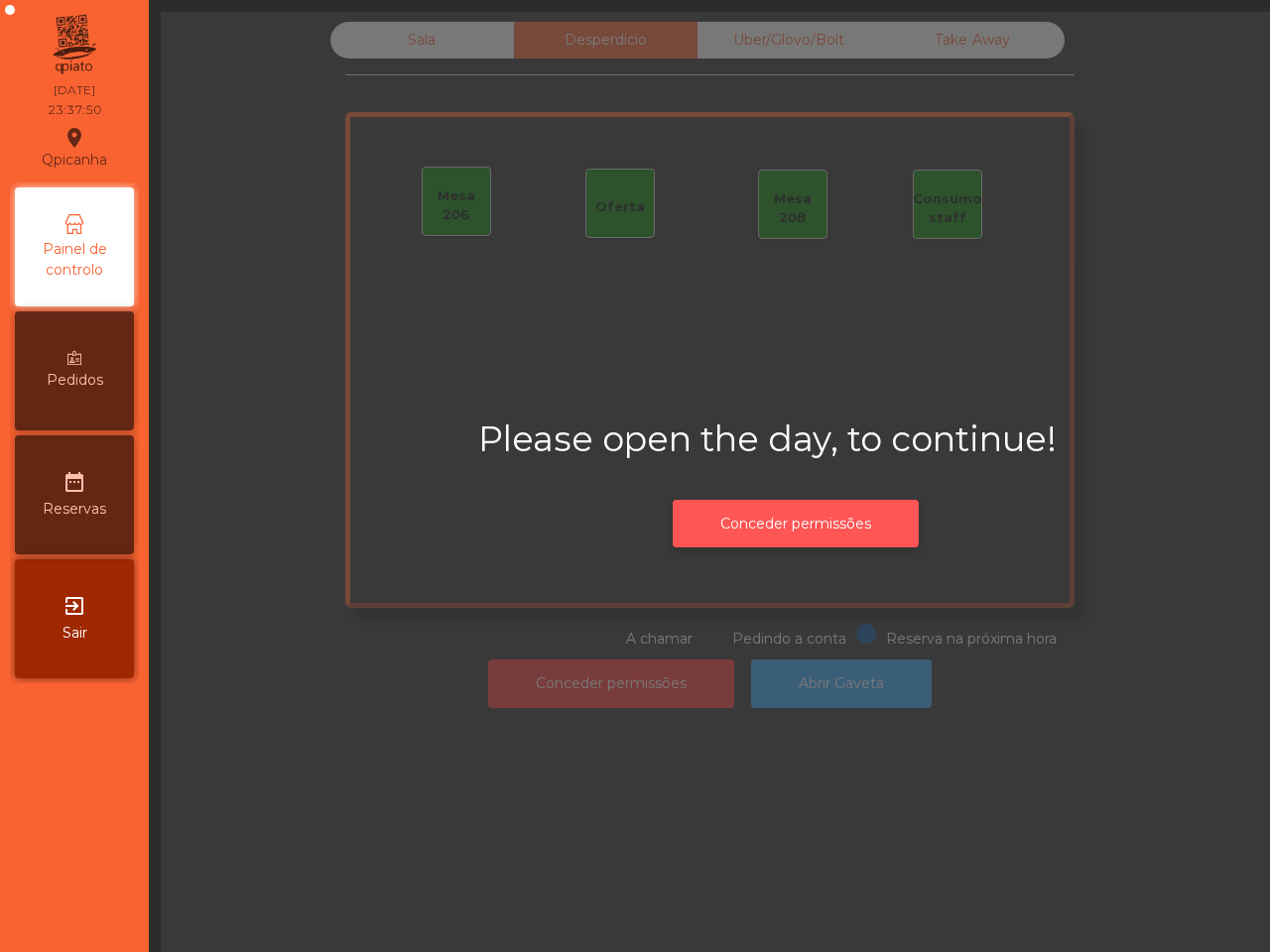 scroll, scrollTop: 0, scrollLeft: 0, axis: both 